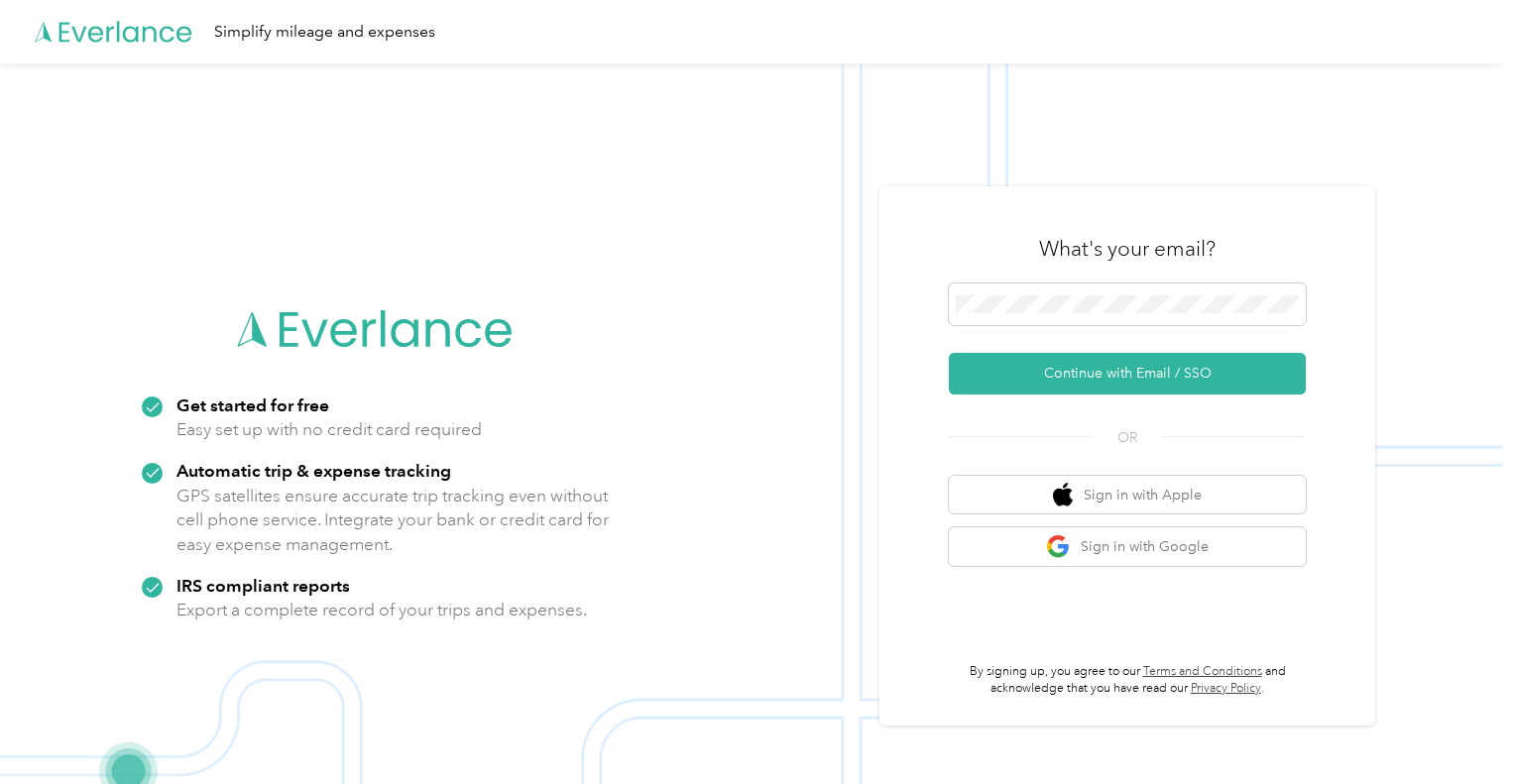 scroll, scrollTop: 0, scrollLeft: 0, axis: both 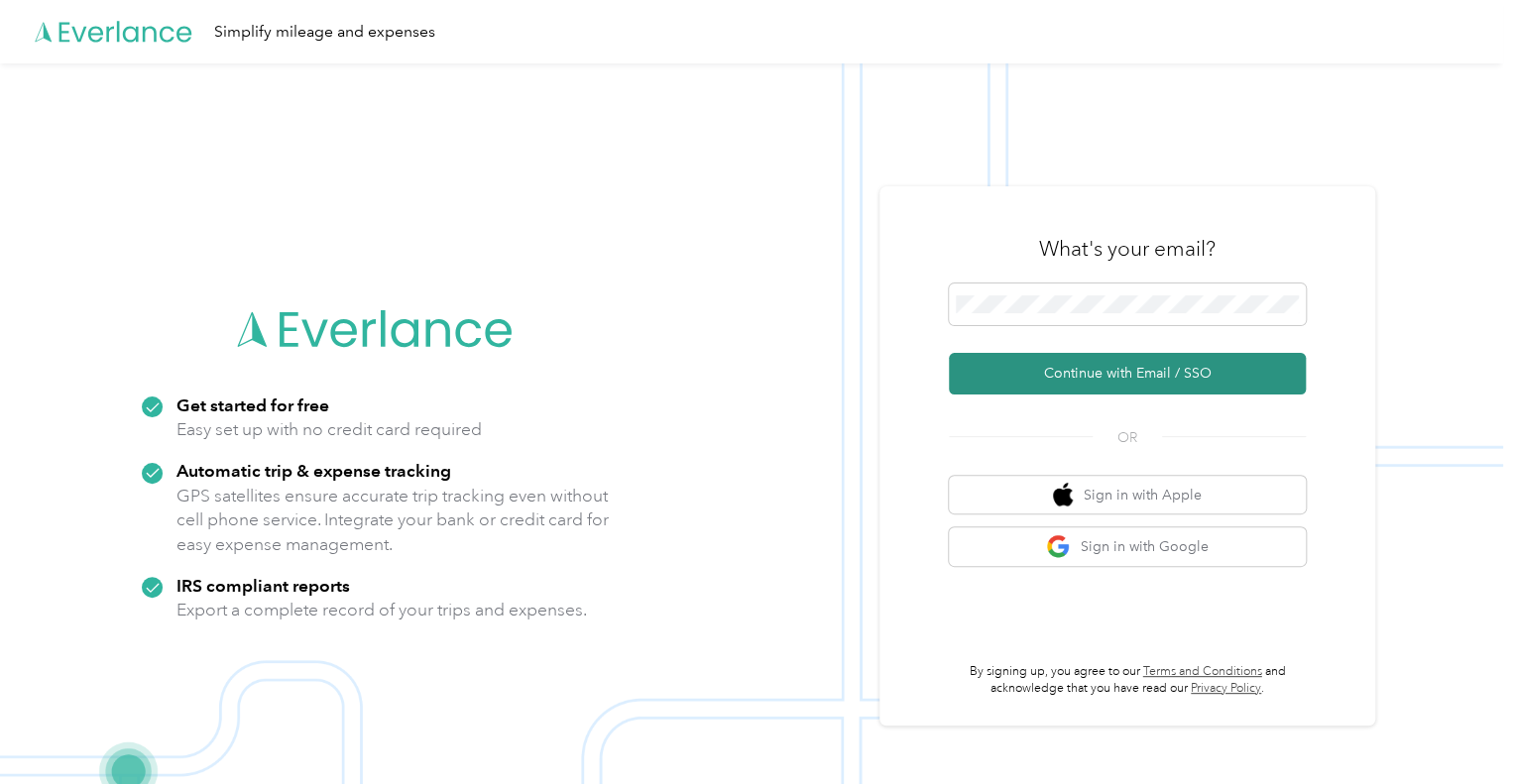 click on "Continue with Email / SSO" at bounding box center (1127, 374) 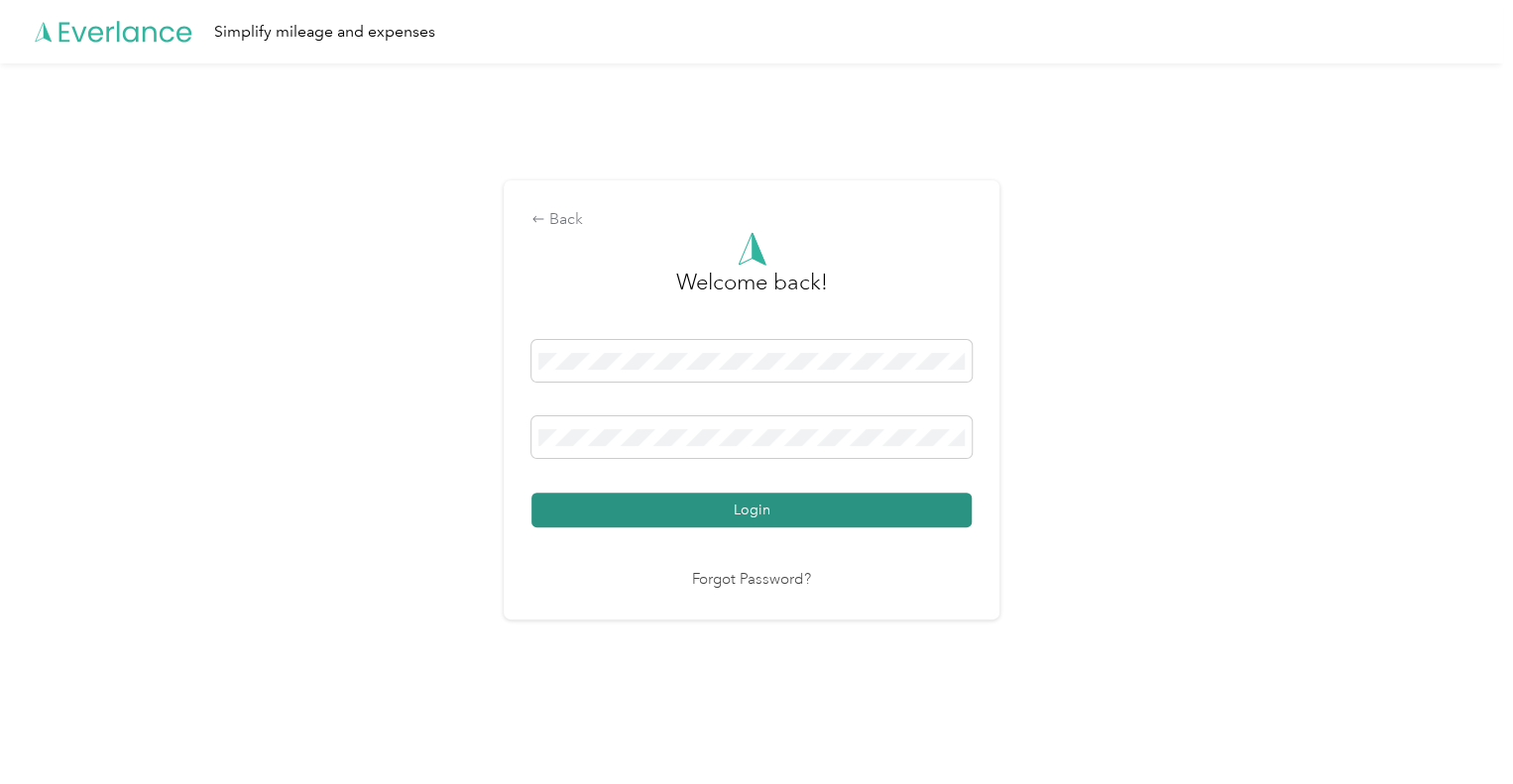 click on "Login" at bounding box center [752, 509] 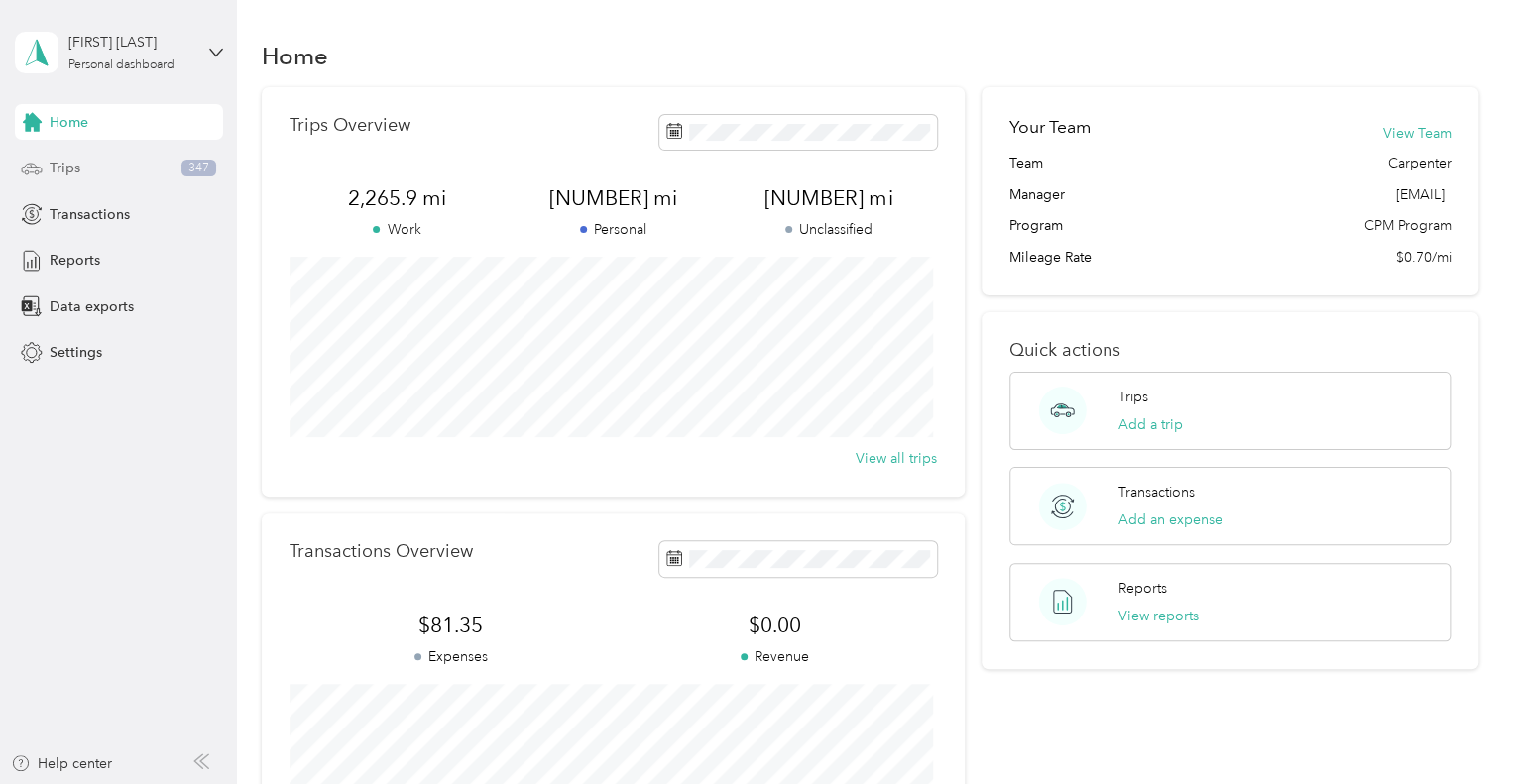 click on "Trips 347" at bounding box center [119, 168] 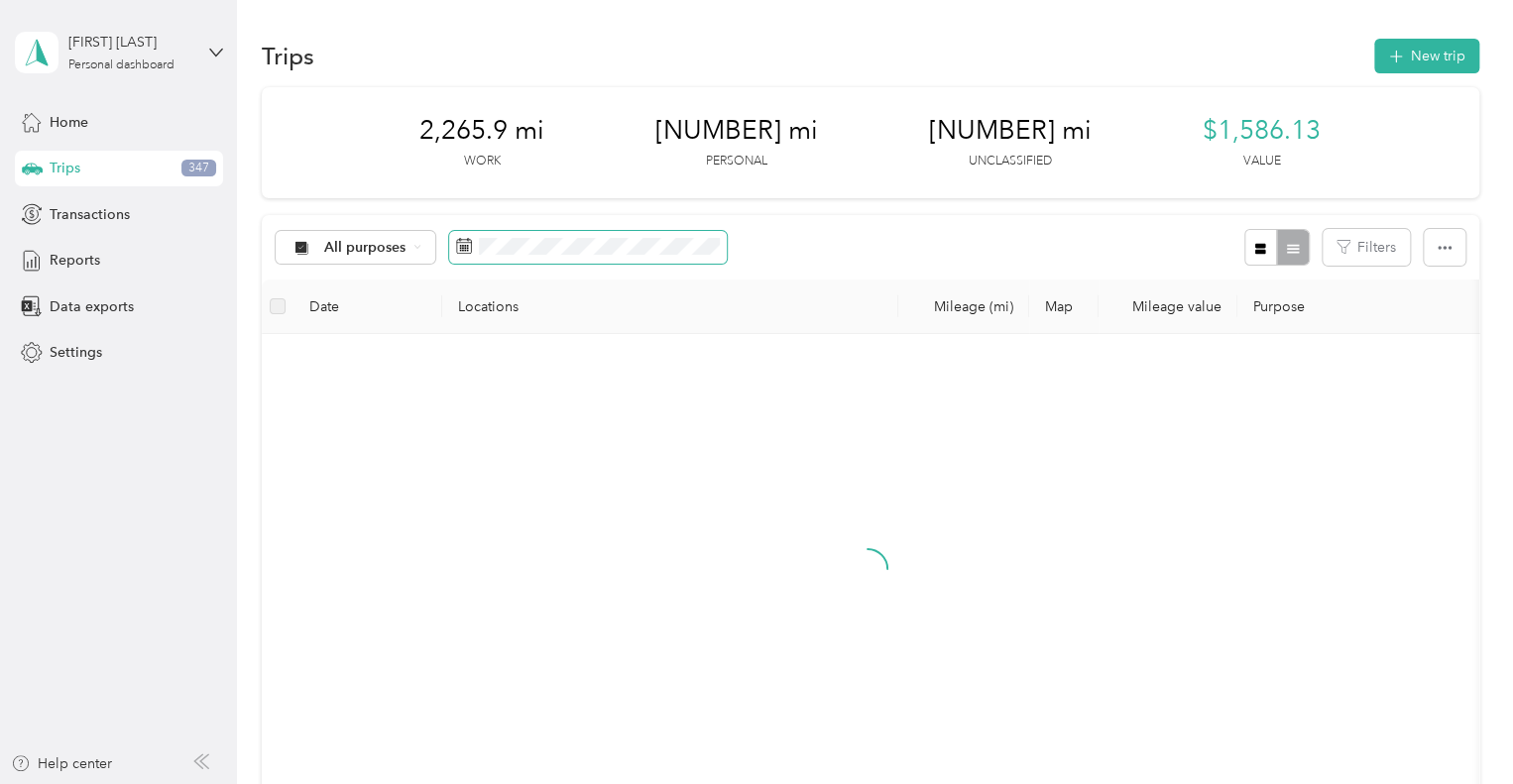 click at bounding box center [588, 248] 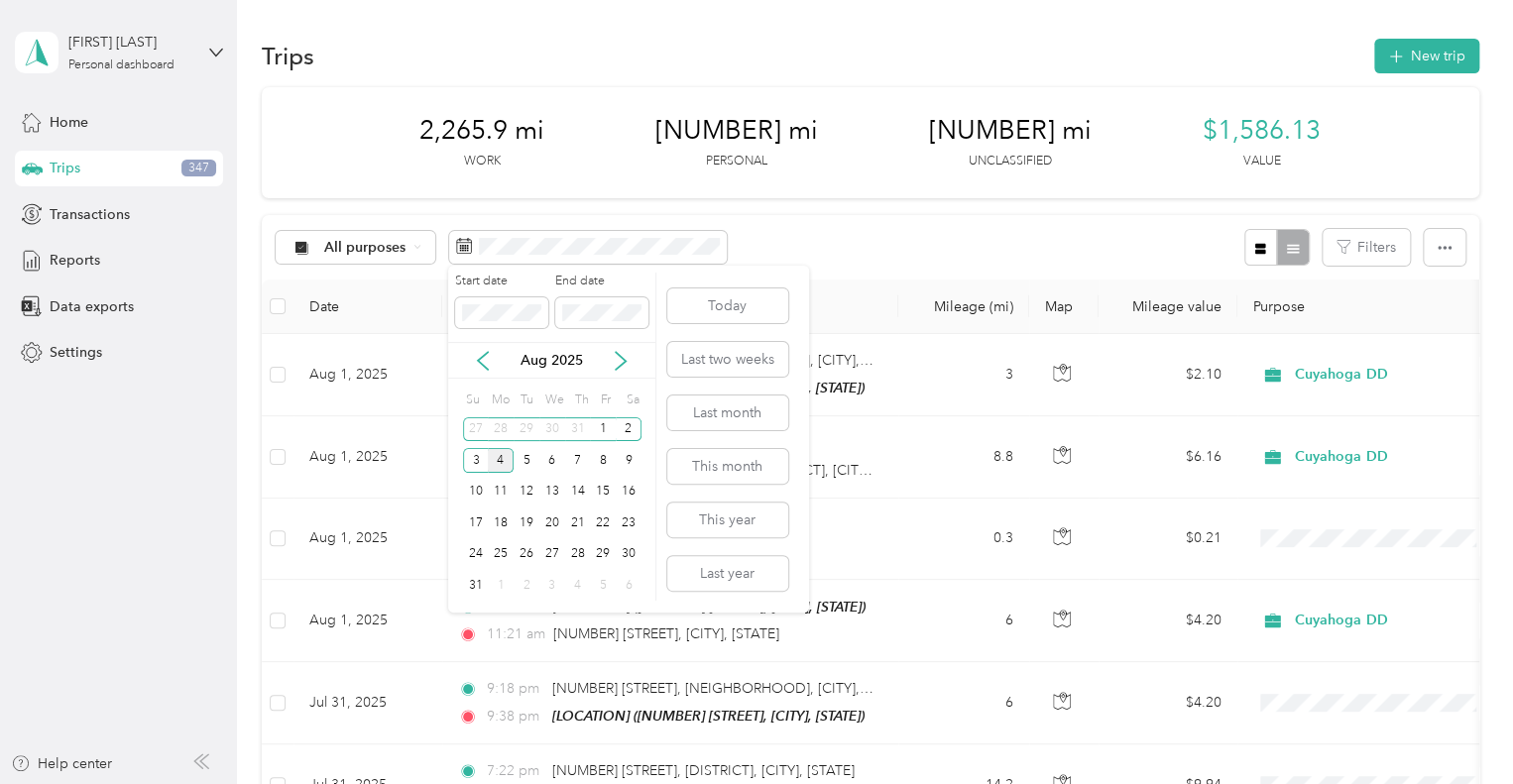 click on "Aug 2025" at bounding box center [551, 360] 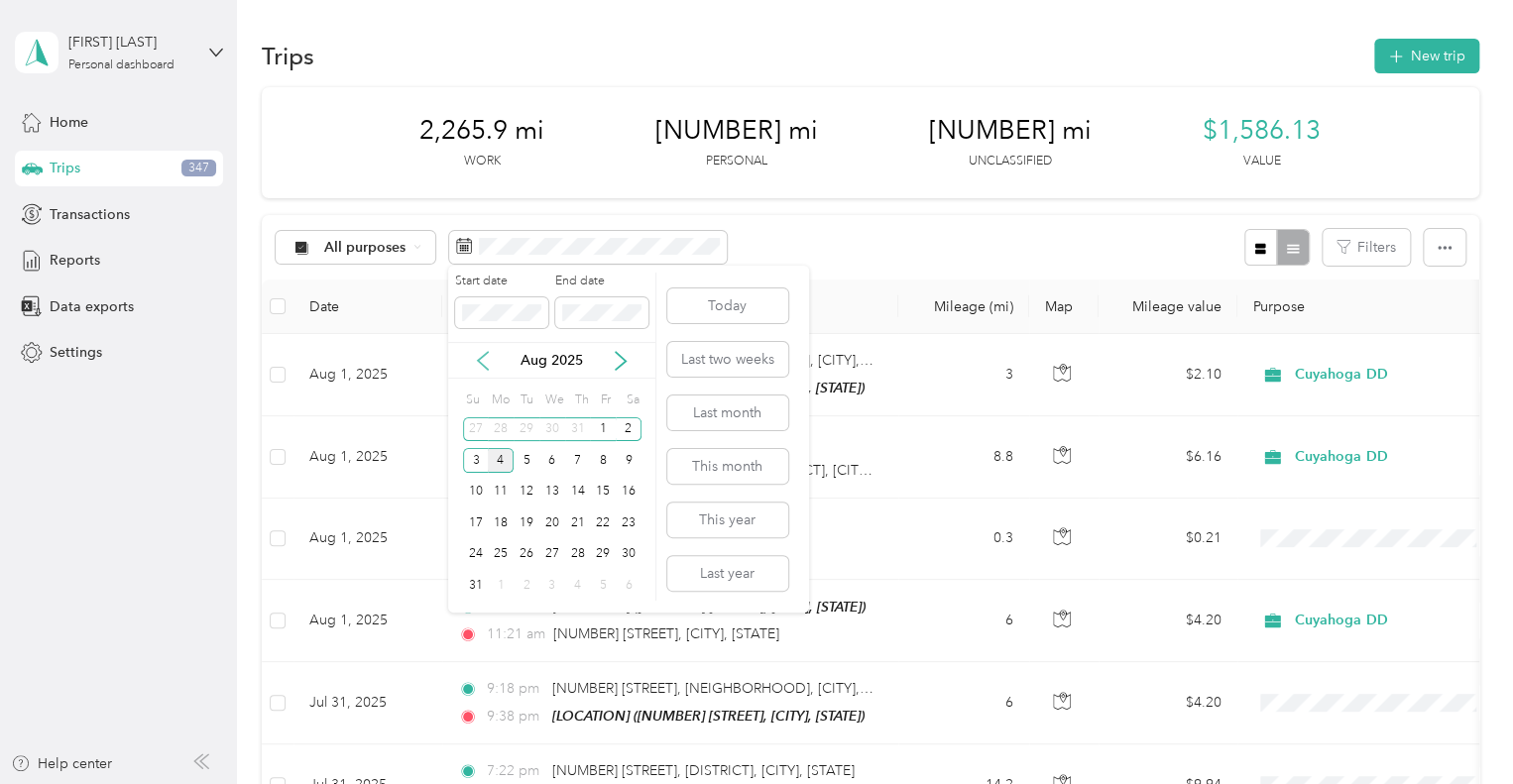 click 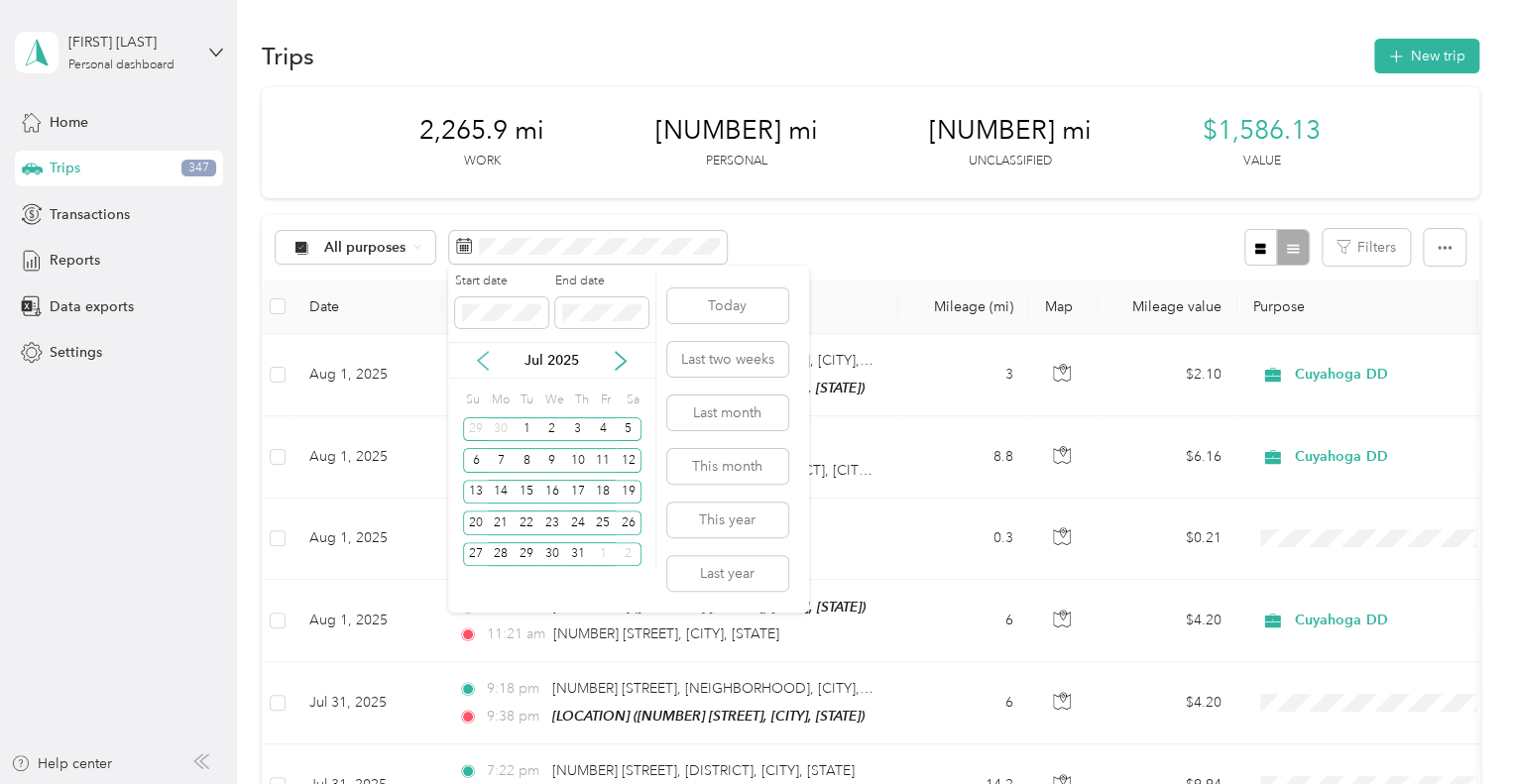 click 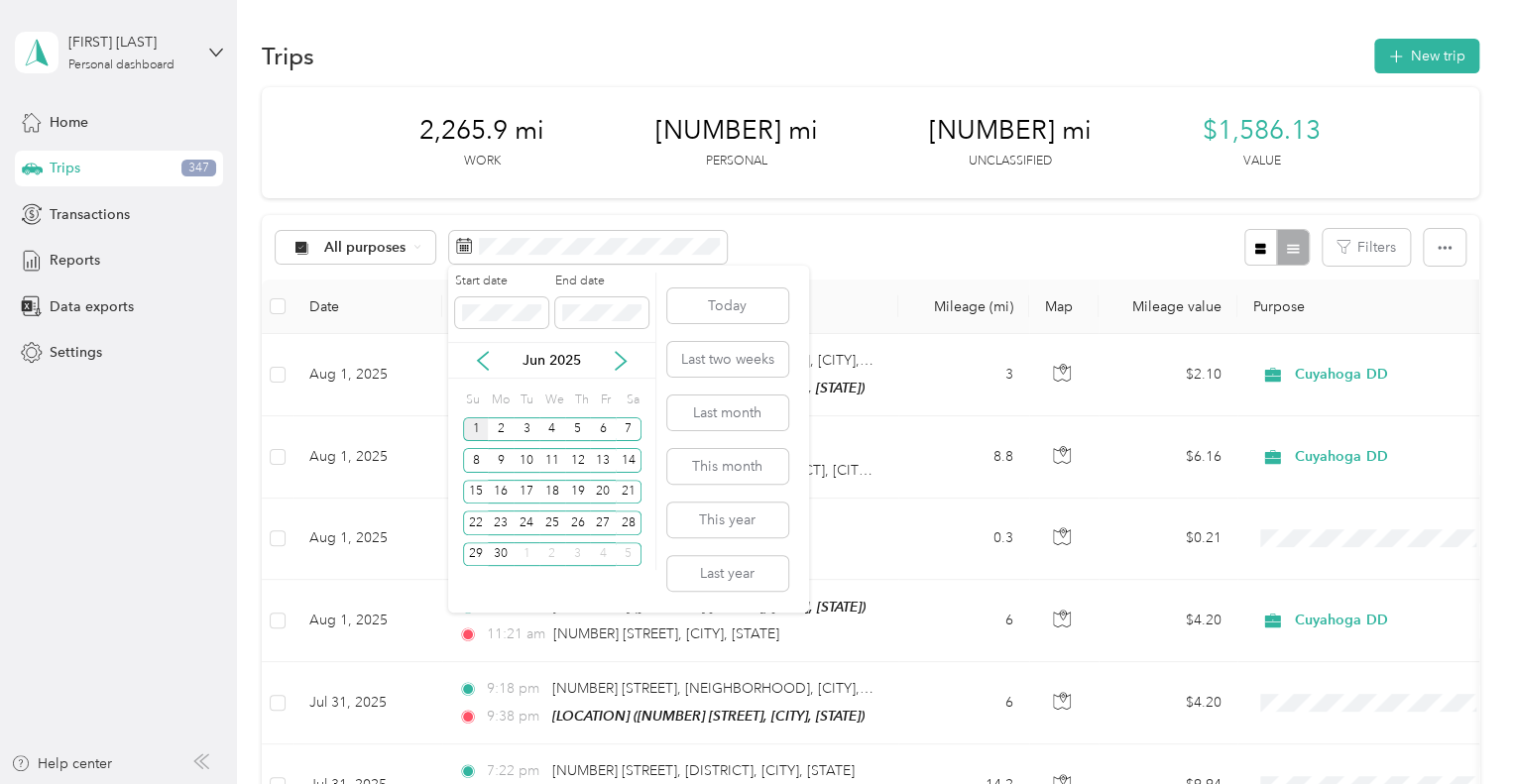 click on "1" at bounding box center (476, 429) 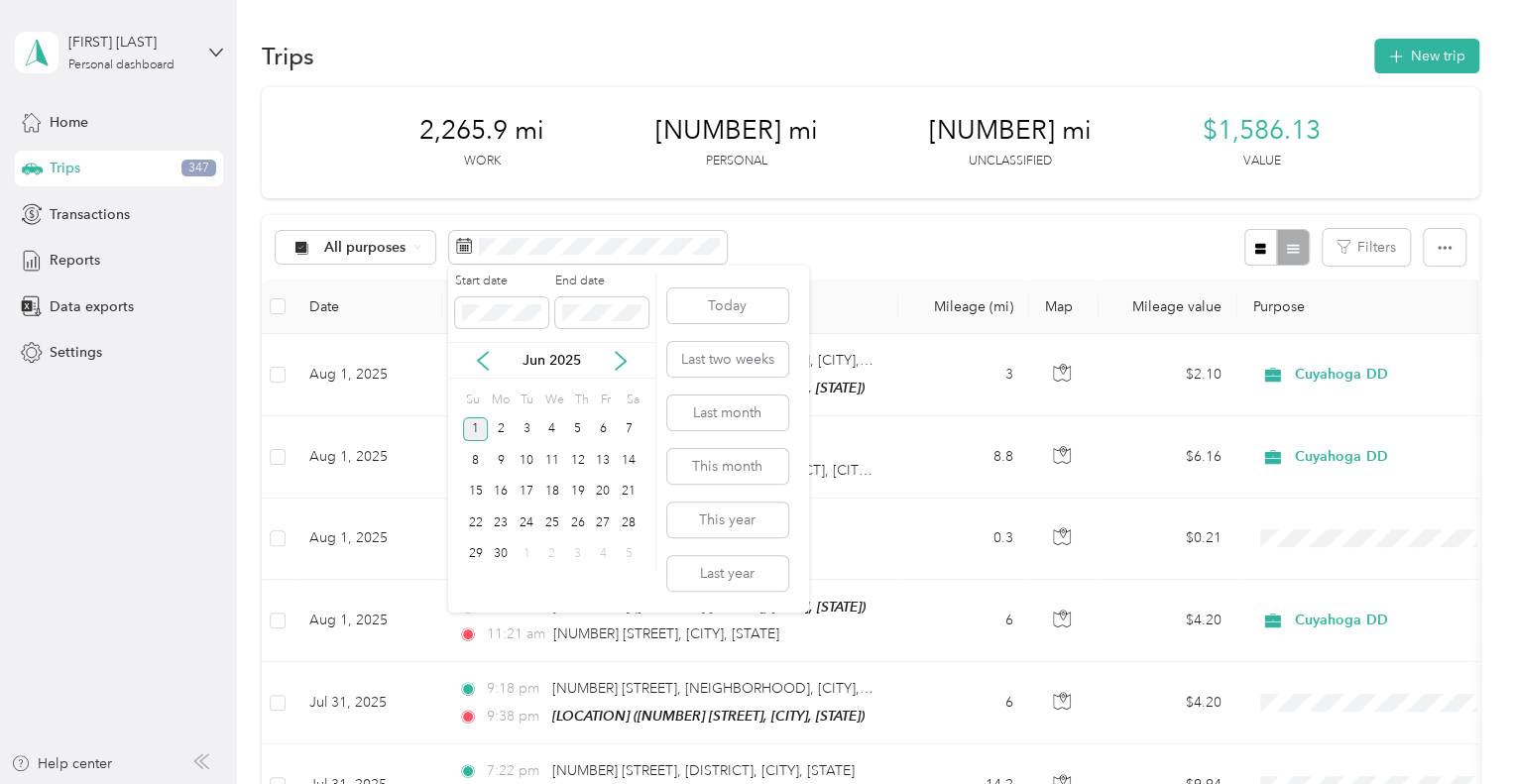 click on "1" at bounding box center [476, 429] 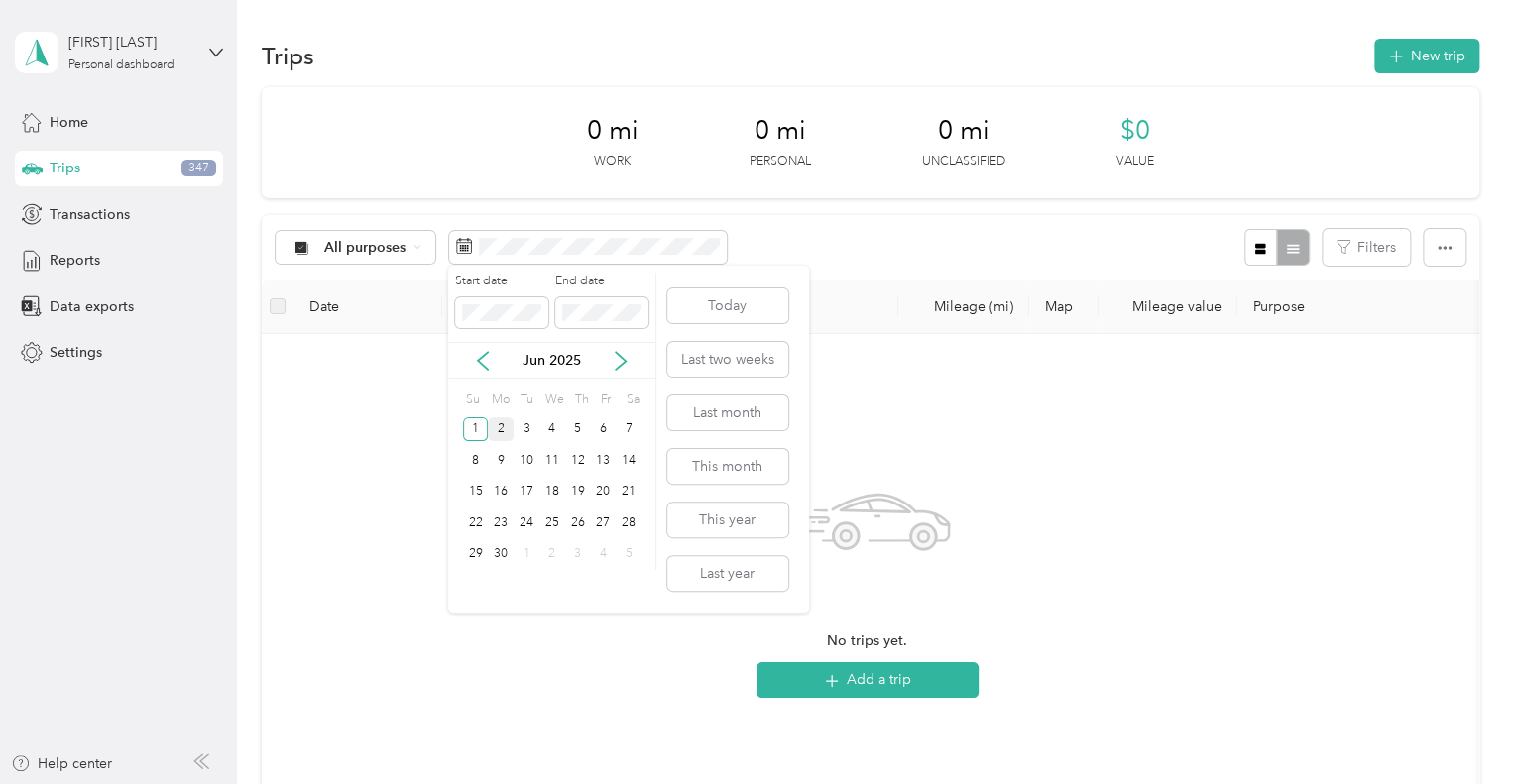 click on "2" at bounding box center [501, 429] 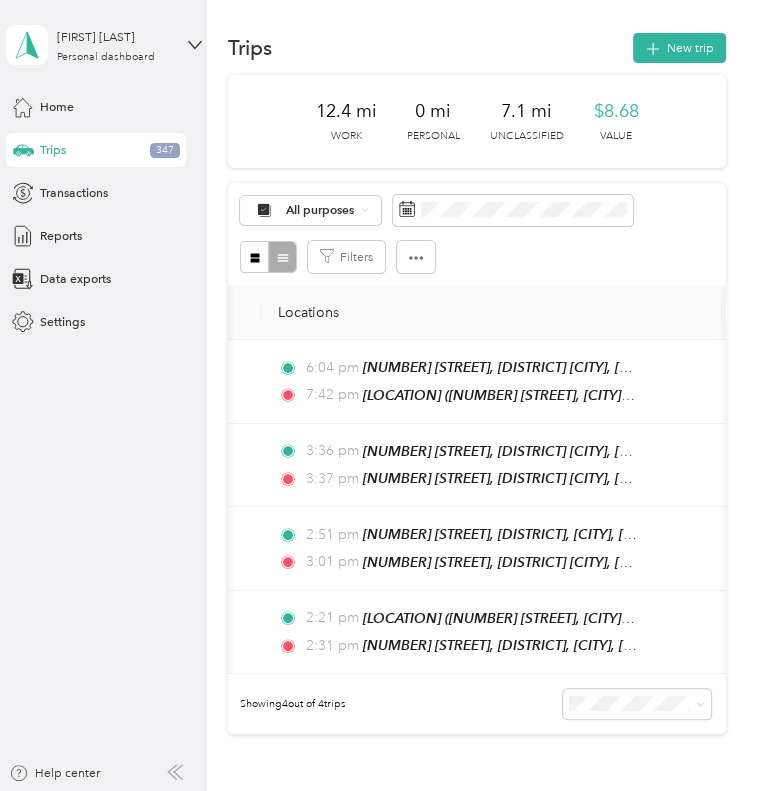 scroll, scrollTop: 0, scrollLeft: 160, axis: horizontal 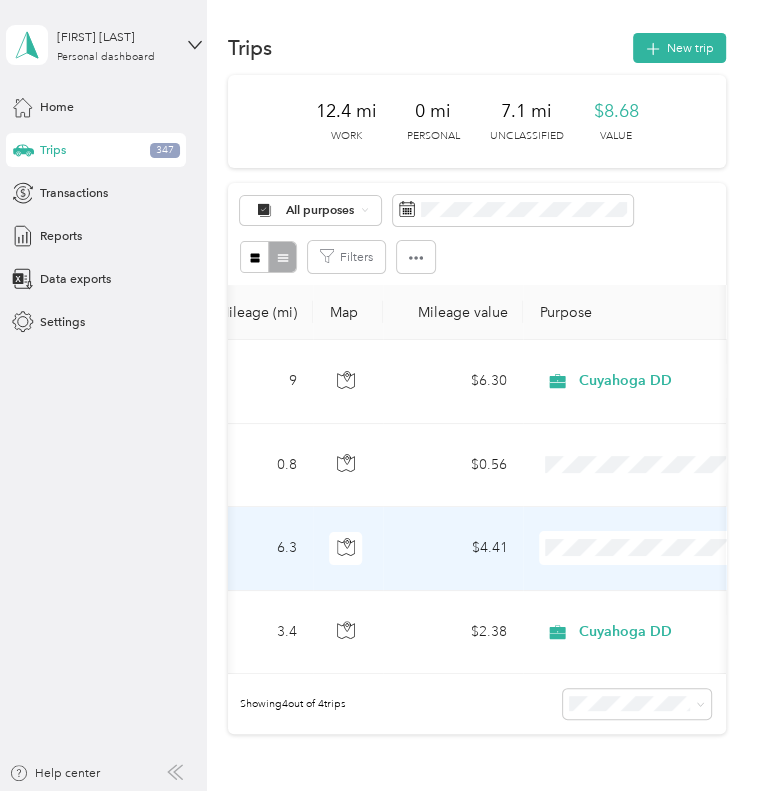 click on "Cuyahoga DD" at bounding box center [633, 576] 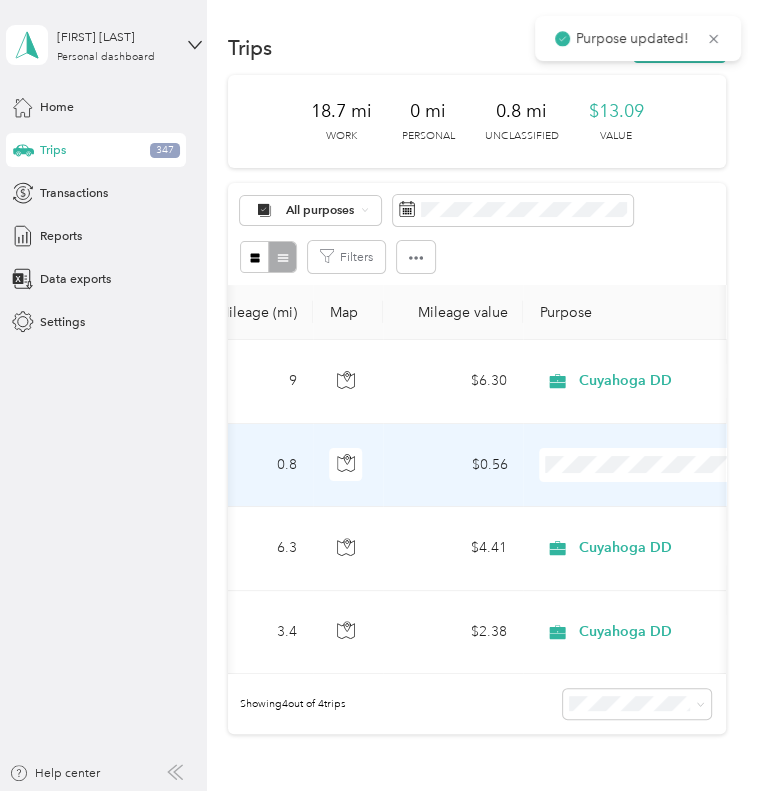 click on "Cuyahoga DD" at bounding box center (650, 495) 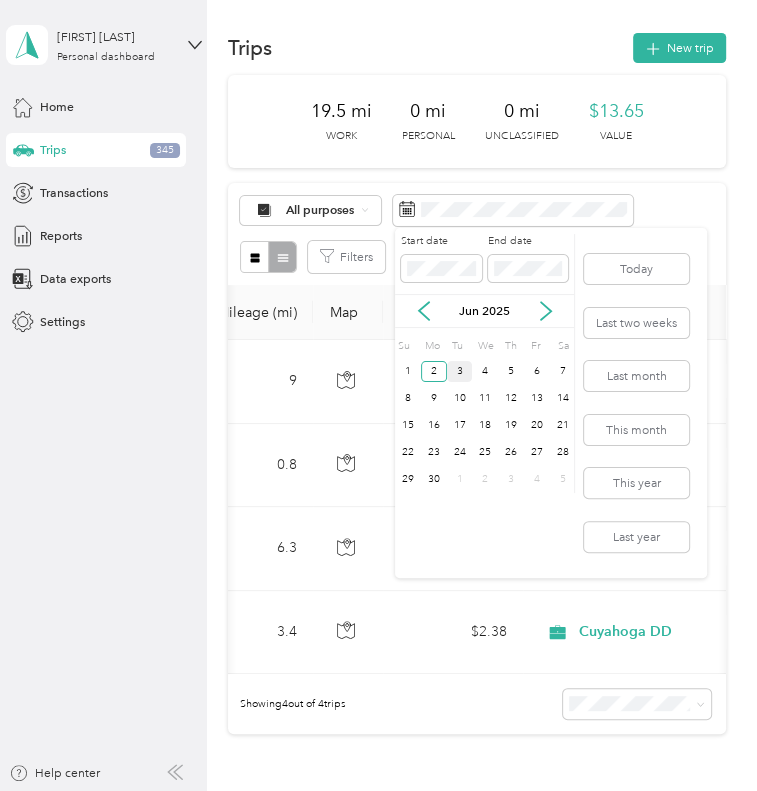 click on "3" at bounding box center (460, 371) 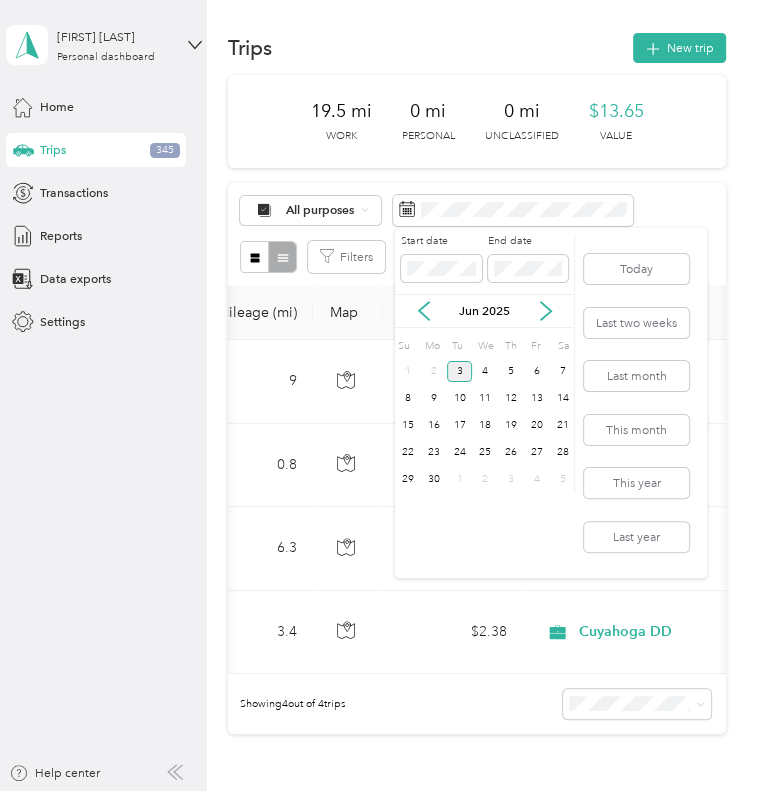 click on "3" at bounding box center [460, 371] 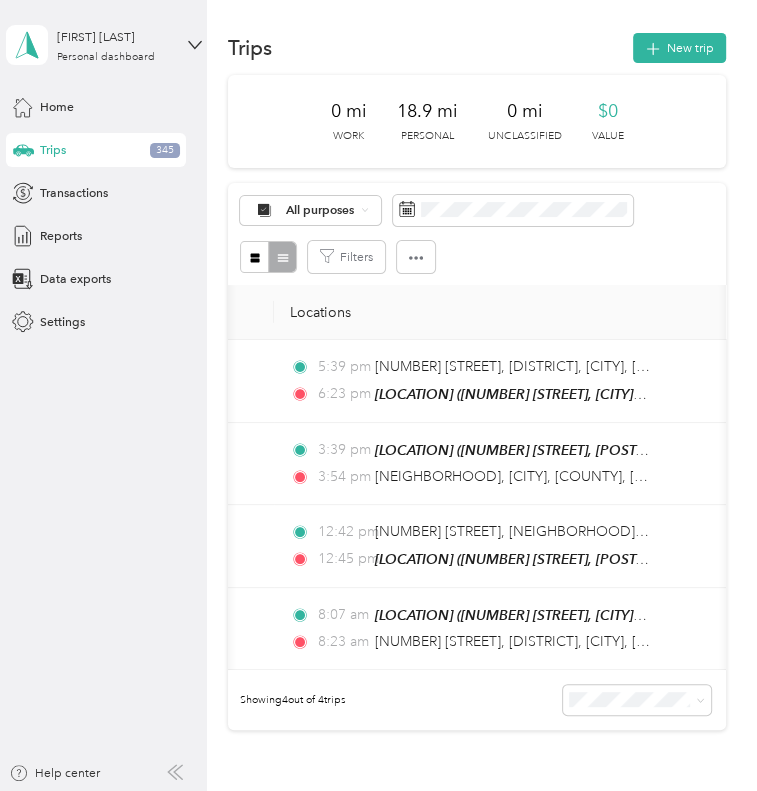 scroll, scrollTop: 0, scrollLeft: 140, axis: horizontal 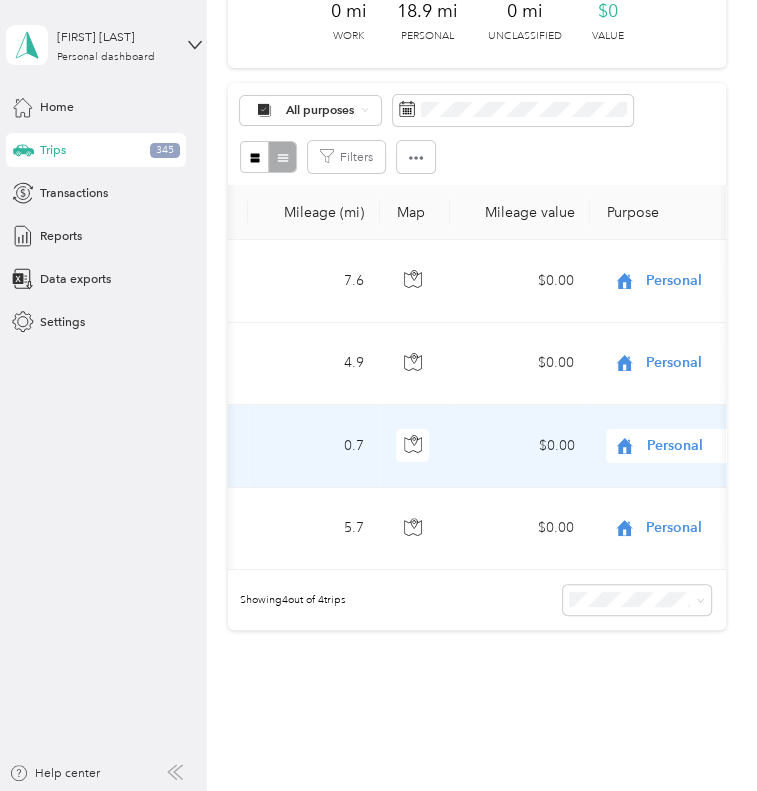 click on "Personal" at bounding box center [739, 446] 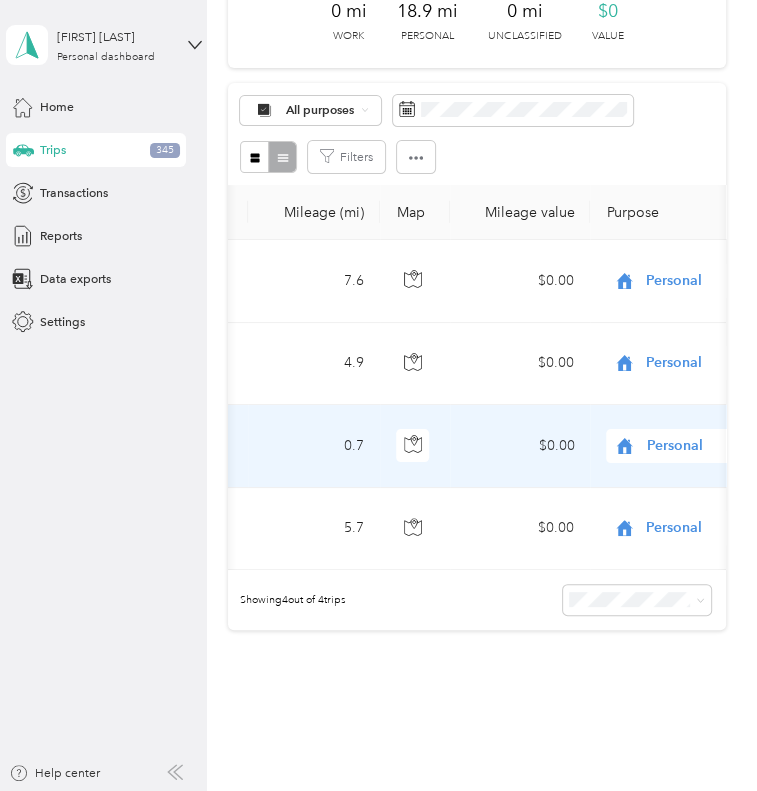 click on "Cuyahoga DD" at bounding box center (650, 476) 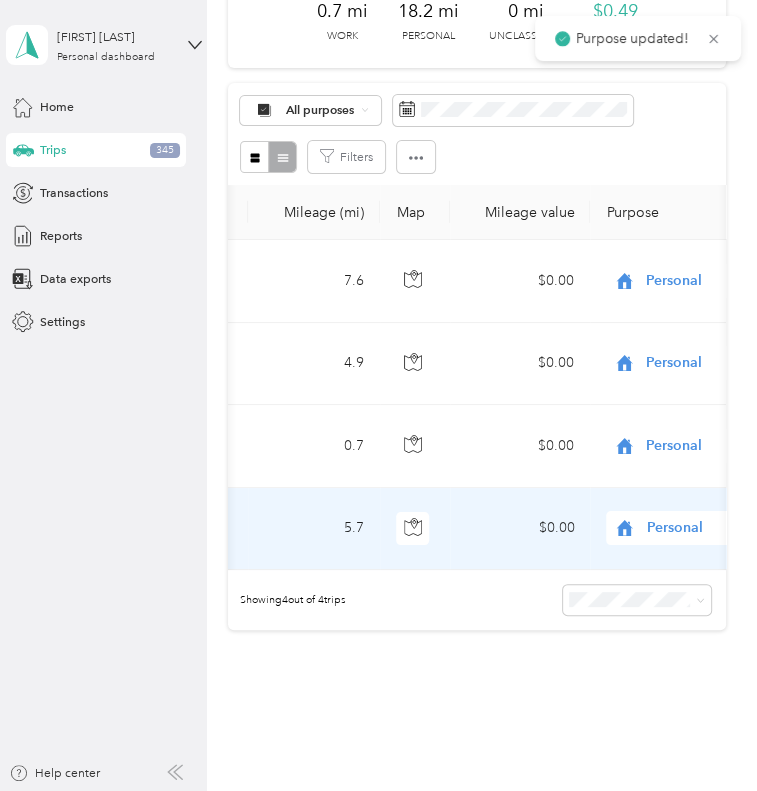 click on "Personal" at bounding box center [739, 528] 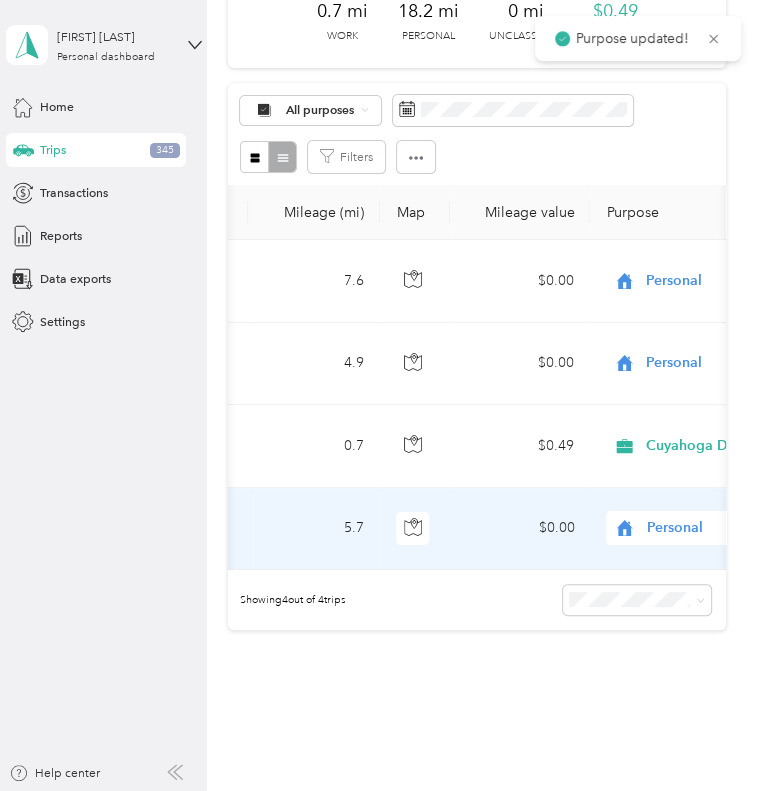 click on "Cuyahoga DD" at bounding box center (650, 550) 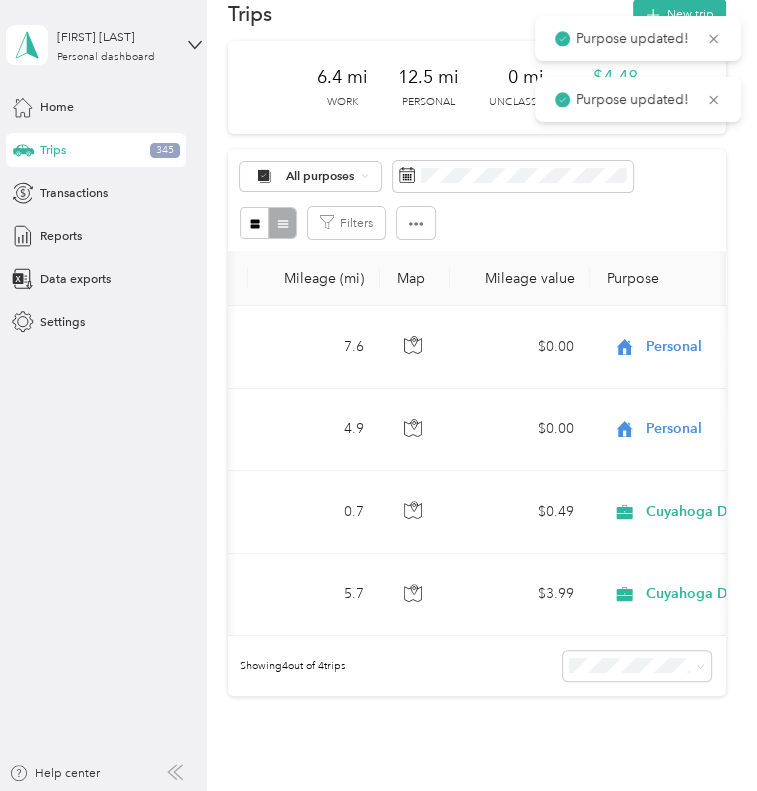 scroll, scrollTop: 0, scrollLeft: 0, axis: both 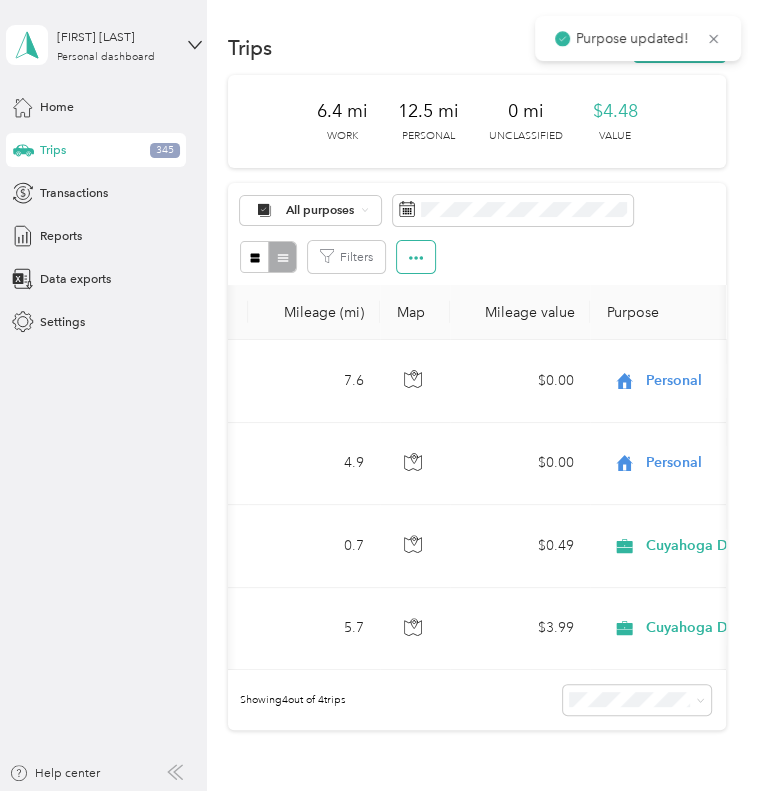 click at bounding box center (416, 257) 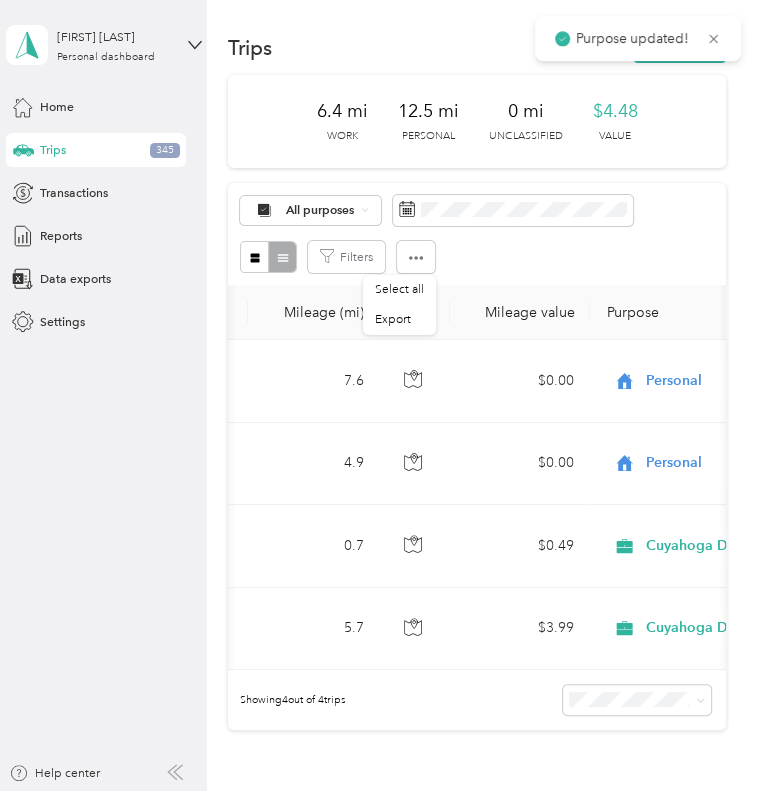 click on "Filters" at bounding box center (477, 257) 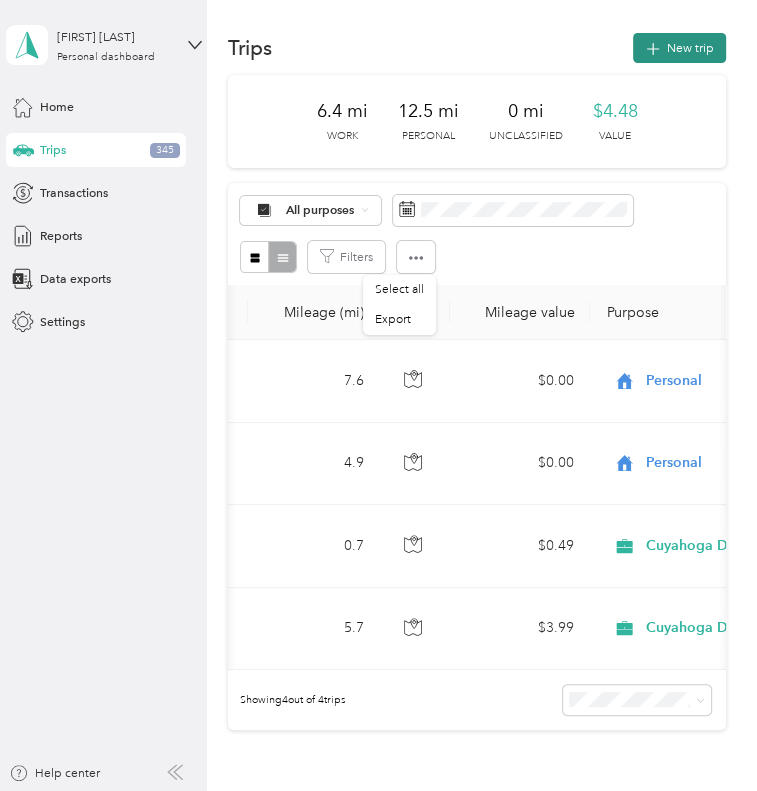 click on "New trip" at bounding box center (679, 48) 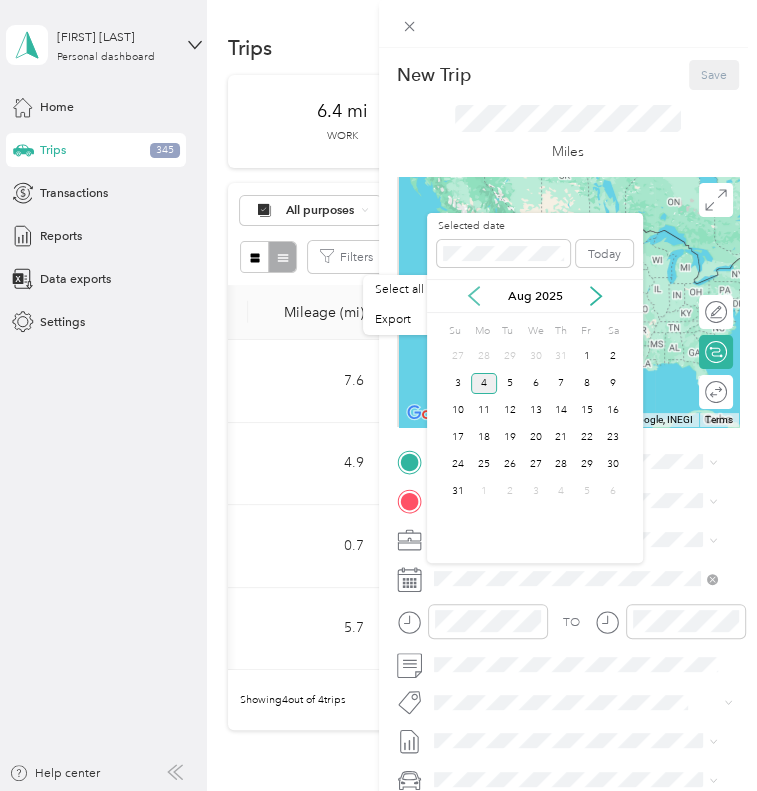 click 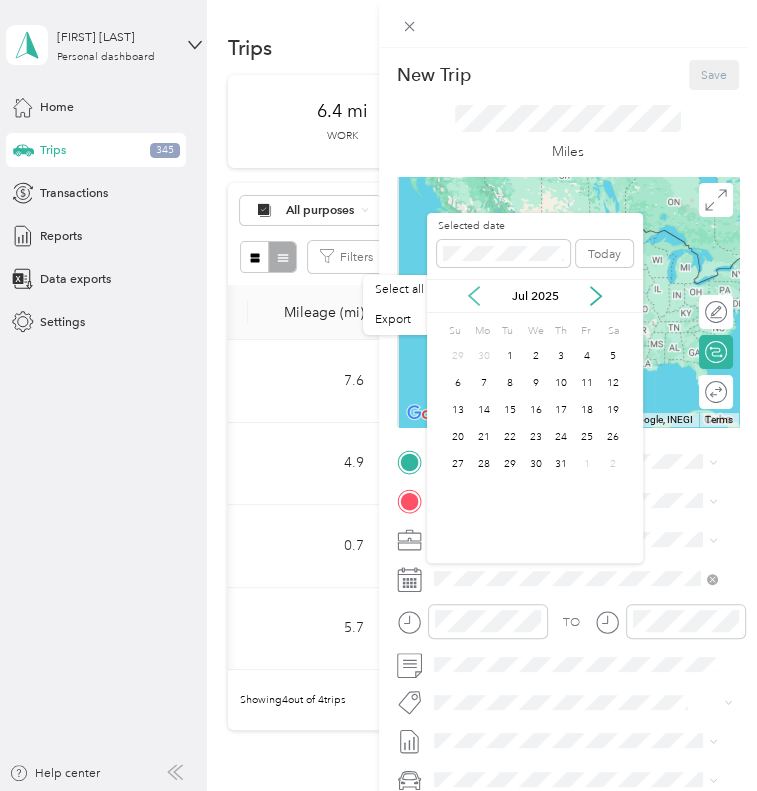 click 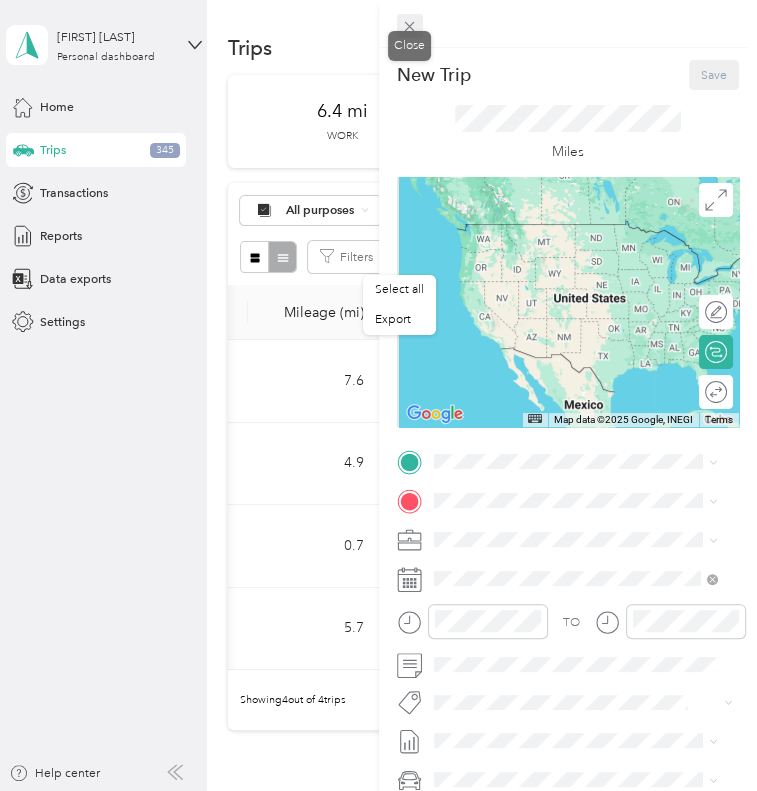 click 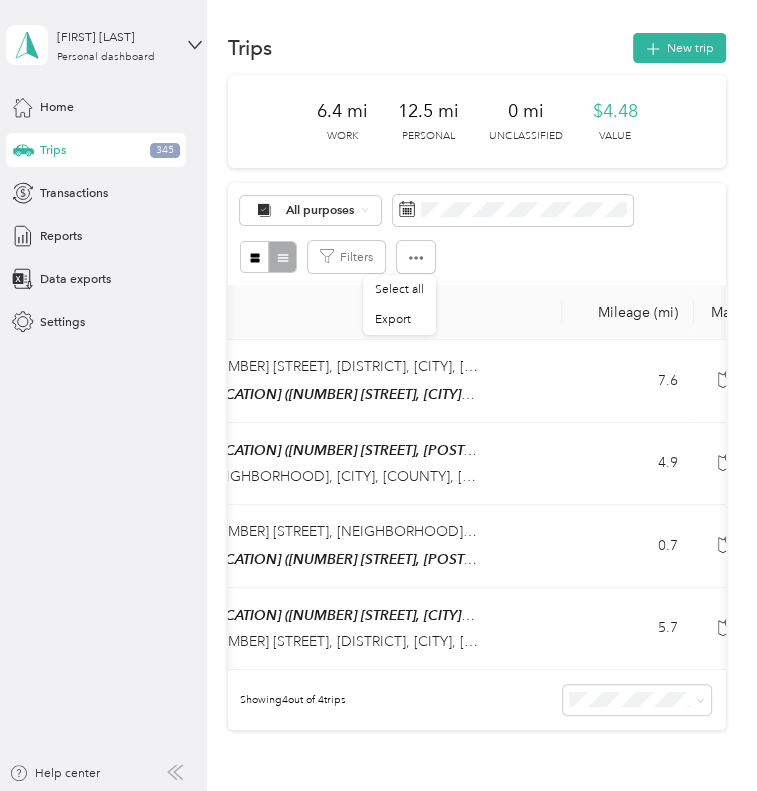 scroll, scrollTop: 0, scrollLeft: 357, axis: horizontal 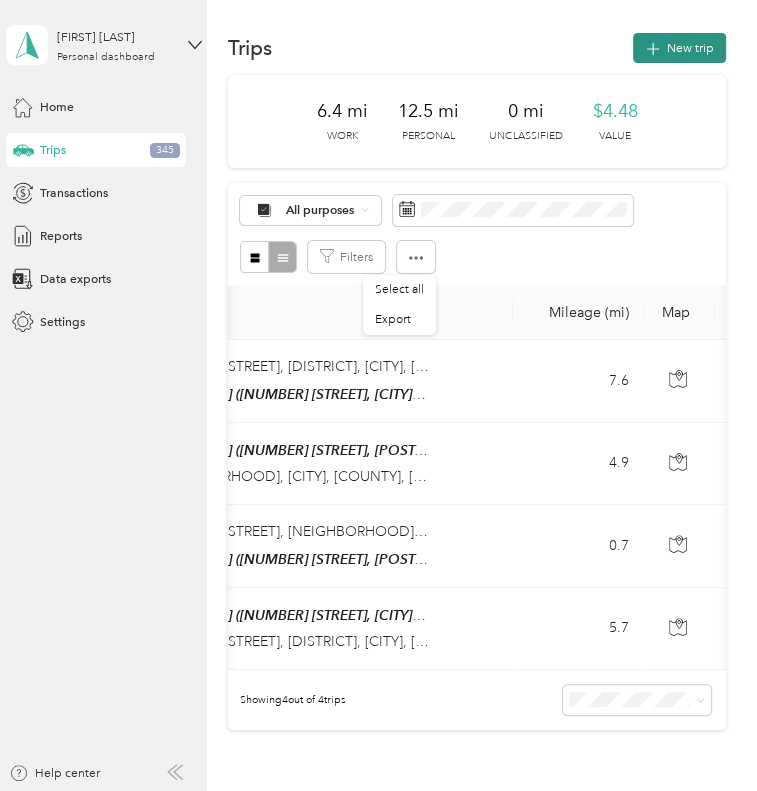 click on "New trip" at bounding box center (679, 48) 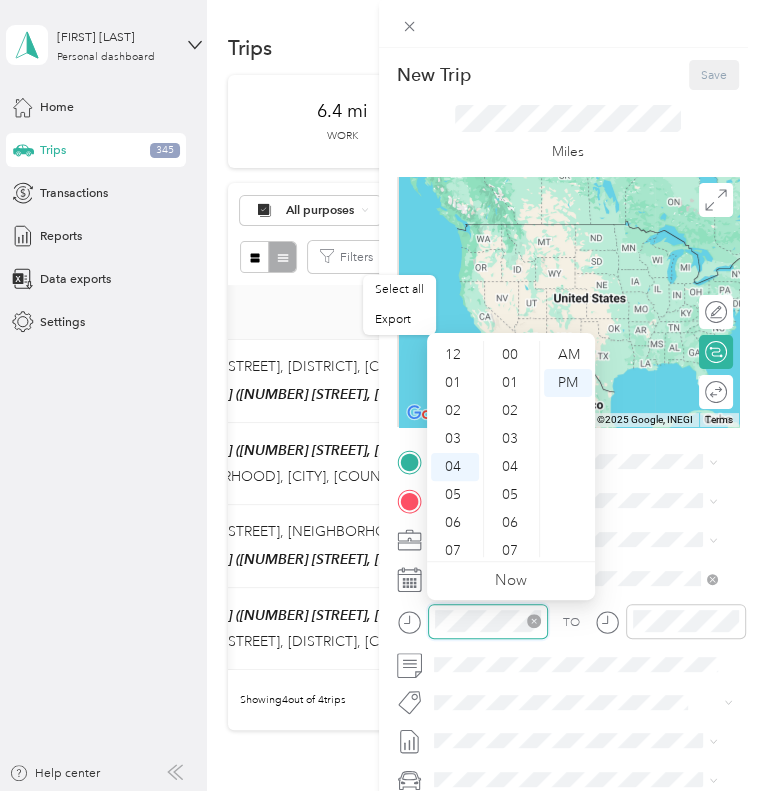 scroll, scrollTop: 112, scrollLeft: 0, axis: vertical 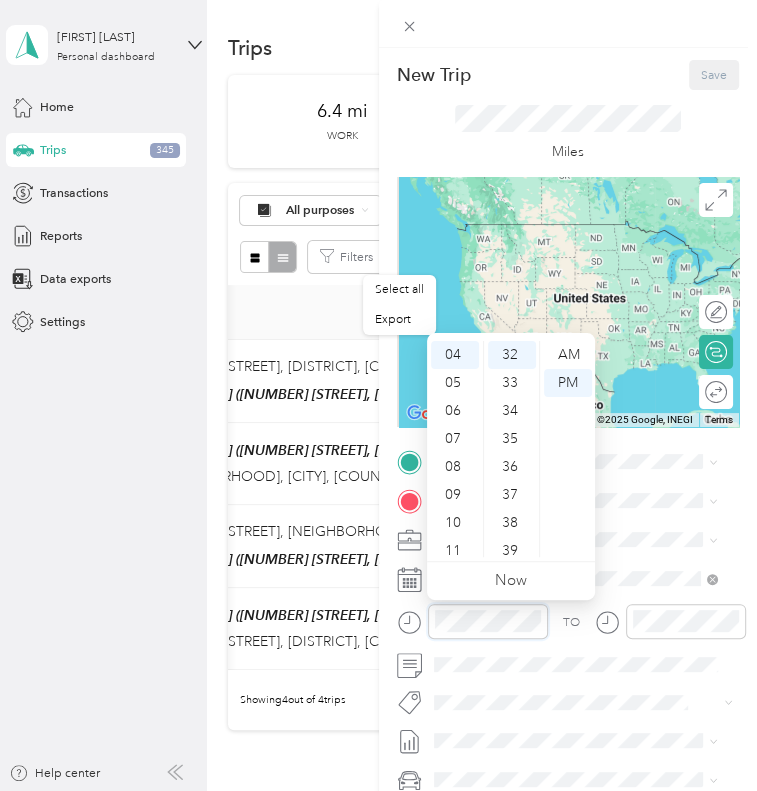click on "New Trip Save This trip cannot be edited because it is either under review, approved, or paid. Contact your Team Manager to edit it. Miles ← Move left → Move right ↑ Move up ↓ Move down + Zoom in - Zoom out Home Jump left by 75% End Jump right by 75% Page Up Jump up by 75% Page Down Jump down by 75% Map Data Map data ©2025 Google, INEGI Map data ©2025 Google, INEGI 1000 km  Click to toggle between metric and imperial units Terms Report a map error Edit route Calculate route Round trip TO Add photo" at bounding box center (568, 465) 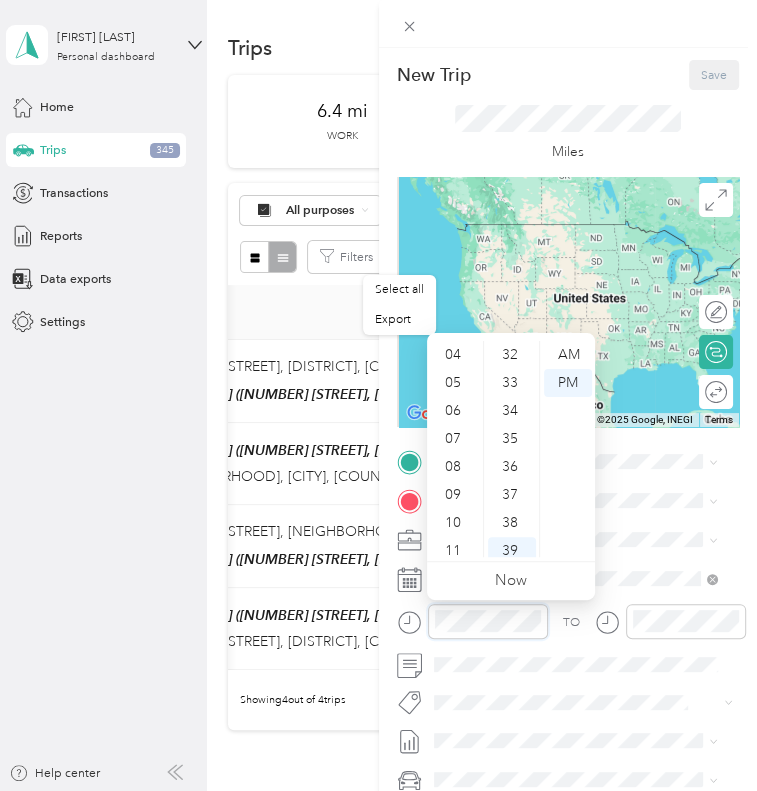 scroll, scrollTop: 84, scrollLeft: 0, axis: vertical 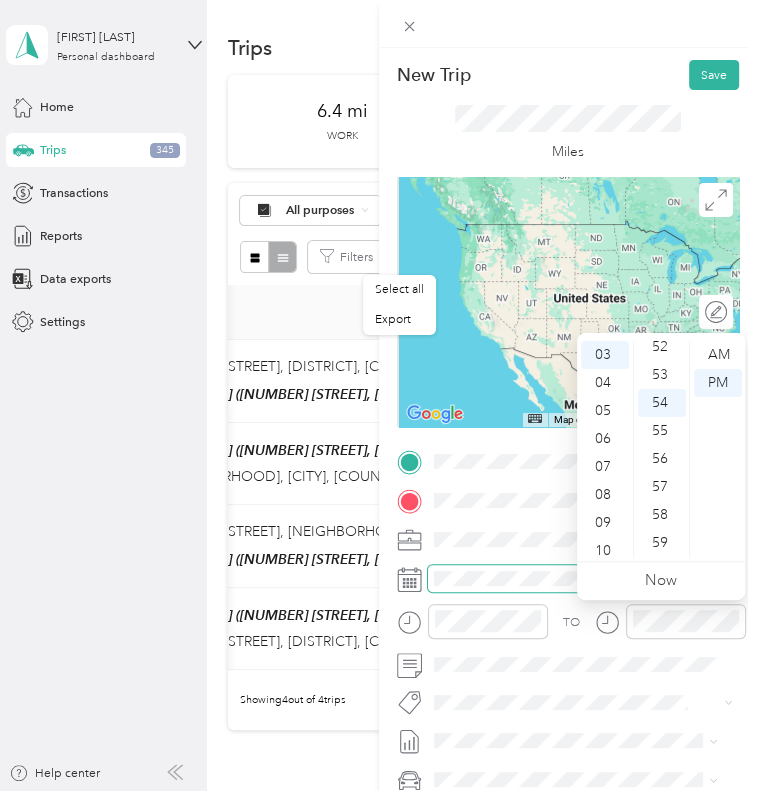 click at bounding box center (584, 578) 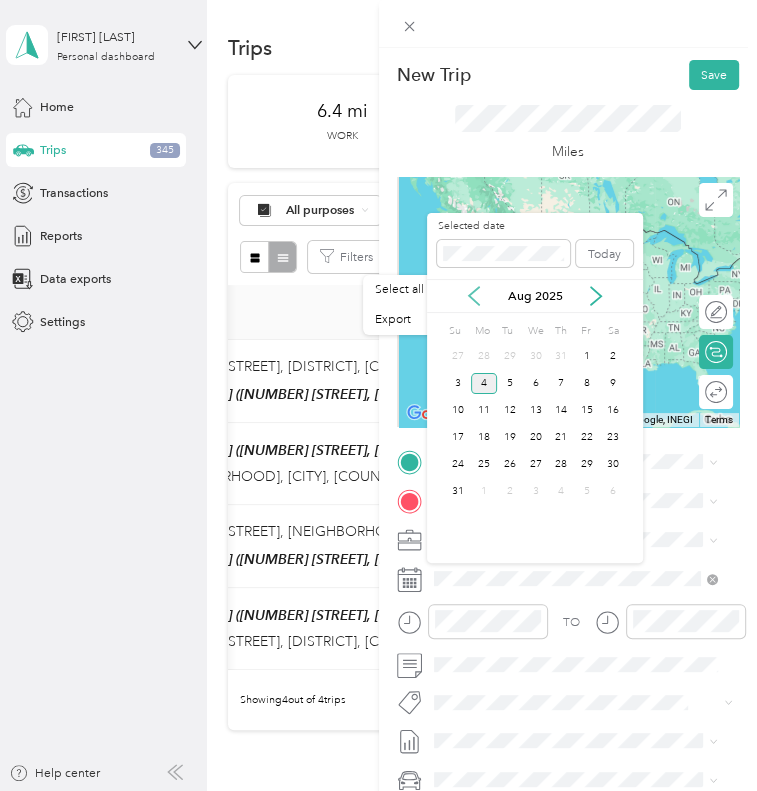 click 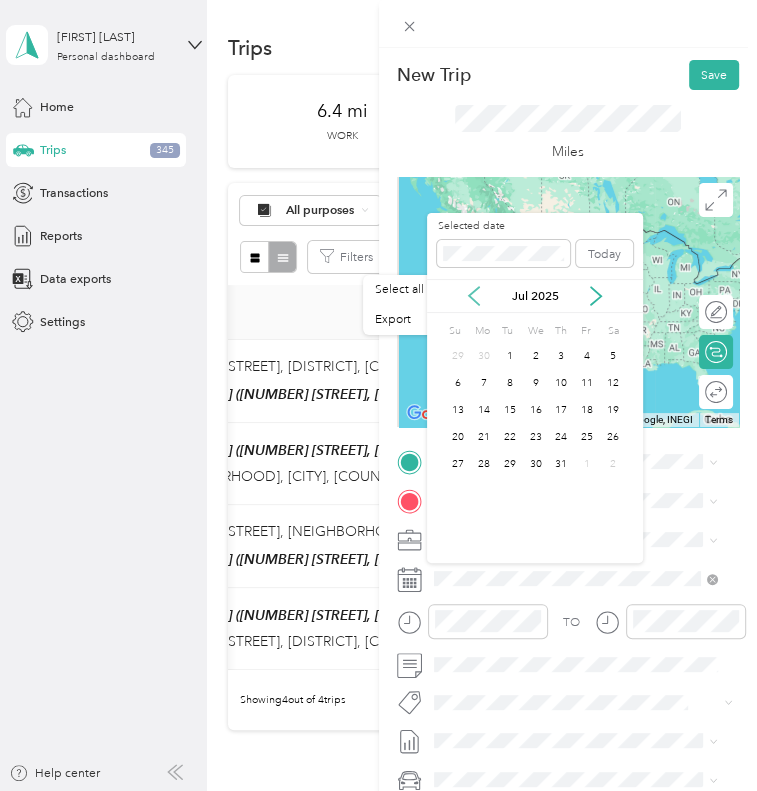 click 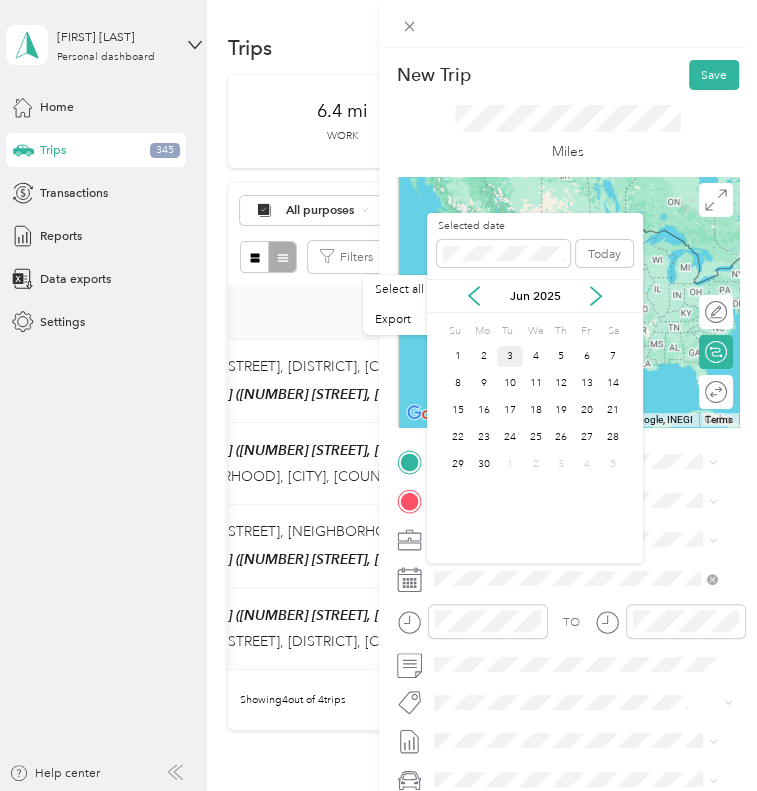 click on "3" at bounding box center (510, 356) 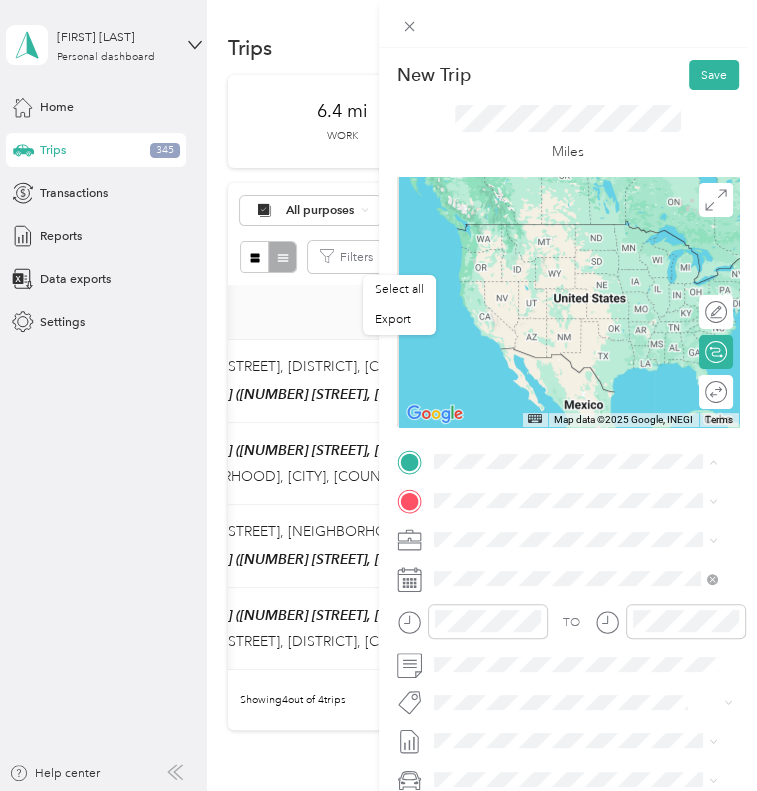 click on "[NUMBER] [STREET], [POSTAL_CODE], [CITY], [STATE], [COUNTRY]" at bounding box center (575, 559) 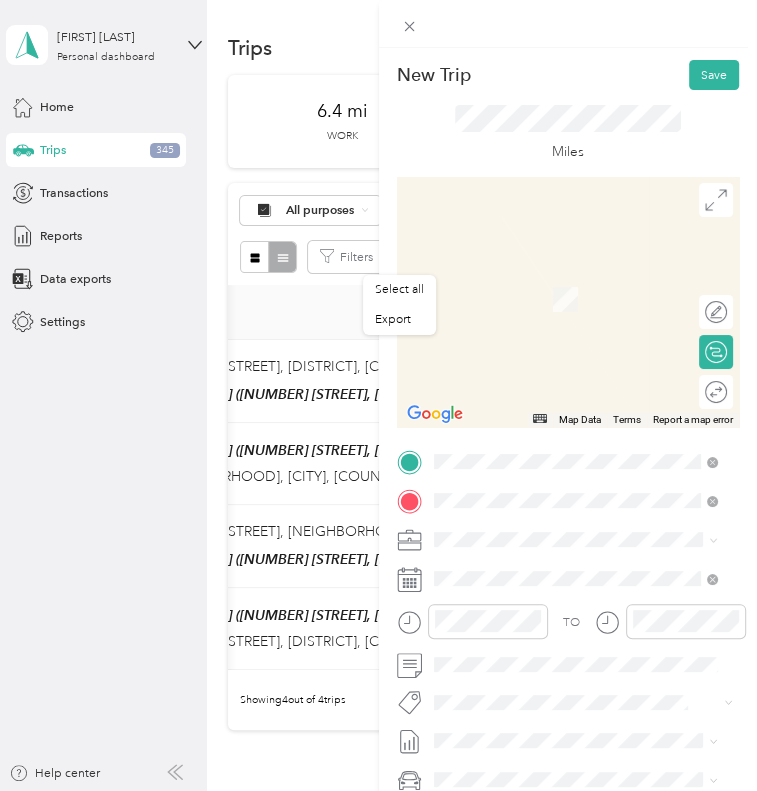 click on "Home" at bounding box center [589, 714] 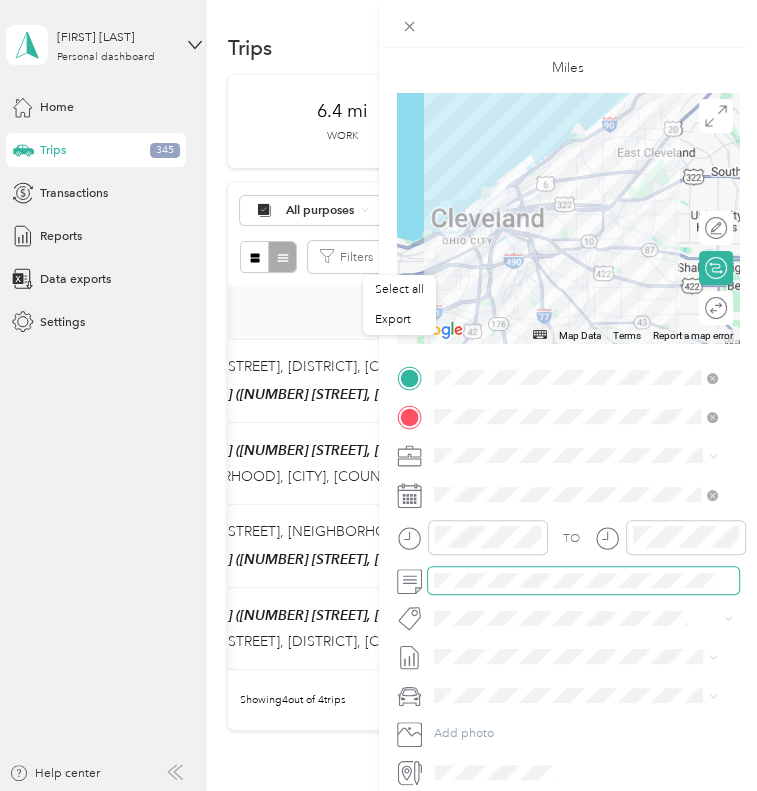 scroll, scrollTop: 53, scrollLeft: 0, axis: vertical 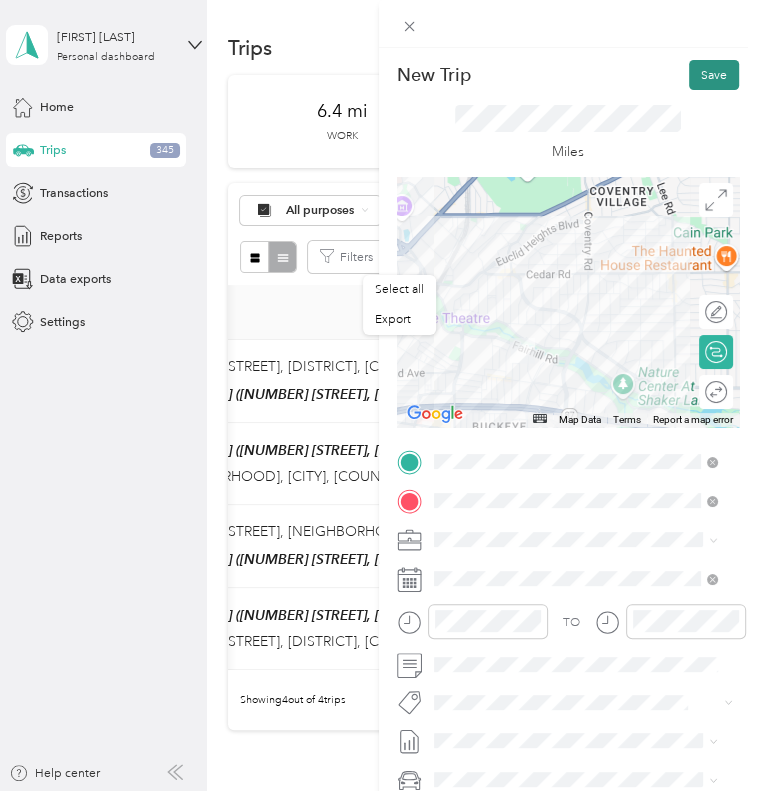 click on "Save" at bounding box center (714, 75) 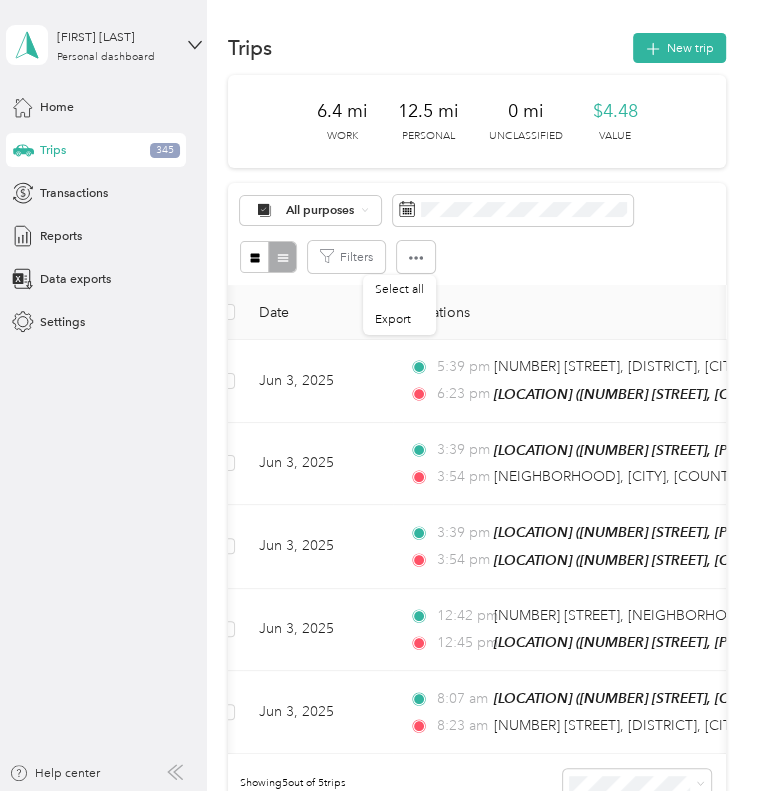 scroll, scrollTop: 0, scrollLeft: 0, axis: both 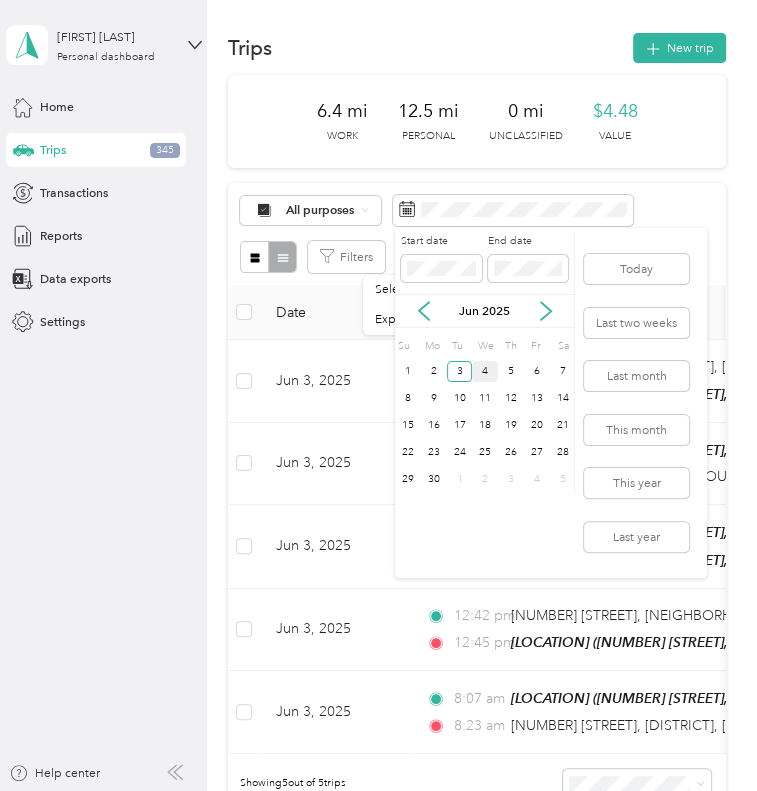 click on "4" at bounding box center (485, 371) 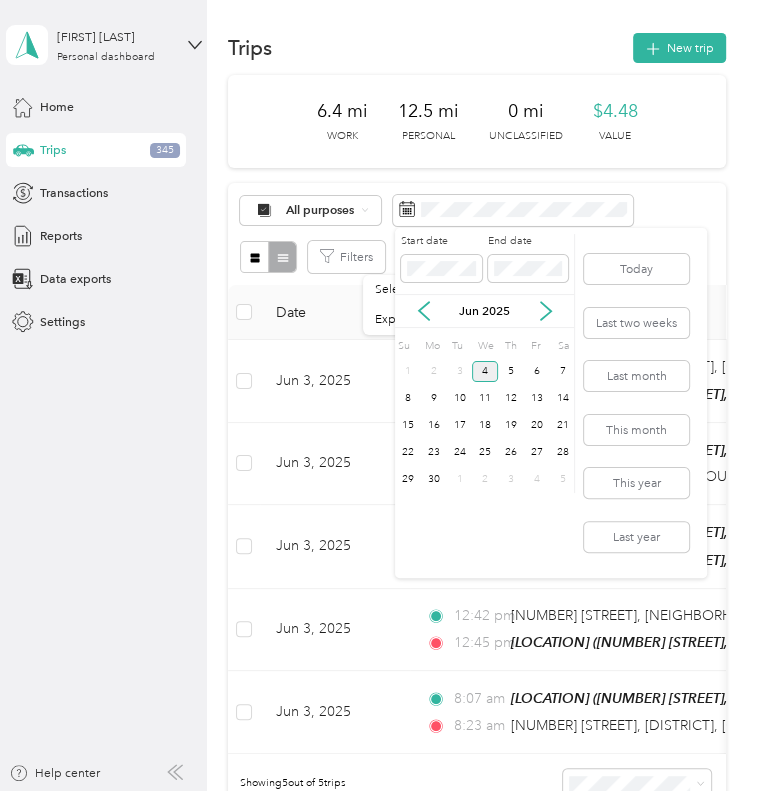 click on "4" at bounding box center [485, 371] 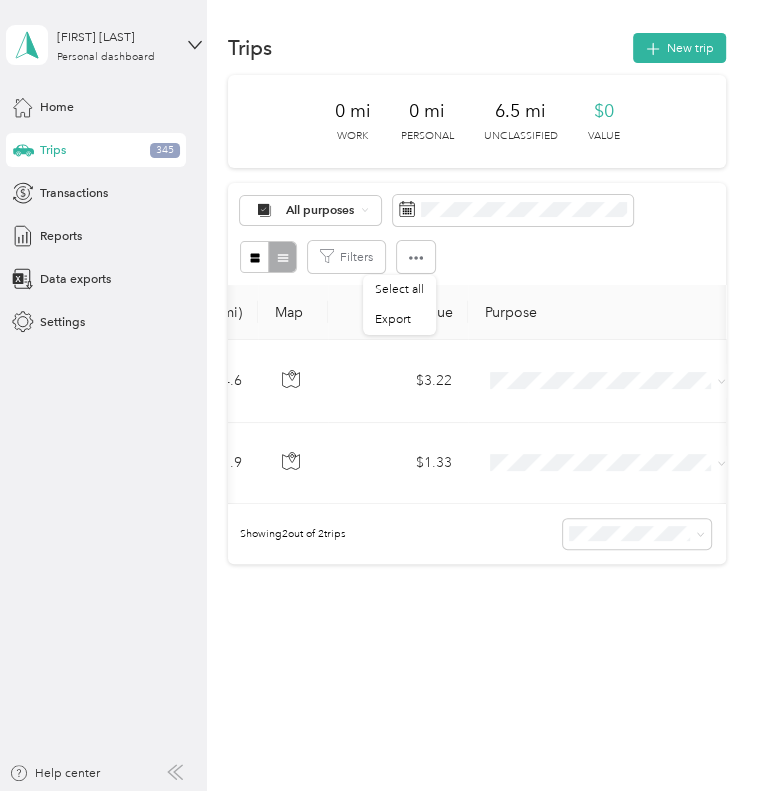 scroll, scrollTop: 0, scrollLeft: 771, axis: horizontal 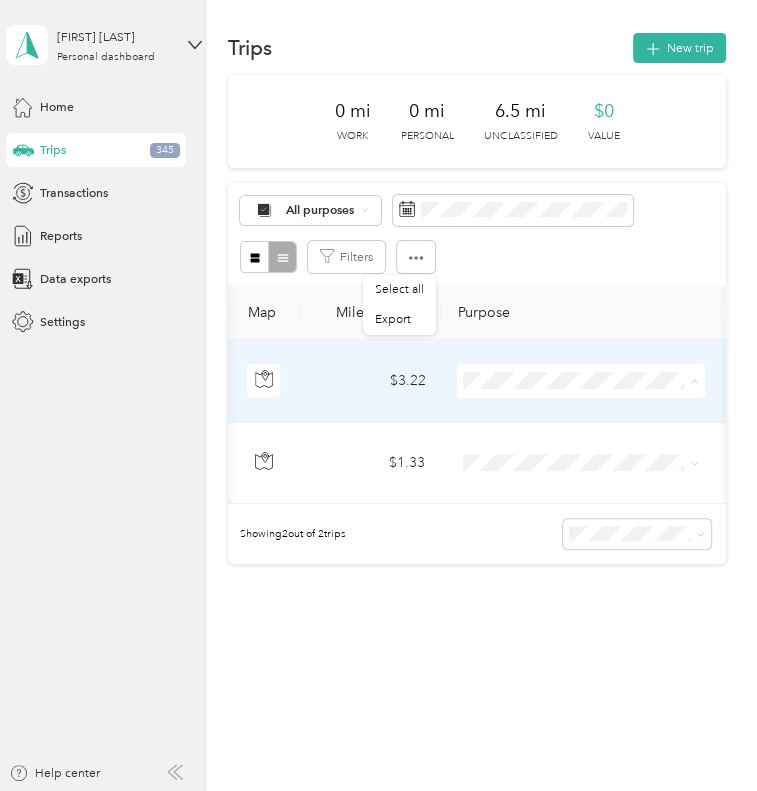 click on "Personal" at bounding box center [599, 444] 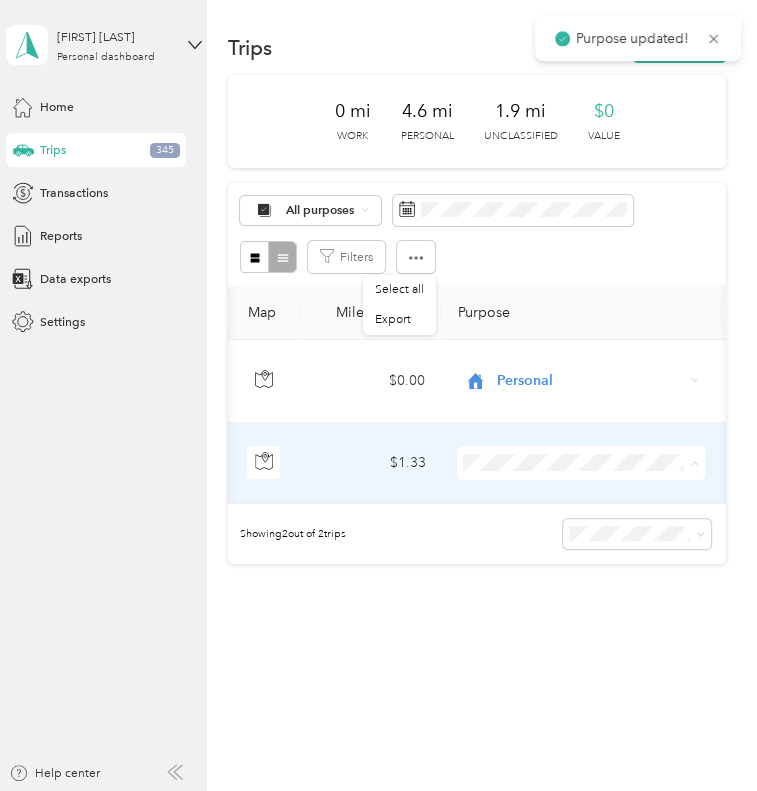 click on "Personal" at bounding box center [582, 525] 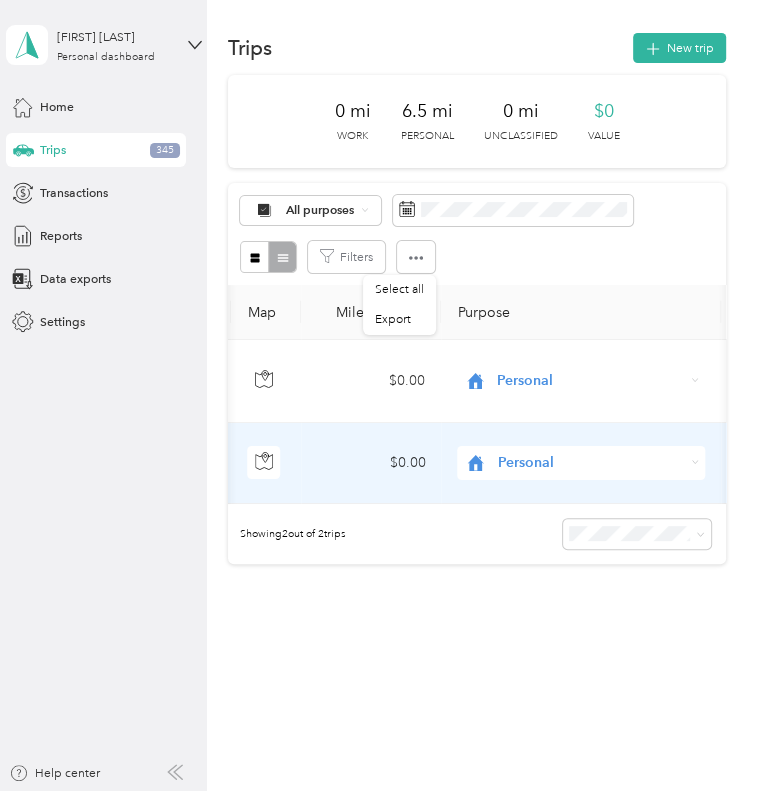 click on "Filters" at bounding box center (477, 257) 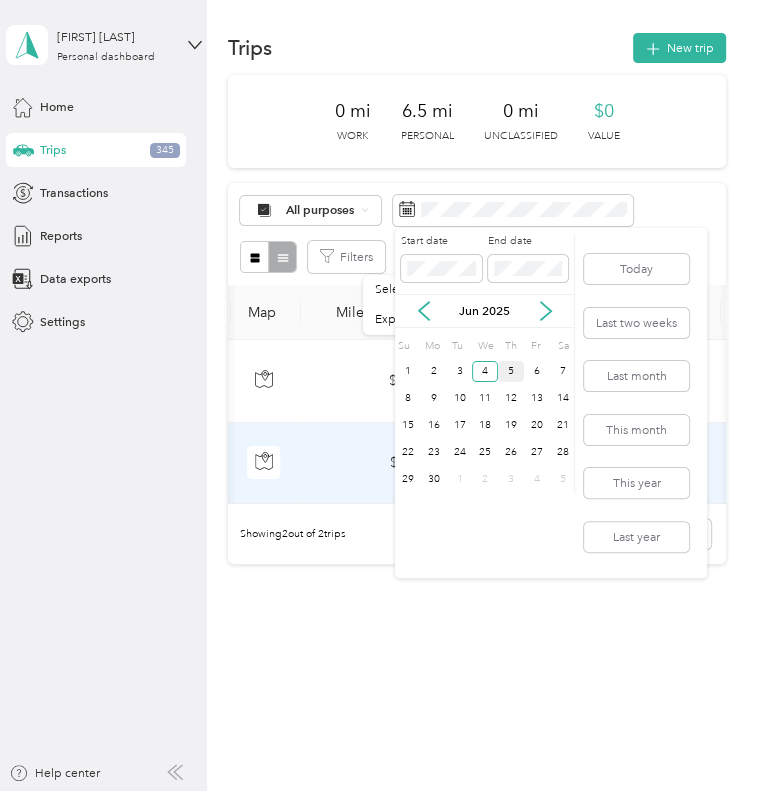 click on "5" at bounding box center (511, 371) 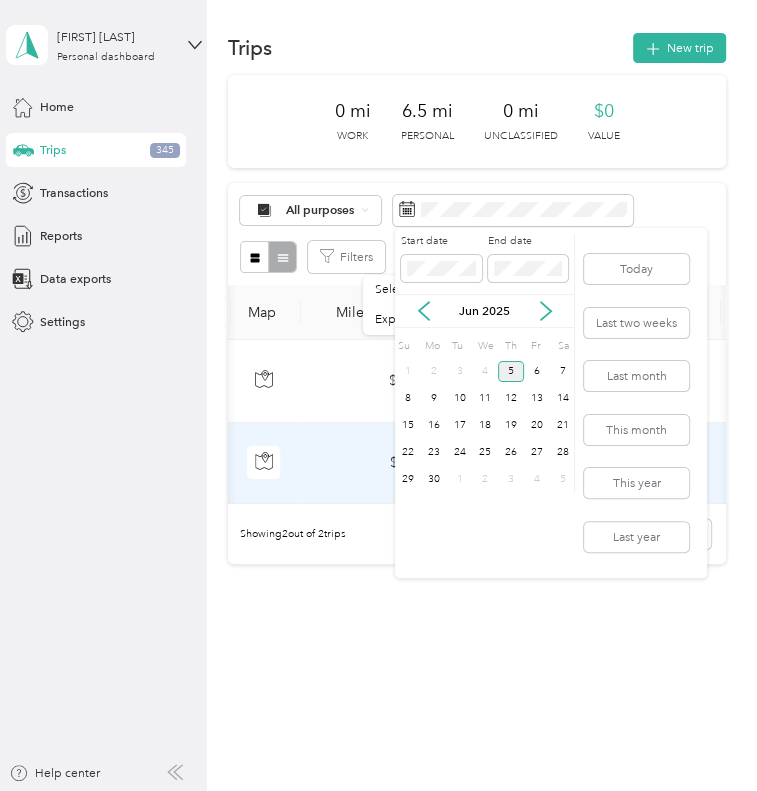 click on "5" at bounding box center [511, 371] 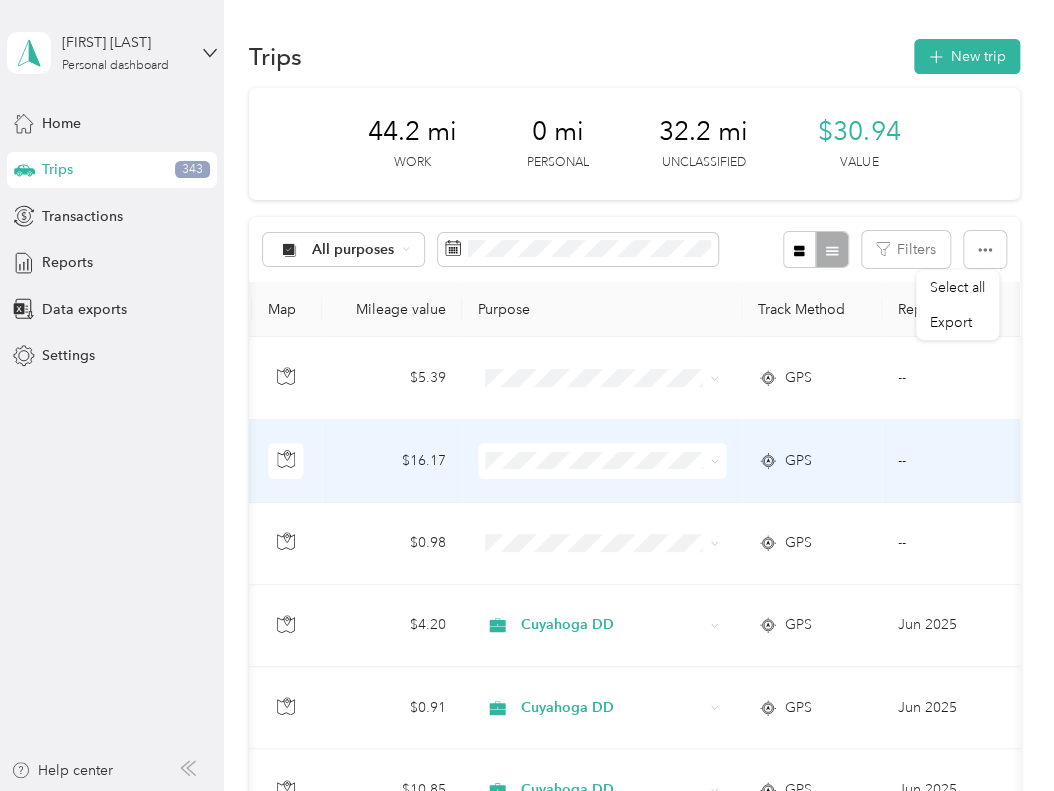 scroll, scrollTop: 300, scrollLeft: 0, axis: vertical 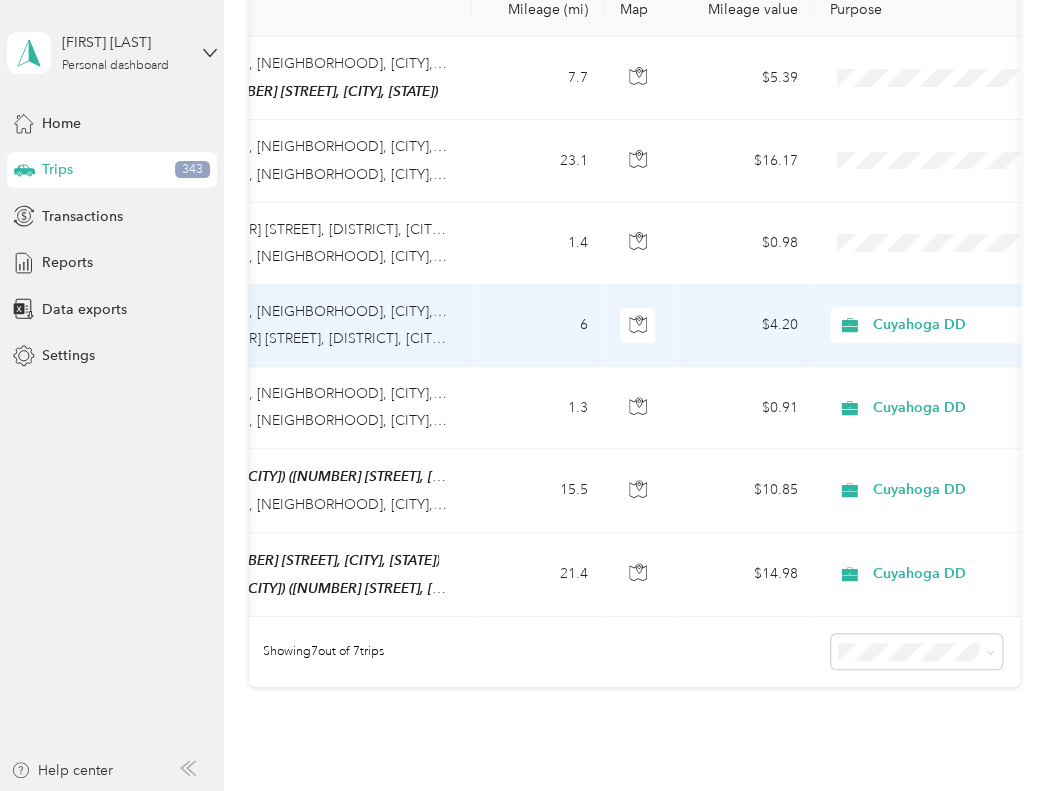 click on "Cuyahoga DD" at bounding box center [963, 325] 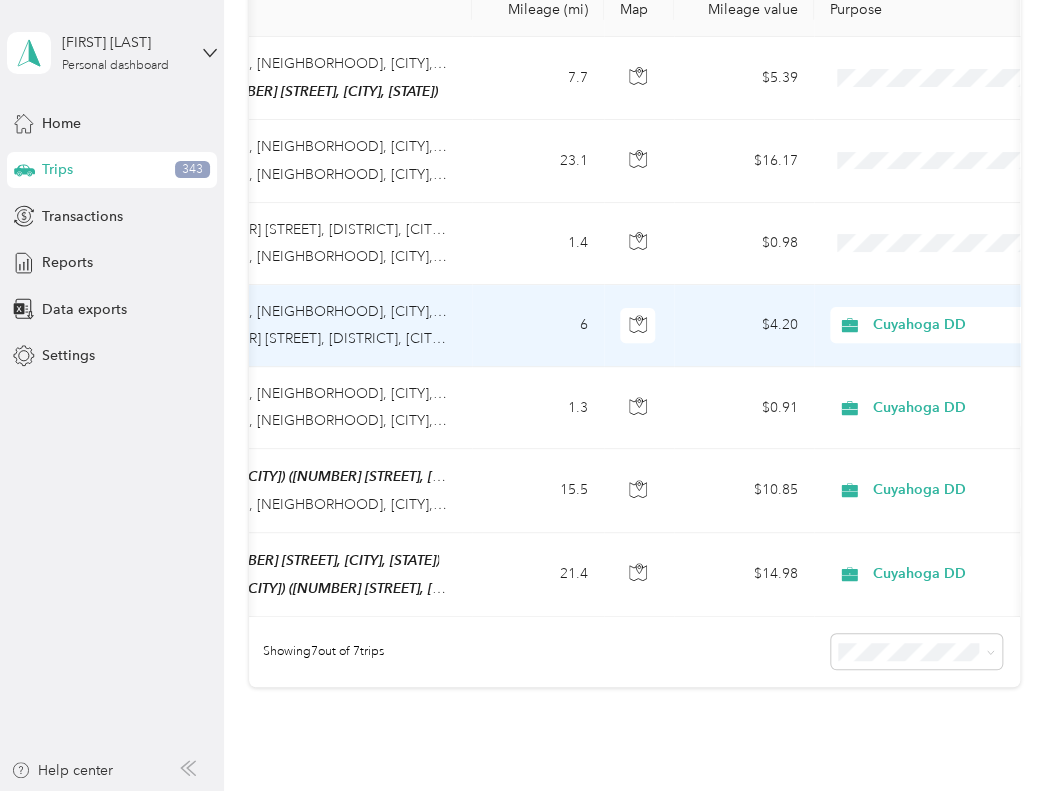 click on "Personal" at bounding box center [947, 395] 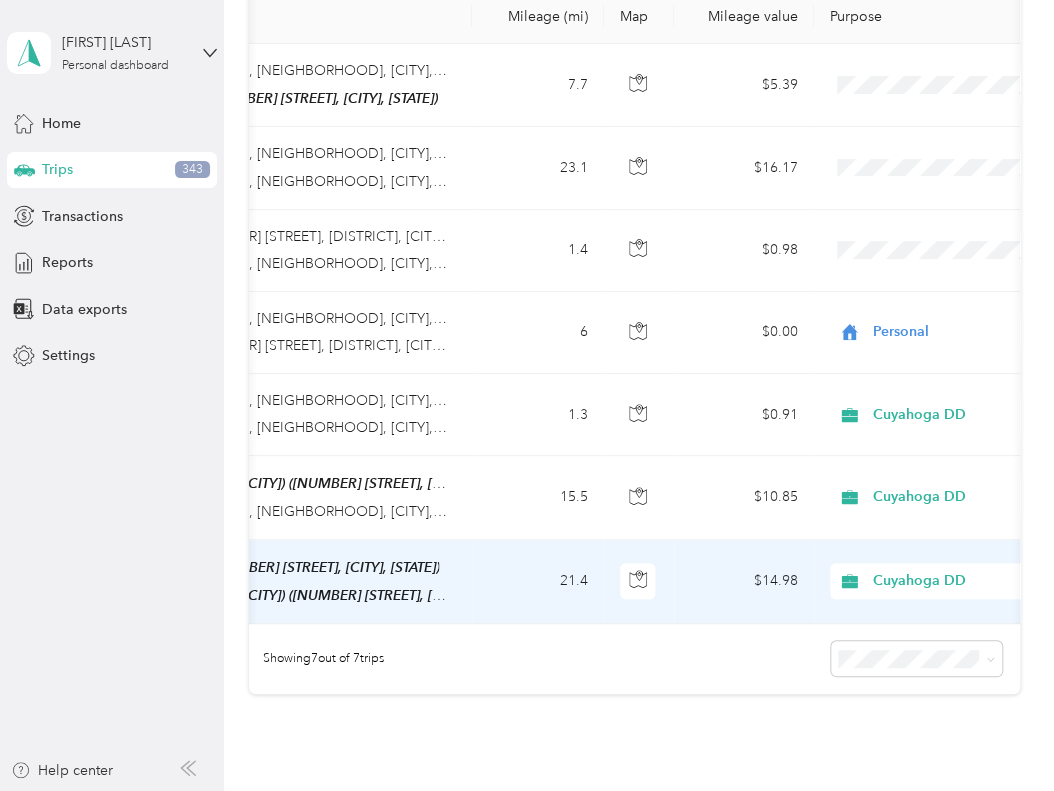 scroll, scrollTop: 300, scrollLeft: 0, axis: vertical 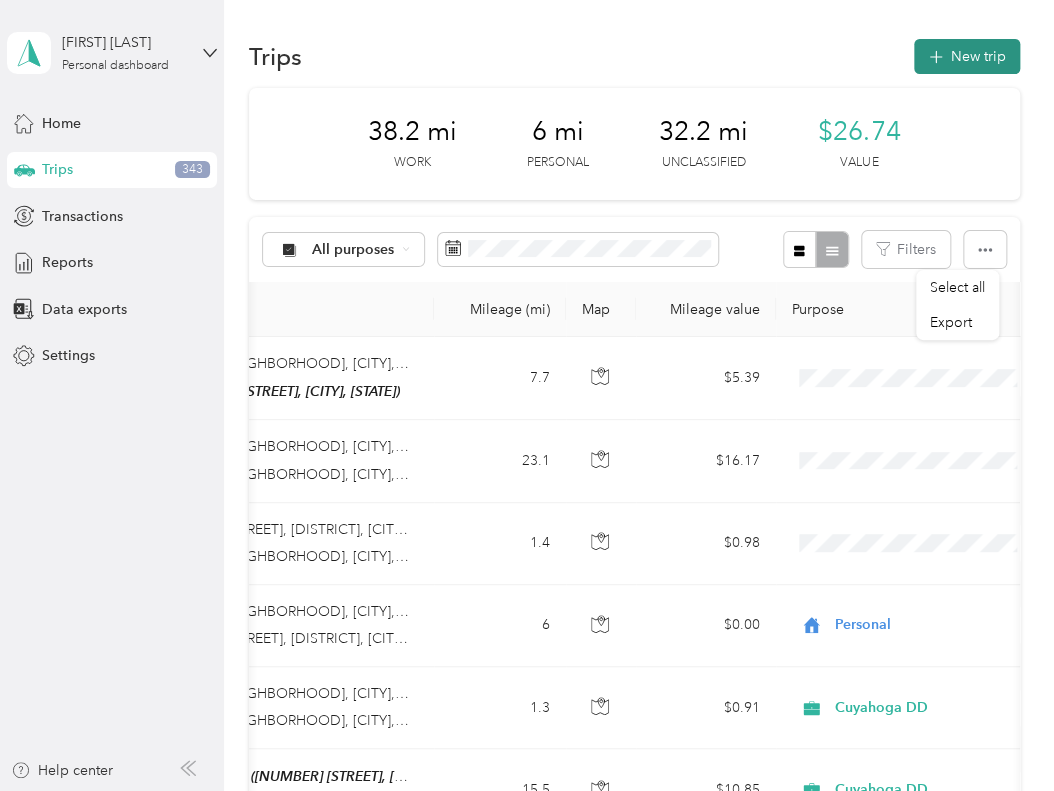 click on "New trip" at bounding box center (967, 56) 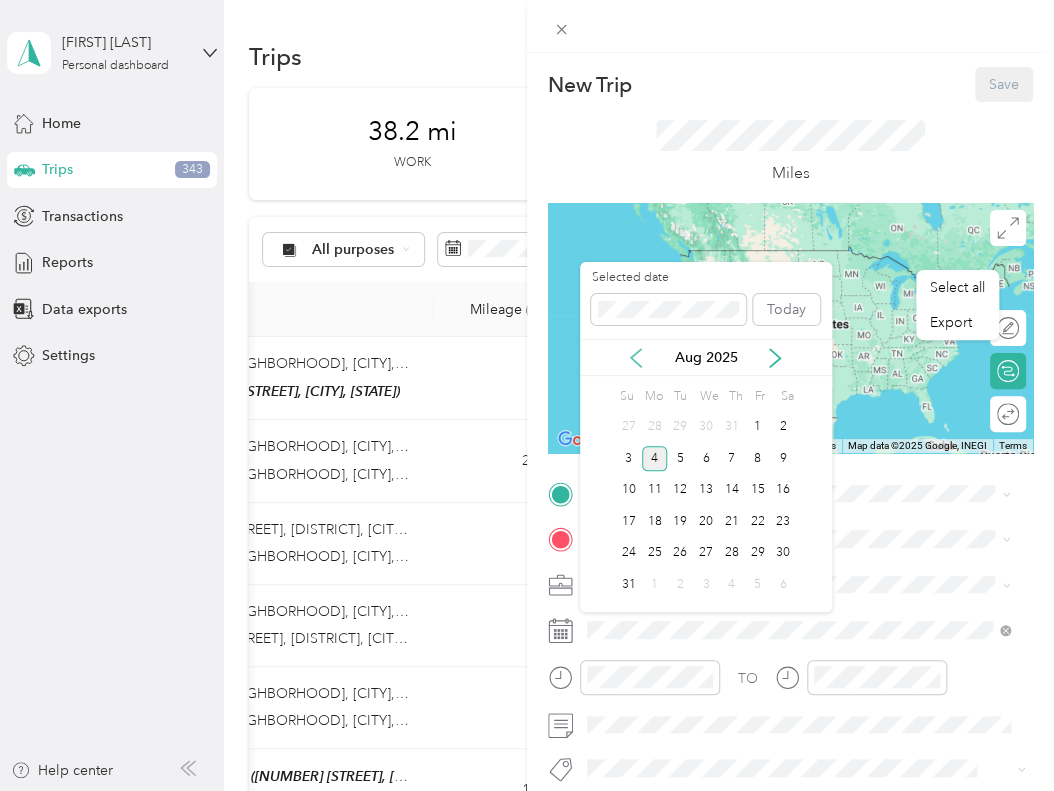 click 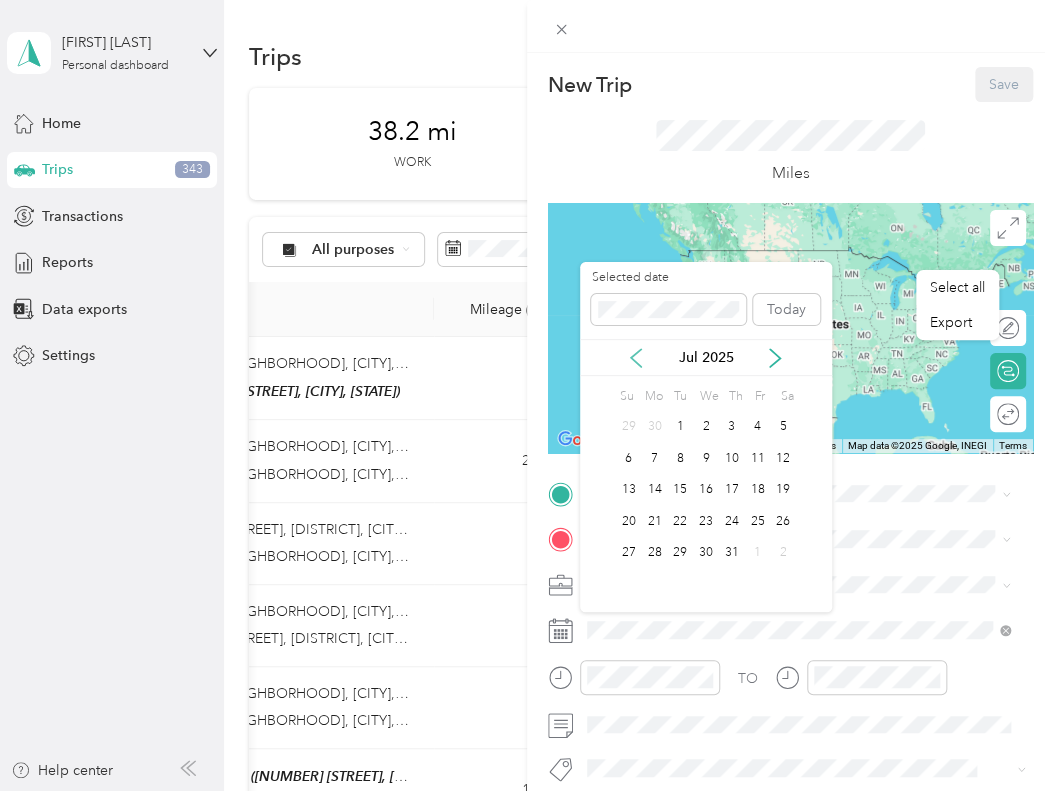 click 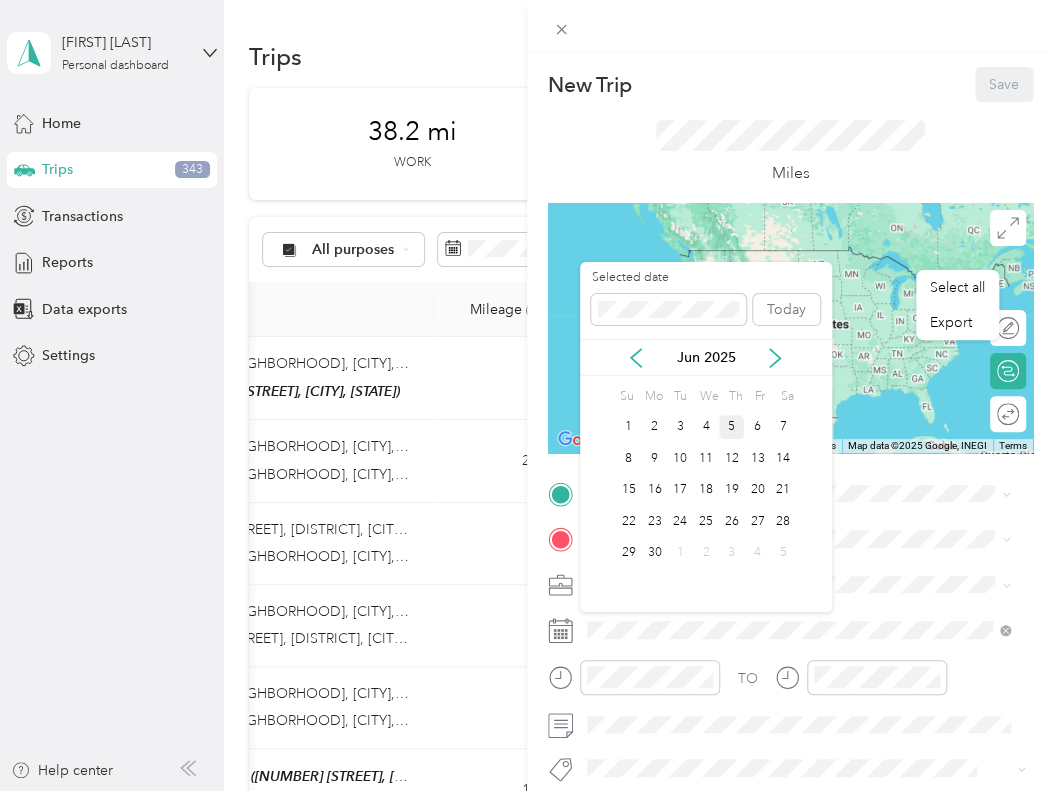 click on "5" at bounding box center (732, 427) 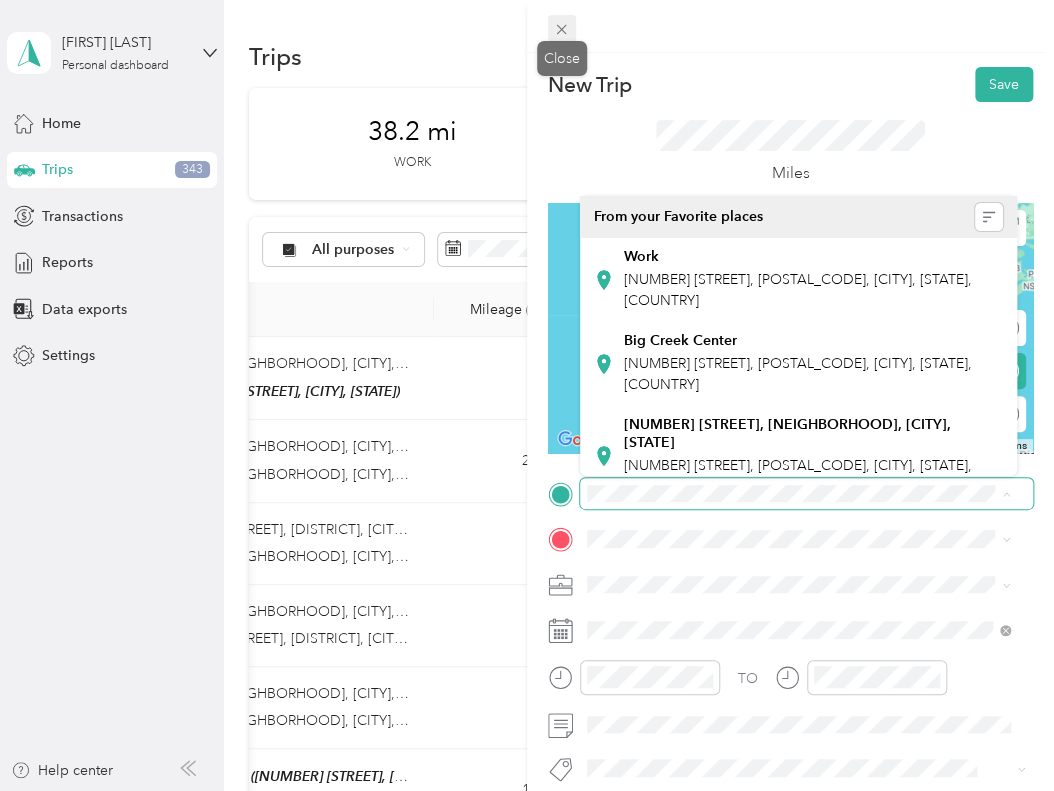 click 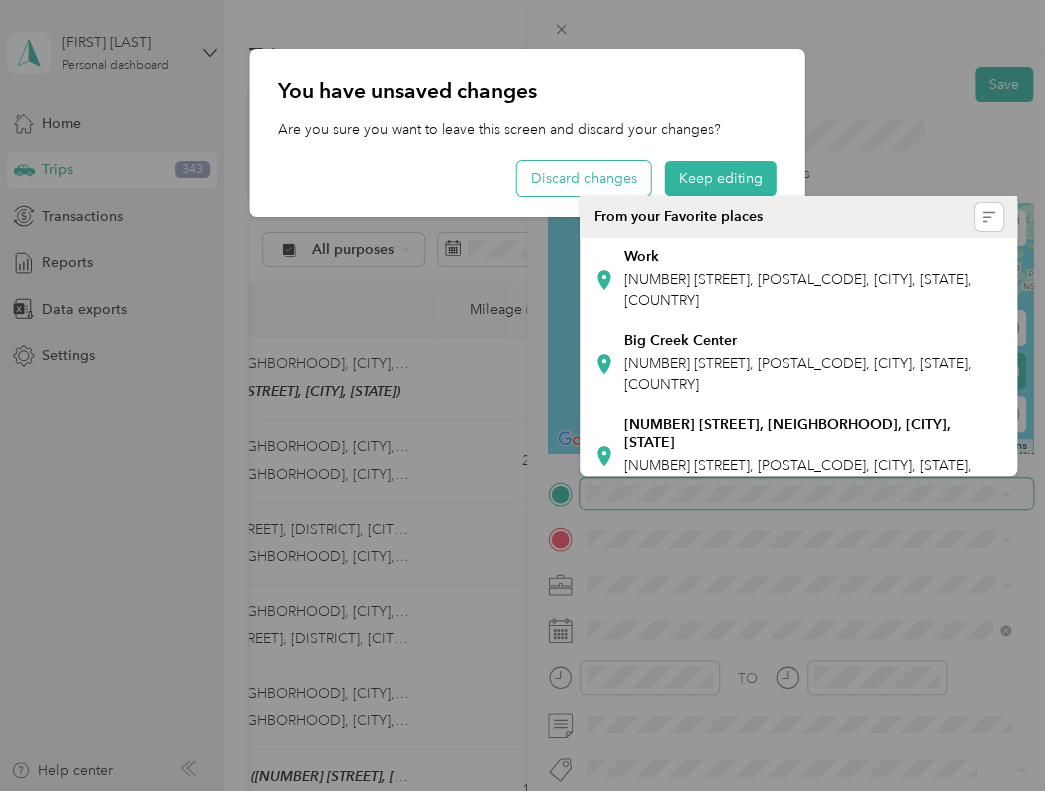 click on "Discard changes" at bounding box center (584, 178) 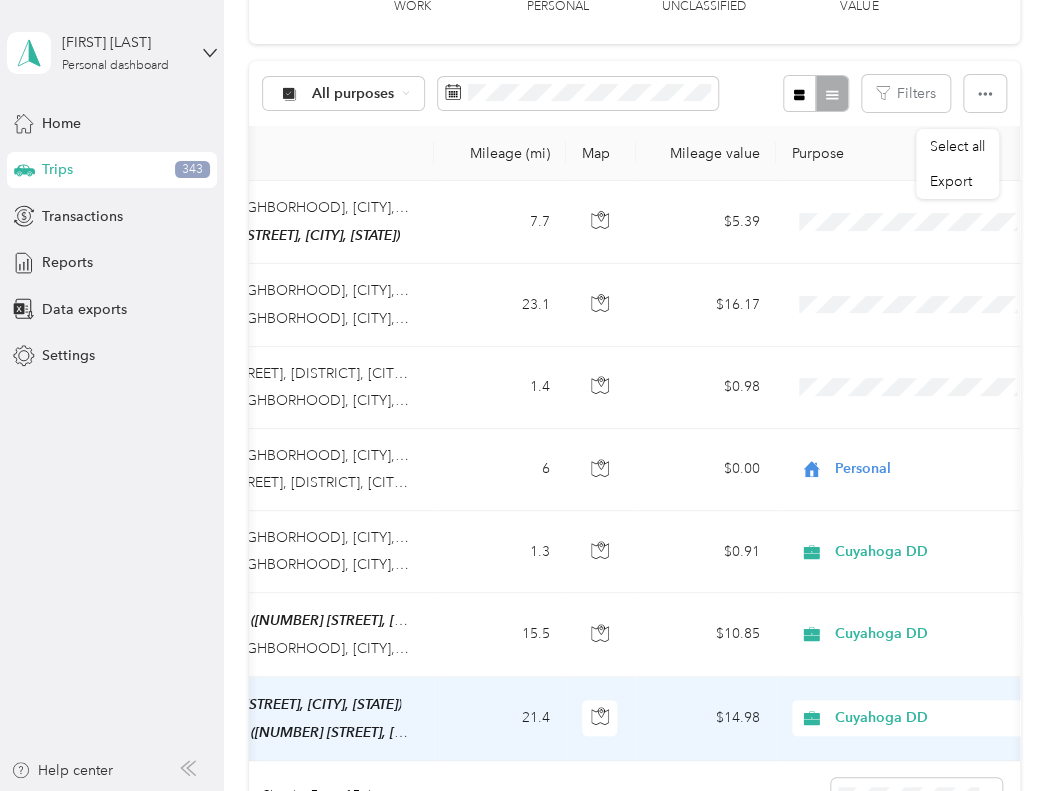 scroll, scrollTop: 200, scrollLeft: 0, axis: vertical 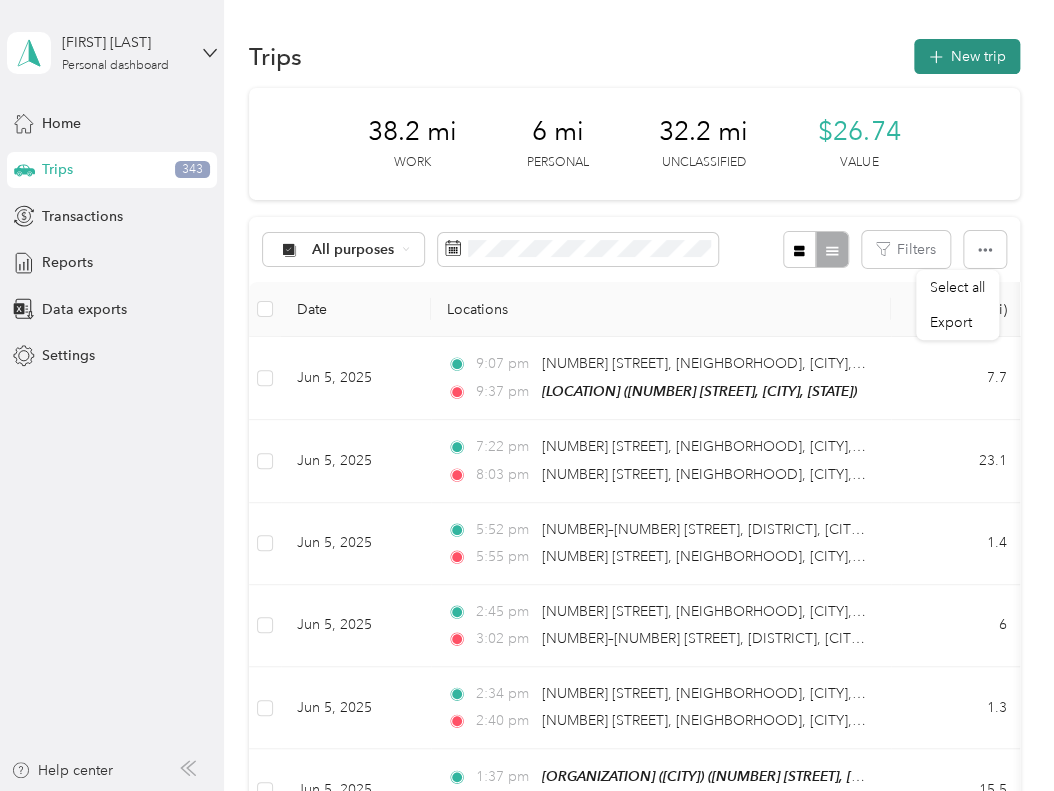 click on "New trip" at bounding box center (967, 56) 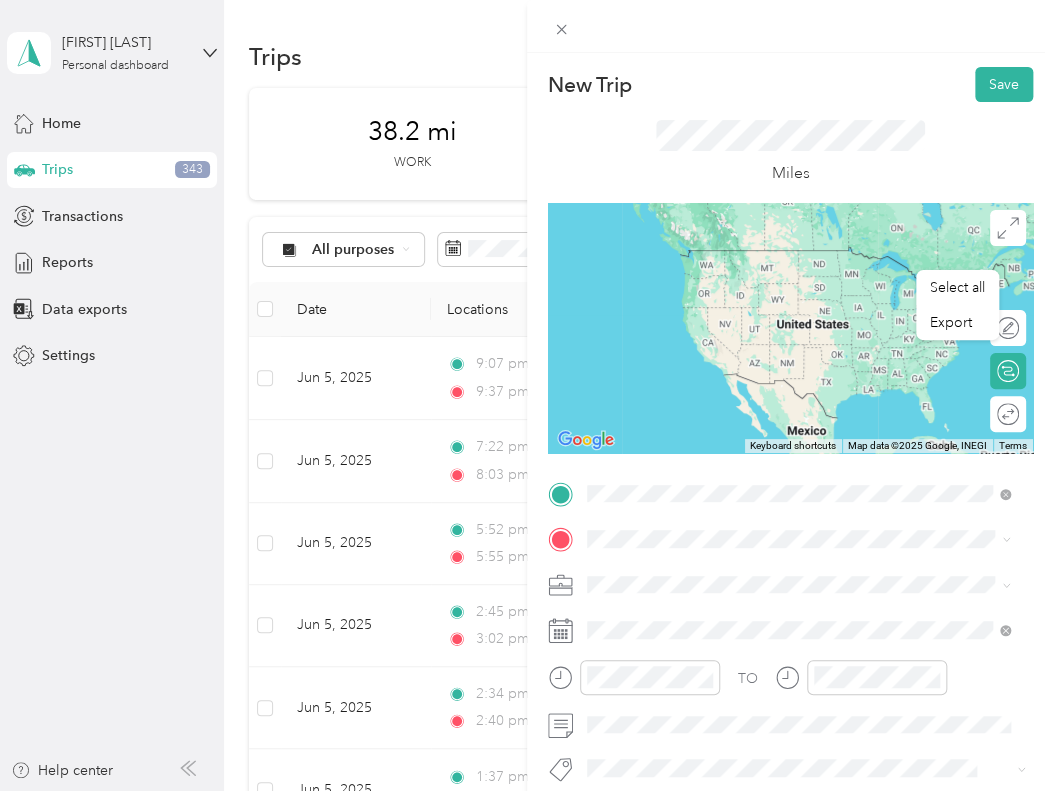 click on "[NUMBER] [STREET]
[CITY], [STATE] [POSTAL_CODE], [COUNTRY]" at bounding box center (768, 574) 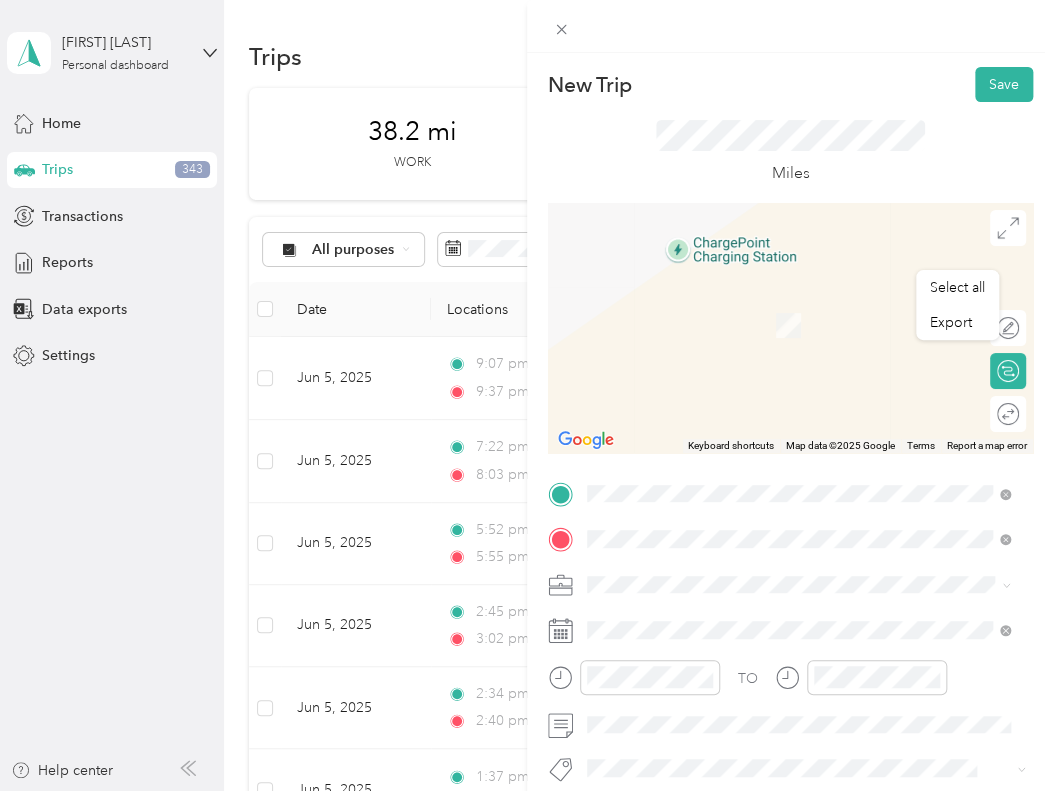 click on "Home [NUMBER] [STREET], [POSTAL_CODE], [CITY], [STATE], [COUNTRY]" at bounding box center [813, 493] 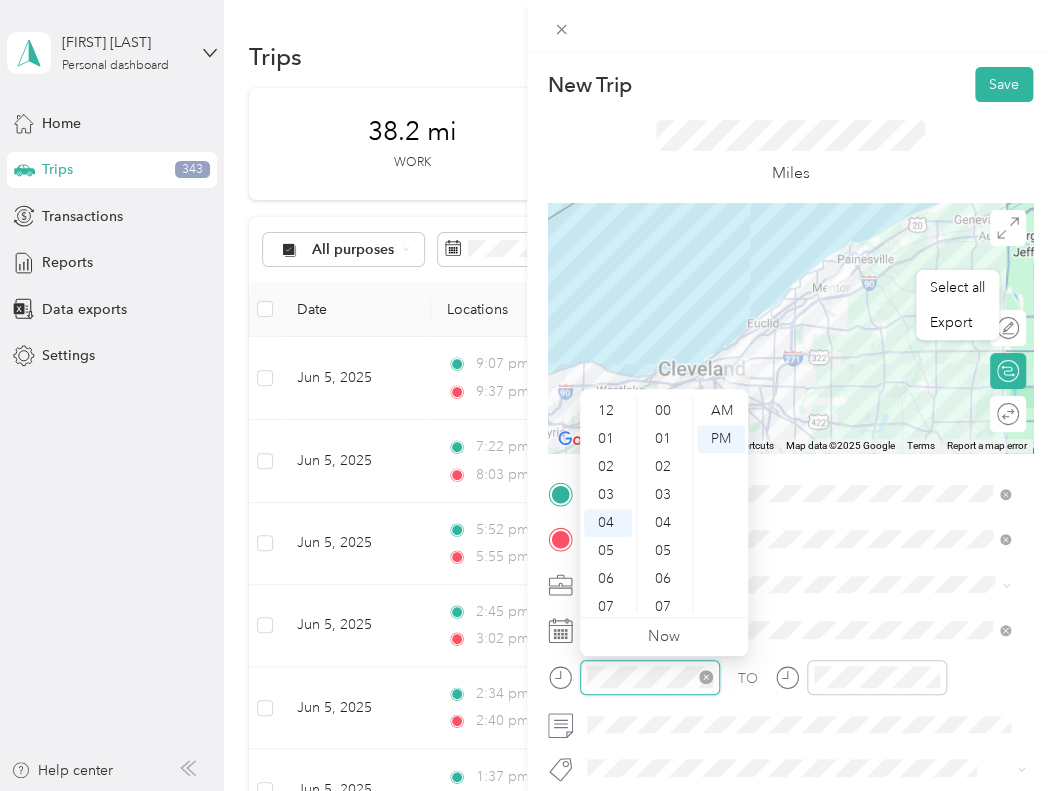 scroll, scrollTop: 112, scrollLeft: 0, axis: vertical 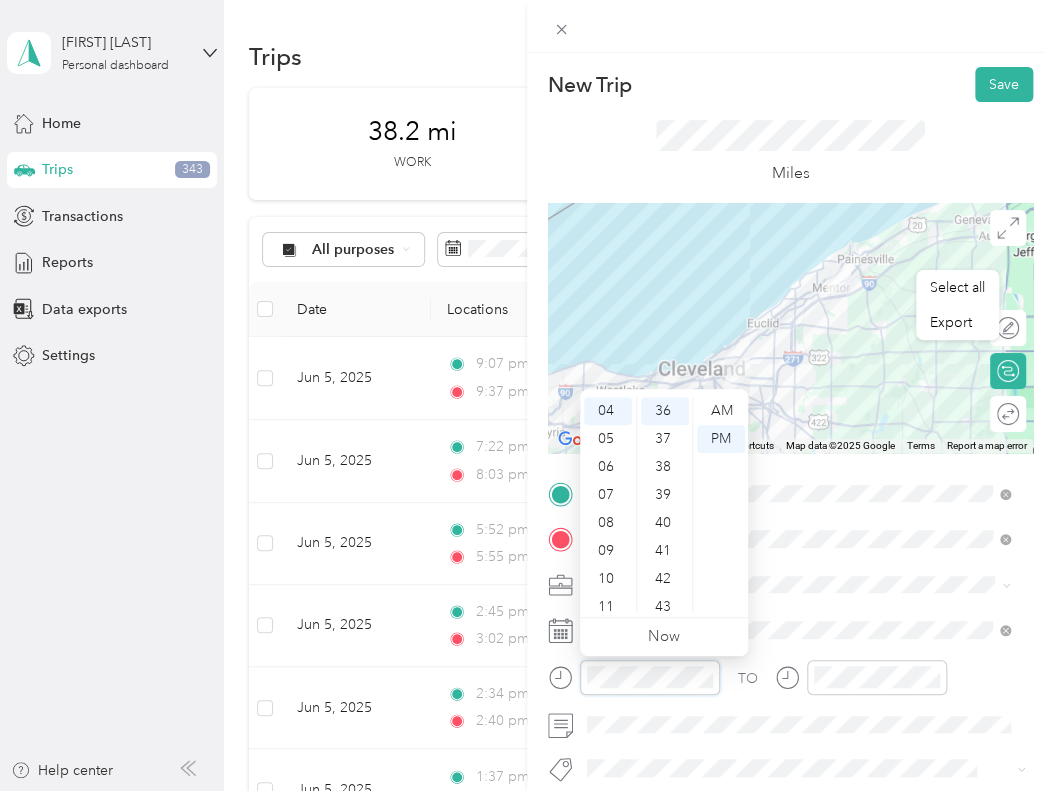 click at bounding box center (634, 677) 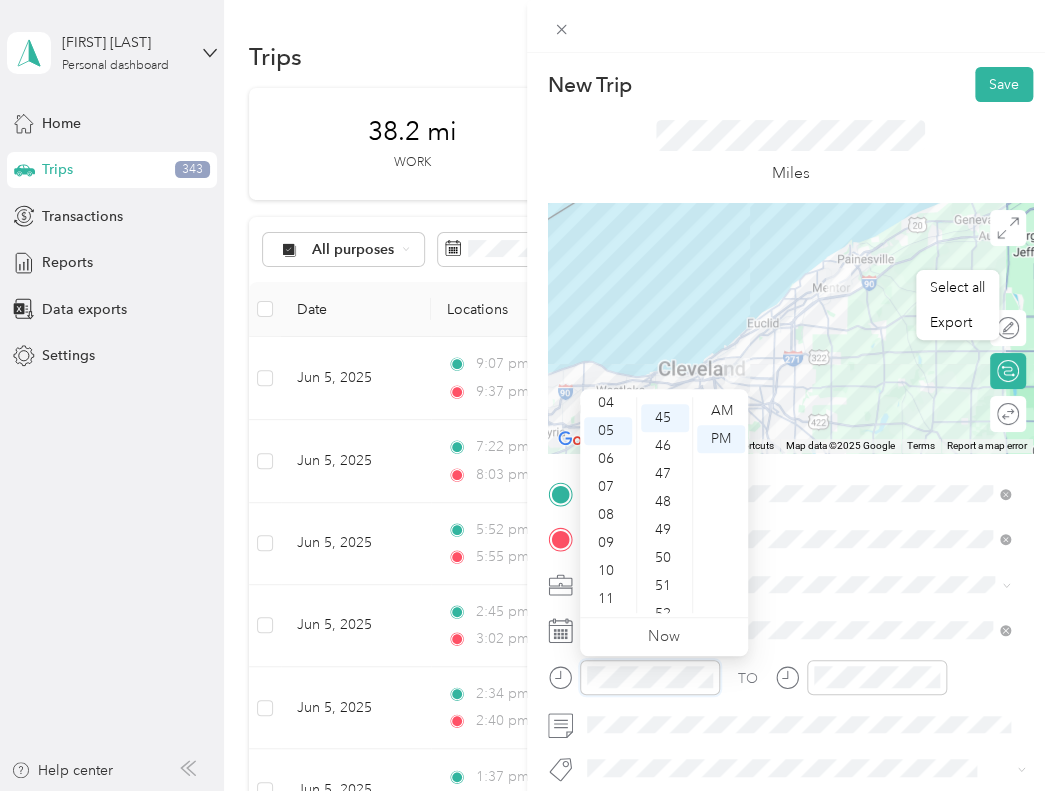 scroll, scrollTop: 1260, scrollLeft: 0, axis: vertical 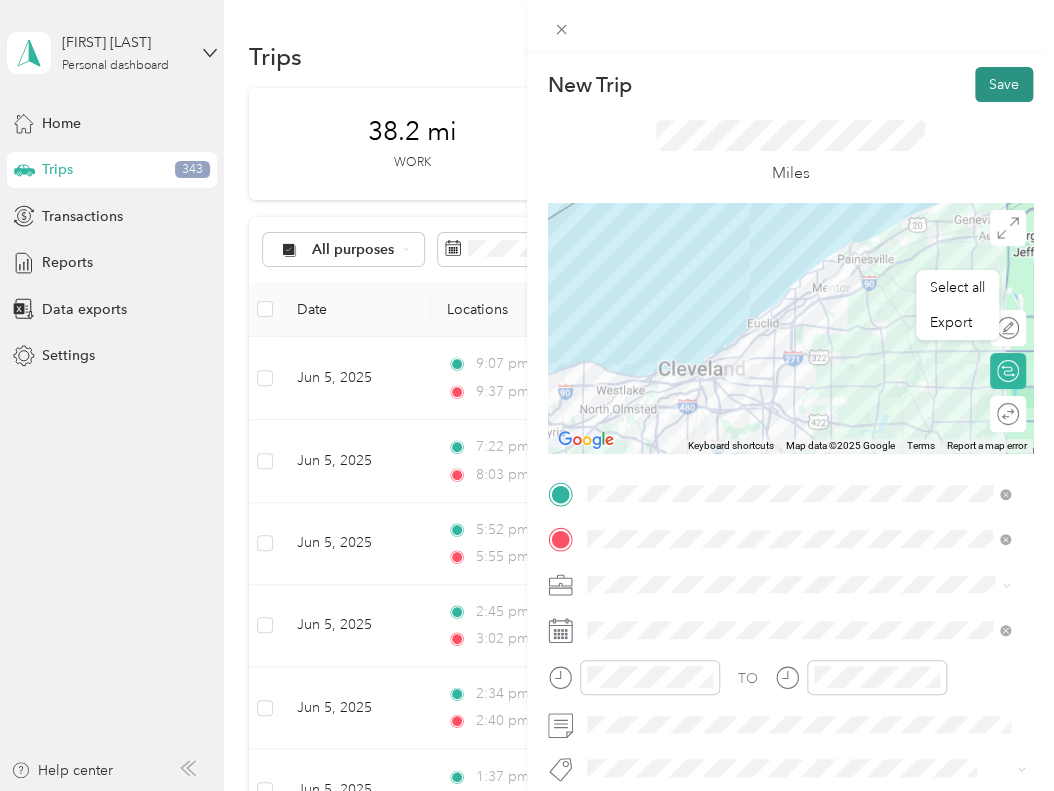 click on "Save" at bounding box center (1004, 84) 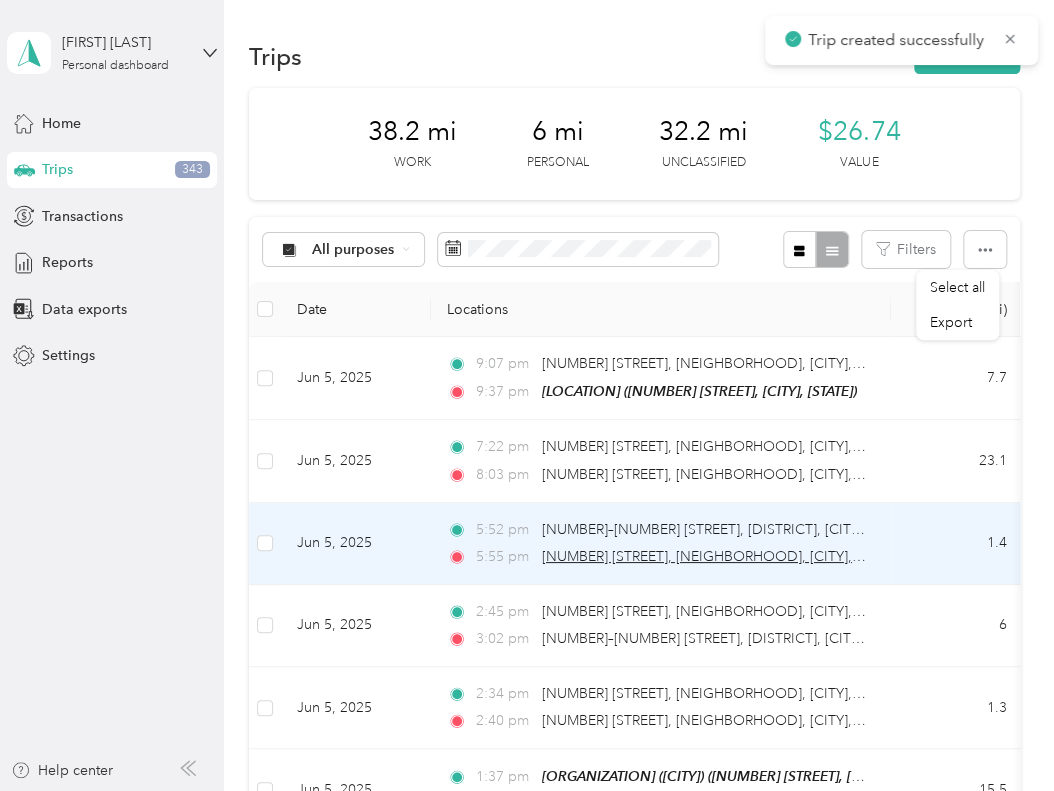 scroll, scrollTop: 300, scrollLeft: 0, axis: vertical 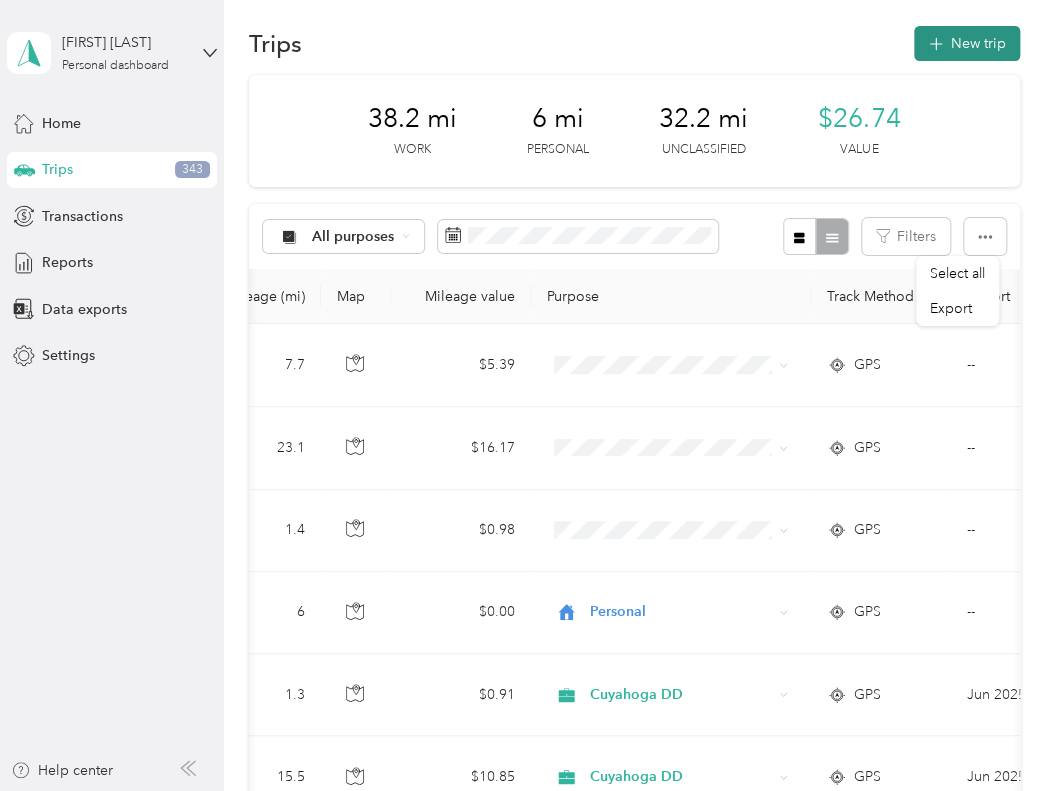 click on "New trip" at bounding box center [967, 43] 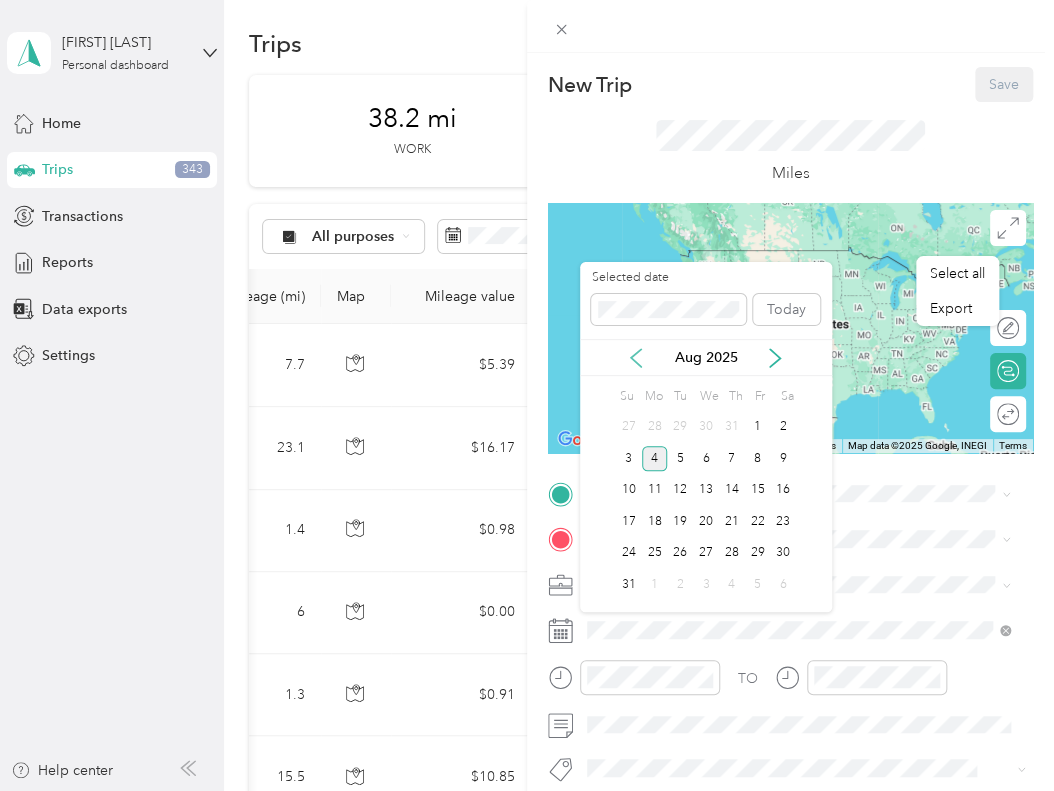 click 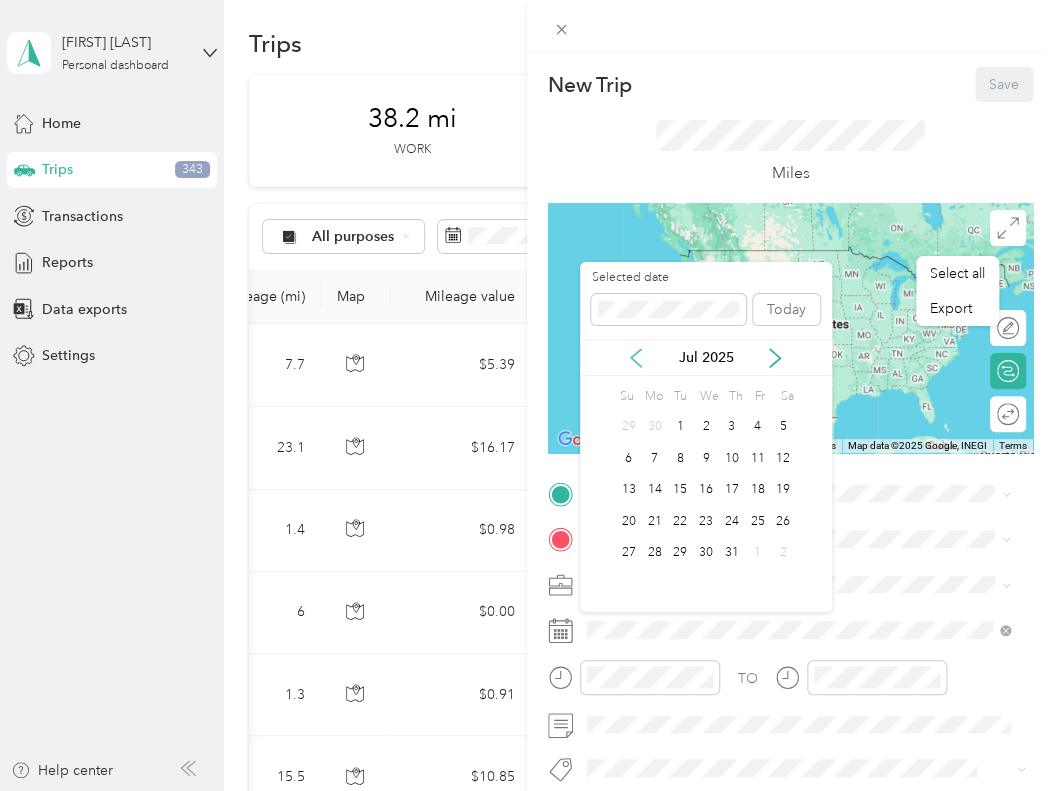 click 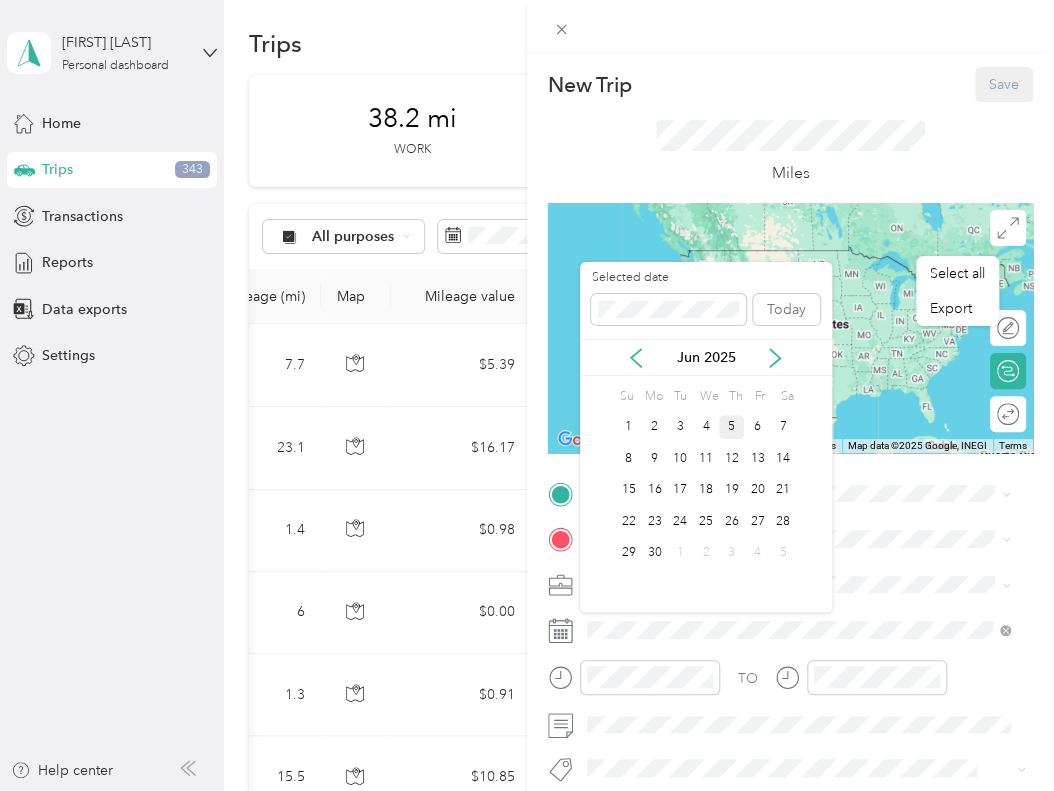 click on "5" at bounding box center [732, 427] 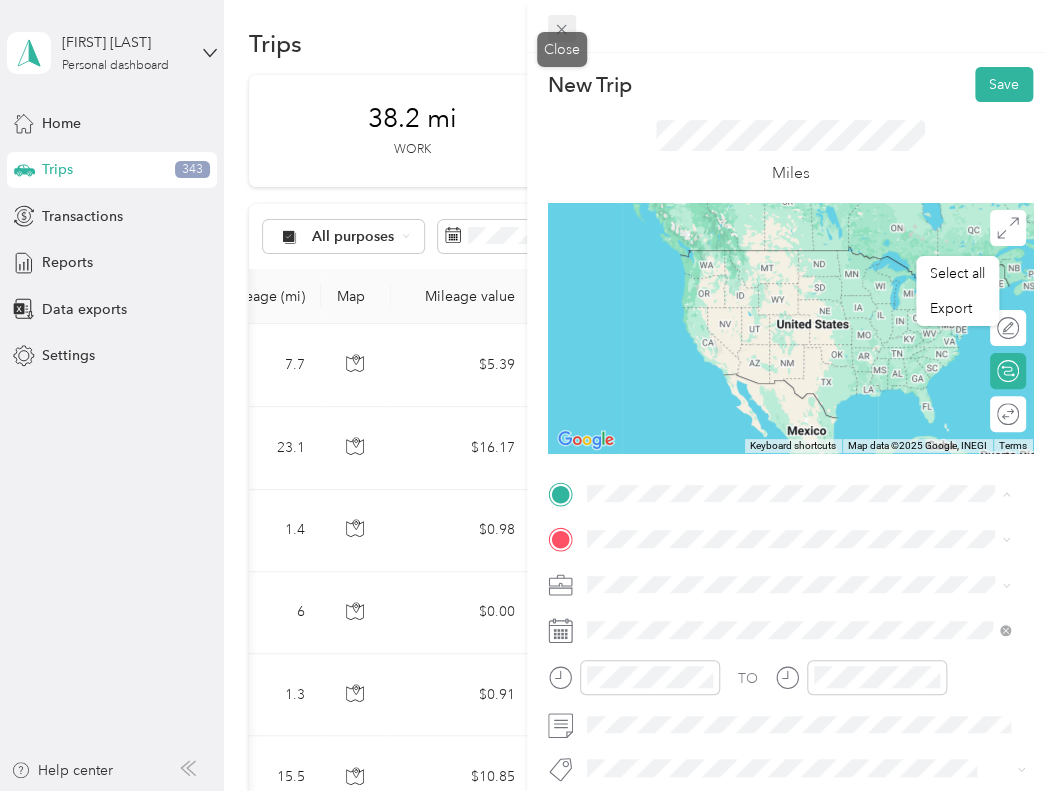 click 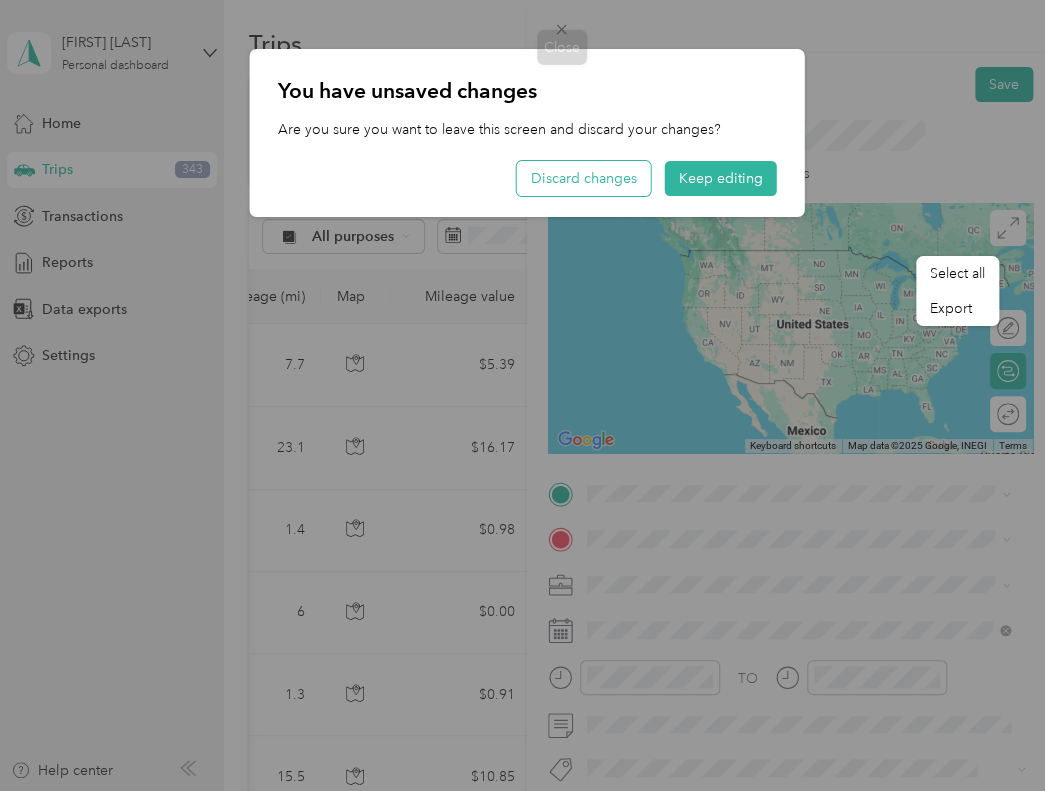 click on "Discard changes" at bounding box center [584, 178] 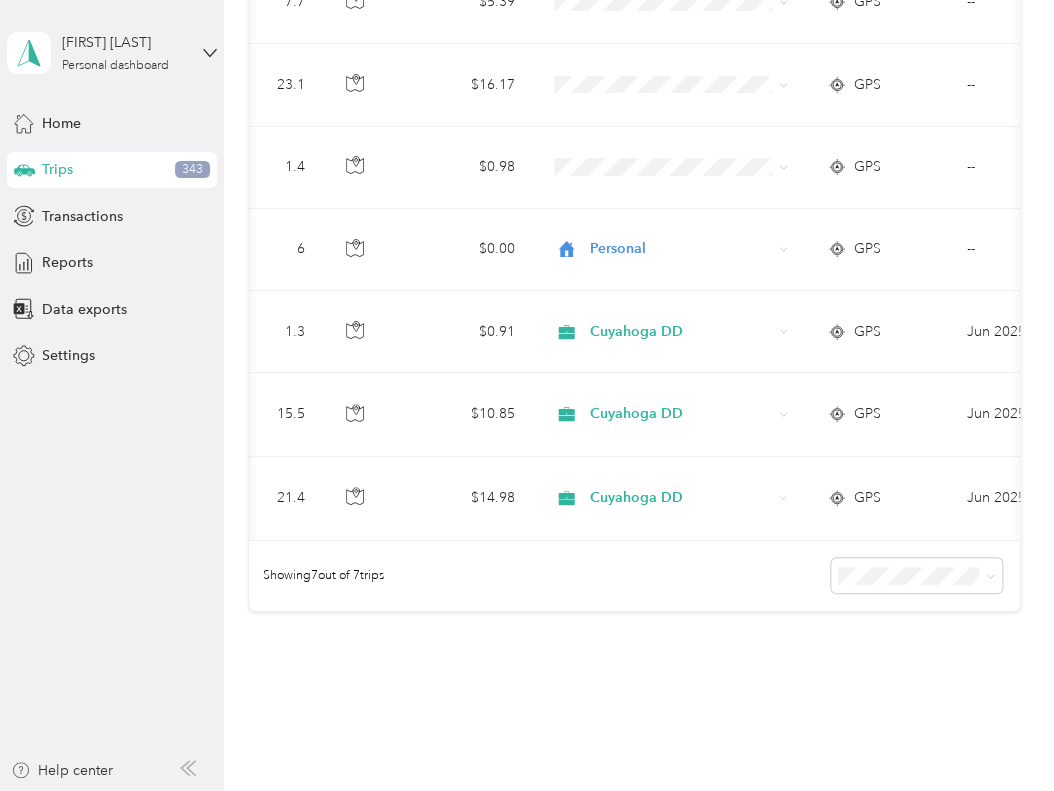 scroll, scrollTop: 313, scrollLeft: 0, axis: vertical 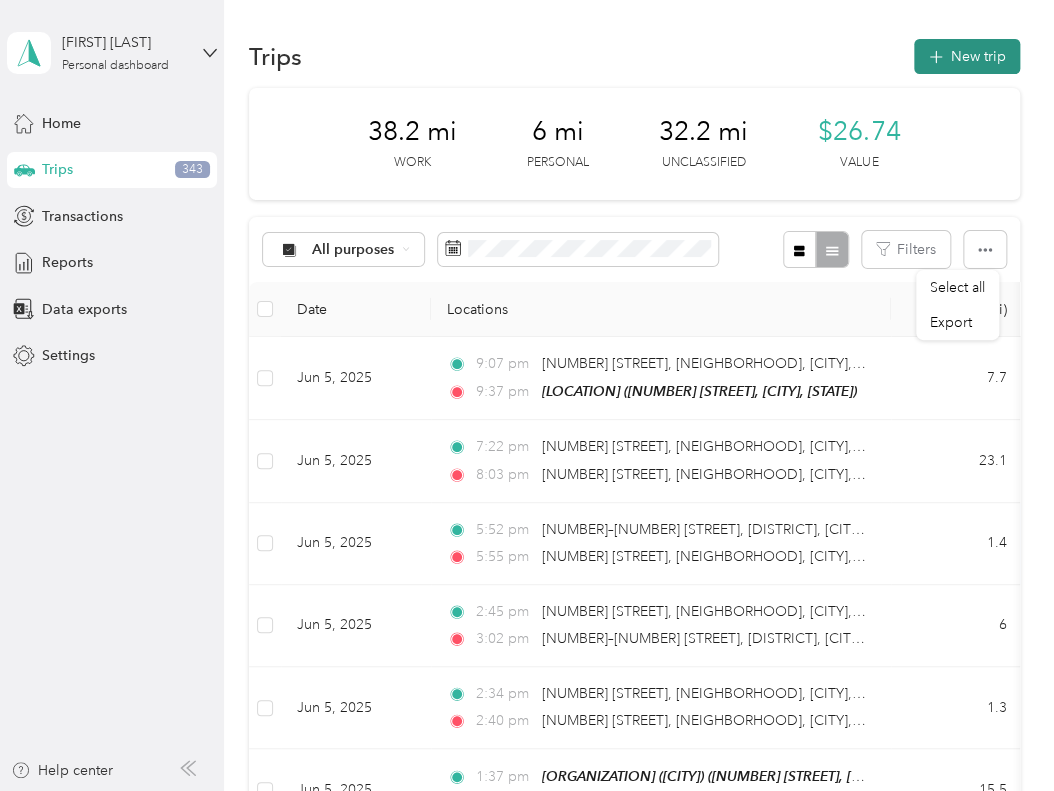 click on "New trip" at bounding box center [967, 56] 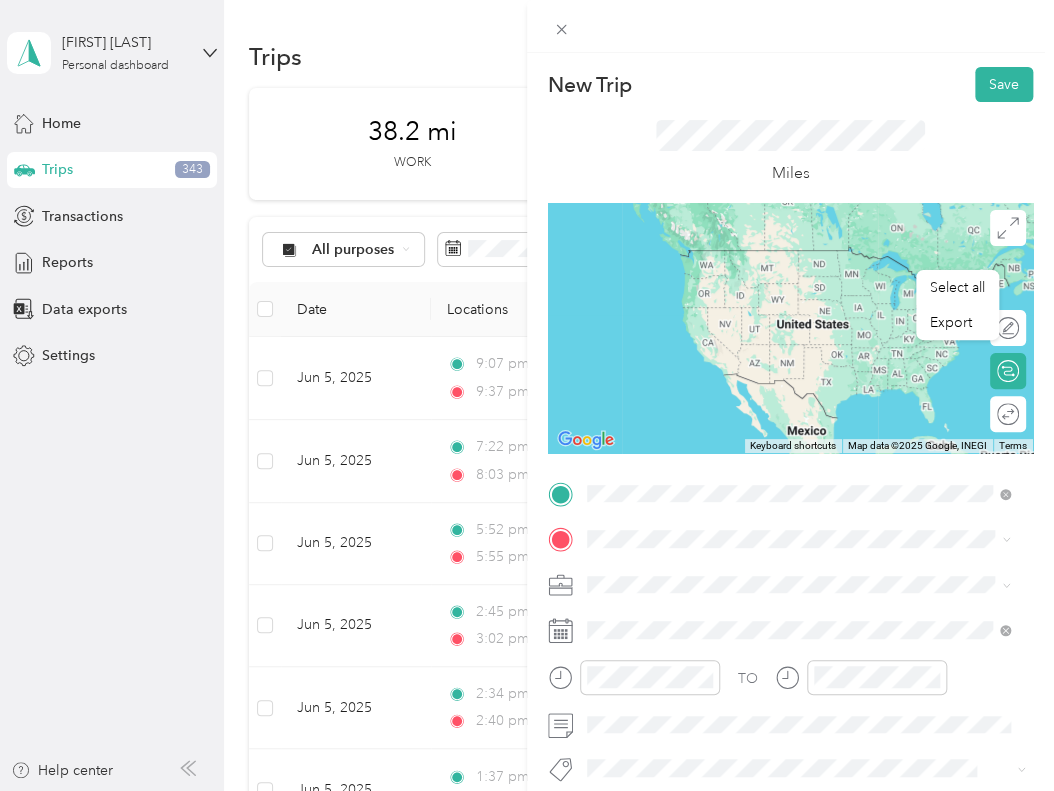 click on "[NUMBER] [STREET]
[CITY], [STATE] [POSTAL_CODE], [COUNTRY]" at bounding box center [768, 574] 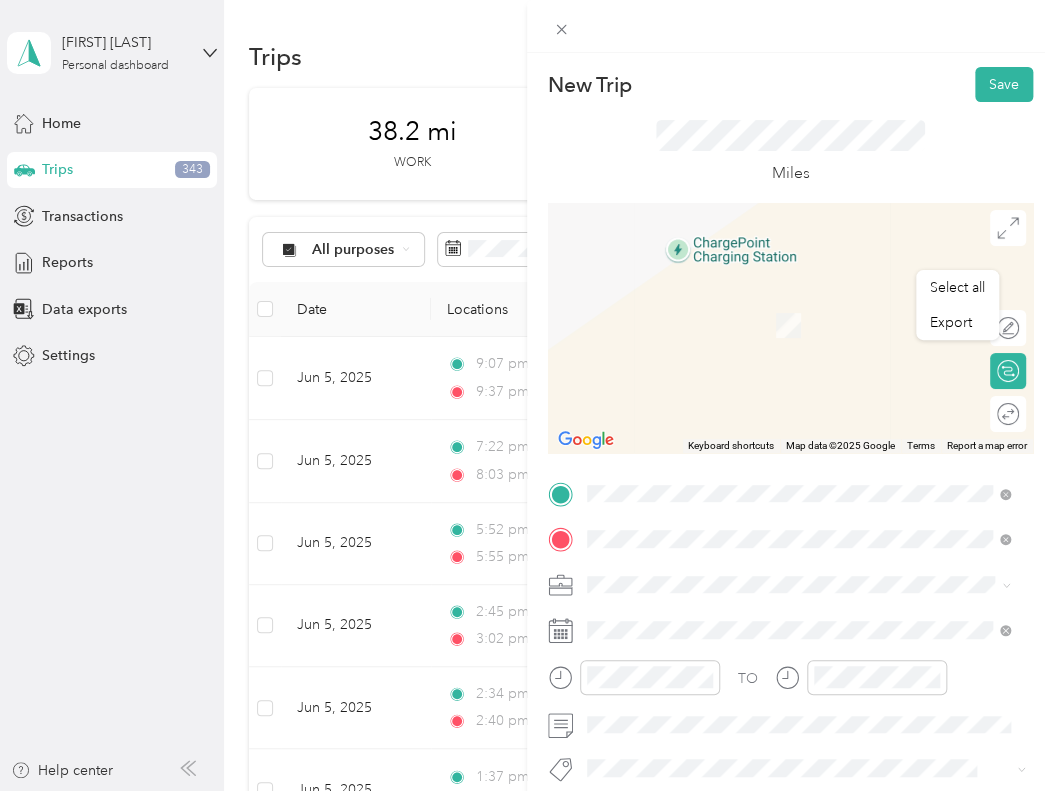 click on "Home" at bounding box center (813, 471) 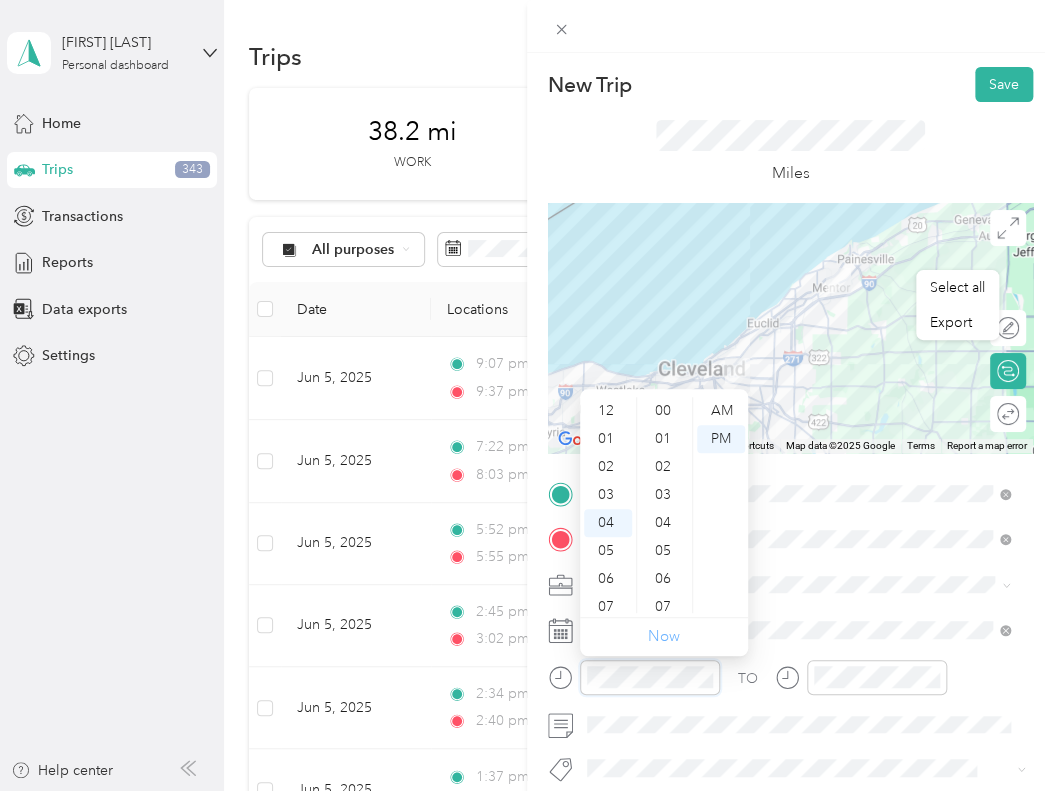 scroll, scrollTop: 112, scrollLeft: 0, axis: vertical 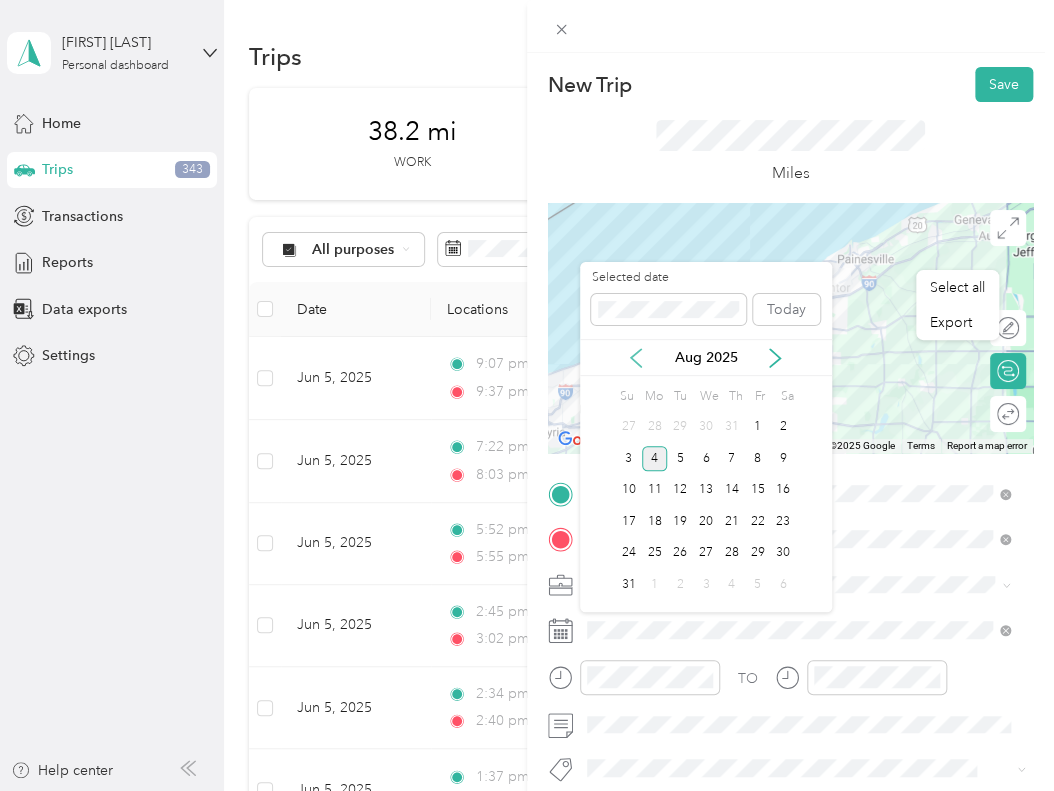 click 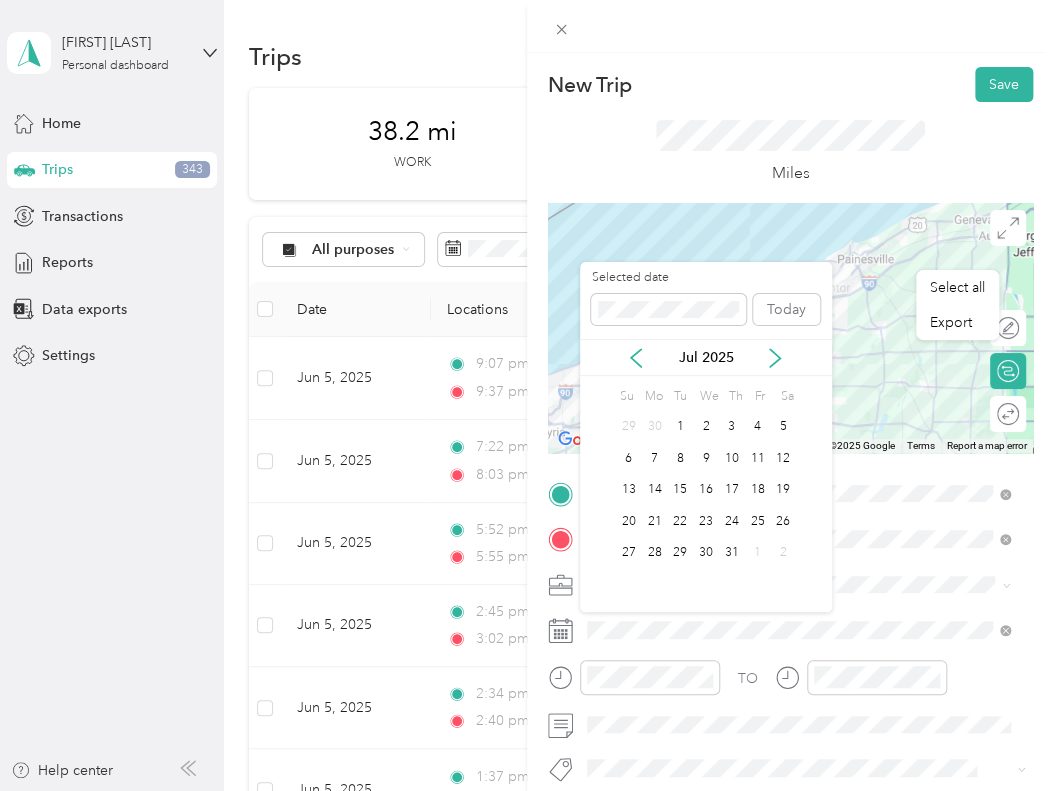 click on "Jul 2025" at bounding box center (706, 357) 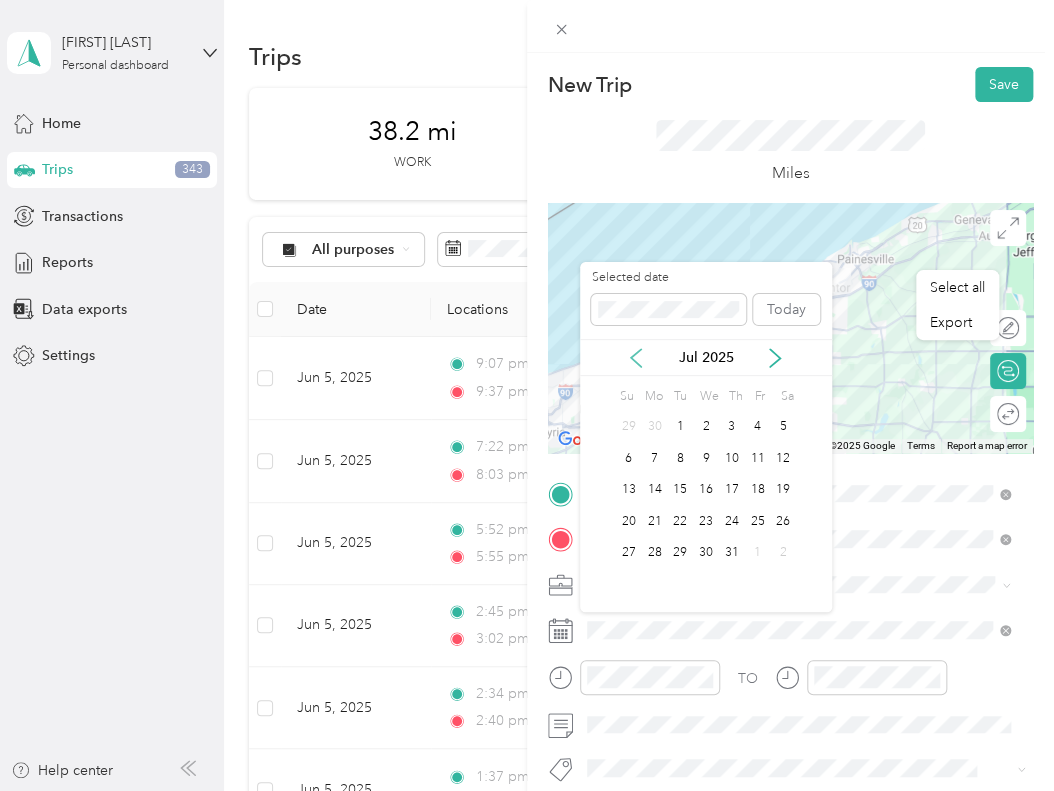 click 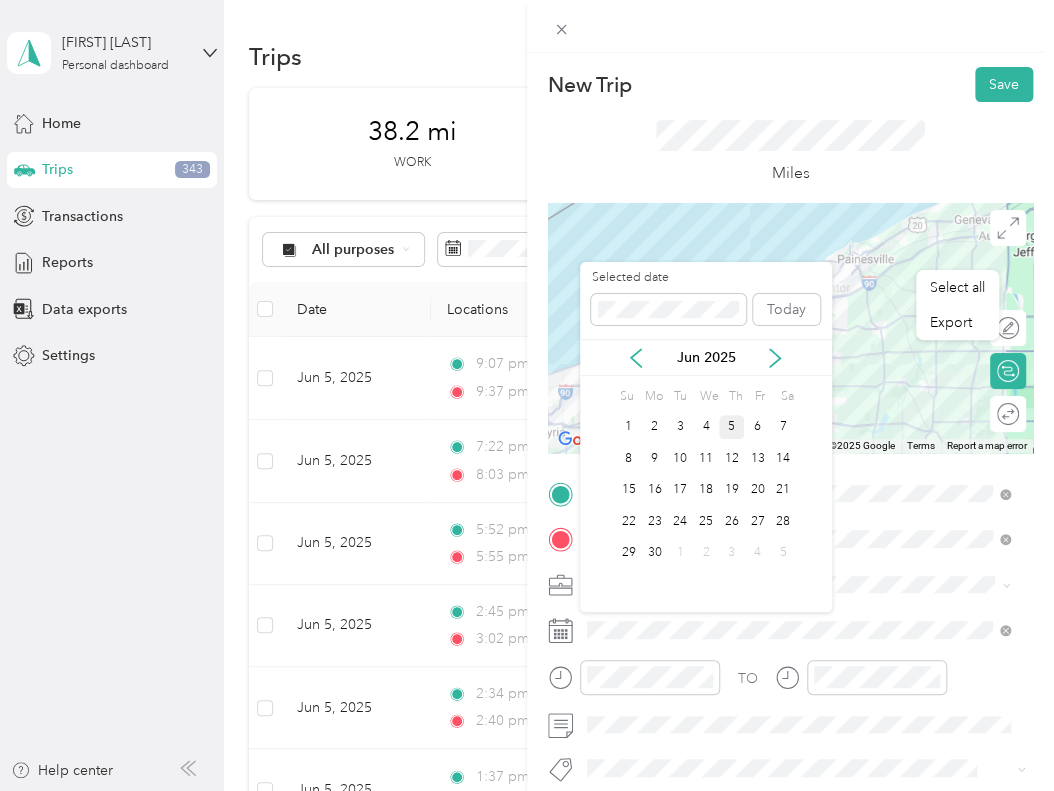 click on "5" at bounding box center (732, 427) 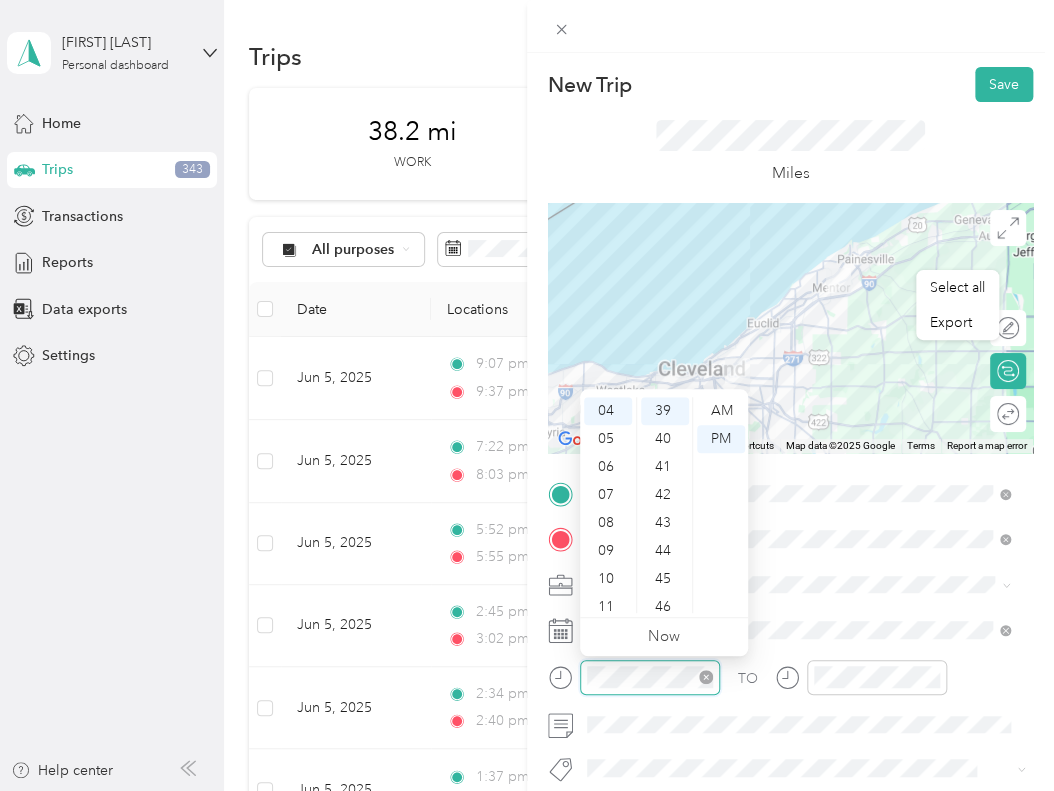 scroll, scrollTop: 120, scrollLeft: 0, axis: vertical 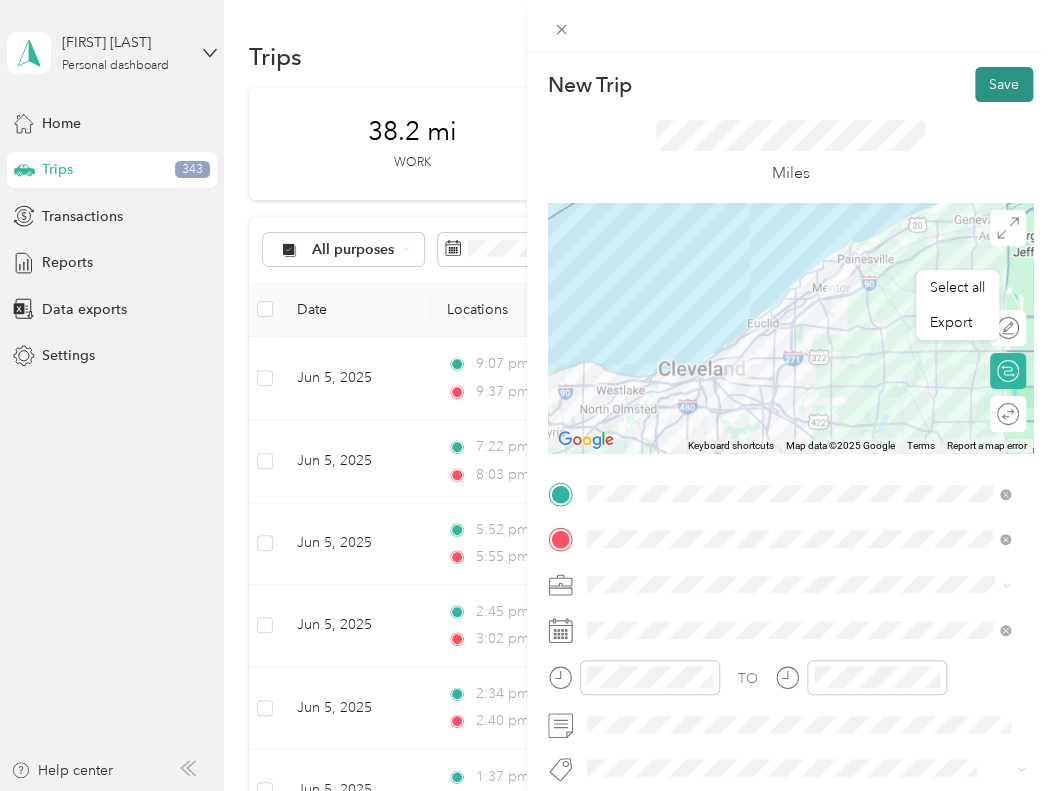 click on "Save" at bounding box center (1004, 84) 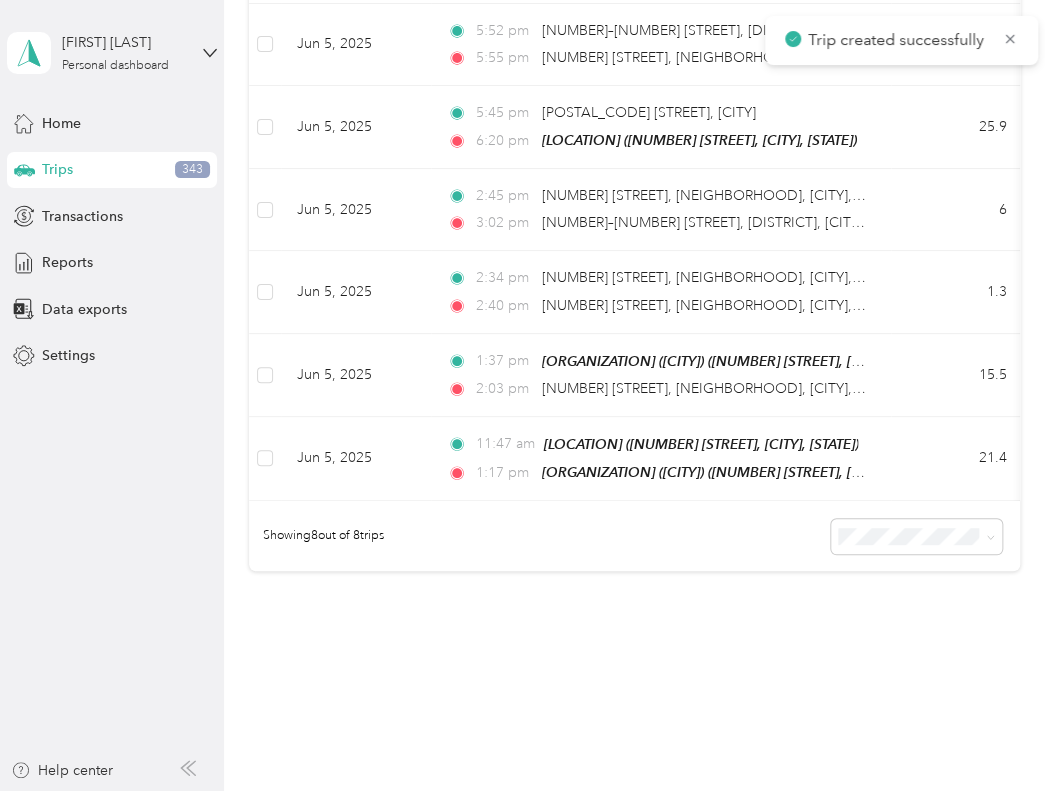 scroll, scrollTop: 500, scrollLeft: 0, axis: vertical 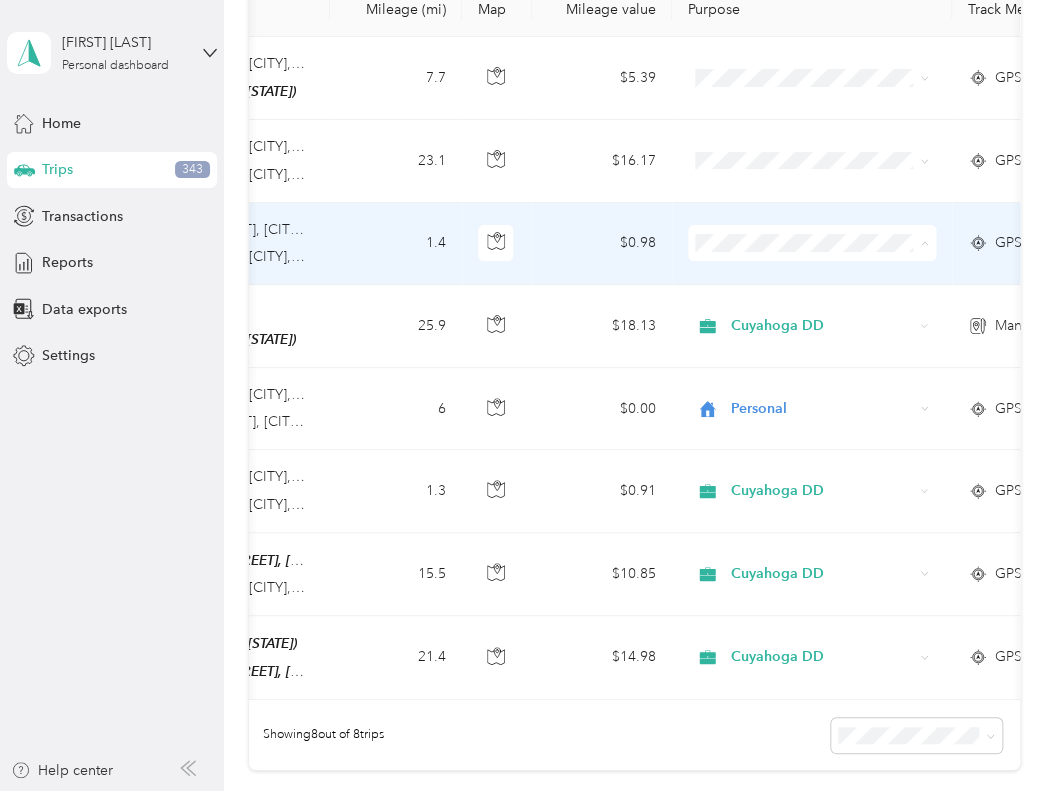 click on "Personal" at bounding box center [829, 313] 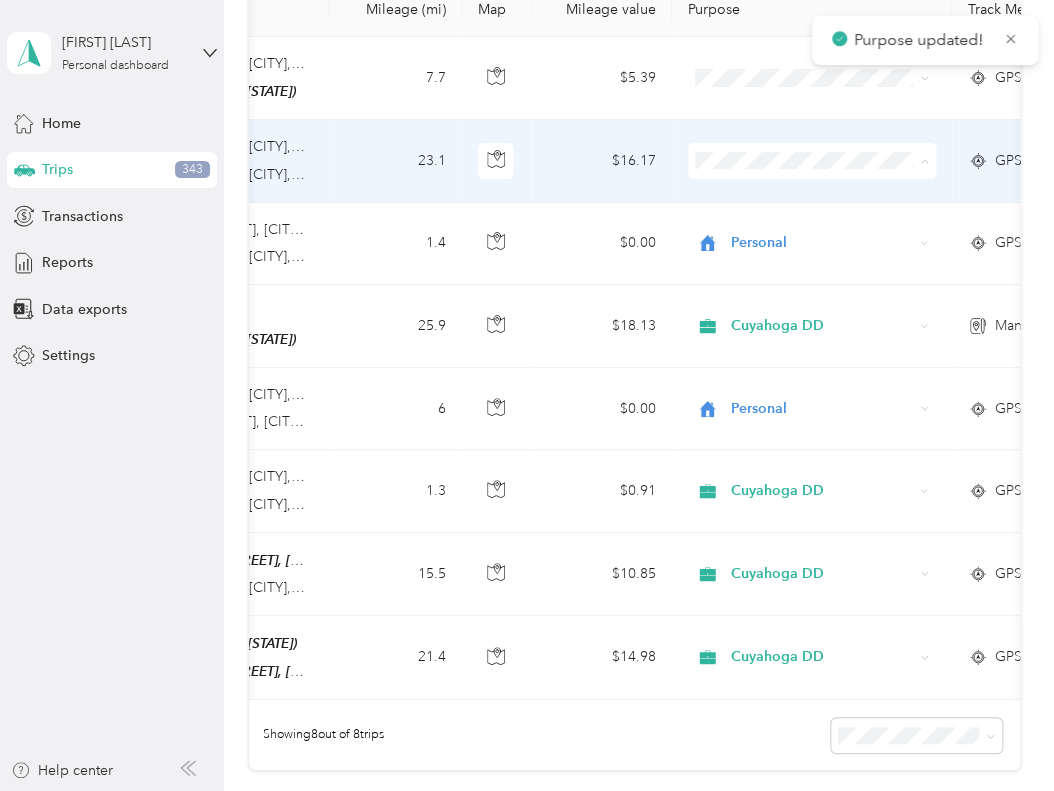 click on "Personal" at bounding box center (812, 231) 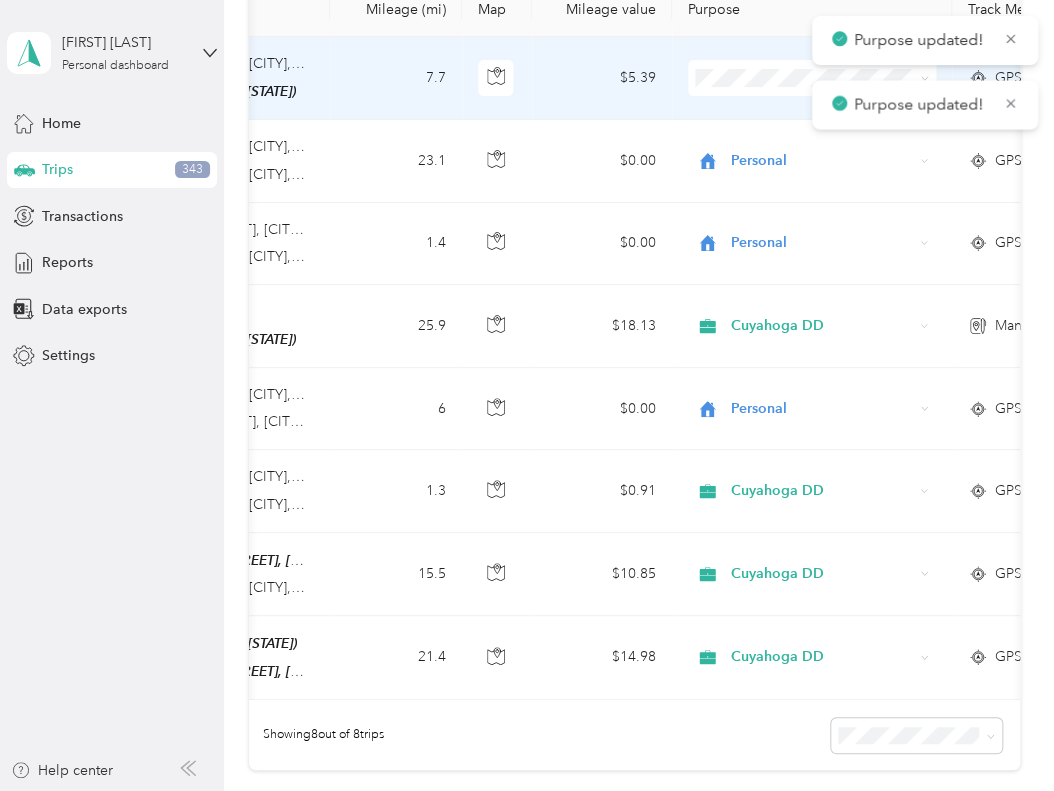 click on "Personal" at bounding box center (812, 147) 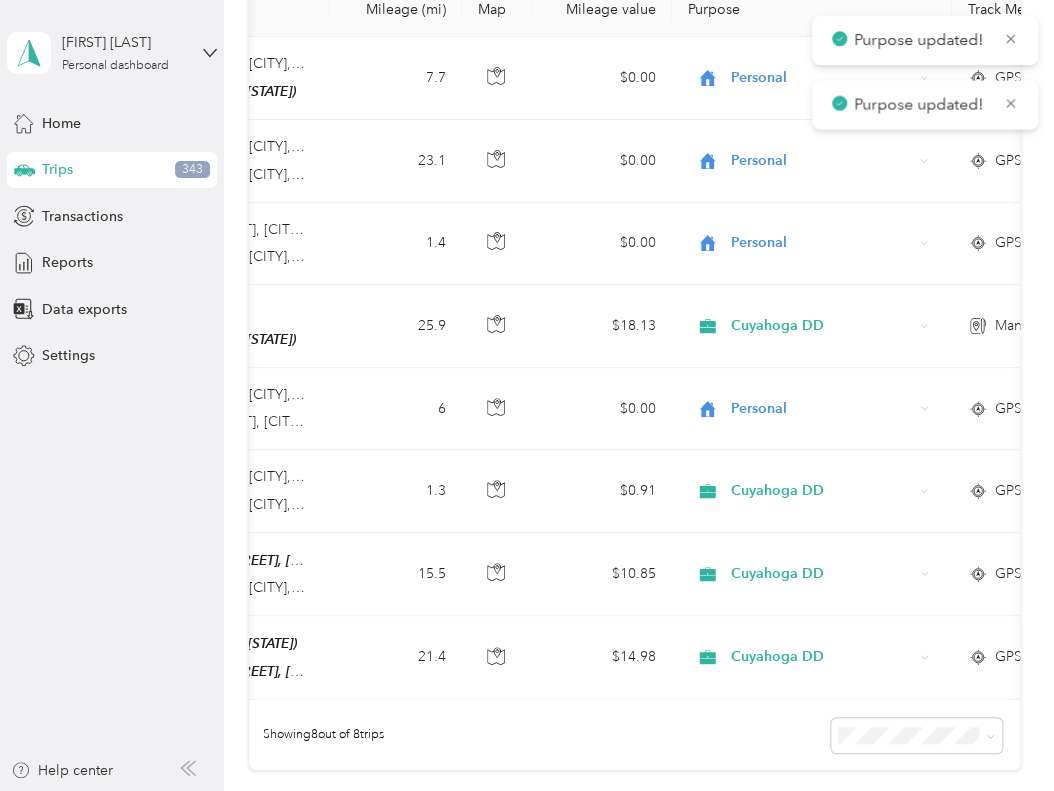 scroll, scrollTop: 0, scrollLeft: 0, axis: both 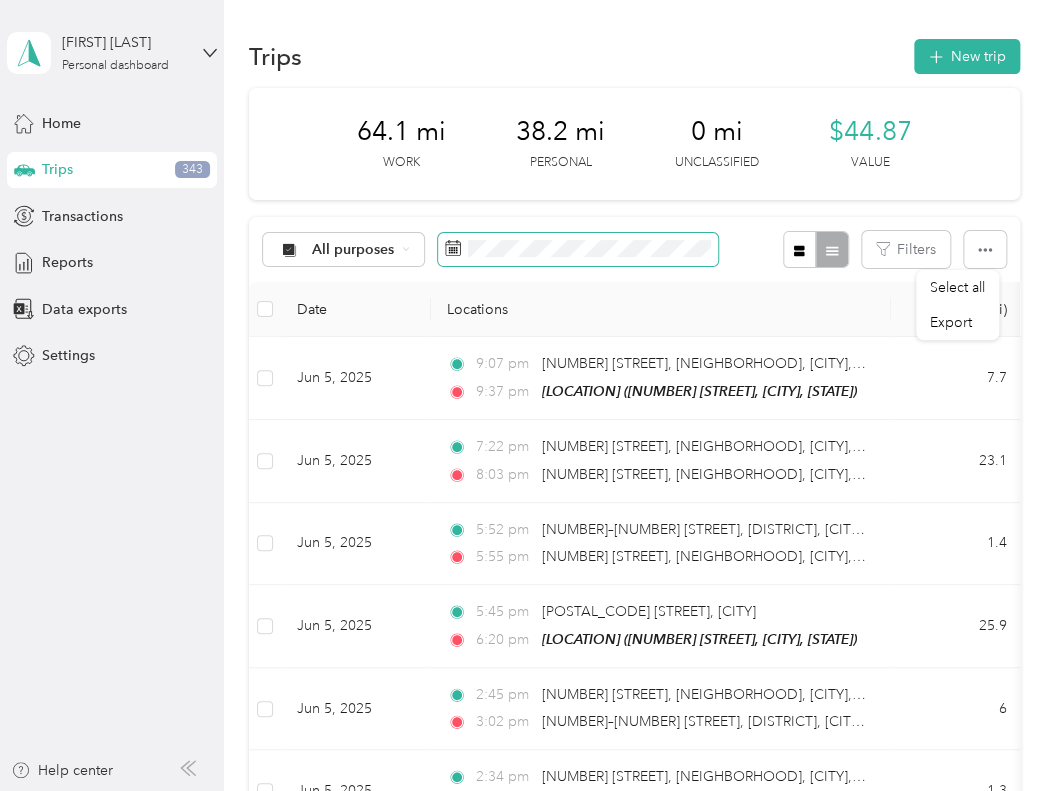 click at bounding box center [578, 250] 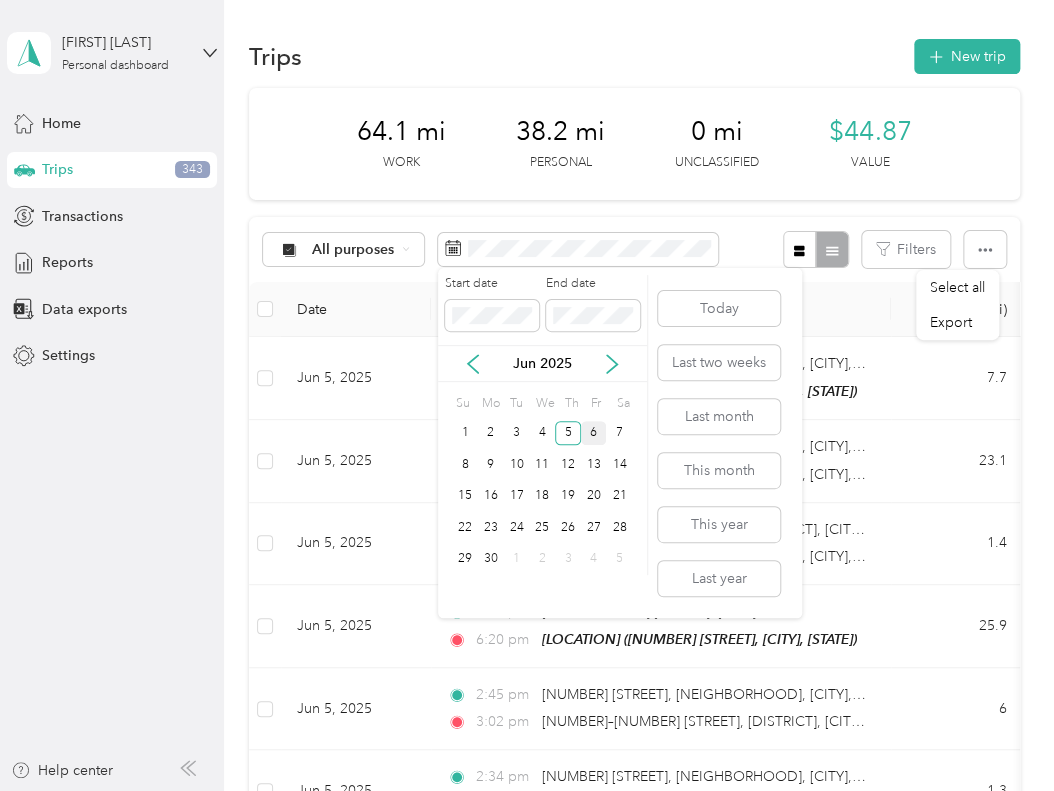 click on "6" at bounding box center [594, 433] 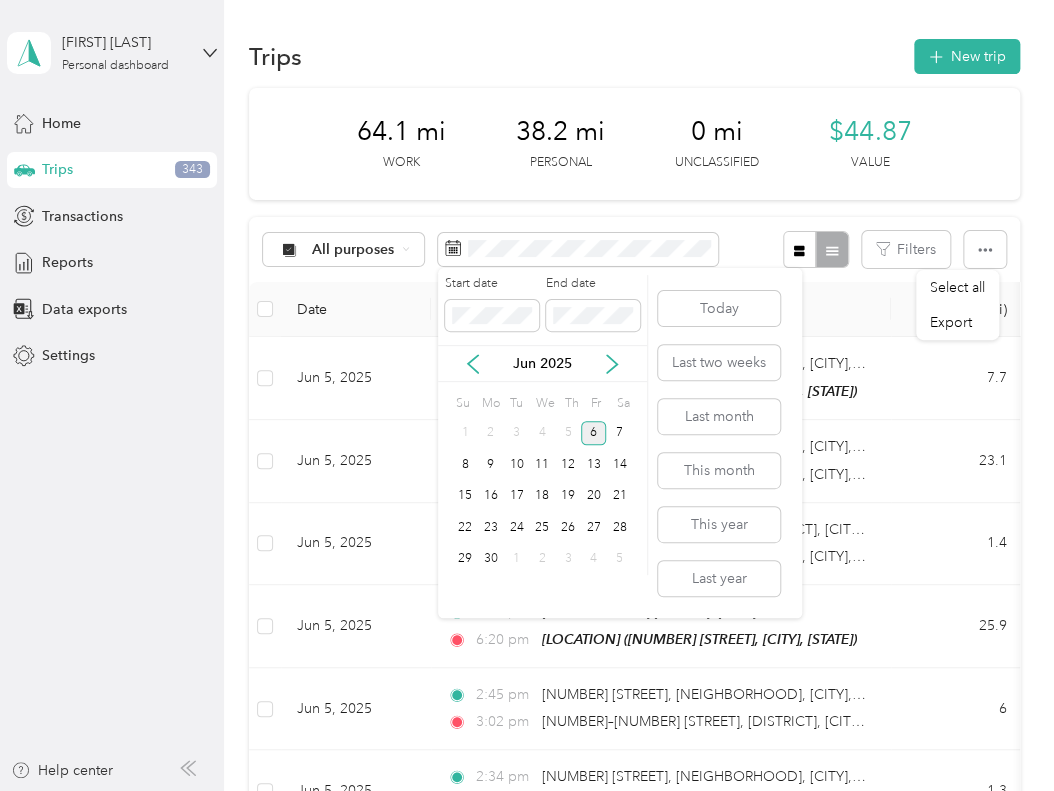 click on "6" at bounding box center [594, 433] 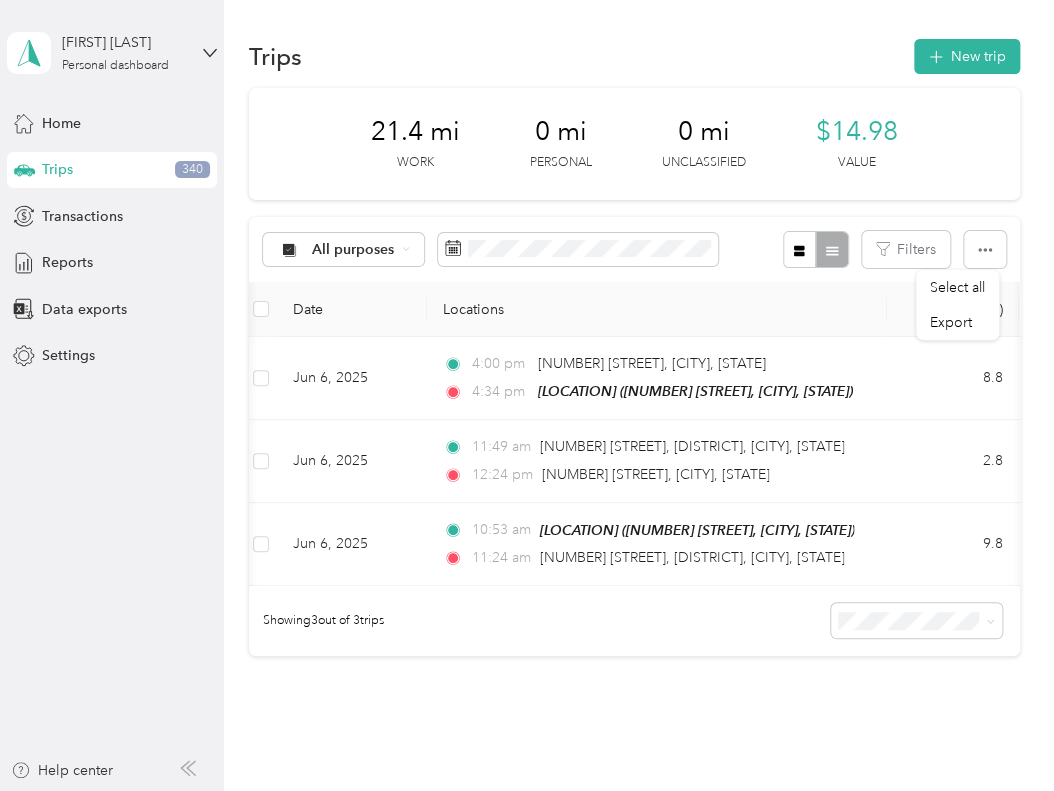 scroll, scrollTop: 0, scrollLeft: 0, axis: both 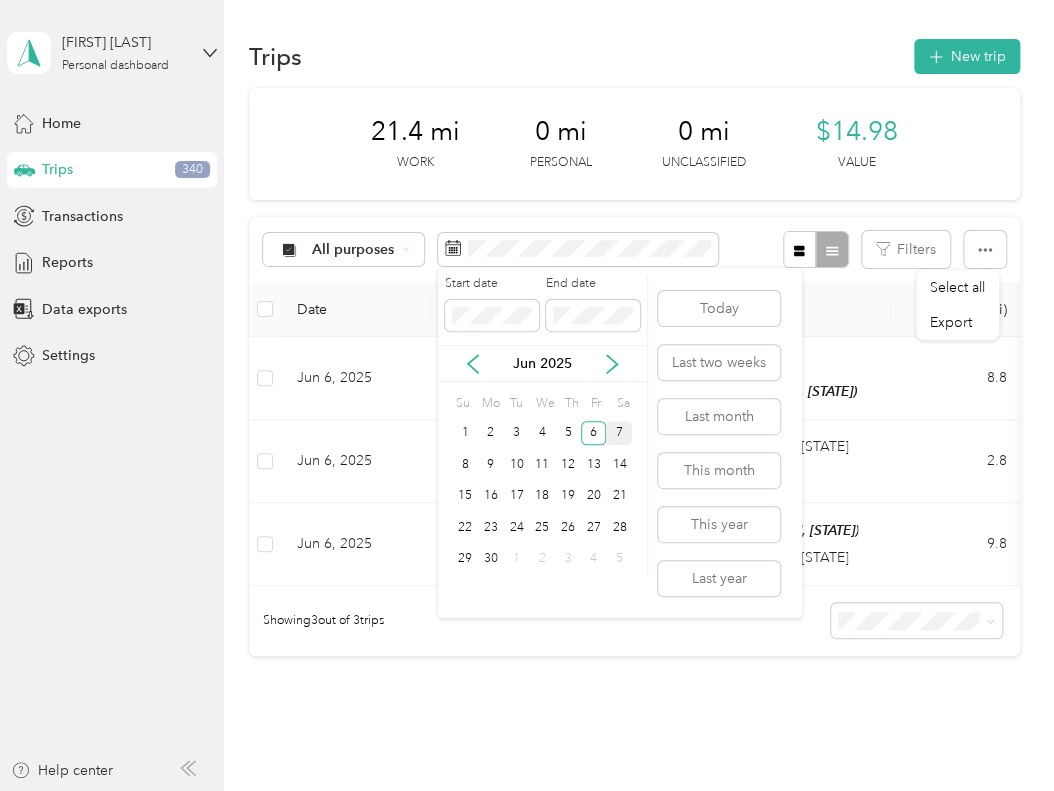 click on "7" at bounding box center (619, 433) 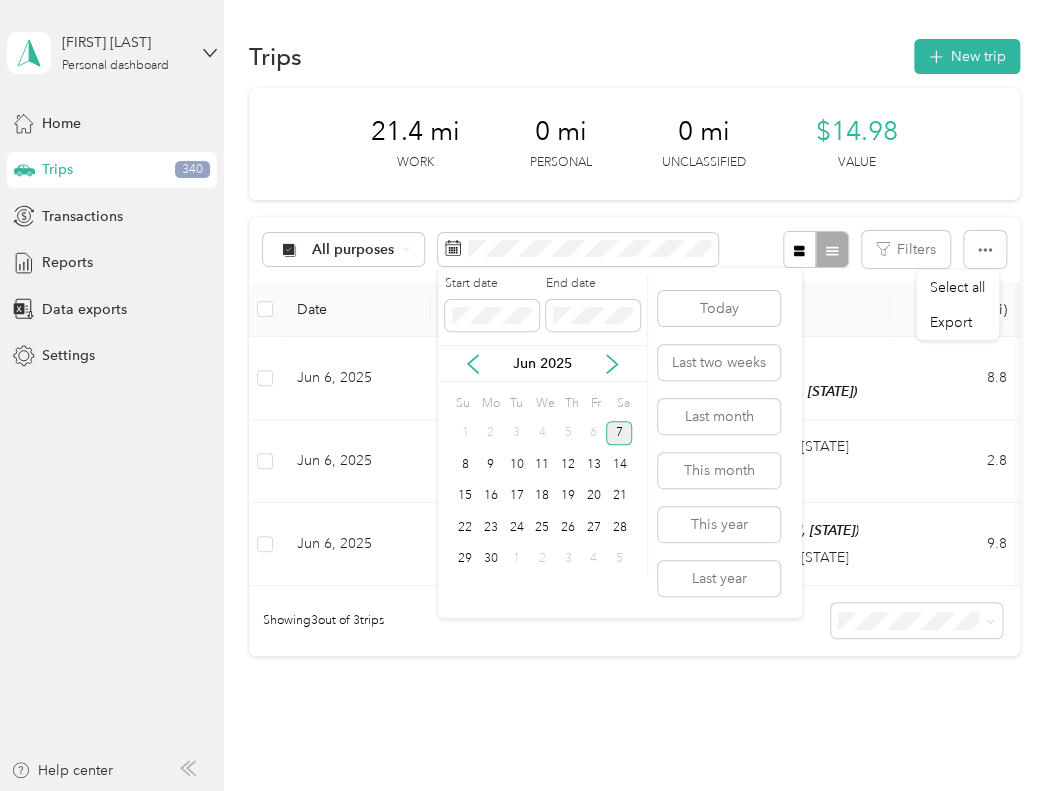 click on "7" at bounding box center (619, 433) 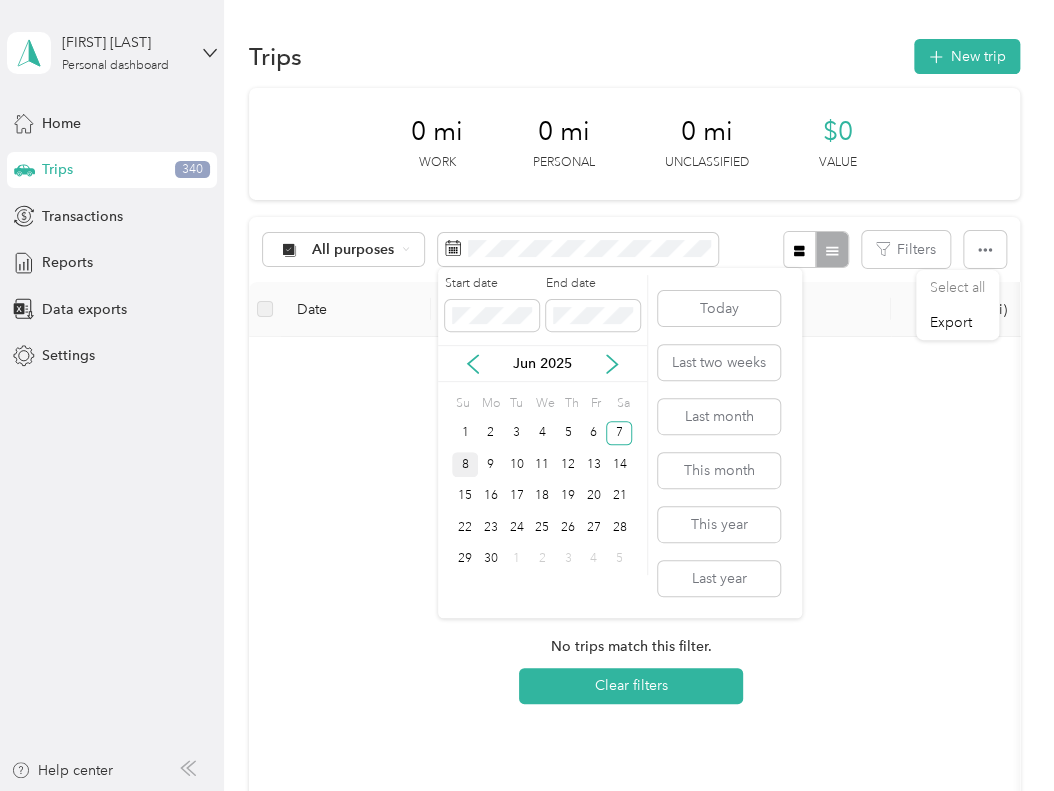 click on "8" at bounding box center (465, 464) 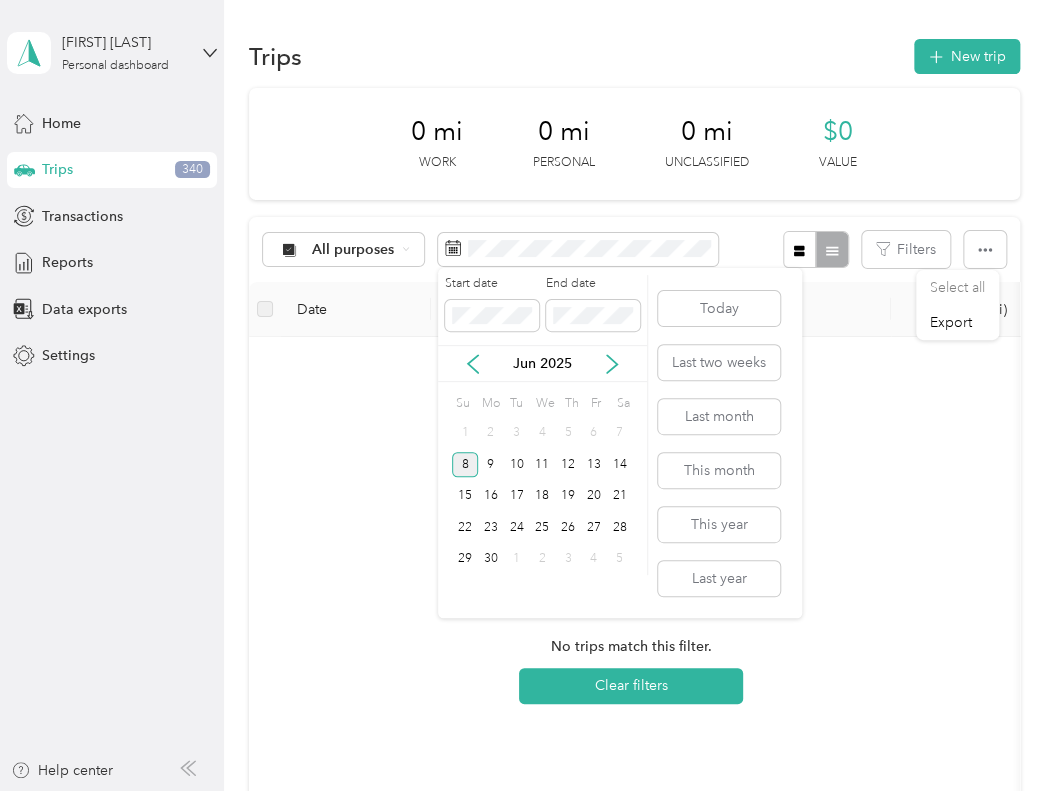 click on "8" at bounding box center (465, 464) 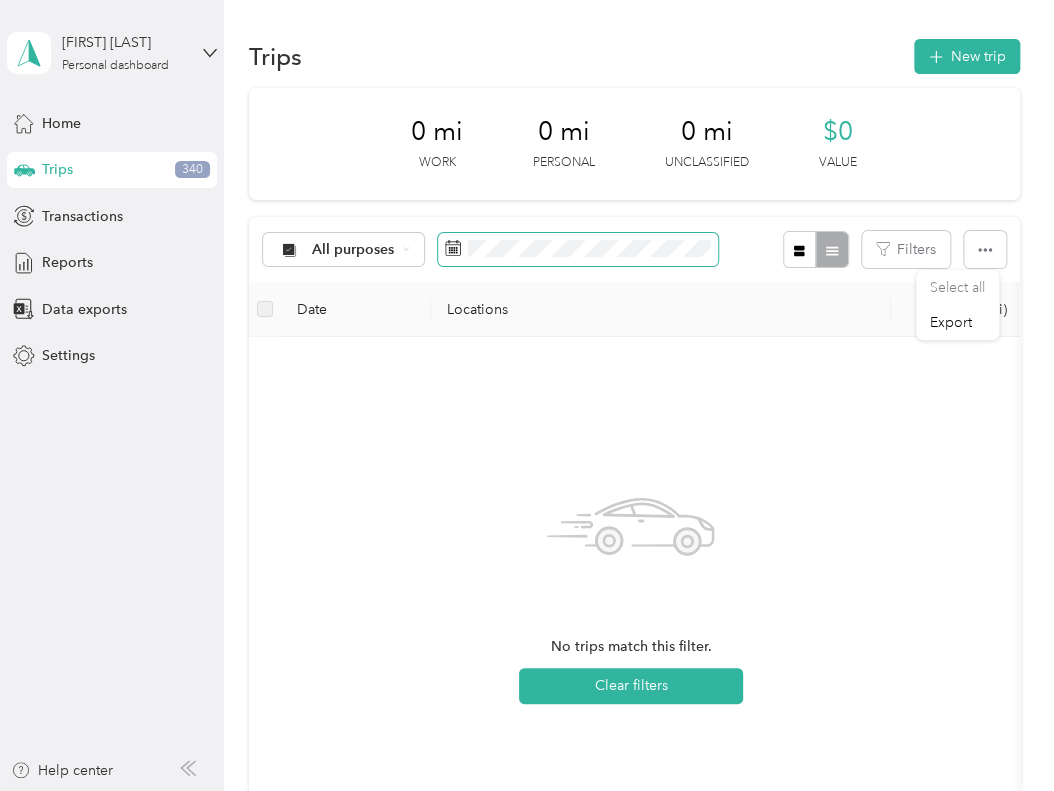 click at bounding box center (578, 250) 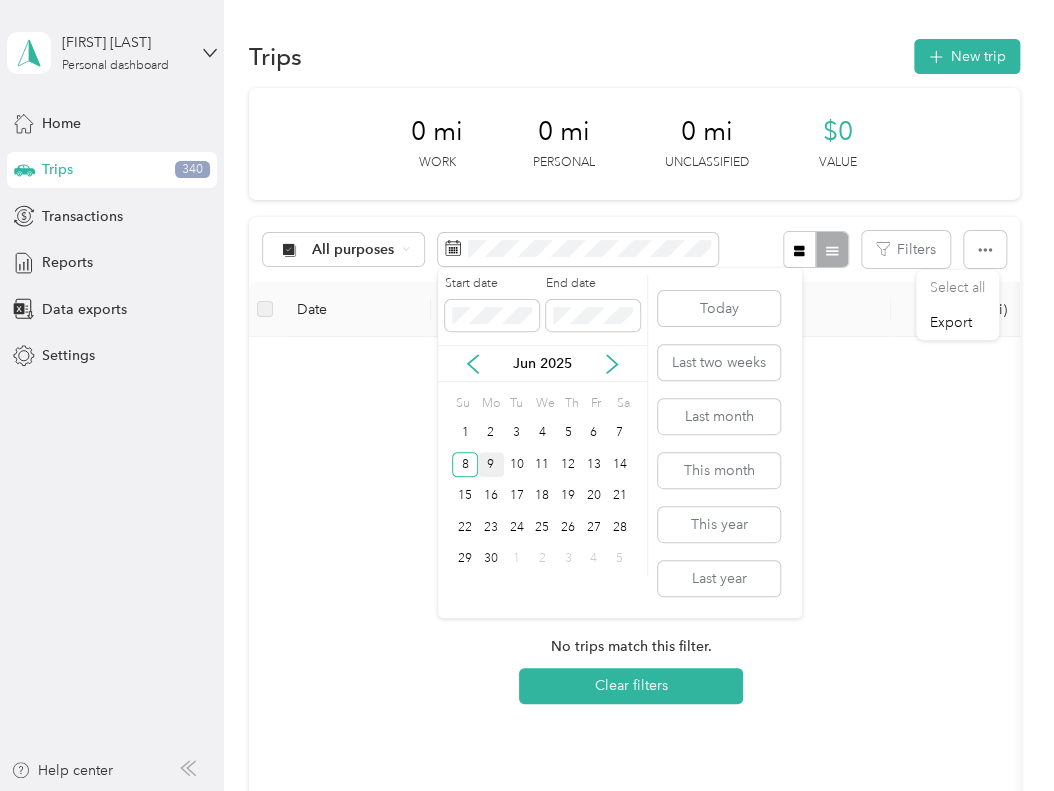 click on "9" at bounding box center [491, 464] 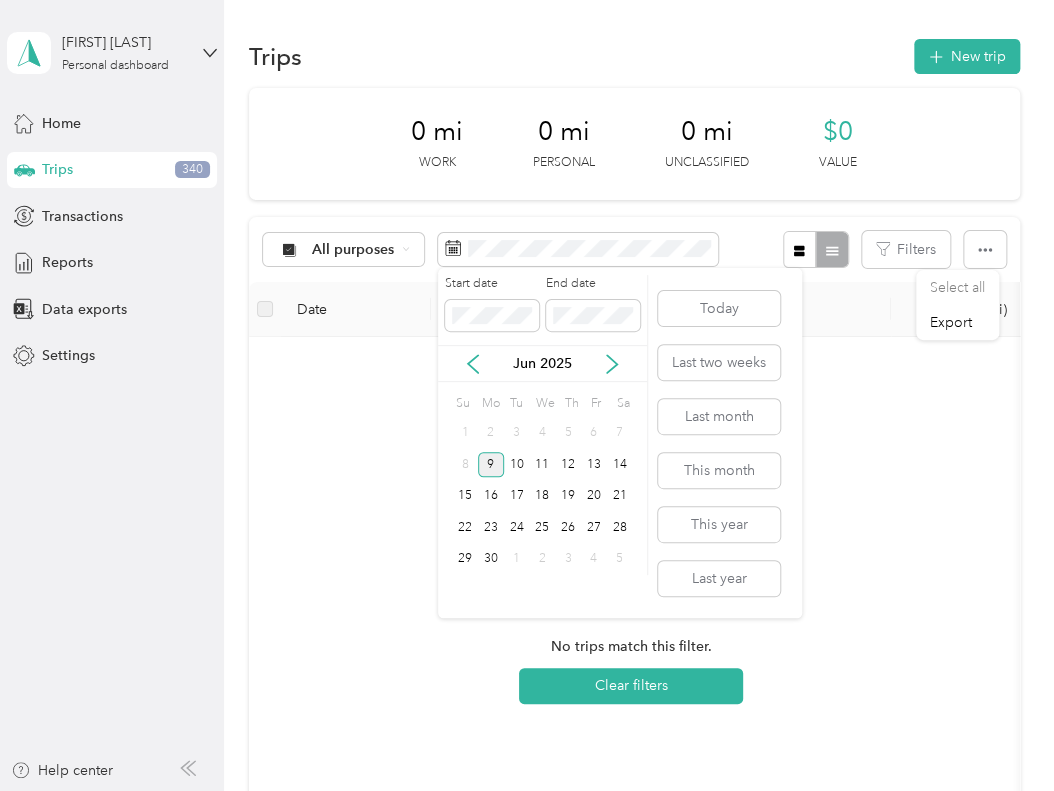 click on "9" at bounding box center (491, 464) 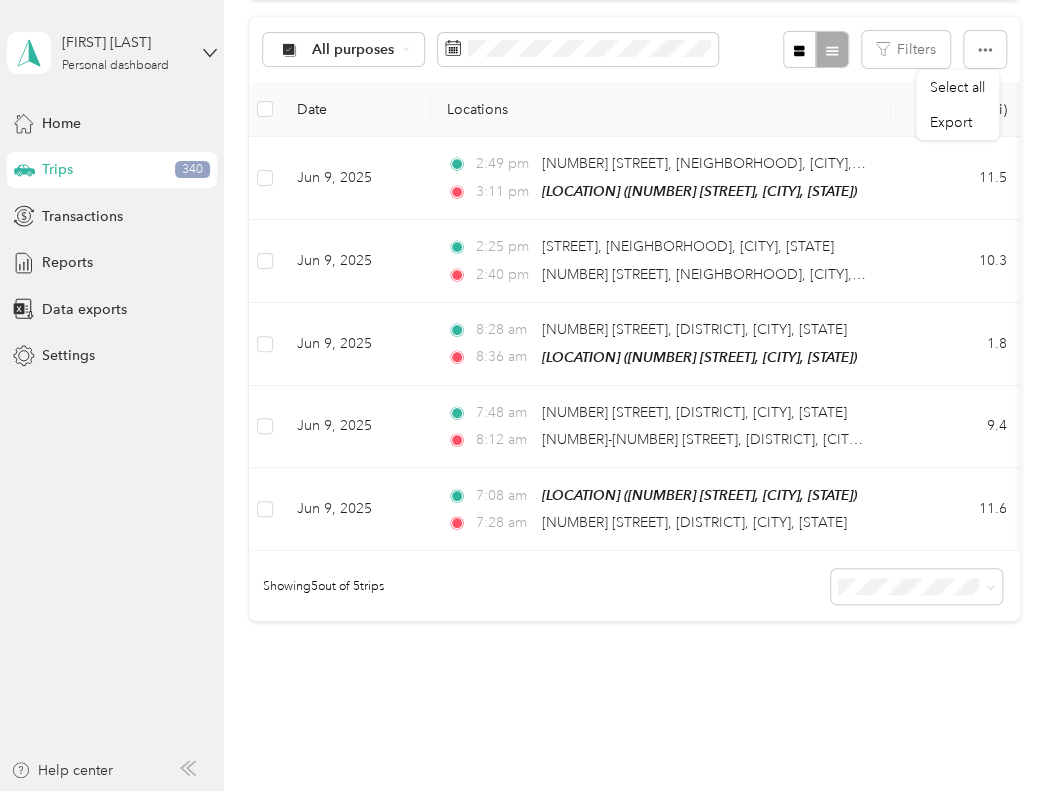 scroll, scrollTop: 0, scrollLeft: 0, axis: both 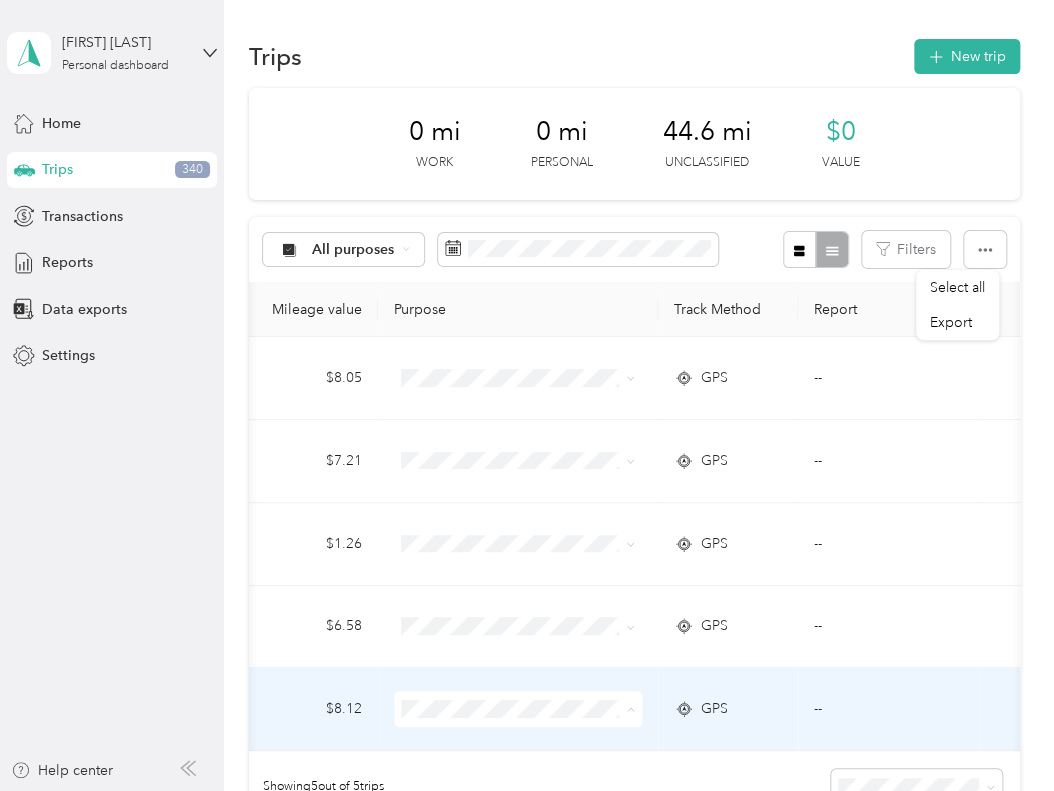 click on "Personal" at bounding box center [536, 667] 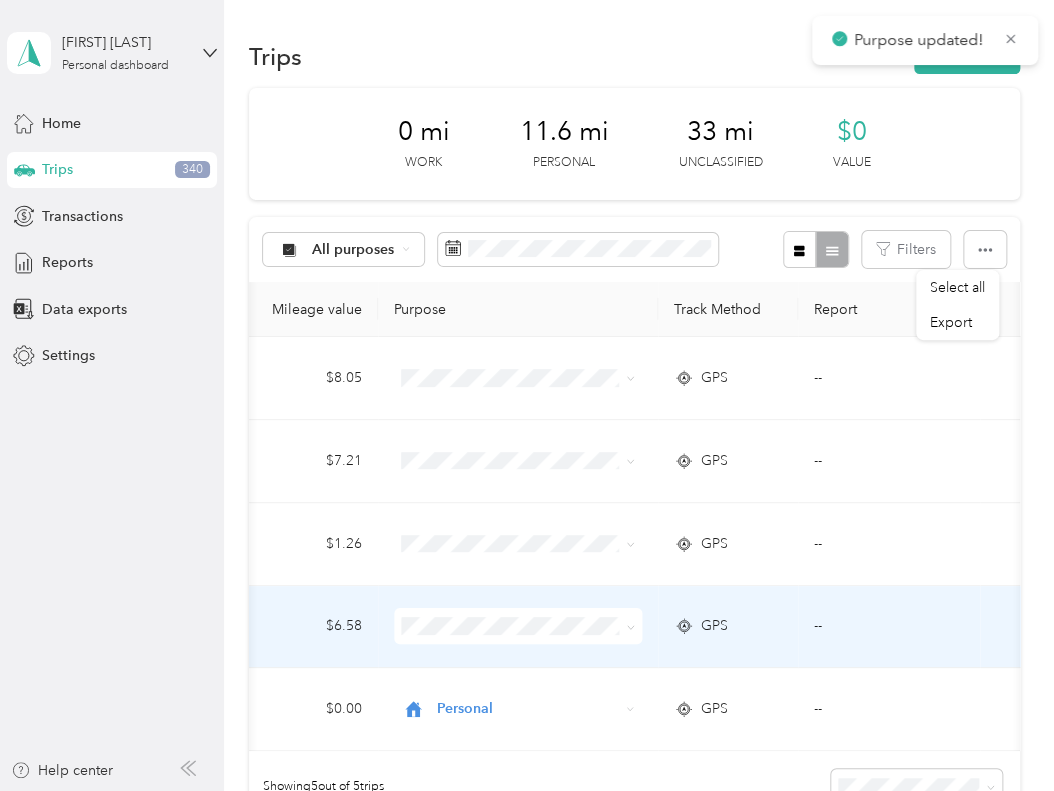 click on "Personal" at bounding box center [536, 693] 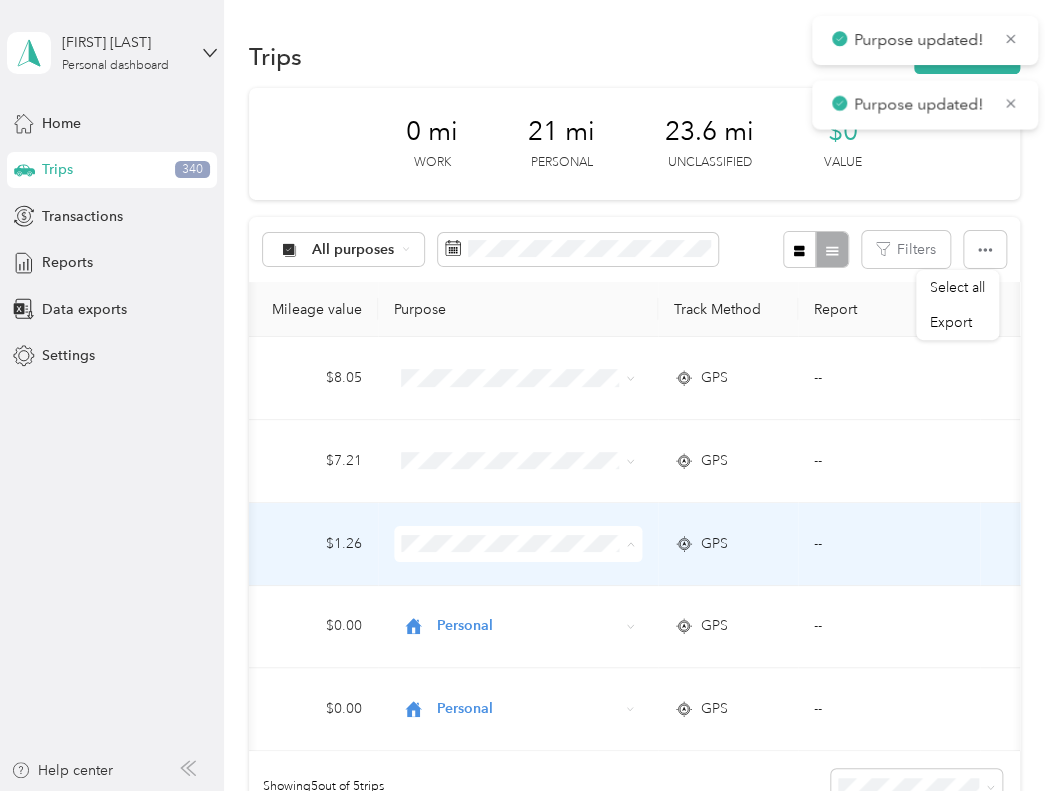 click on "Personal" at bounding box center (536, 613) 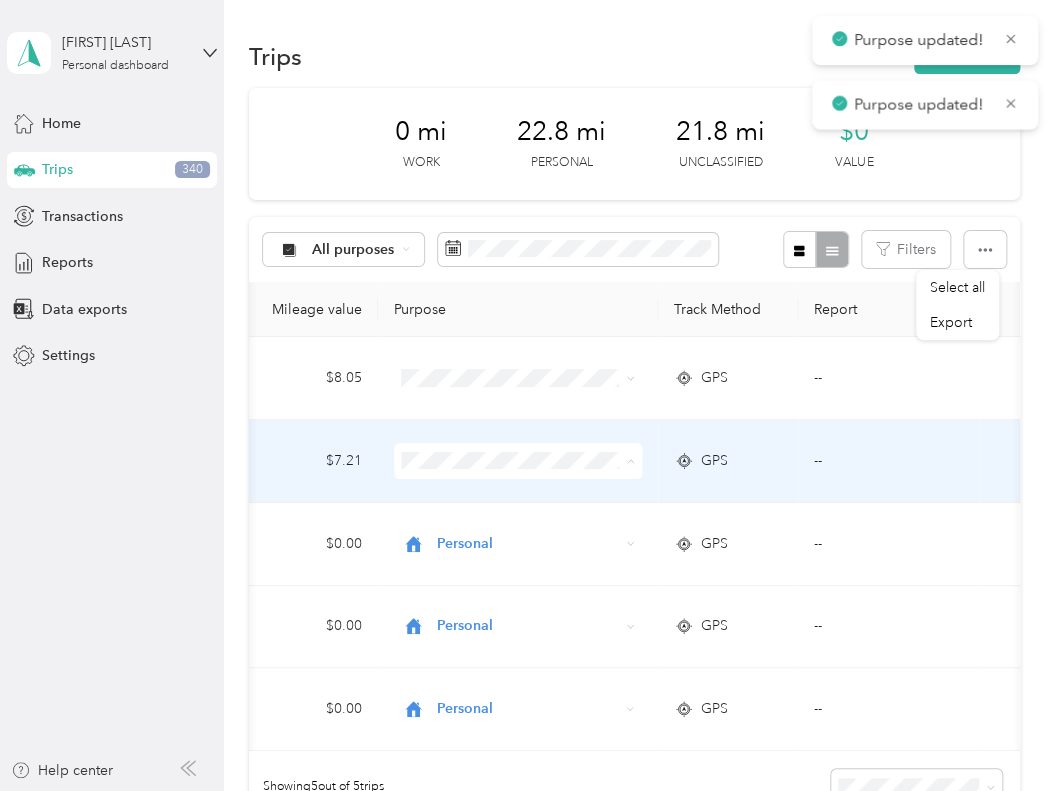 click on "Personal" at bounding box center [536, 531] 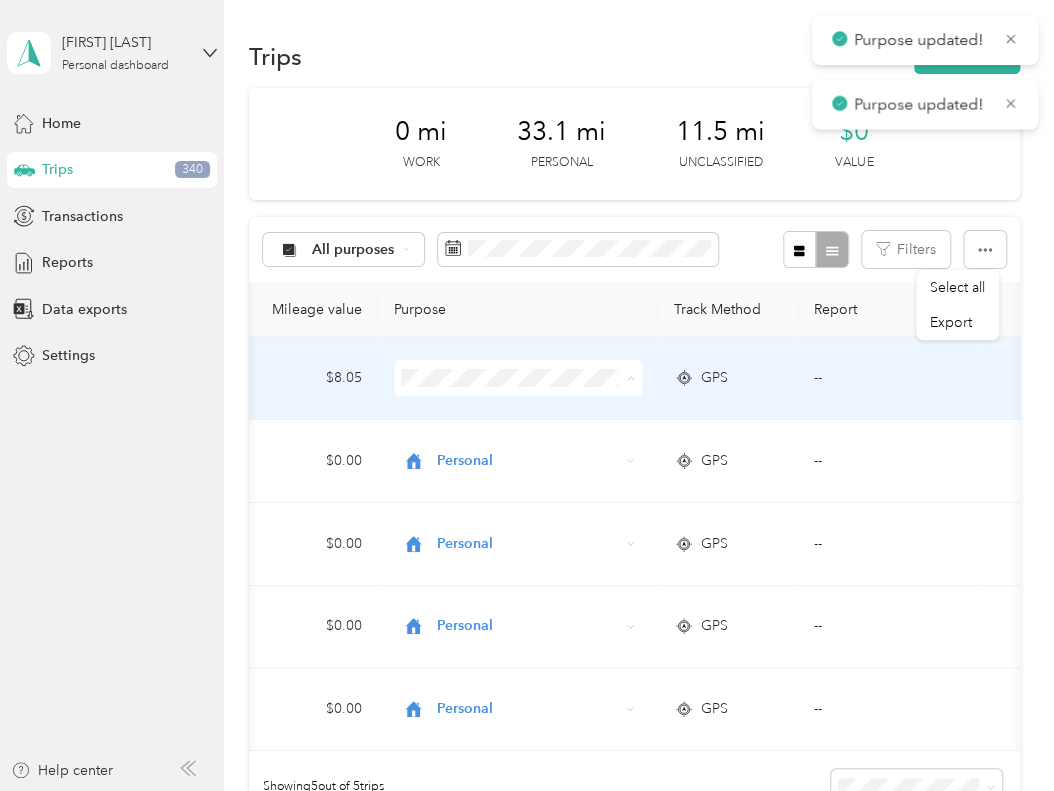click on "Personal" at bounding box center [536, 449] 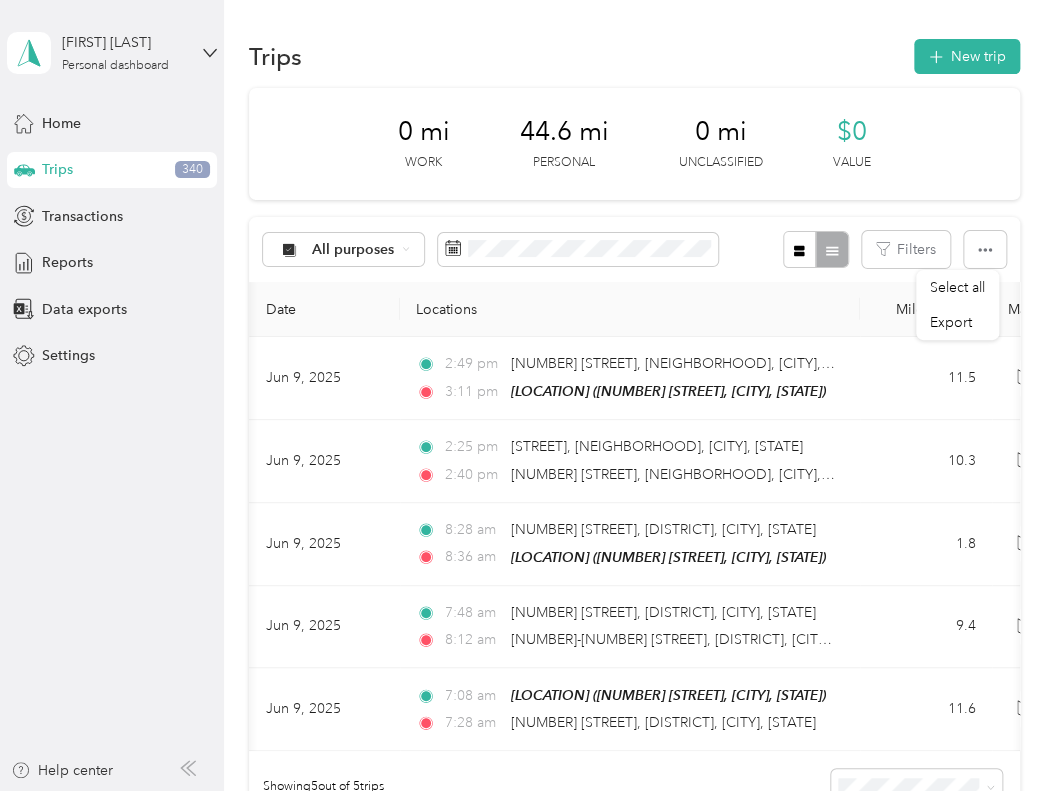 scroll, scrollTop: 0, scrollLeft: 32, axis: horizontal 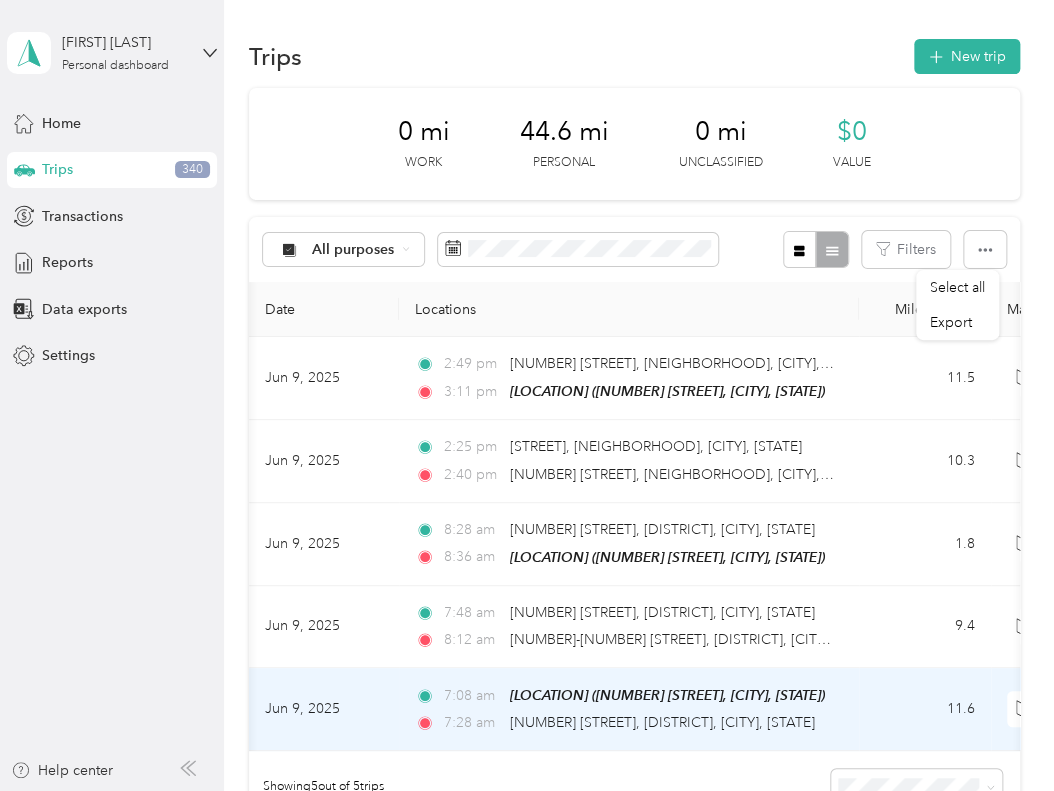 drag, startPoint x: 733, startPoint y: 753, endPoint x: 914, endPoint y: 153, distance: 626.7065 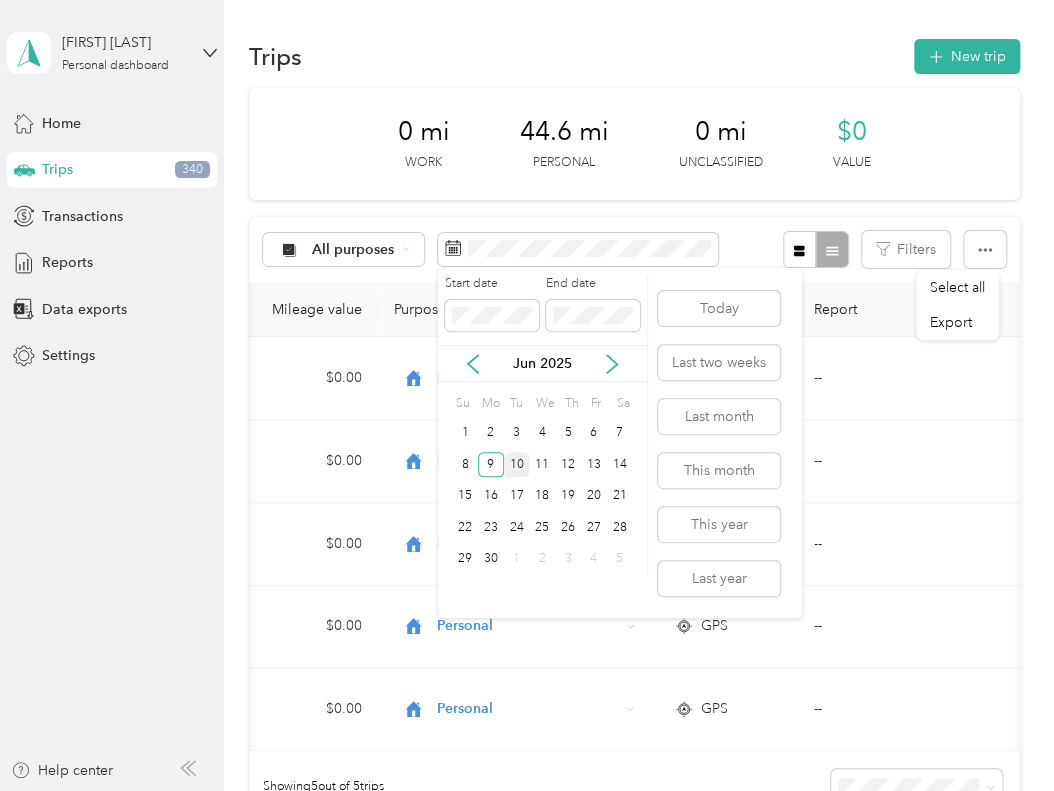 click on "10" at bounding box center [517, 464] 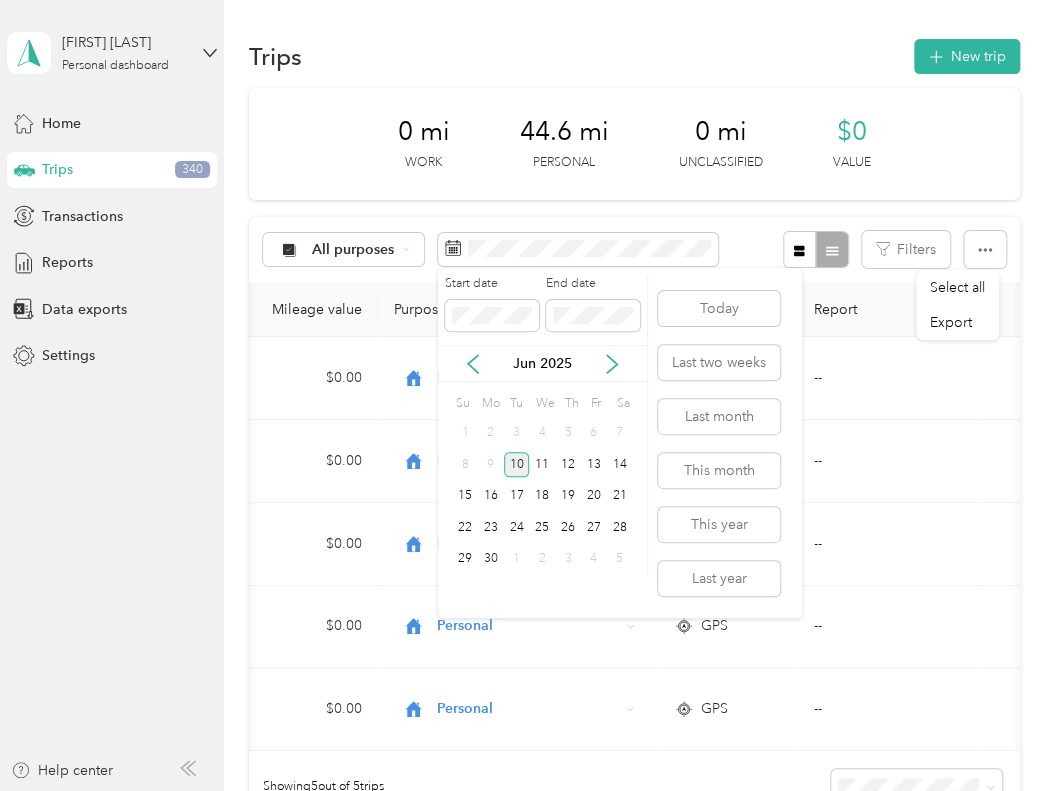 click on "10" at bounding box center (517, 464) 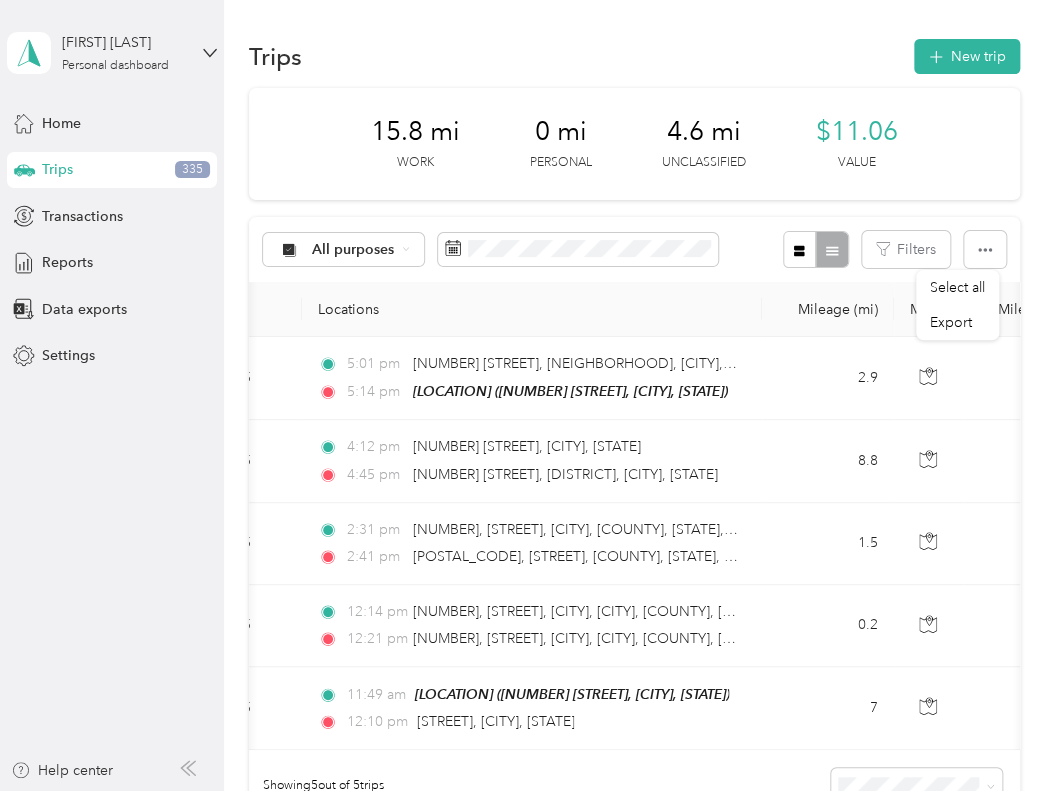 scroll, scrollTop: 0, scrollLeft: 118, axis: horizontal 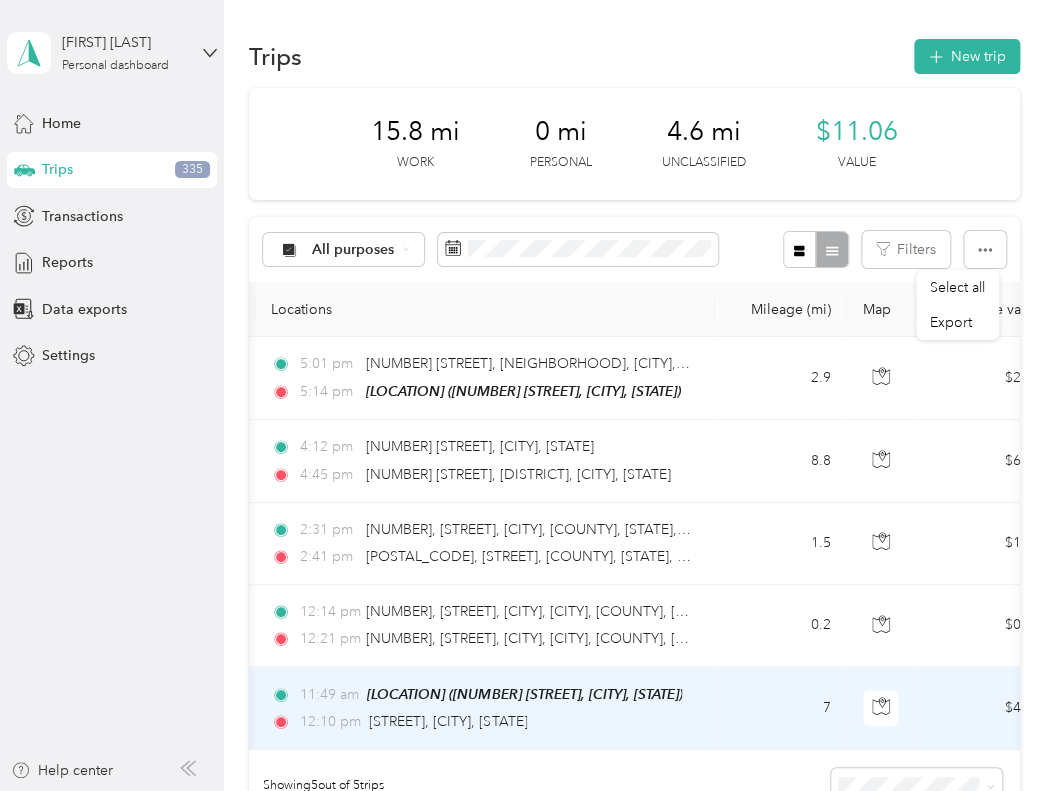 click on "12:10 pm [STREET], [CITY], [STATE]" at bounding box center [481, 722] 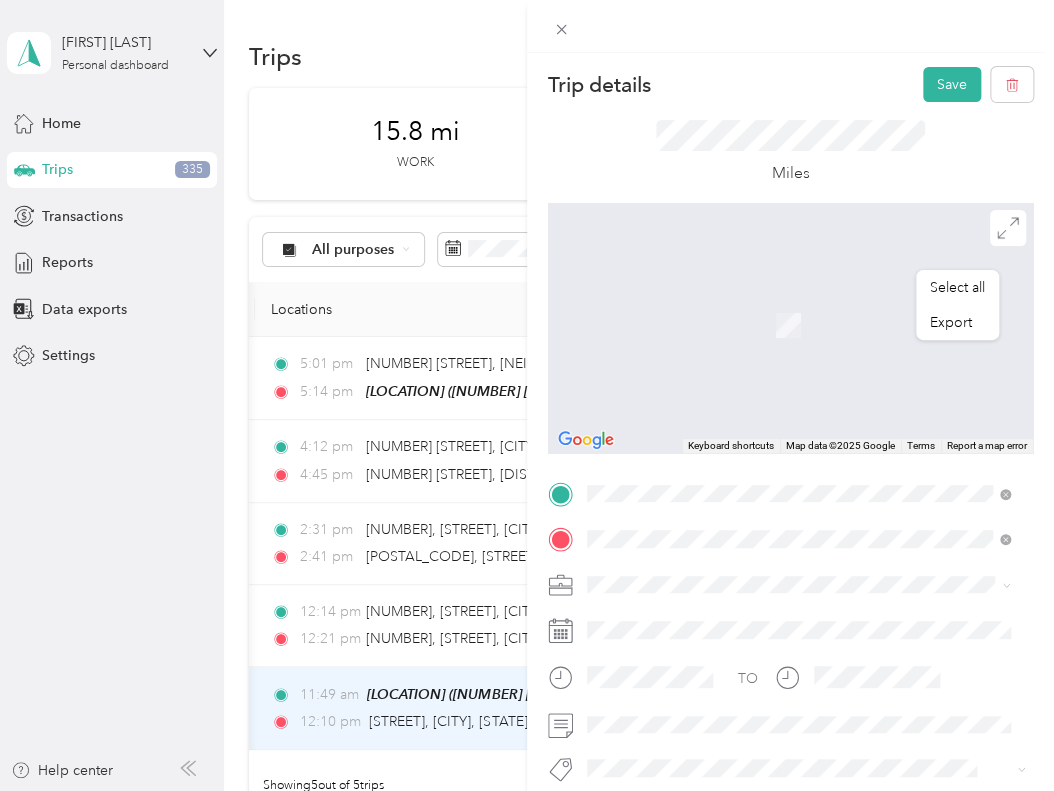 click on "[NUMBER] [STREET], [POSTAL_CODE], [CITY], [STATE], [COUNTRY]" at bounding box center [798, 336] 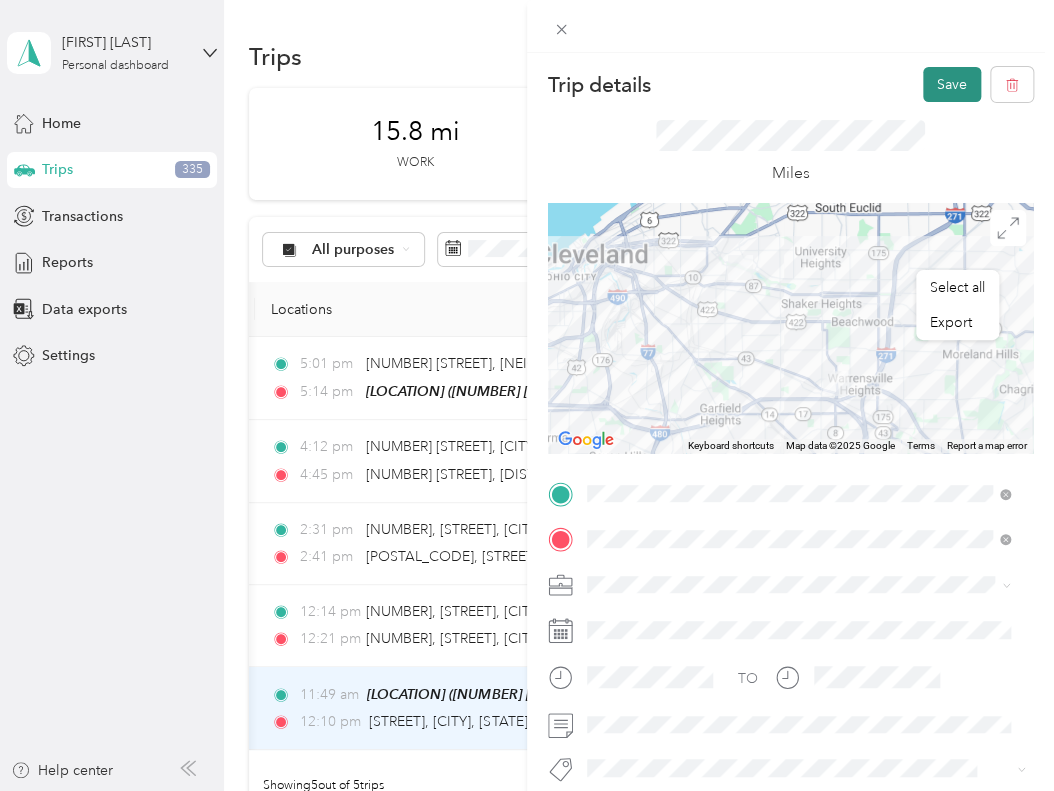 click on "Save" at bounding box center (952, 84) 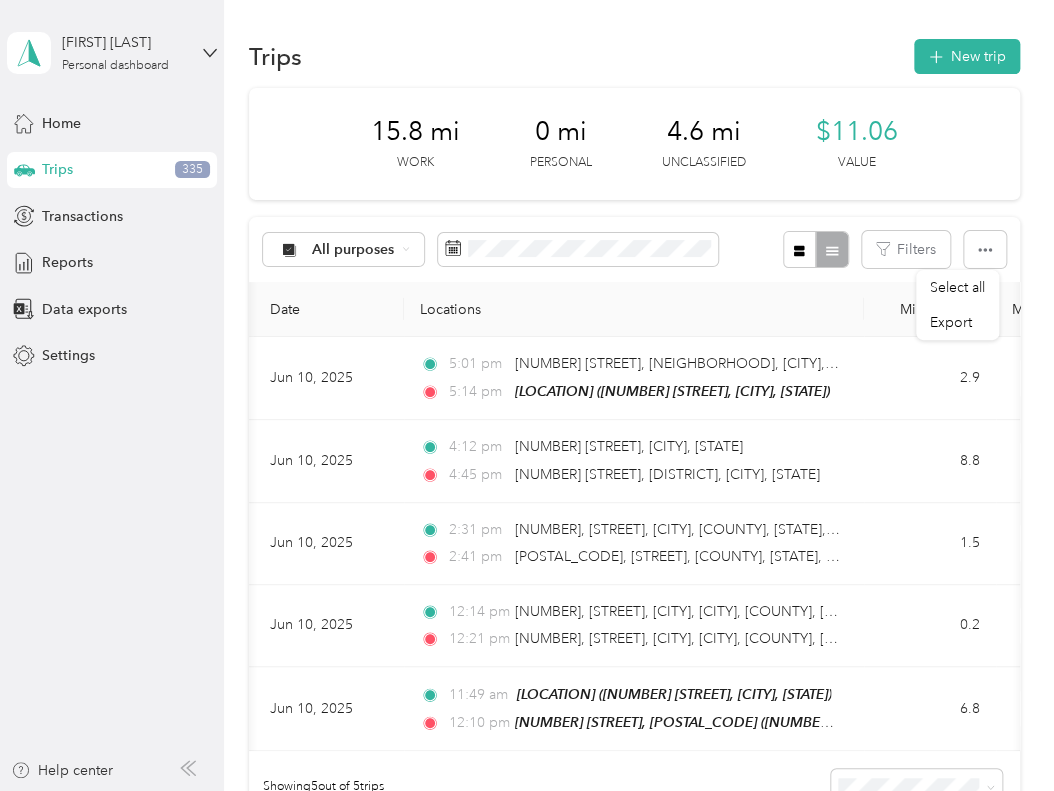 scroll, scrollTop: 0, scrollLeft: 27, axis: horizontal 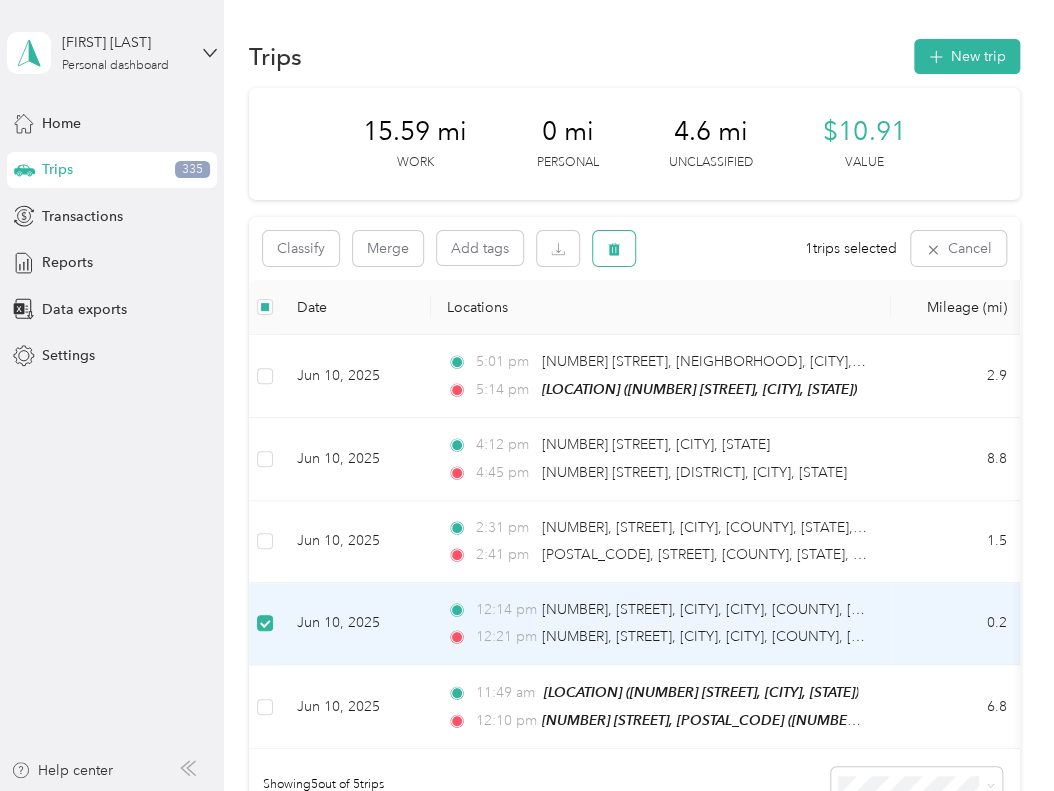 click at bounding box center (614, 248) 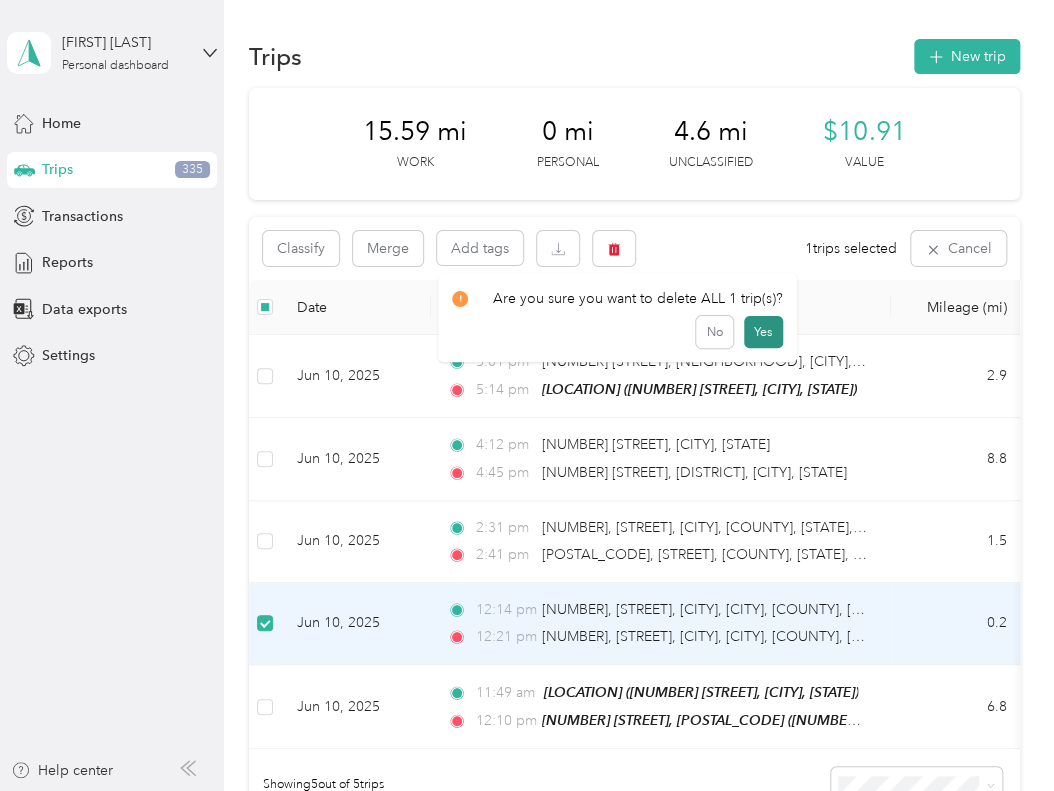 click on "Yes" at bounding box center (763, 332) 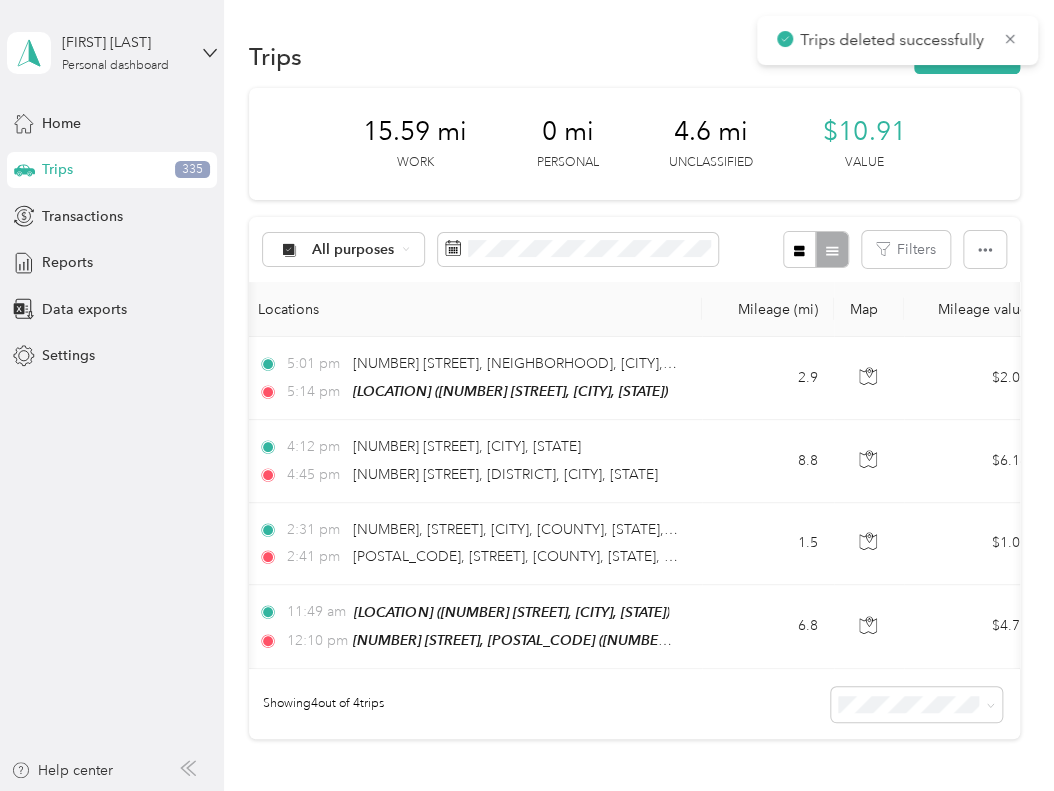 scroll, scrollTop: 0, scrollLeft: 199, axis: horizontal 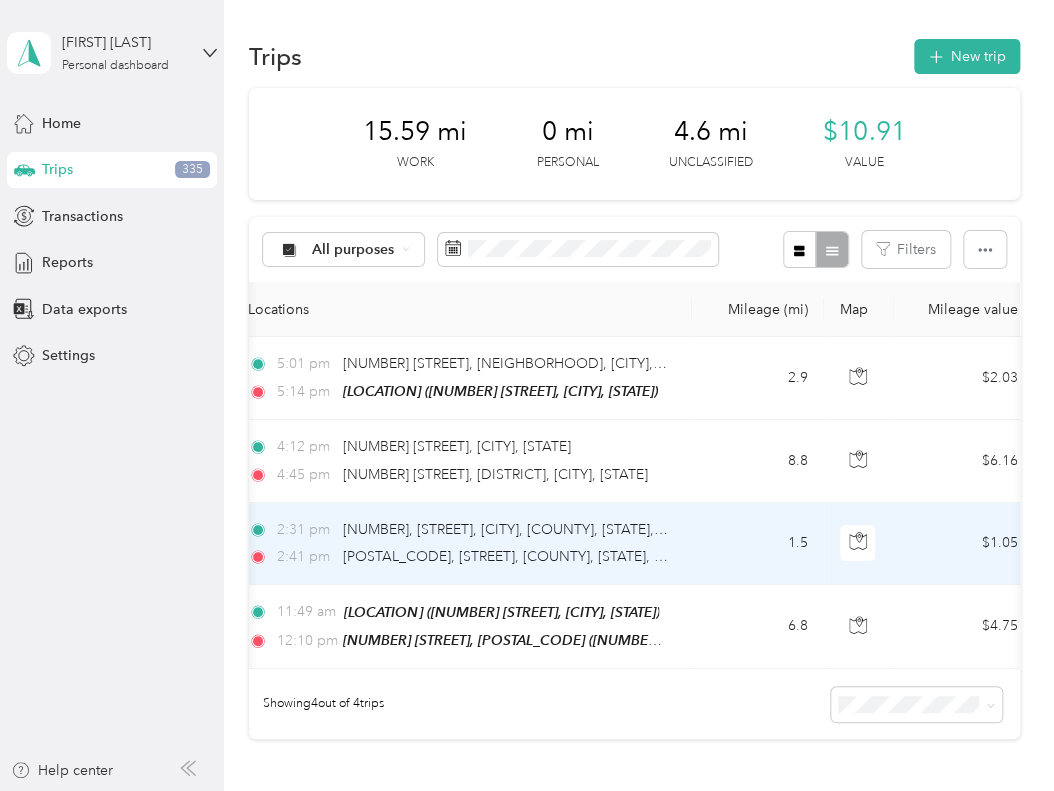 click on "1.5" at bounding box center [758, 544] 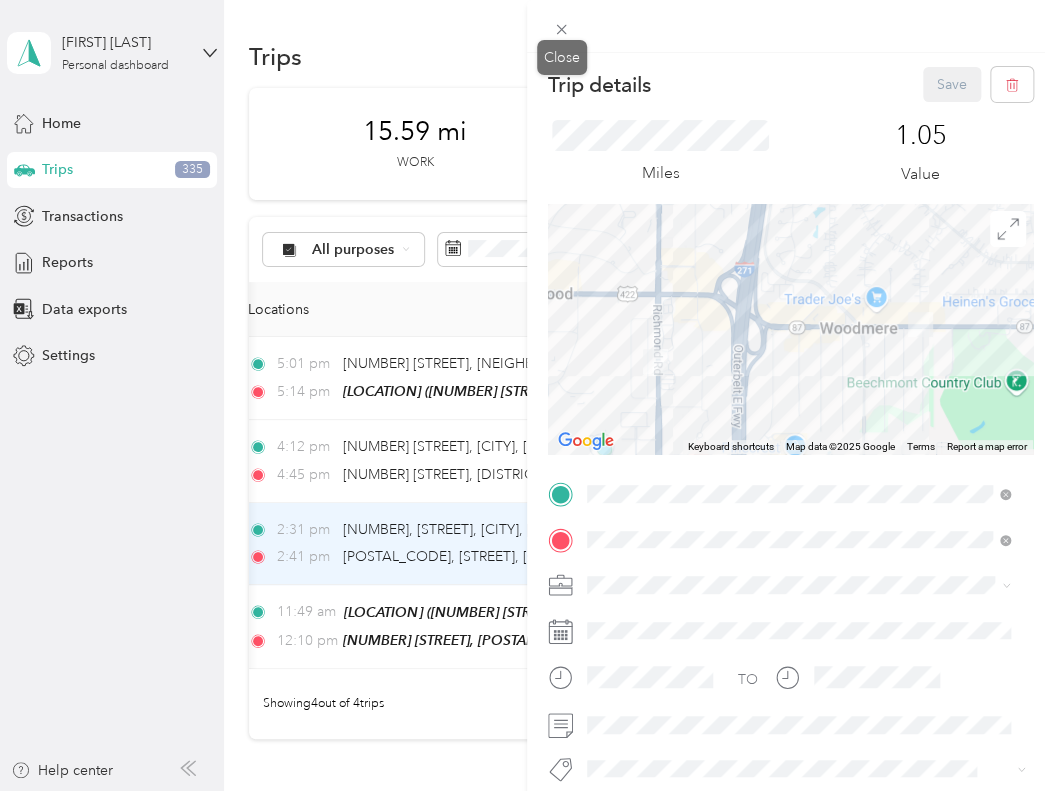 click at bounding box center (562, 29) 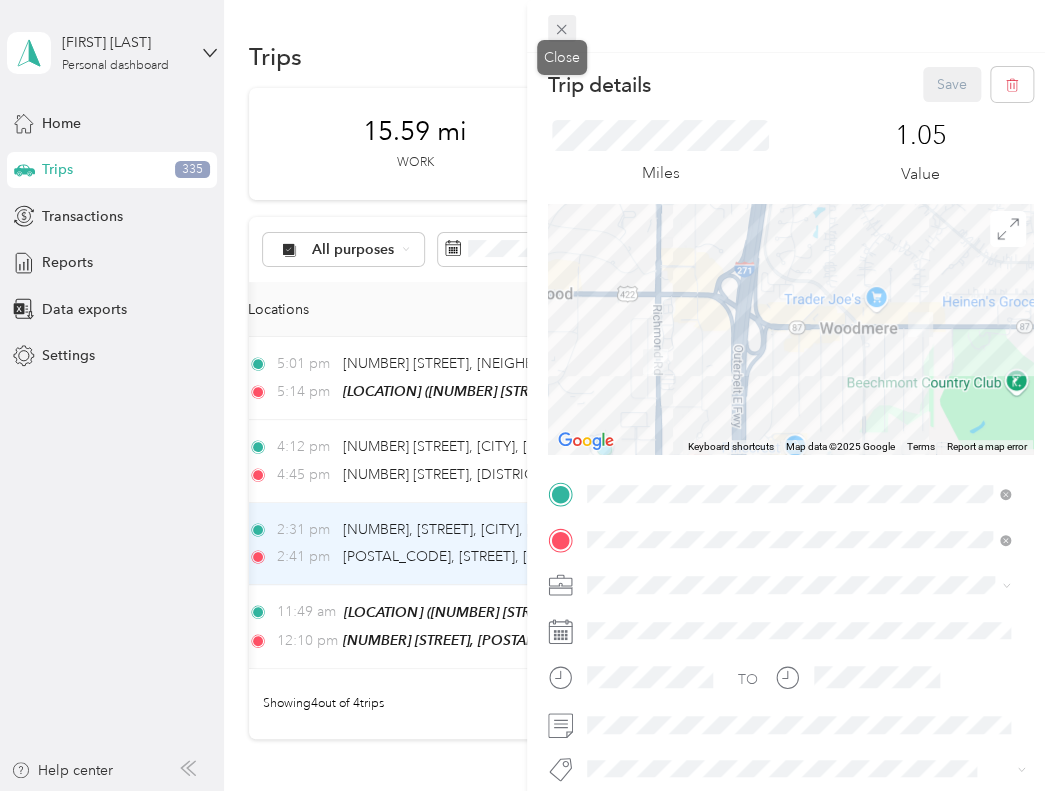 click 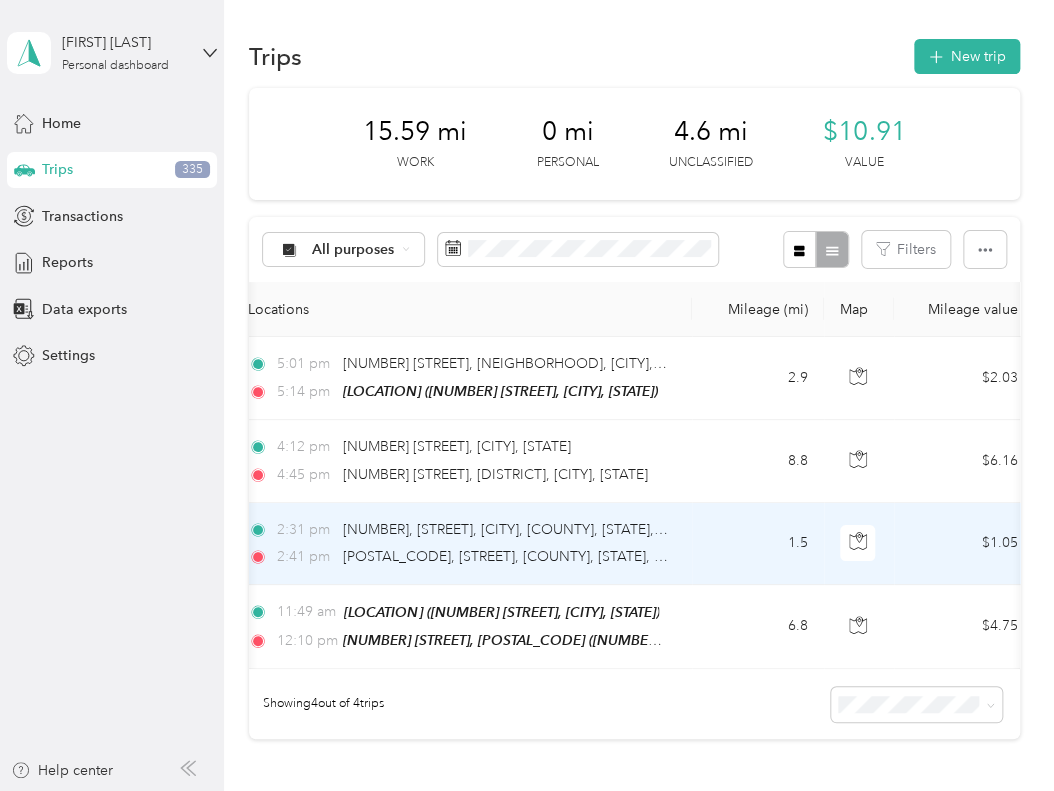 click on "1.5" at bounding box center [758, 544] 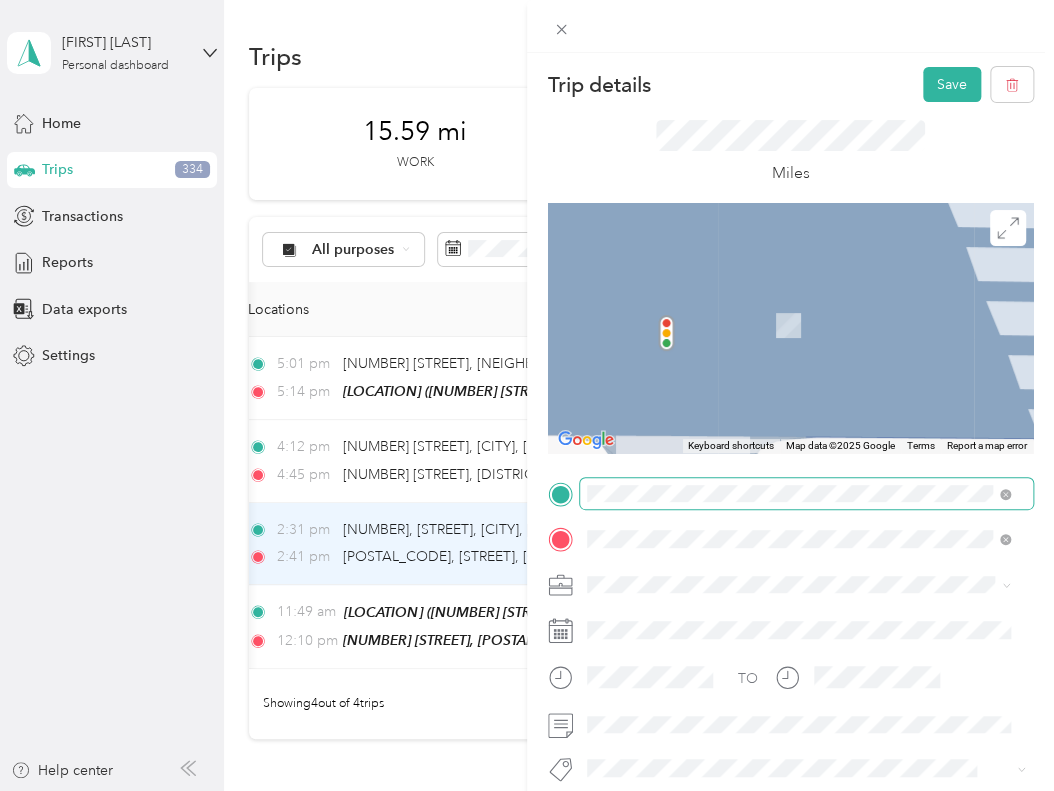 click on "[NUMBER] [STREET], [POSTAL_CODE] [NUMBER] [STREET], [POSTAL_CODE], [CITY], [STATE], [COUNTRY]" at bounding box center (813, 279) 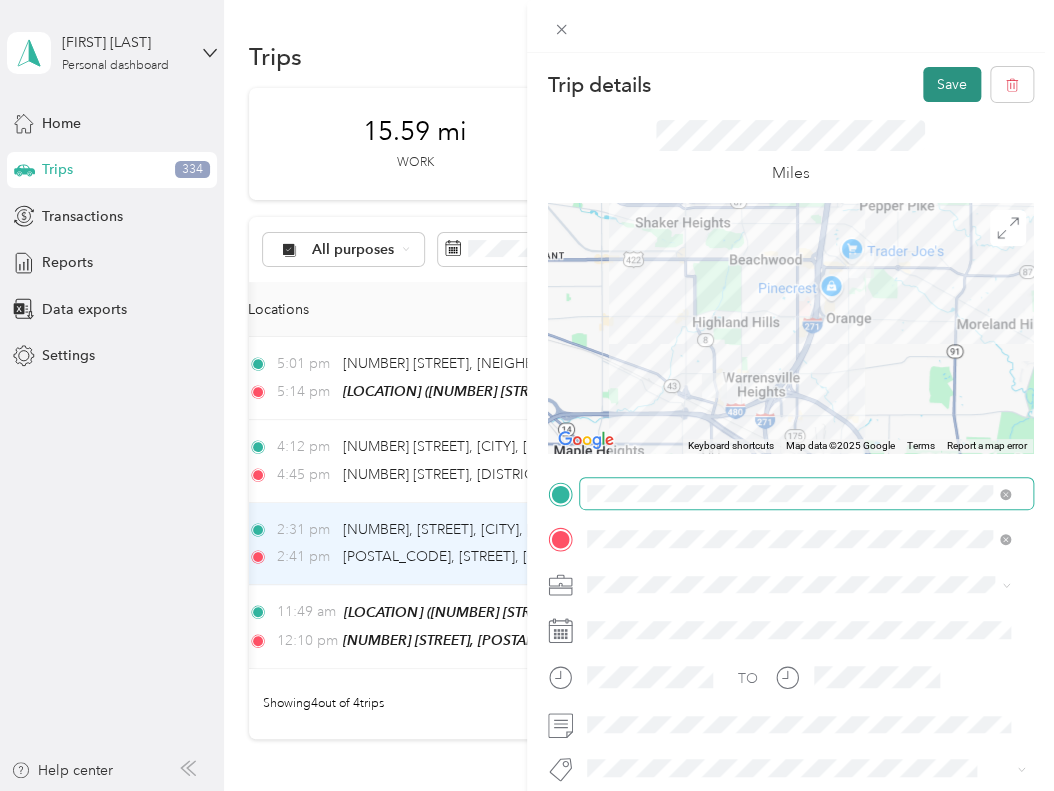 click on "Save" at bounding box center (952, 84) 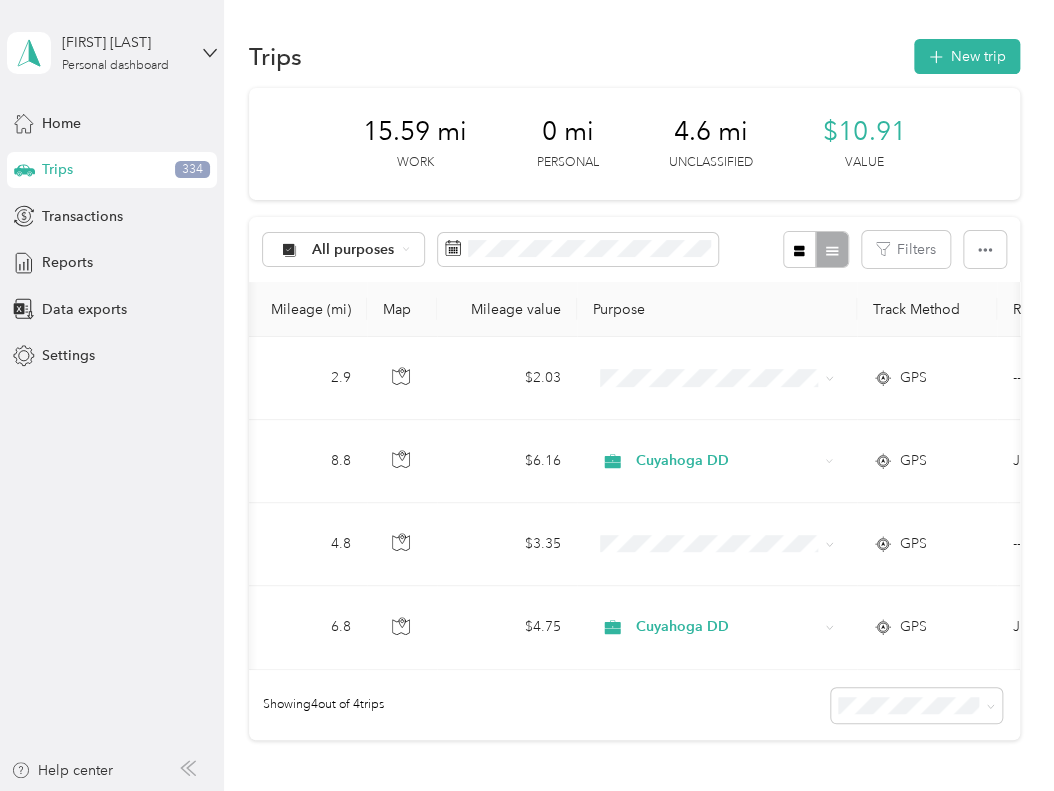 scroll, scrollTop: 0, scrollLeft: 652, axis: horizontal 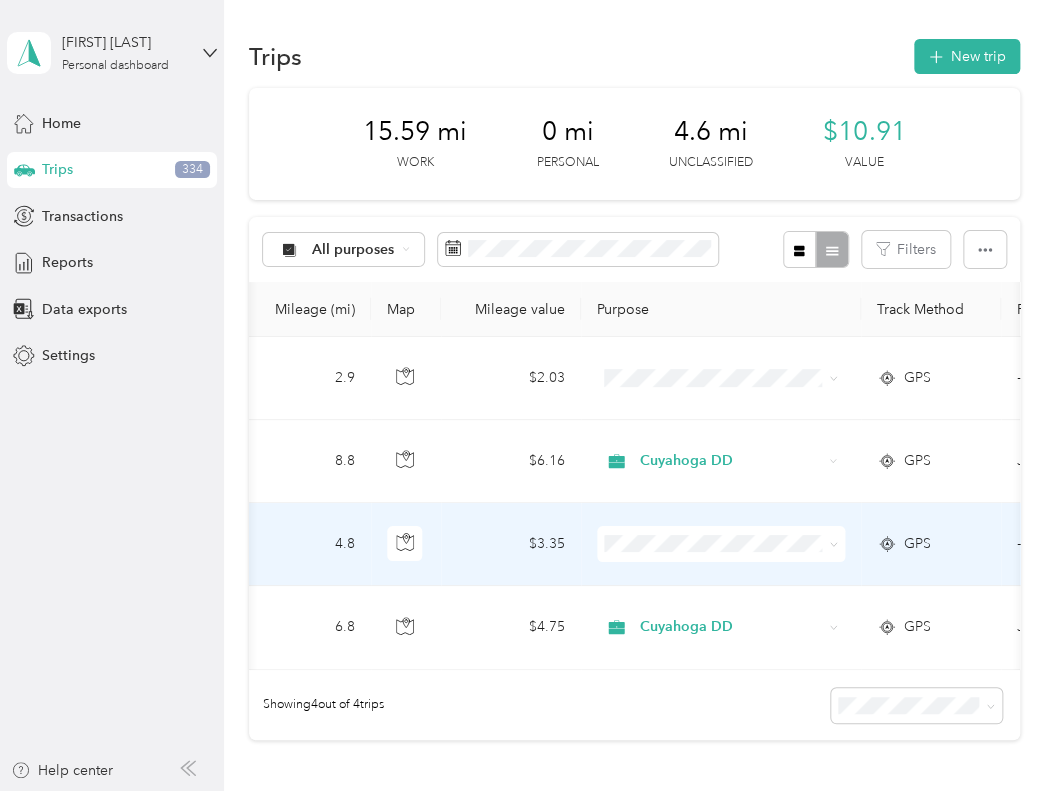 click at bounding box center [721, 544] 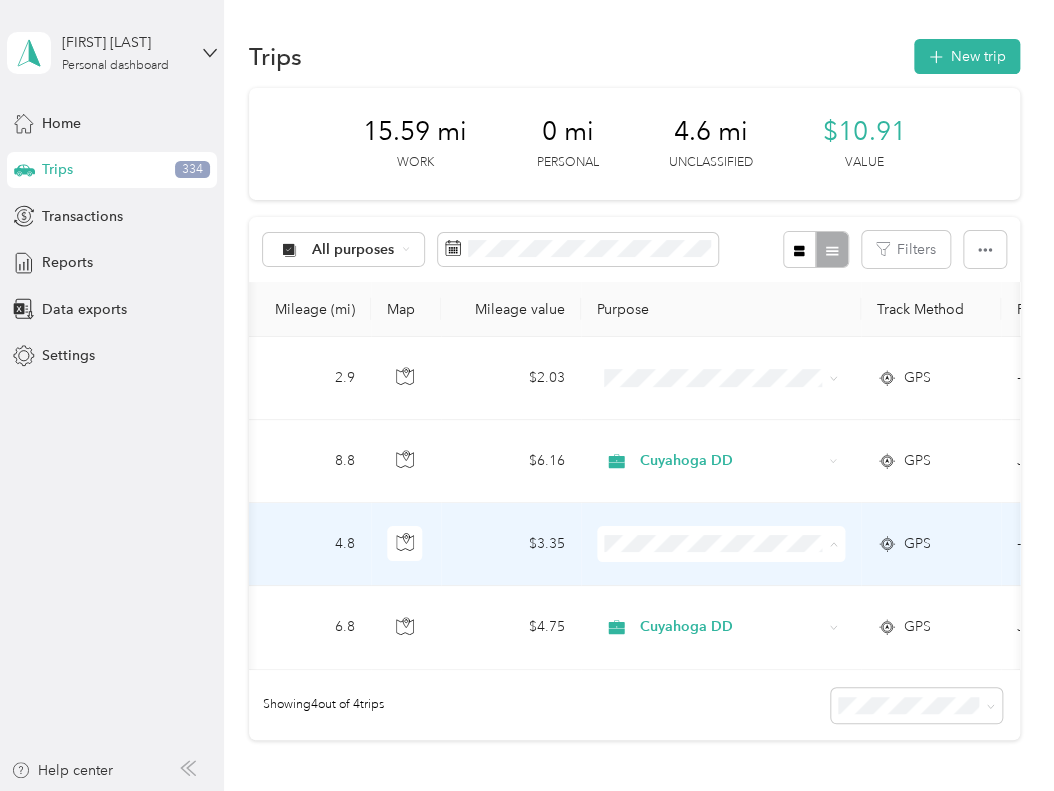 click on "Cuyahoga DD" at bounding box center (738, 578) 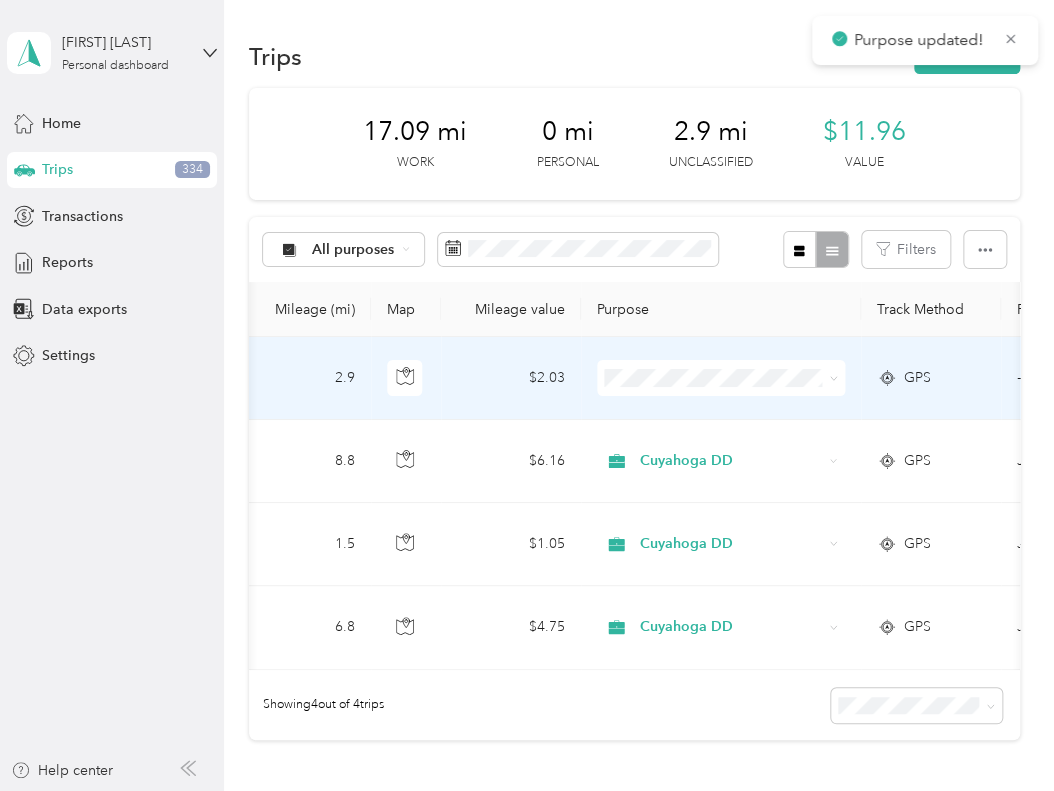 click on "Cuyahoga DD" at bounding box center (738, 414) 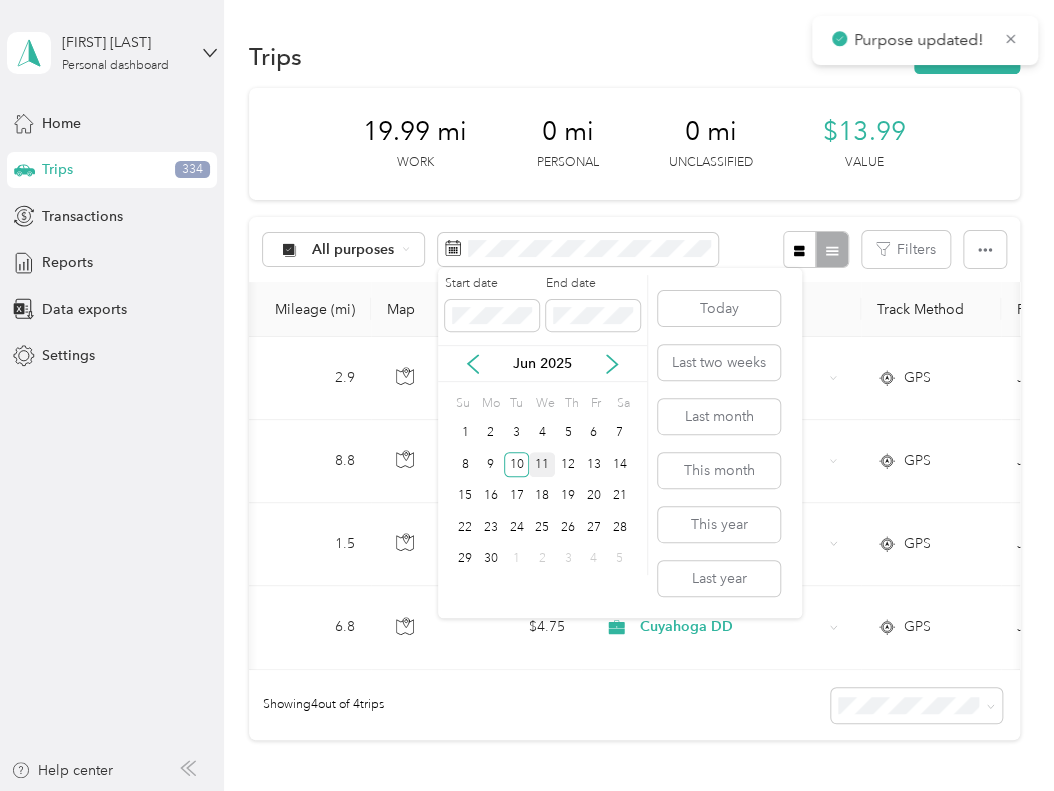 click on "11" at bounding box center (542, 464) 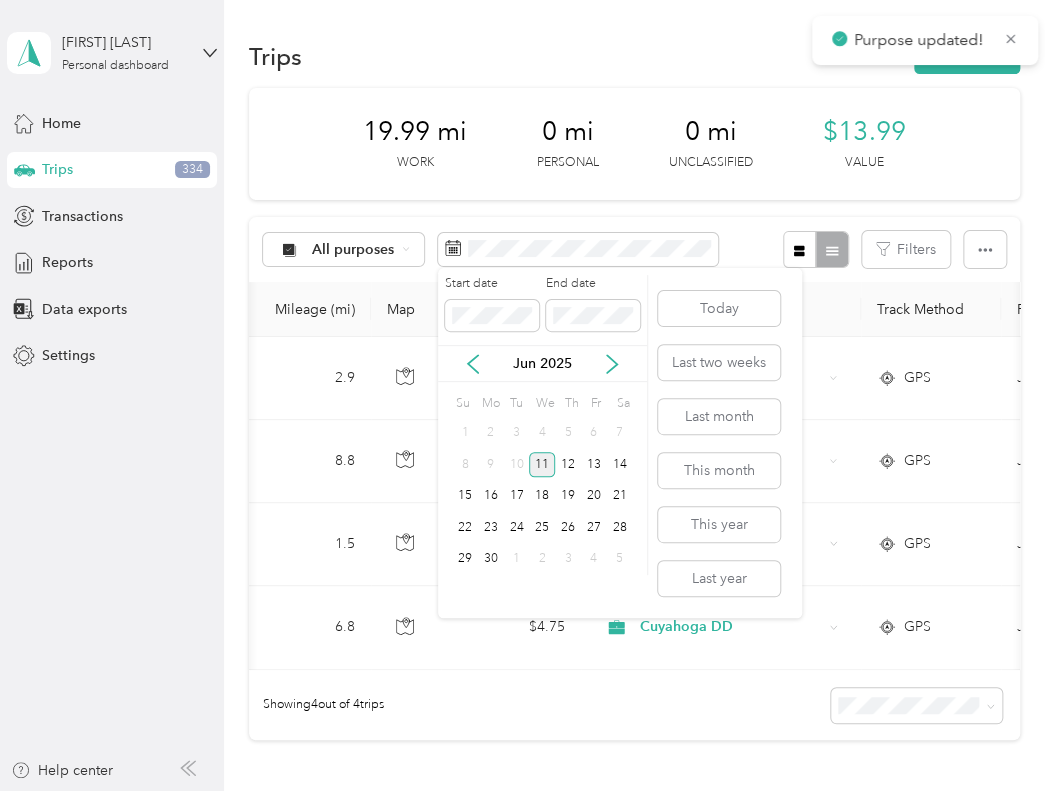 click on "11" at bounding box center [542, 464] 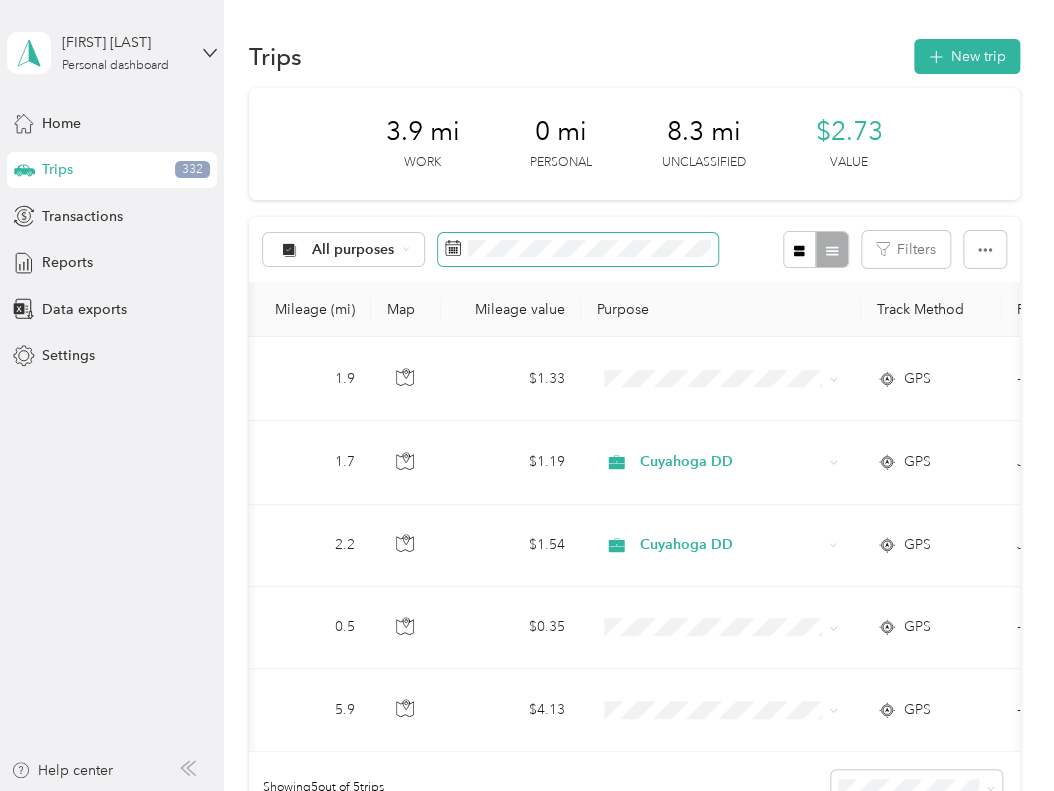 click 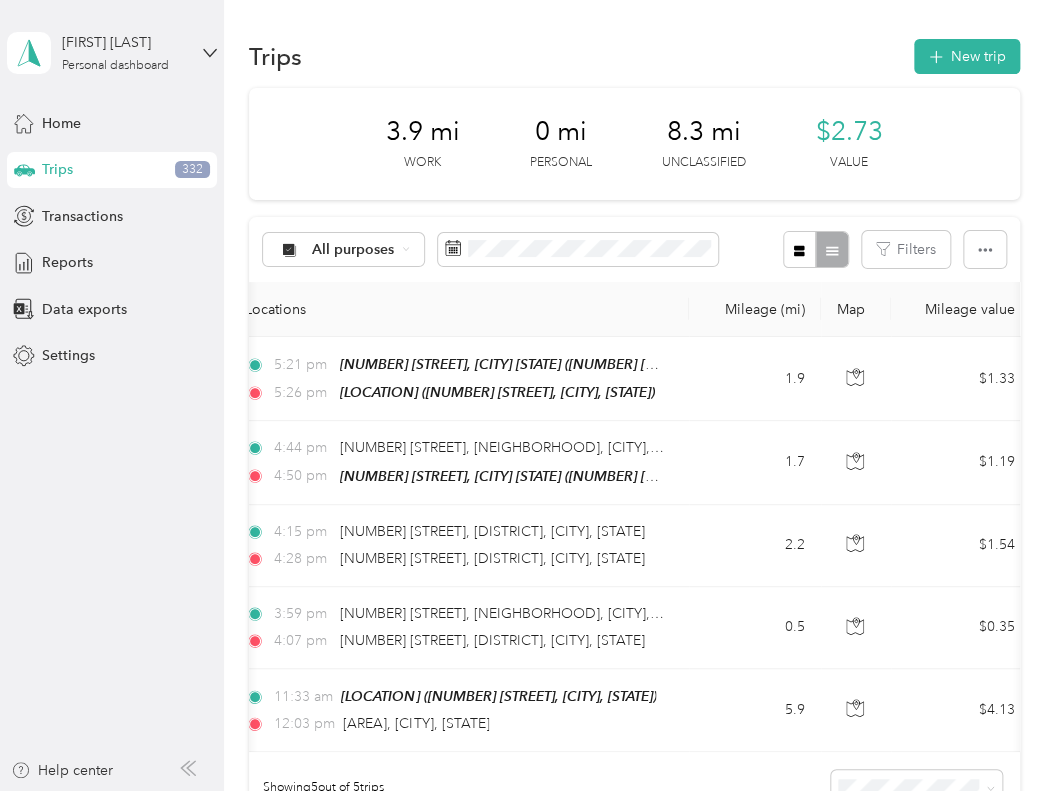 scroll, scrollTop: 0, scrollLeft: 160, axis: horizontal 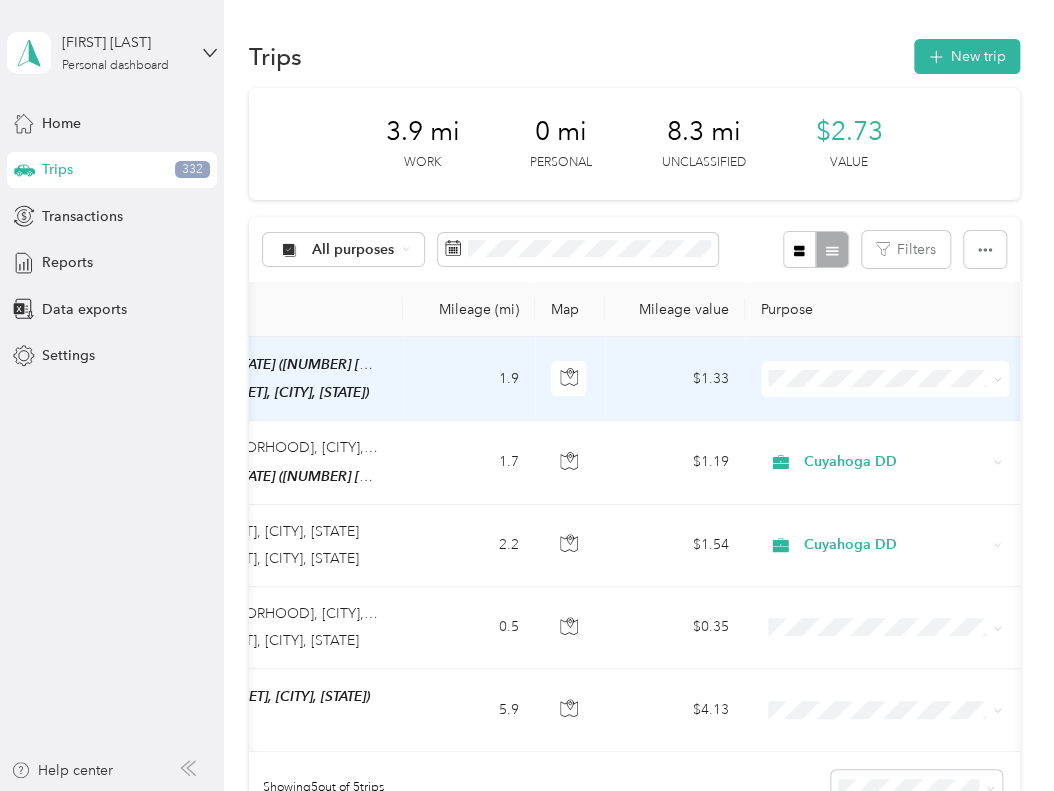 click at bounding box center [885, 379] 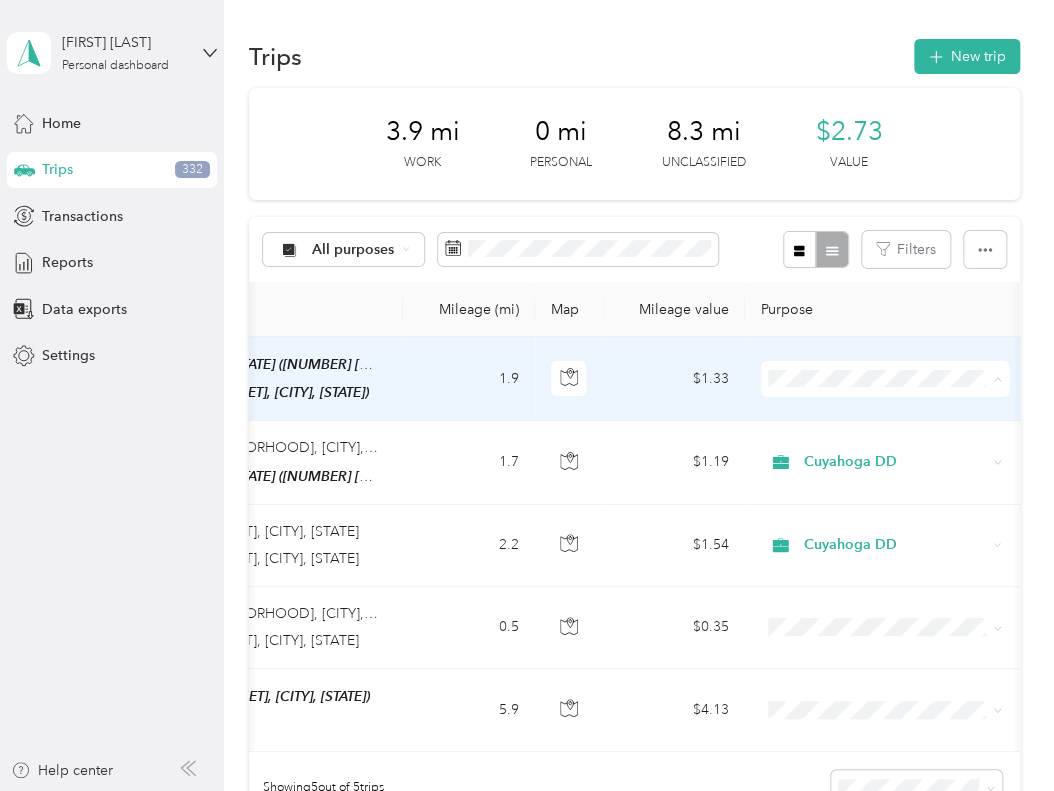 click on "Cuyahoga DD" at bounding box center [902, 414] 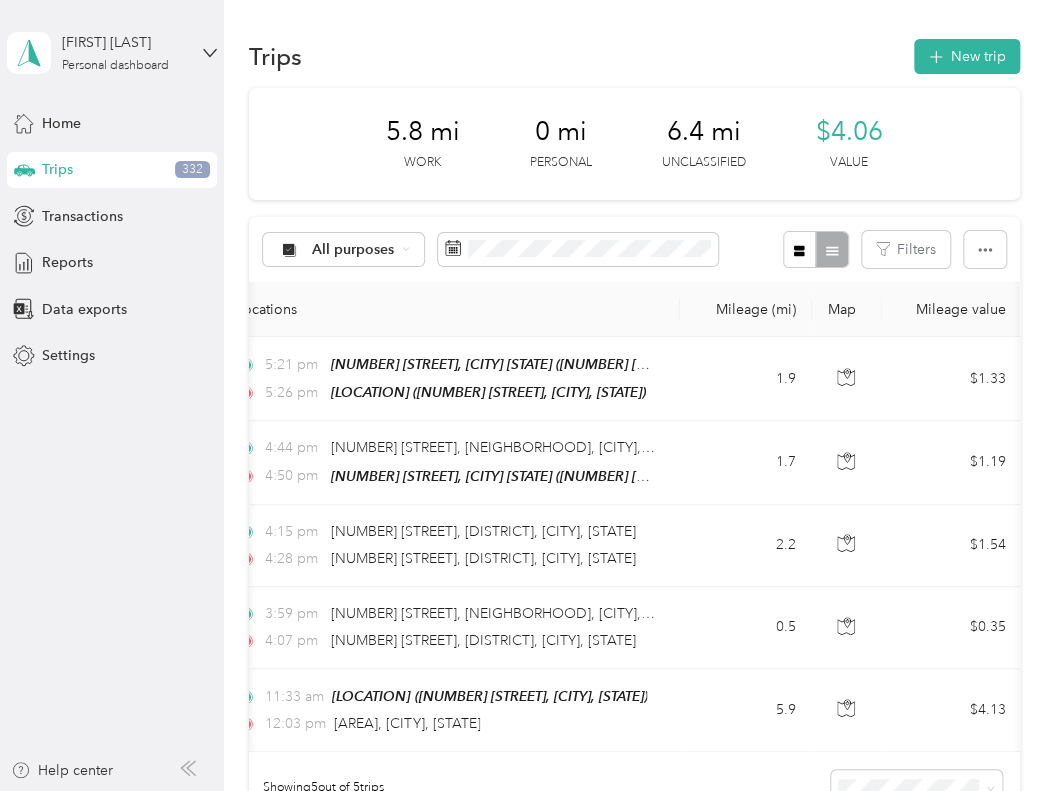 scroll, scrollTop: 0, scrollLeft: 176, axis: horizontal 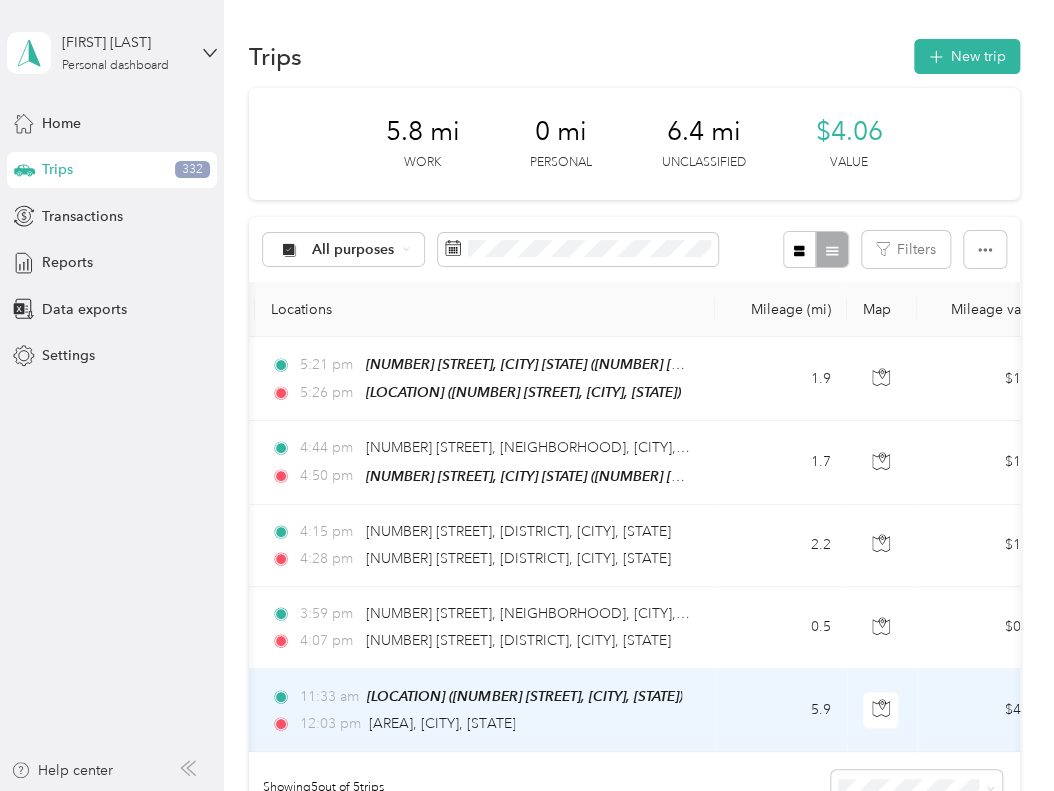 click on "[TIME] [NEIGHBORHOOD], [CITY], [STATE]" at bounding box center [481, 724] 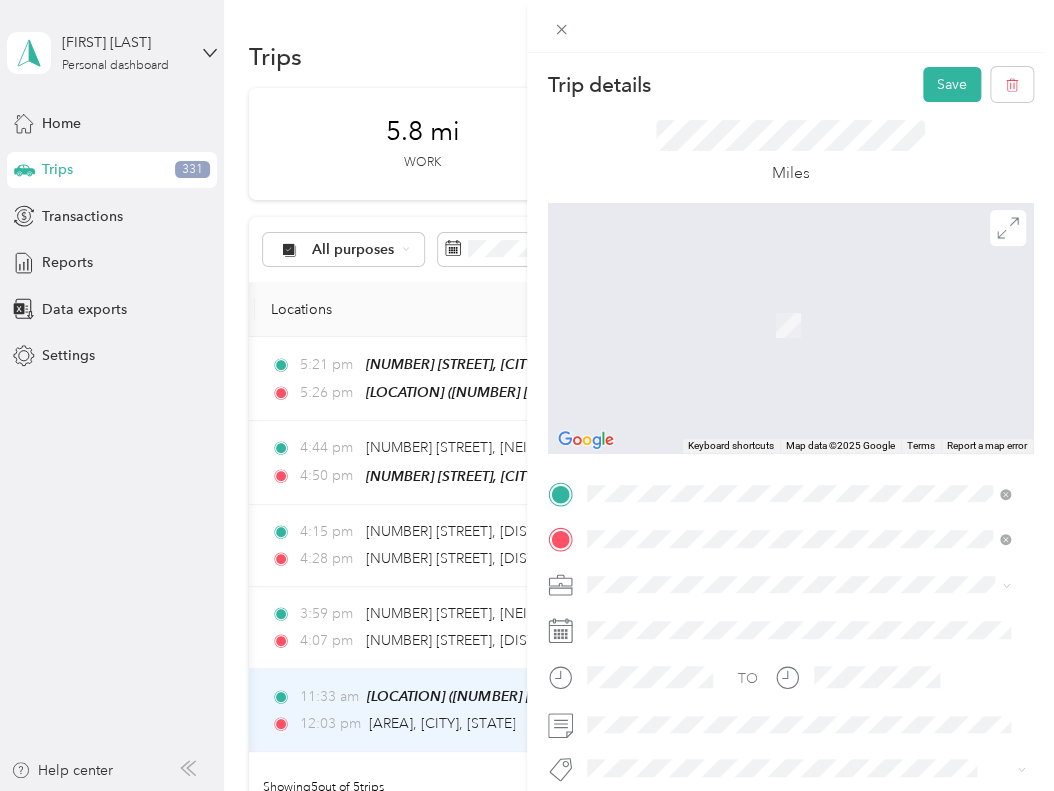 click on "[NUMBER] [STREET]
[CITY], [STATE] [POSTAL_CODE], [COUNTRY]" at bounding box center (768, 675) 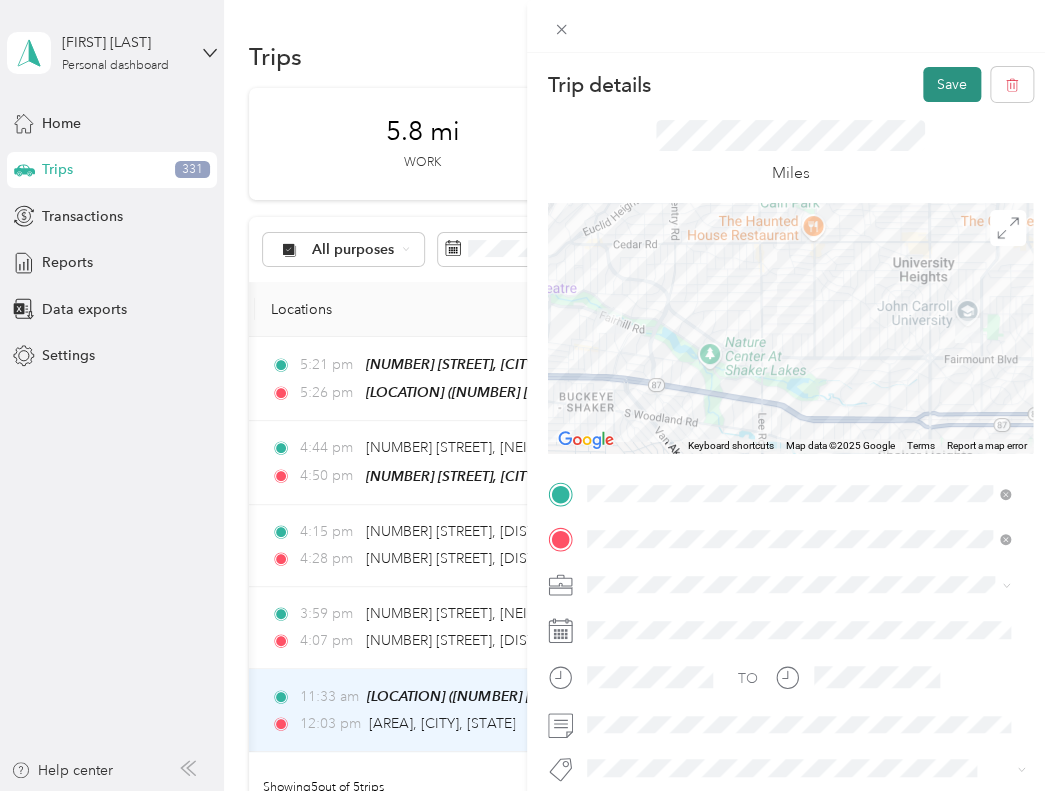 click on "Save" at bounding box center [952, 84] 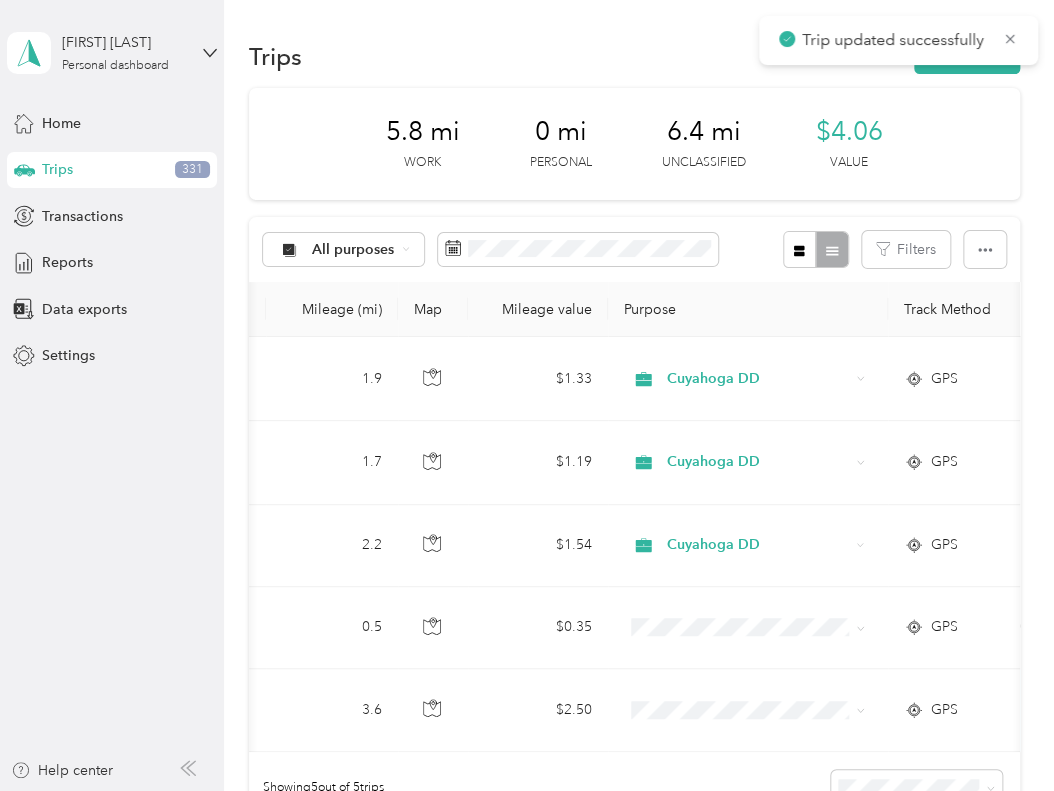 scroll, scrollTop: 0, scrollLeft: 627, axis: horizontal 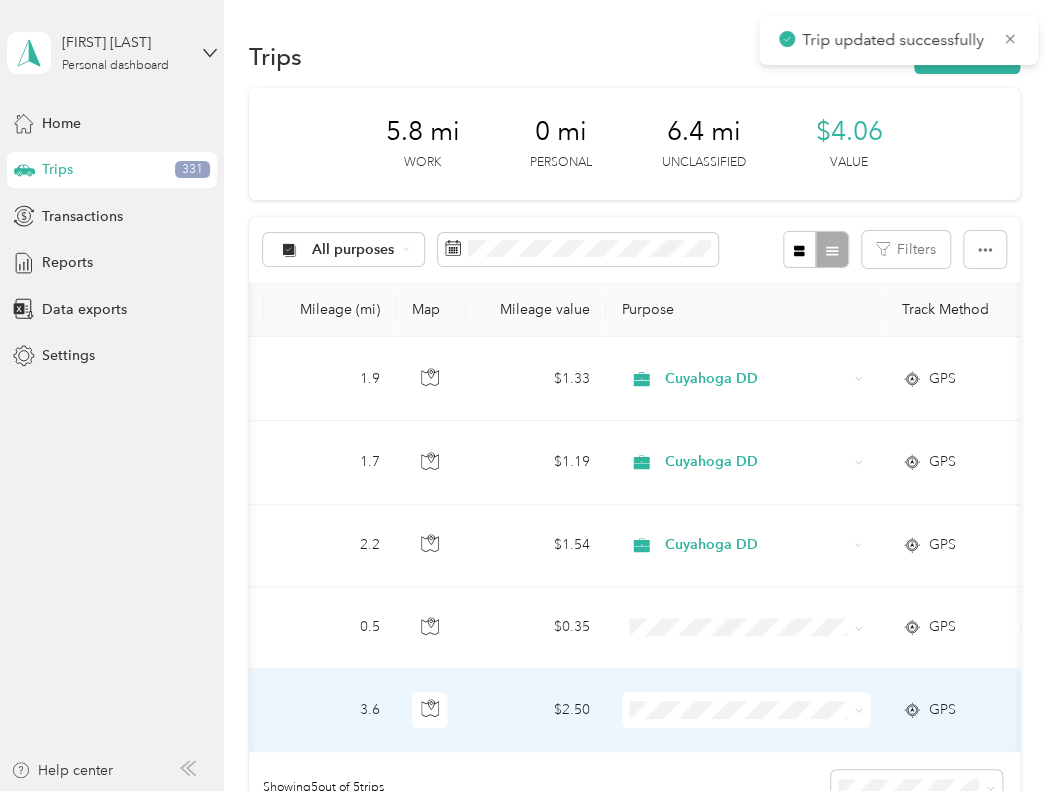 click at bounding box center (746, 710) 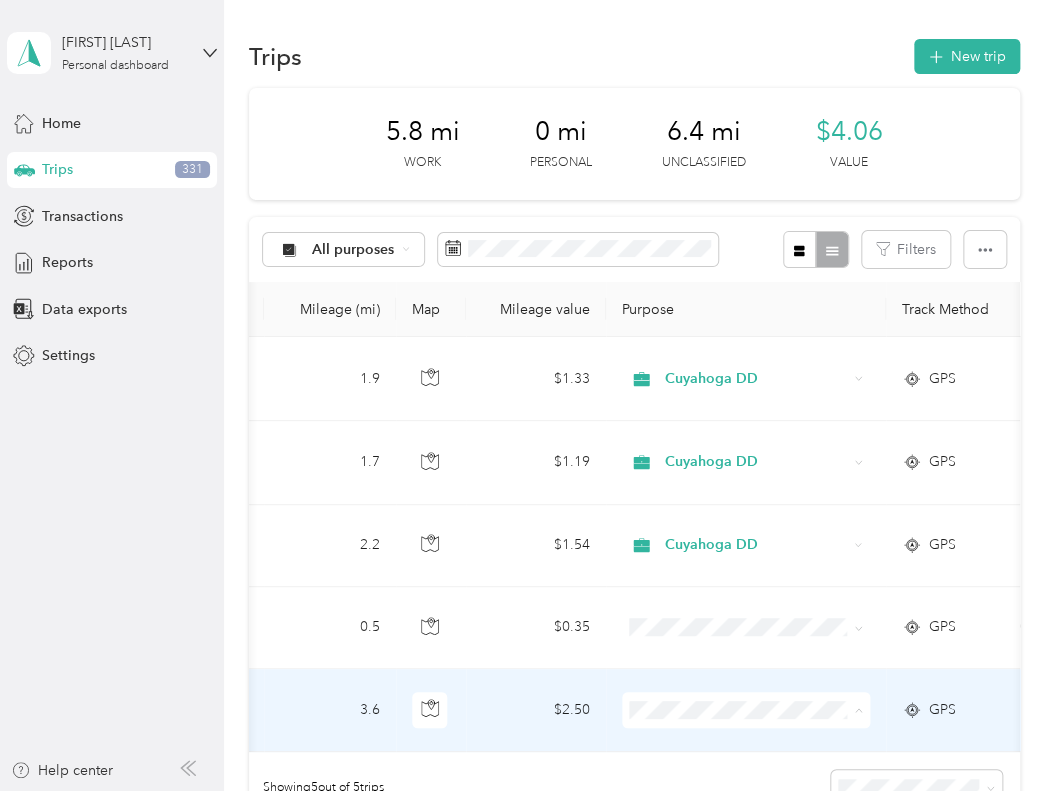 click on "Cuyahoga DD Personal" at bounding box center [746, 650] 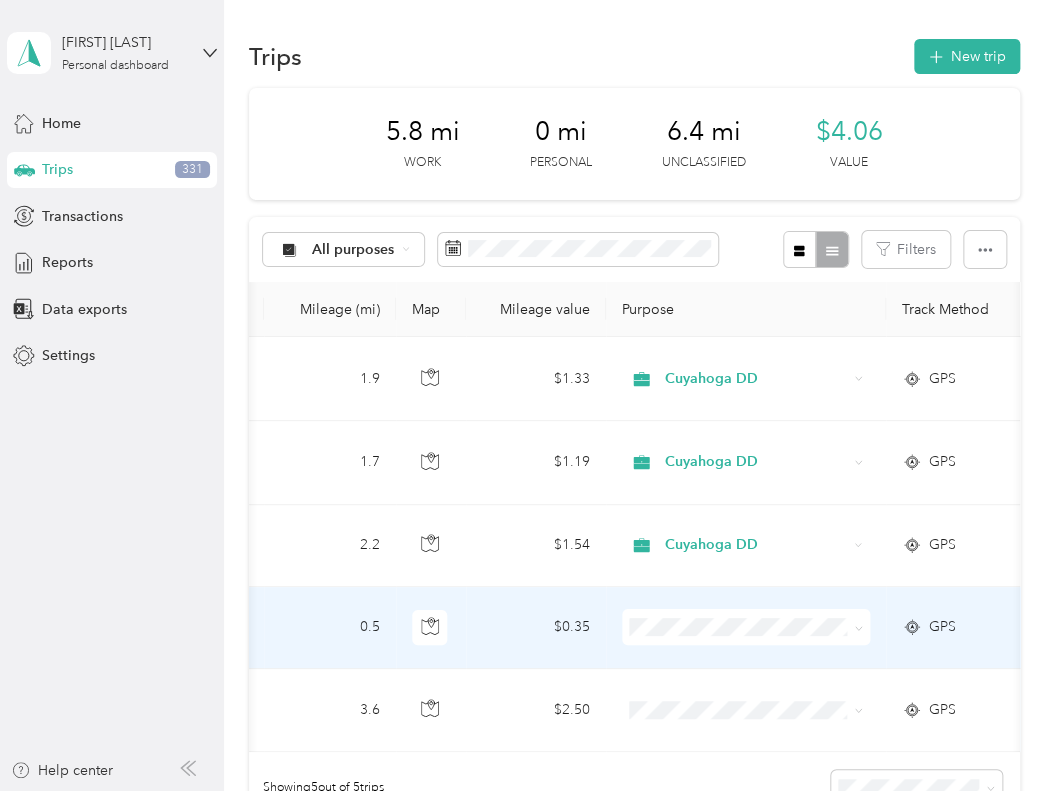 click on "Cuyahoga DD" at bounding box center [764, 656] 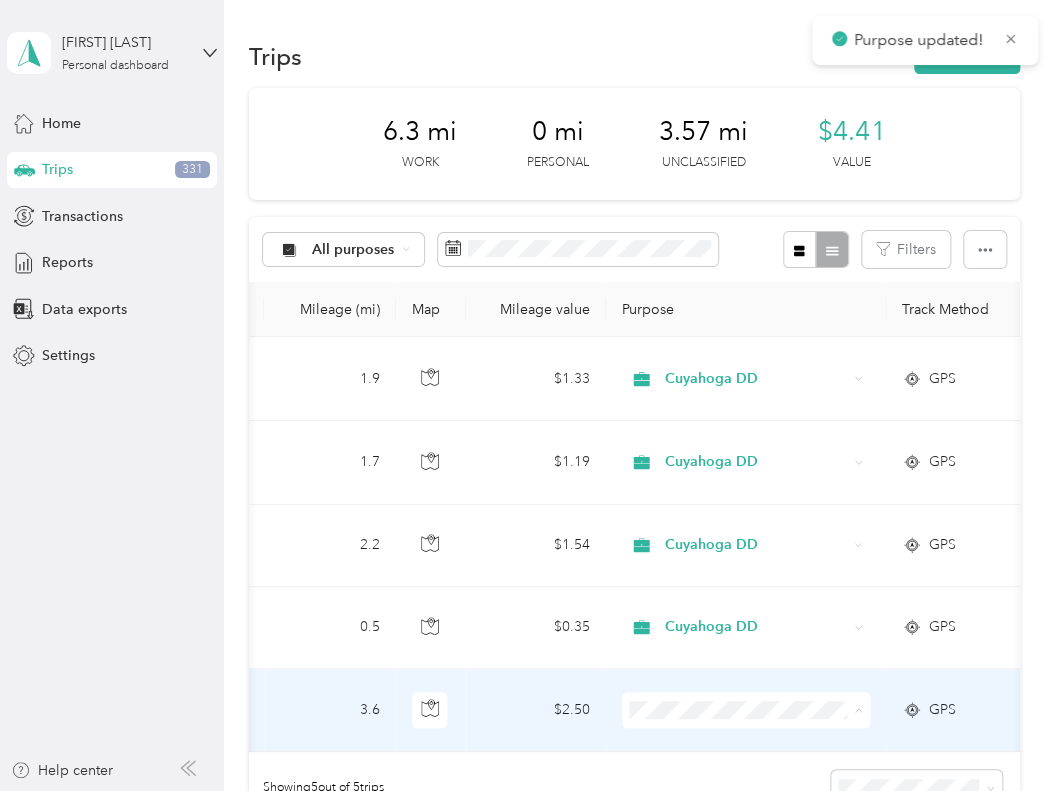 click on "Cuyahoga DD" at bounding box center [764, 632] 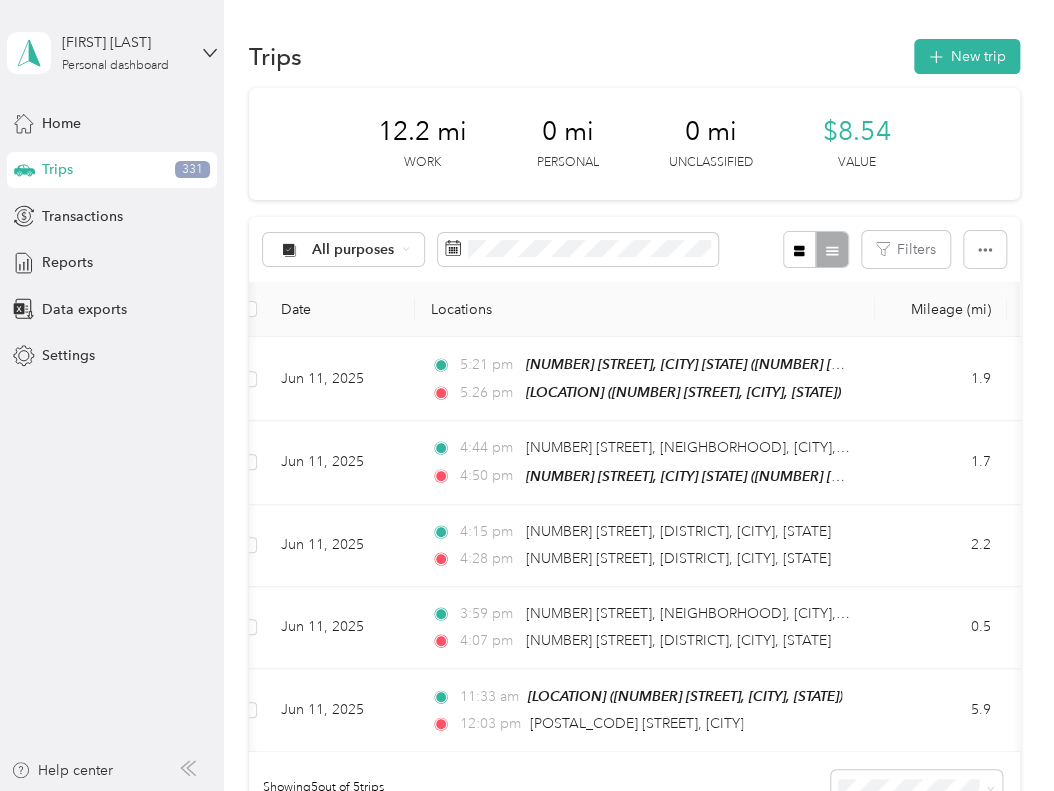 scroll, scrollTop: 0, scrollLeft: 0, axis: both 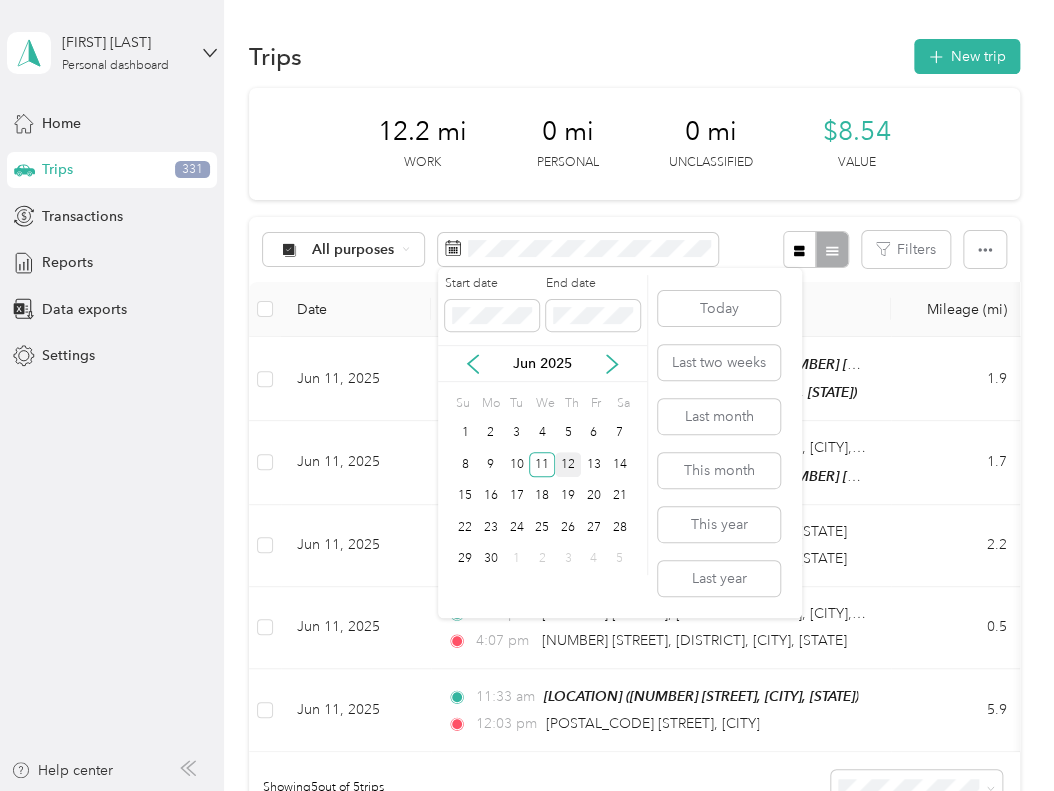 click on "12" at bounding box center (568, 464) 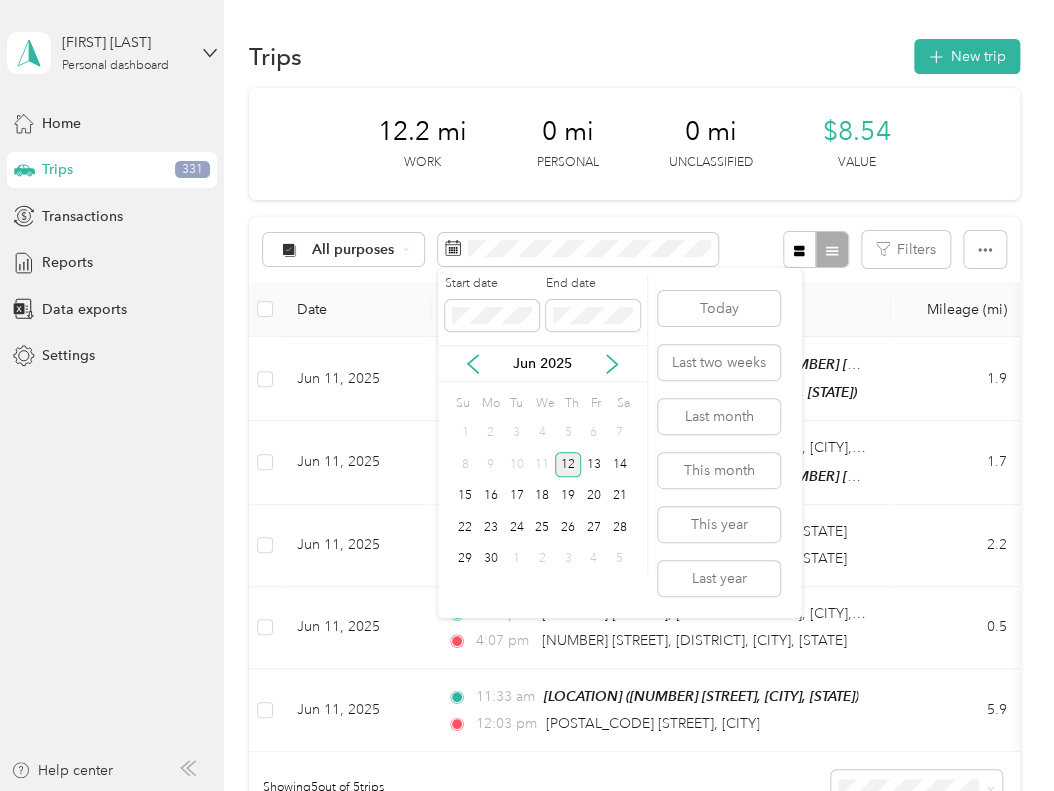 click on "12" at bounding box center (568, 464) 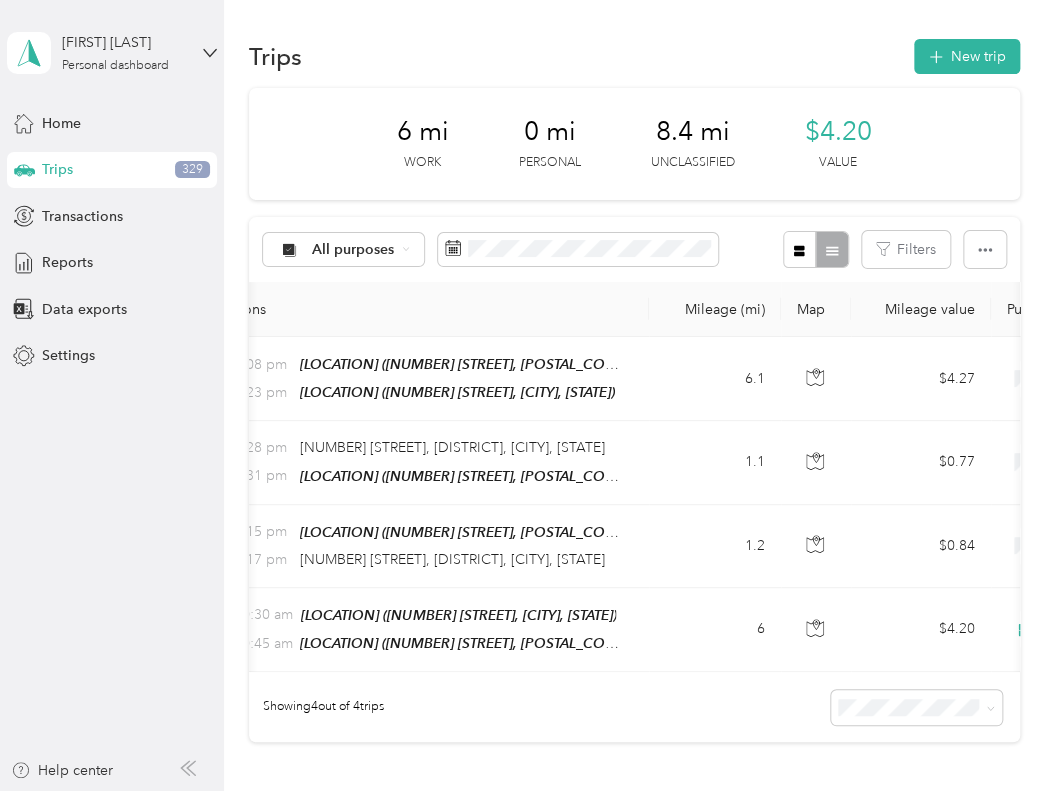 scroll, scrollTop: 0, scrollLeft: 434, axis: horizontal 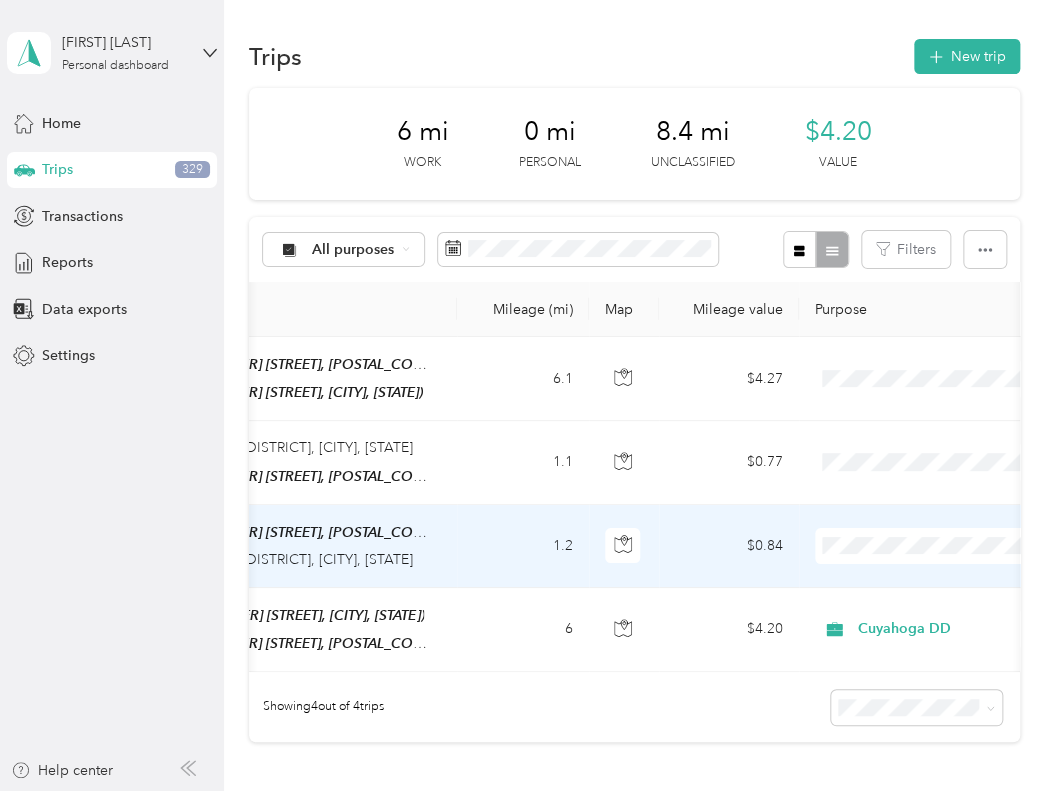 click on "Personal" at bounding box center [930, 613] 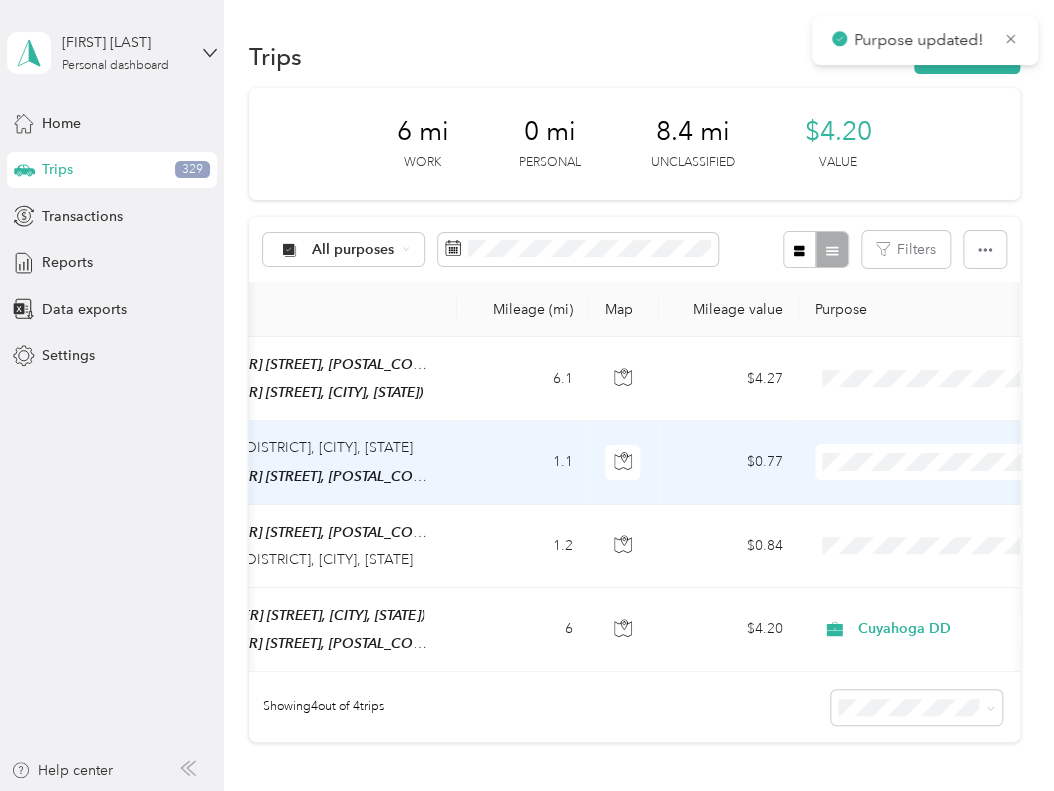 click at bounding box center [939, 462] 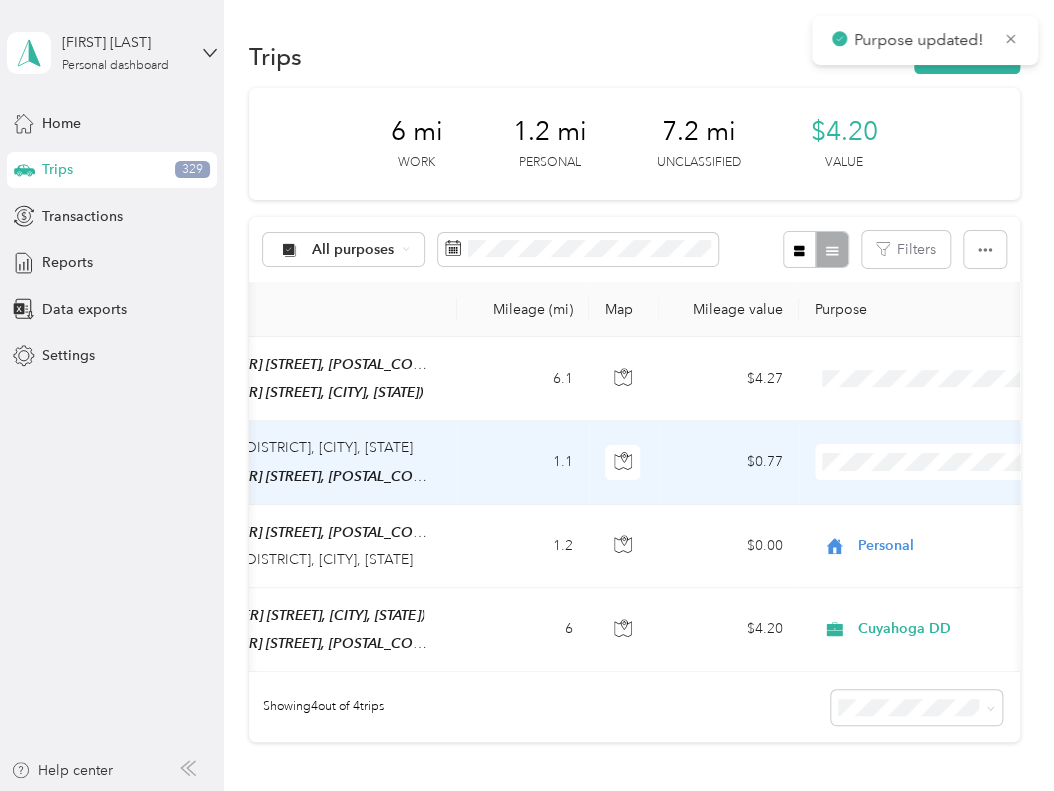 click on "Personal" at bounding box center [947, 531] 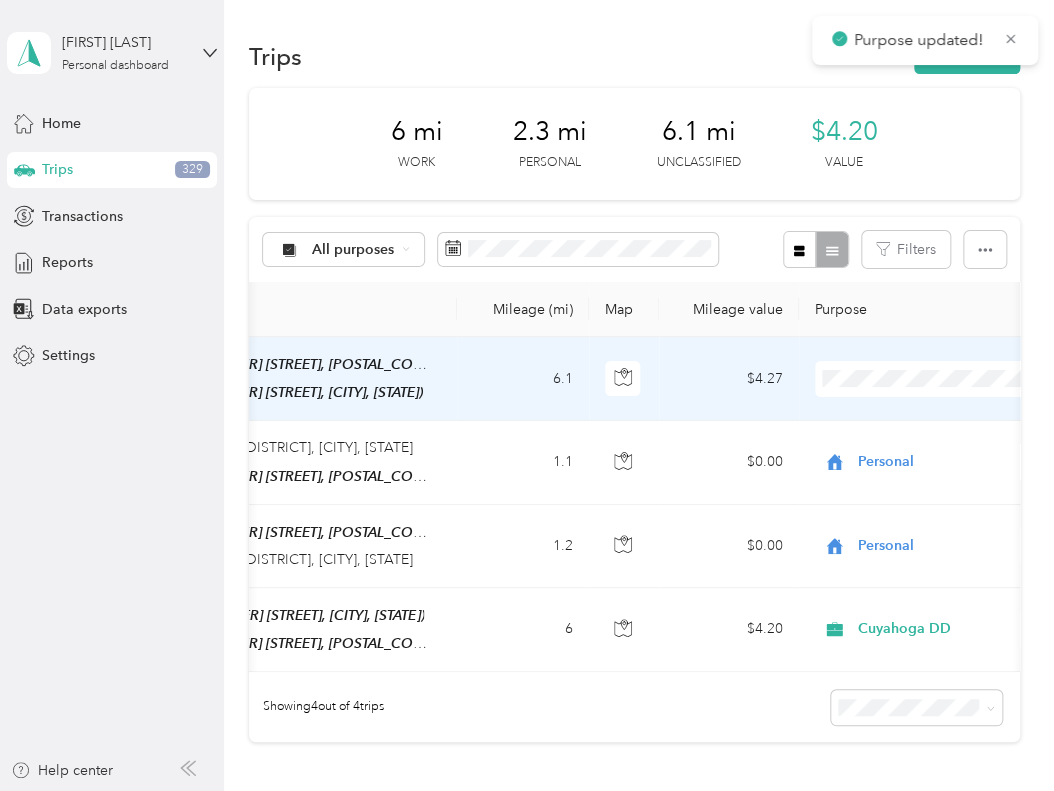 click 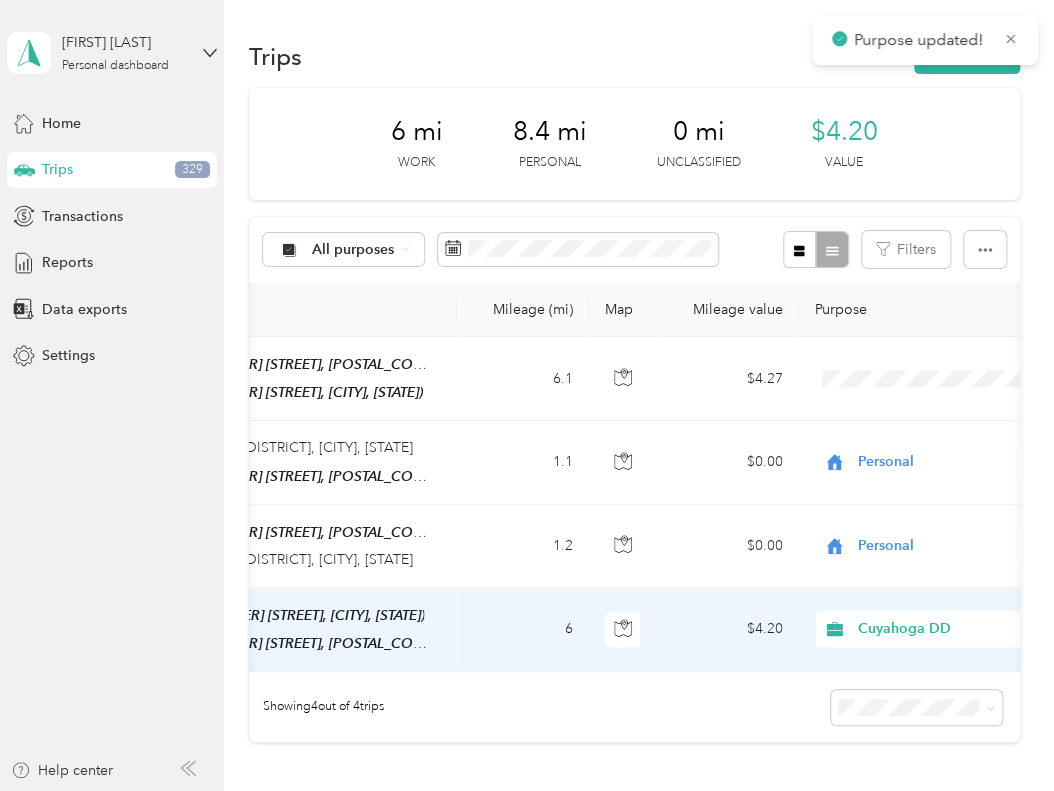click on "Cuyahoga DD" at bounding box center [948, 629] 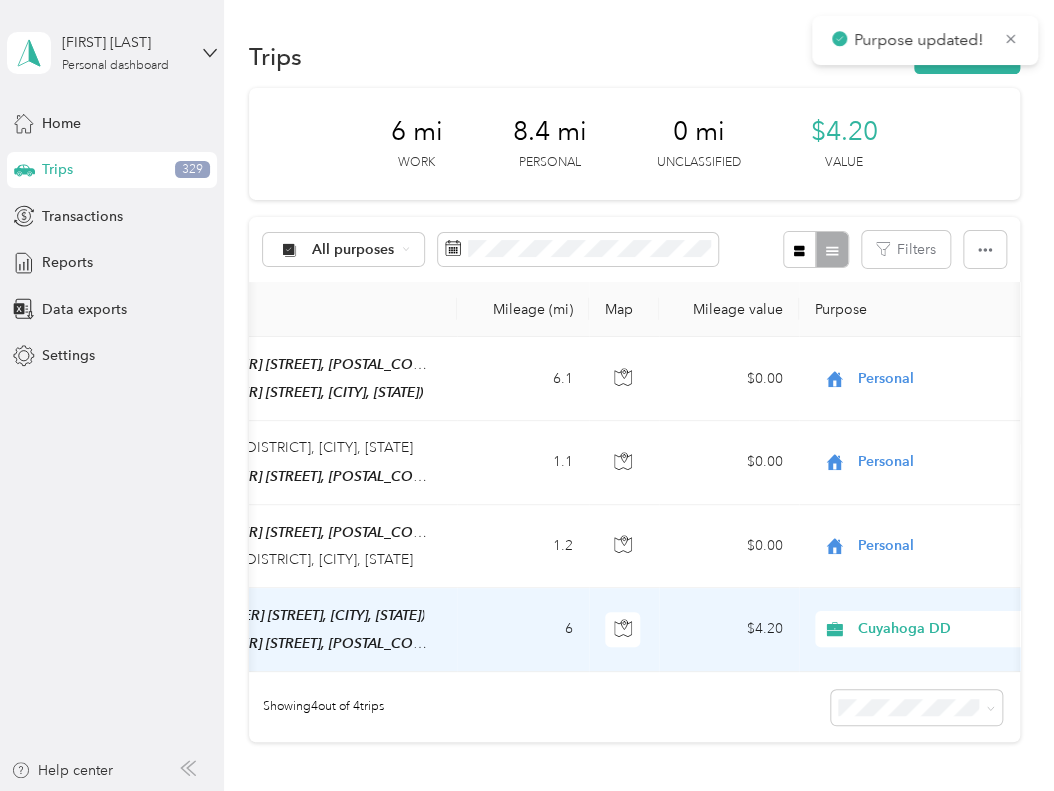 click on "Personal" at bounding box center [947, 695] 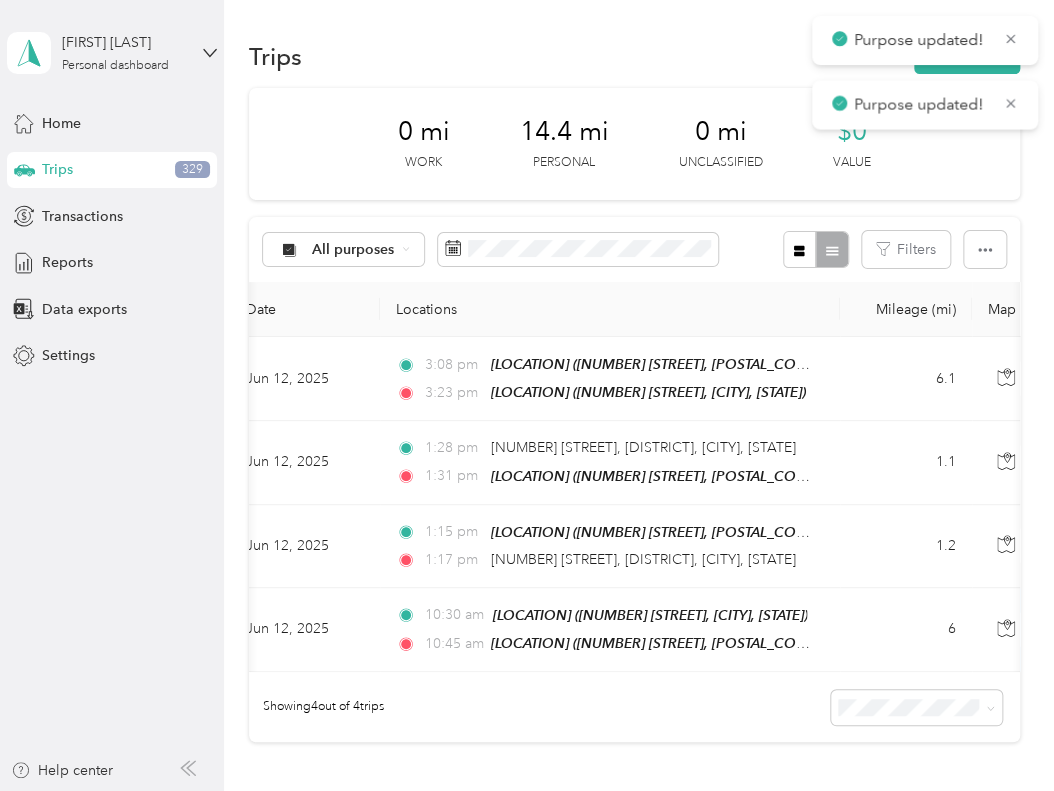 scroll, scrollTop: 0, scrollLeft: 45, axis: horizontal 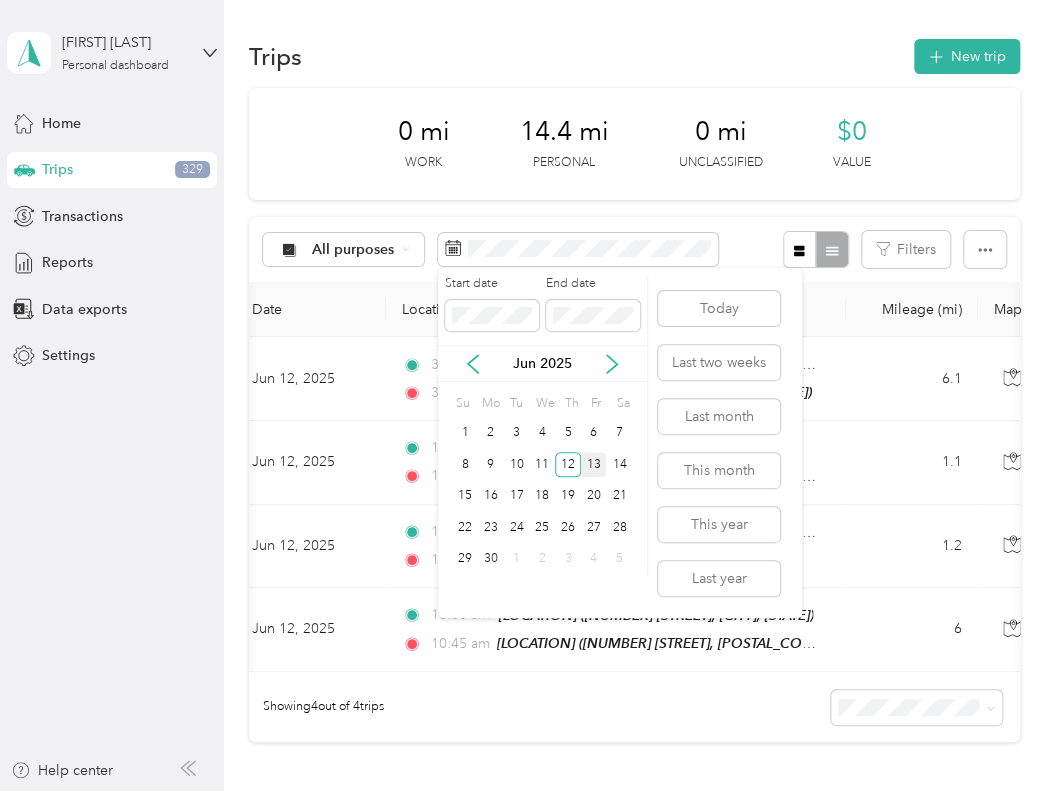 click on "13" at bounding box center [594, 464] 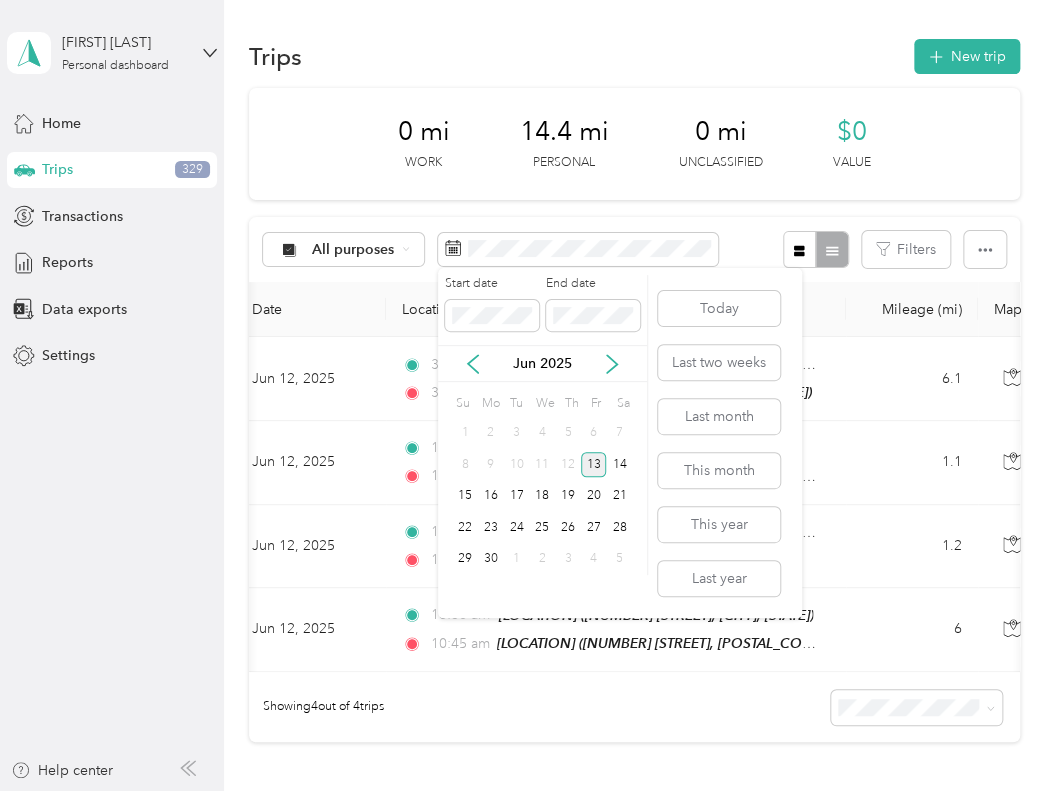 click on "13" at bounding box center (594, 464) 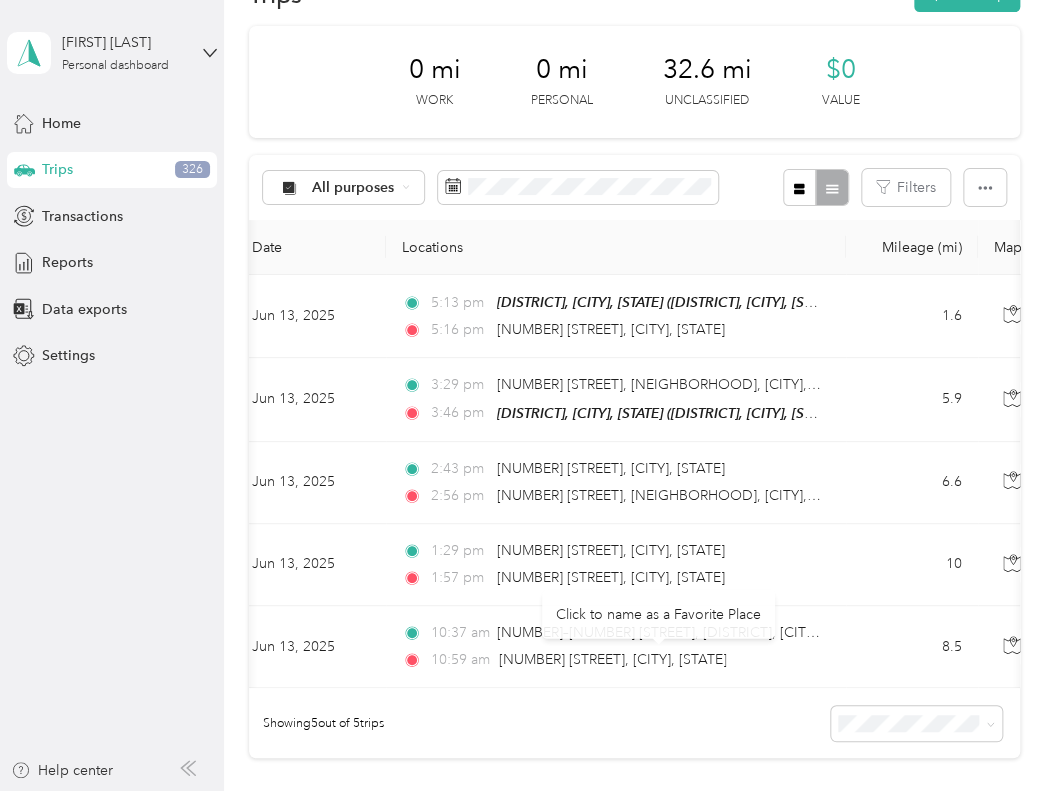 scroll, scrollTop: 0, scrollLeft: 0, axis: both 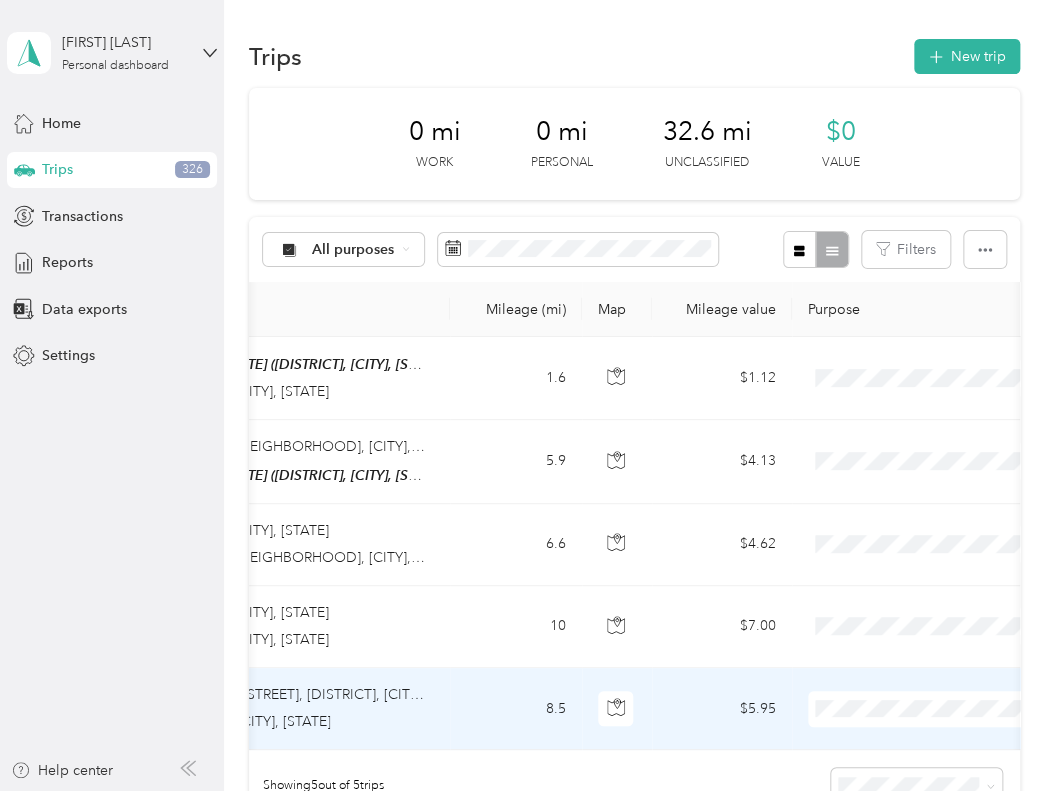 click at bounding box center (932, 709) 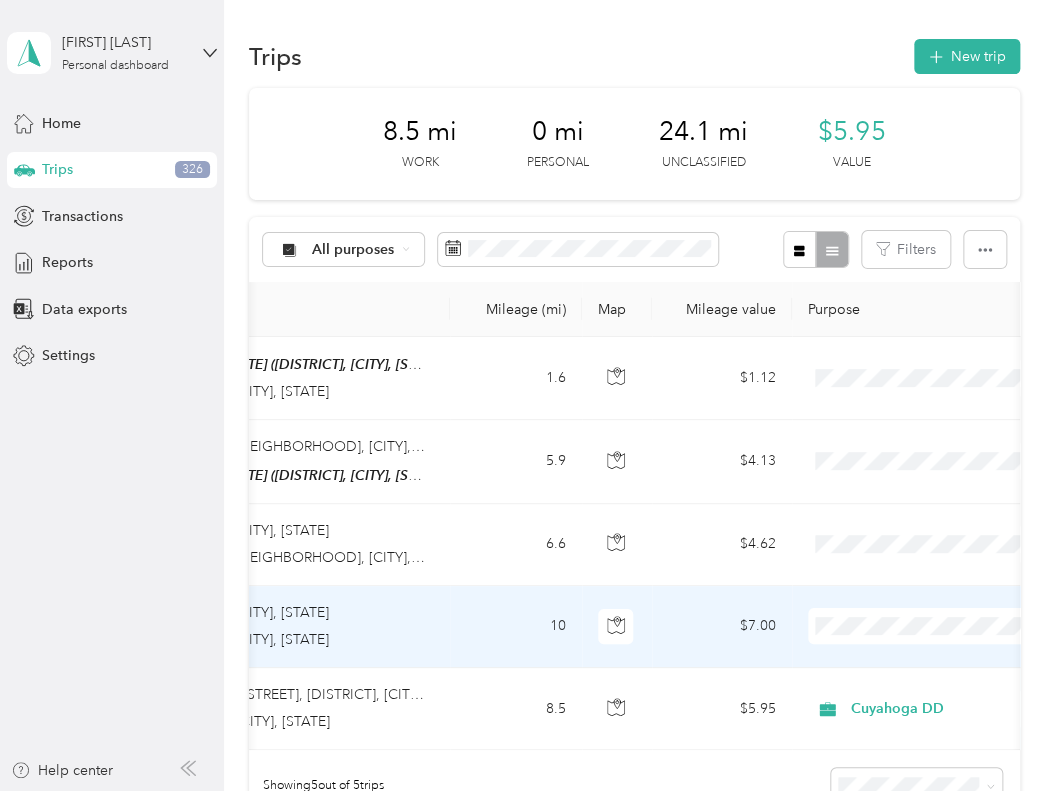 click on "Cuyahoga DD" at bounding box center (930, 660) 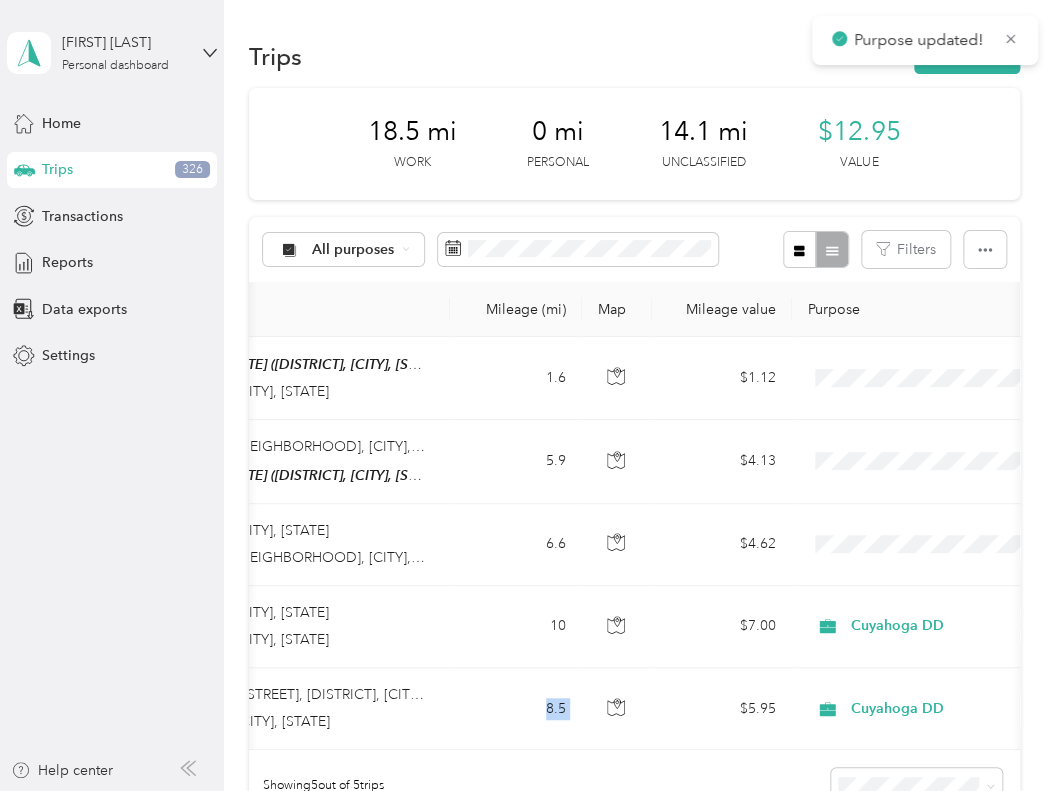 drag, startPoint x: 596, startPoint y: 745, endPoint x: 516, endPoint y: 745, distance: 80 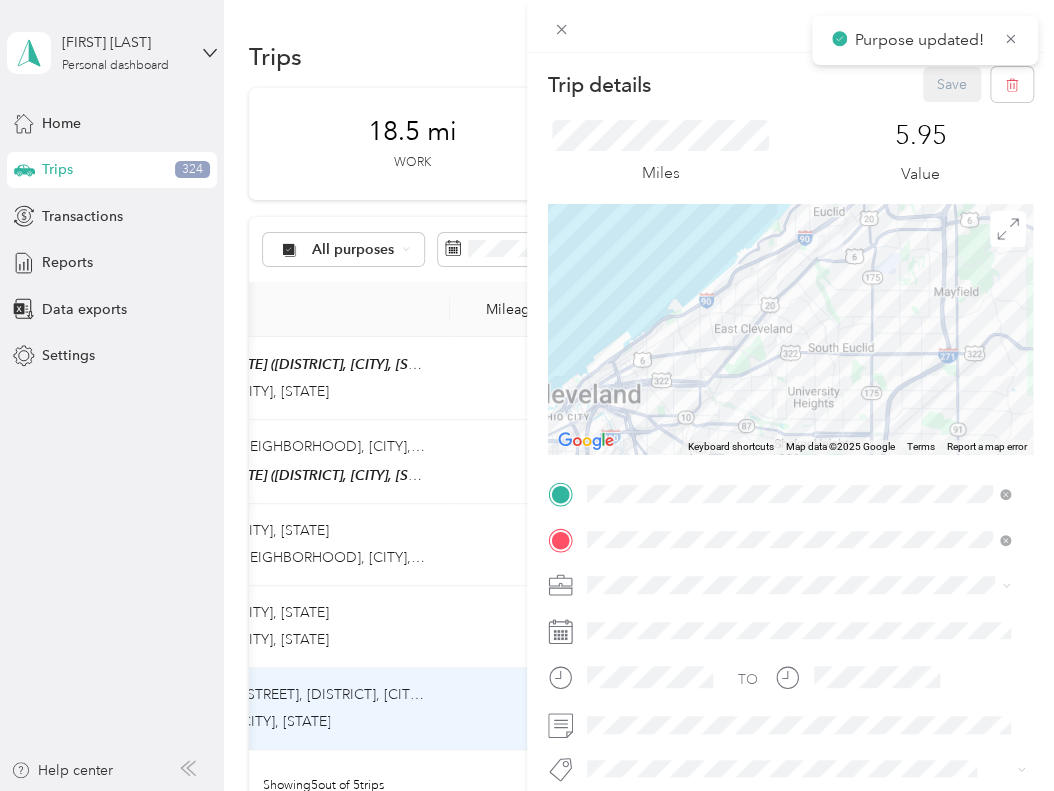 click on "Trip details Save This trip cannot be edited because it is either under review, approved, or paid. Contact your Team Manager to edit it. Miles 5.95 Value  ← Move left → Move right ↑ Move up ↓ Move down + Zoom in - Zoom out Home Jump left by 75% End Jump right by 75% Page Up Jump up by 75% Page Down Jump down by 75% Keyboard shortcuts Map Data Map data ©2025 Google Map data ©2025 Google 2 km  Click to toggle between metric and imperial units Terms Report a map error TO Add photo" at bounding box center (527, 395) 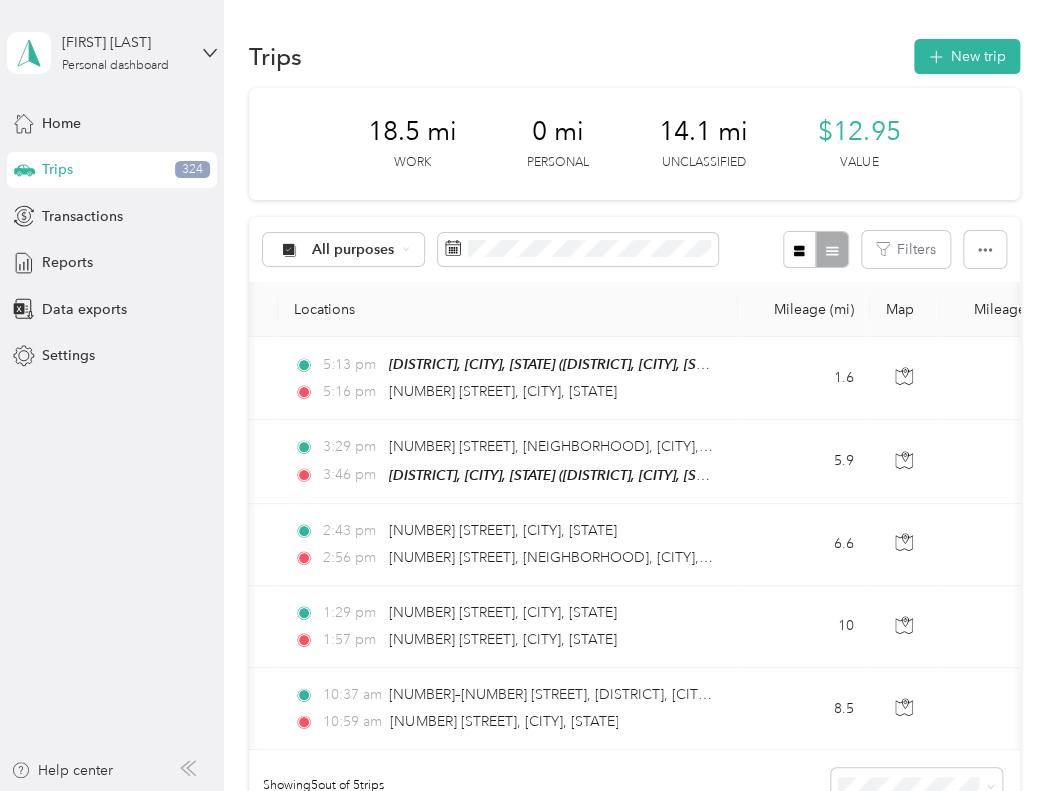 scroll, scrollTop: 0, scrollLeft: 151, axis: horizontal 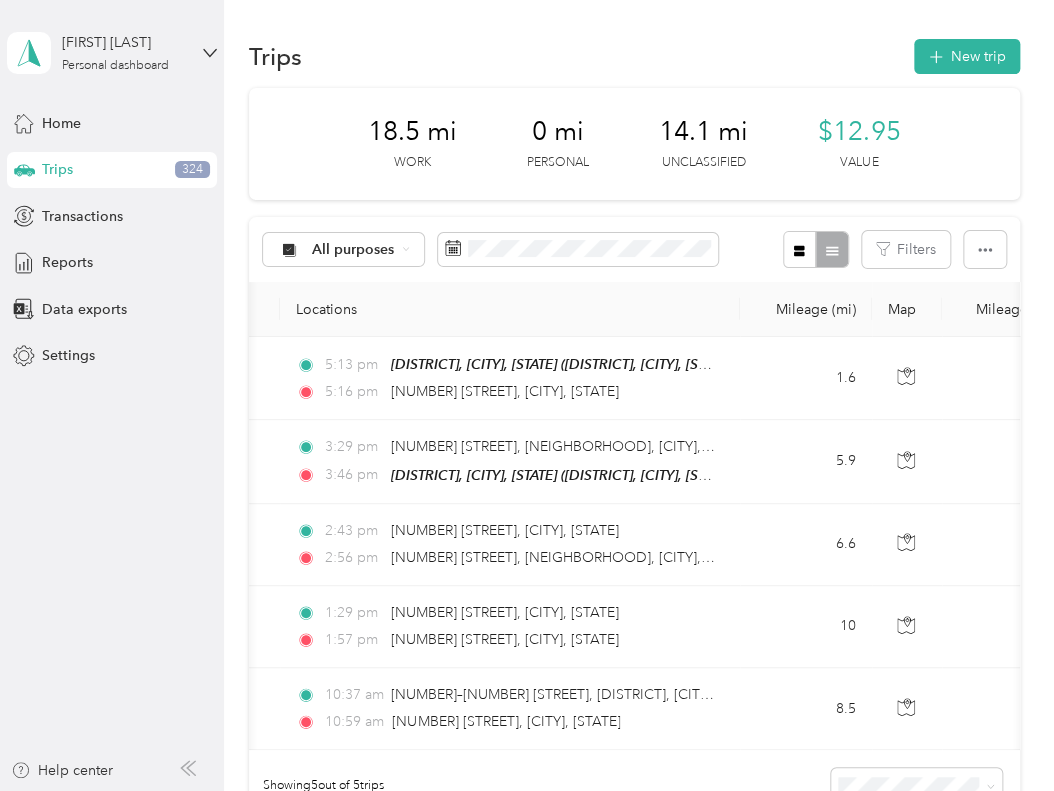 drag, startPoint x: 555, startPoint y: 756, endPoint x: 192, endPoint y: 548, distance: 418.36945 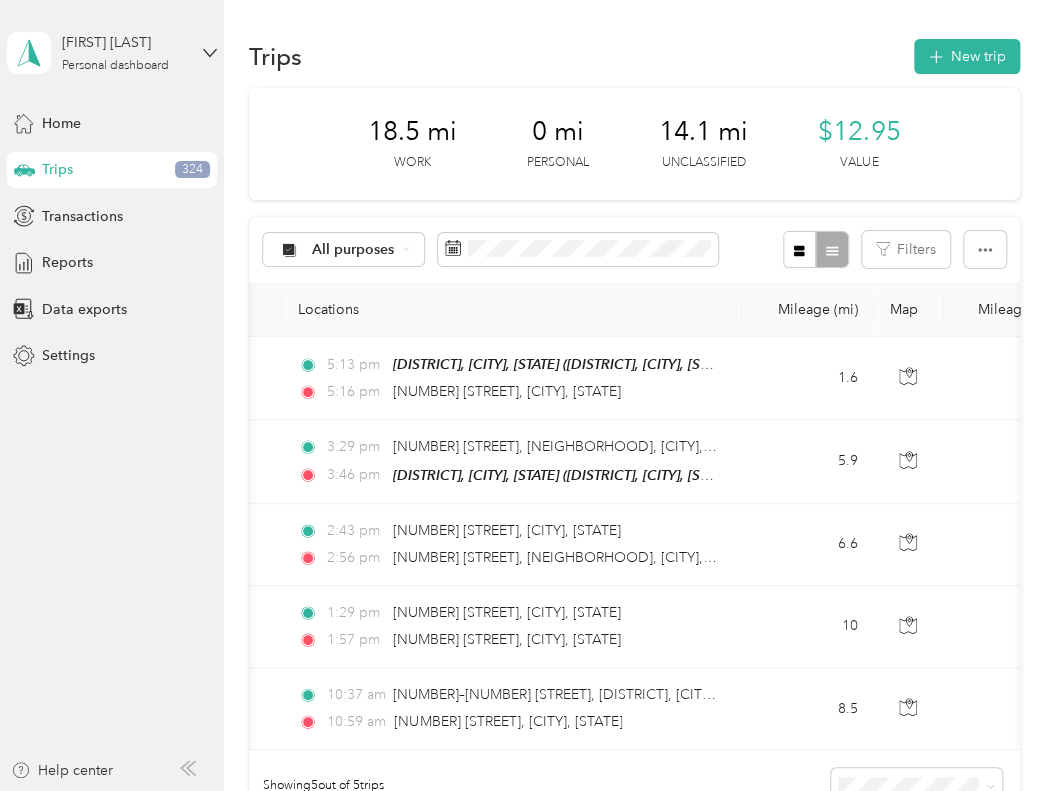 scroll, scrollTop: 0, scrollLeft: 135, axis: horizontal 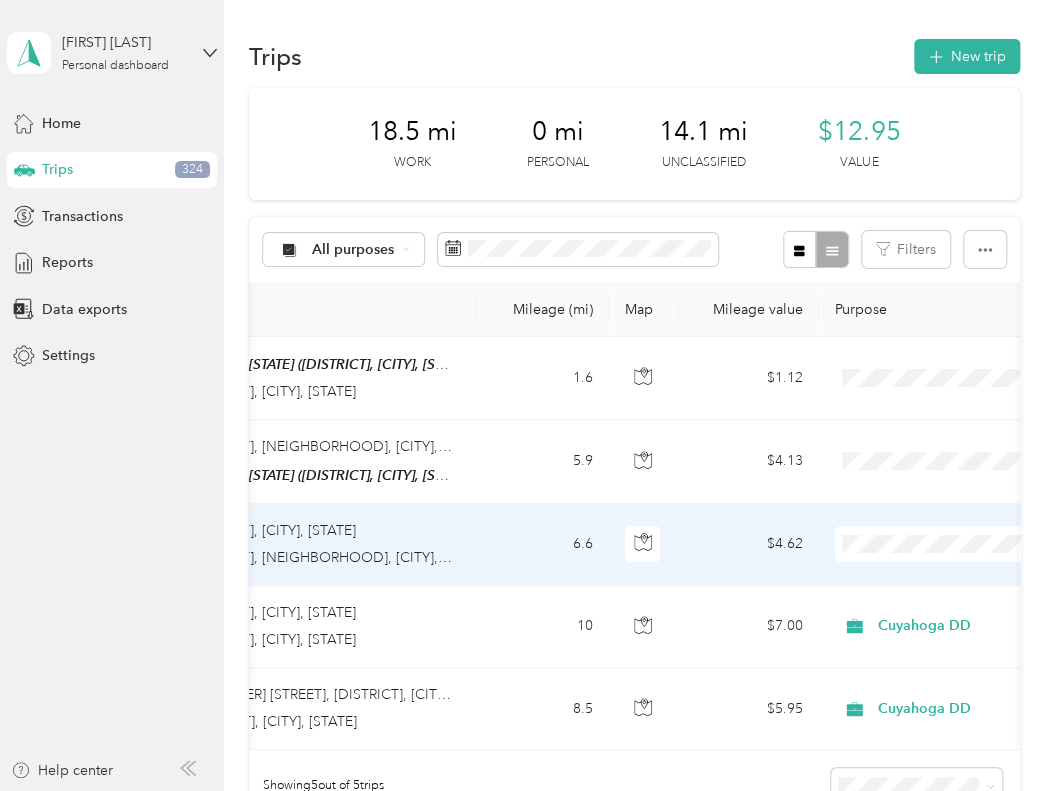 click on "Personal" at bounding box center (930, 613) 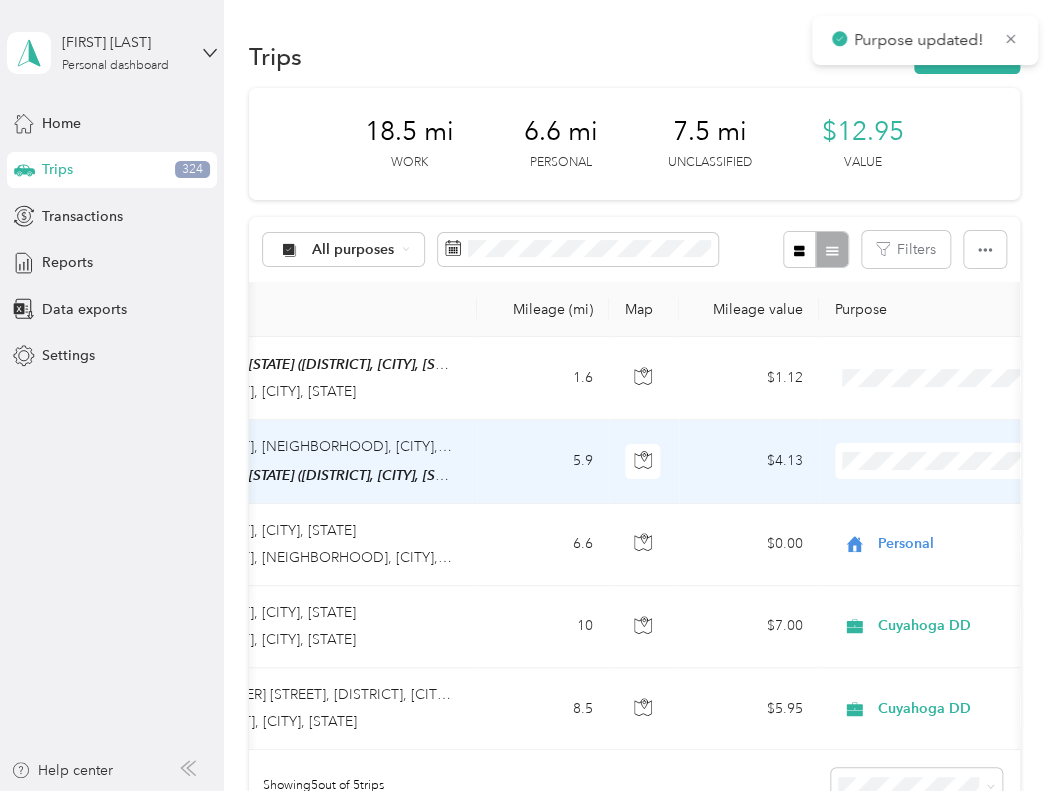 click on "Personal" at bounding box center (930, 531) 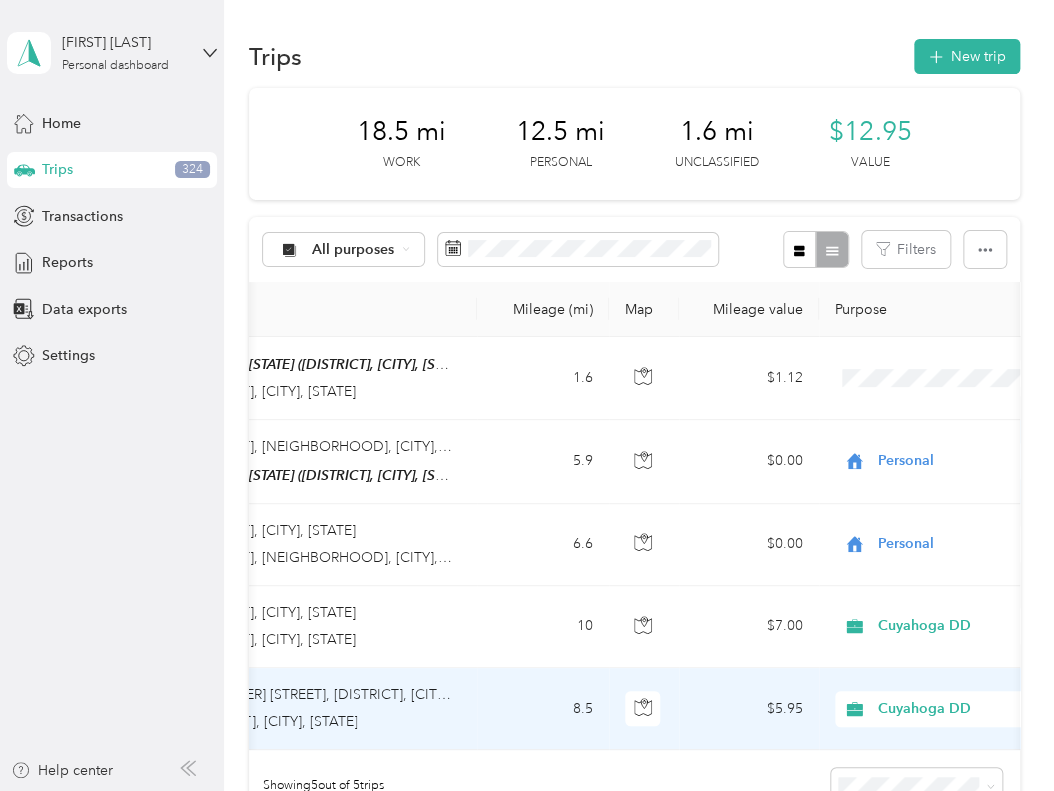 click on "Cuyahoga DD" at bounding box center (968, 709) 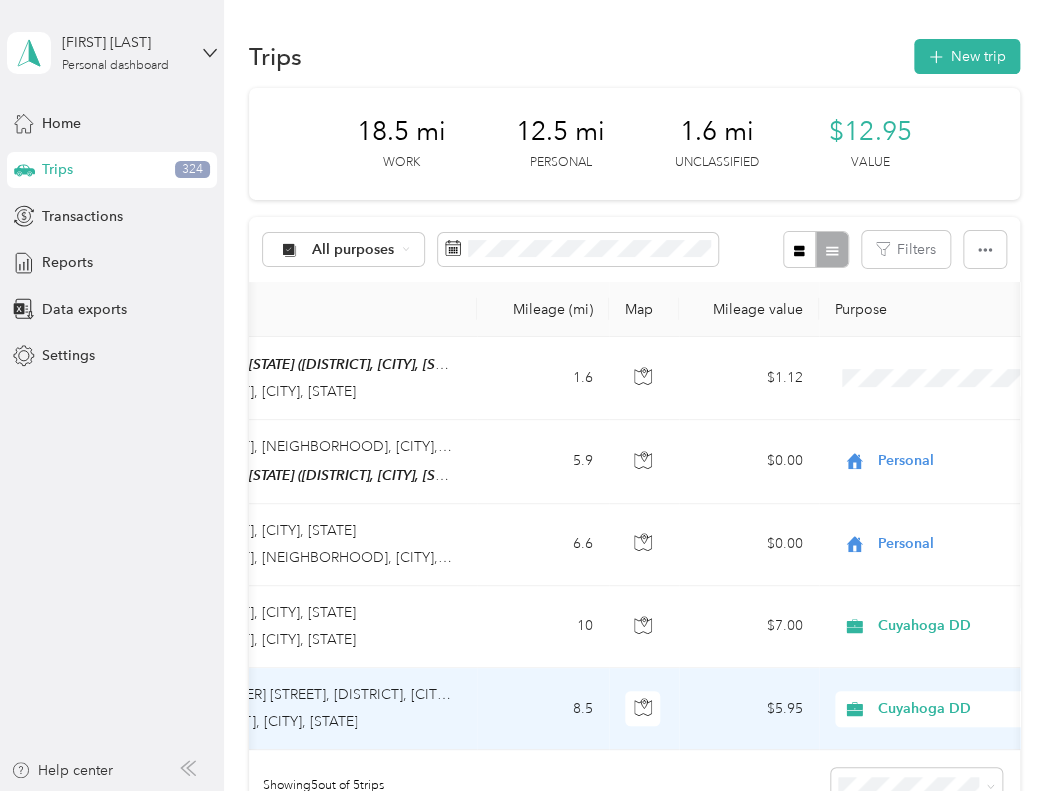 click on "Personal" at bounding box center [947, 667] 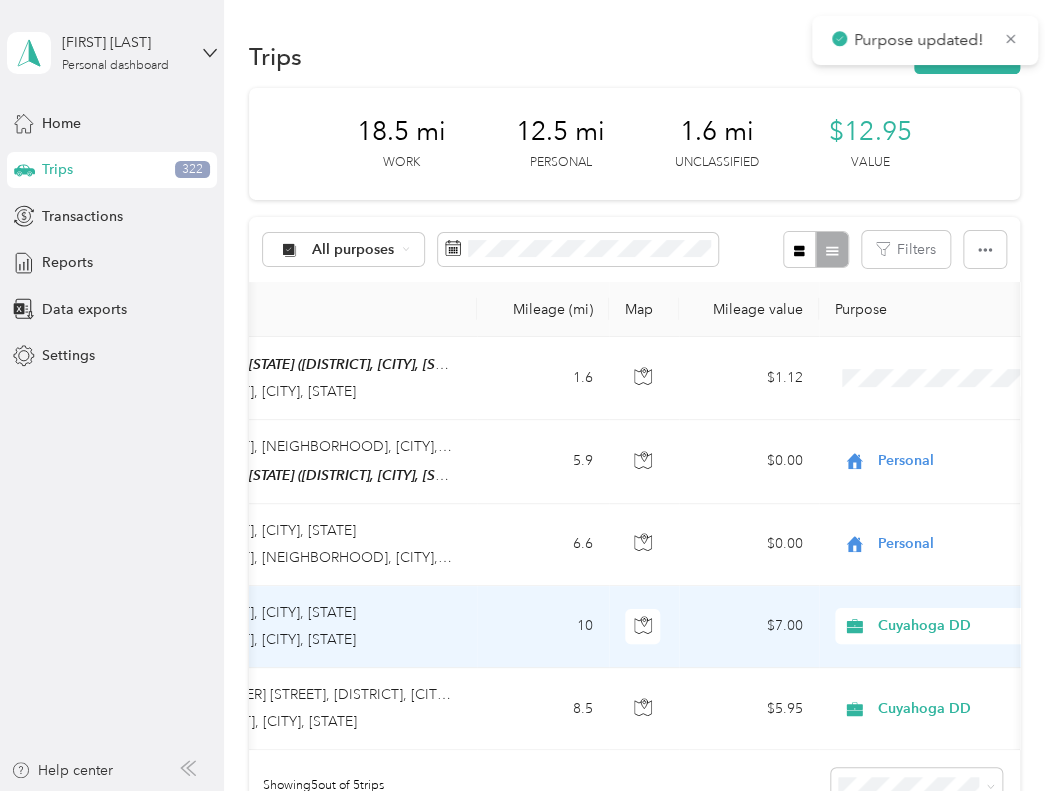 click on "Cuyahoga DD" at bounding box center [968, 626] 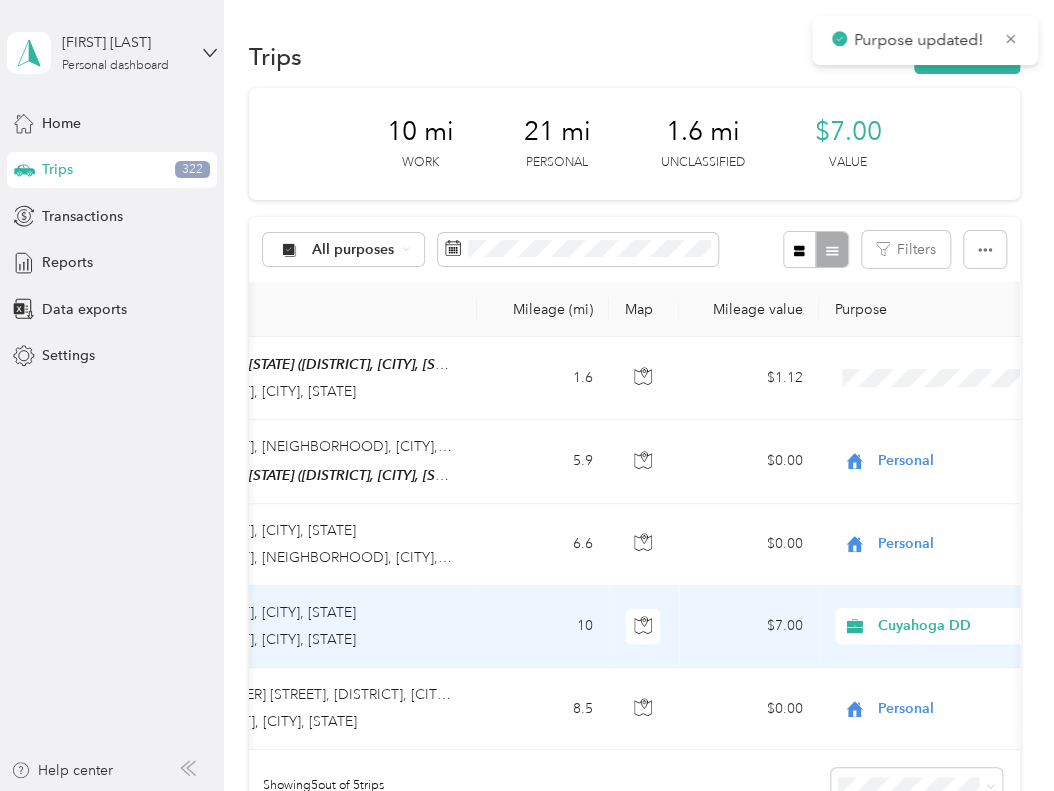 click on "Personal" at bounding box center [947, 695] 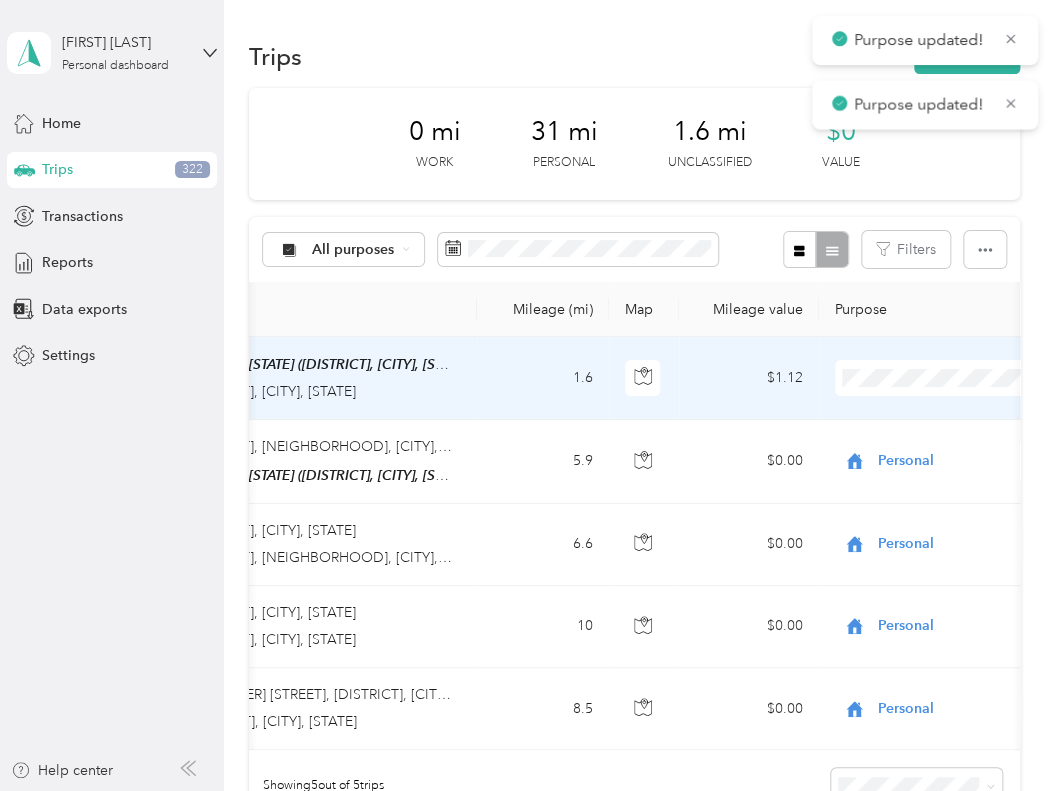 click on "Personal" at bounding box center (930, 447) 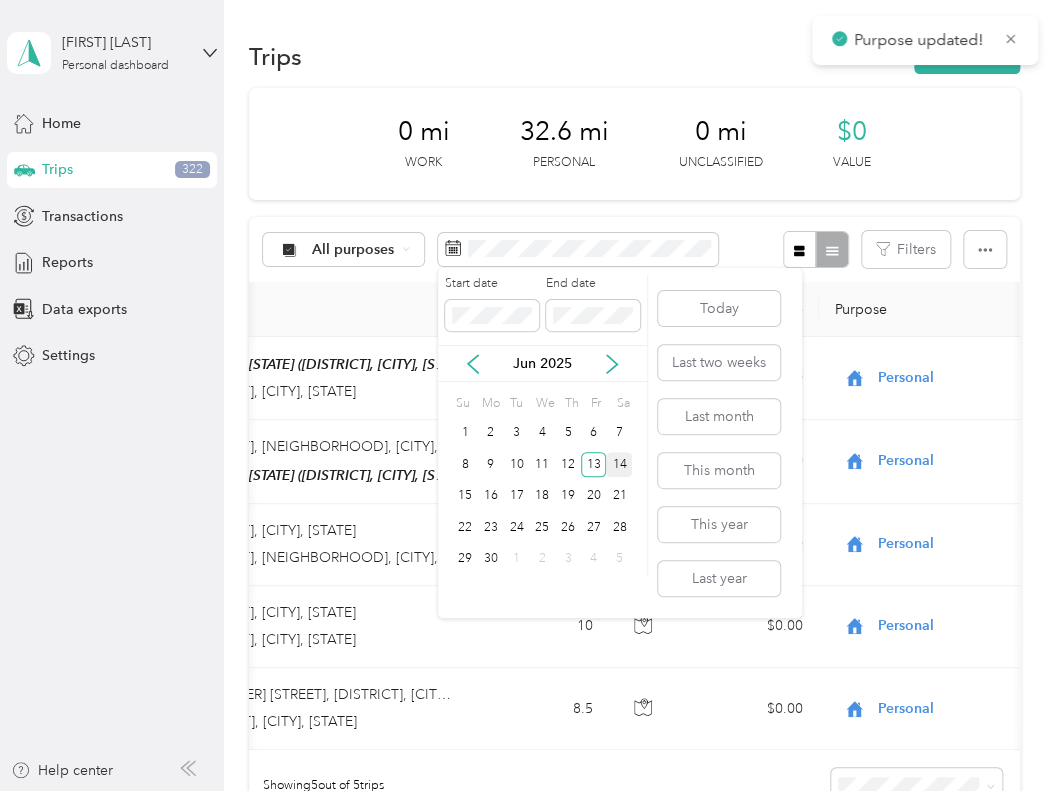click on "14" at bounding box center (619, 464) 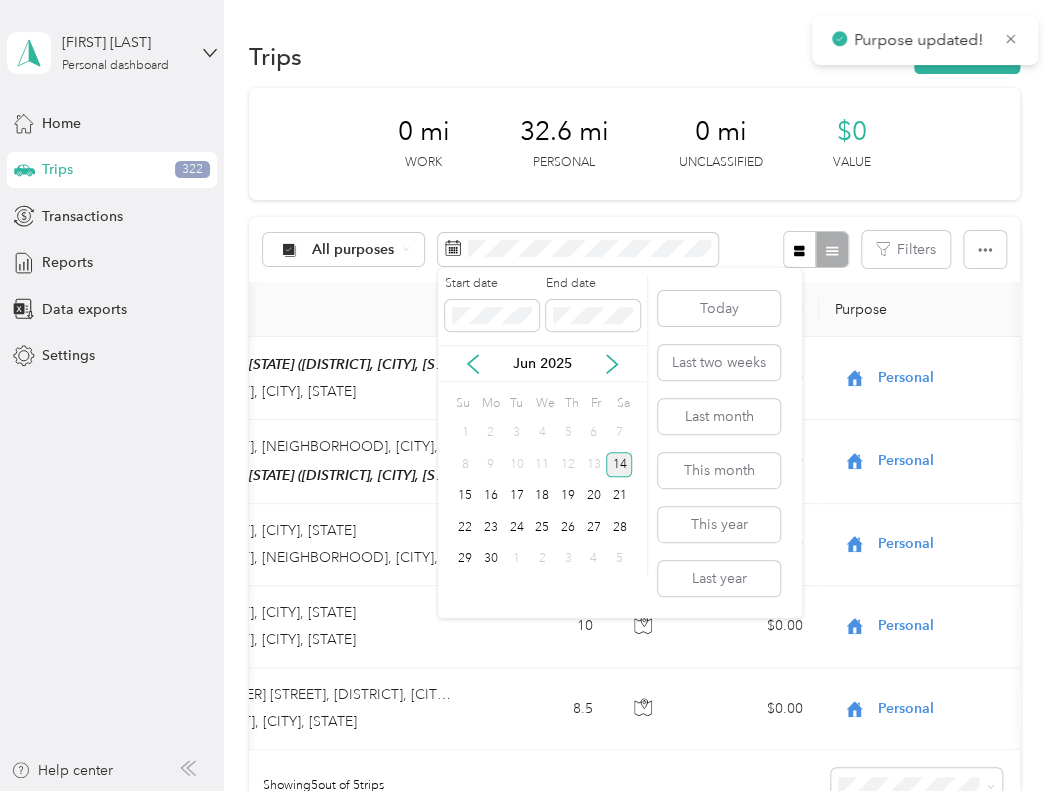 click on "14" at bounding box center [619, 464] 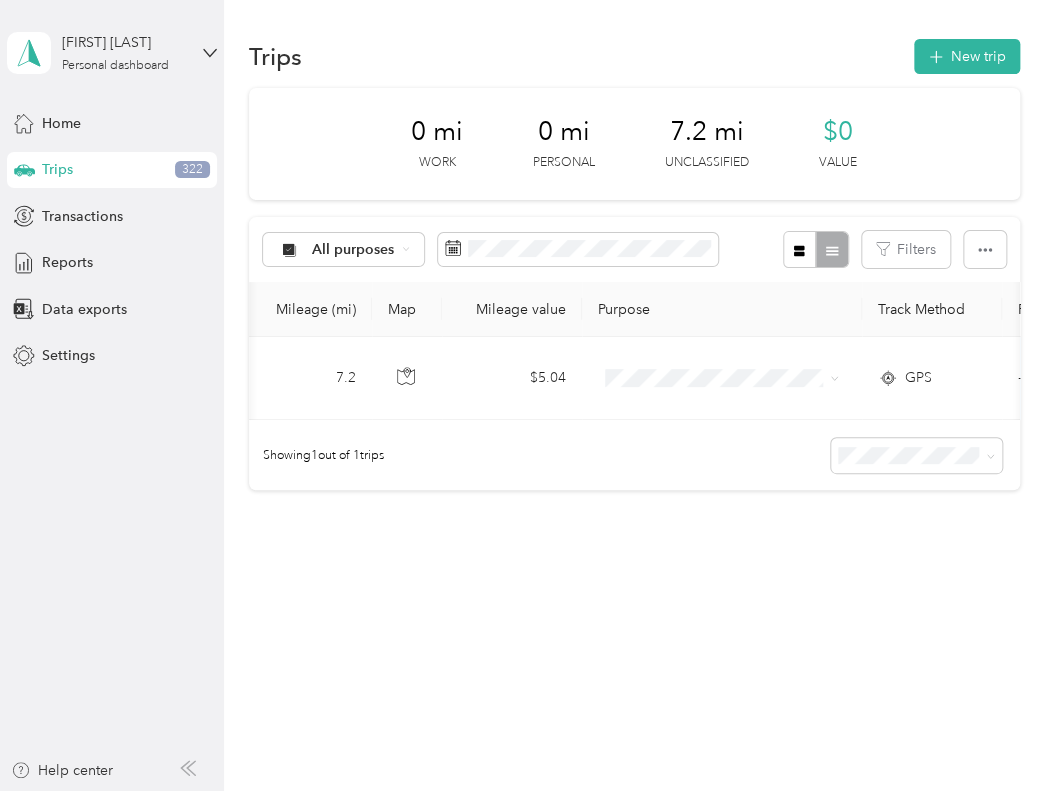 scroll, scrollTop: 0, scrollLeft: 676, axis: horizontal 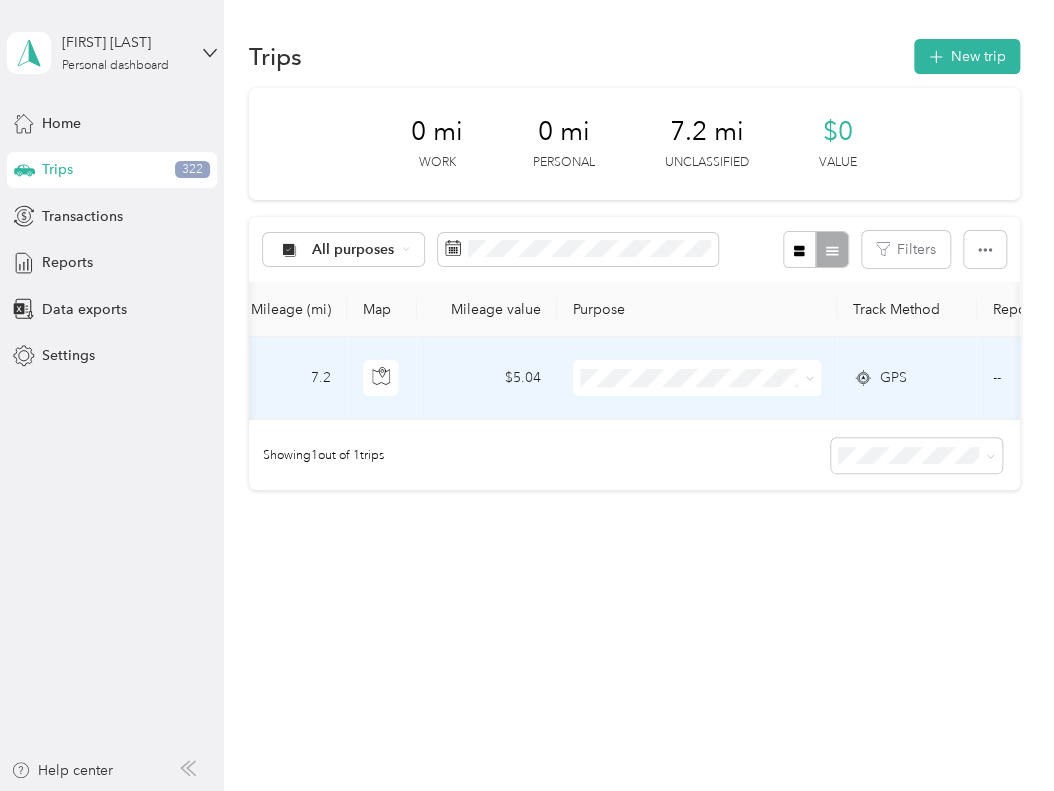 click at bounding box center [697, 378] 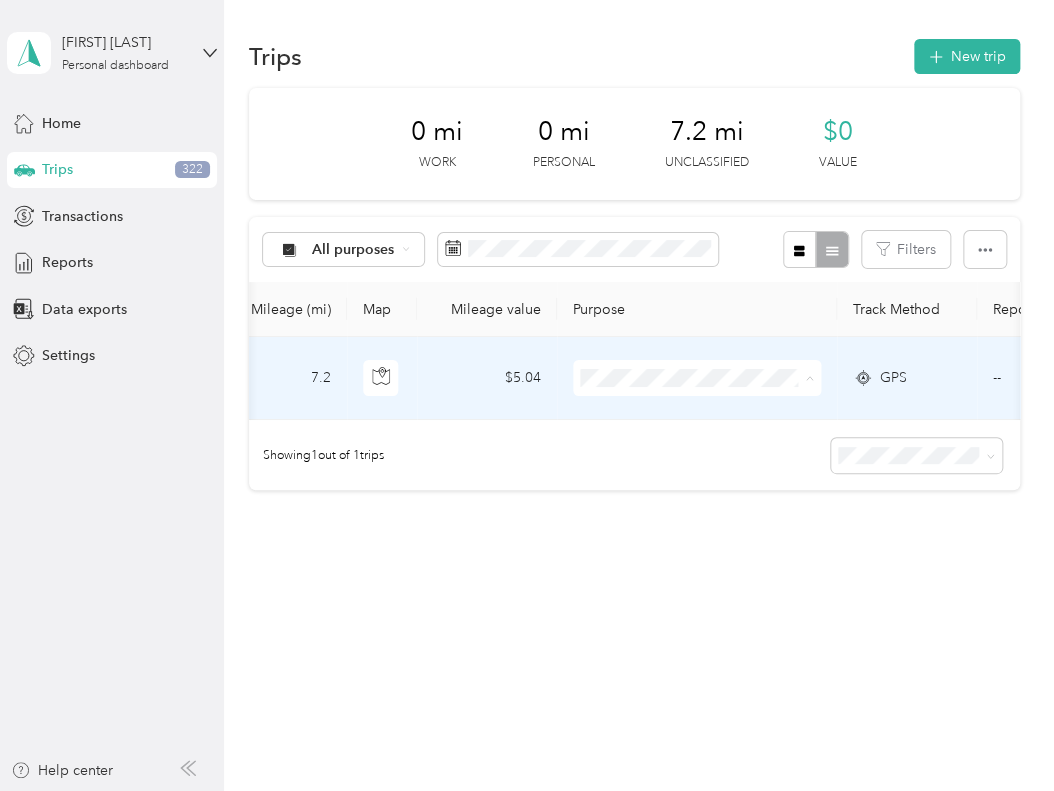 click on "Personal" at bounding box center [714, 449] 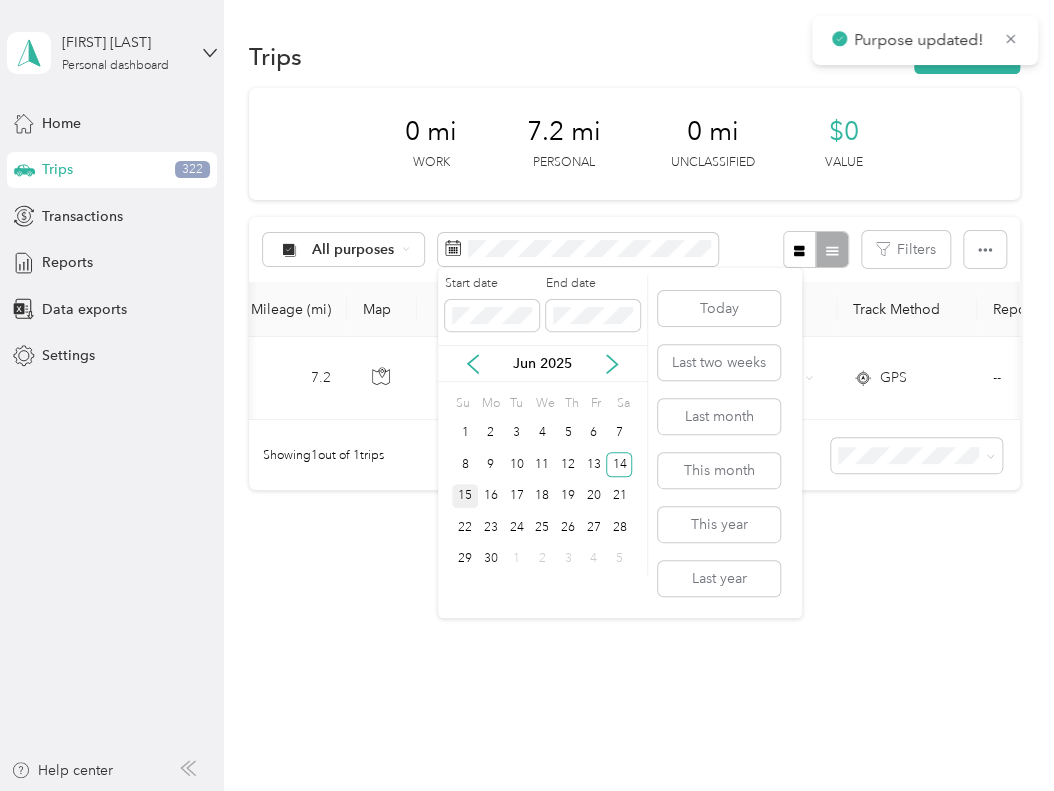 click on "15" at bounding box center (465, 496) 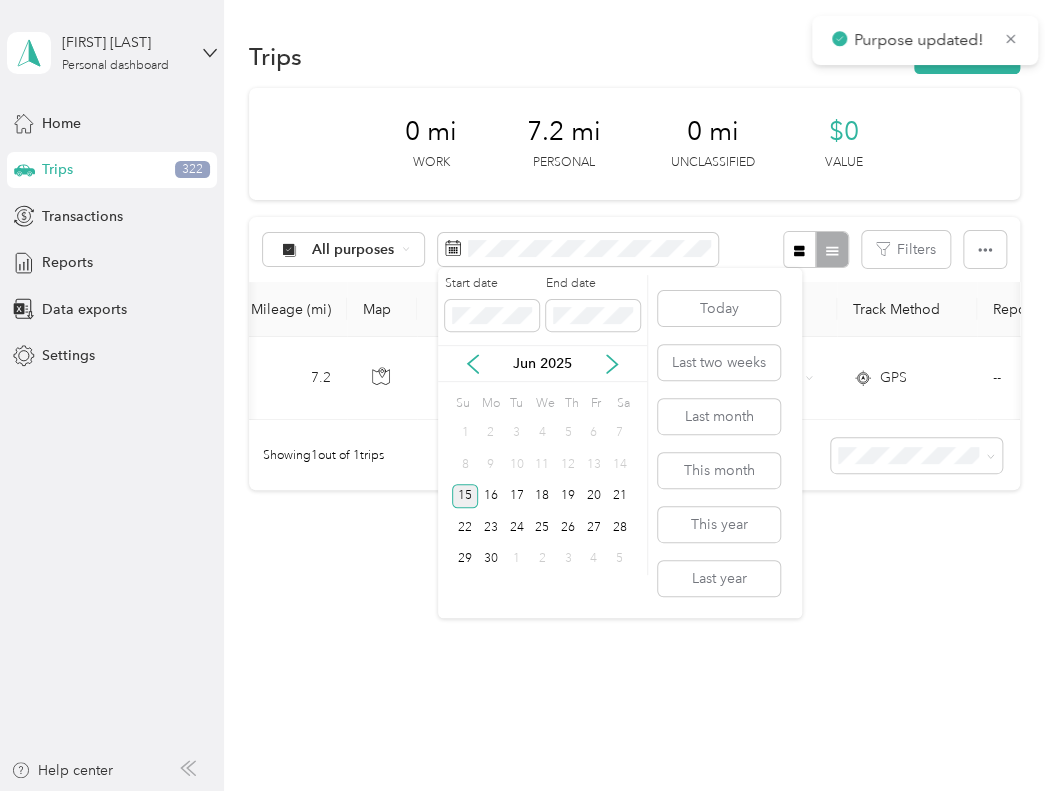 click on "15" at bounding box center [465, 496] 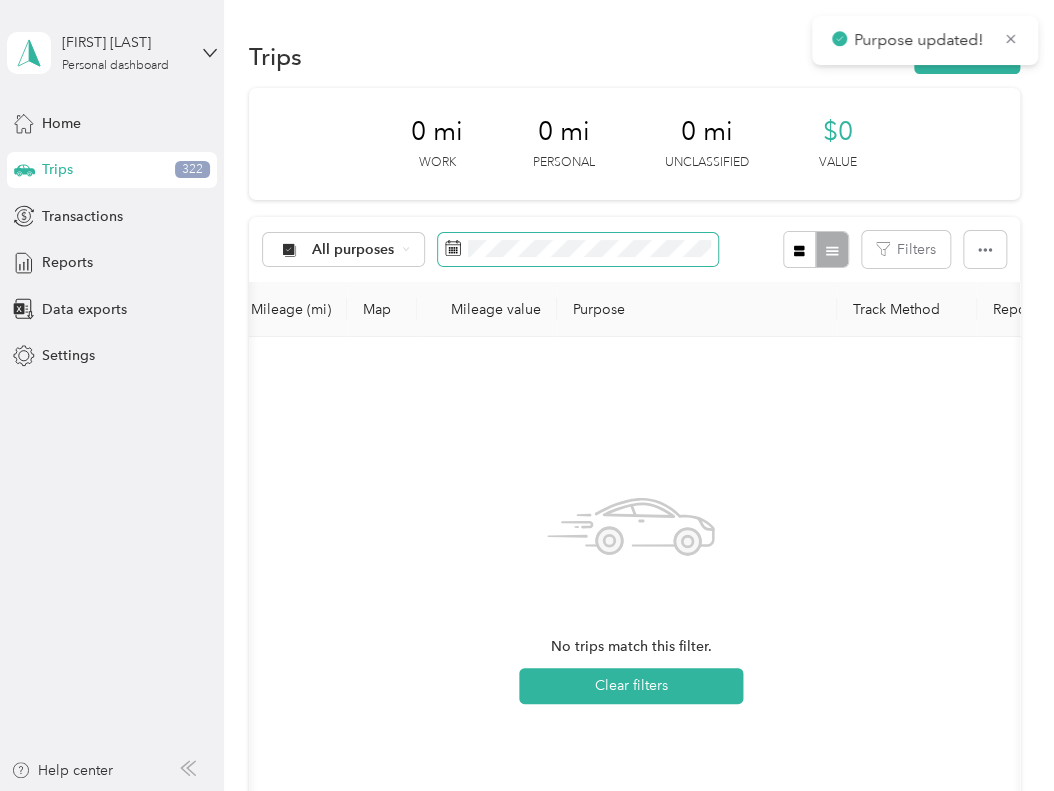 click at bounding box center (578, 250) 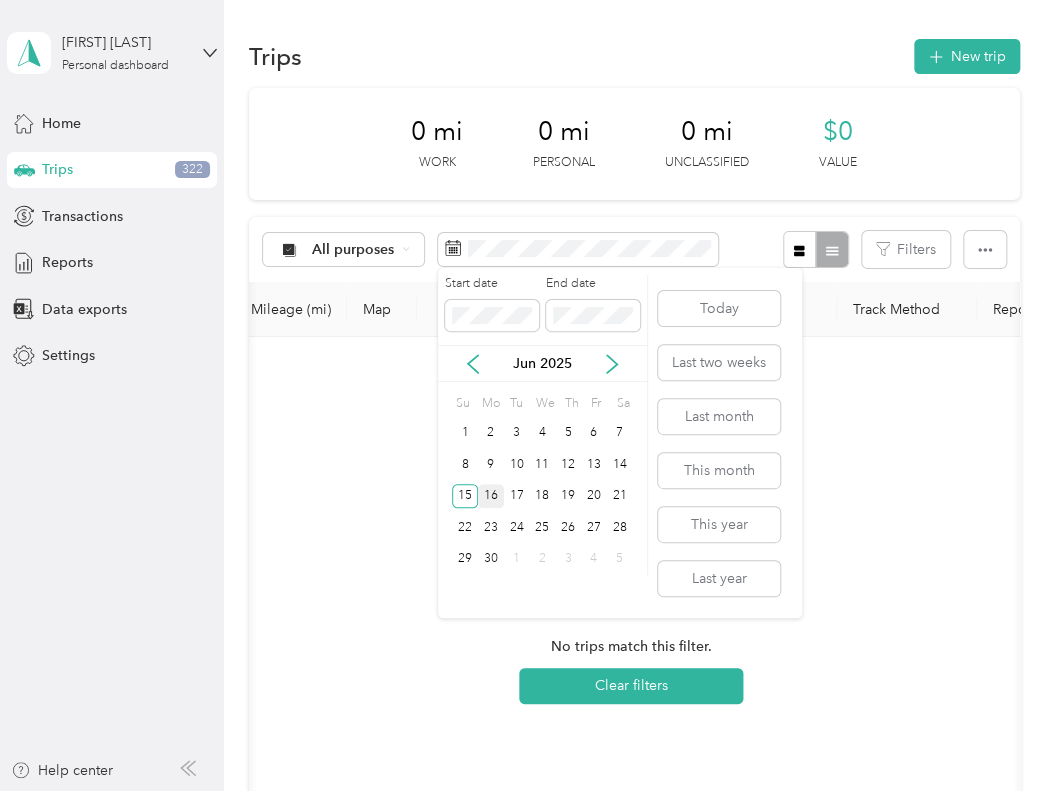click on "16" at bounding box center (491, 496) 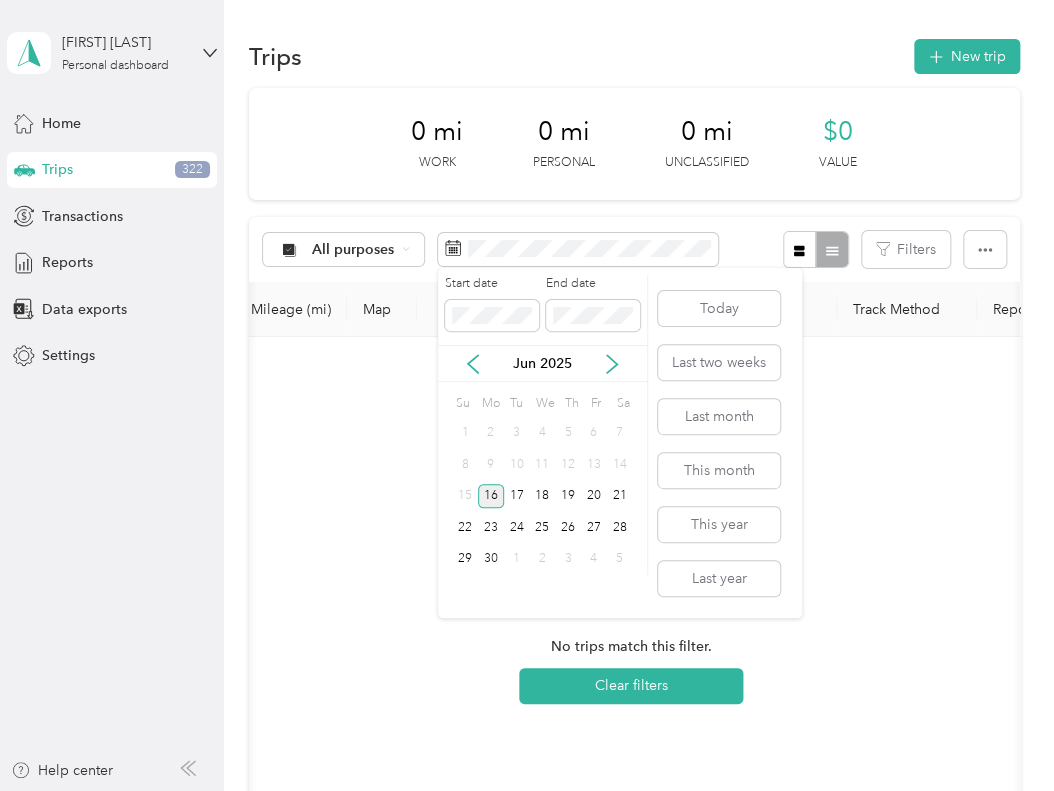 click on "16" at bounding box center (491, 496) 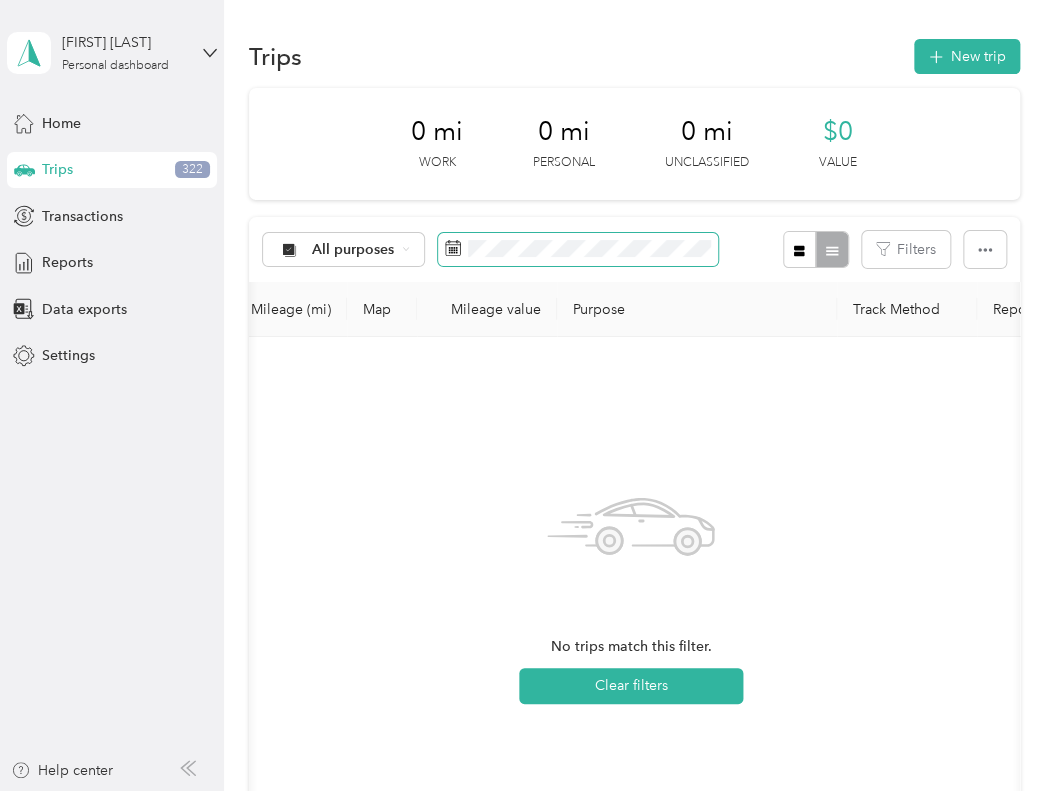 click at bounding box center (578, 250) 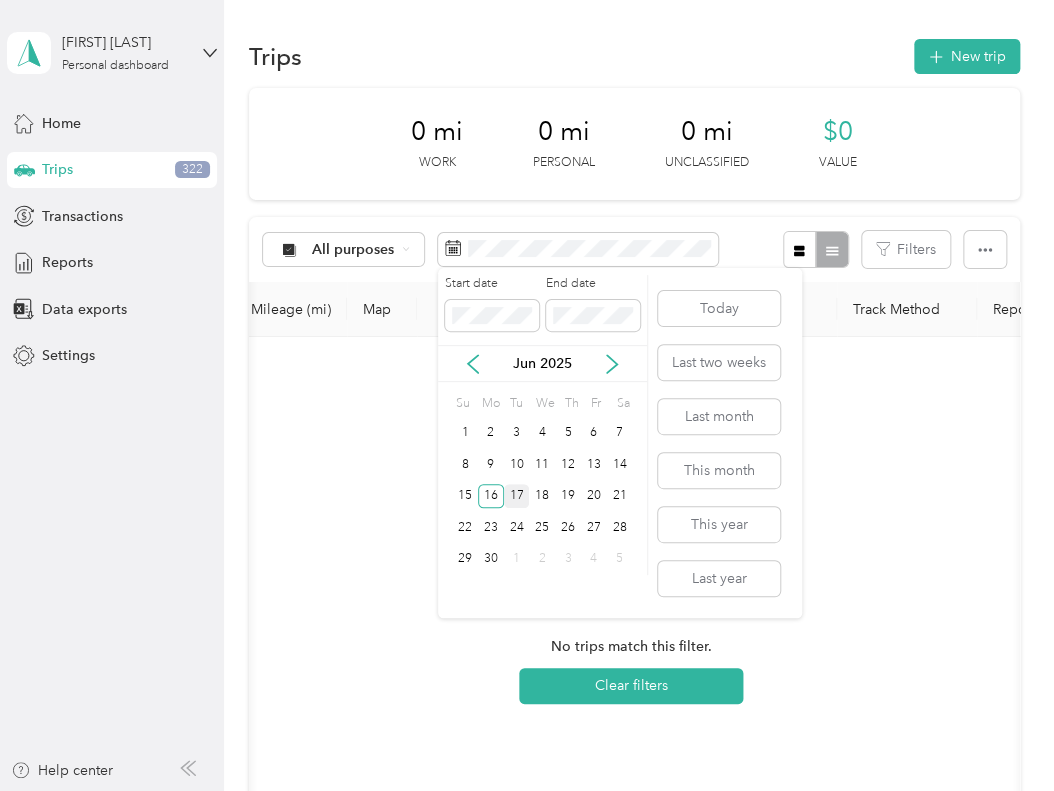 click on "17" at bounding box center [517, 496] 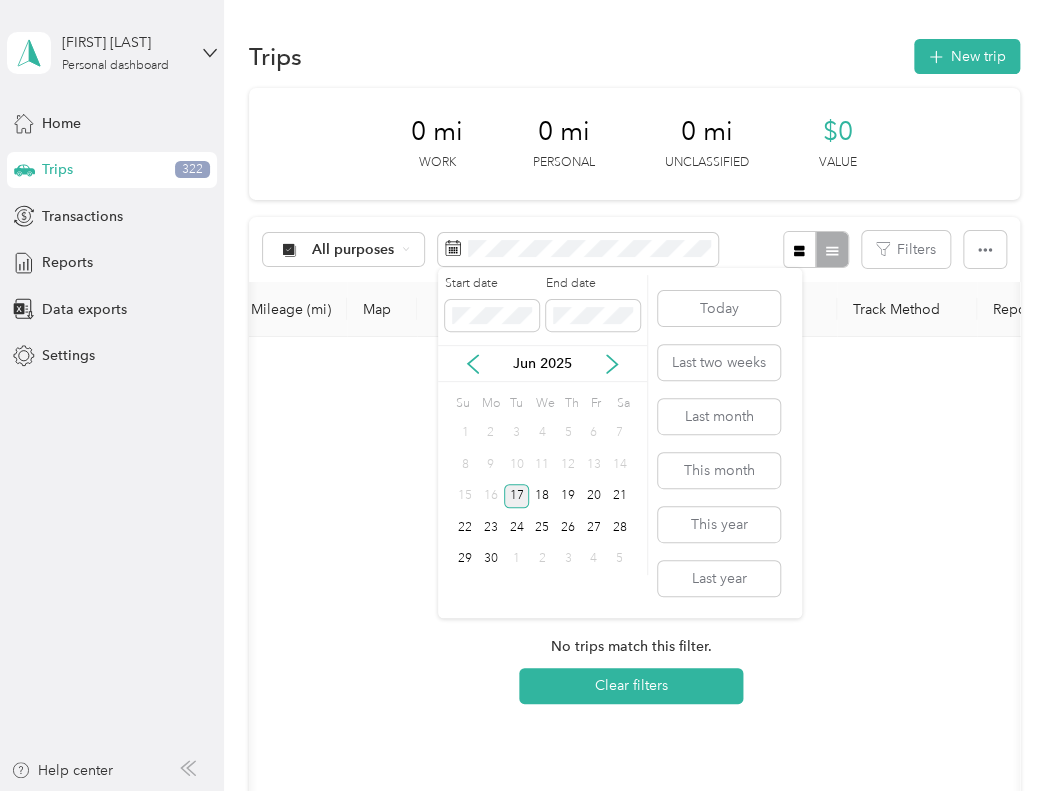 click on "17" at bounding box center (517, 496) 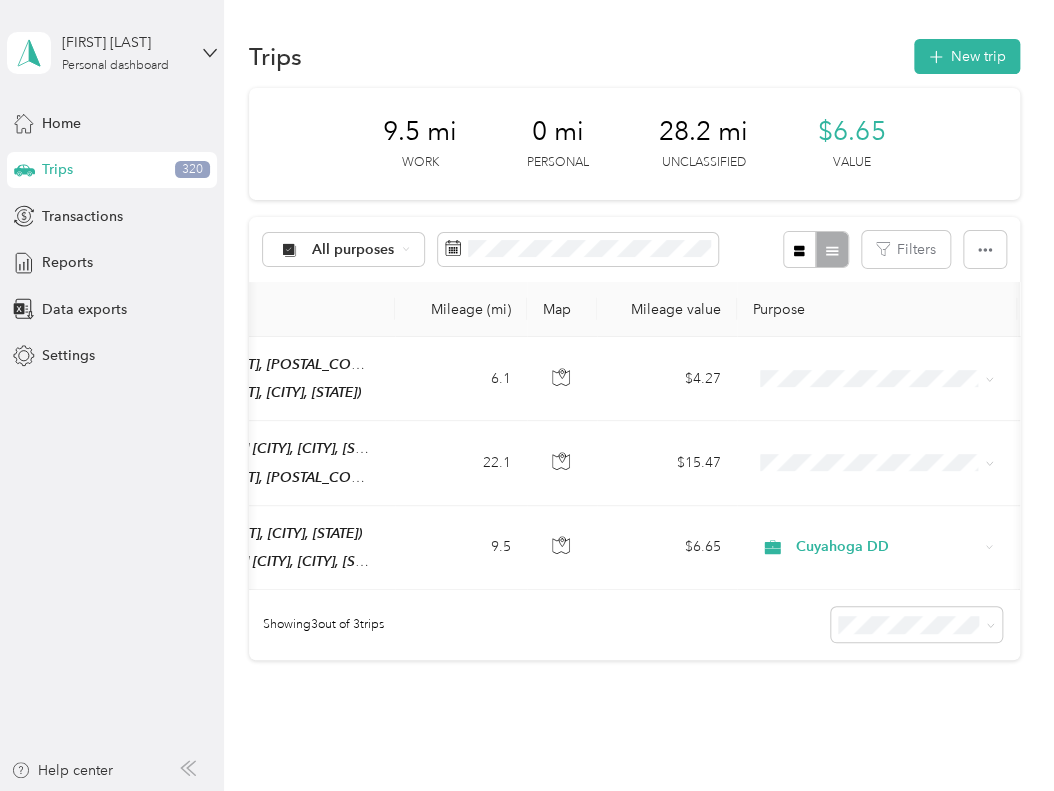 scroll, scrollTop: 0, scrollLeft: 500, axis: horizontal 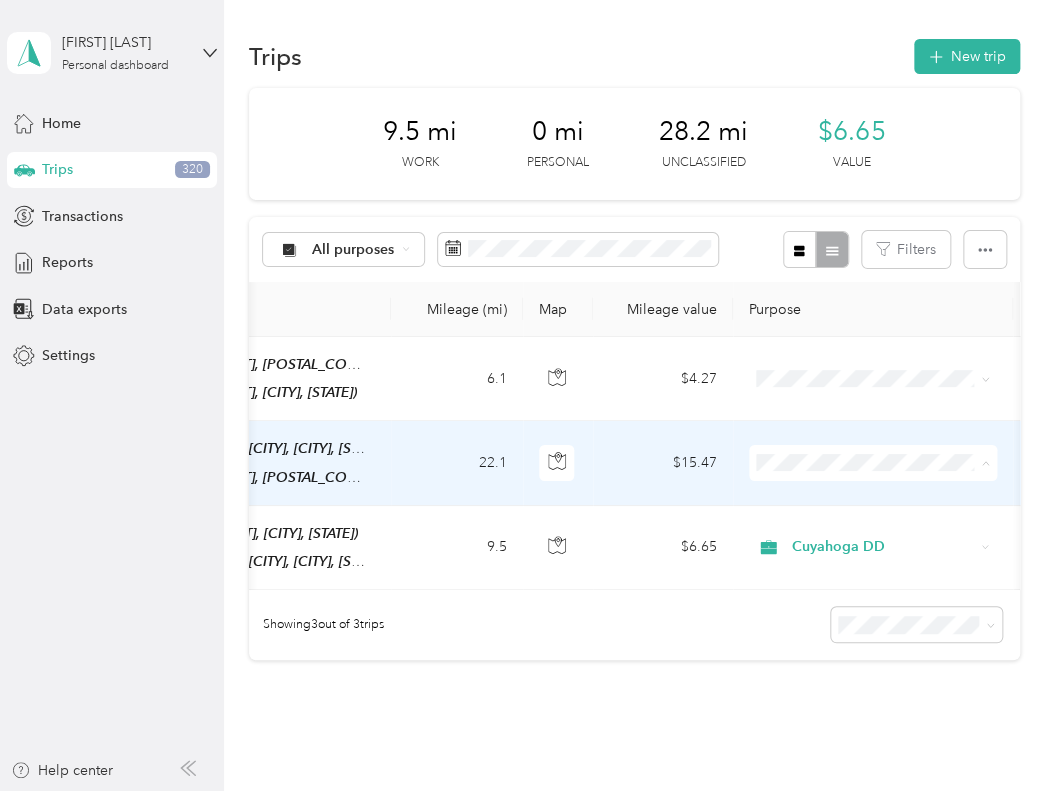 click on "Cuyahoga DD Personal" at bounding box center (873, 514) 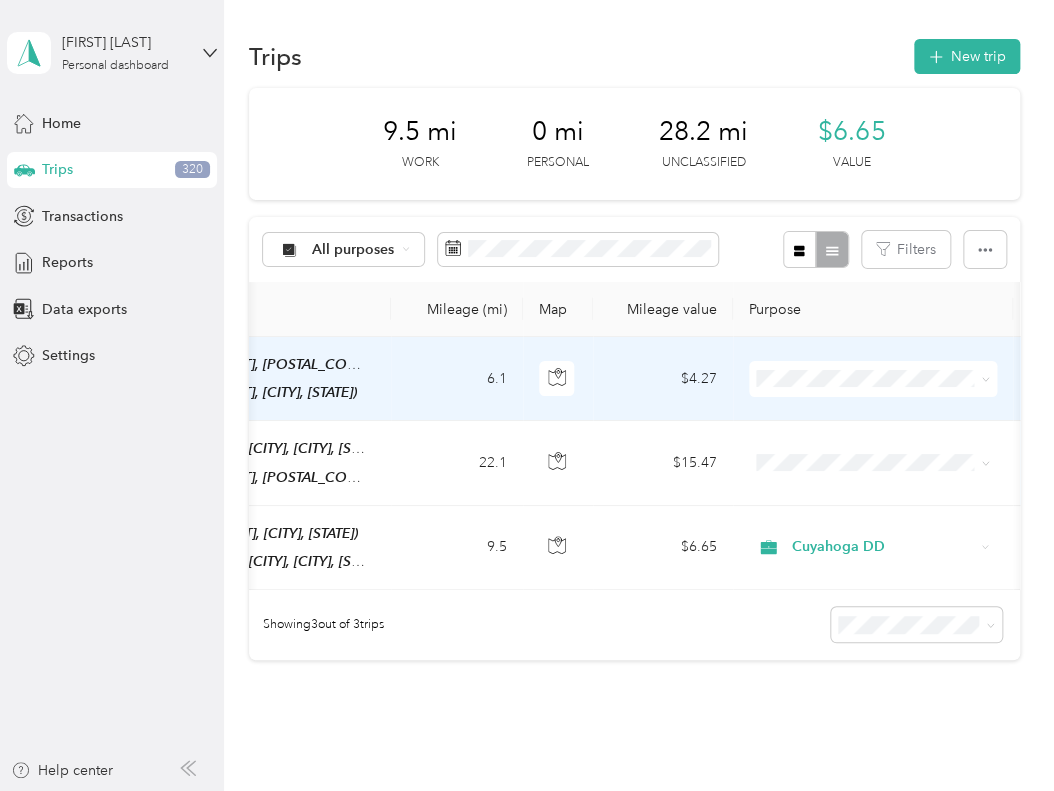 click on "Cuyahoga DD" at bounding box center [891, 413] 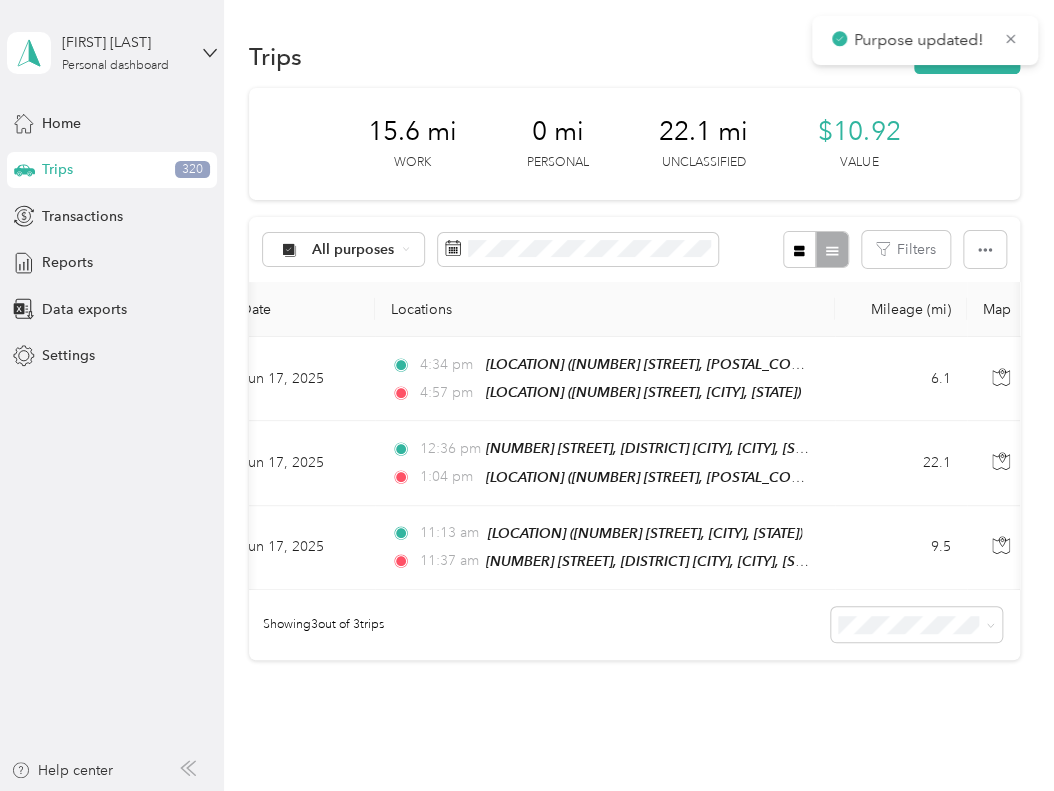 scroll, scrollTop: 0, scrollLeft: 0, axis: both 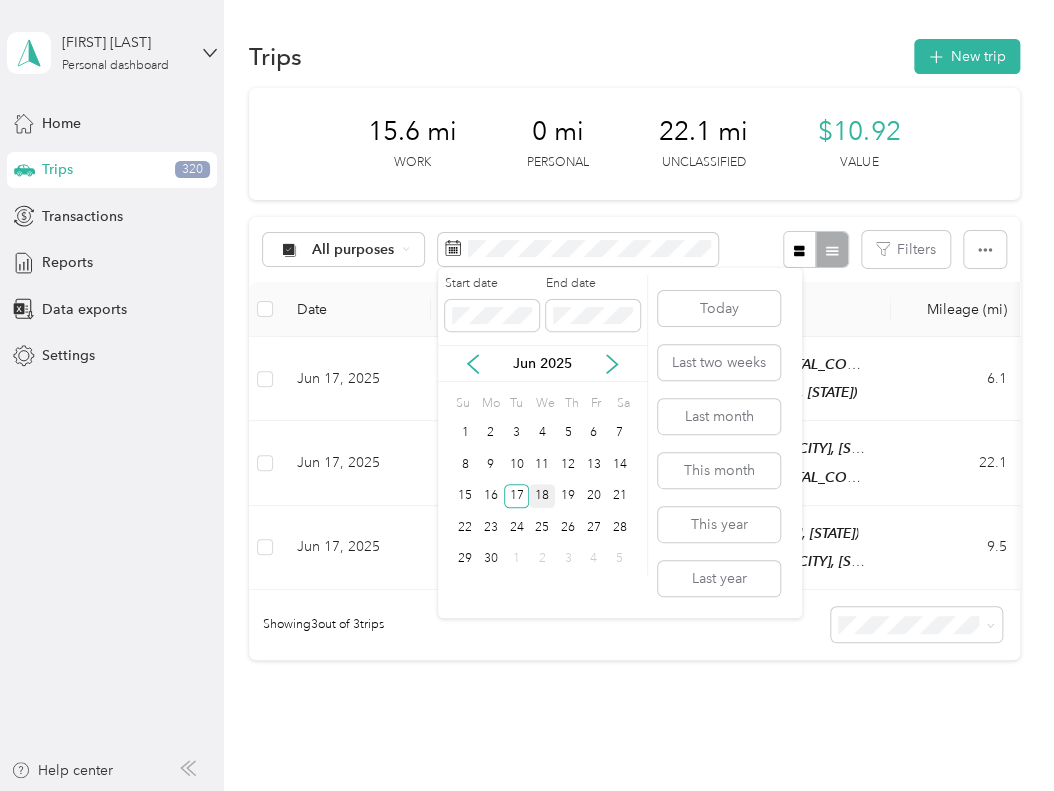 click on "18" at bounding box center (542, 496) 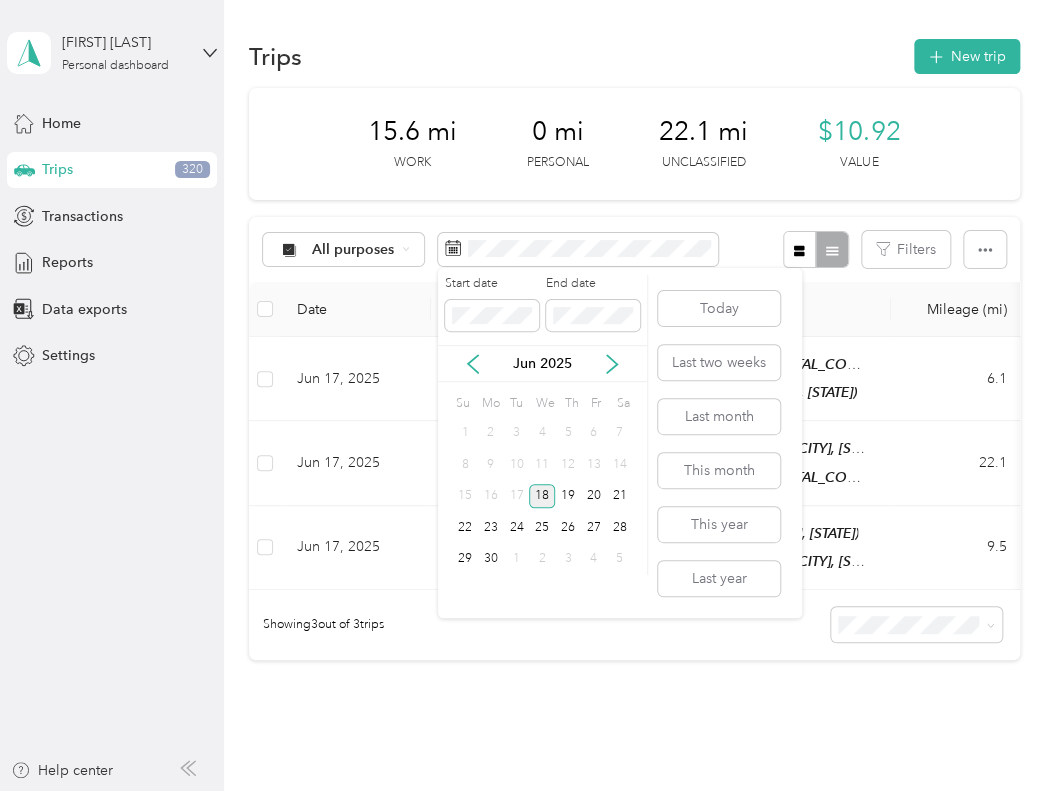 click on "18" at bounding box center (542, 496) 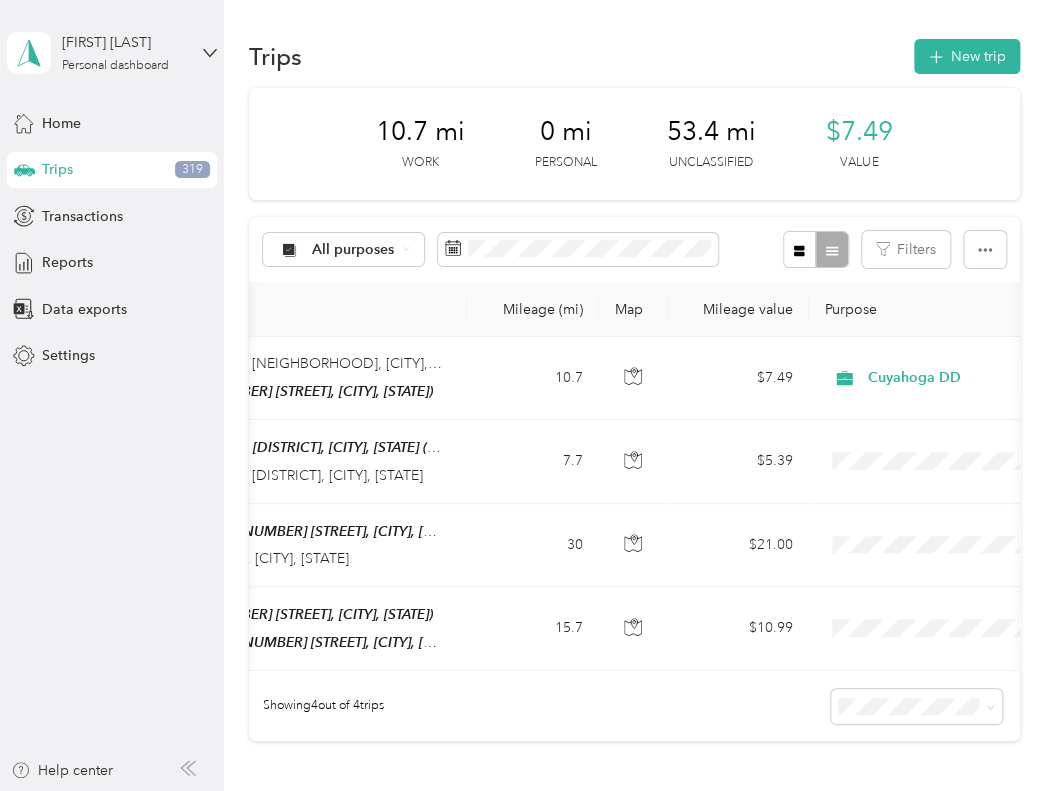 scroll, scrollTop: 0, scrollLeft: 568, axis: horizontal 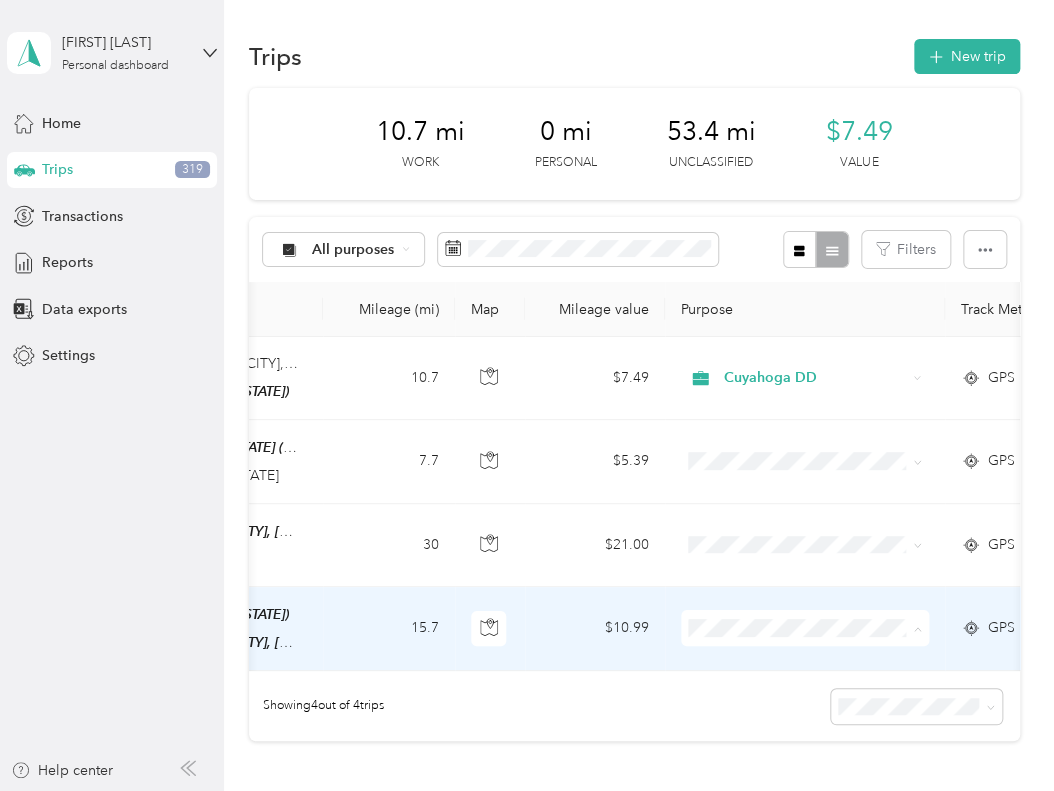 click on "Cuyahoga DD" at bounding box center [822, 660] 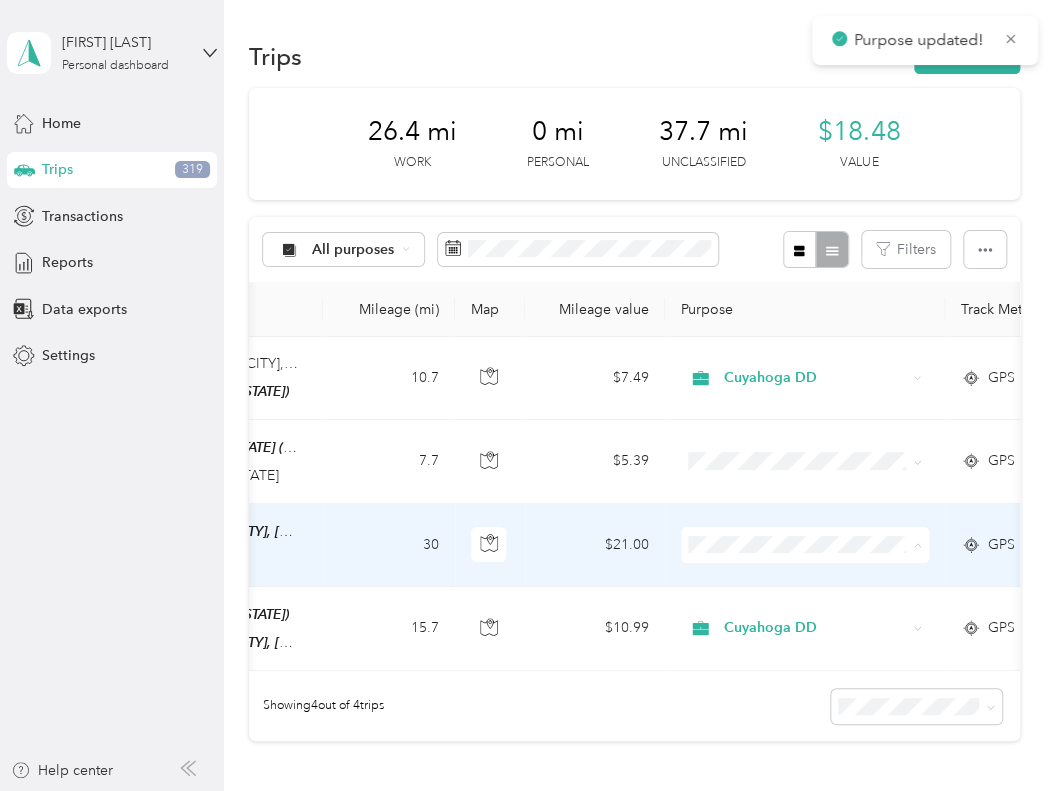 click on "Personal" at bounding box center (804, 613) 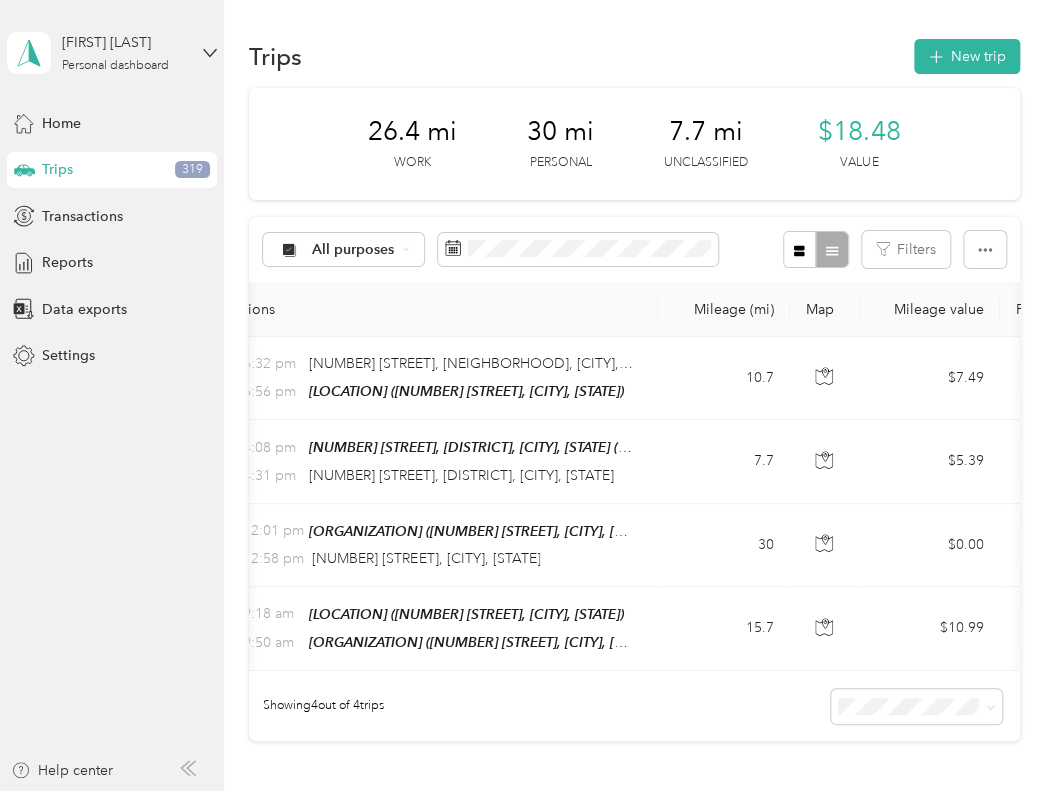 scroll, scrollTop: 0, scrollLeft: 232, axis: horizontal 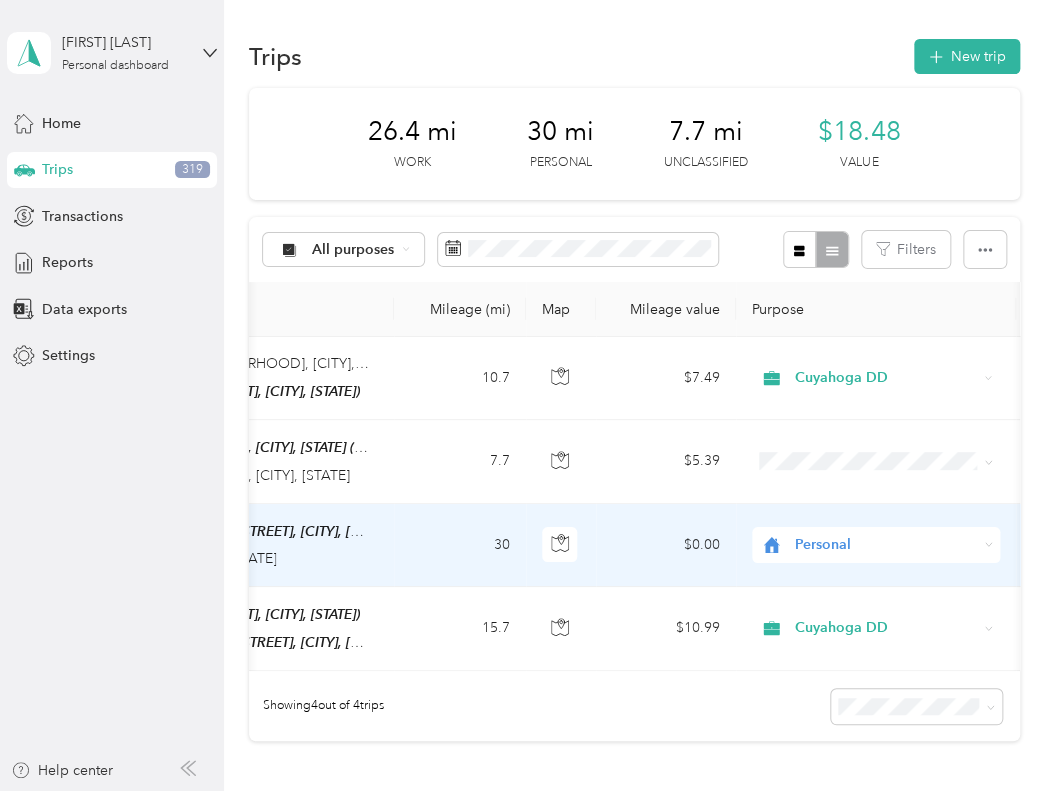 click on "Personal" at bounding box center [885, 545] 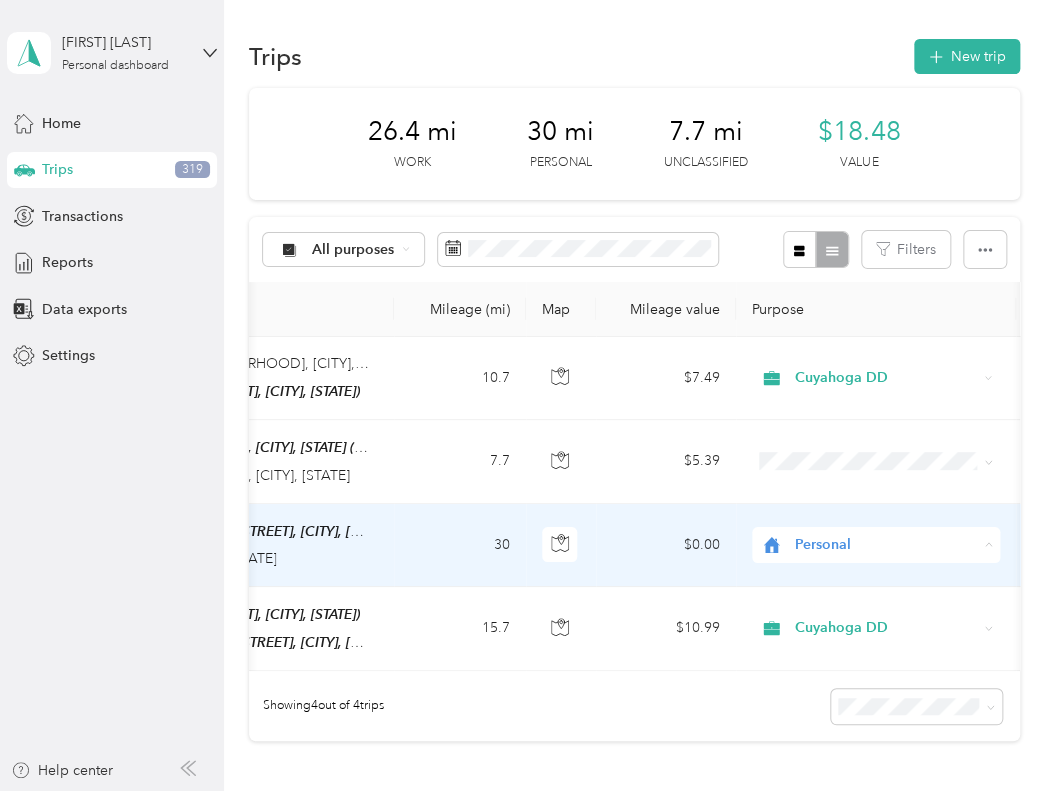click on "Cuyahoga DD Personal" at bounding box center (876, 596) 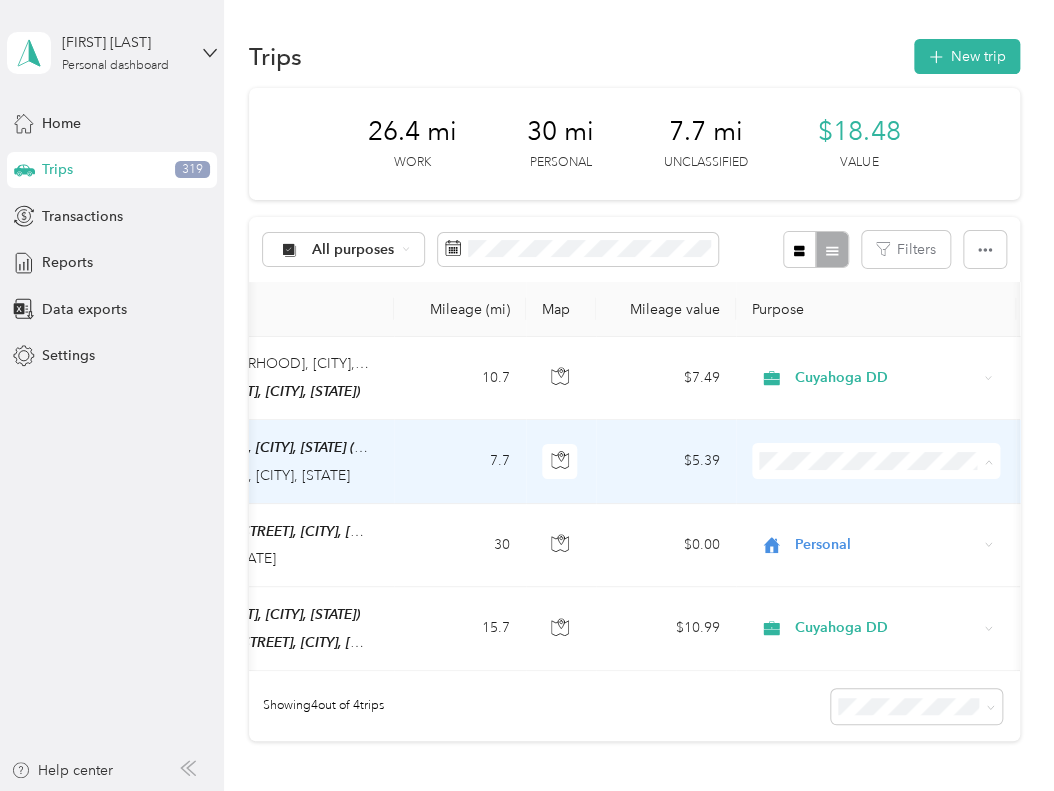 click on "Cuyahoga DD" at bounding box center (893, 496) 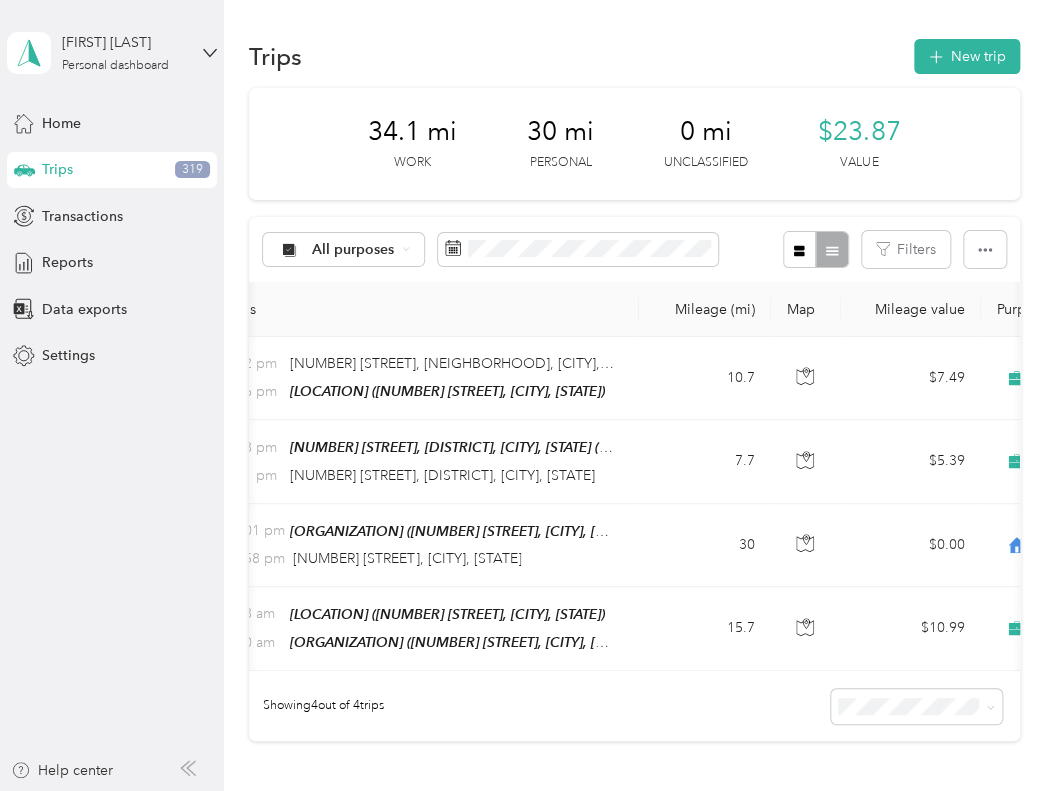 scroll, scrollTop: 0, scrollLeft: 262, axis: horizontal 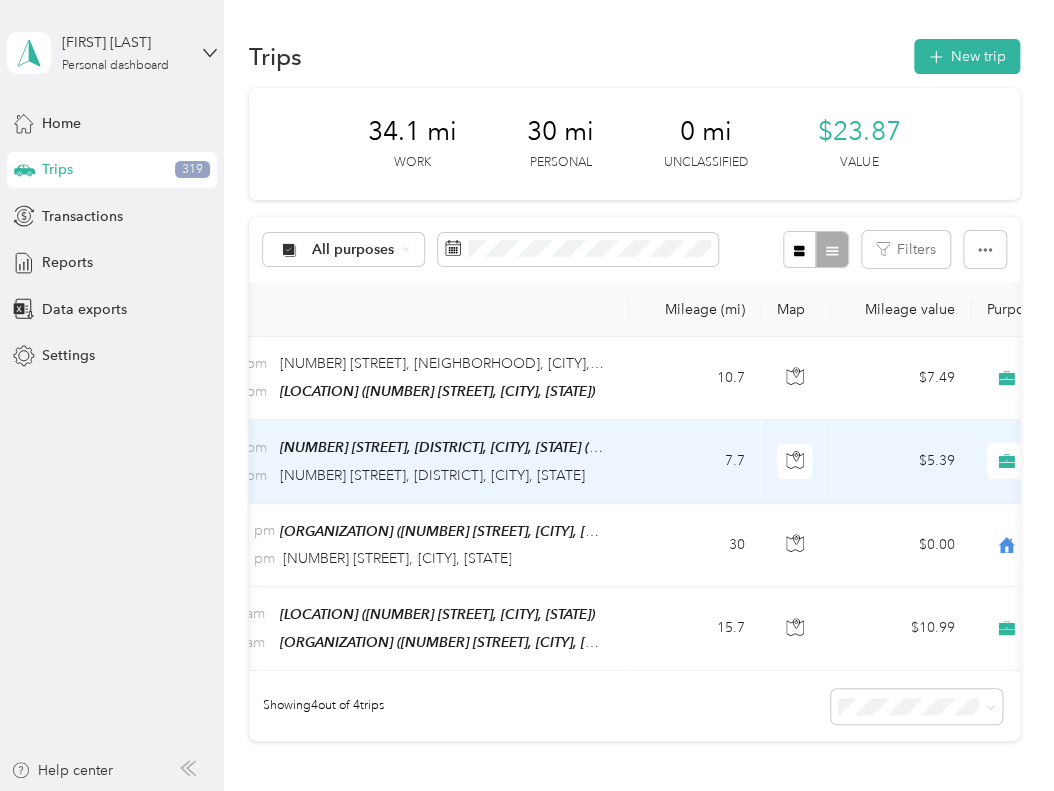 click on "7.7" at bounding box center (695, 461) 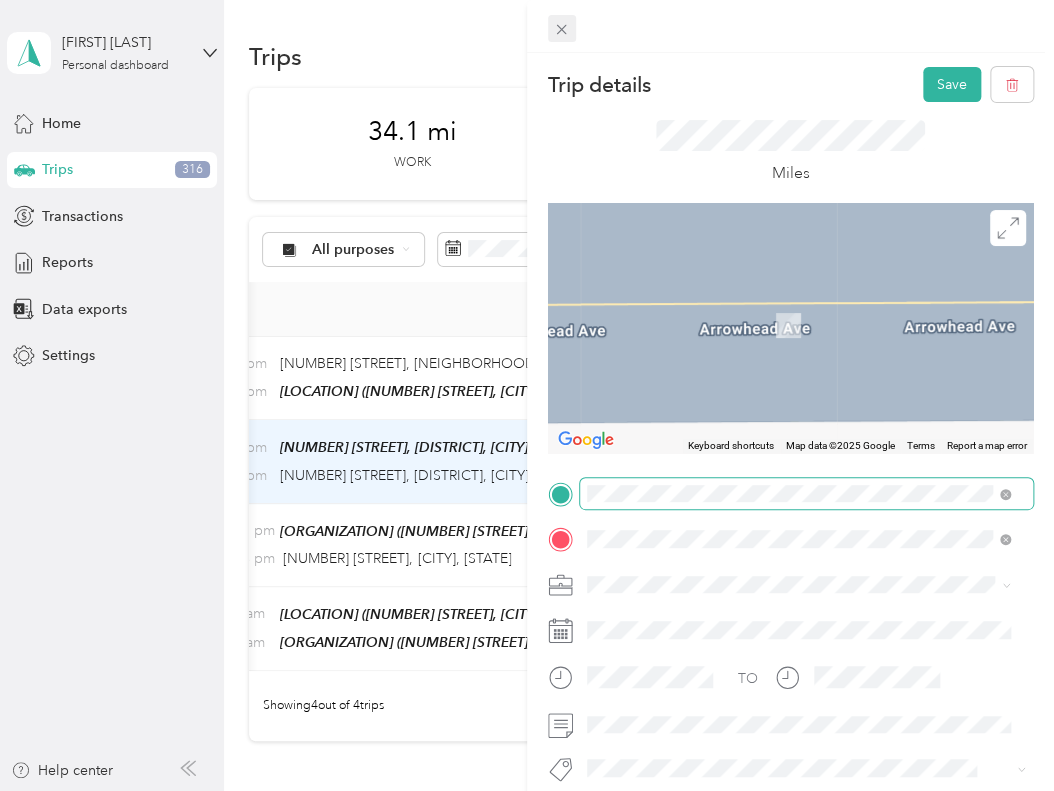 click 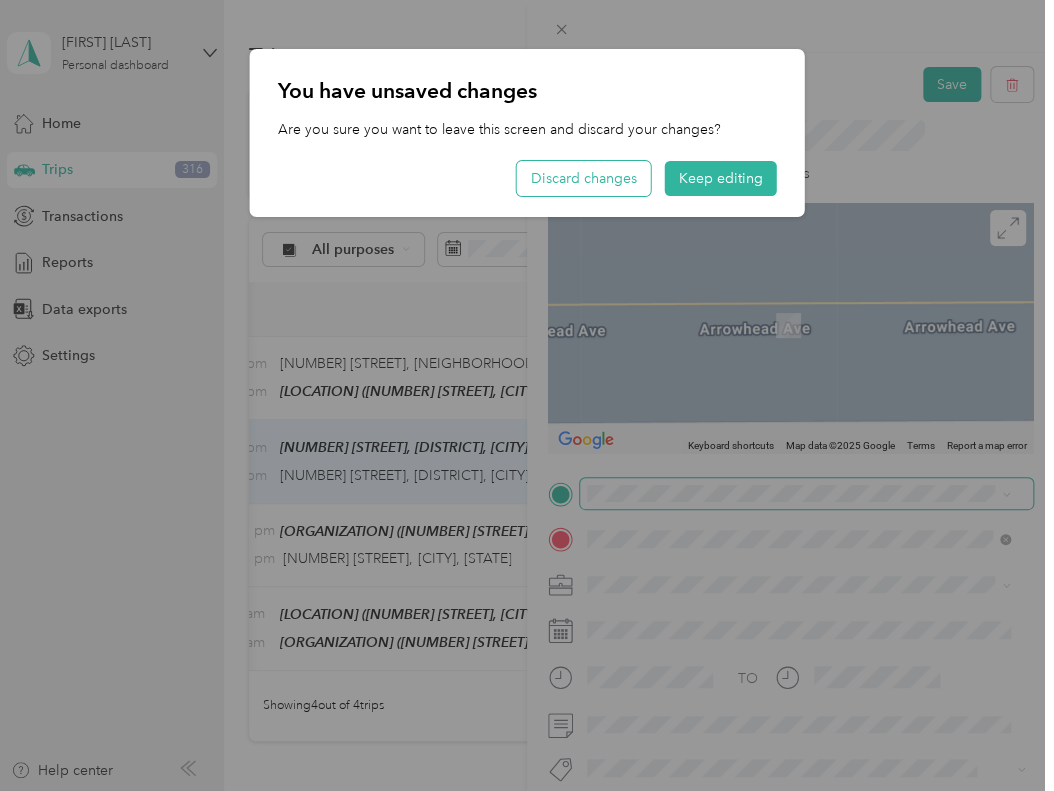 click on "Discard changes" at bounding box center (584, 178) 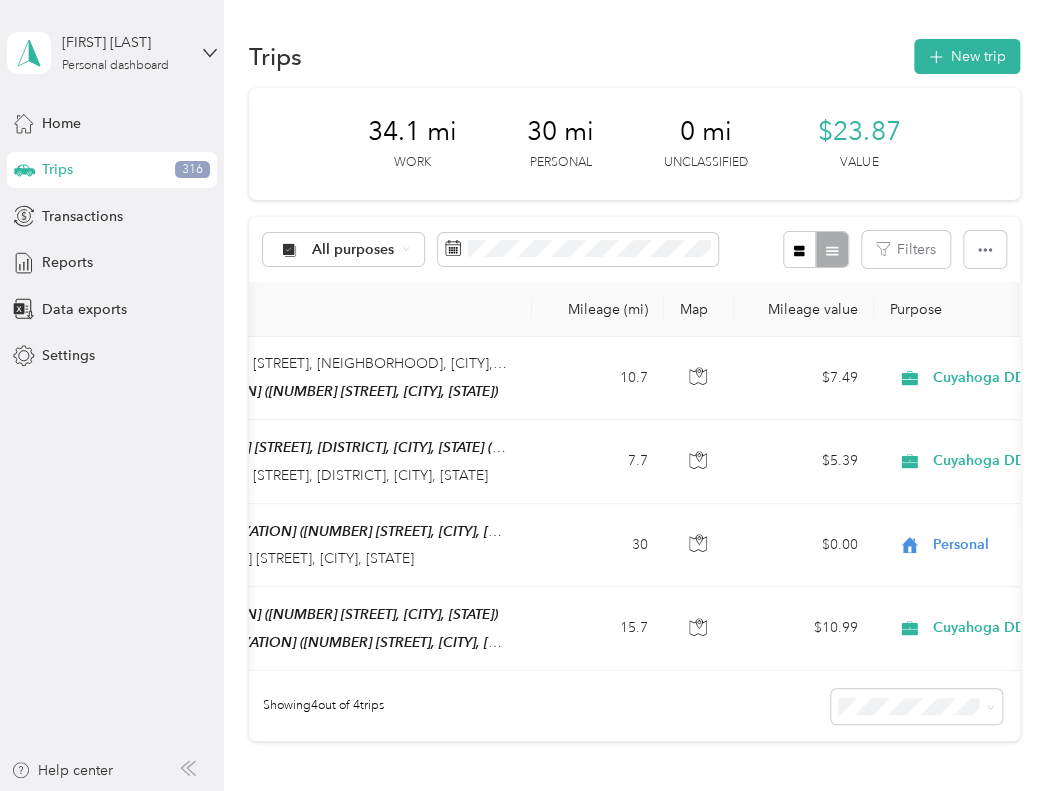 scroll, scrollTop: 0, scrollLeft: 447, axis: horizontal 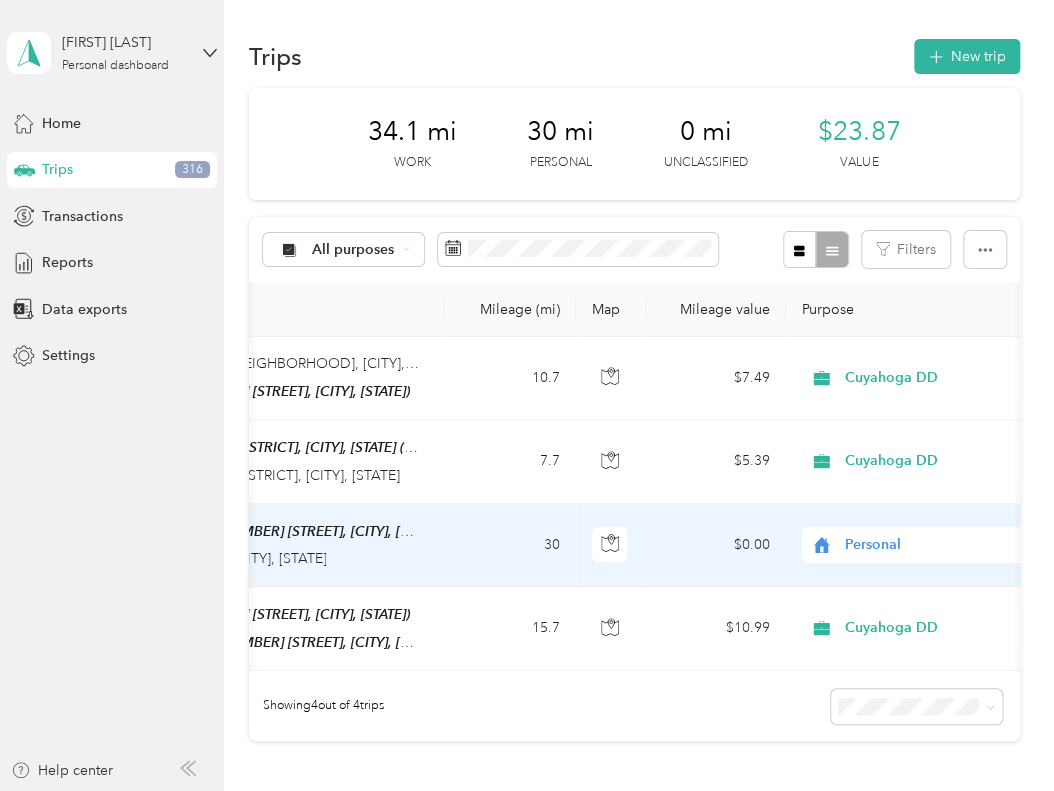 click on "Personal" at bounding box center (935, 545) 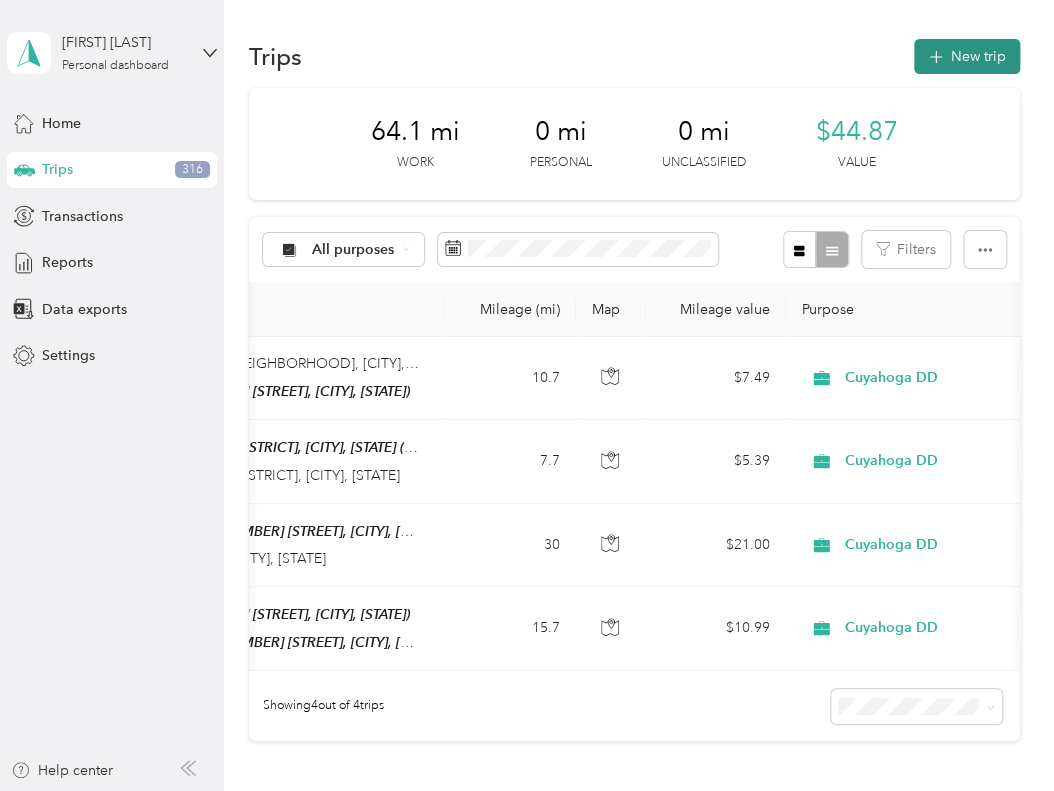 click on "New trip" at bounding box center (967, 56) 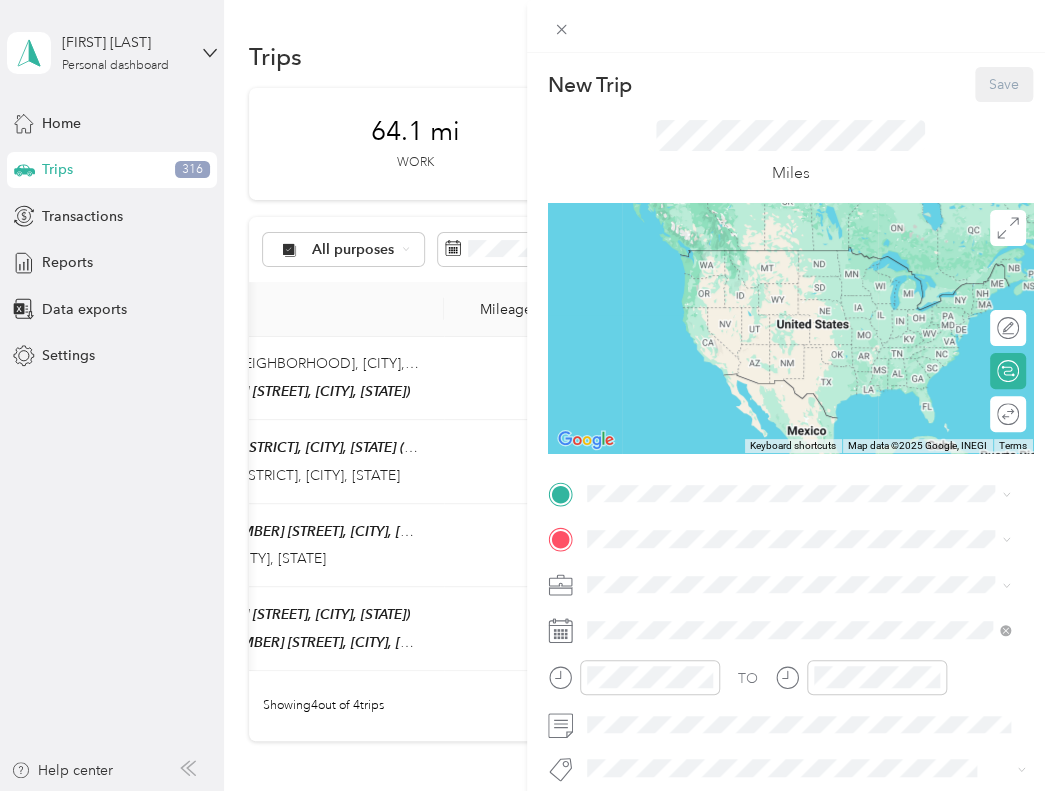 click on "New Trip Save This trip cannot be edited because it is either under review, approved, or paid. Contact your Team Manager to edit it. Miles ← Move left → Move right ↑ Move up ↓ Move down + Zoom in - Zoom out Home Jump left by 75% End Jump right by 75% Page Up Jump up by 75% Page Down Jump down by 75% Keyboard shortcuts Map Data Map data ©2025 Google, INEGI Map data ©2025 Google, INEGI 1000 km  Click to toggle between metric and imperial units Terms Report a map error Edit route Calculate route Round trip TO Add photo" at bounding box center (527, 395) 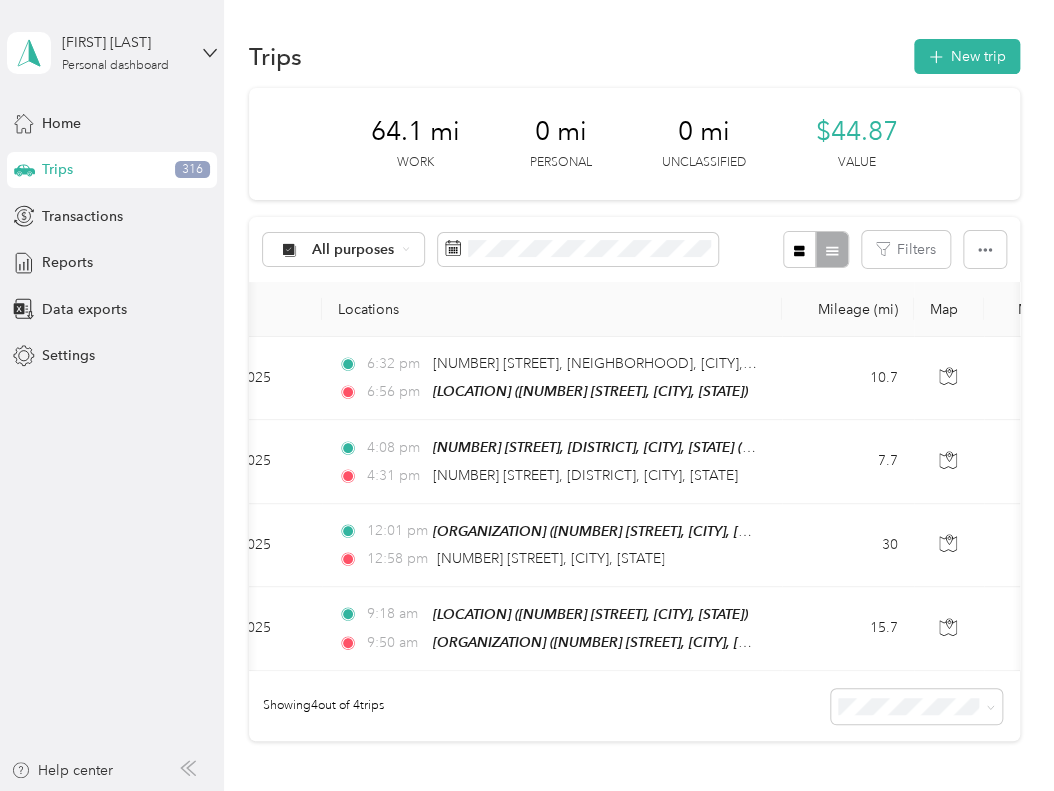 scroll, scrollTop: 0, scrollLeft: 100, axis: horizontal 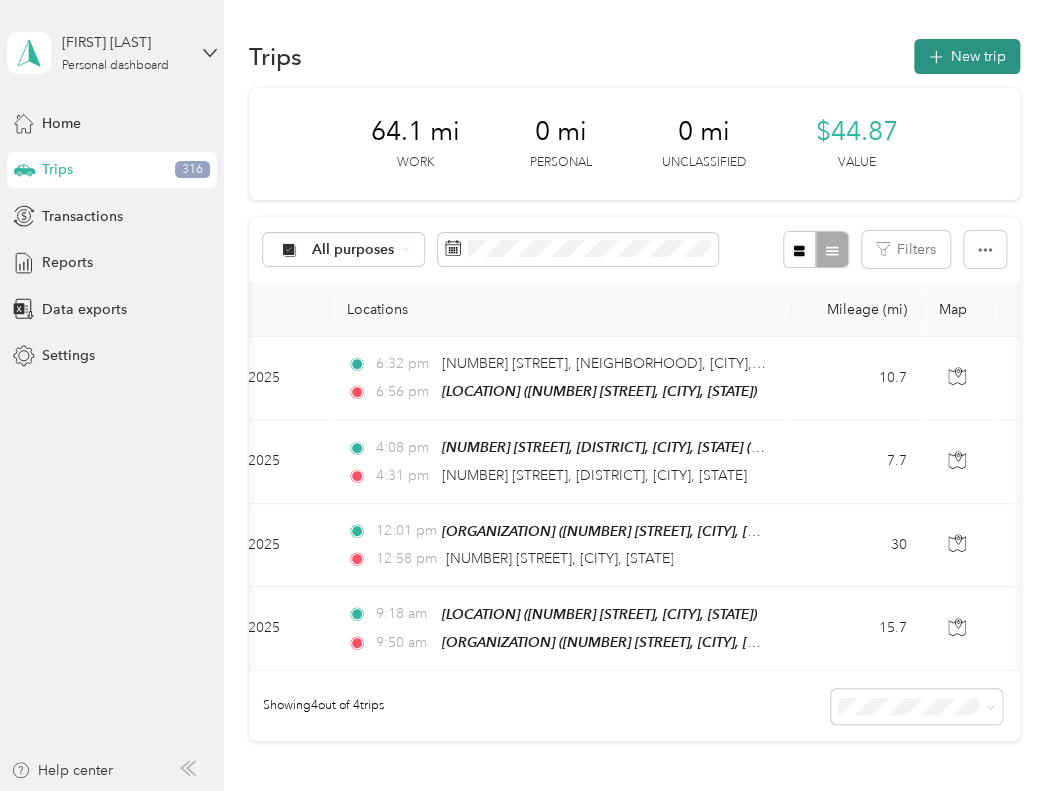 click on "New trip" at bounding box center (967, 56) 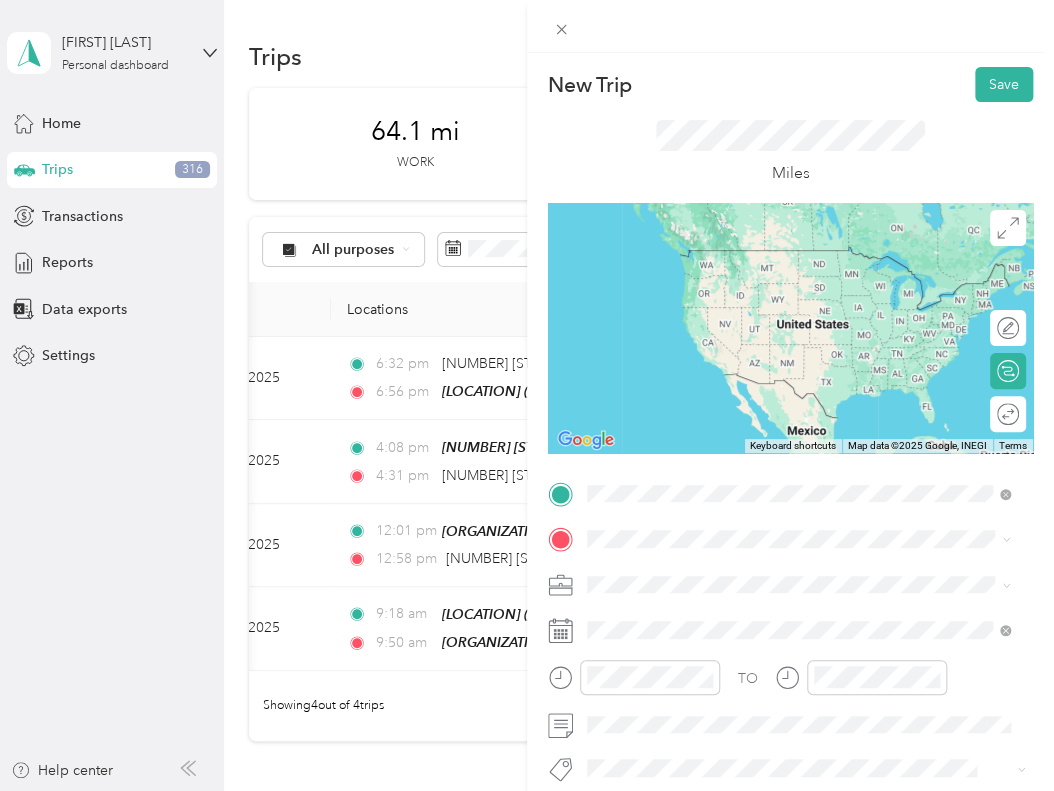 click on "[NUMBER] [STREET]
[CITY], [STATE] [POSTAL_CODE], [COUNTRY]" at bounding box center (768, 258) 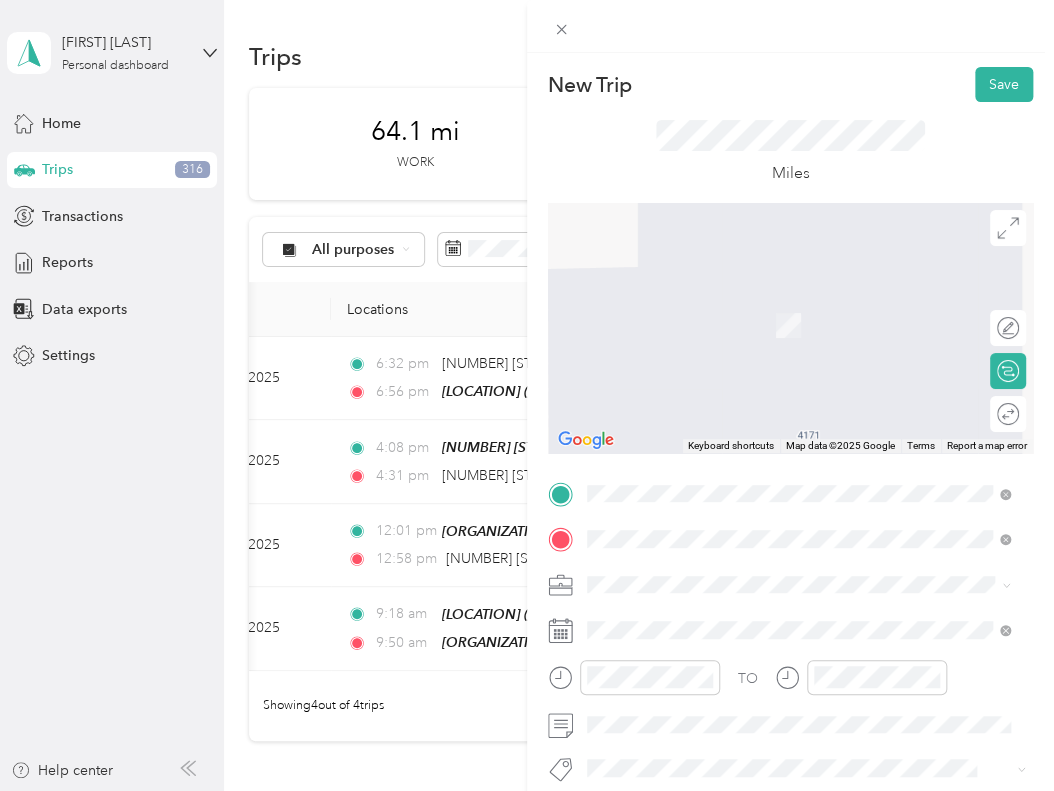 click on "[NUMBER] [STREET], [DISTRICT], [CITY], [STATE] [NUMBER] [STREET], [POSTAL_CODE], [CITY], [STATE], [COUNTRY]" at bounding box center [813, 334] 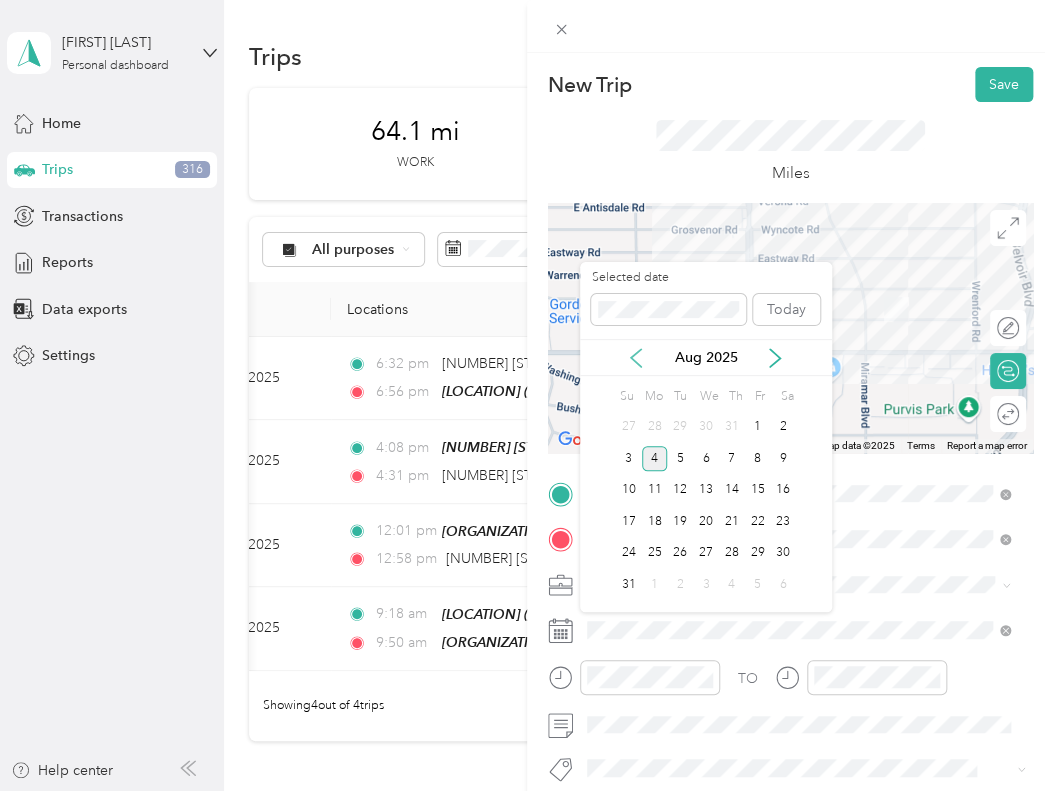 click 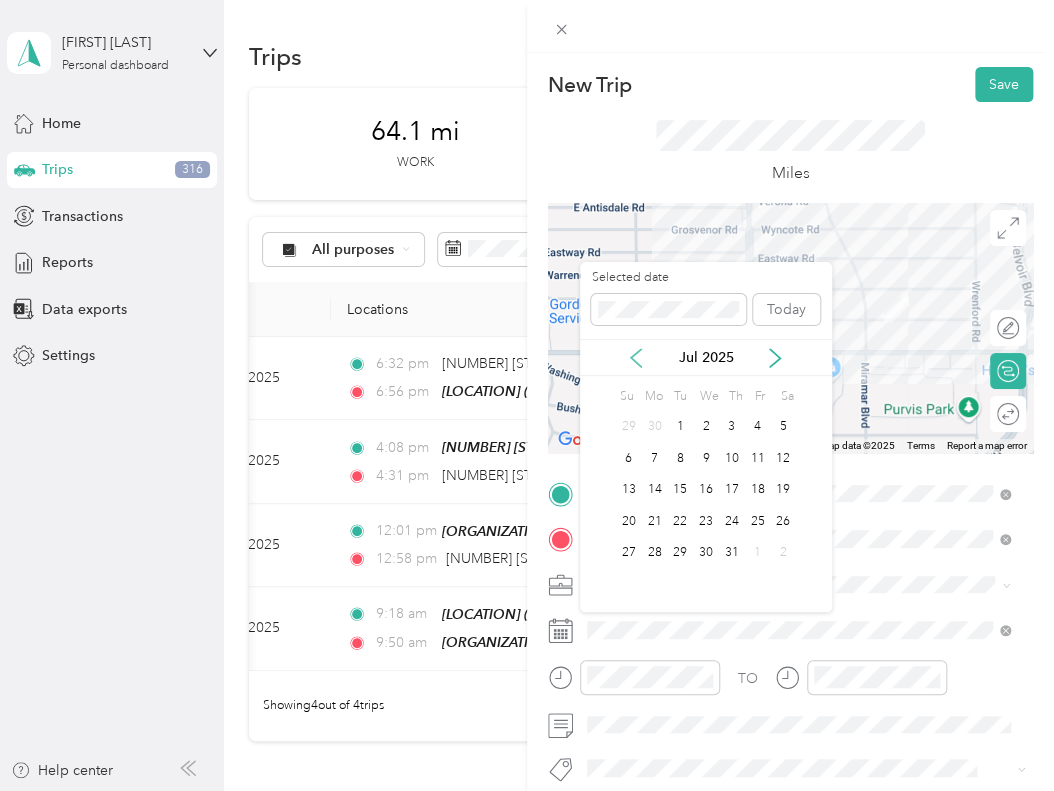 click 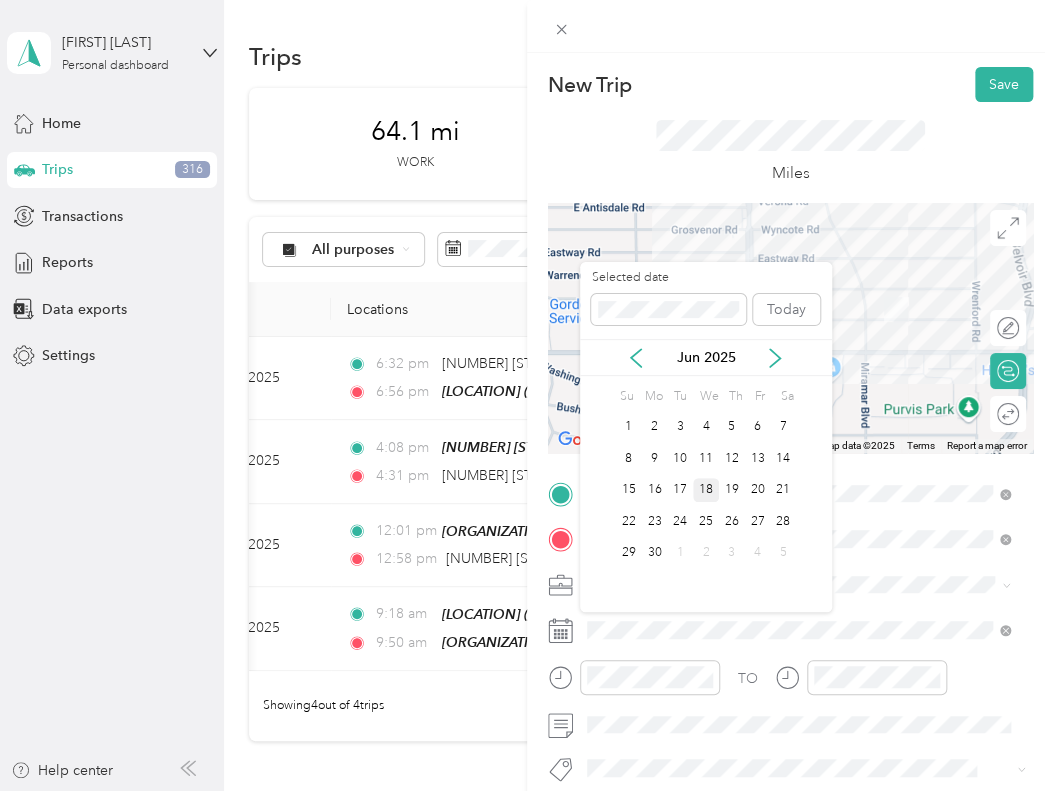 click on "18" at bounding box center [706, 490] 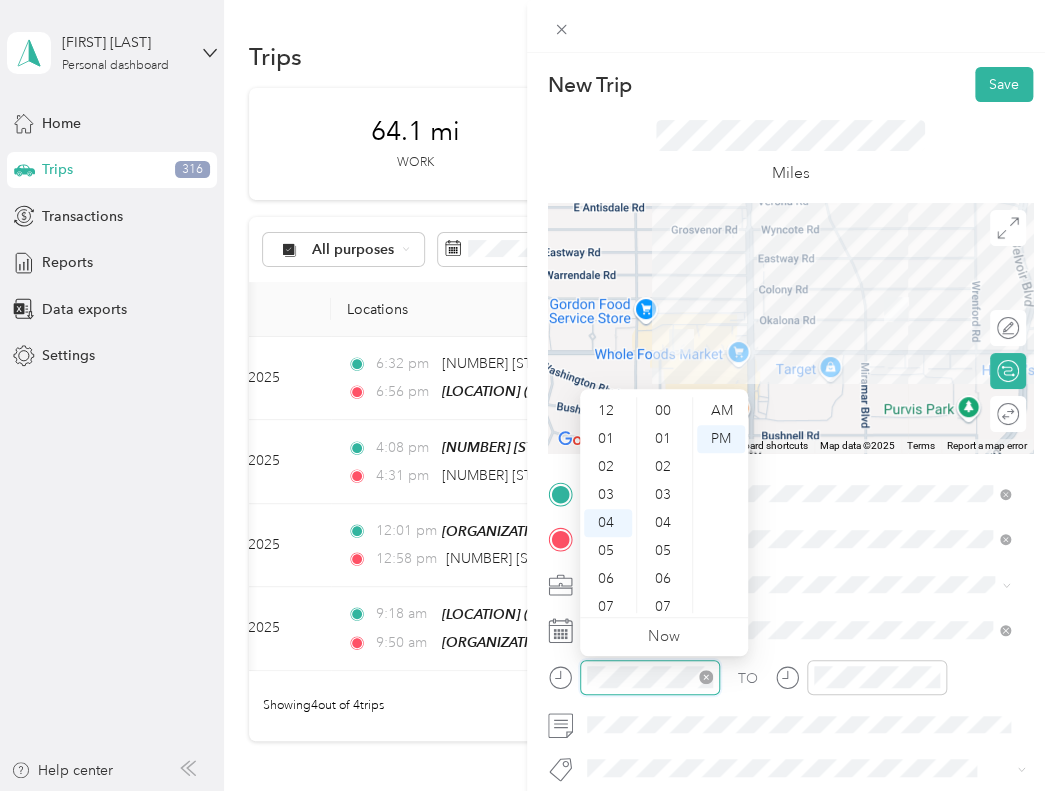 scroll, scrollTop: 112, scrollLeft: 0, axis: vertical 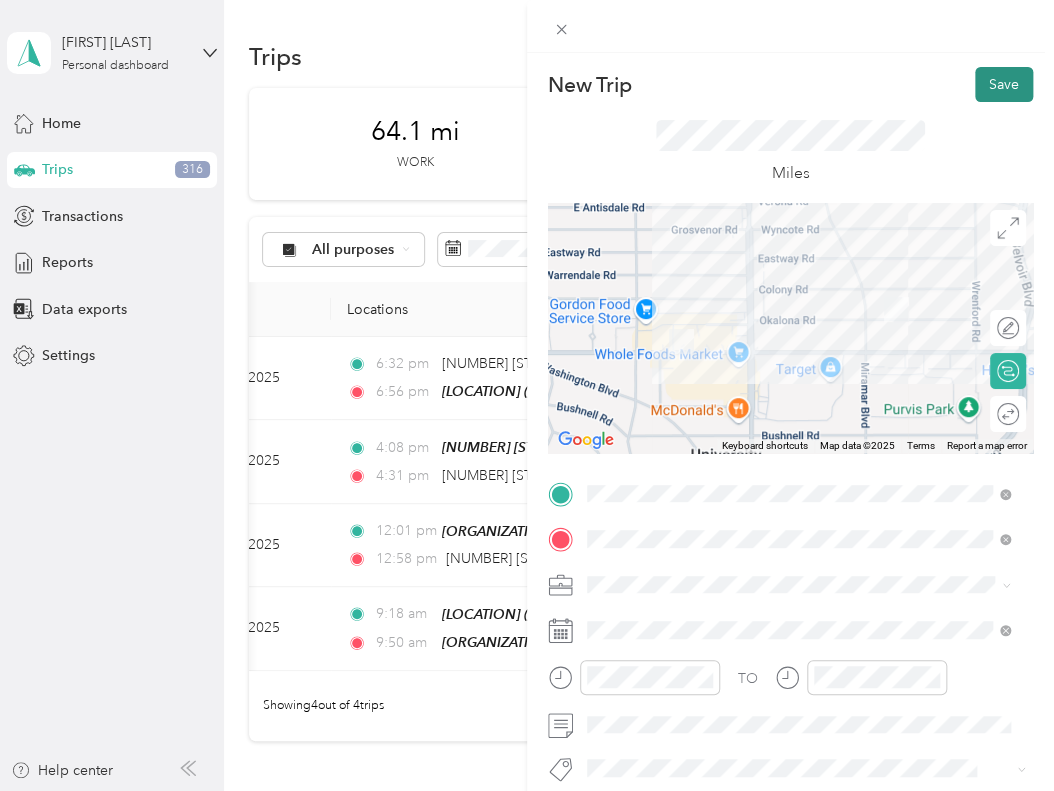 click on "Save" at bounding box center [1004, 84] 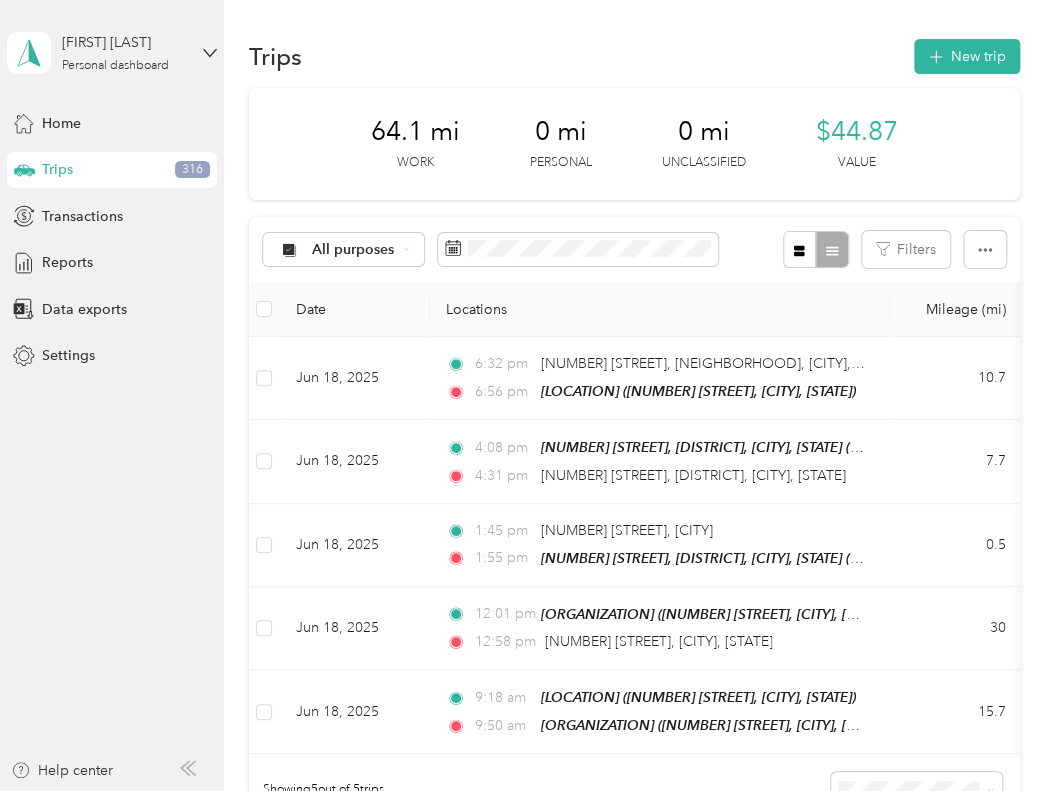 scroll, scrollTop: 0, scrollLeft: 0, axis: both 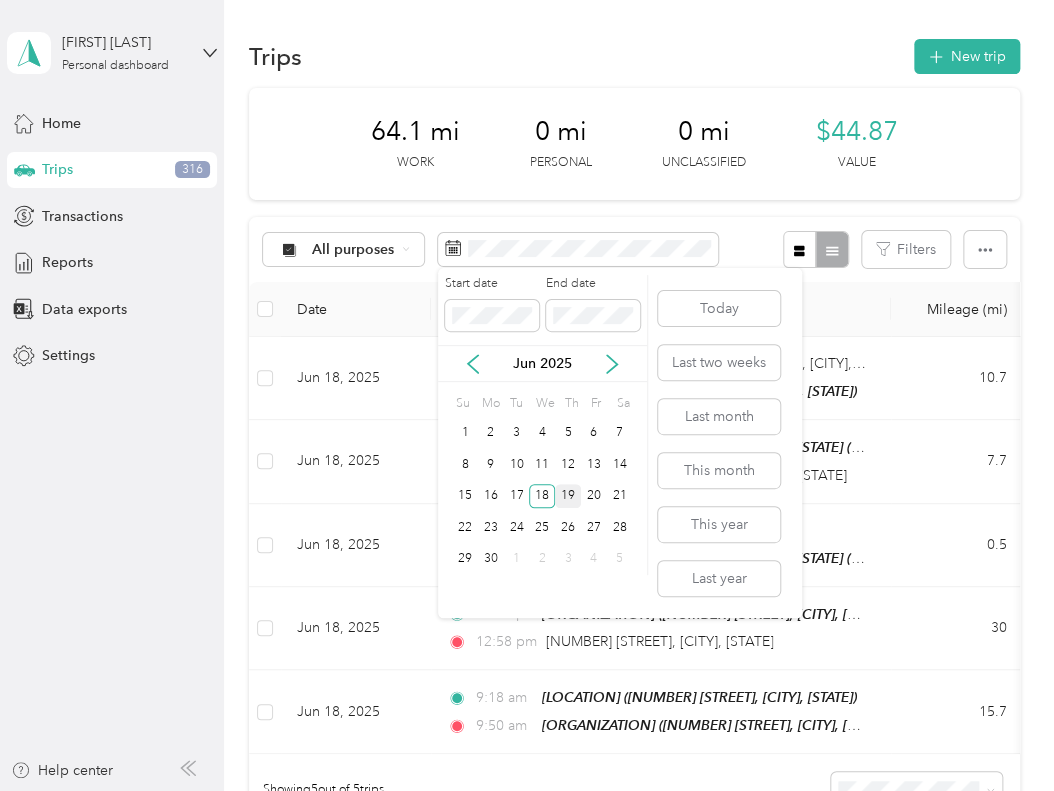 click on "19" at bounding box center [568, 496] 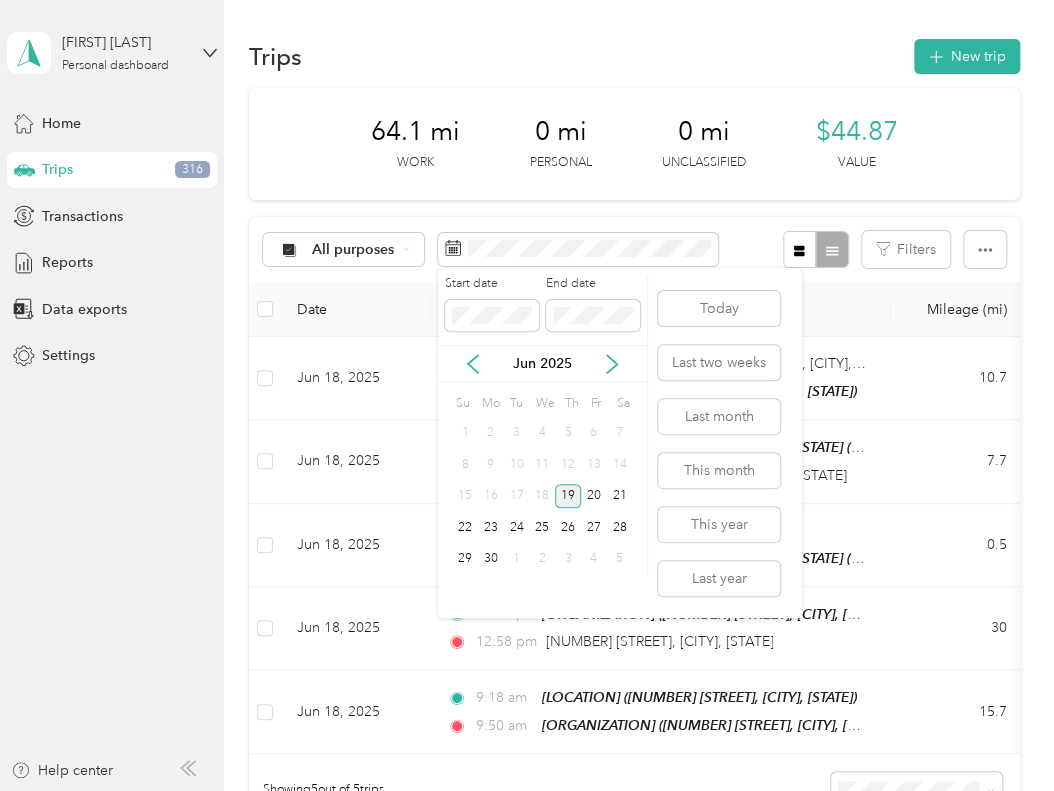 click on "19" at bounding box center [568, 496] 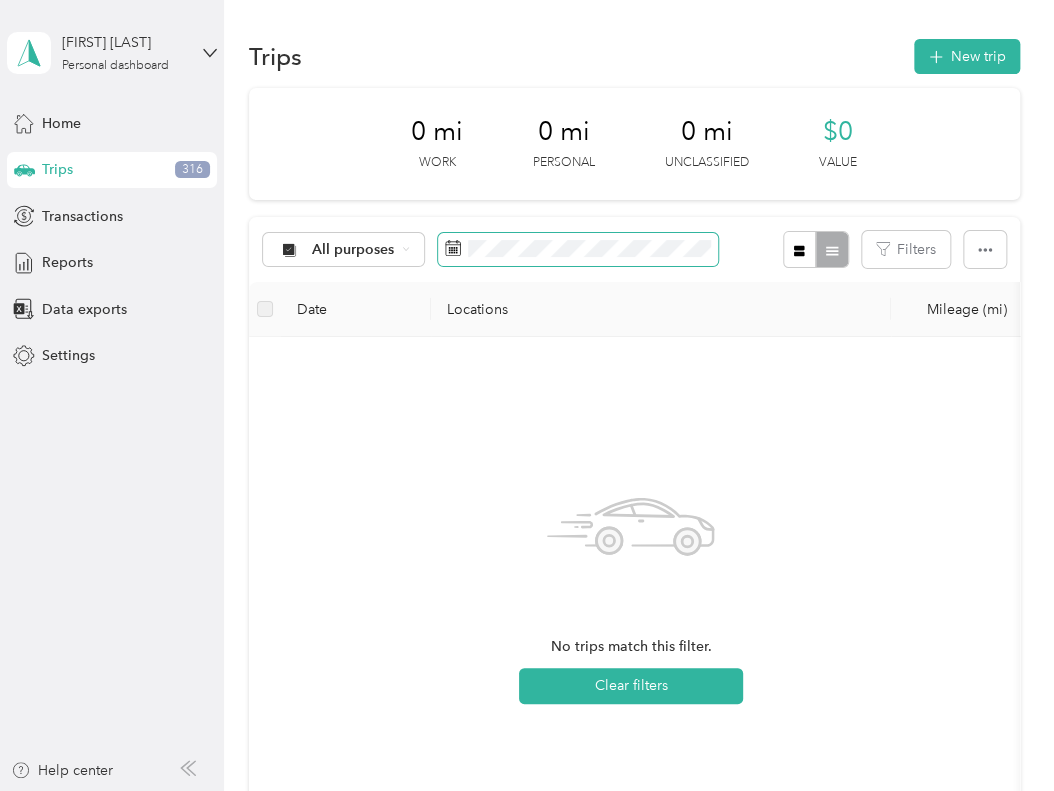 click at bounding box center (578, 250) 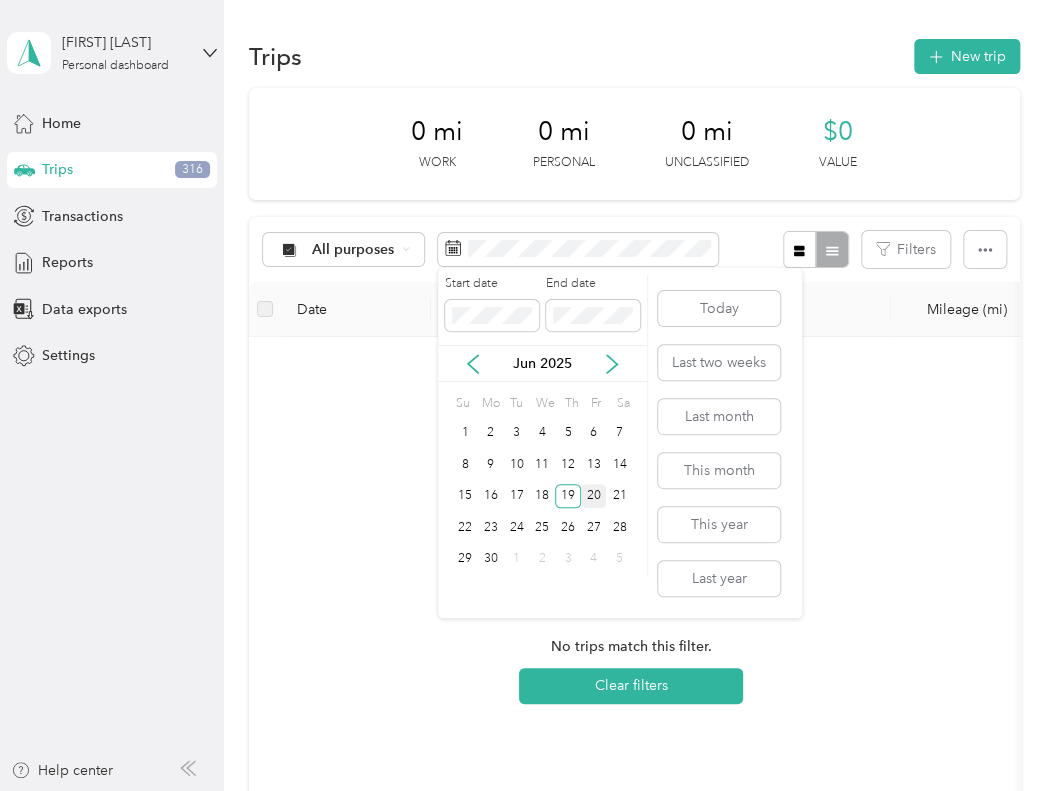 click on "20" at bounding box center (594, 496) 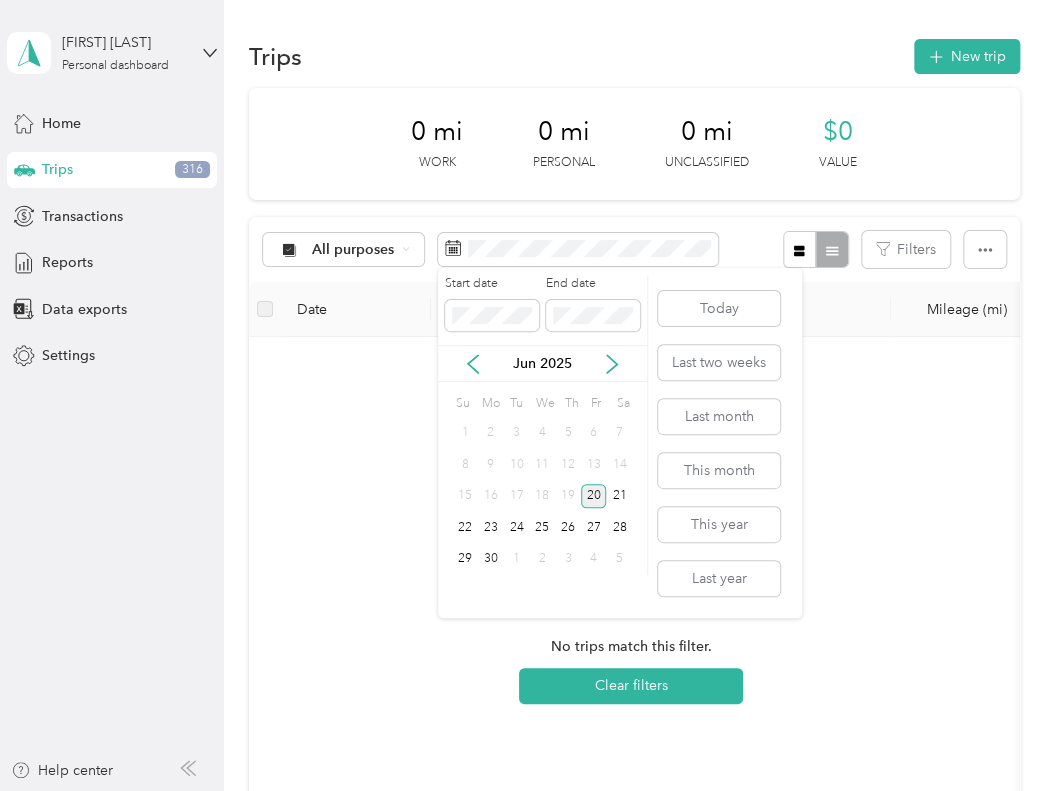 click on "20" at bounding box center [594, 496] 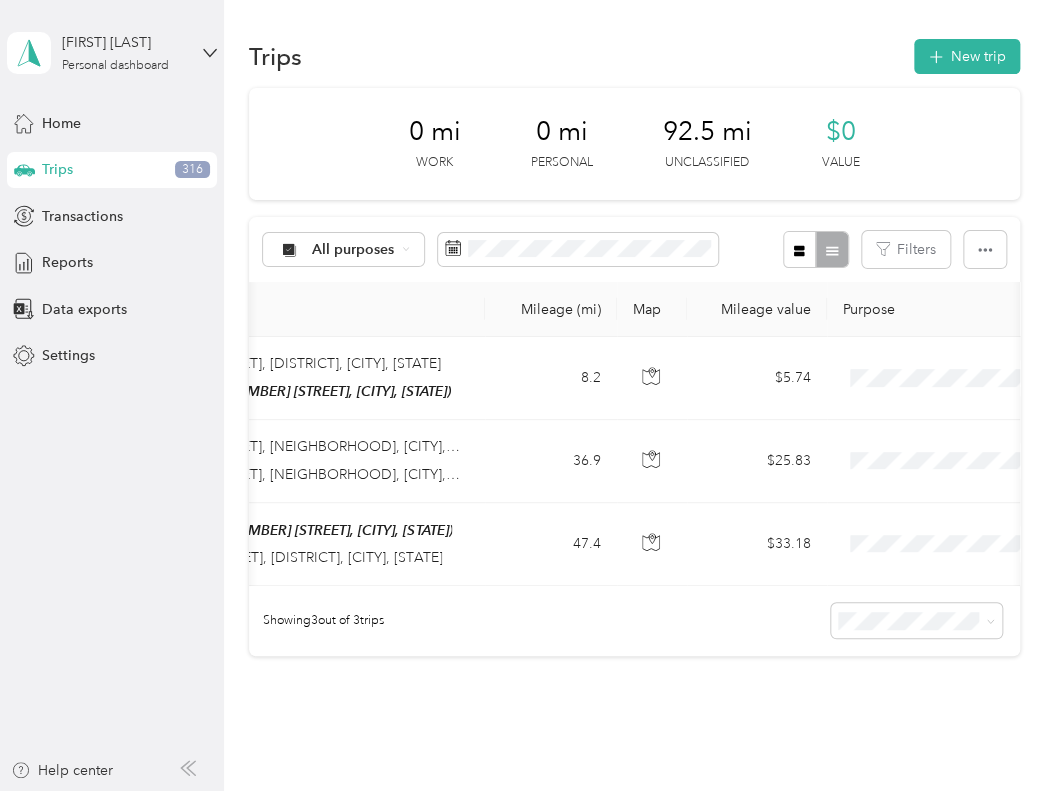 scroll, scrollTop: 0, scrollLeft: 568, axis: horizontal 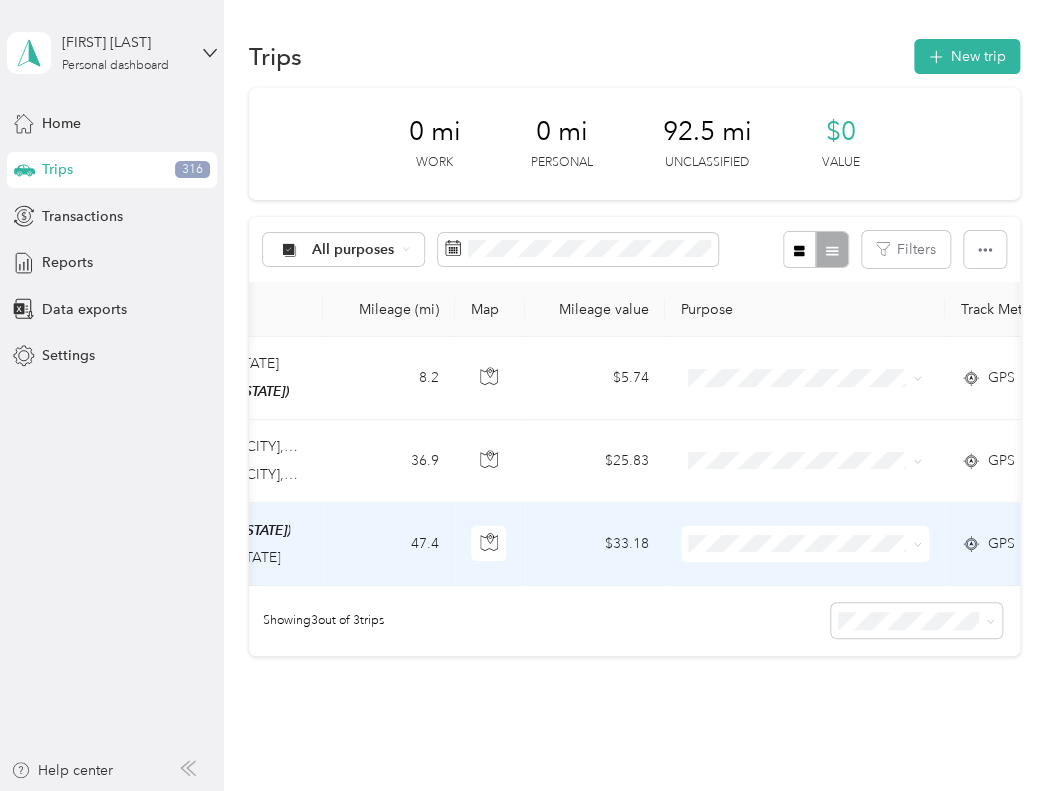 click on "Personal" at bounding box center (822, 613) 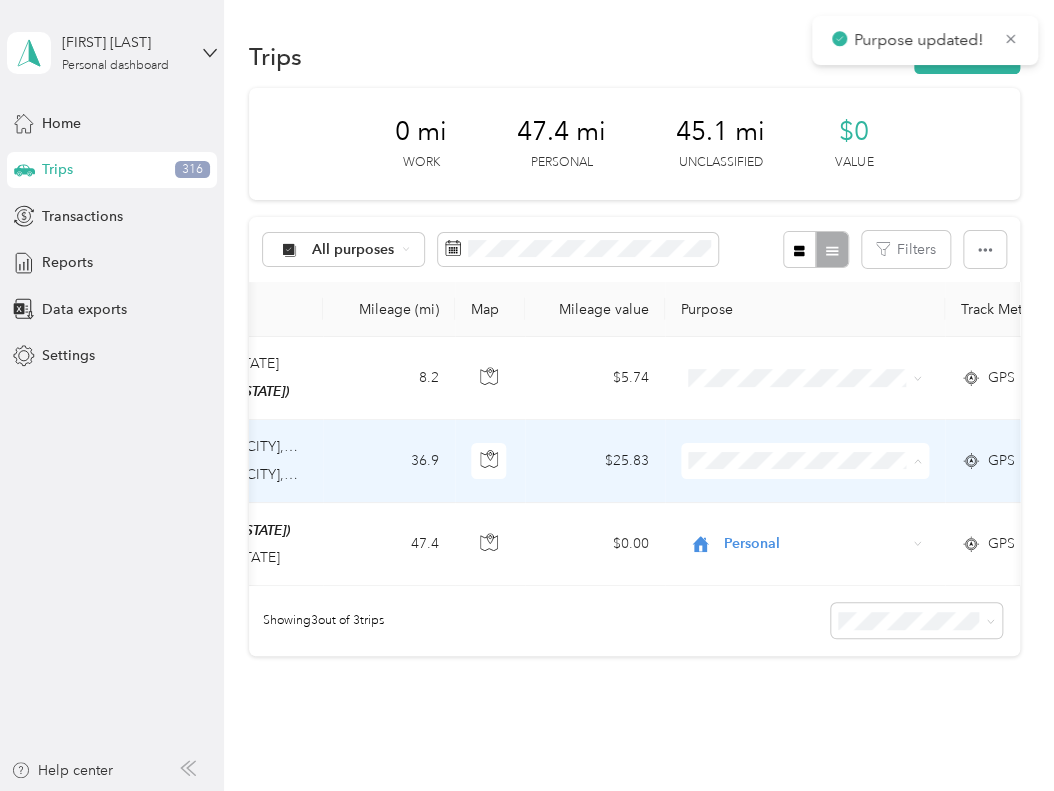 click on "Personal" at bounding box center [822, 531] 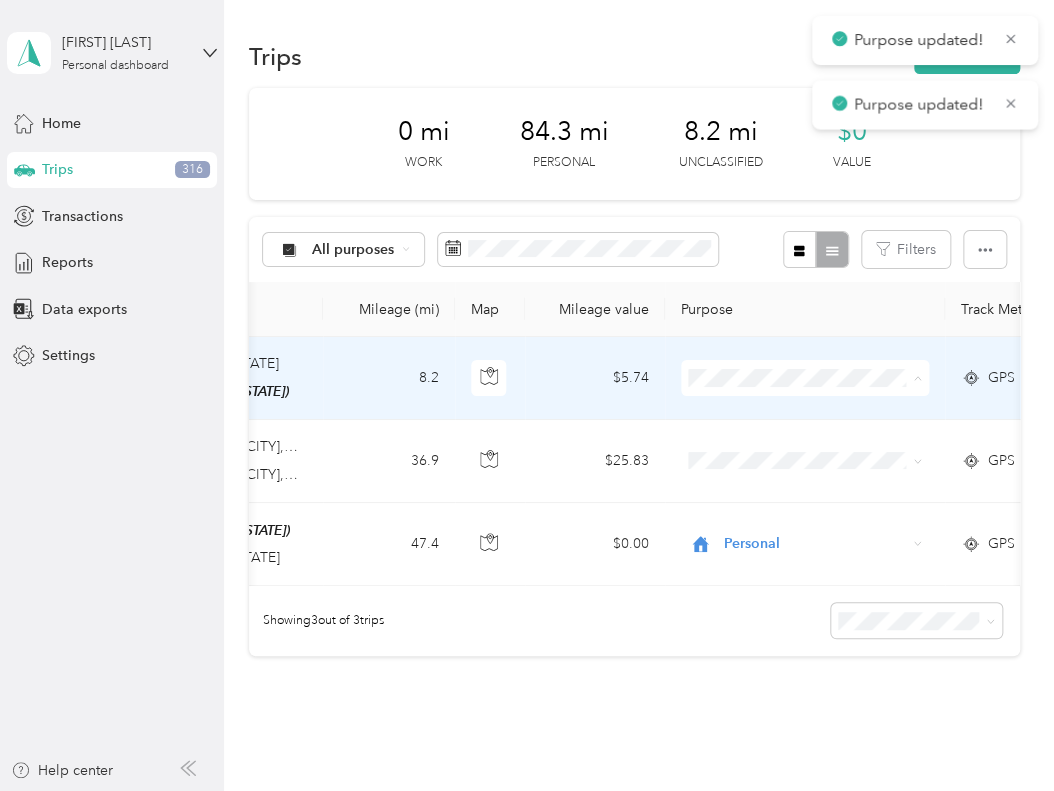 click on "Personal" at bounding box center (804, 449) 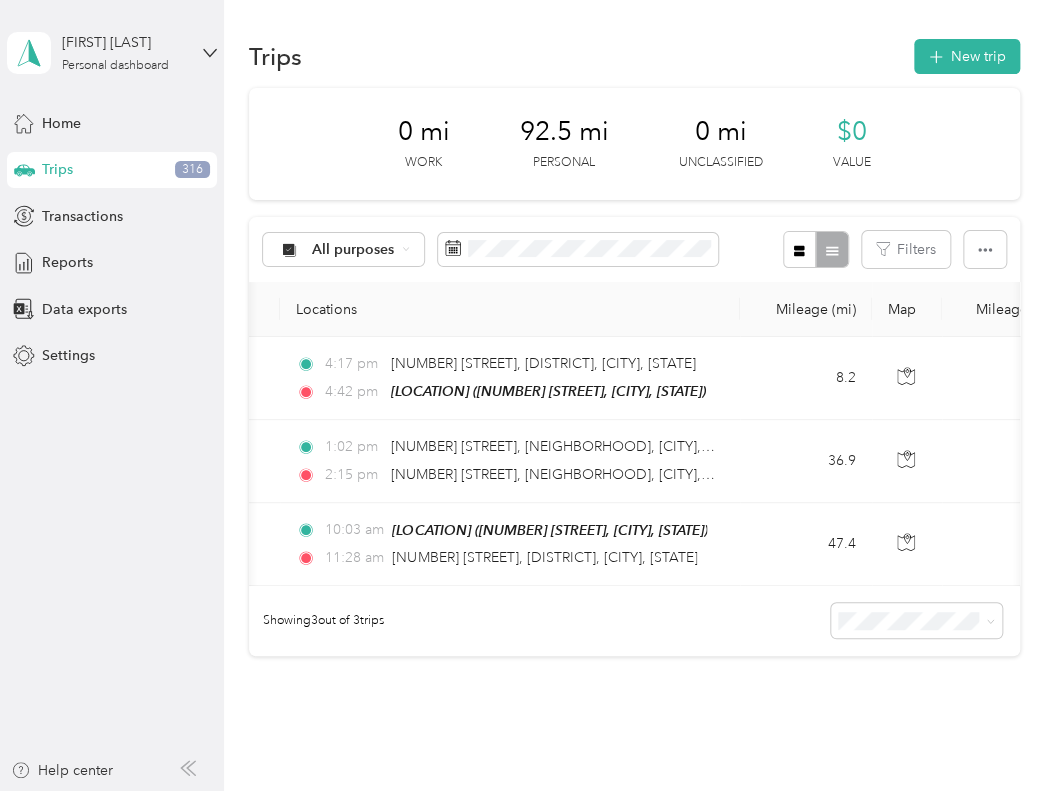 scroll, scrollTop: 0, scrollLeft: 155, axis: horizontal 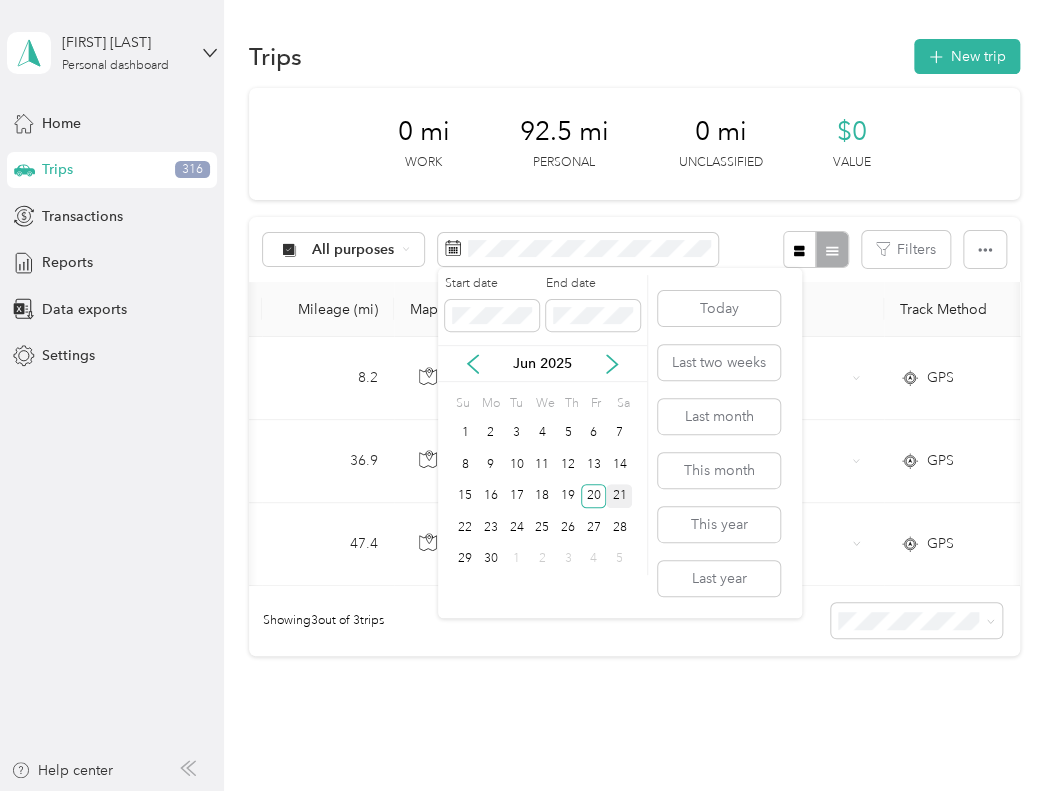 click on "21" at bounding box center [619, 496] 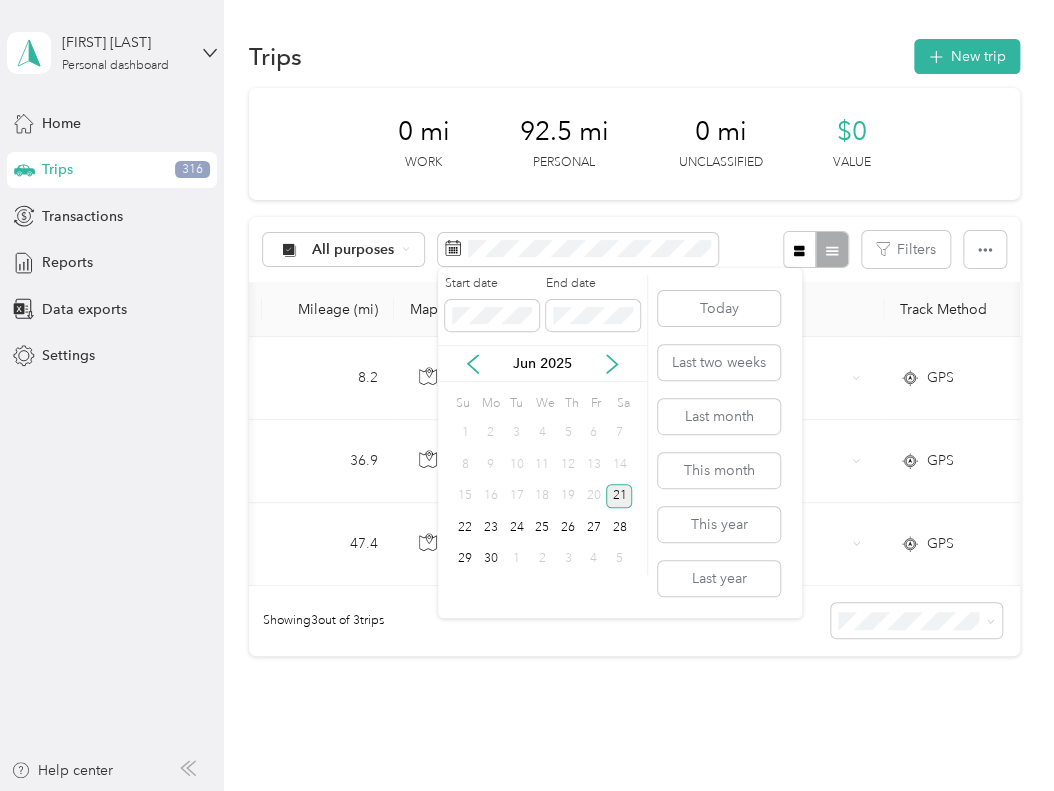 click on "21" at bounding box center (619, 496) 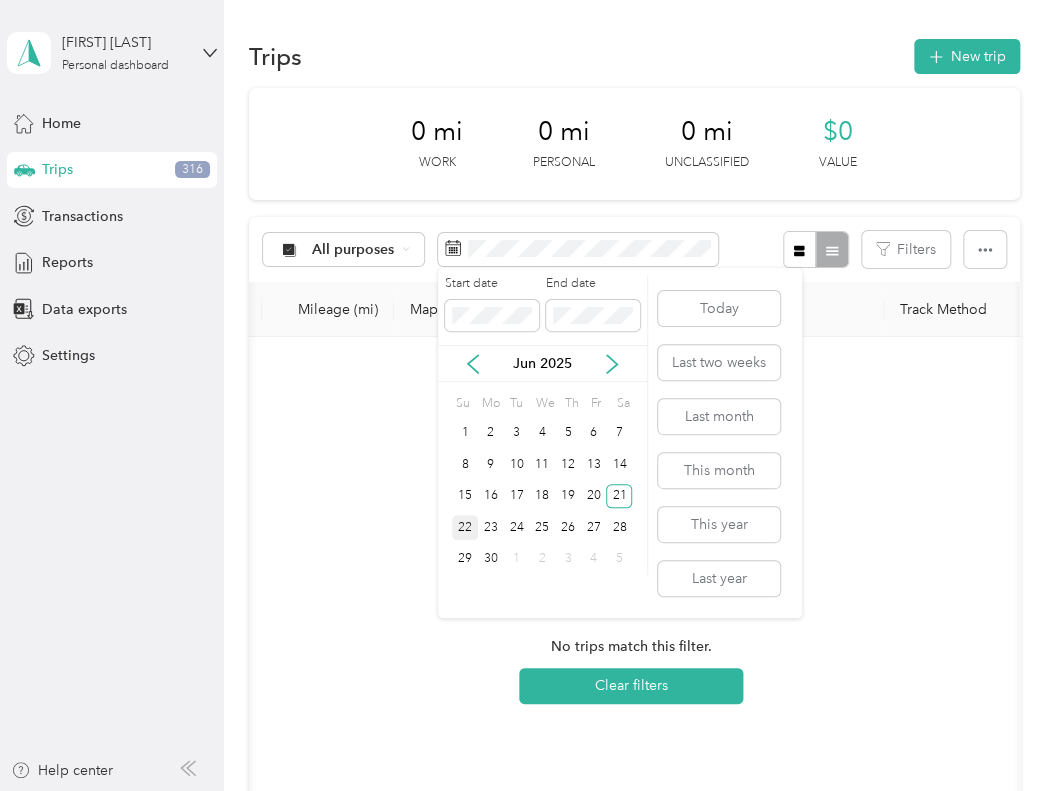 click on "22" at bounding box center (465, 527) 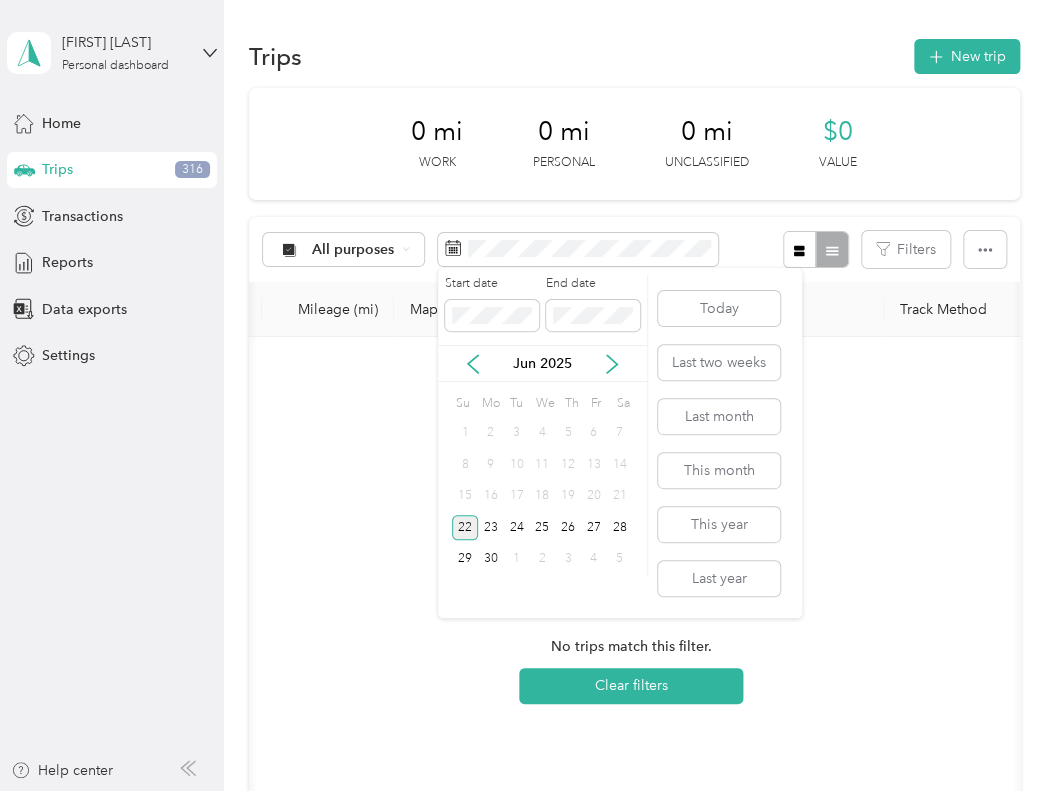 click on "22" at bounding box center [465, 527] 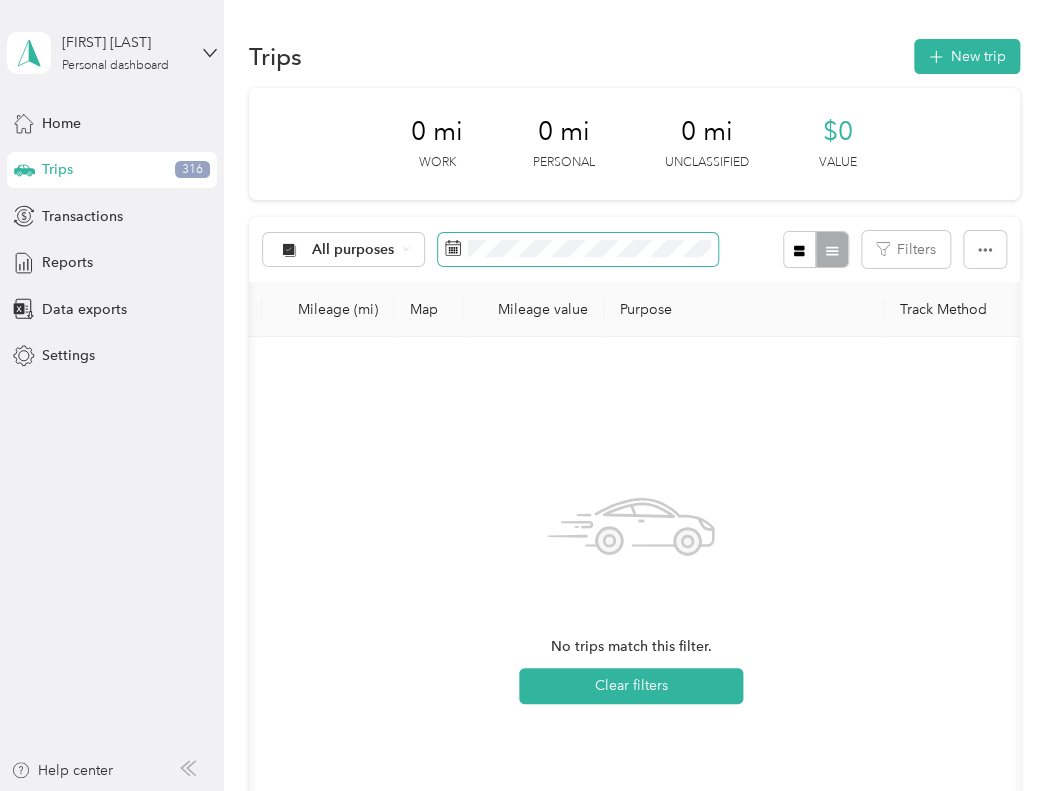 click on "All purposes Filters" at bounding box center (634, 249) 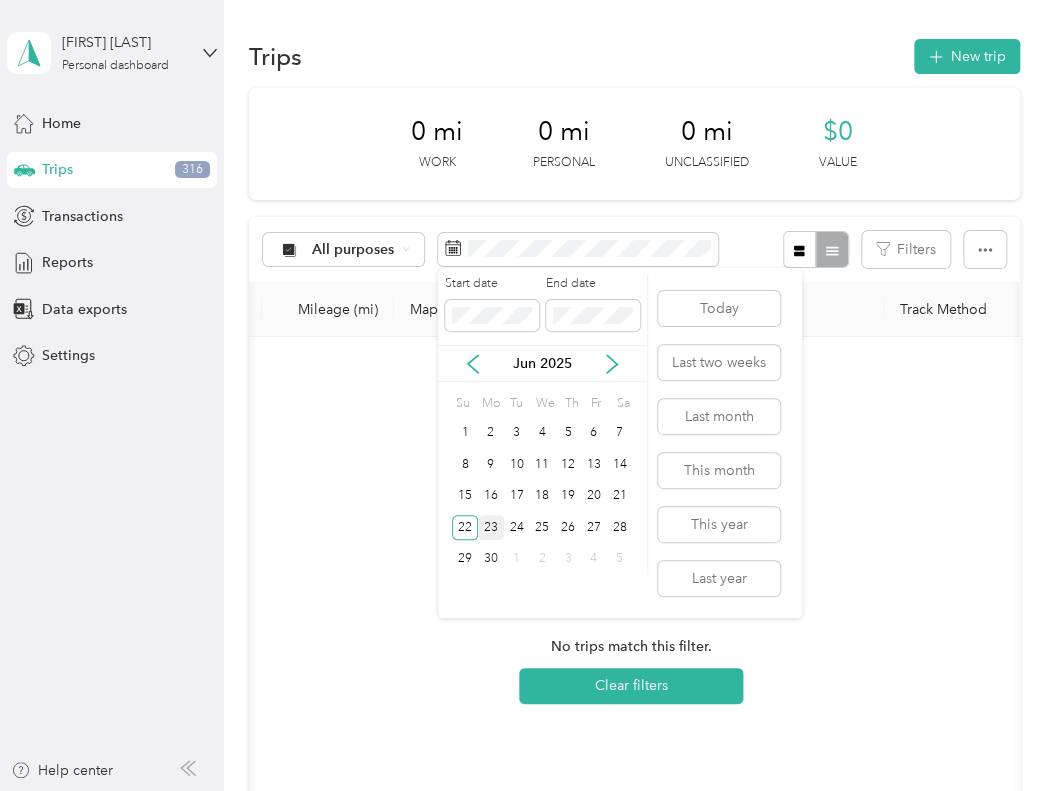 click on "23" at bounding box center (491, 527) 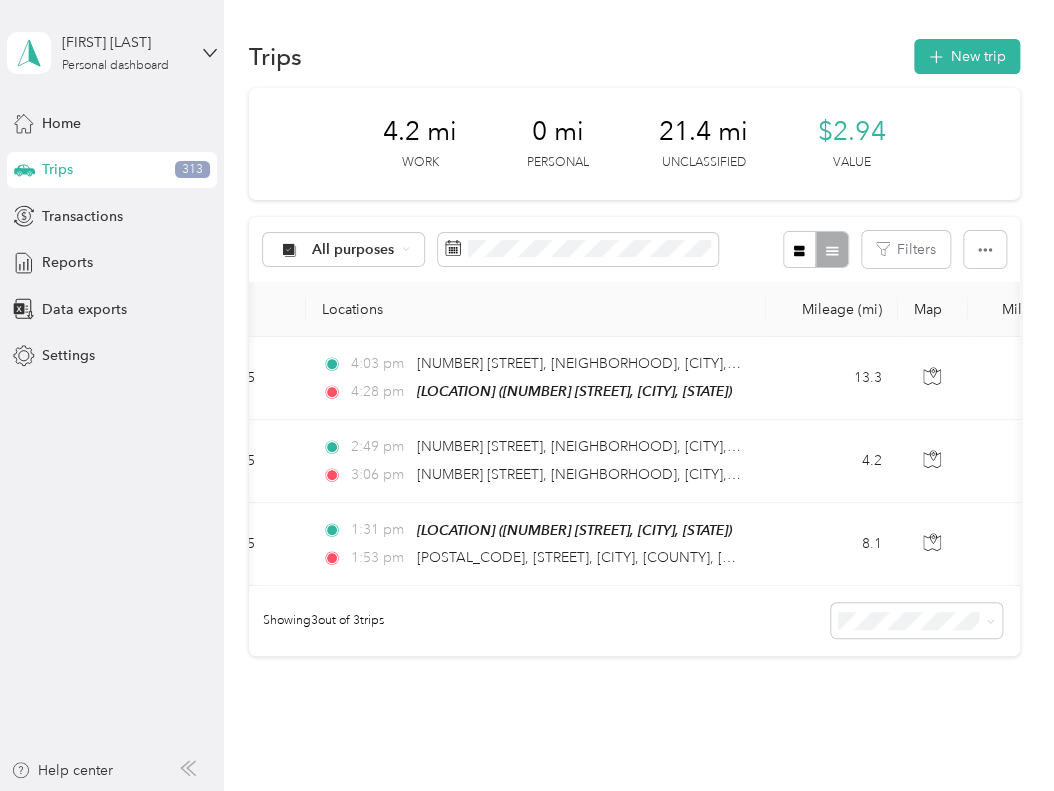 scroll, scrollTop: 0, scrollLeft: 144, axis: horizontal 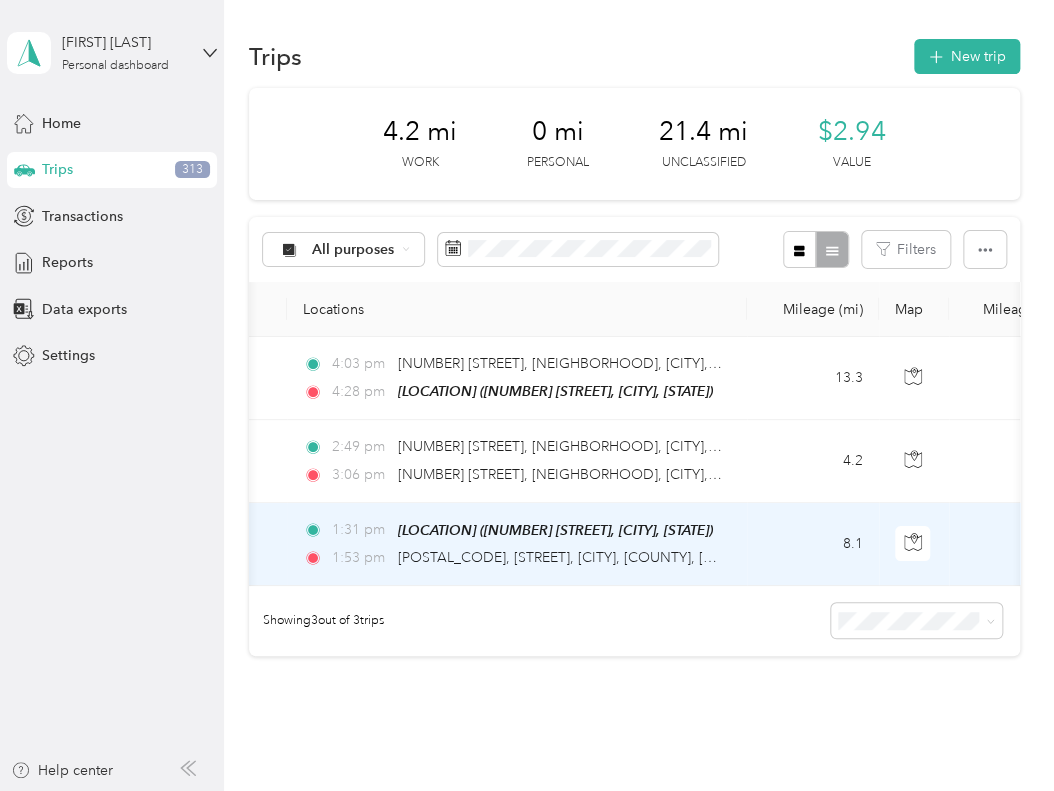 click on "[TIME] [LOCATION] ([NUMBER] [STREET], [CITY], [STATE]) [TIME] [NUMBER], [STREET], [CITY], [COUNTY], [STATE], [POSTAL_CODE], [COUNTRY]" at bounding box center [517, 544] 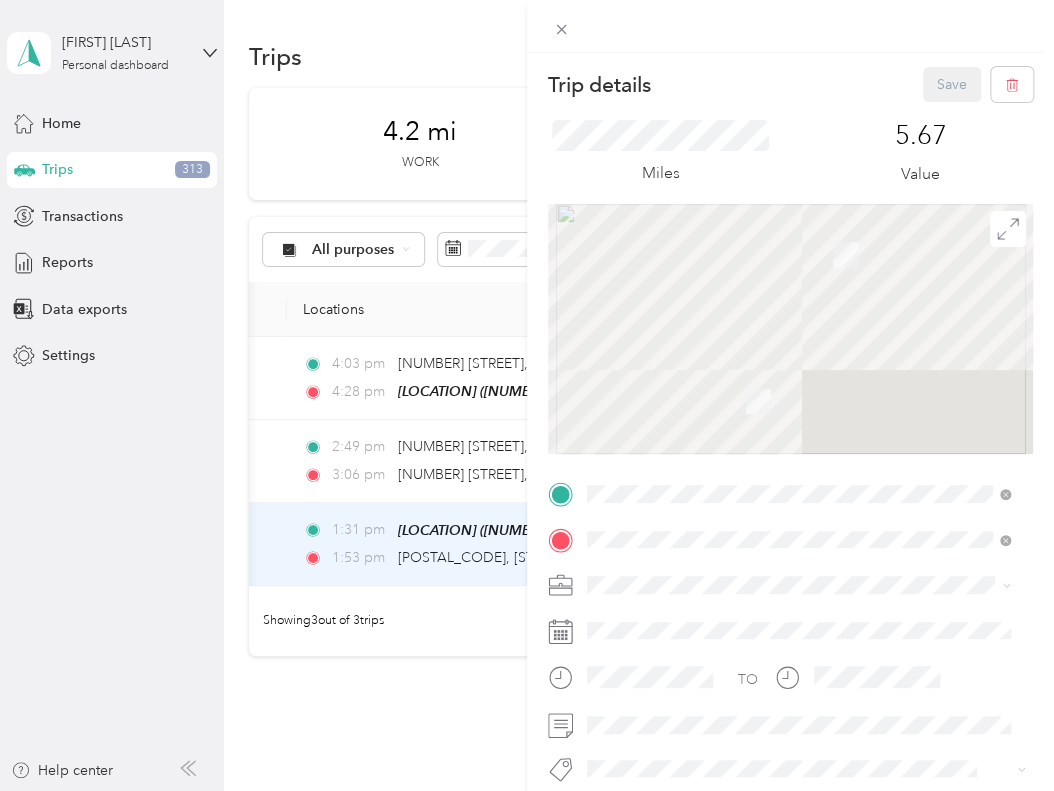 click on "Trip details Save This trip cannot be edited because it is either under review, approved, or paid. Contact your Team Manager to edit it. Miles 5.67 Value  TO Add photo" at bounding box center [527, 395] 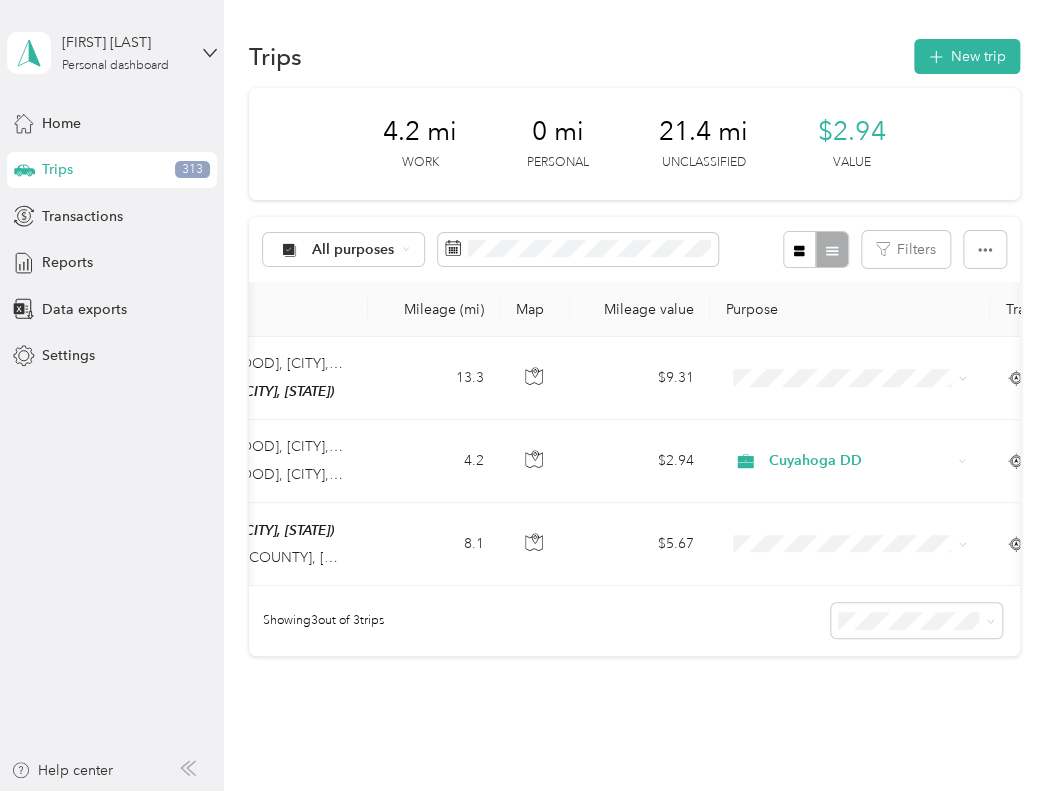 scroll, scrollTop: 0, scrollLeft: 531, axis: horizontal 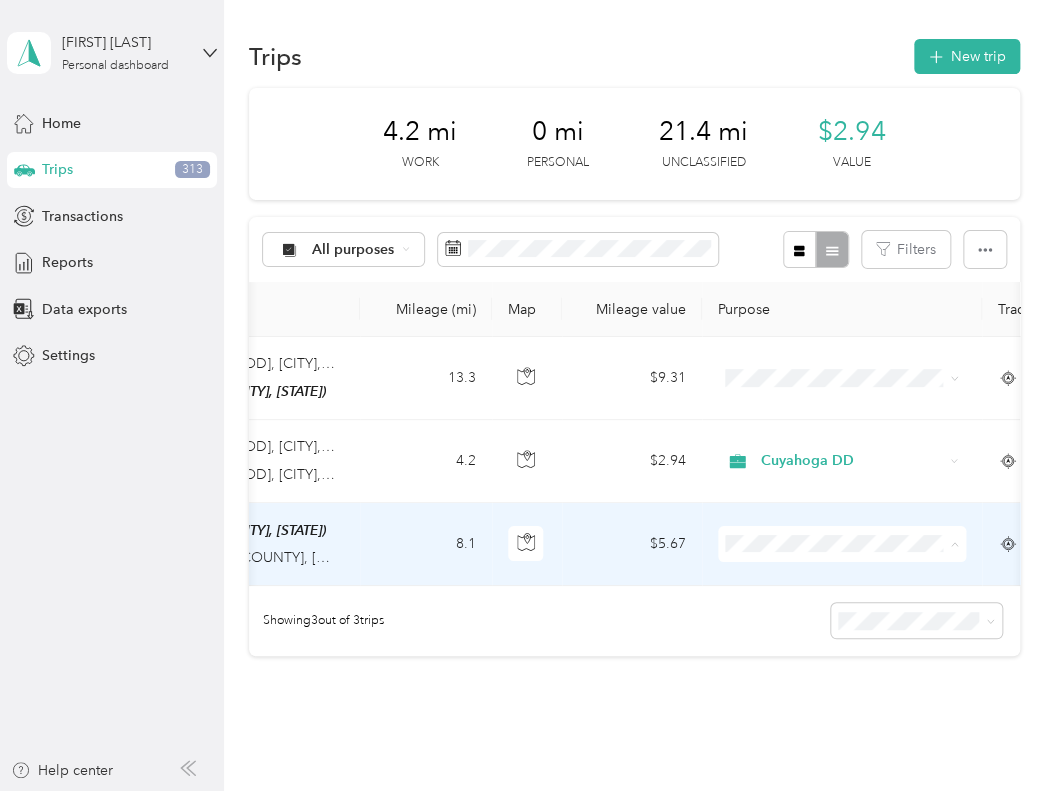 click on "Cuyahoga DD" at bounding box center (842, 578) 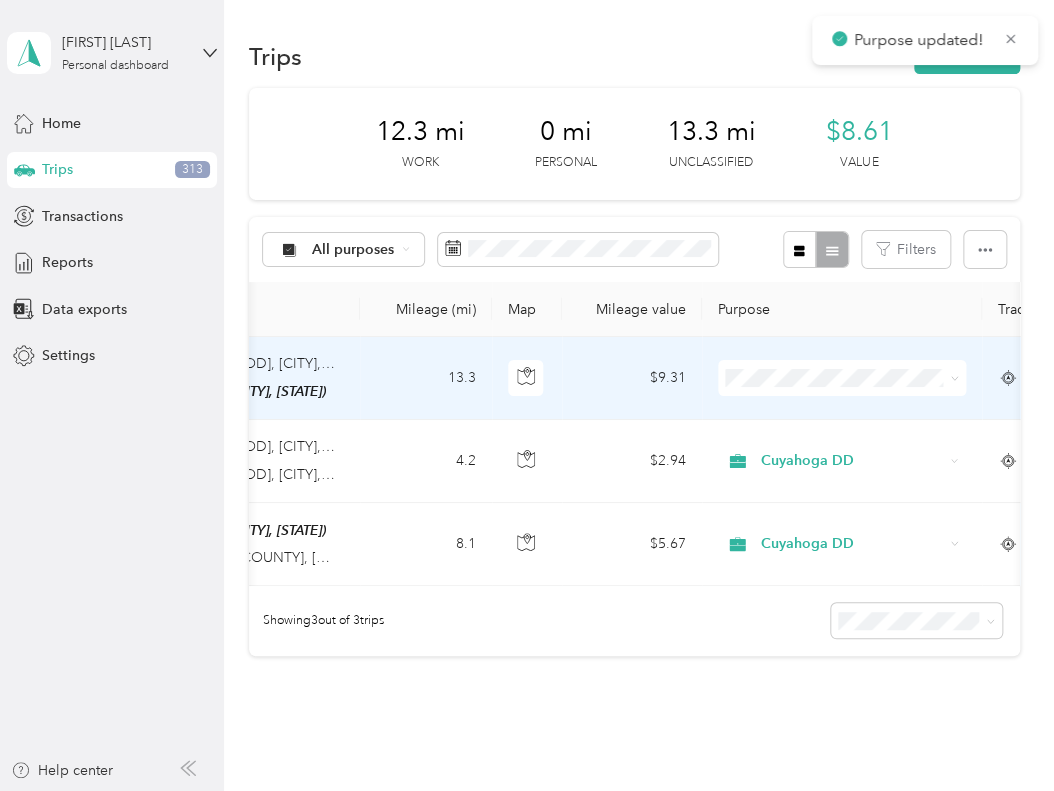 click at bounding box center [842, 378] 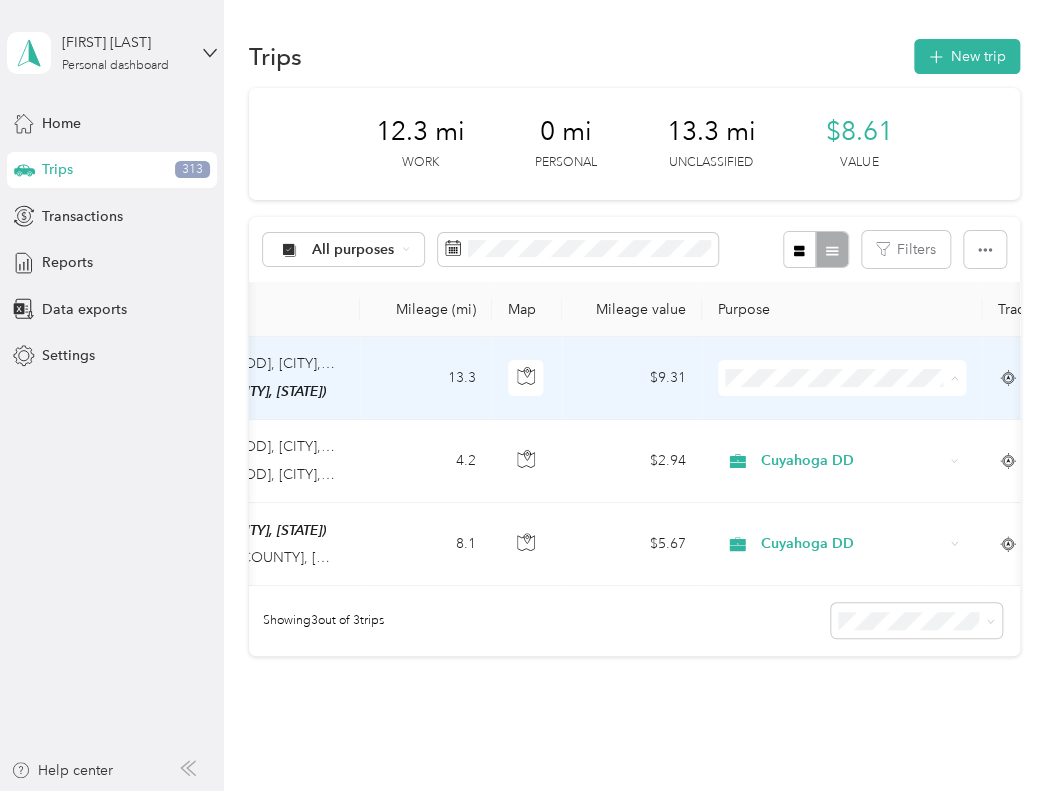 click on "Cuyahoga DD" at bounding box center [860, 414] 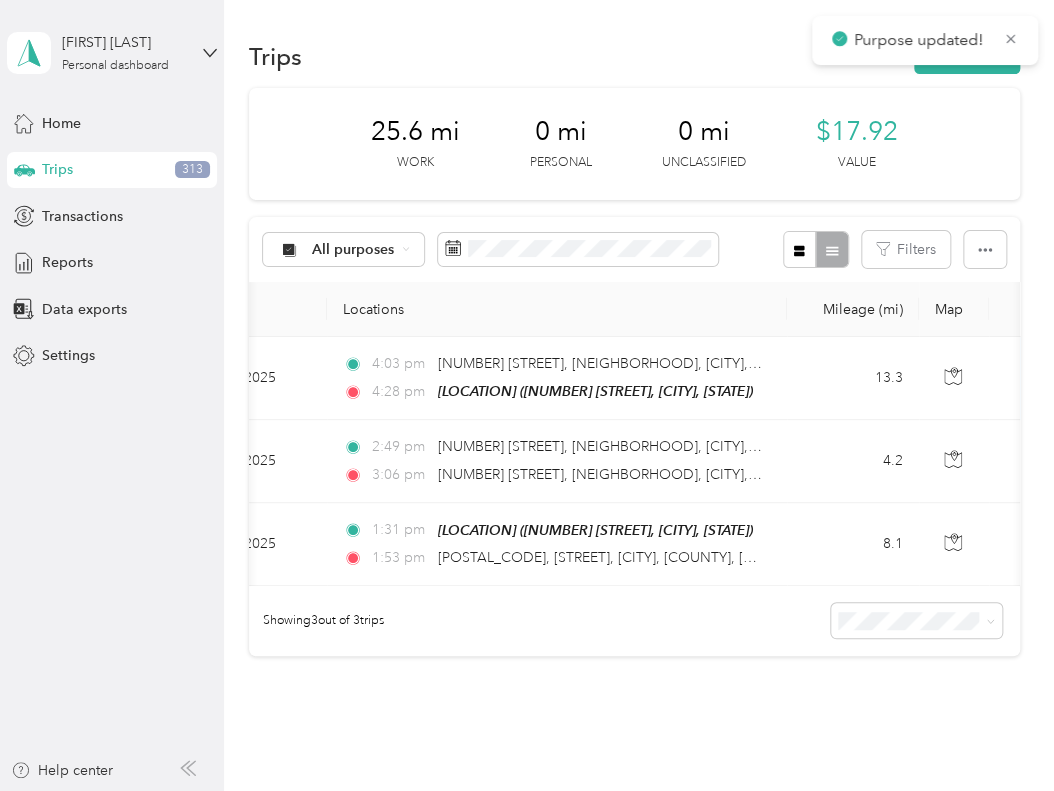 scroll, scrollTop: 0, scrollLeft: 102, axis: horizontal 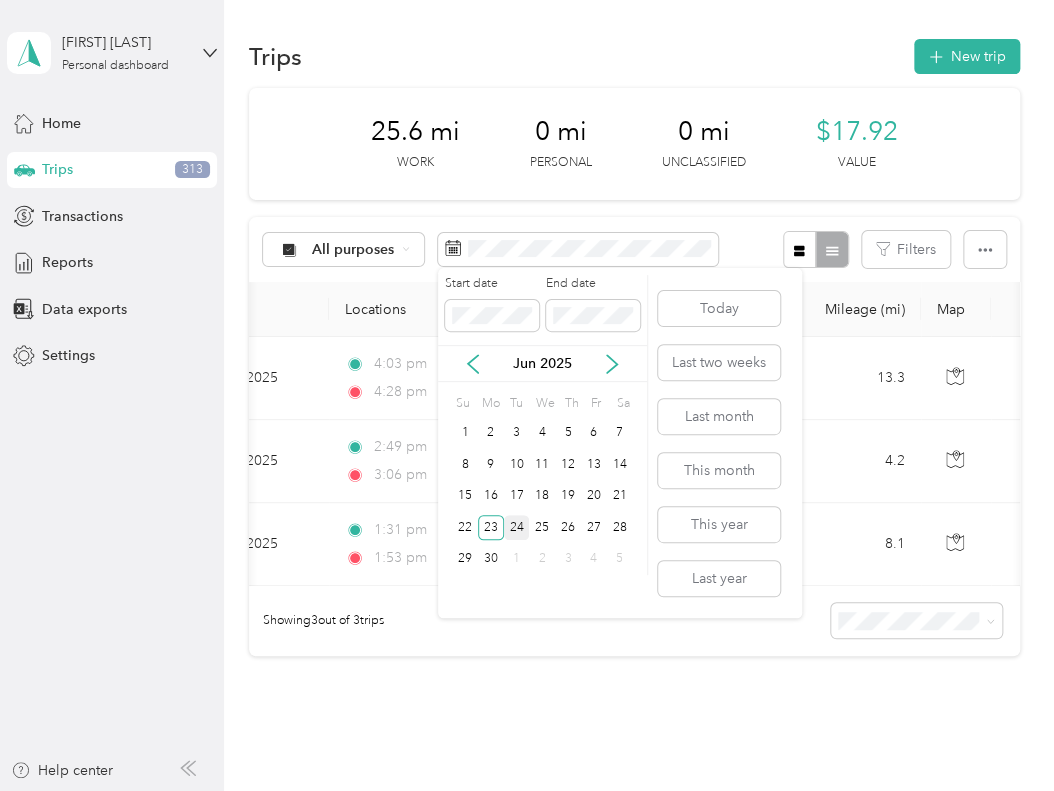 click on "24" at bounding box center [517, 527] 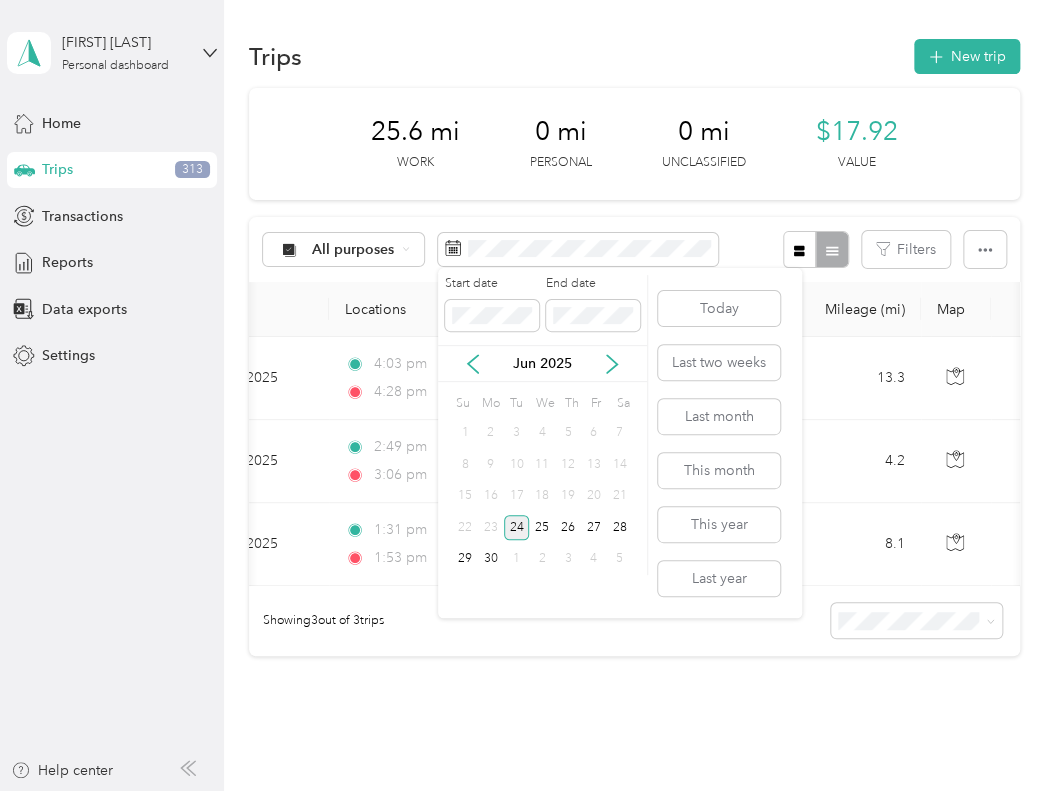 click on "24" at bounding box center (517, 527) 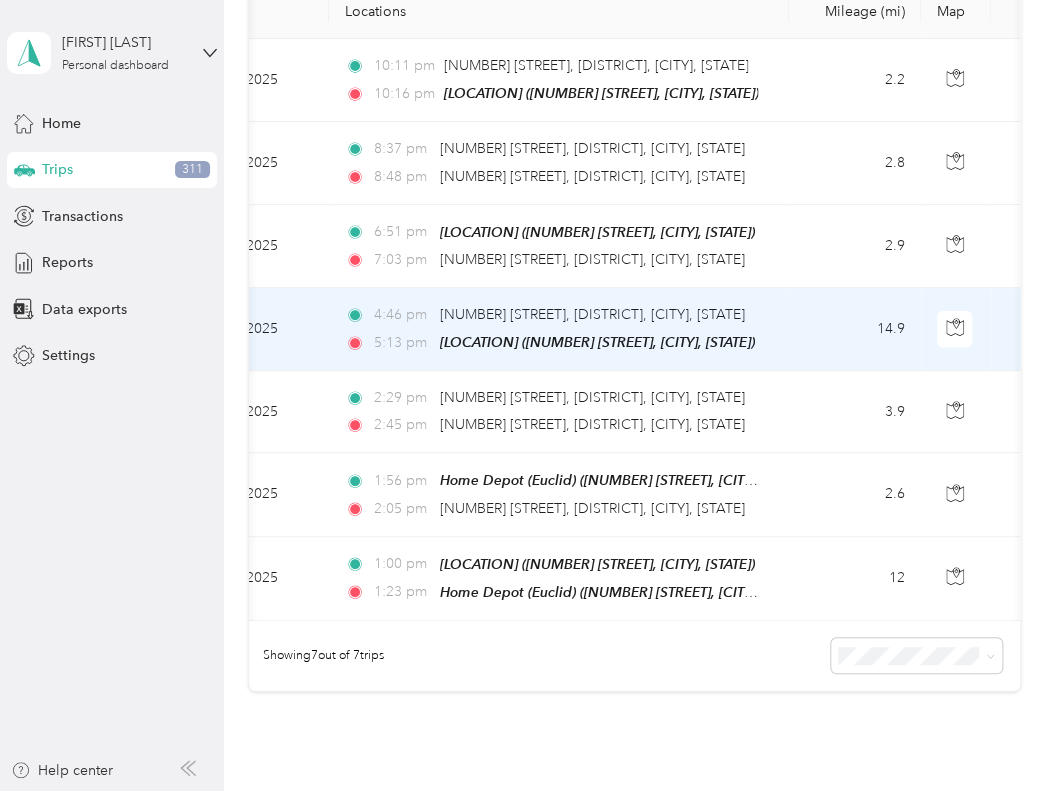 scroll, scrollTop: 300, scrollLeft: 0, axis: vertical 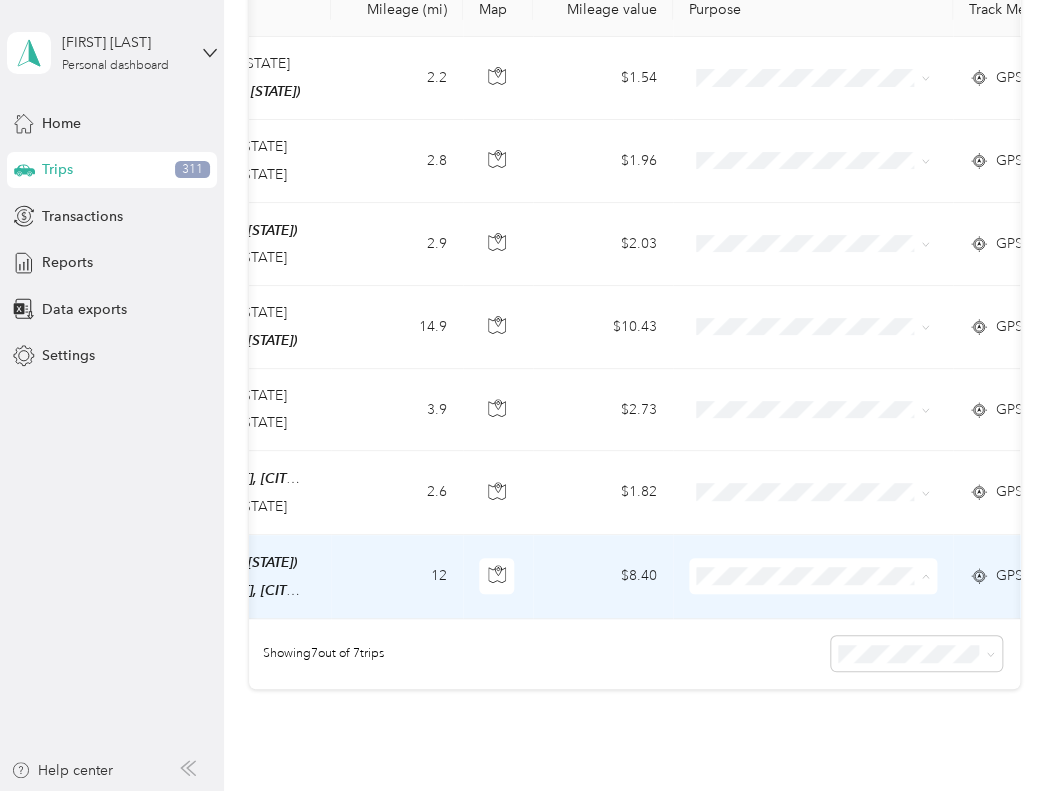 click on "Cuyahoga DD" at bounding box center [831, 606] 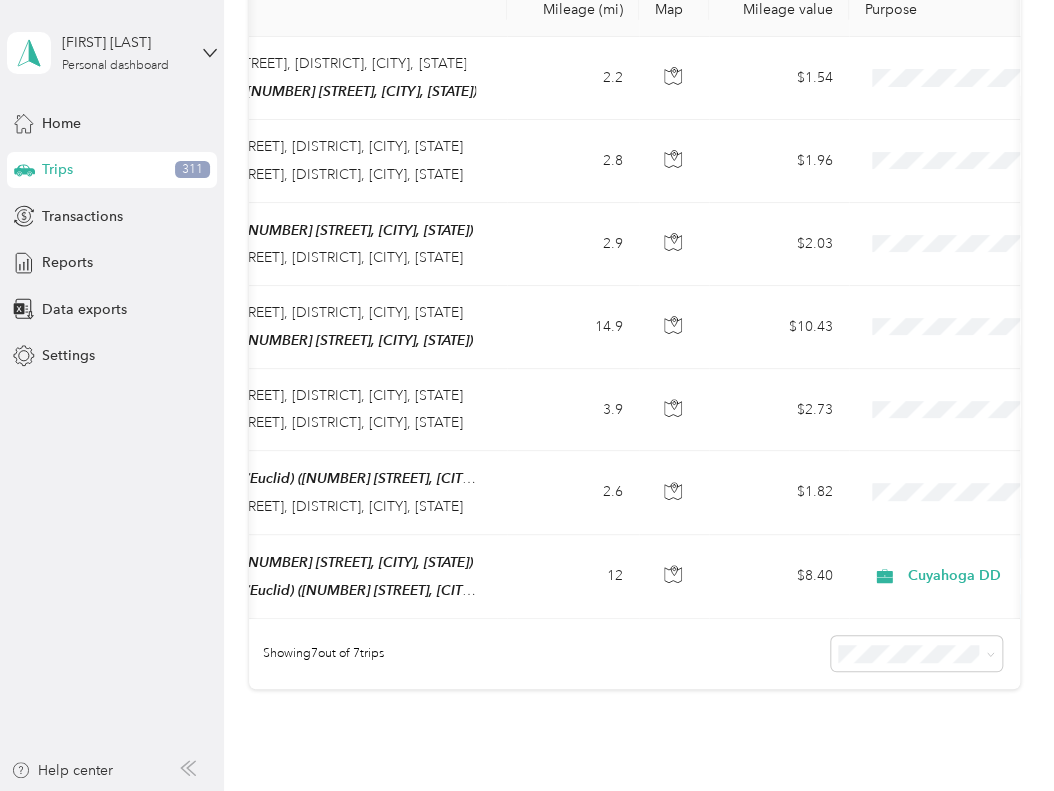 scroll, scrollTop: 0, scrollLeft: 403, axis: horizontal 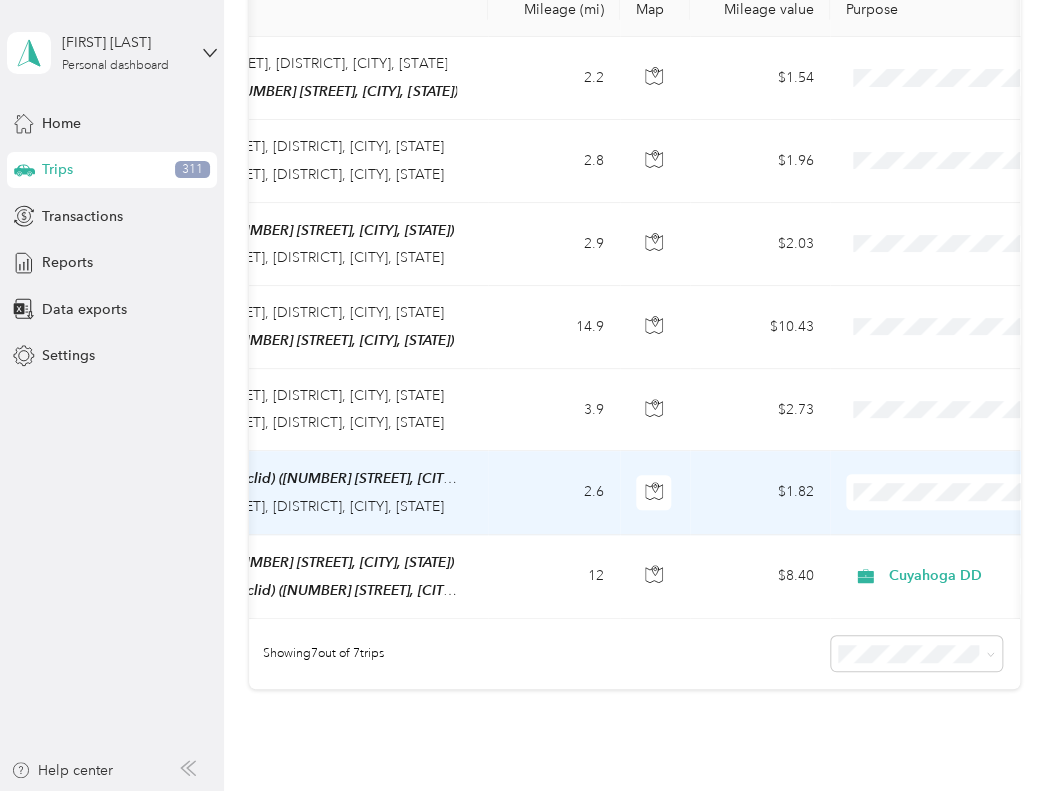 click on "Cuyahoga DD" at bounding box center [947, 524] 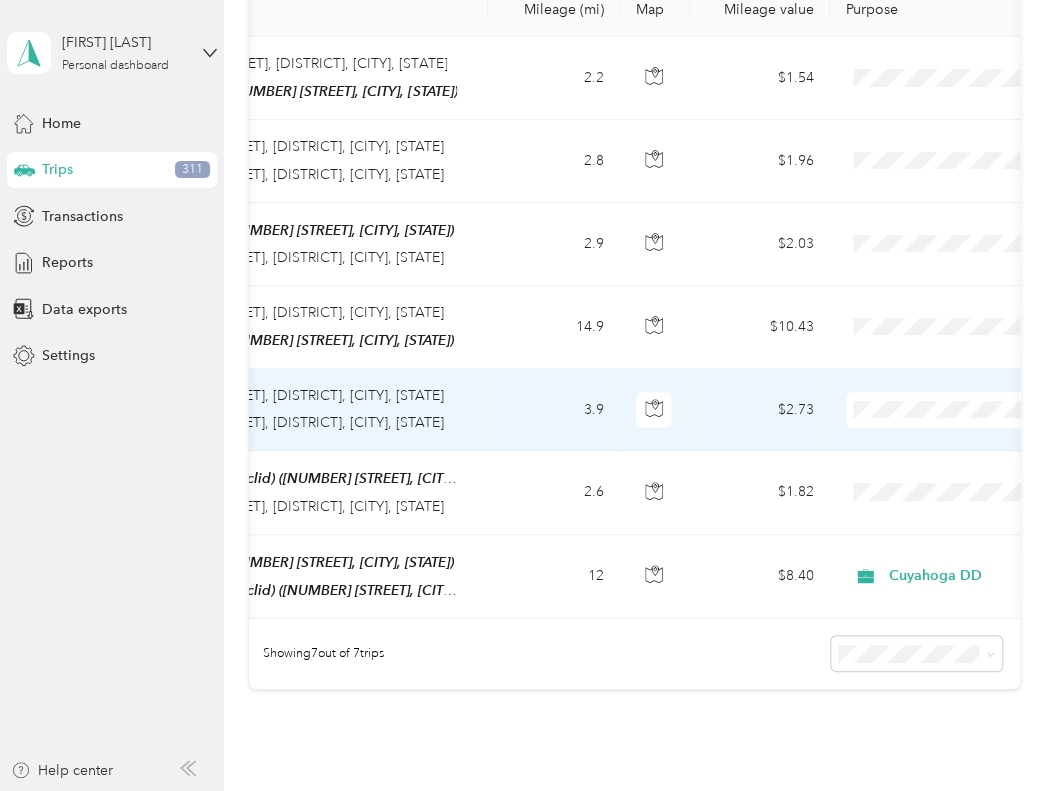 click at bounding box center [970, 410] 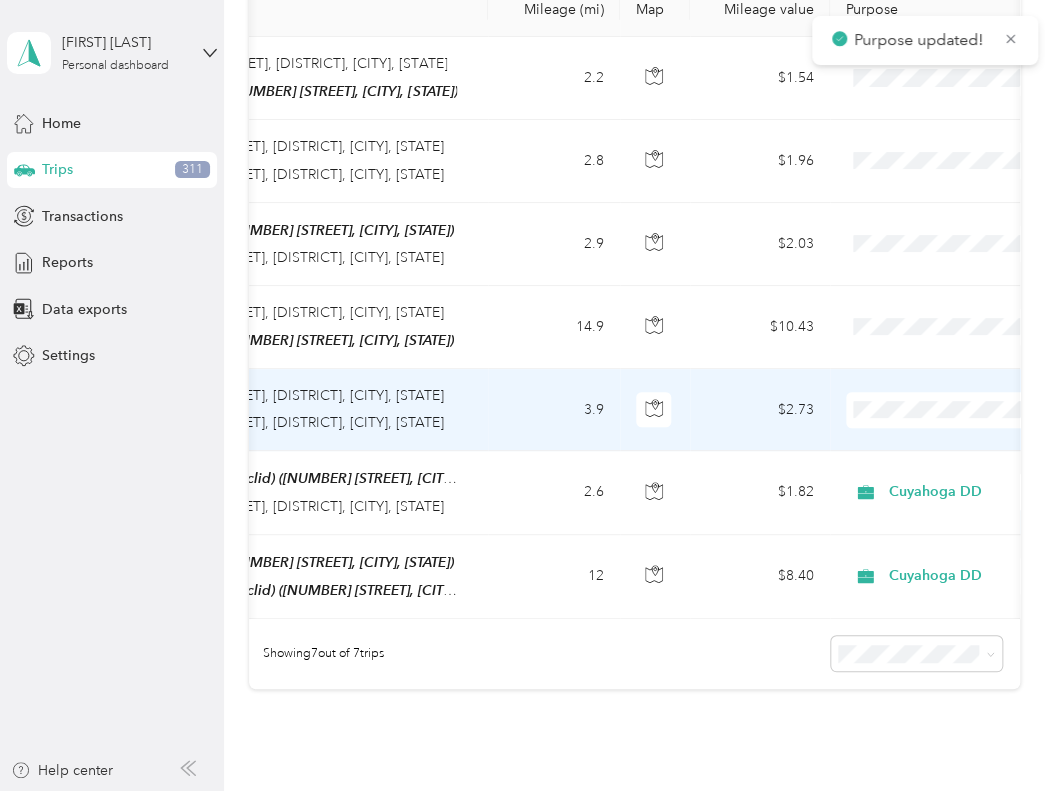 click on "Cuyahoga DD" at bounding box center (947, 442) 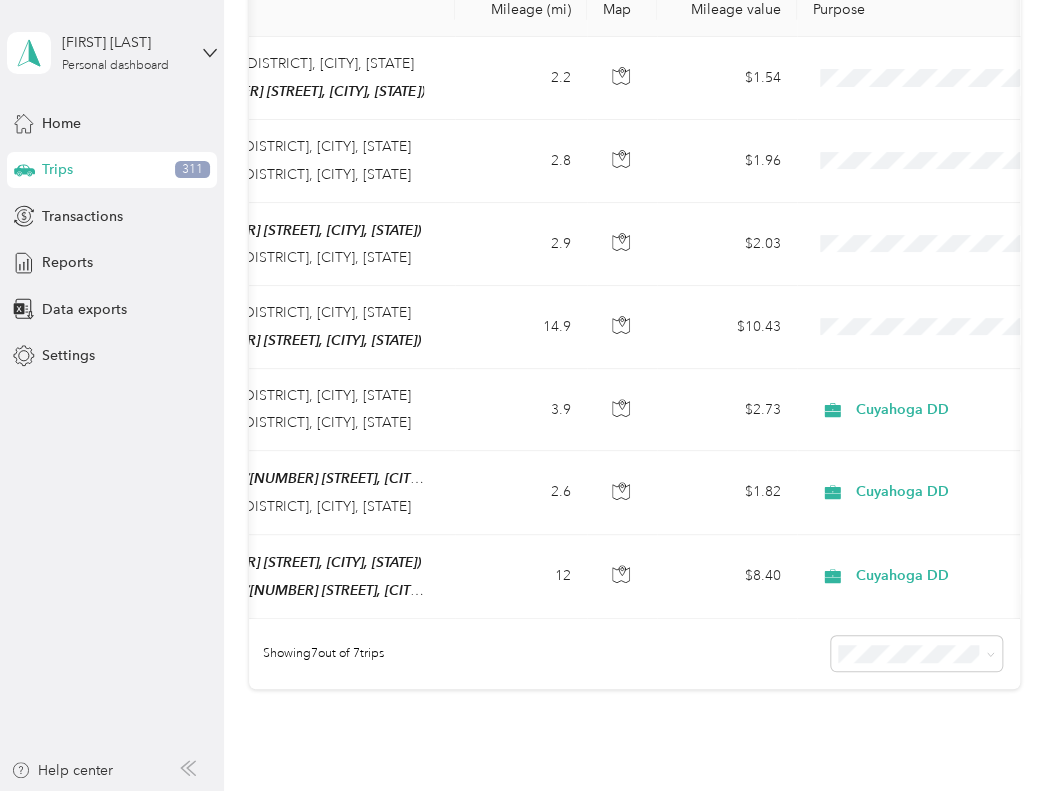 scroll, scrollTop: 0, scrollLeft: 474, axis: horizontal 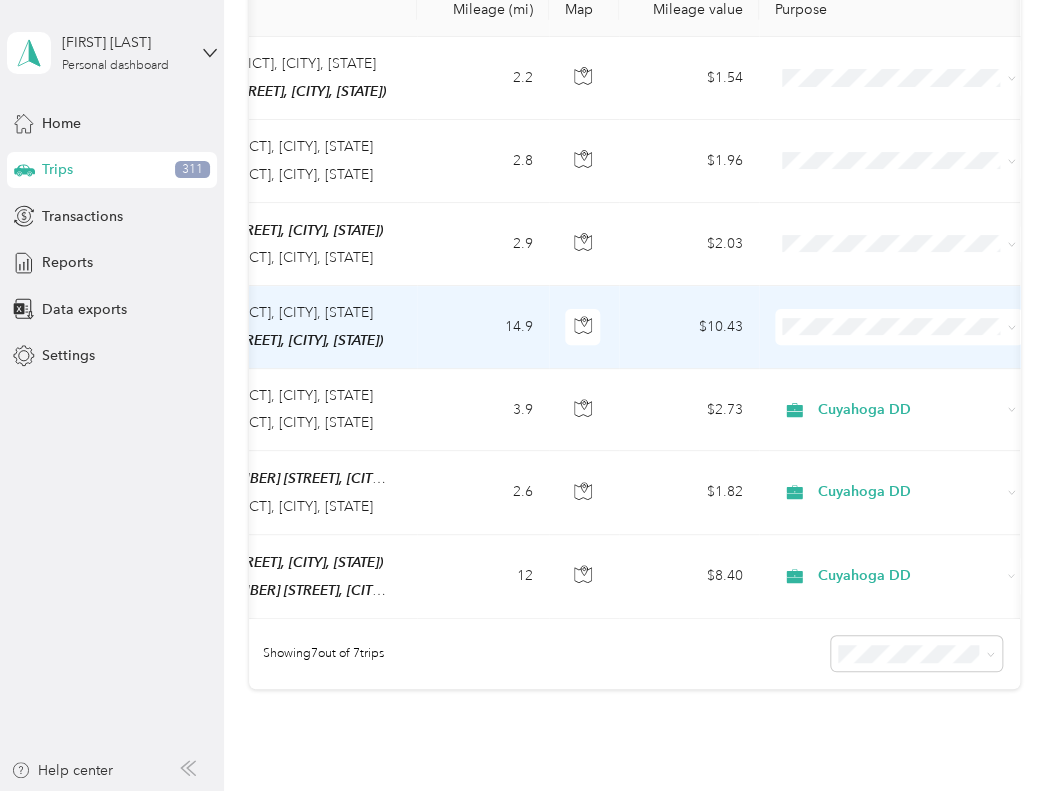 click at bounding box center (899, 327) 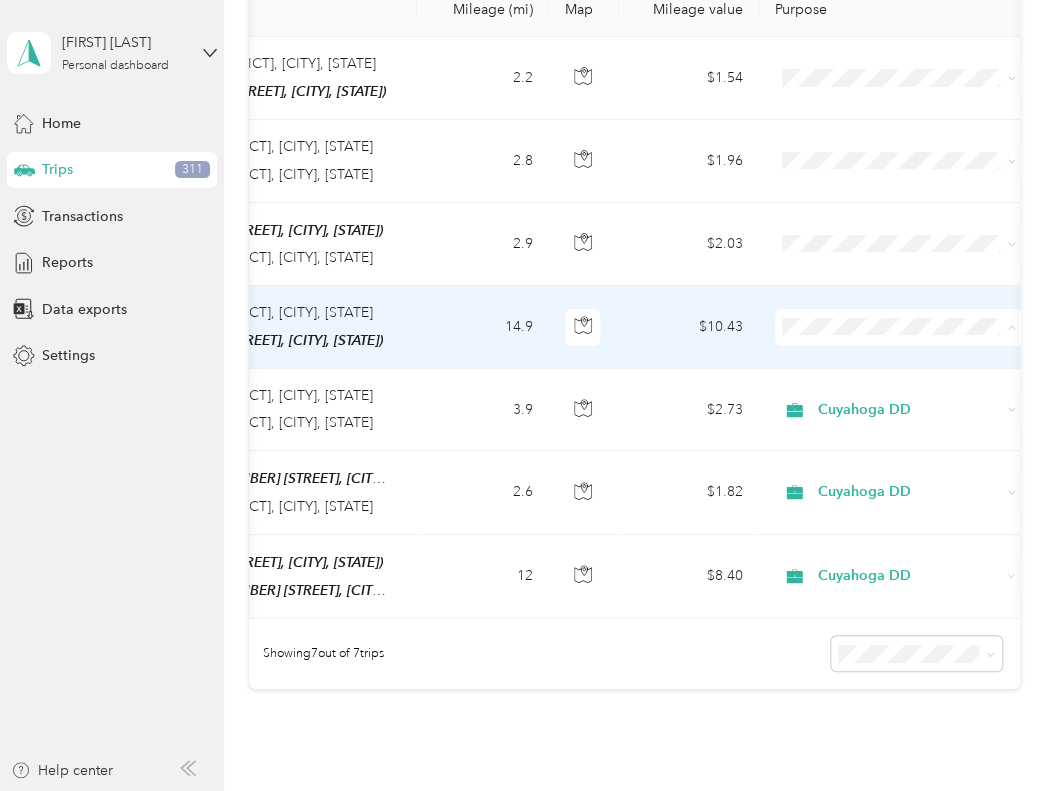 click on "Cuyahoga DD" at bounding box center [916, 360] 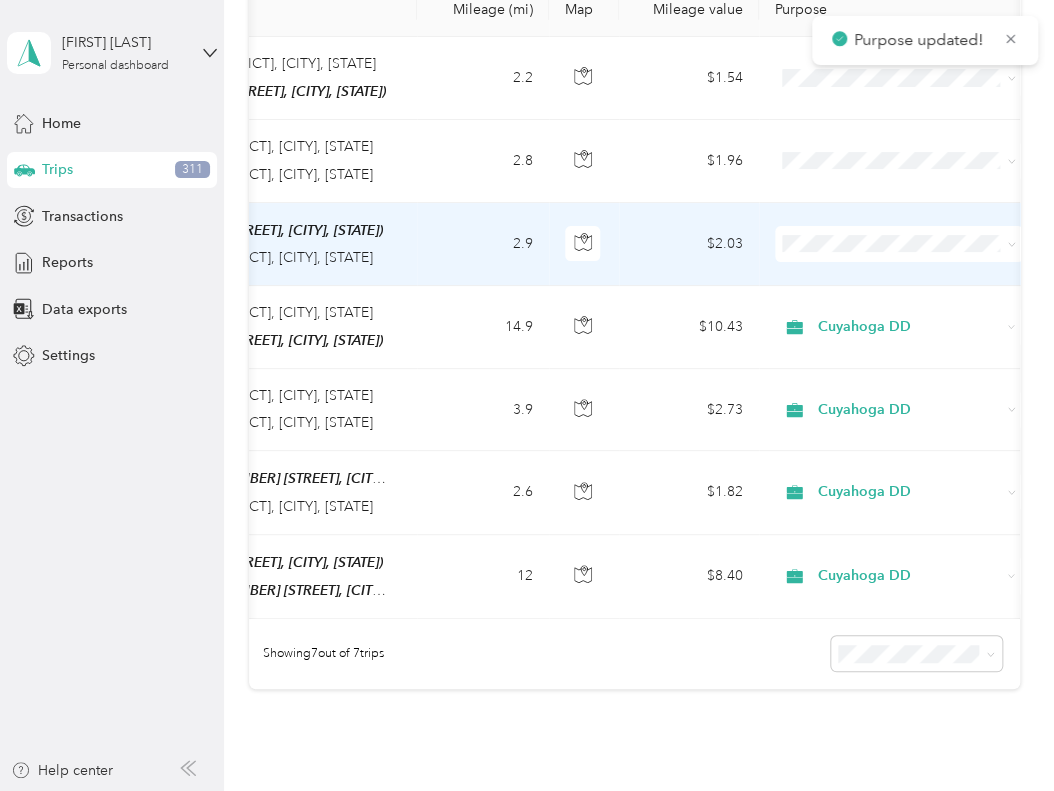 click on "Personal" at bounding box center (916, 307) 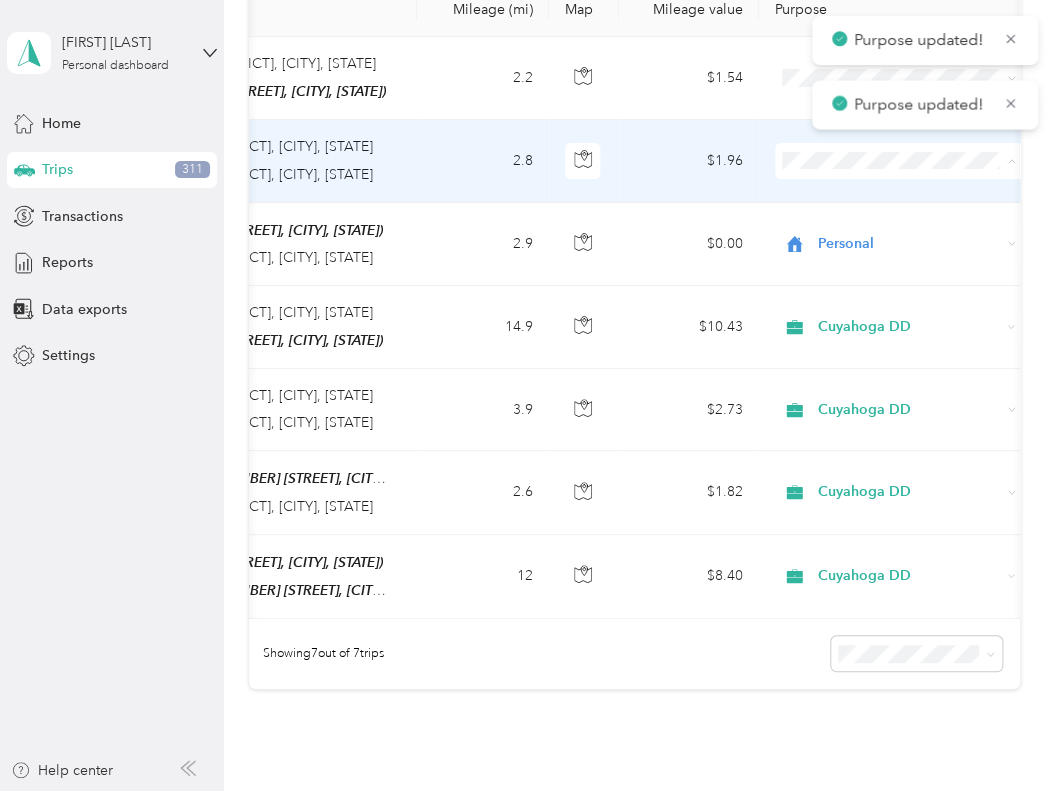 click on "Personal" at bounding box center [916, 231] 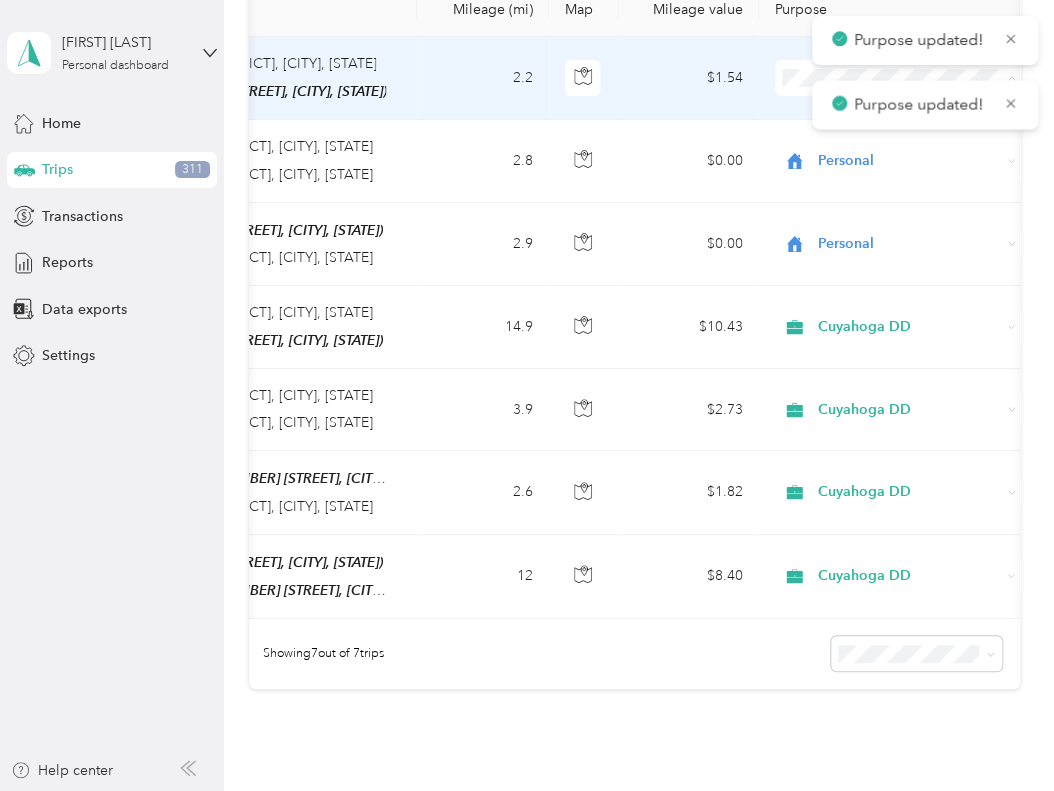 click on "Personal" at bounding box center [899, 149] 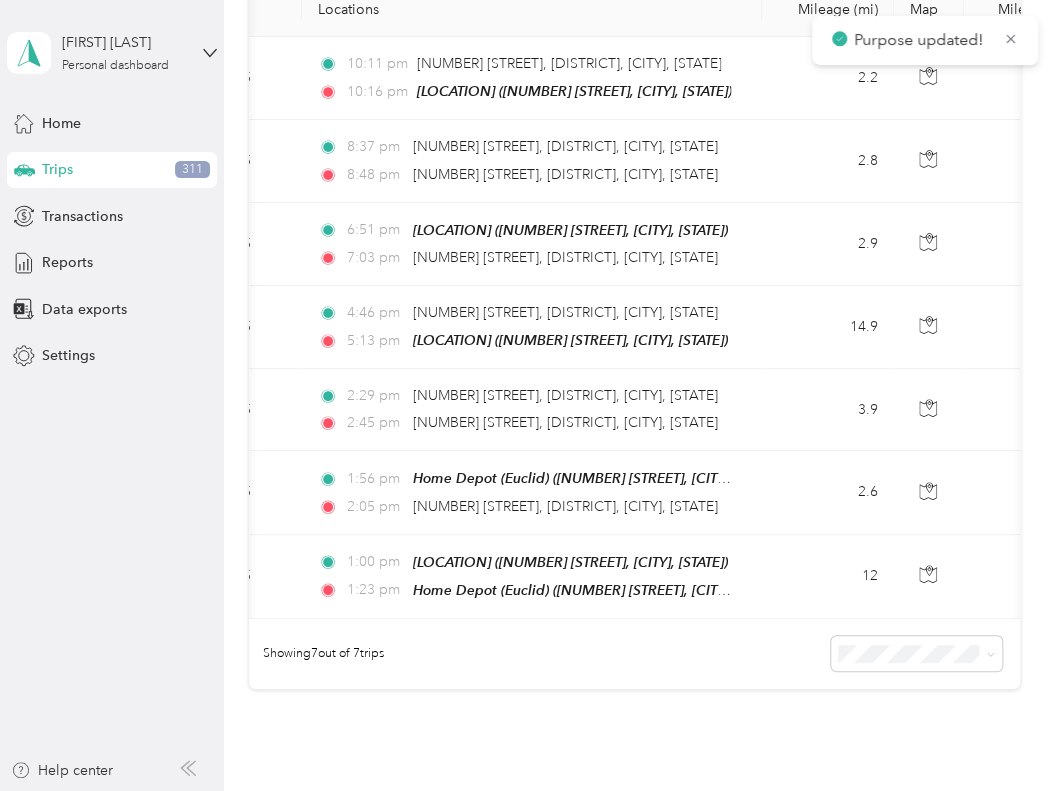 scroll, scrollTop: 0, scrollLeft: 0, axis: both 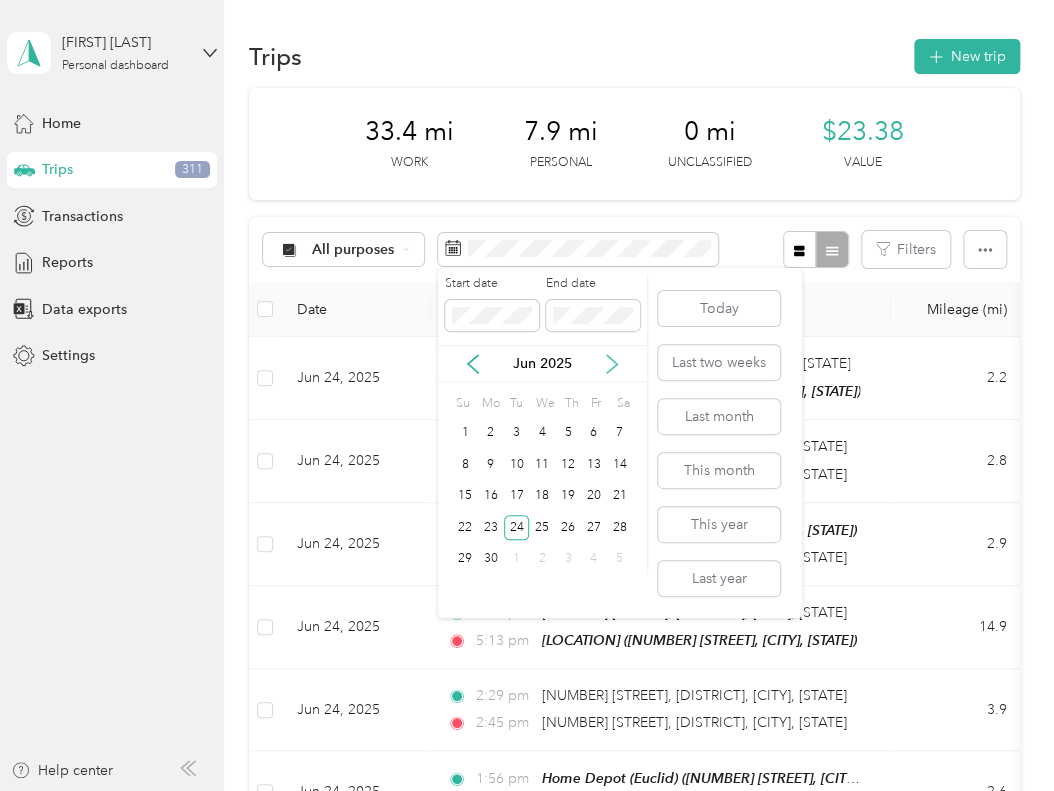 click 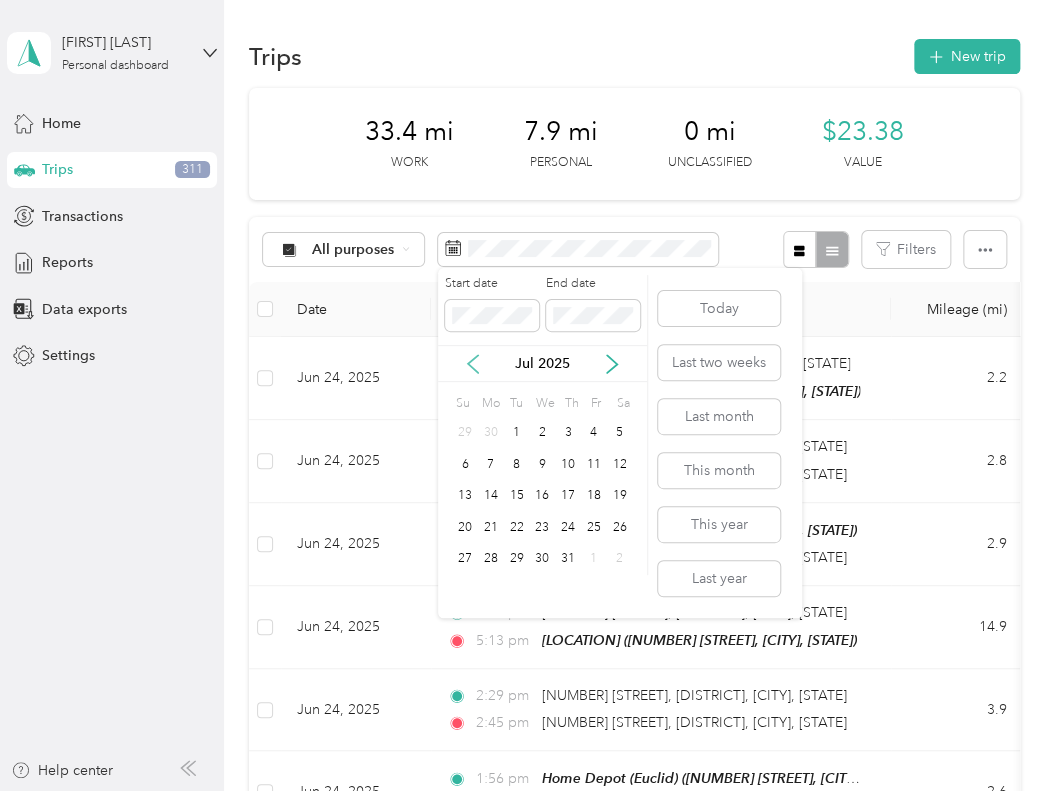 click 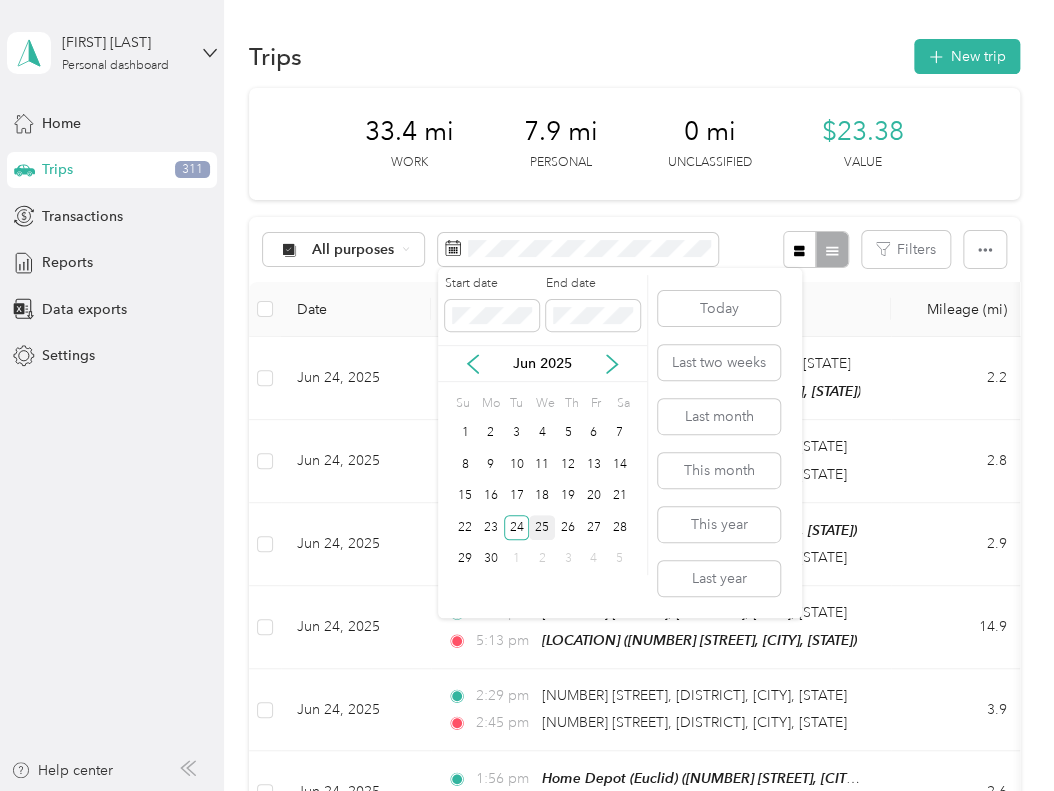 click on "25" at bounding box center (542, 527) 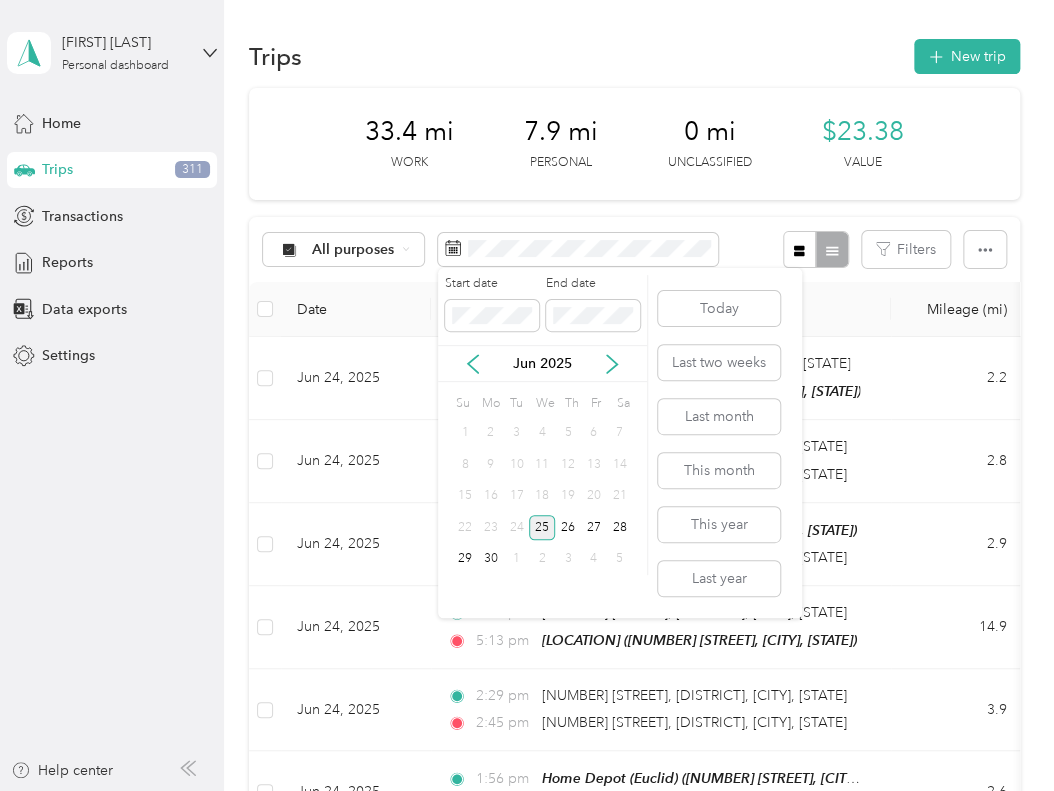 click on "25" at bounding box center (542, 527) 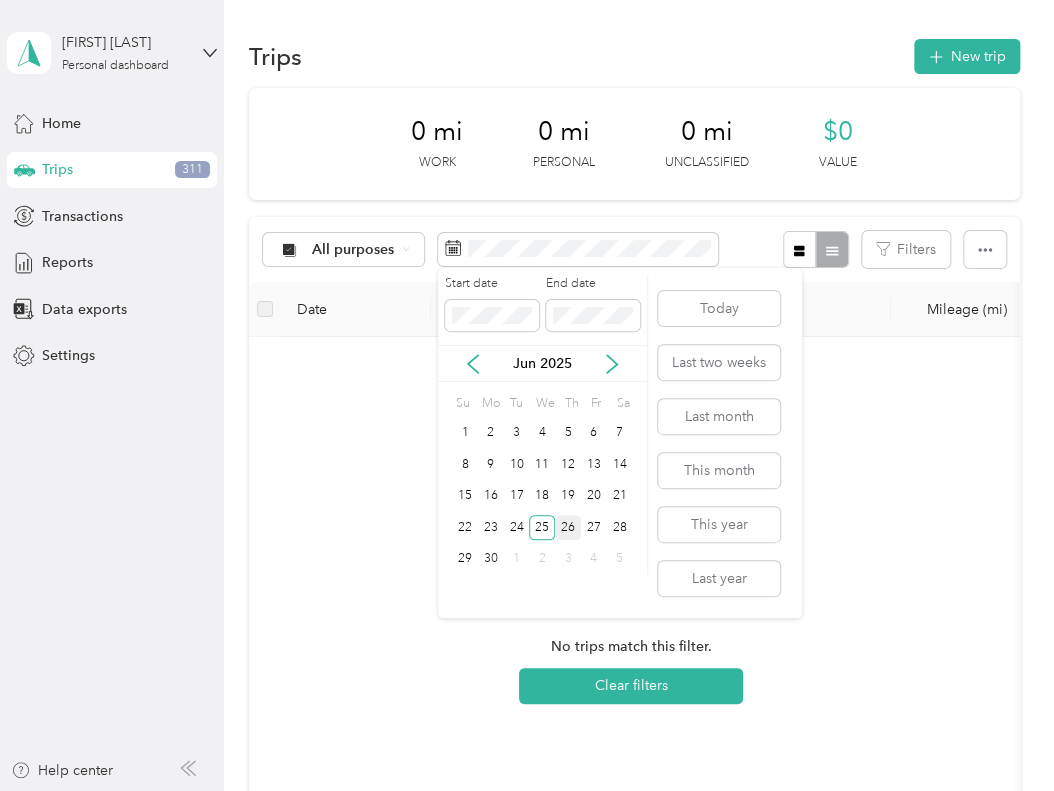 click on "26" at bounding box center (568, 527) 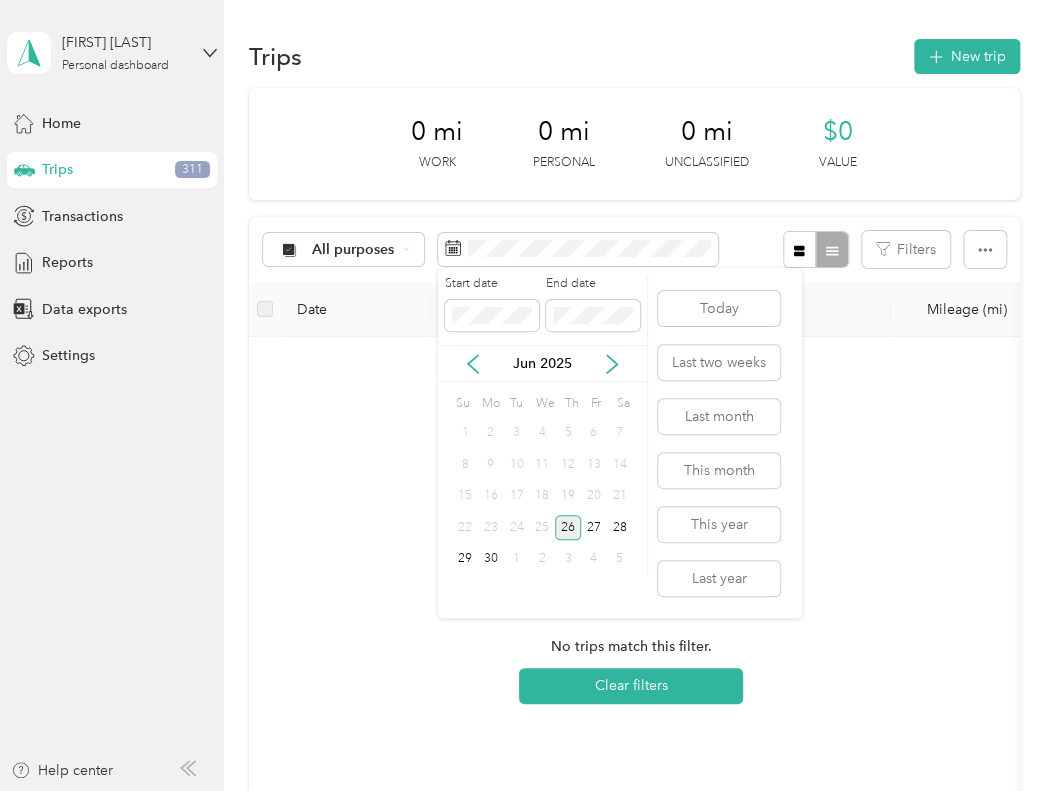 click on "26" at bounding box center (568, 527) 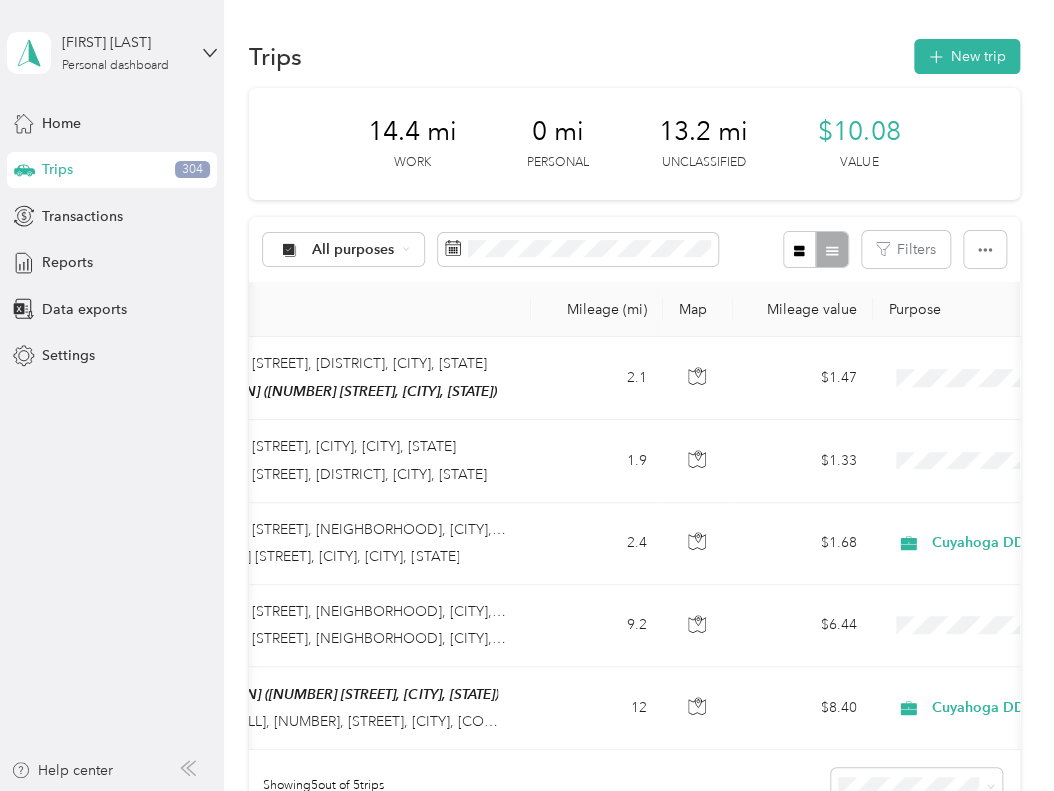 scroll, scrollTop: 0, scrollLeft: 383, axis: horizontal 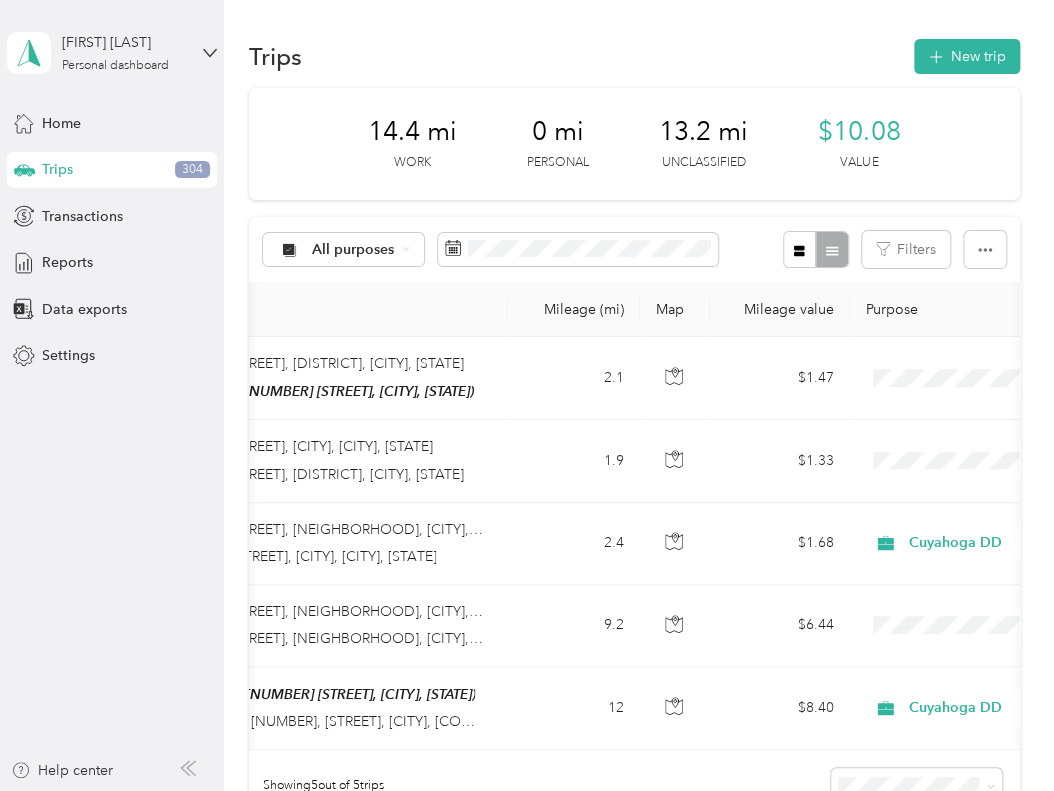 drag, startPoint x: 548, startPoint y: 775, endPoint x: 504, endPoint y: 771, distance: 44.181442 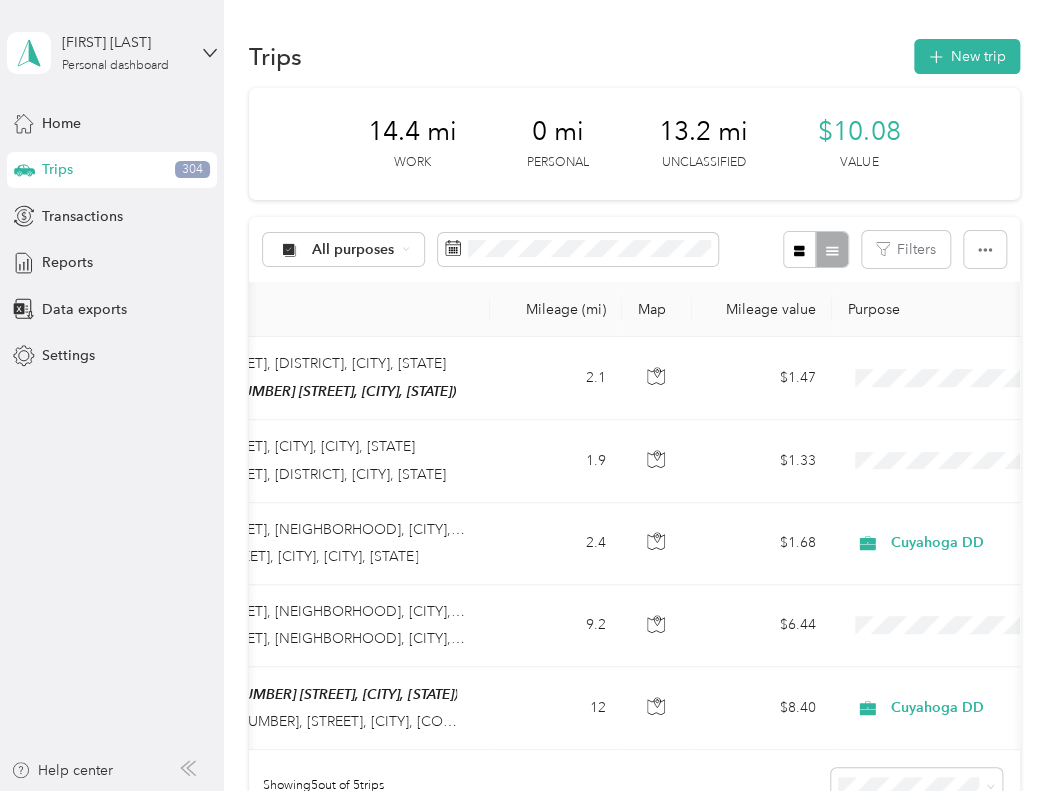 scroll, scrollTop: 0, scrollLeft: 421, axis: horizontal 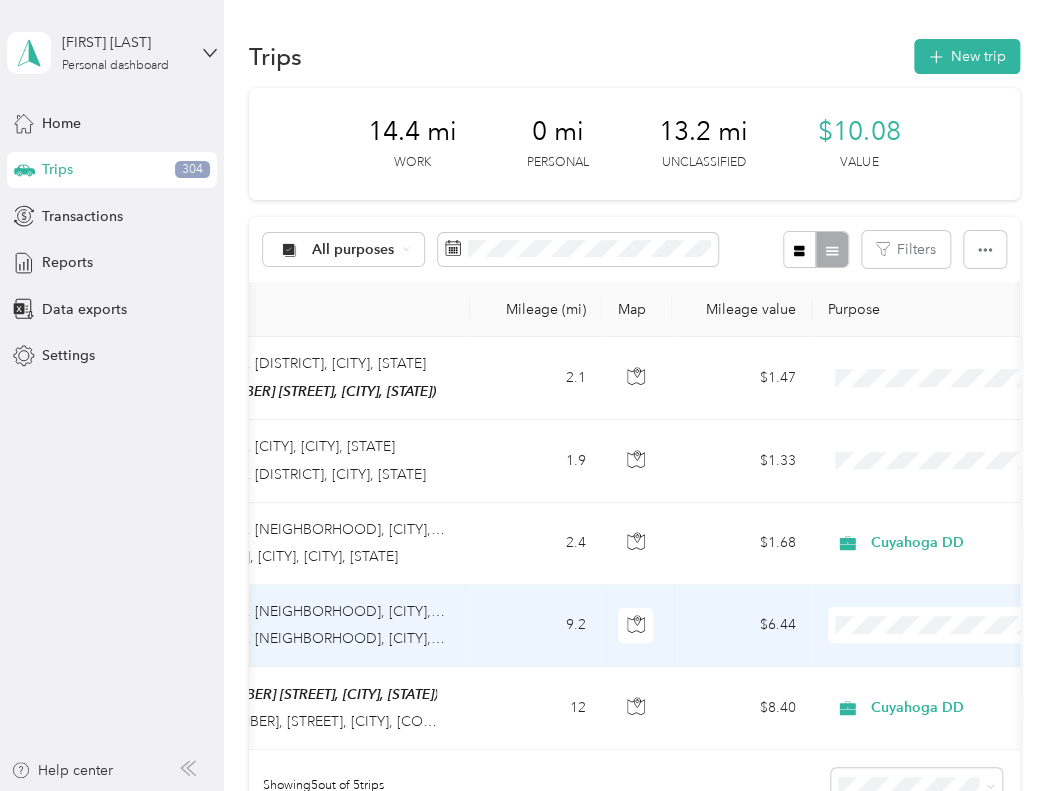 click on "Cuyahoga DD" at bounding box center [947, 660] 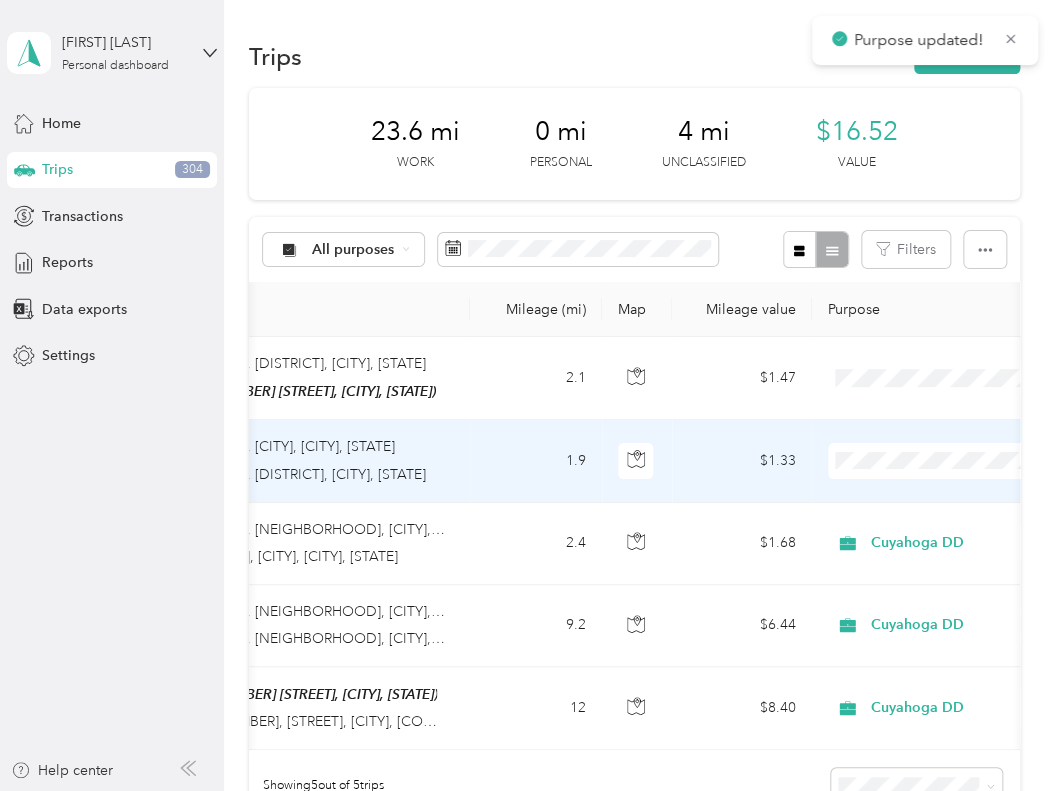 click on "Cuyahoga DD" at bounding box center [947, 496] 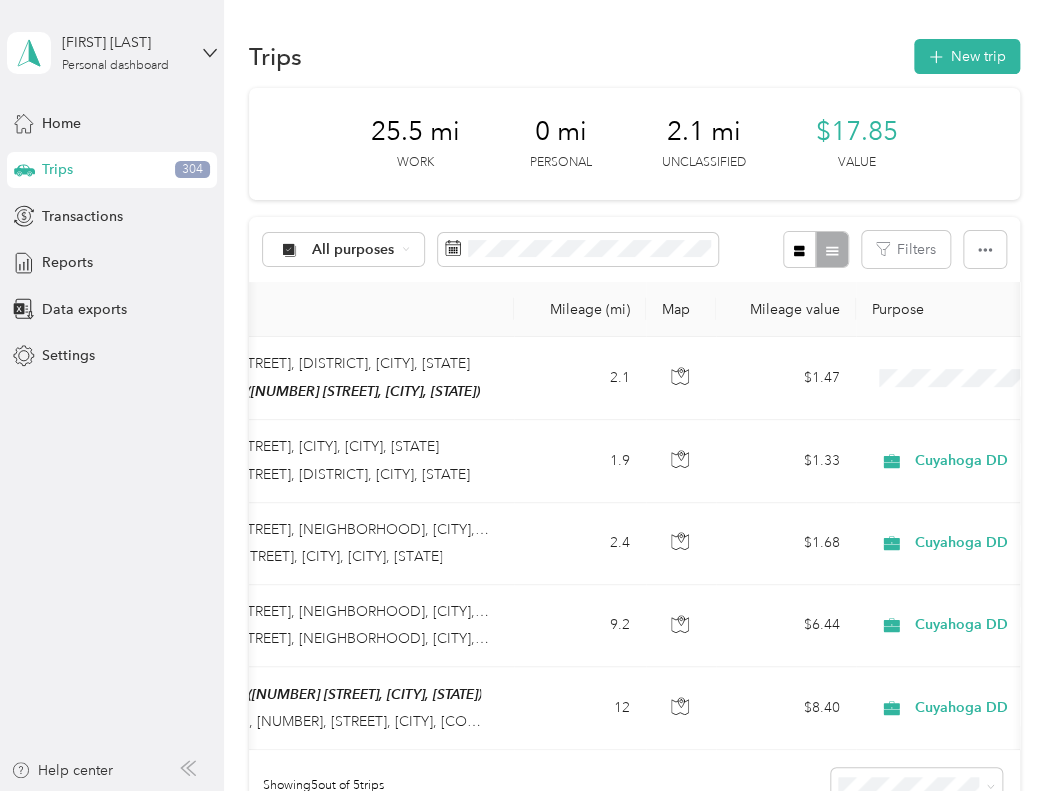 scroll, scrollTop: 0, scrollLeft: 379, axis: horizontal 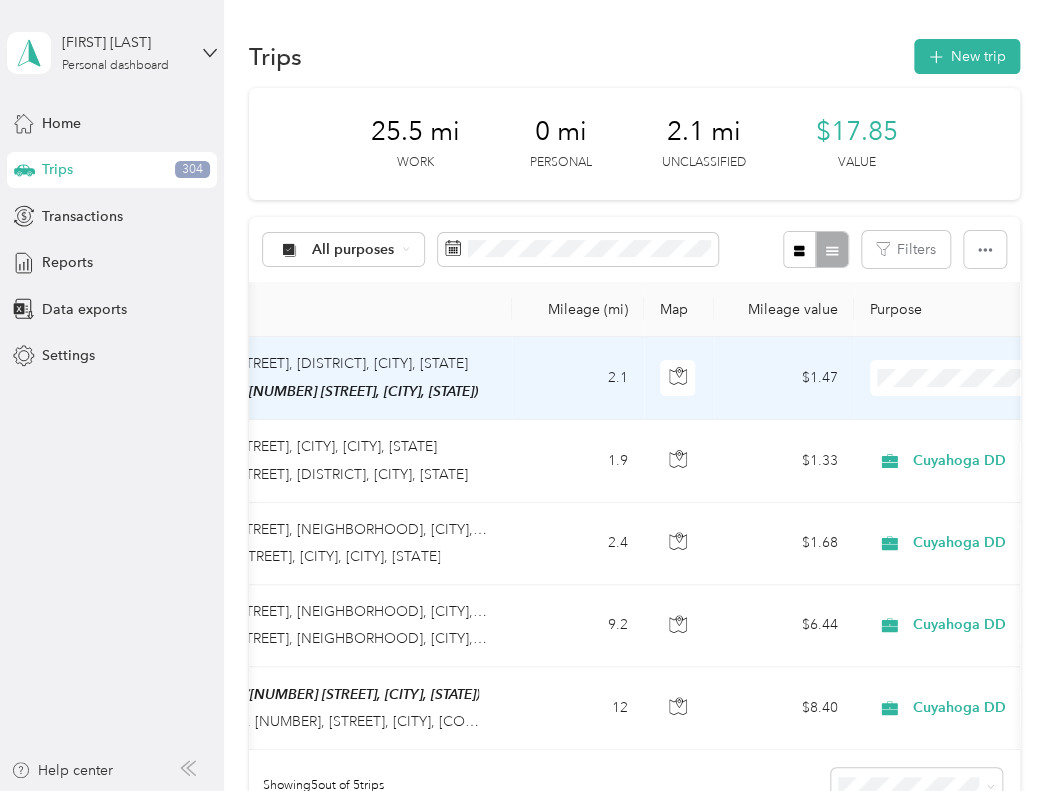 click on "Cuyahoga DD" at bounding box center (947, 414) 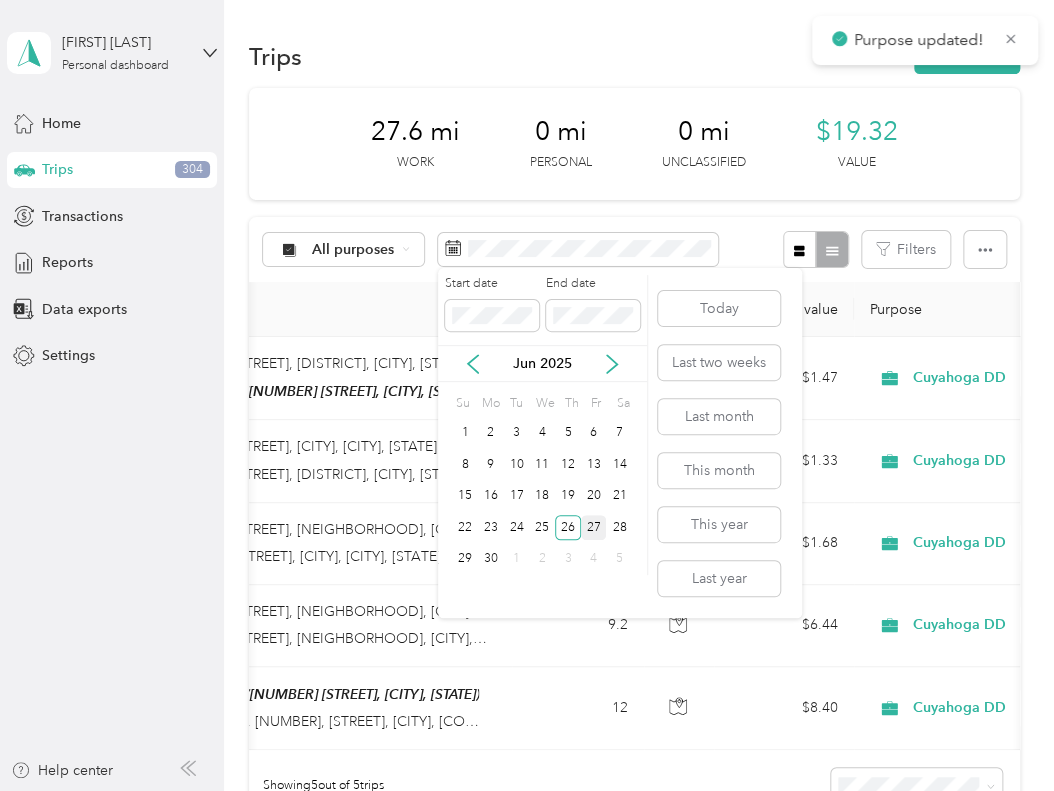 click on "27" at bounding box center (594, 527) 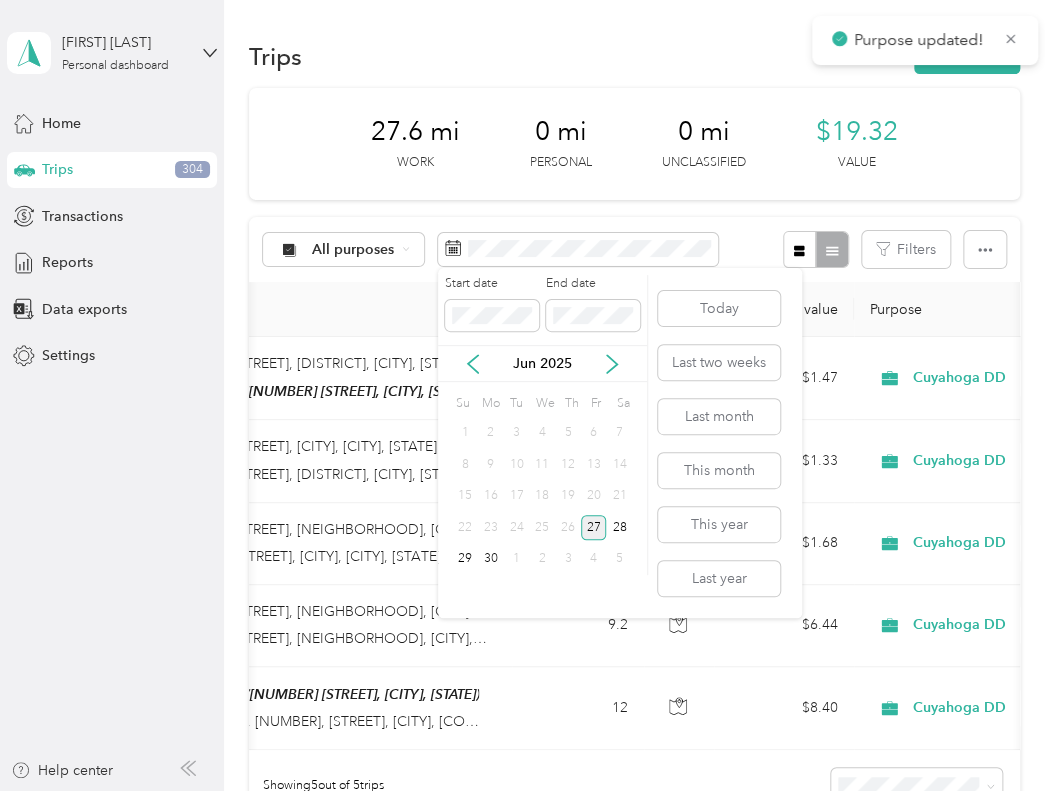 click on "27" at bounding box center [594, 527] 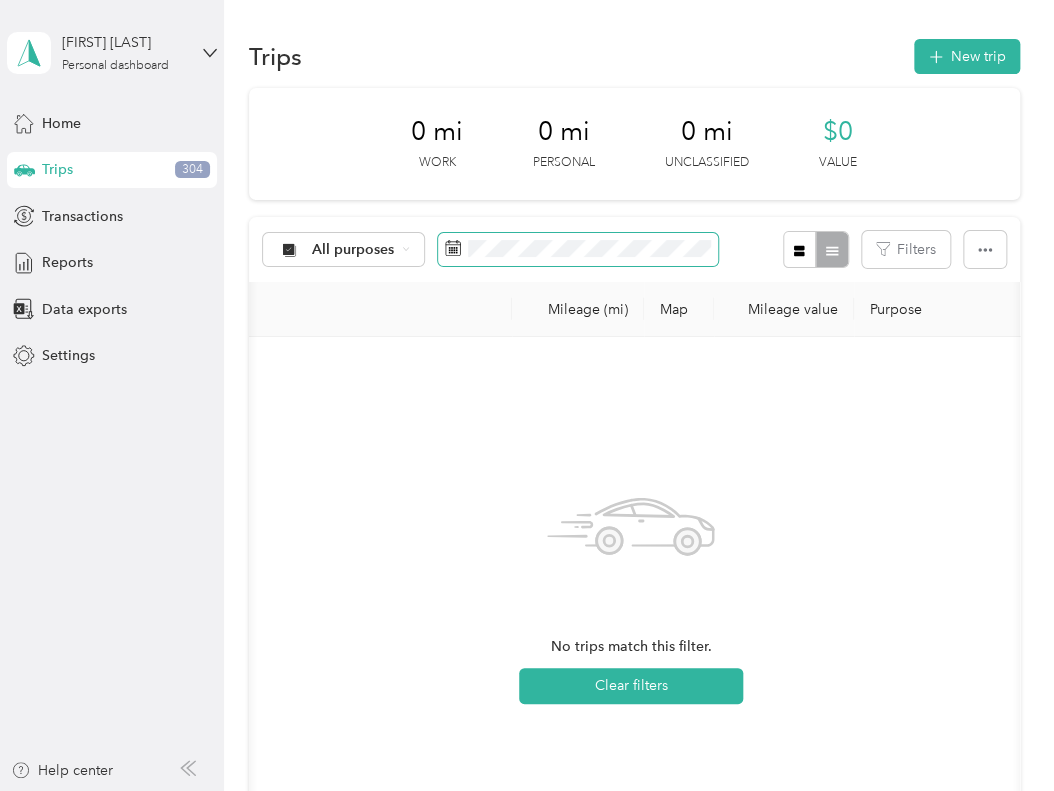 click at bounding box center [578, 250] 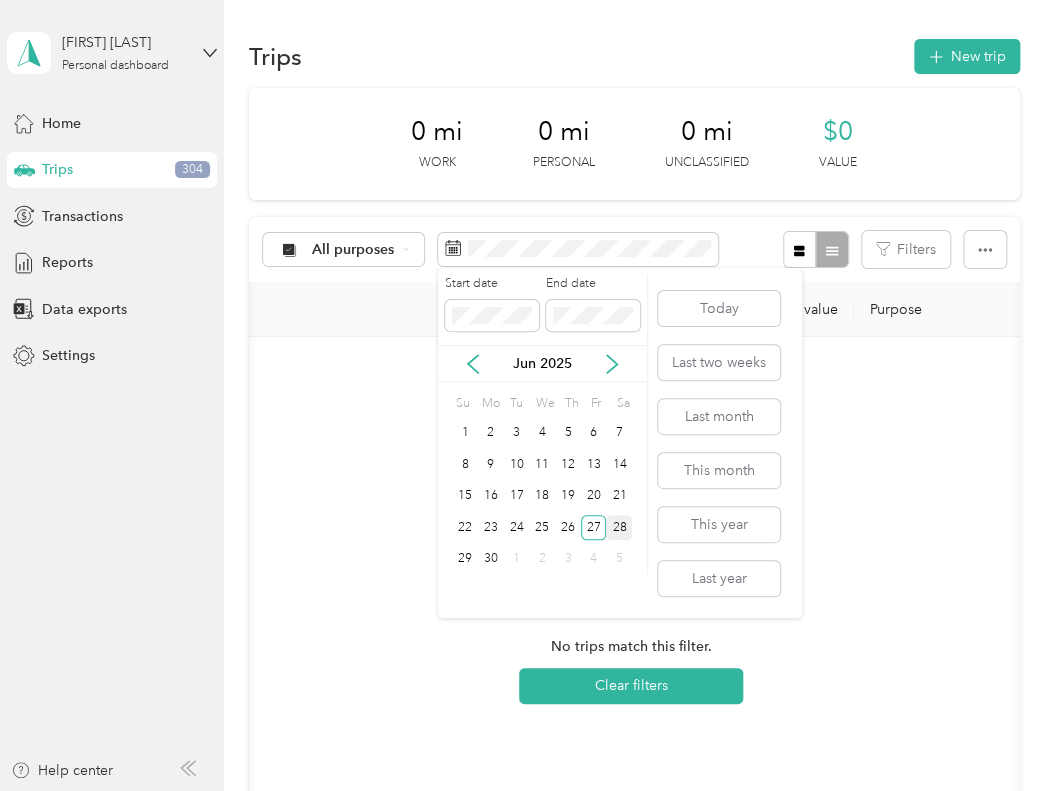 click on "28" at bounding box center [619, 527] 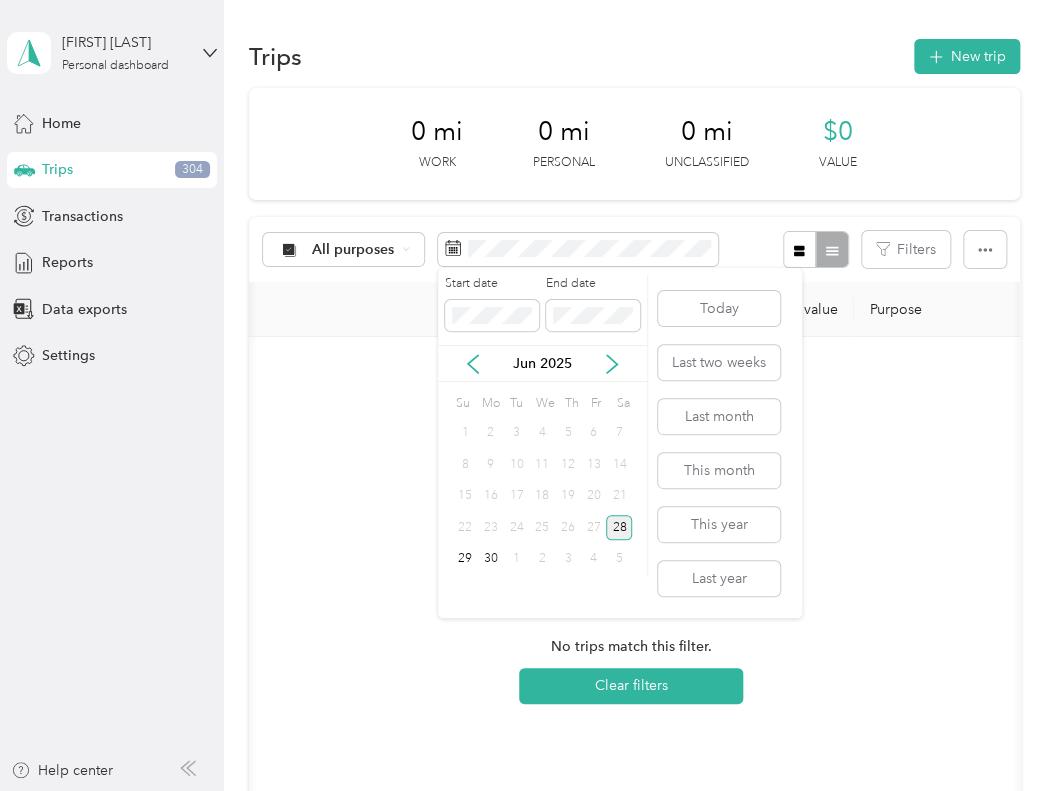 click on "28" at bounding box center (619, 527) 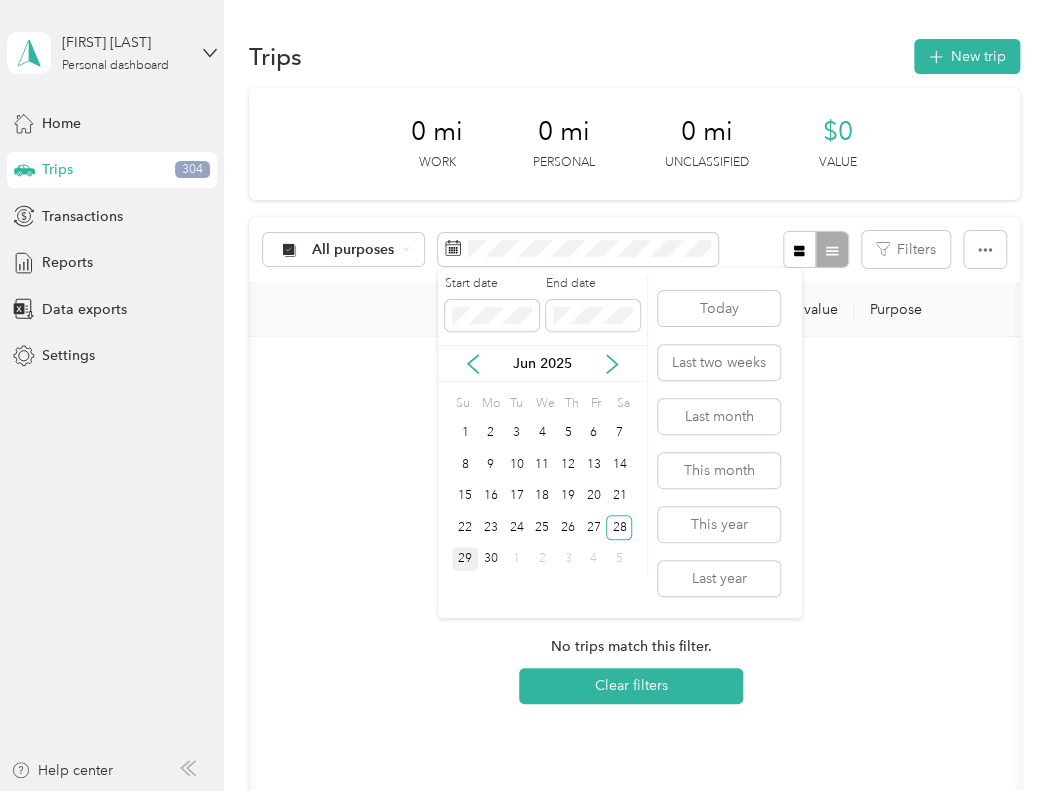 click on "29" at bounding box center [465, 559] 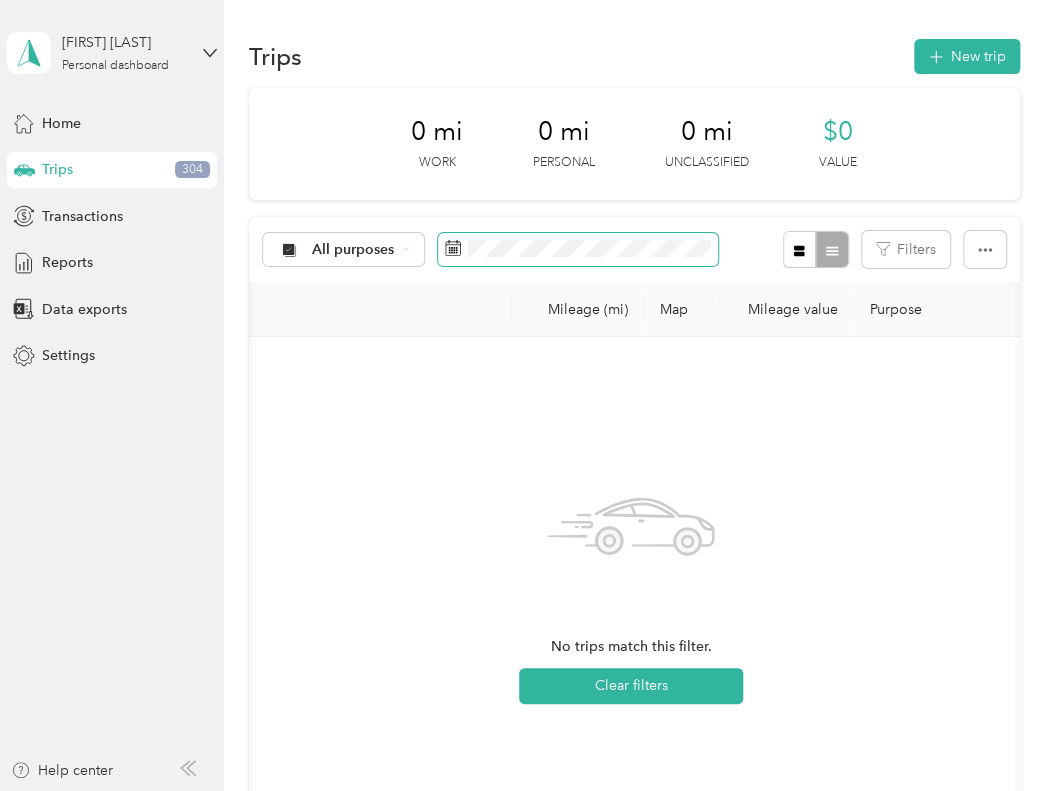 click at bounding box center (578, 250) 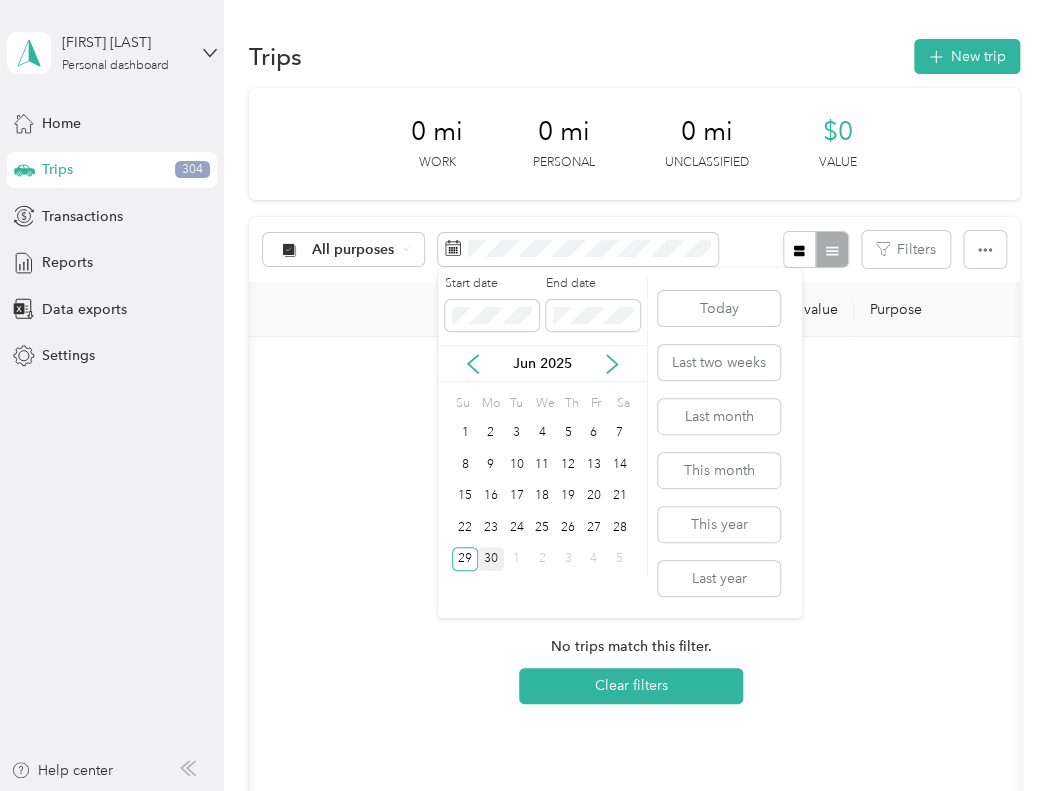 click on "30" at bounding box center [491, 559] 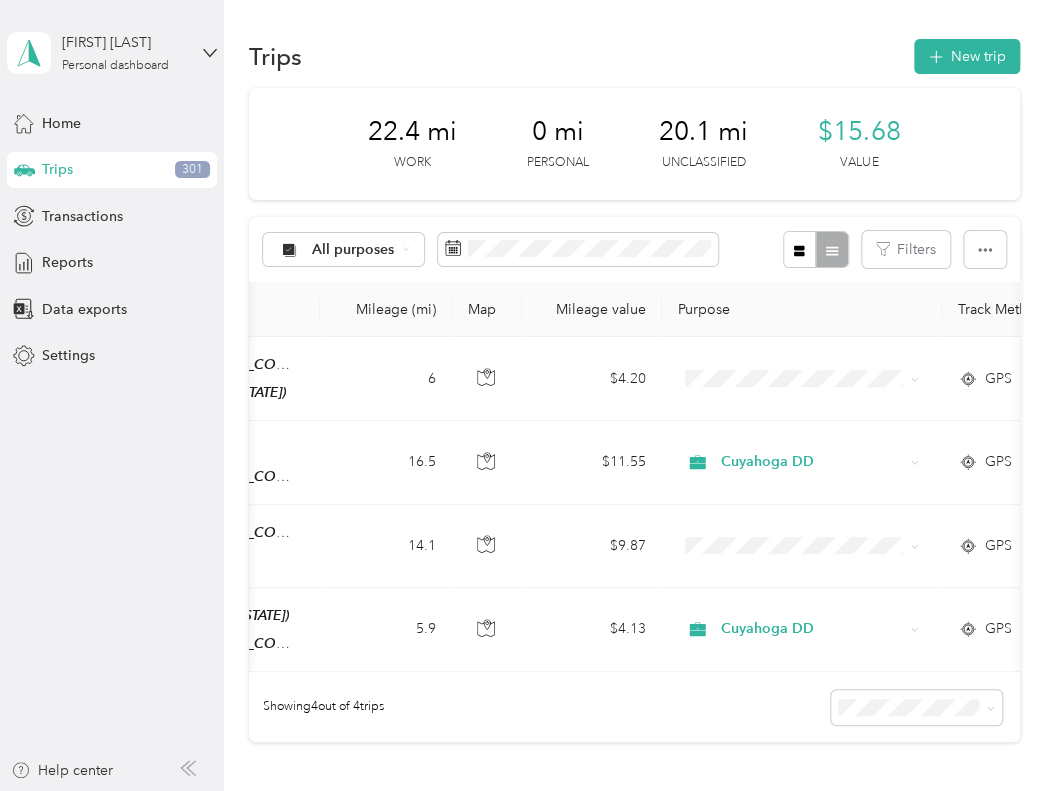 scroll, scrollTop: 0, scrollLeft: 594, axis: horizontal 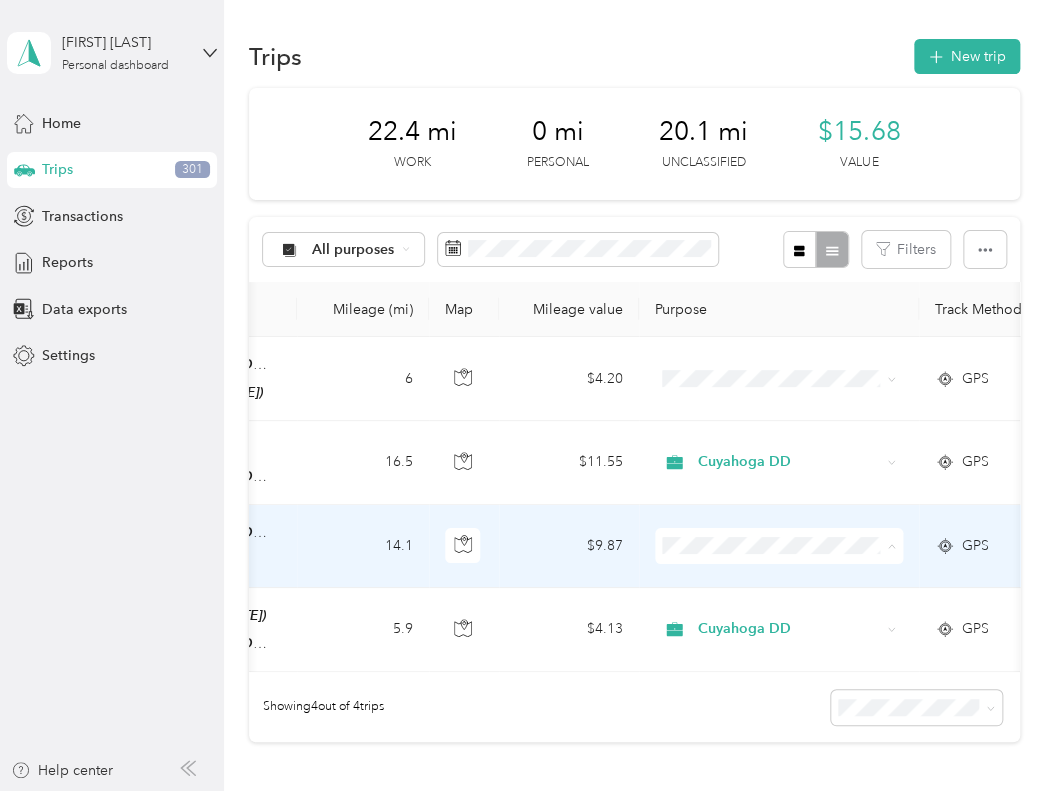 click on "Cuyahoga DD" at bounding box center [796, 578] 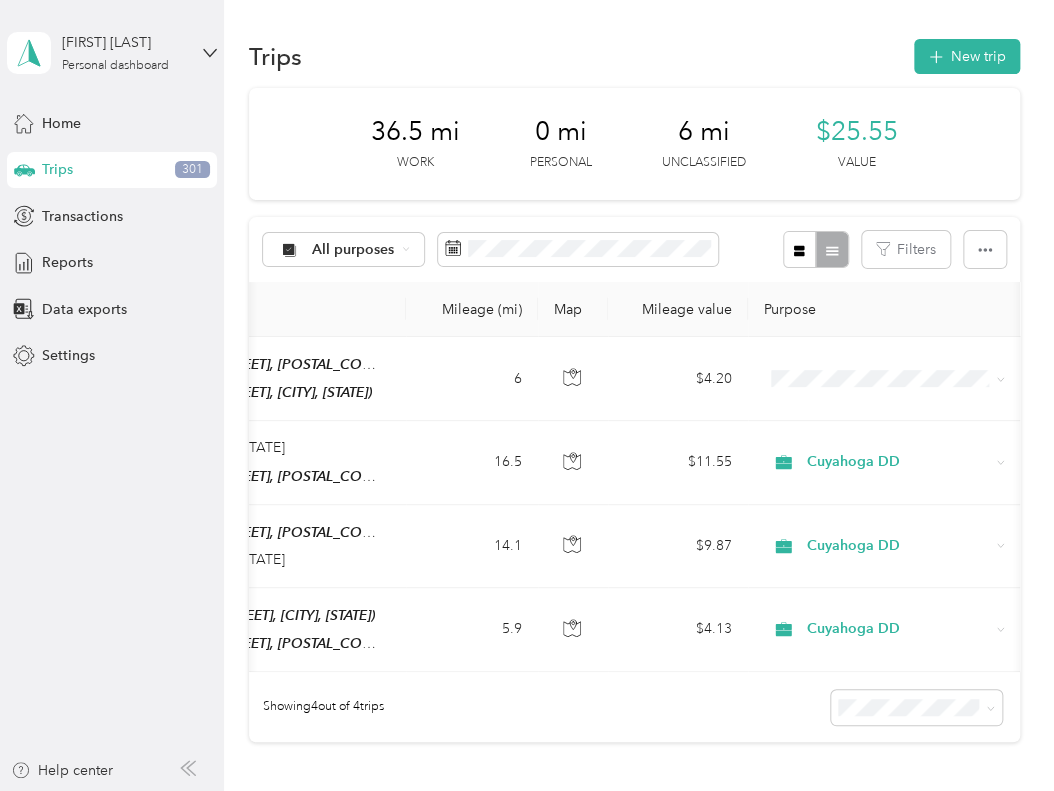scroll, scrollTop: 0, scrollLeft: 487, axis: horizontal 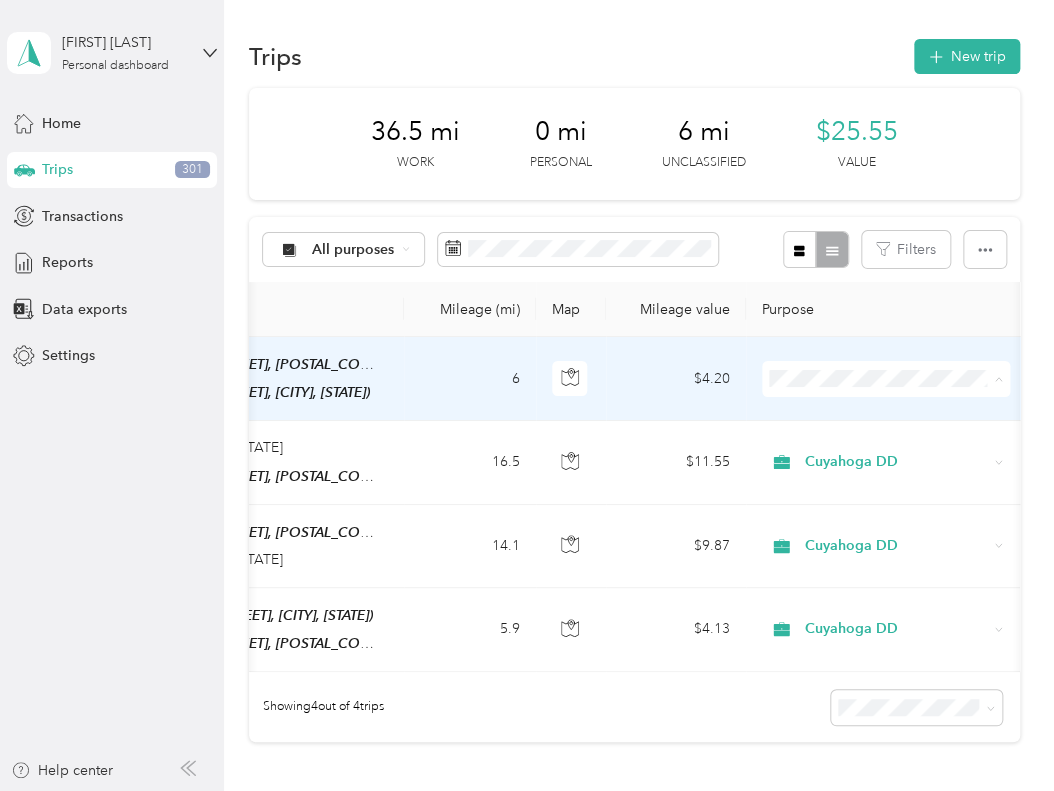 click on "Cuyahoga DD" at bounding box center (886, 414) 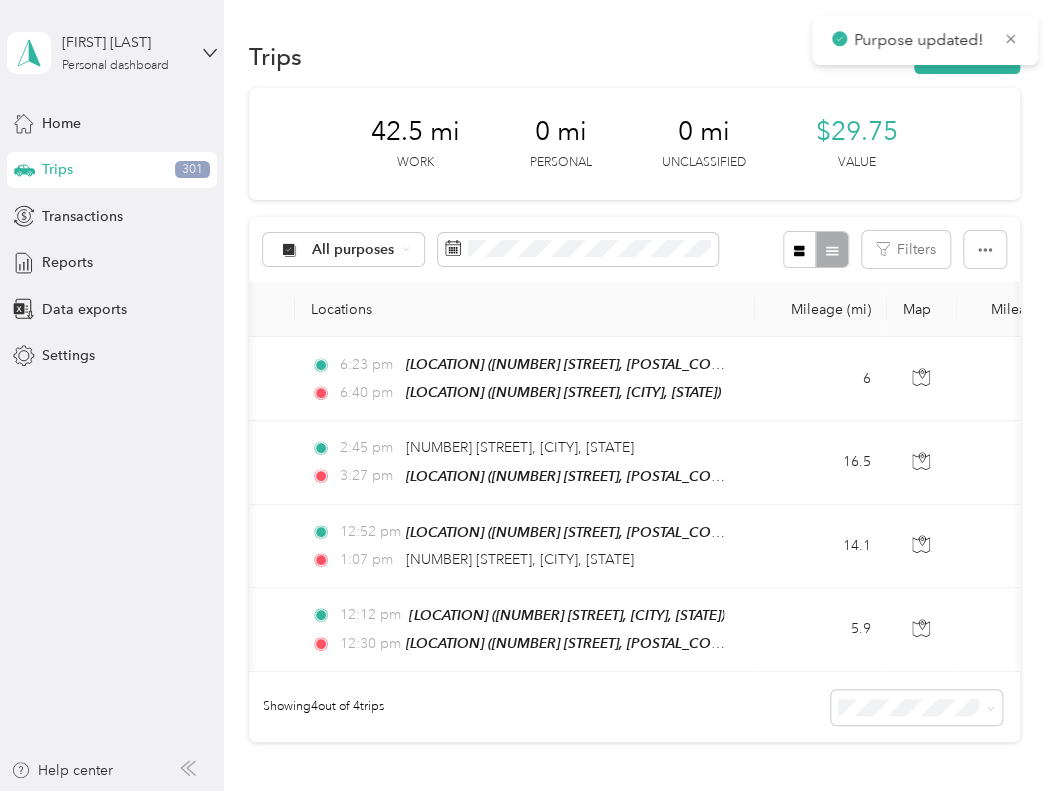 scroll, scrollTop: 0, scrollLeft: 135, axis: horizontal 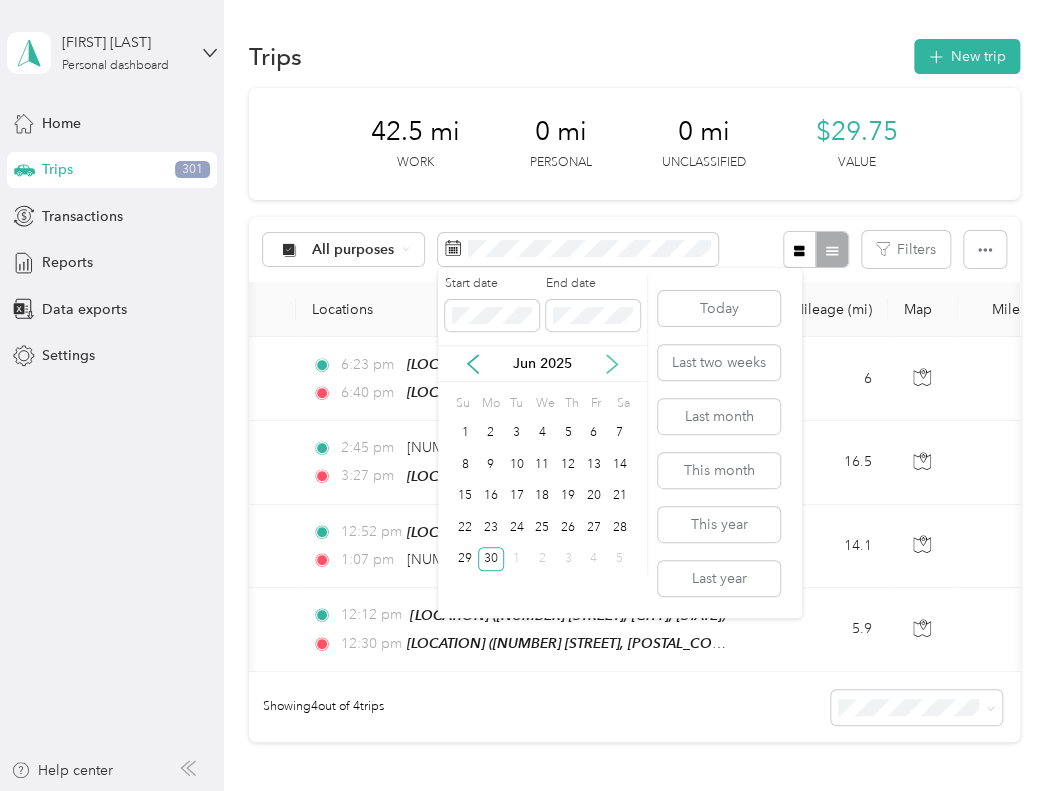 click 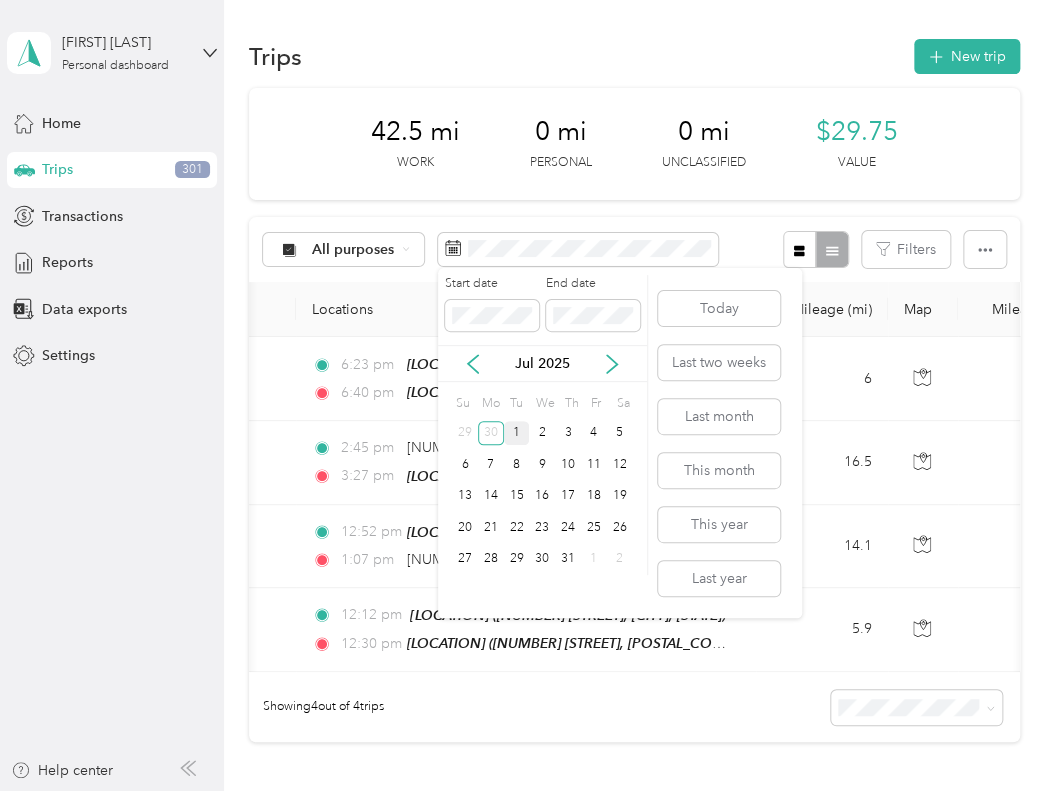 click on "1" at bounding box center (517, 433) 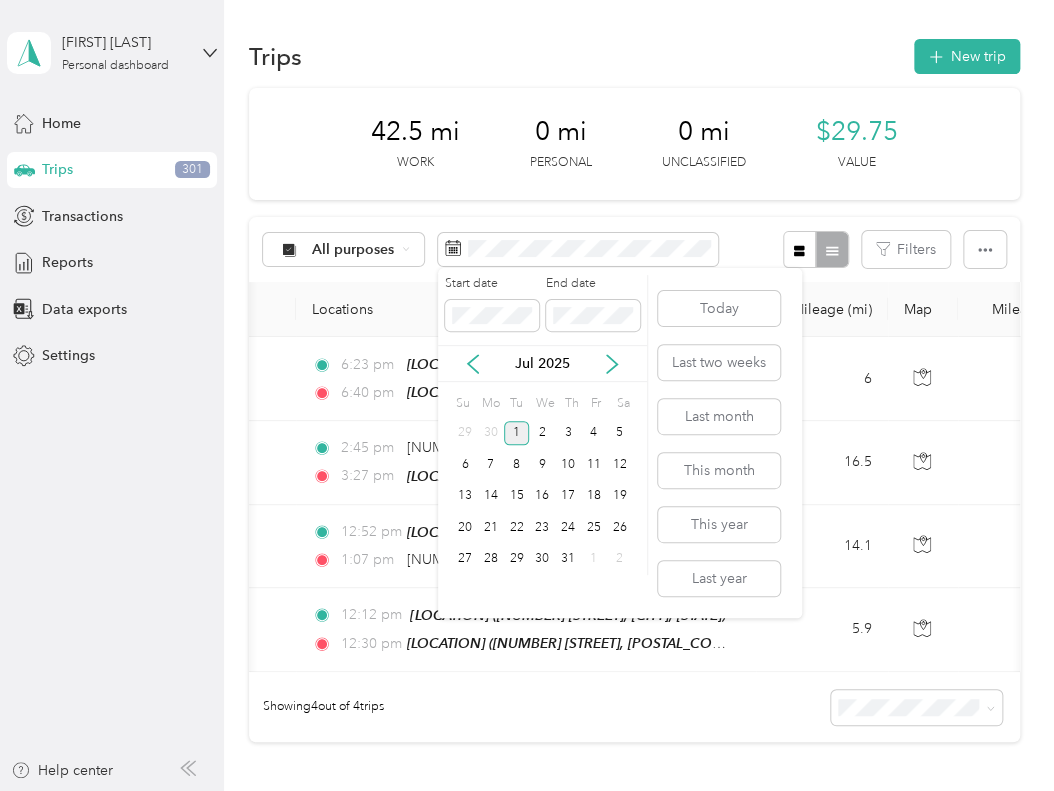 click on "1" at bounding box center [517, 433] 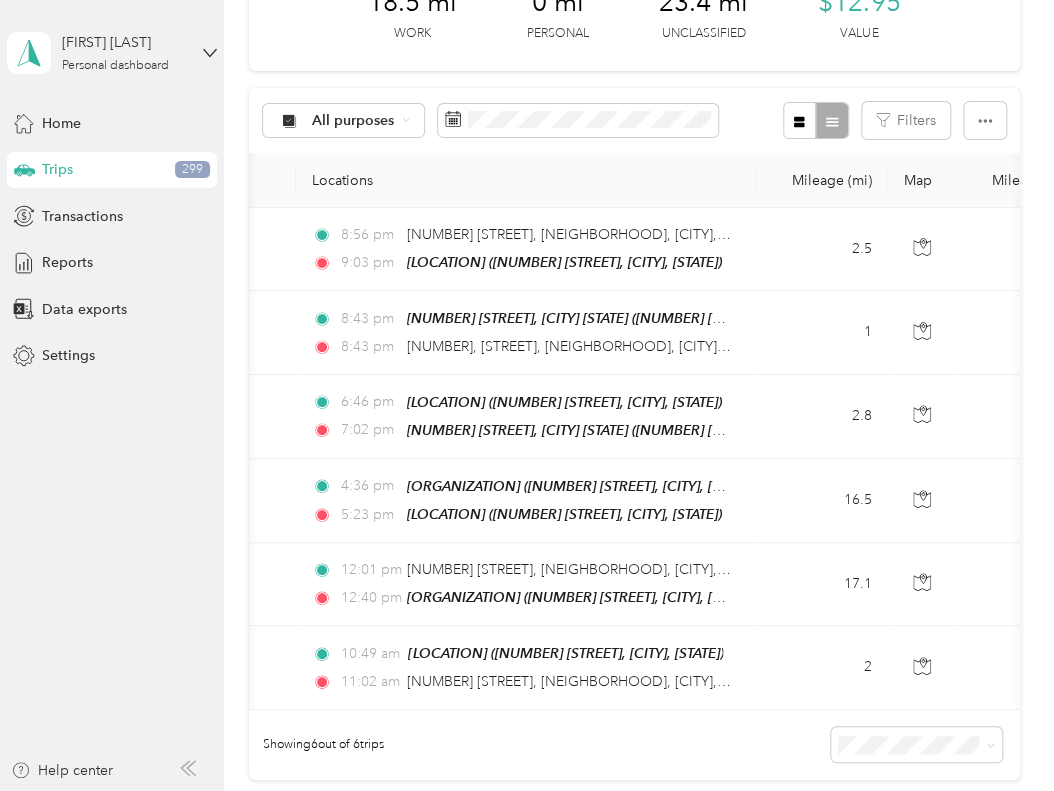 scroll, scrollTop: 100, scrollLeft: 0, axis: vertical 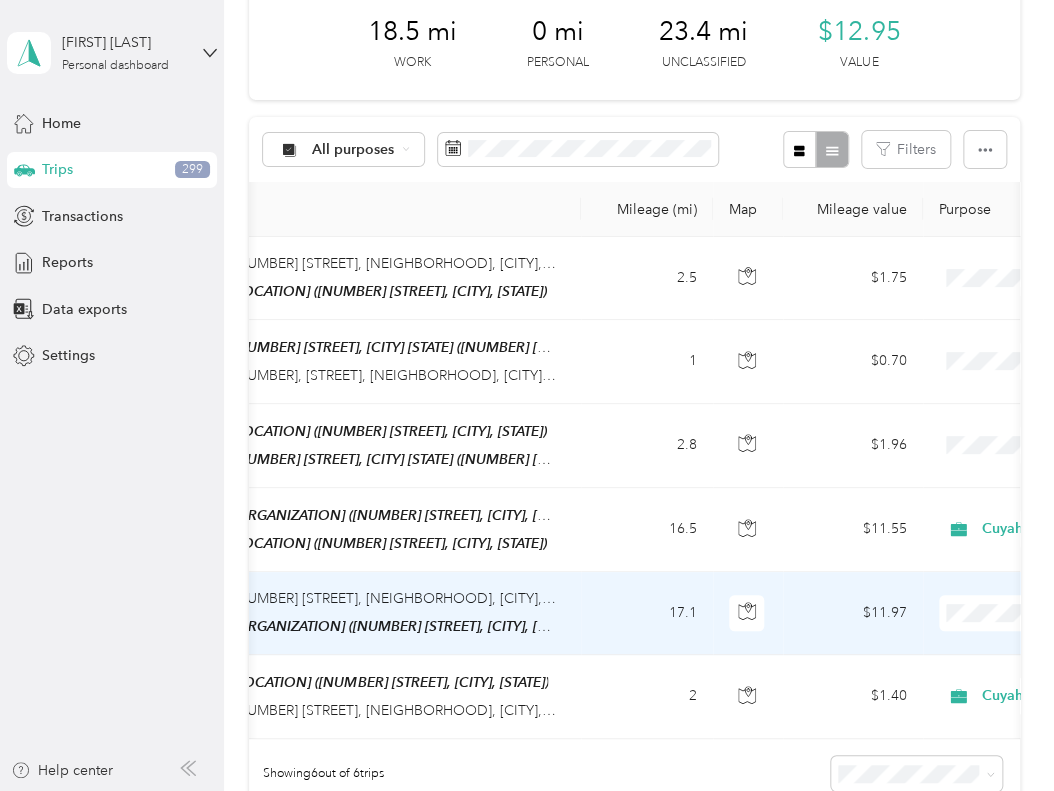 click at bounding box center (1063, 613) 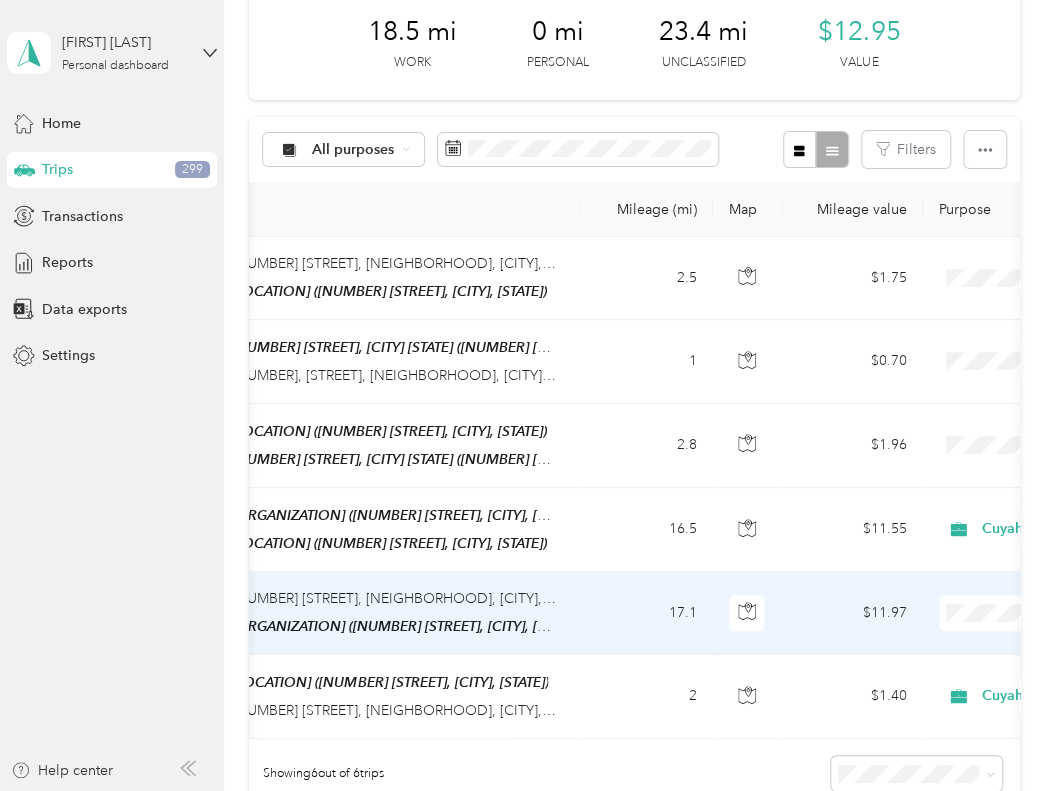 click on "Cuyahoga DD" at bounding box center [947, 638] 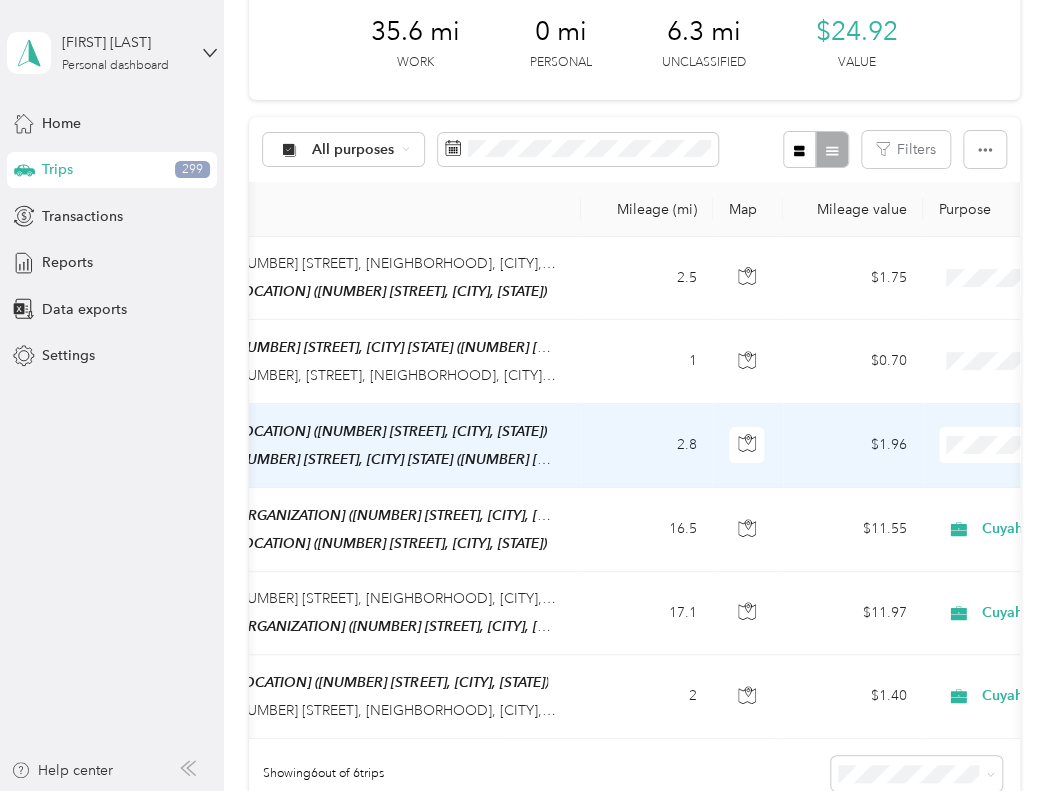 click on "Personal" at bounding box center [947, 513] 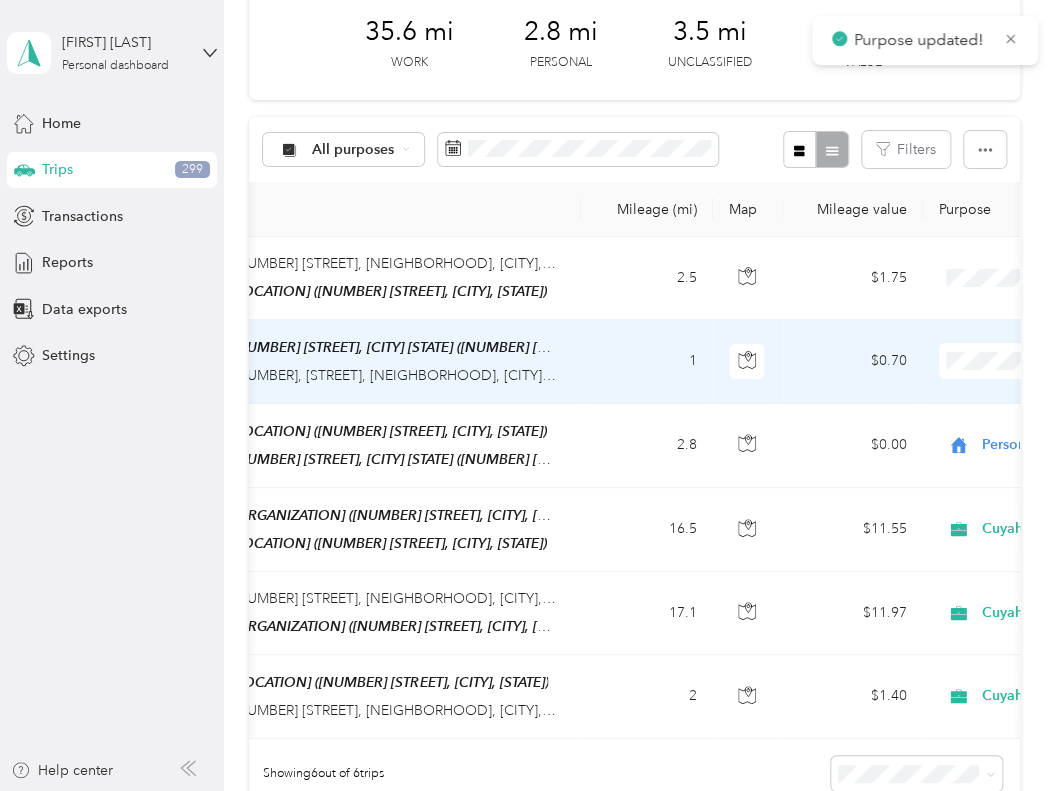 click on "Personal" at bounding box center (947, 431) 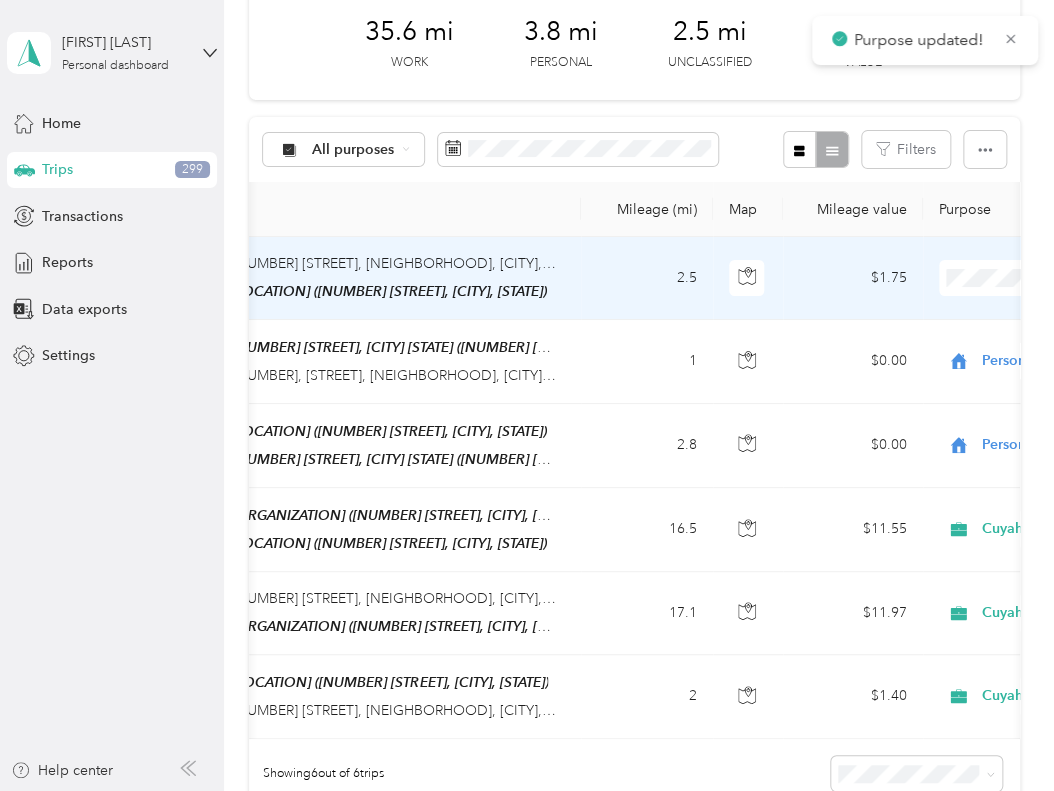 click on "Personal" at bounding box center [947, 349] 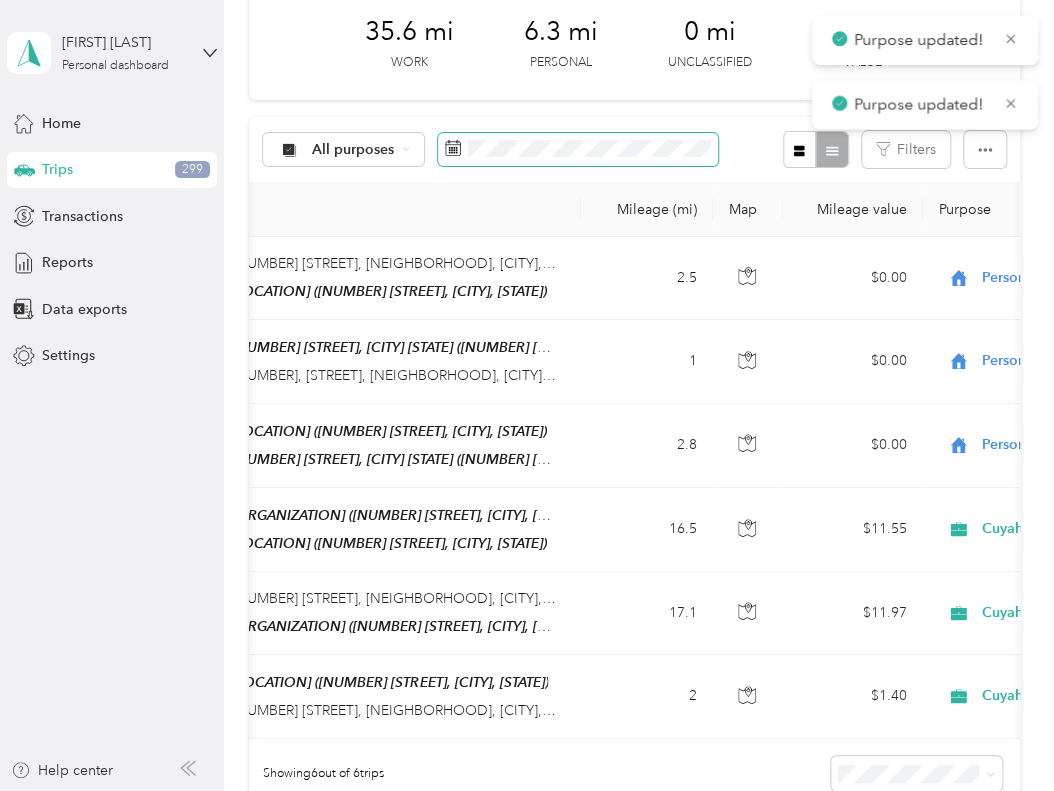 click at bounding box center (578, 150) 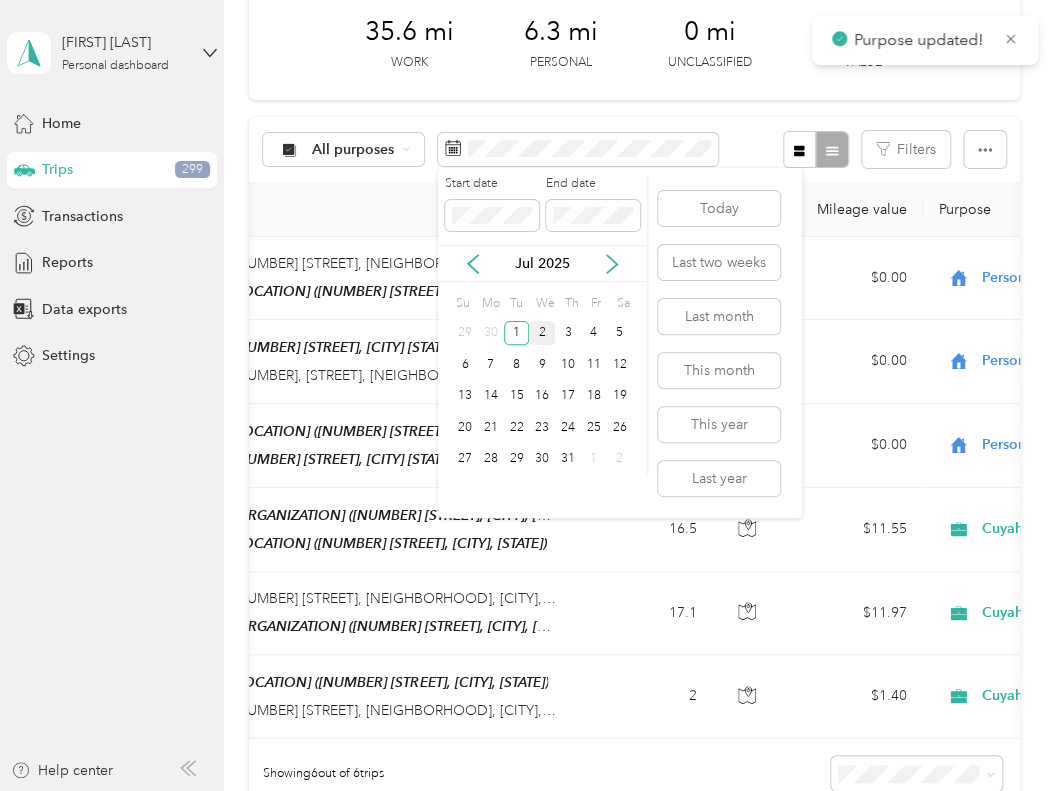 click on "2" at bounding box center [542, 333] 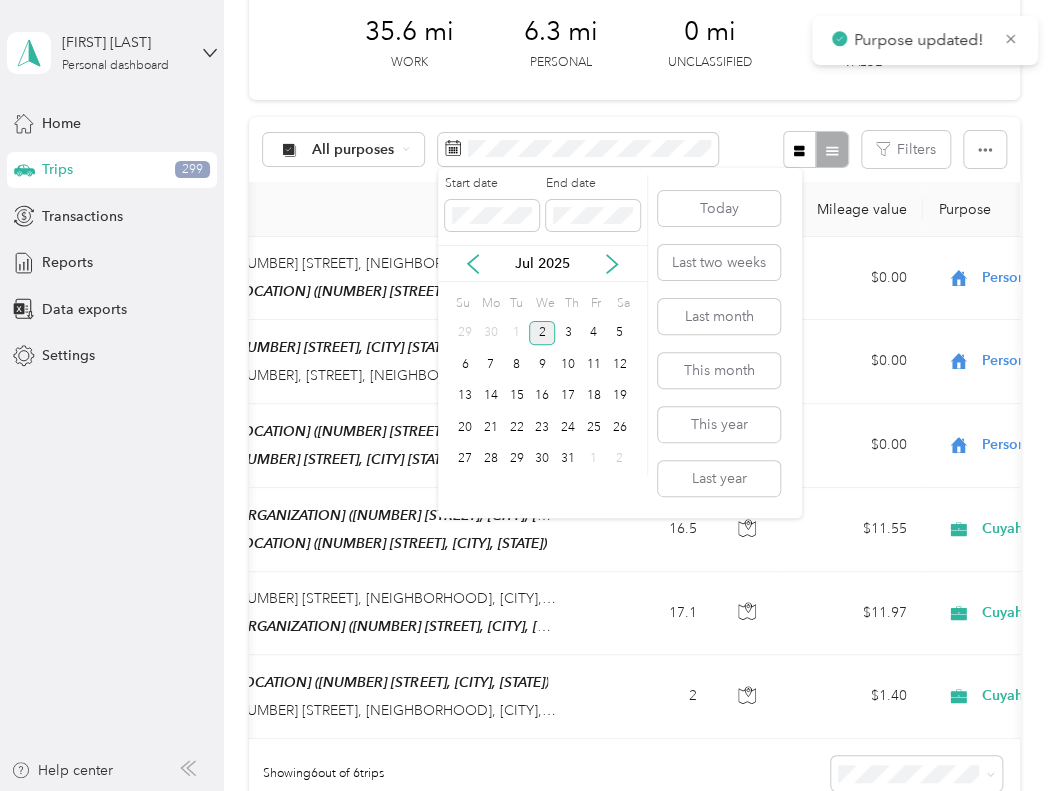 click on "2" at bounding box center (542, 333) 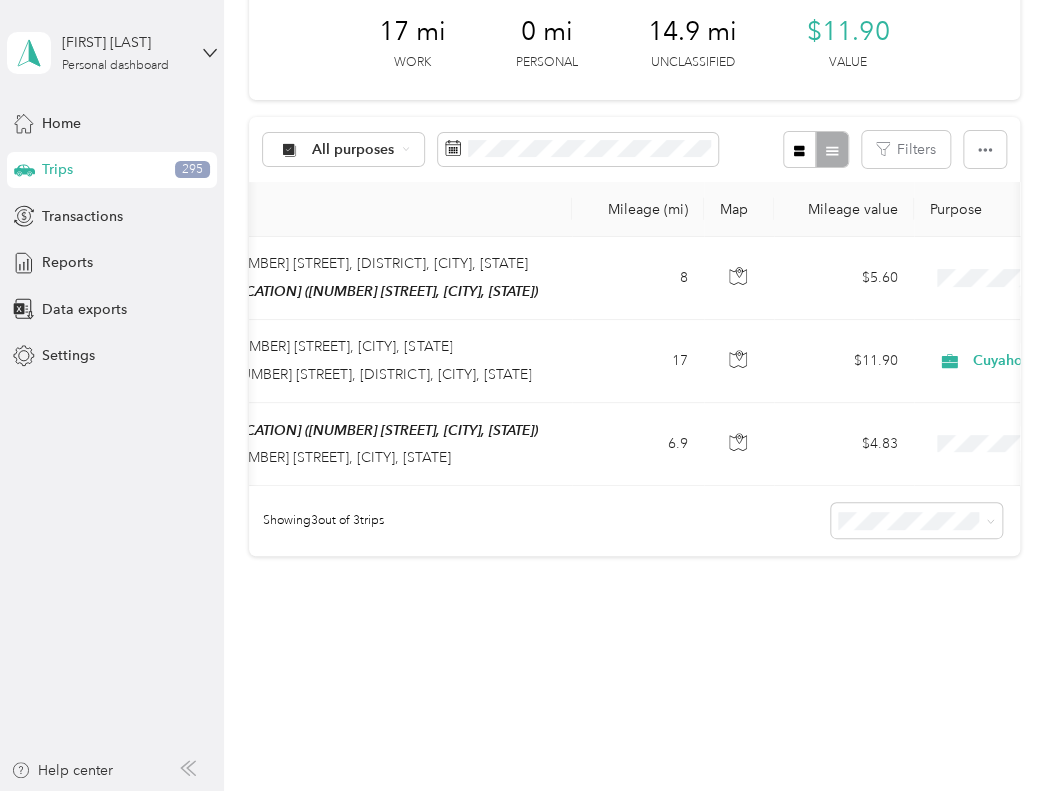 scroll, scrollTop: 0, scrollLeft: 404, axis: horizontal 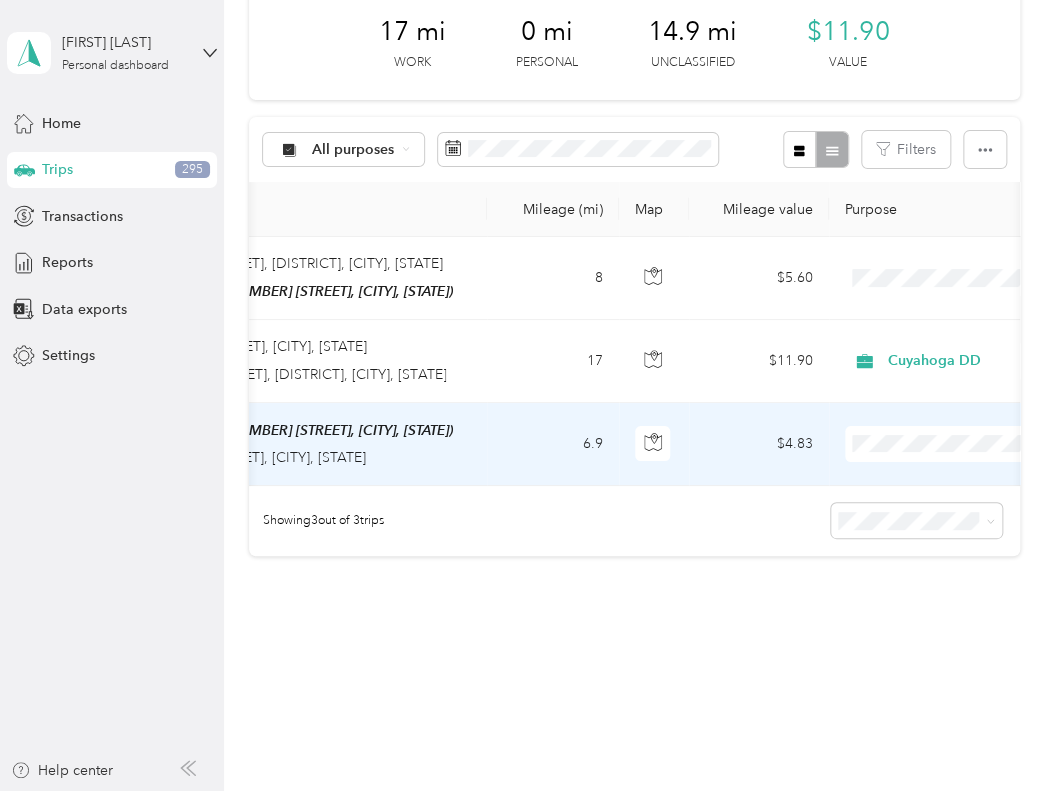 click on "Cuyahoga DD" at bounding box center (947, 478) 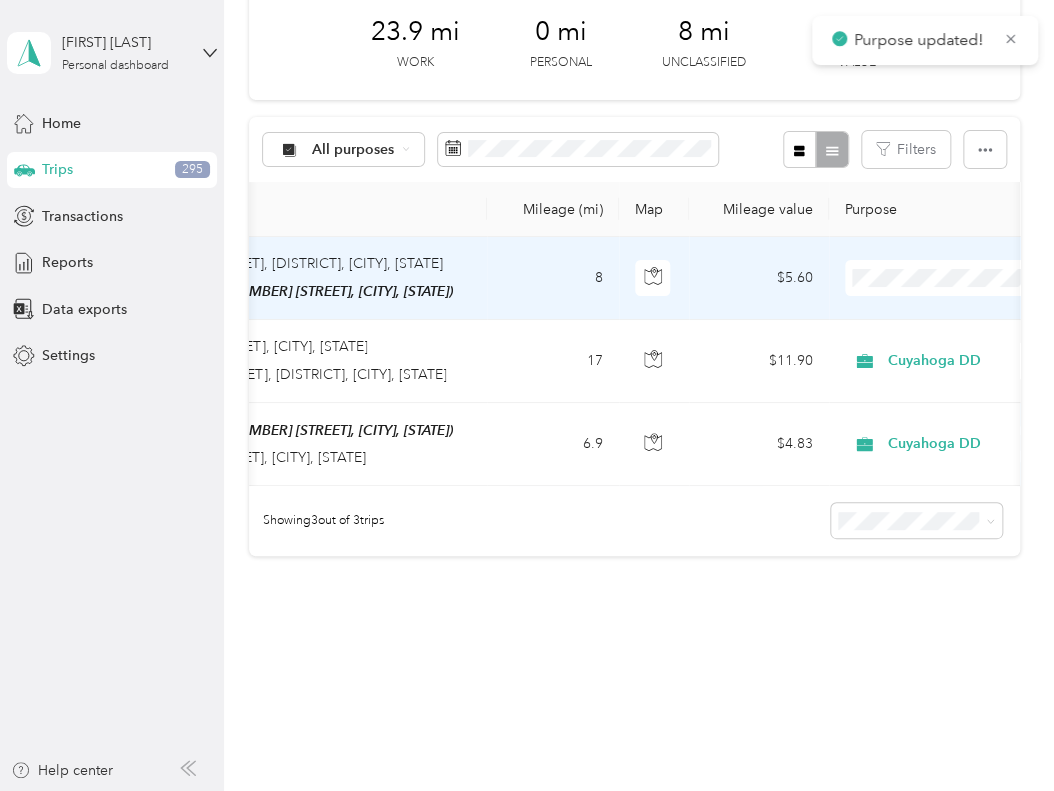 click on "Cuyahoga DD" at bounding box center [947, 314] 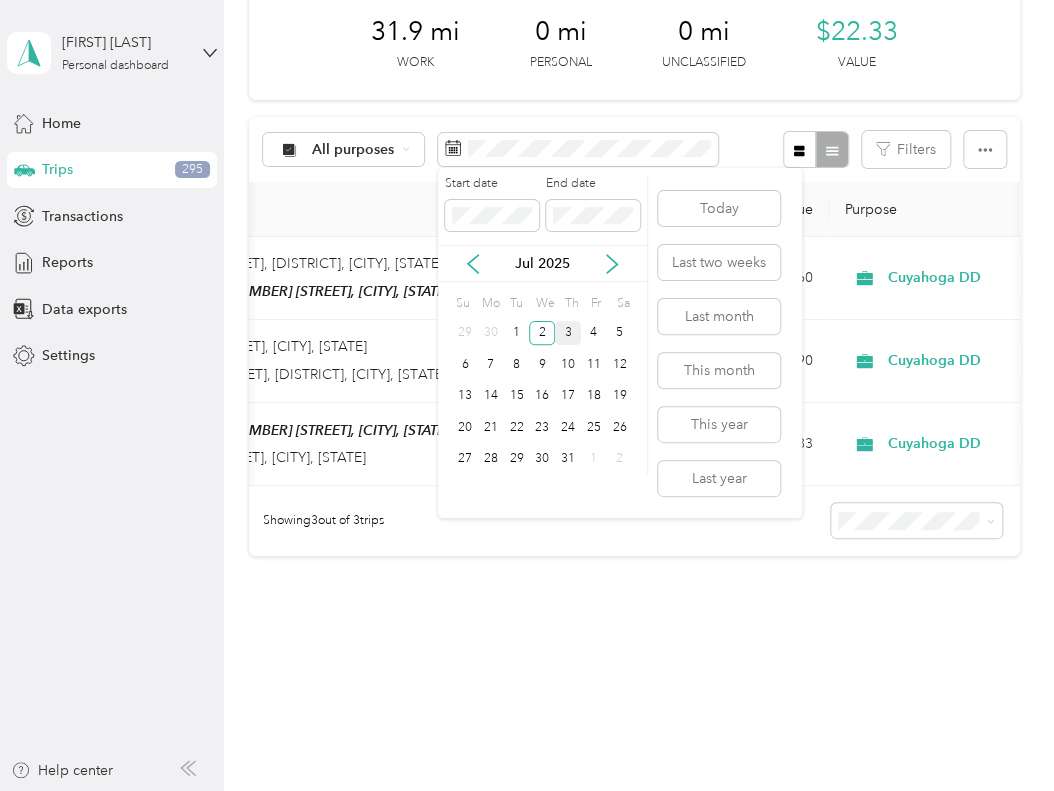 click on "3" at bounding box center [568, 333] 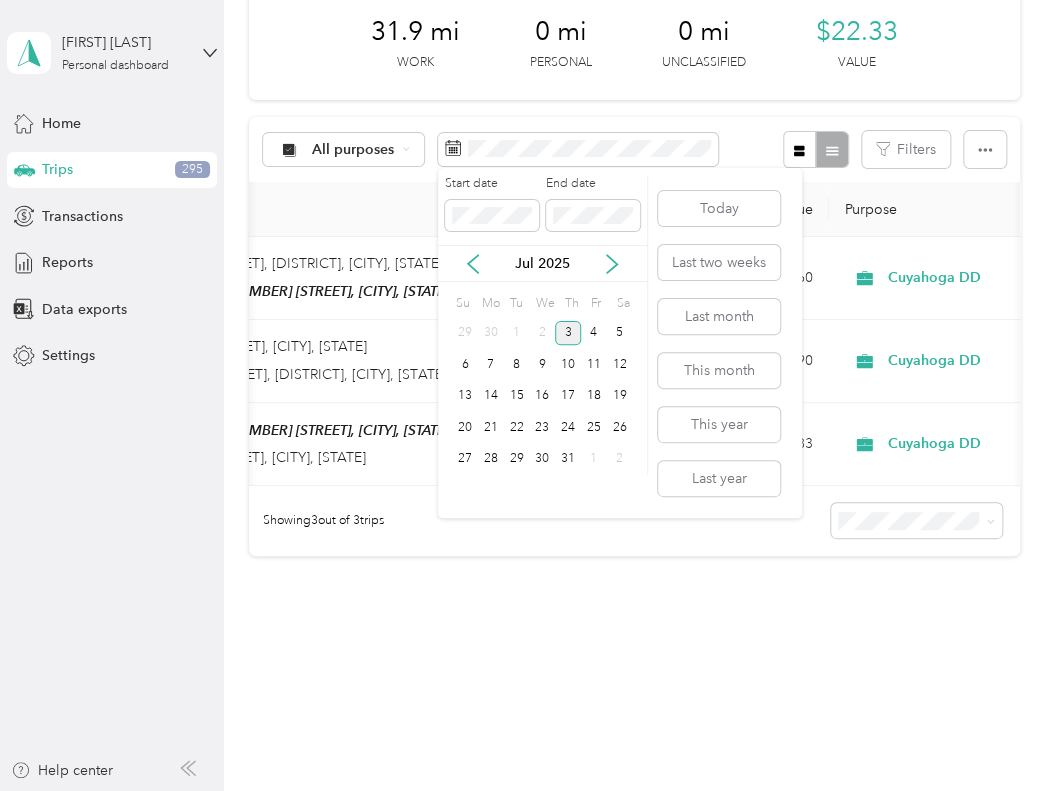 click on "3" at bounding box center [568, 333] 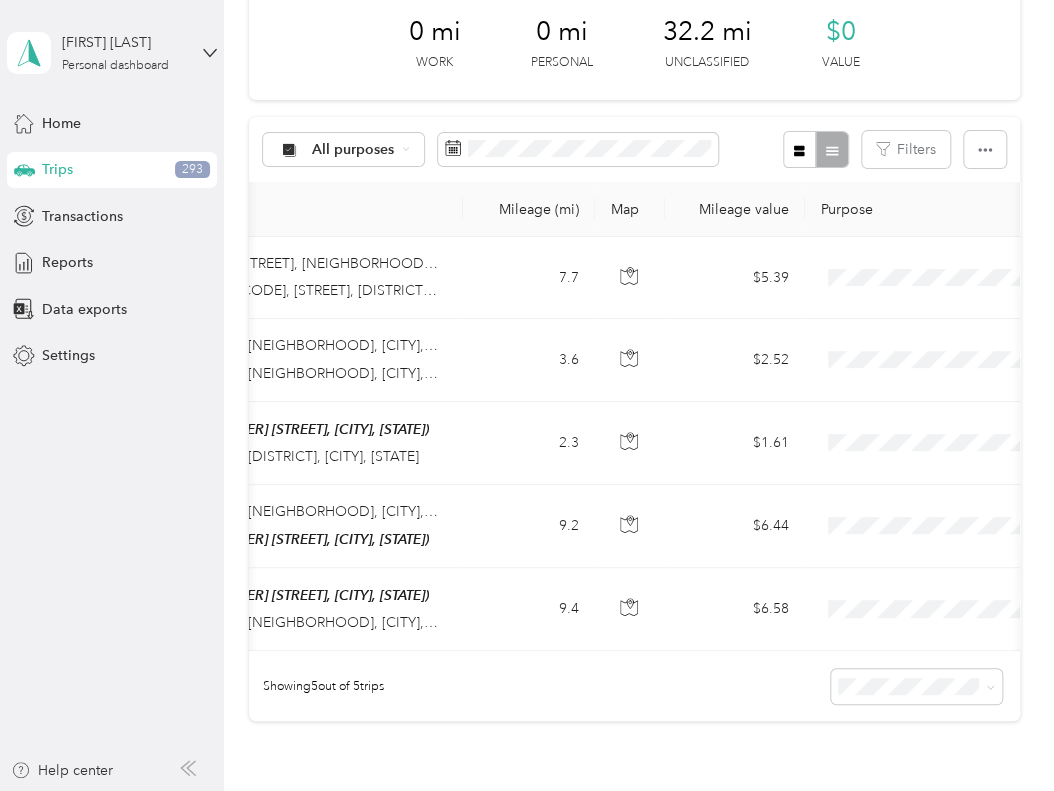 scroll, scrollTop: 0, scrollLeft: 448, axis: horizontal 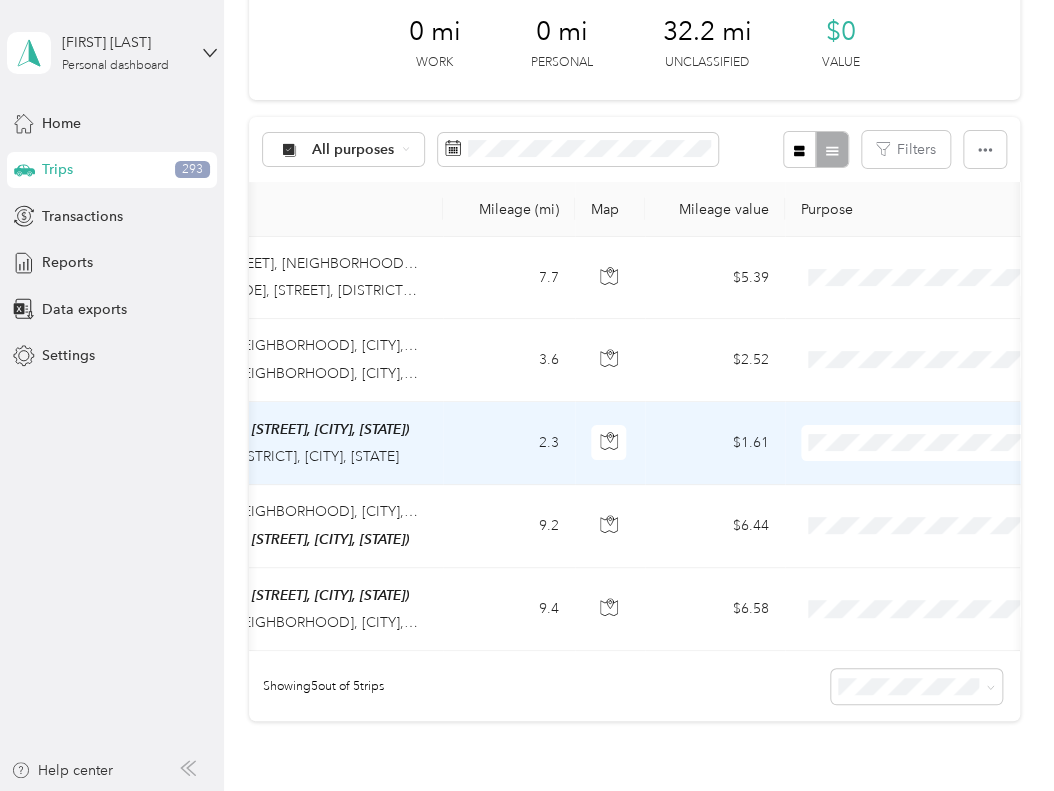 click on "Personal" at bounding box center (942, 511) 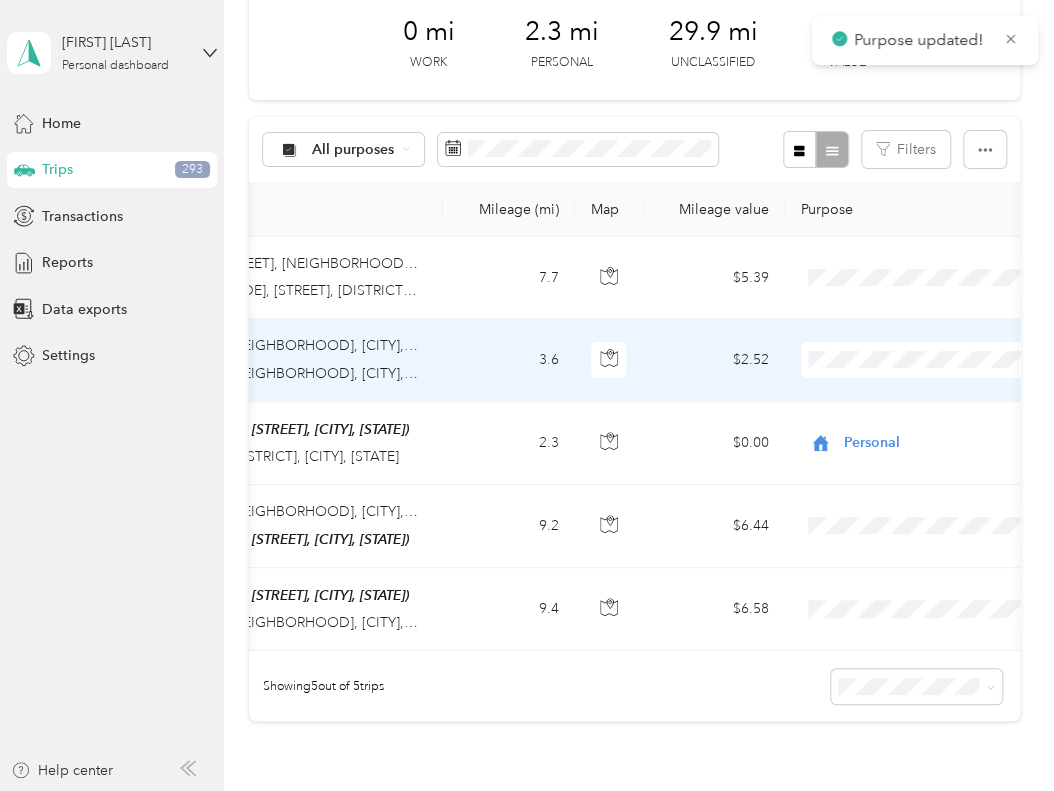 click on "Personal" at bounding box center [924, 431] 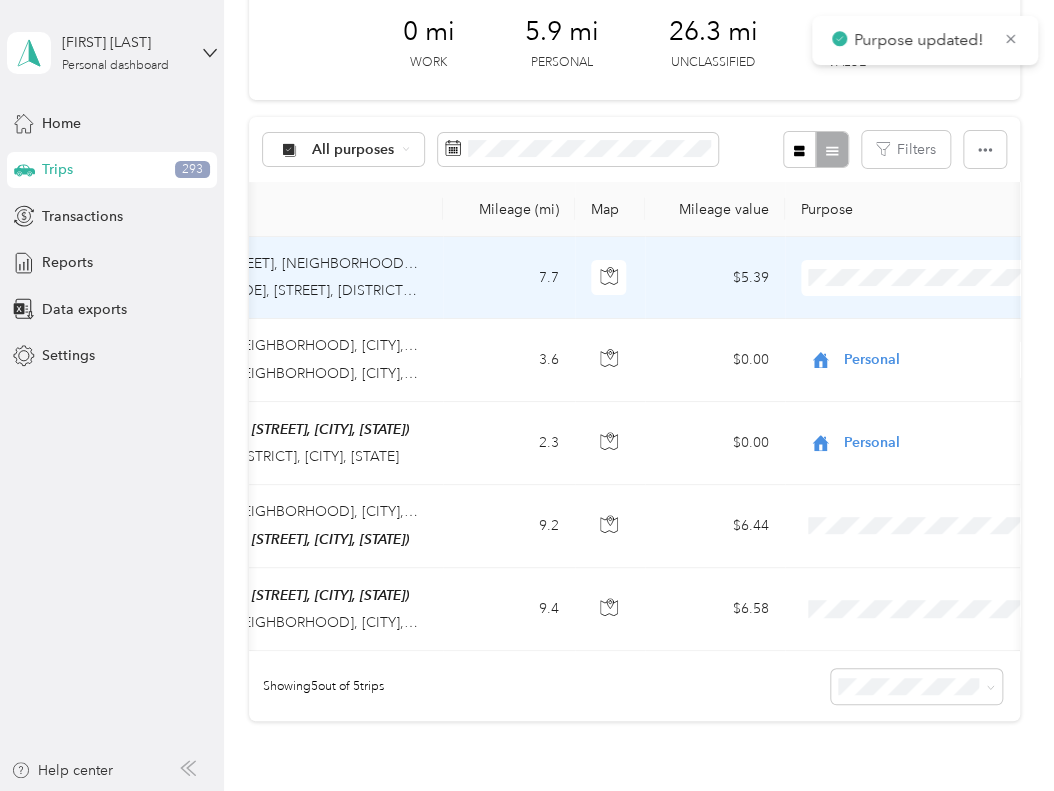 click on "Personal" at bounding box center (942, 347) 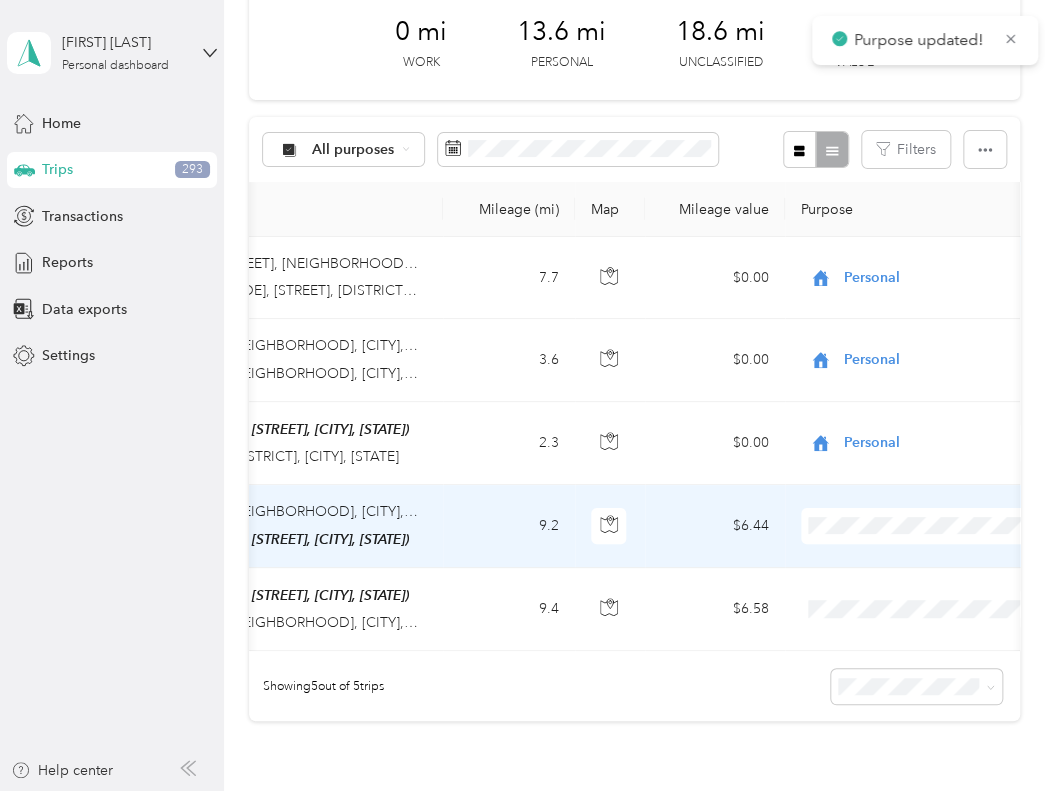 click on "Cuyahoga DD" at bounding box center [924, 560] 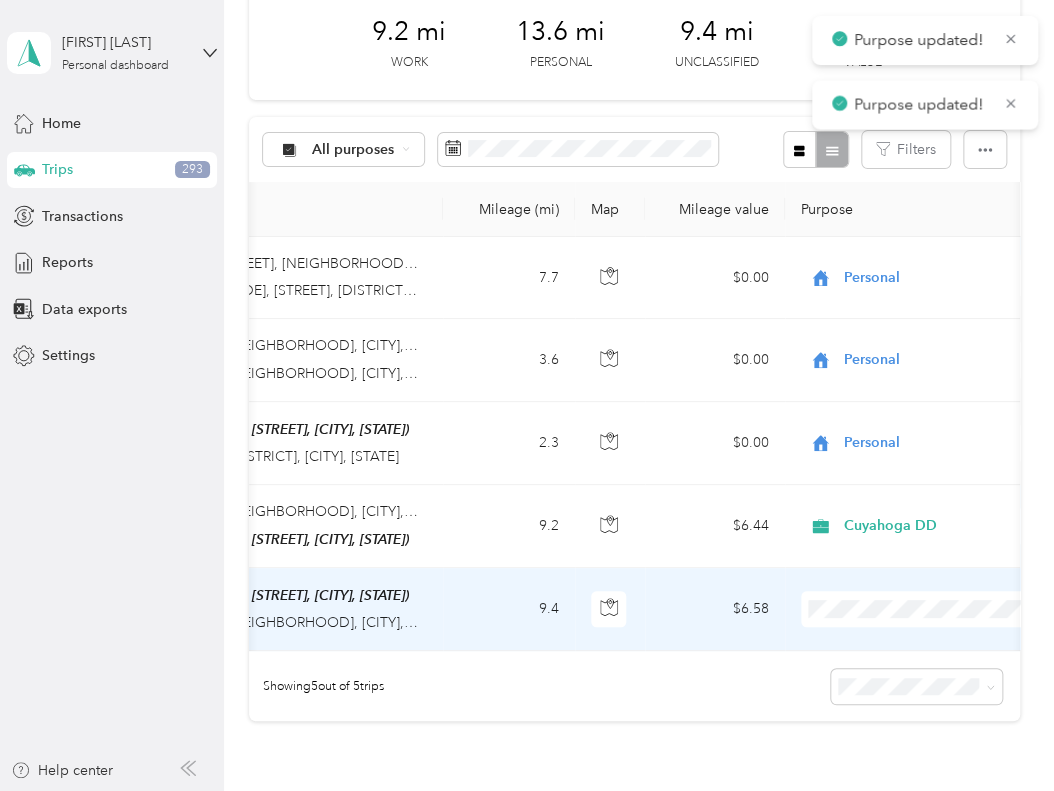 click on "Cuyahoga DD" at bounding box center (924, 637) 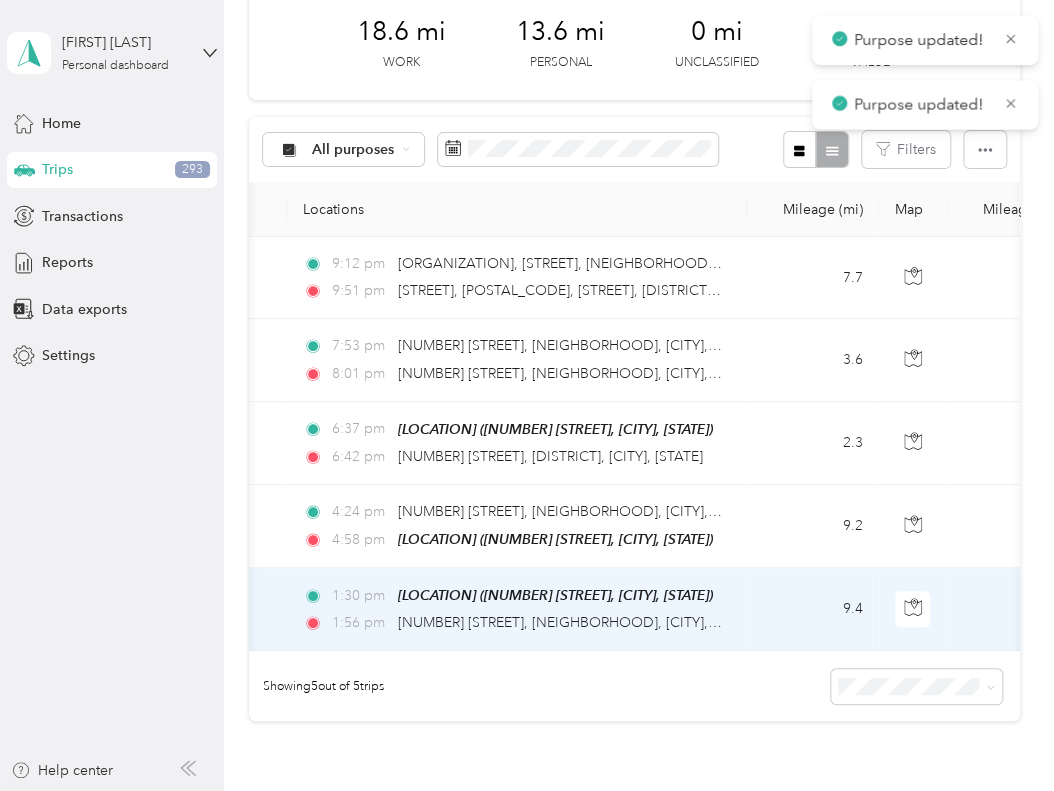 scroll, scrollTop: 0, scrollLeft: 0, axis: both 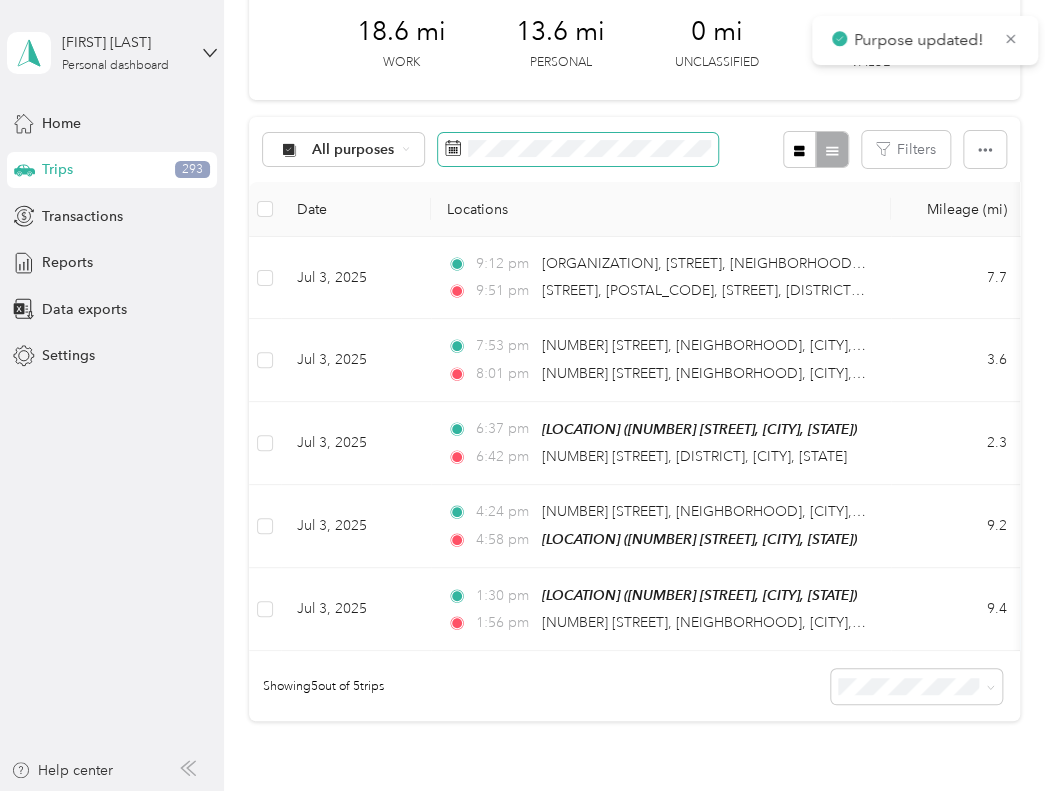 click at bounding box center [578, 150] 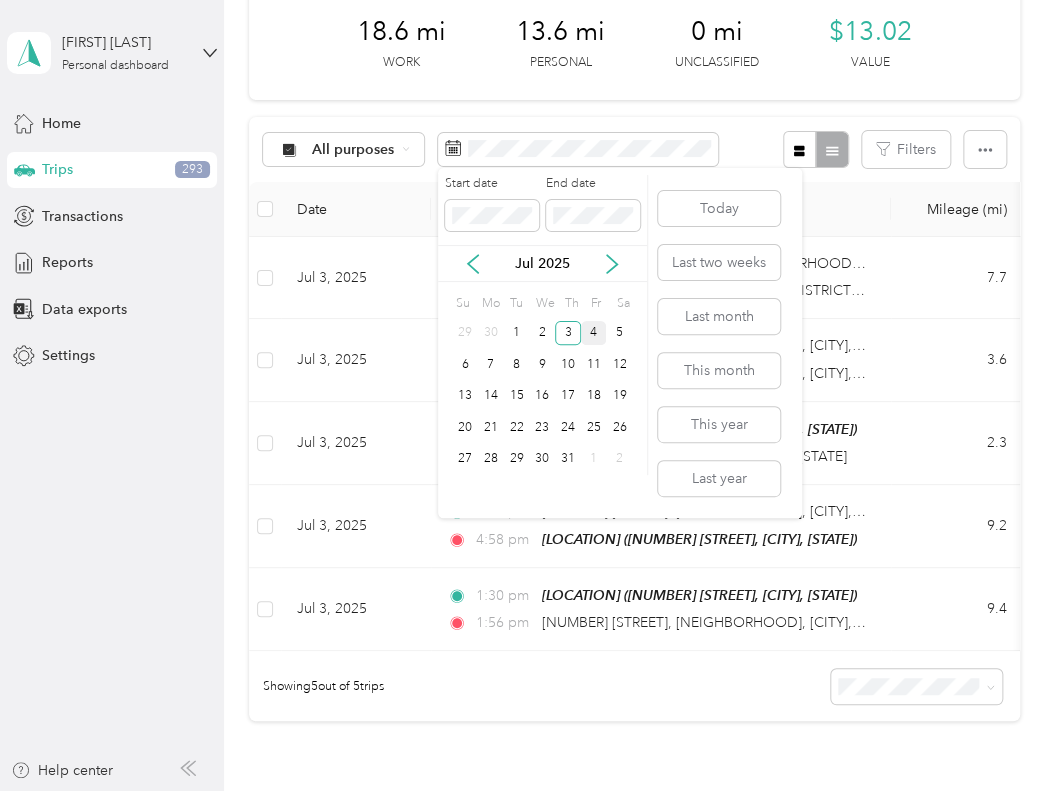click on "4" at bounding box center [594, 333] 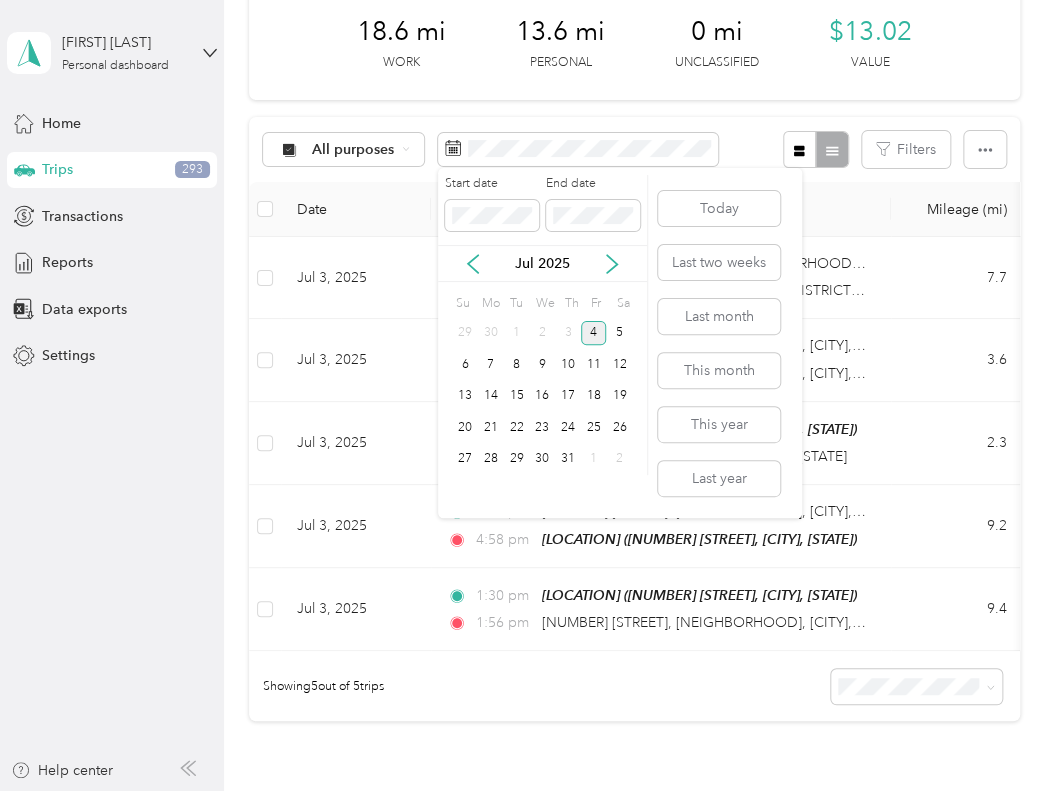 click on "4" at bounding box center (594, 333) 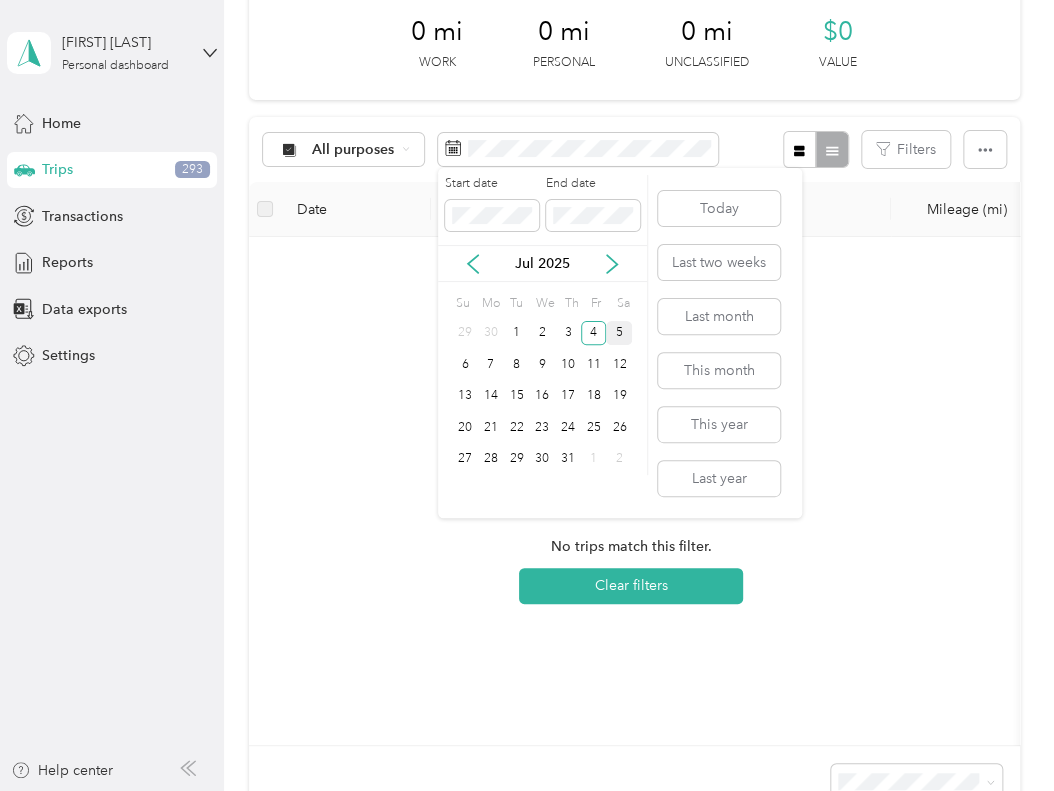 click on "5" at bounding box center (619, 333) 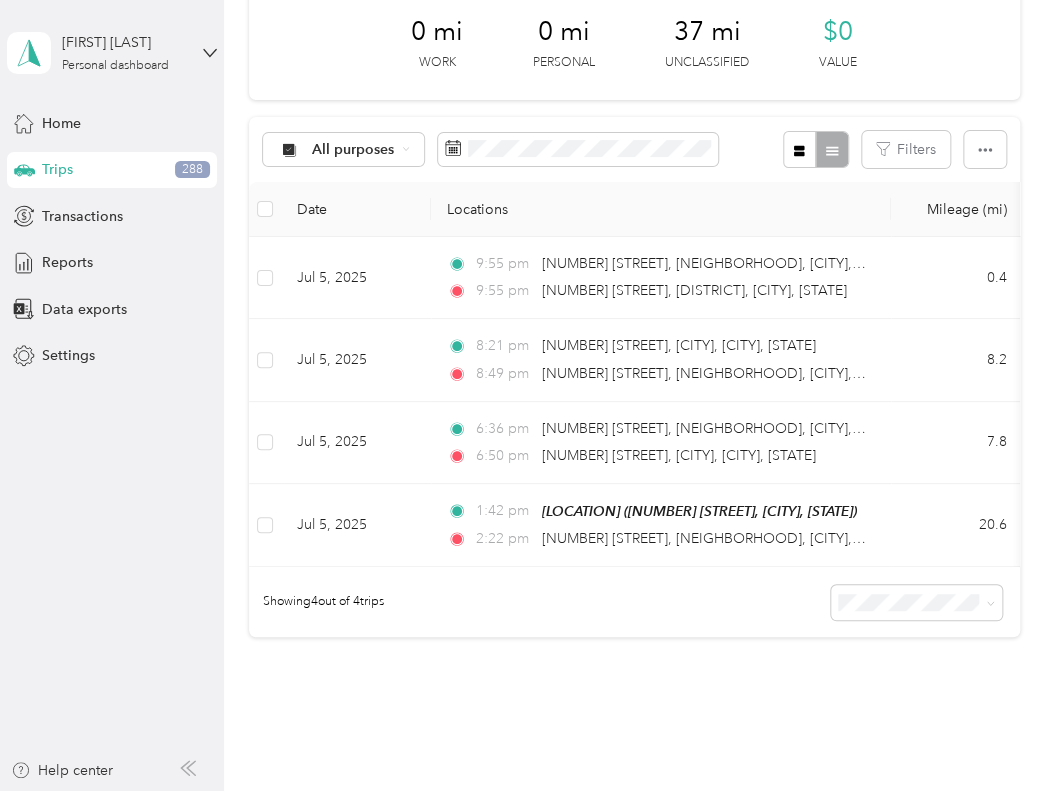 click on "0   mi Work 0   mi Personal 37   mi Unclassified $0 Value All purposes Filters Date Locations Mileage (mi) Map Mileage value Purpose Track Method Report                     Jul 5, 2025 9:55 pm [NUMBER] [STREET], [CITY], [STATE] 9:55 pm [NUMBER] [STREET], [CITY], [STATE] 0.4 $0.28 GPS -- Jul 5, 2025 8:21 pm [NUMBER] [STREET], [CITY], [STATE] 8:49 pm [NUMBER] [STREET], [CITY], [STATE] 8.2 $5.74 GPS -- Jul 5, 2025 6:36 pm [NUMBER] [STREET], [CITY], [STATE] 6:50 pm [NUMBER] [STREET], [CITY], [STATE] 7.8 $5.46 GPS -- Jul 5, 2025 1:42 pm Home ([NUMBER] [STREET], [CITY], [STATE]) 2:22 pm [NUMBER] [STREET], [CITY], [STATE] 20.6 $14.42 GPS -- Showing  4  out of   4  trips" at bounding box center [634, 313] 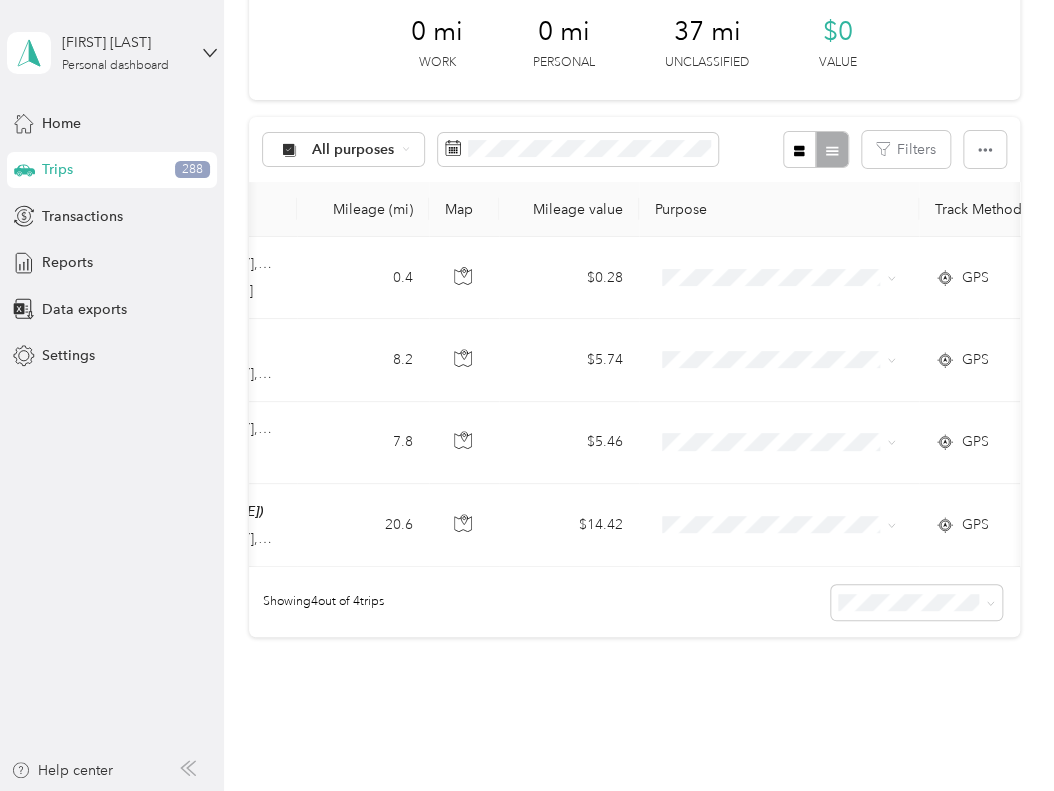 scroll, scrollTop: 0, scrollLeft: 600, axis: horizontal 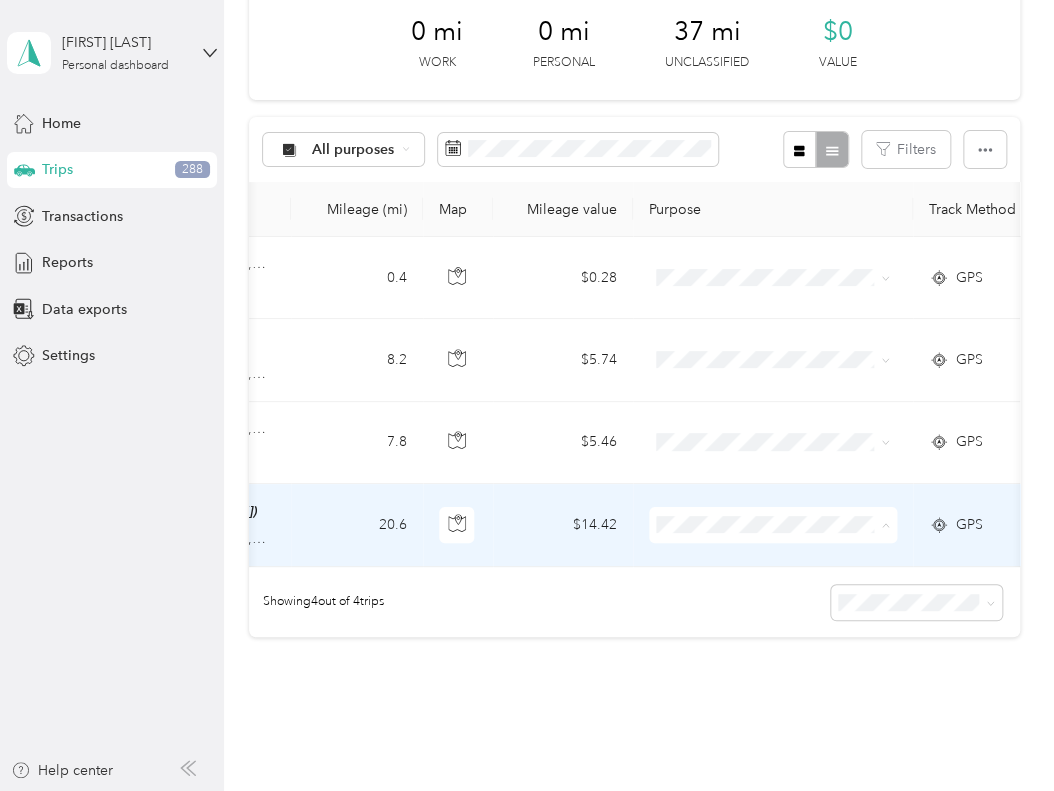click on "Personal" at bounding box center (791, 595) 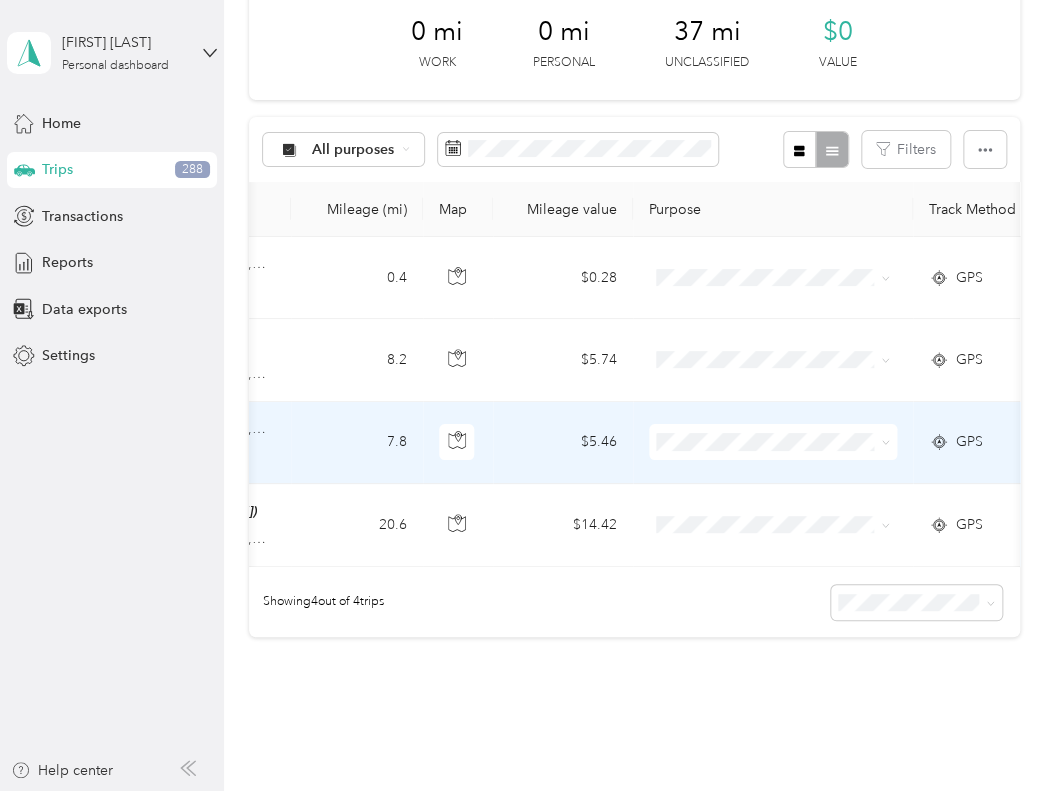 click at bounding box center [773, 442] 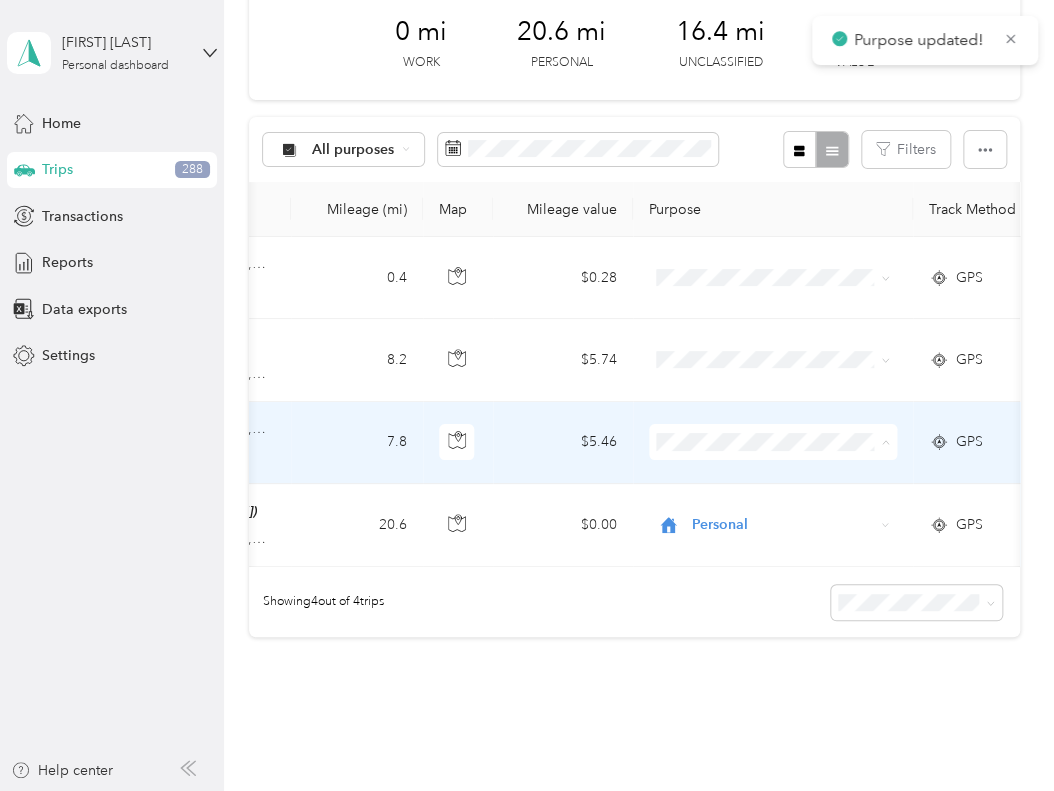 click on "Purpose updated! [FIRST] [LAST] Personal dashboard Home Trips 288 Transactions Reports Data exports Settings   Help center Trips New trip 0   mi Work 20.6   mi Personal 16.4   mi Unclassified $0 Value All purposes Filters Date Locations Mileage (mi) Map Mileage value Purpose Track Method Report                     Jul 5, 2025 9:55 pm [NUMBER] [STREET], [CITY], [STATE] 9:55 pm [NUMBER] [STREET], [CITY], [STATE] 0.4 $0.28 GPS -- Jul 5, 2025 8:21 pm [NUMBER] [STREET], [CITY], [STATE] 8:49 pm [NUMBER] [STREET], [CITY], [STATE] 8.2 $5.74 GPS -- Jul 5, 2025 6:36 pm [NUMBER] [STREET], [CITY], [STATE] 6:50 pm [NUMBER] [STREET], [CITY], [STATE] 7.8 $5.46 GPS -- Jul 5, 2025 1:42 pm Home ([NUMBER] [STREET], [CITY], [STATE]) 2:22 pm [NUMBER] [STREET], [CITY], [STATE] 20.6 $0.00 Personal GPS -- Showing  4  out of   4  tripsCuyahoga DD Personal" at bounding box center (522, 395) 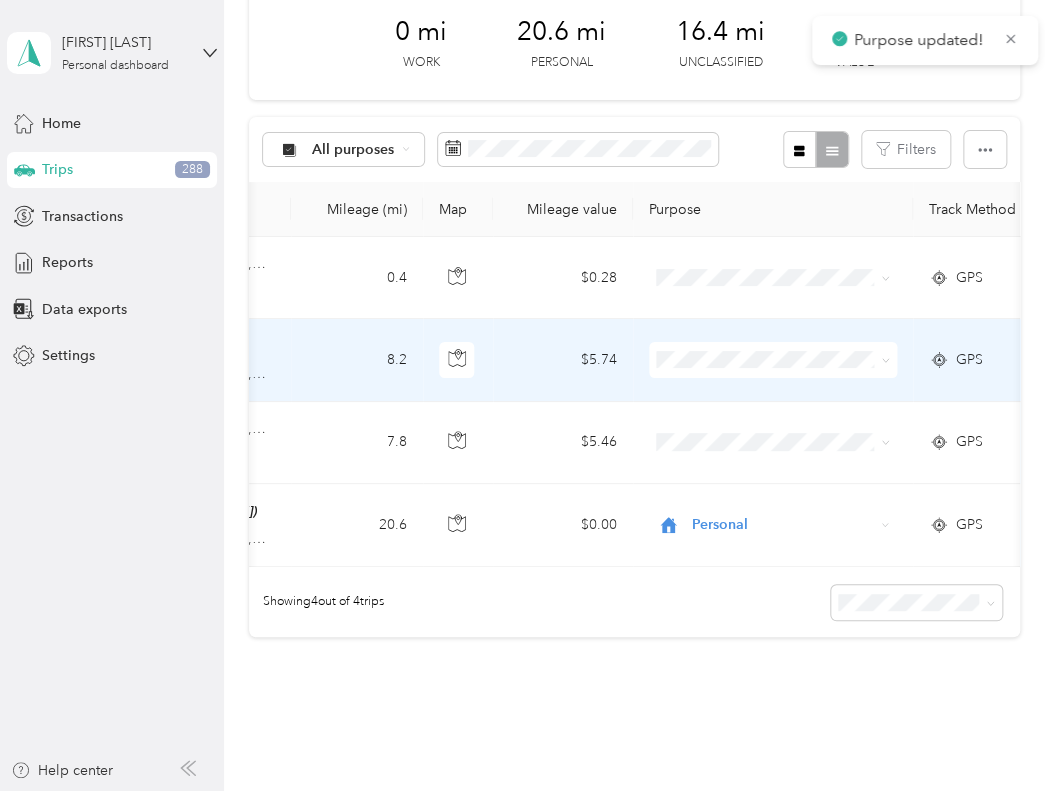 click at bounding box center [773, 360] 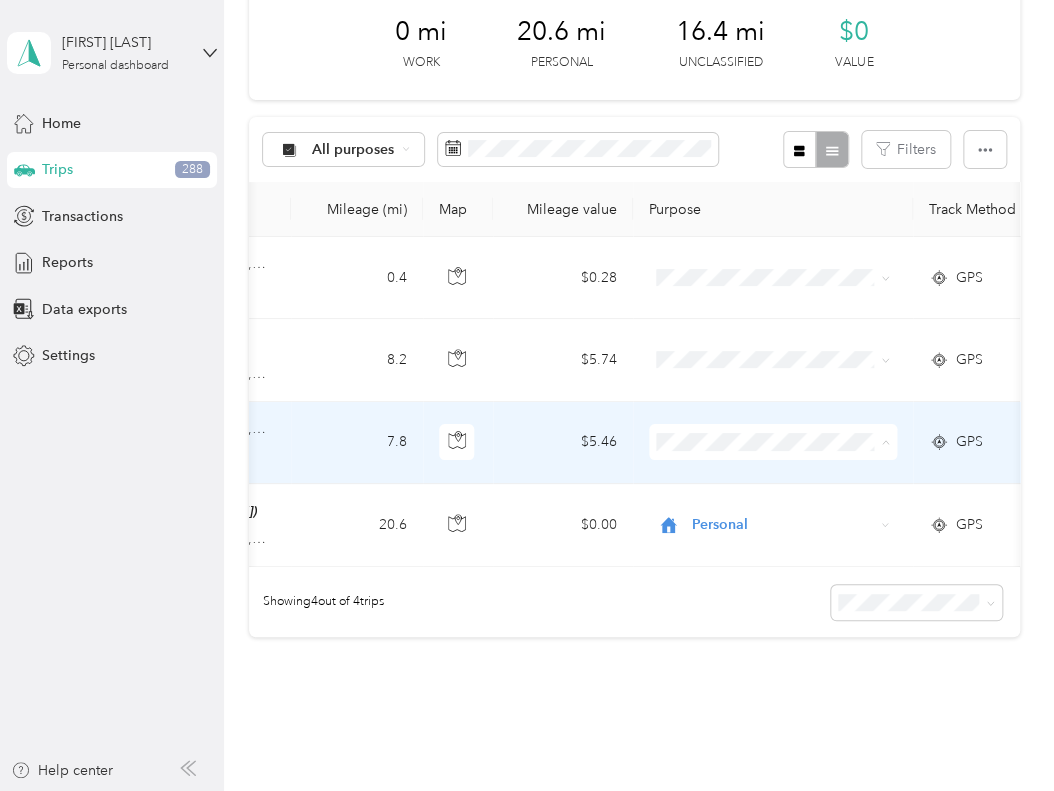 click on "Personal" at bounding box center (791, 513) 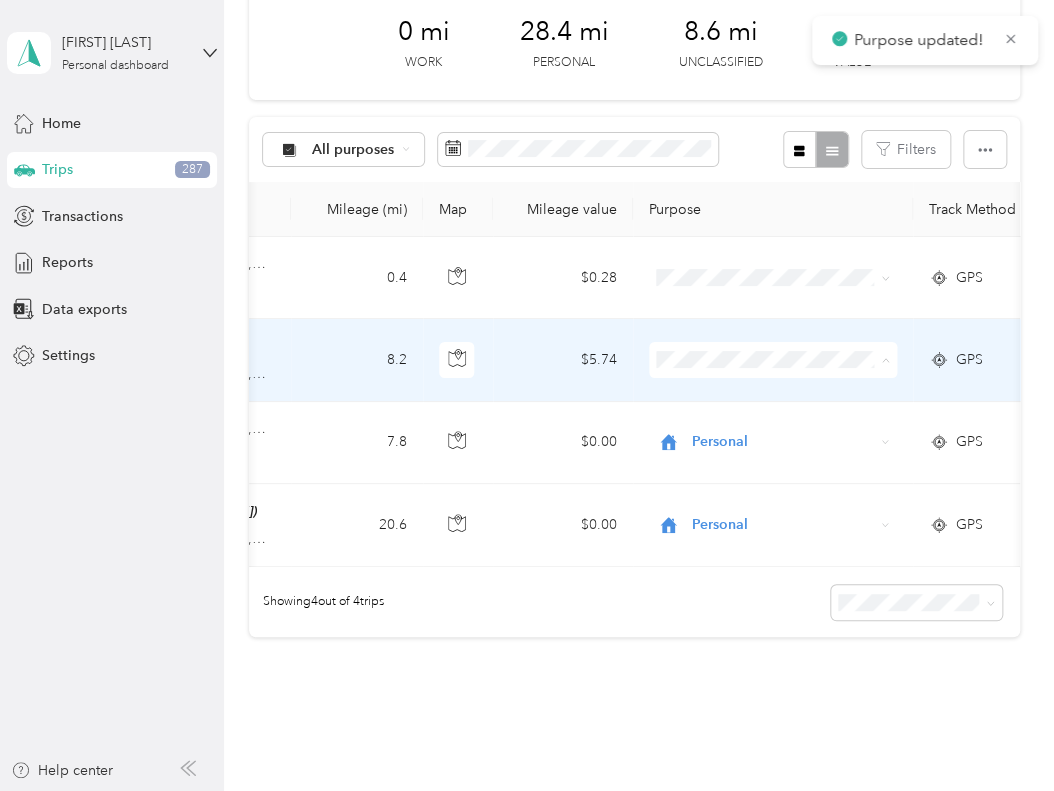 click on "Personal" at bounding box center (791, 431) 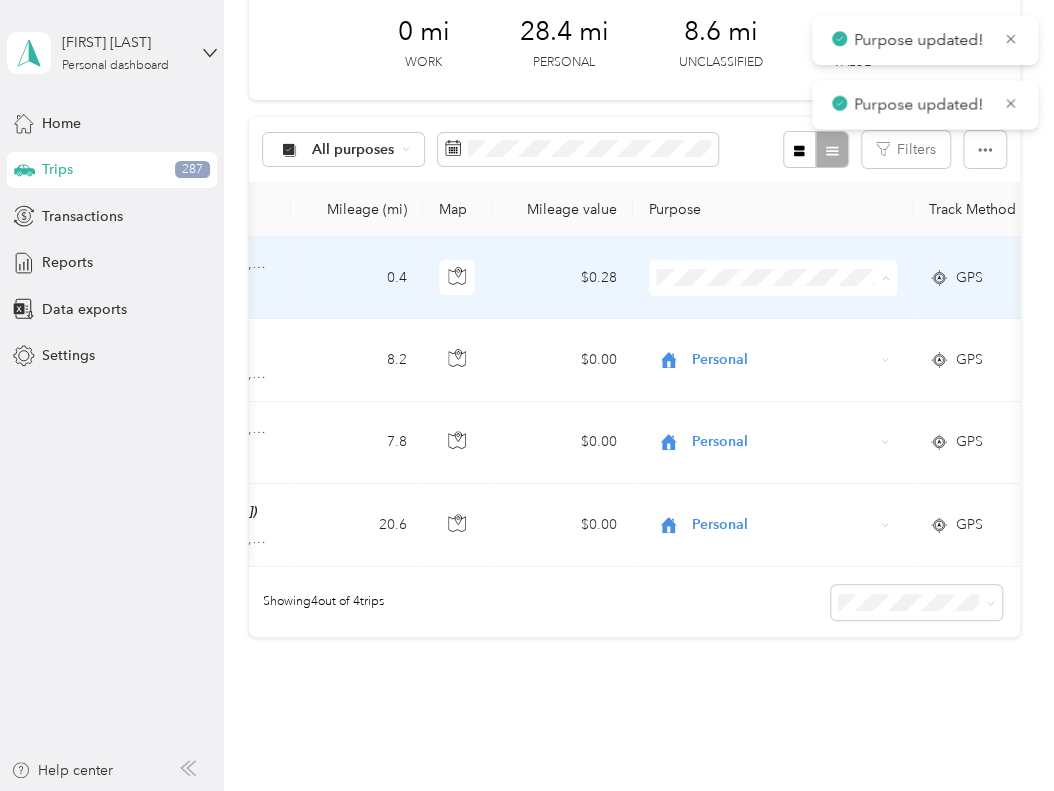 click on "Personal" at bounding box center [791, 349] 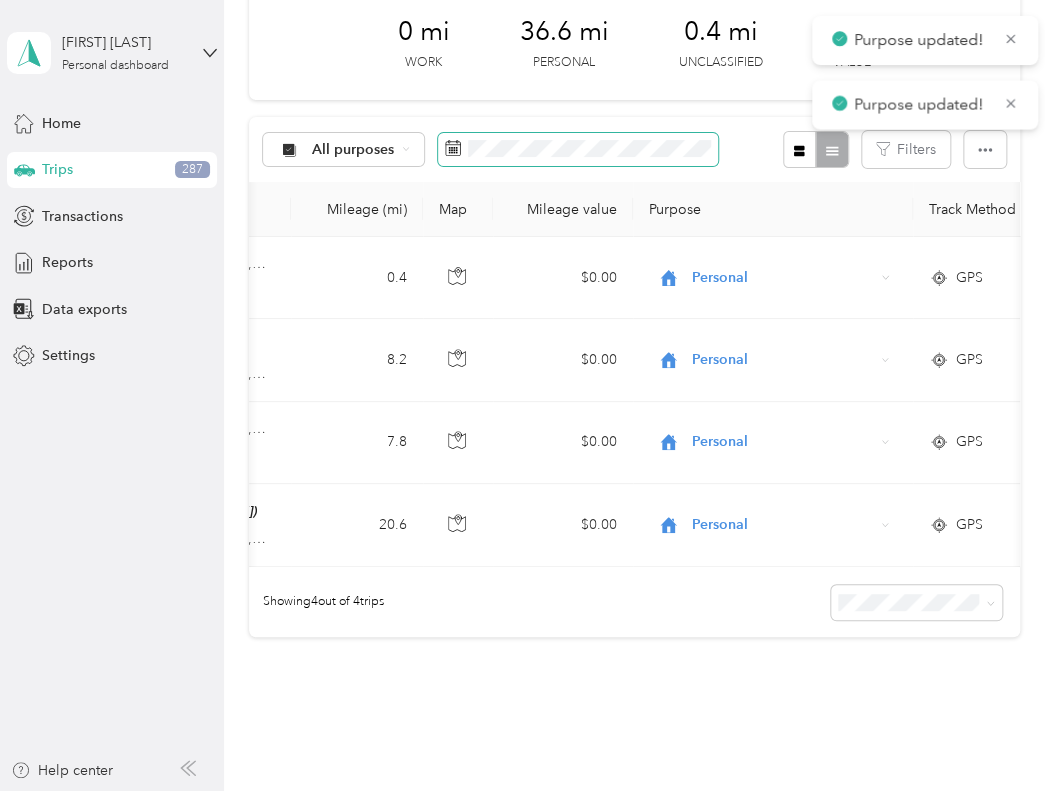 click at bounding box center (578, 150) 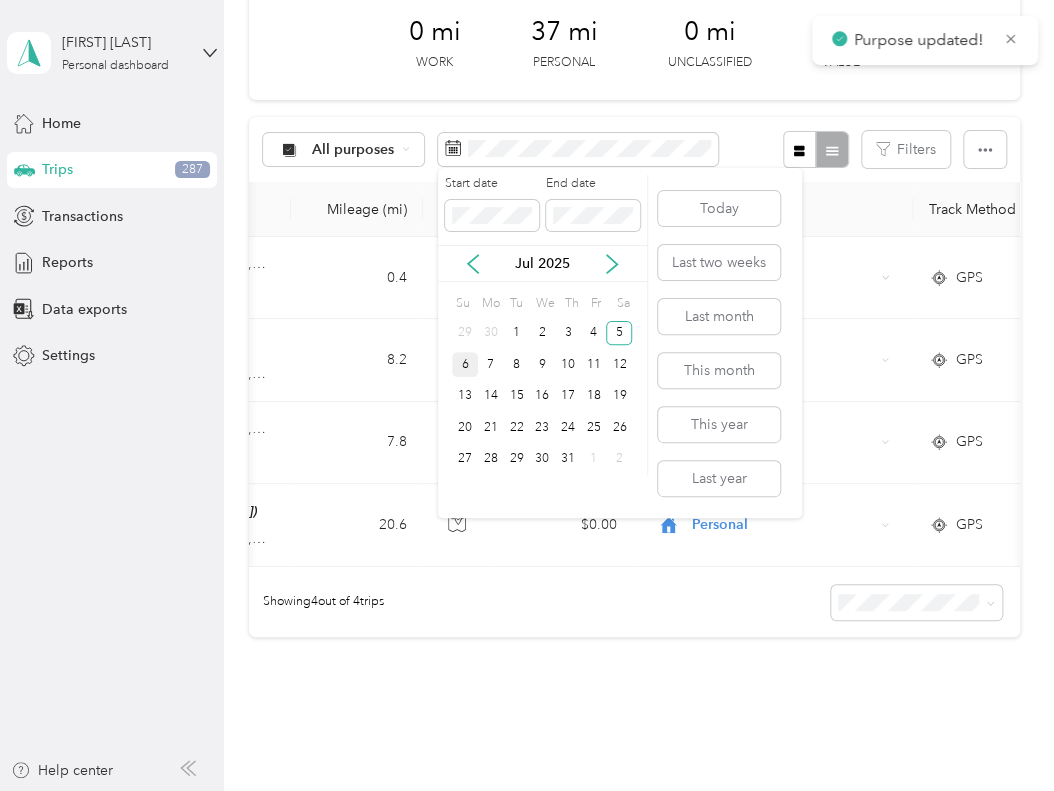 click on "6" at bounding box center (465, 364) 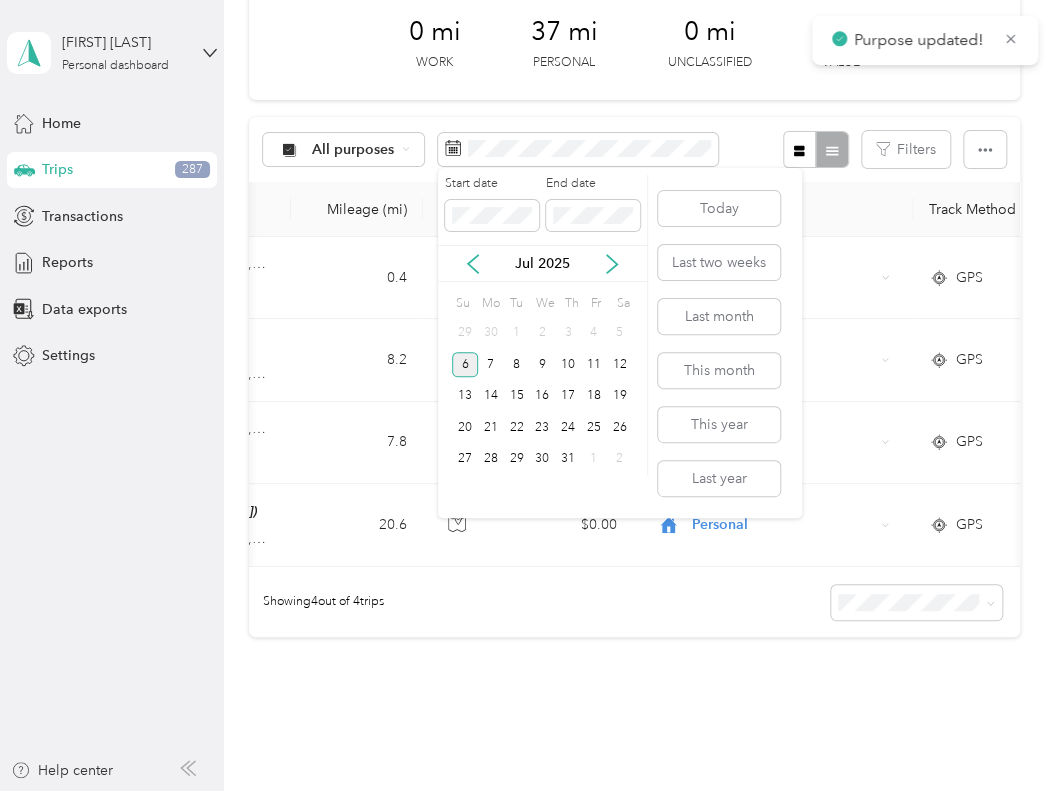 click on "6" at bounding box center (465, 364) 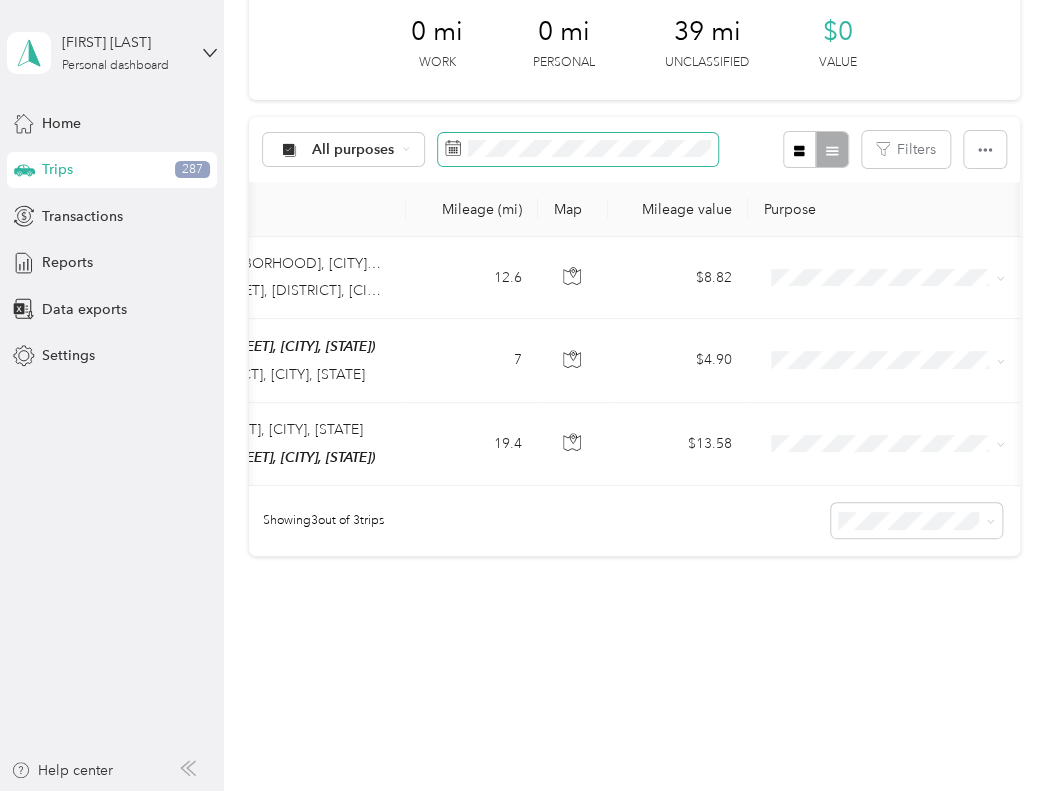 scroll, scrollTop: 0, scrollLeft: 514, axis: horizontal 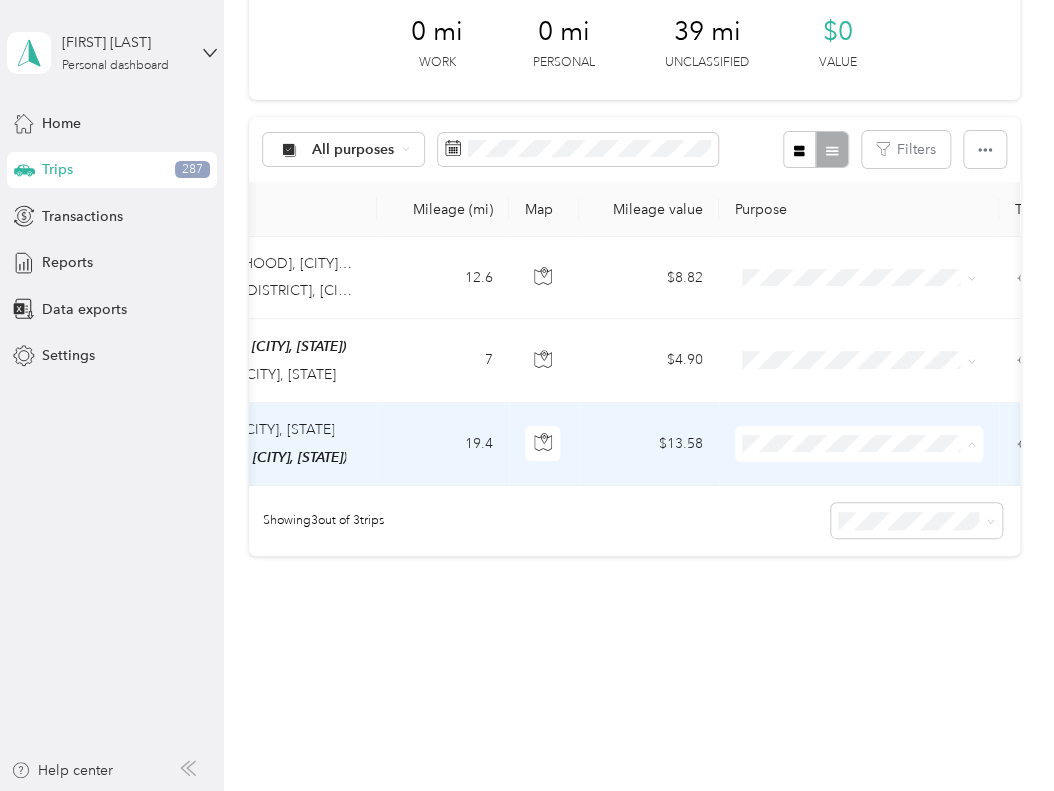 click on "Personal" at bounding box center [859, 513] 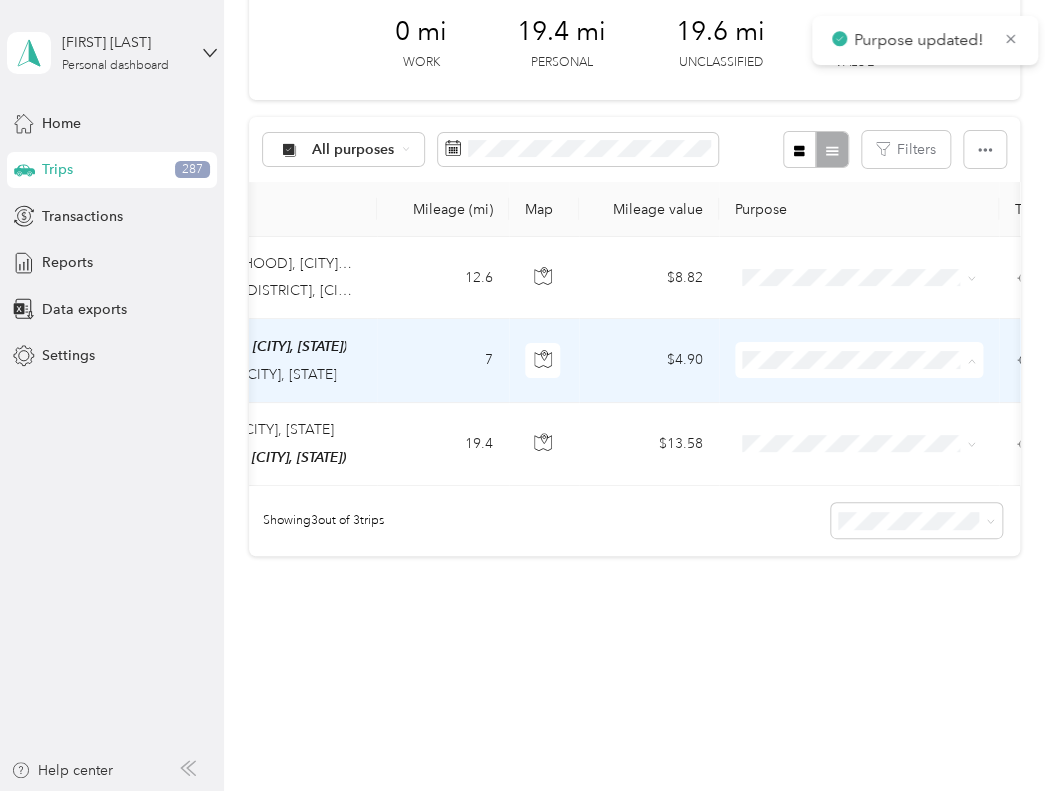click on "Personal" at bounding box center (876, 431) 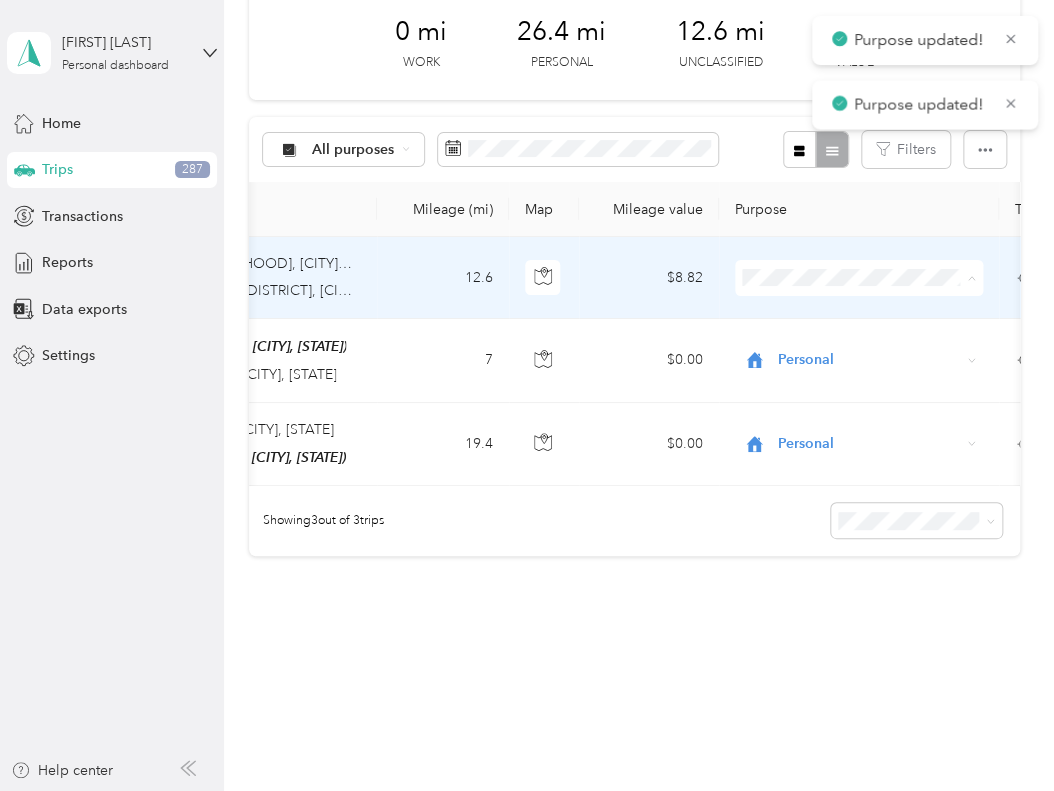 click on "Personal" at bounding box center (876, 349) 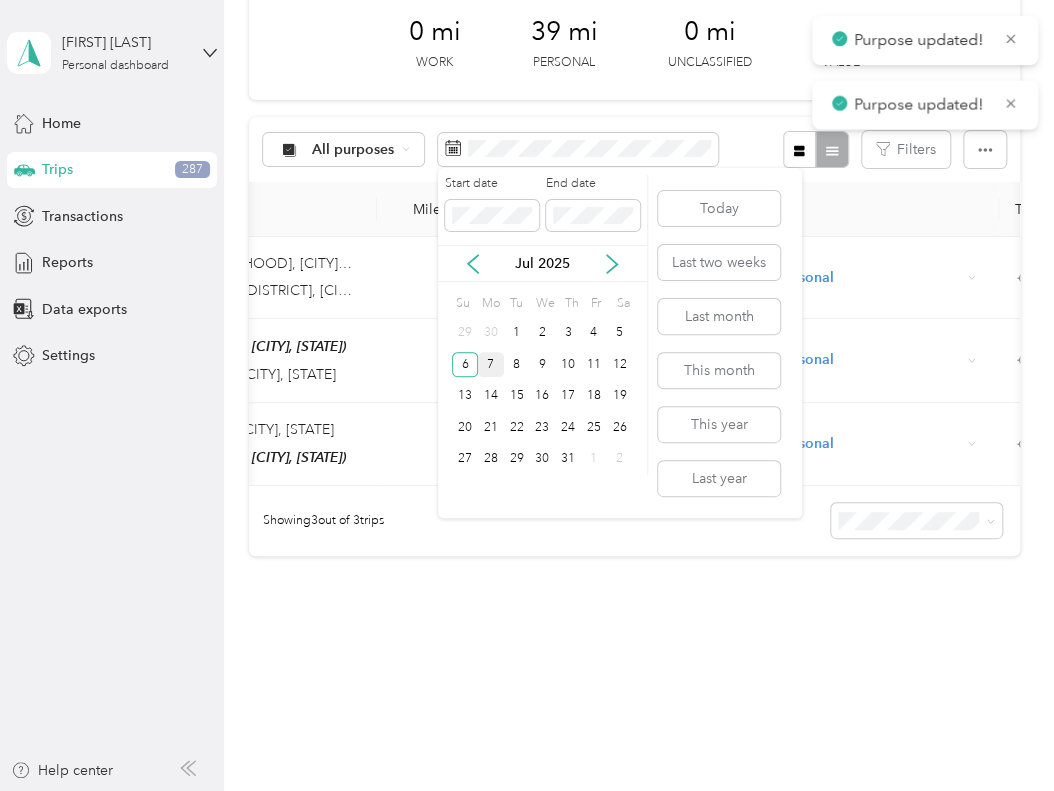 click on "7" at bounding box center (491, 364) 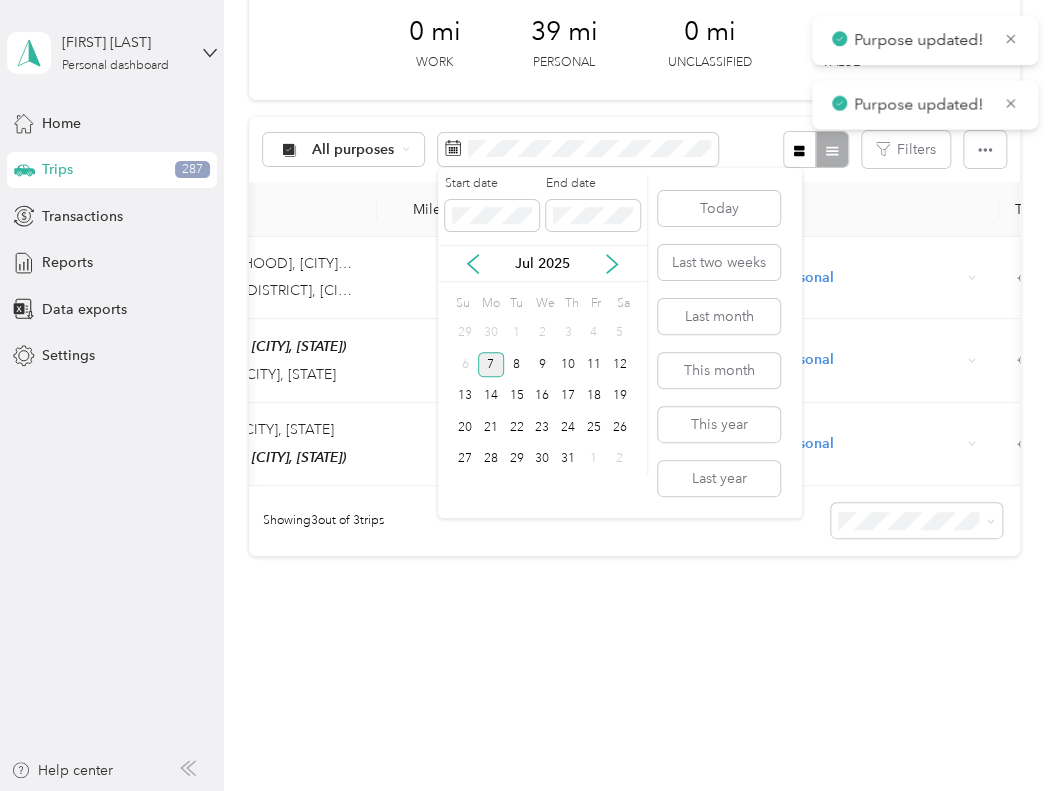 click on "7" at bounding box center (491, 364) 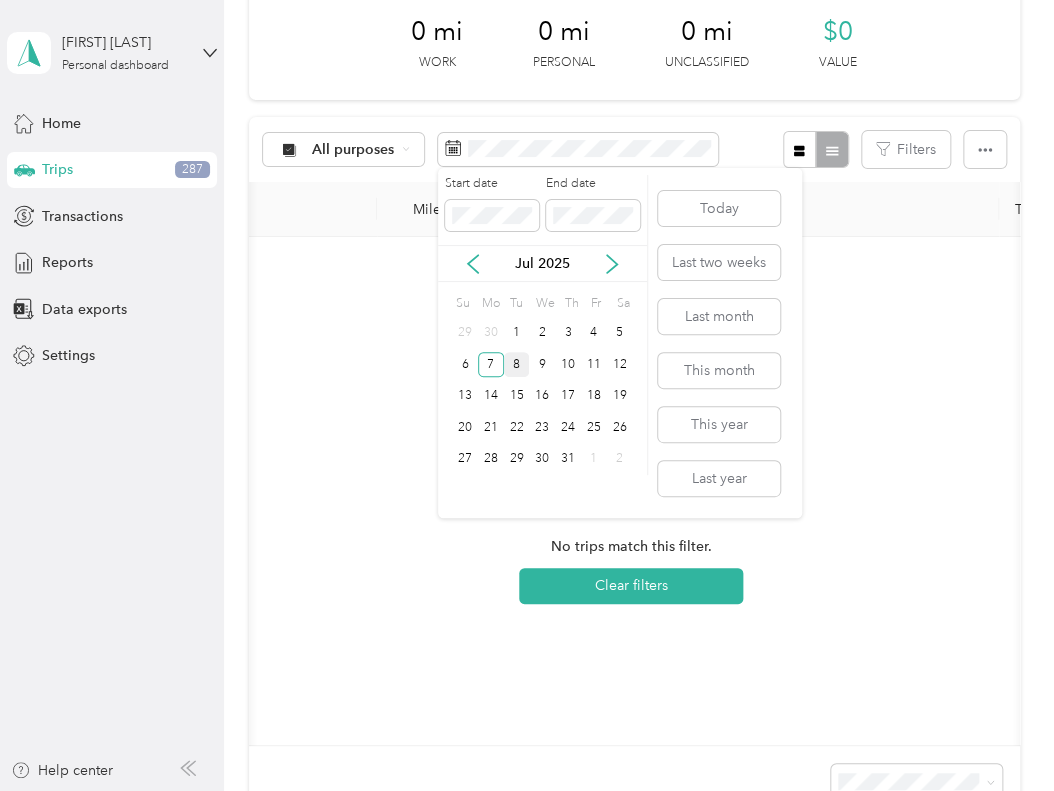 click on "8" at bounding box center (517, 364) 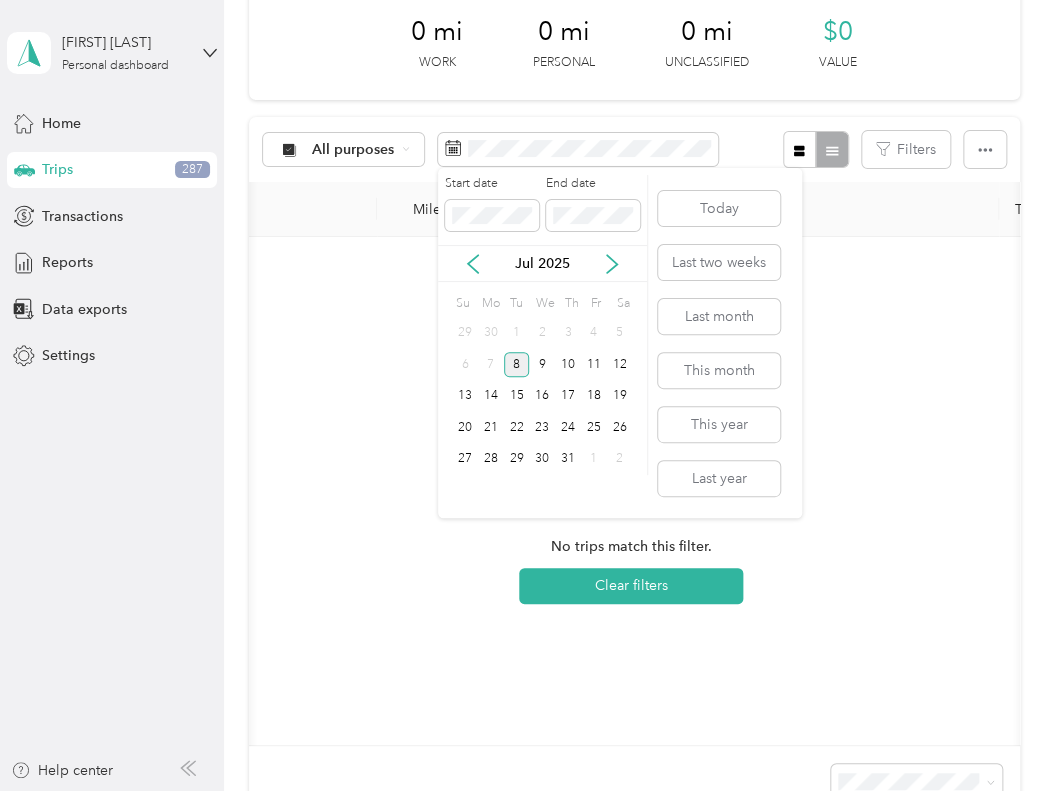 click on "8" at bounding box center [517, 364] 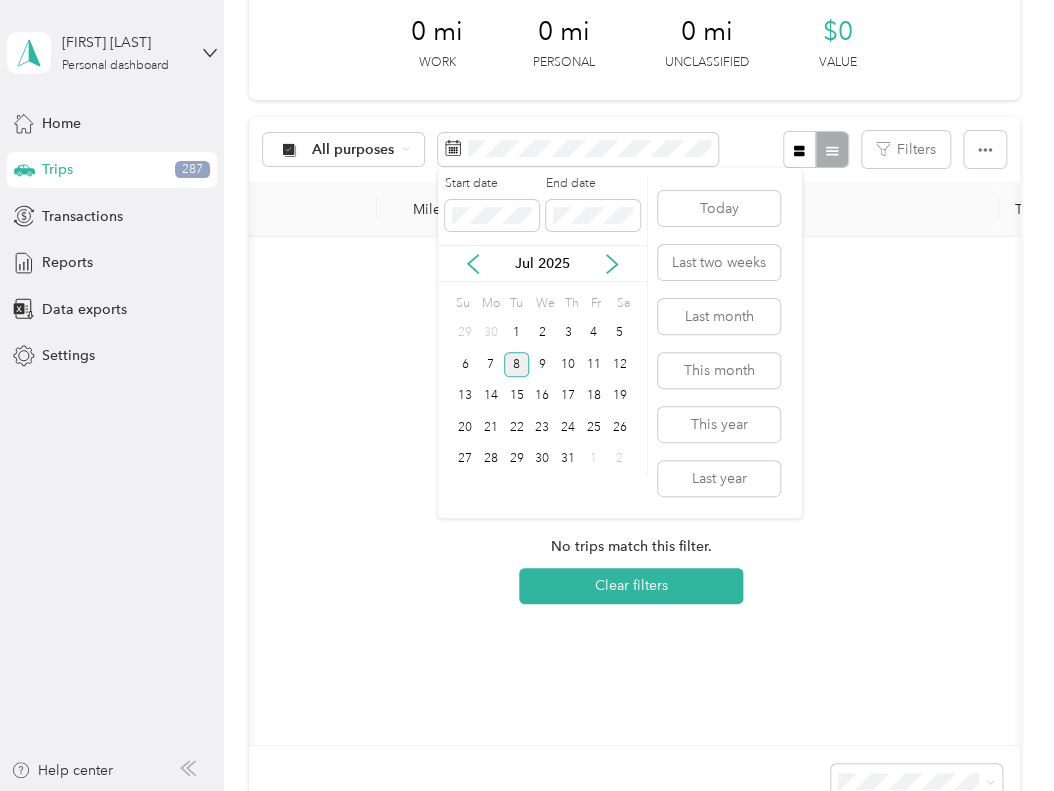 click on "8" at bounding box center [517, 364] 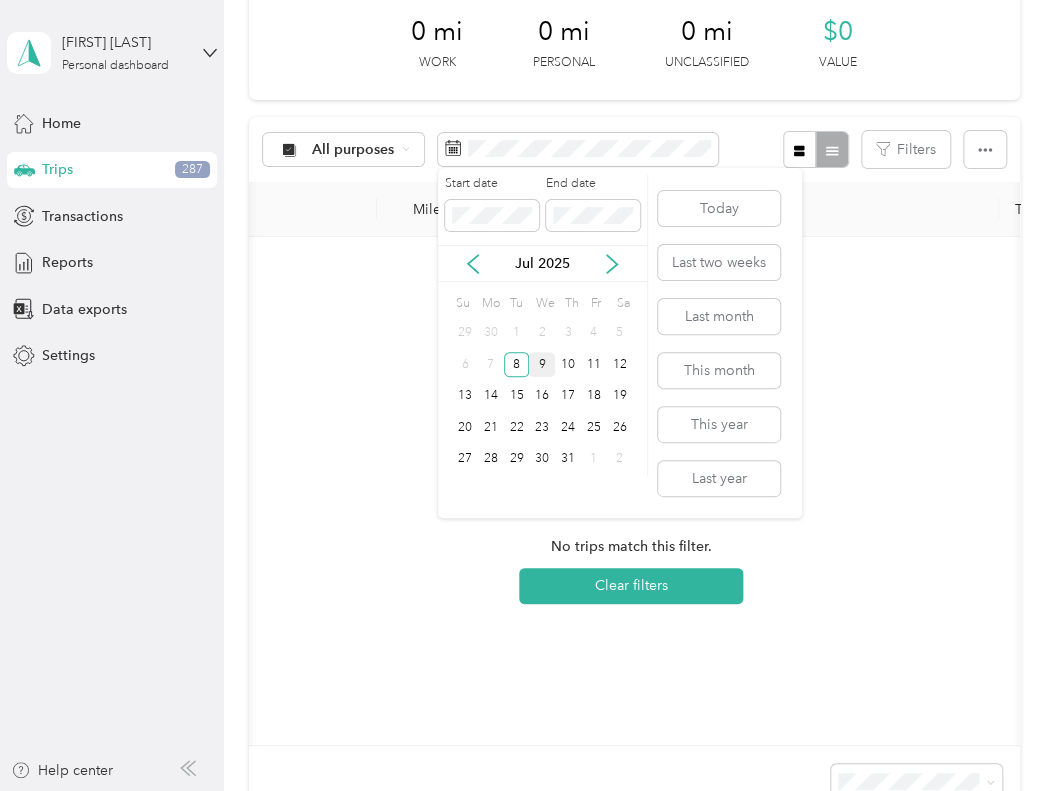 click on "9" at bounding box center (542, 364) 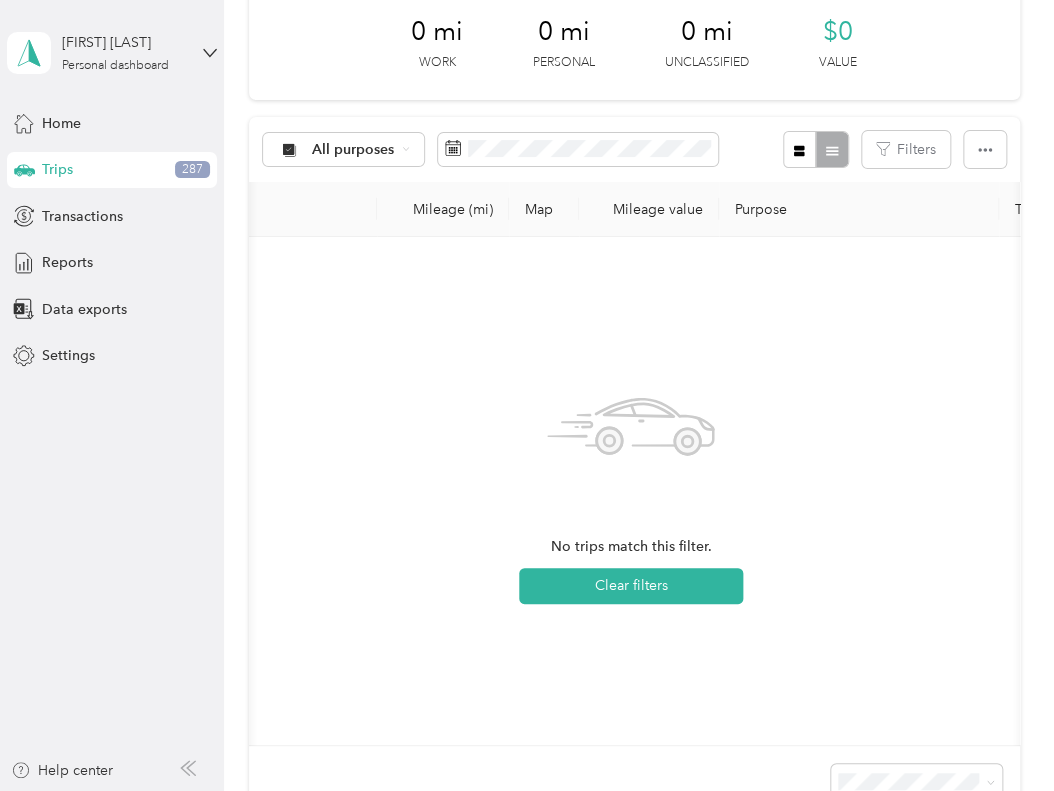 click on "9" at bounding box center [542, 364] 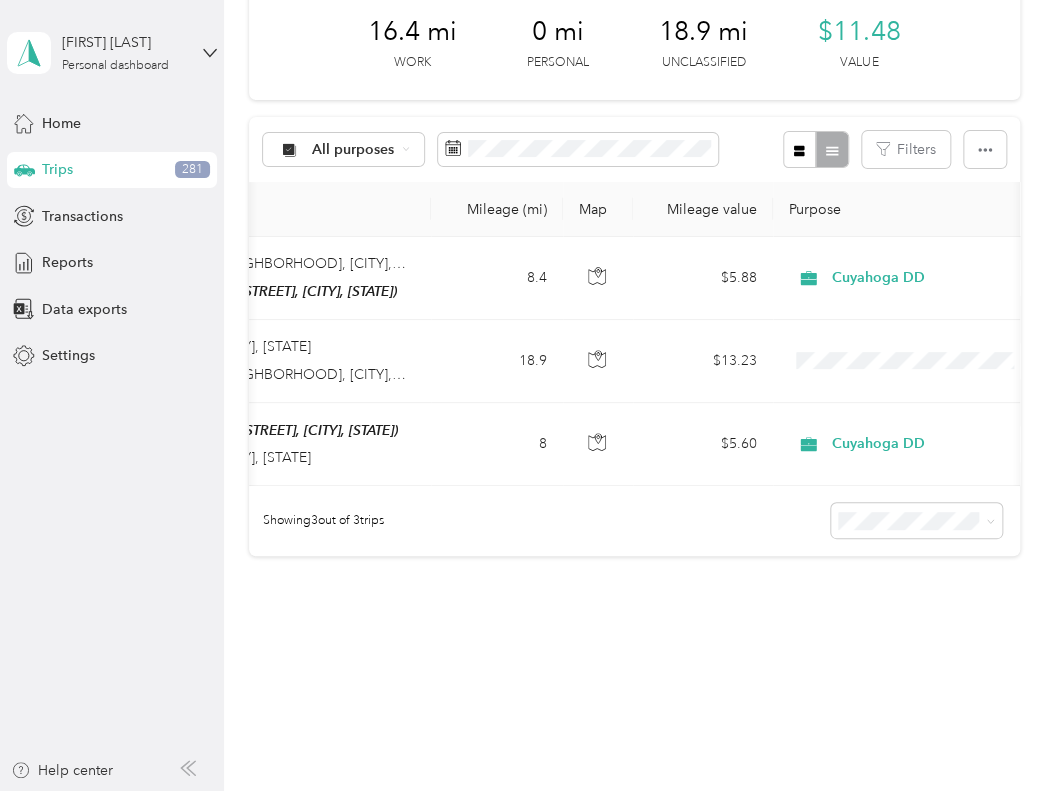 scroll, scrollTop: 0, scrollLeft: 560, axis: horizontal 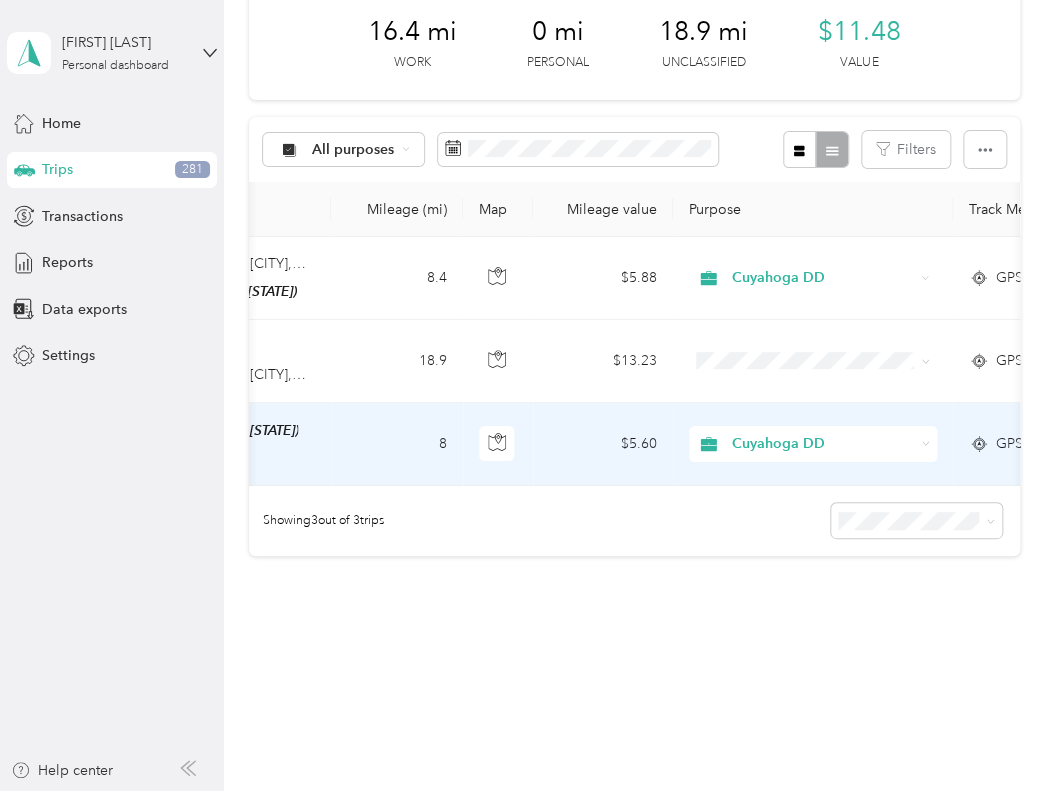 click on "Cuyahoga DD" at bounding box center (822, 444) 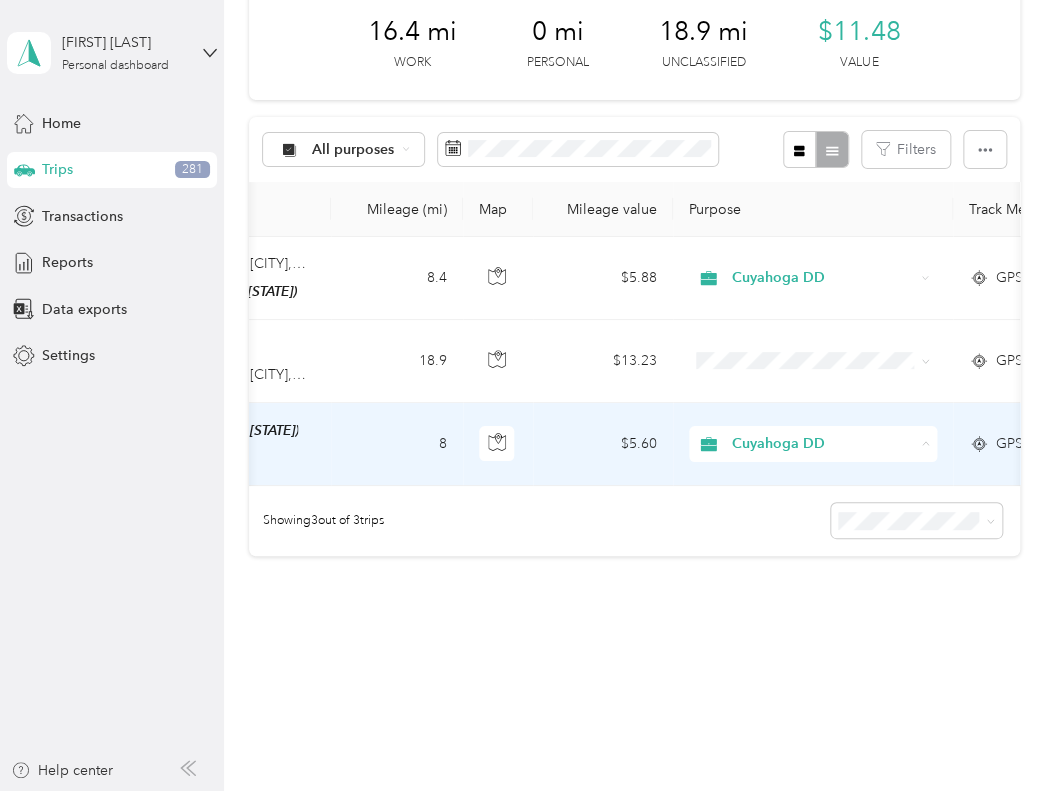 click on "Personal" at bounding box center [831, 513] 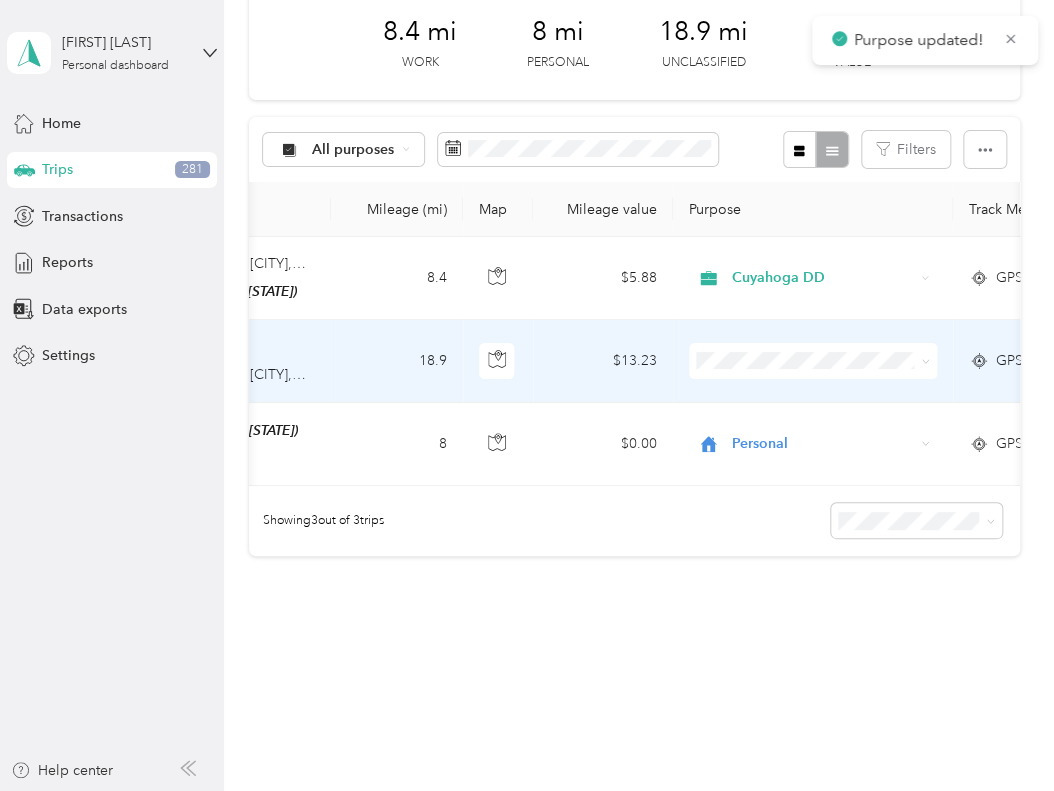 click on "Personal" at bounding box center (831, 426) 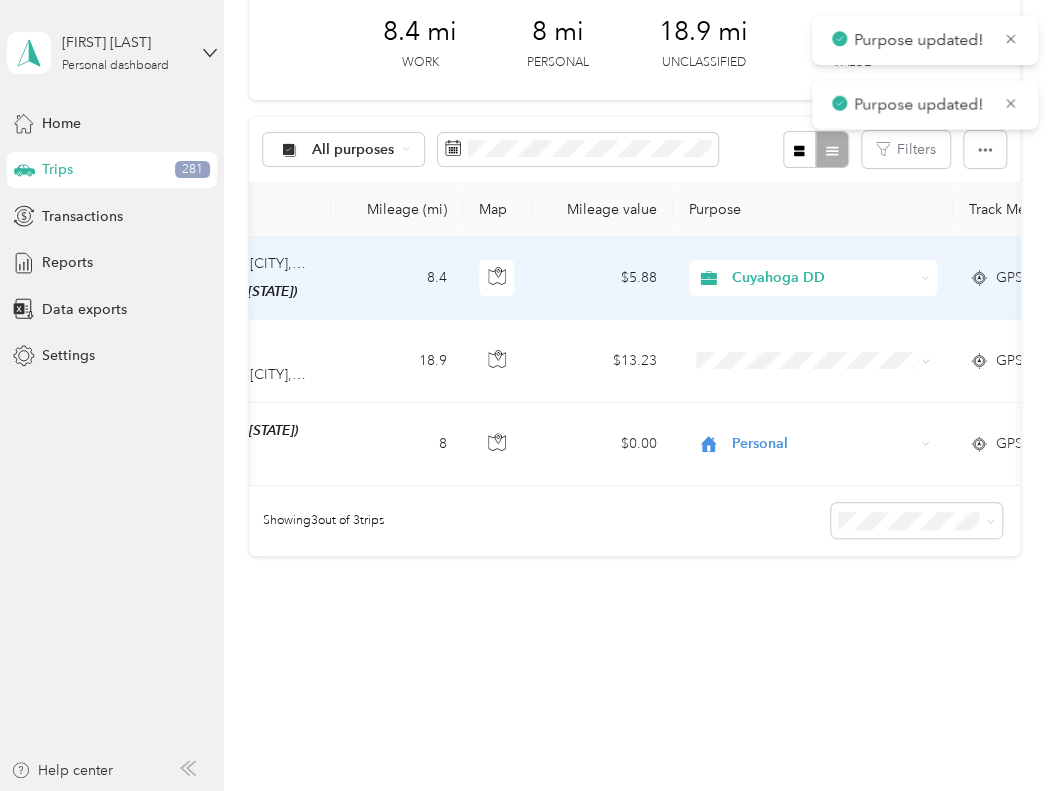click on "Cuyahoga DD" at bounding box center [822, 278] 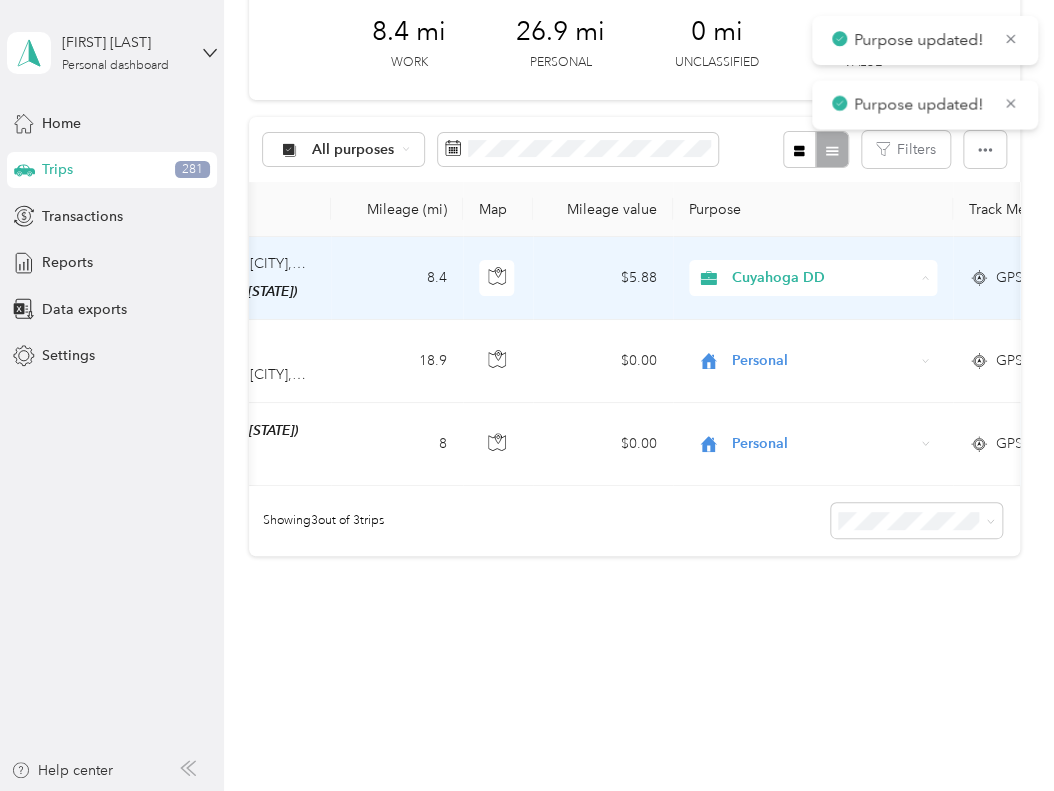 click on "Personal" at bounding box center (813, 349) 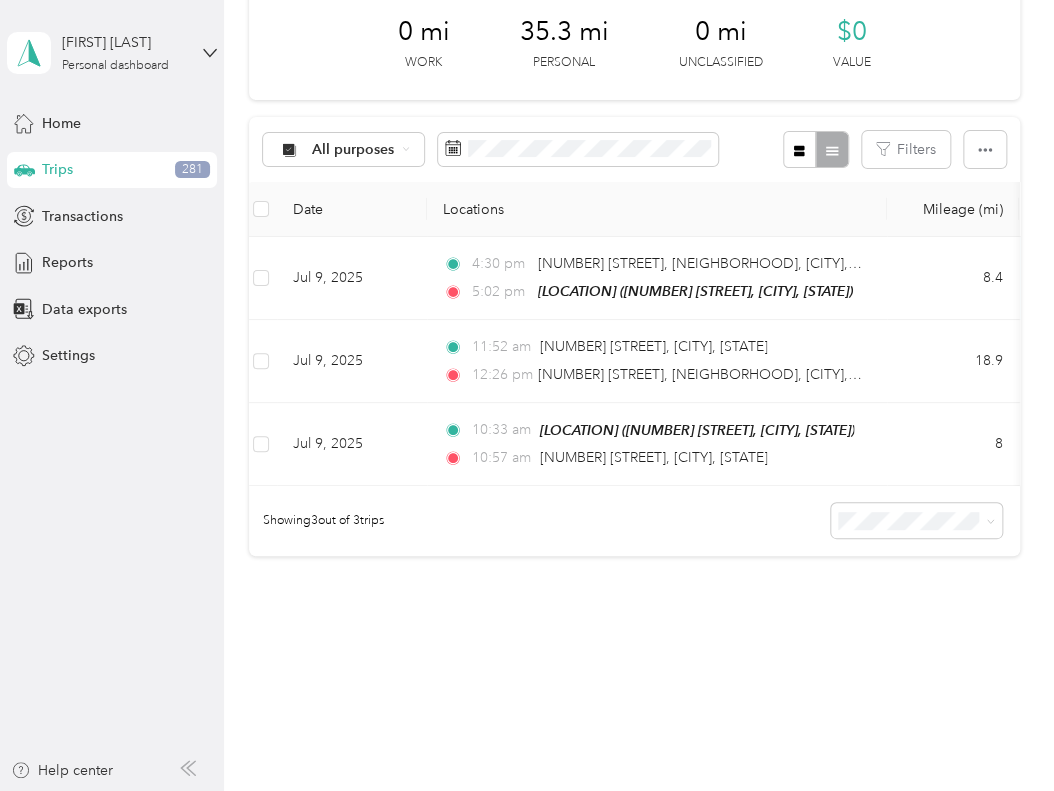 scroll, scrollTop: 0, scrollLeft: 0, axis: both 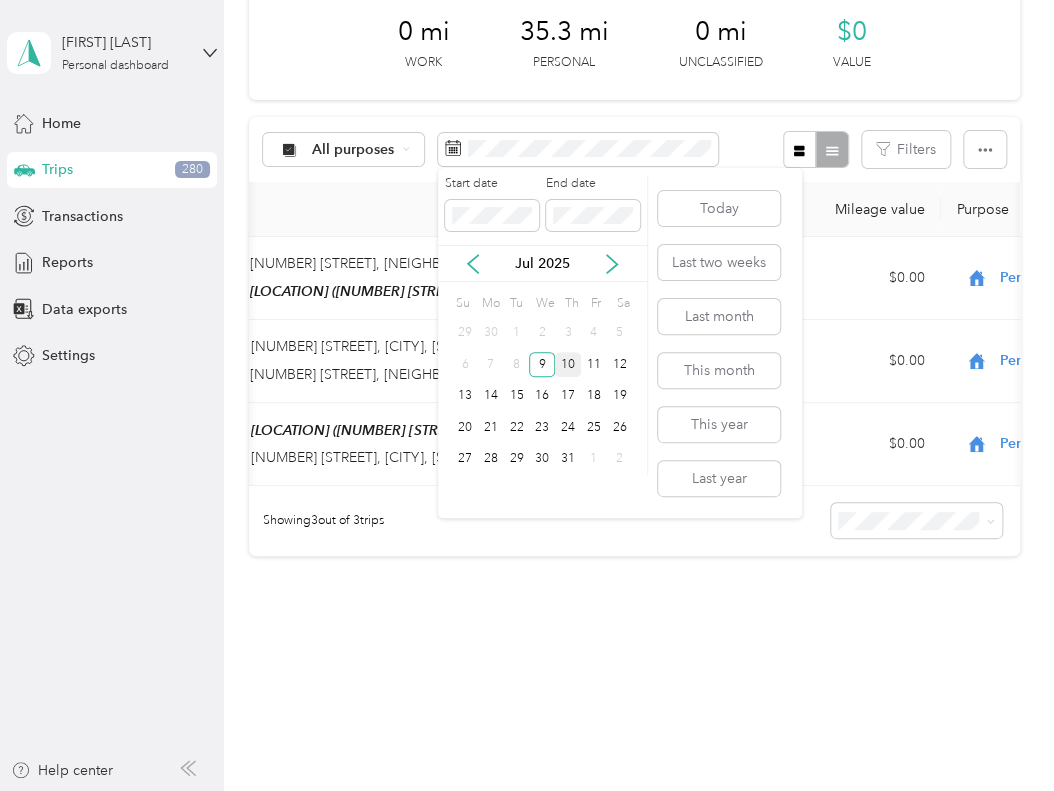 click on "10" at bounding box center [568, 364] 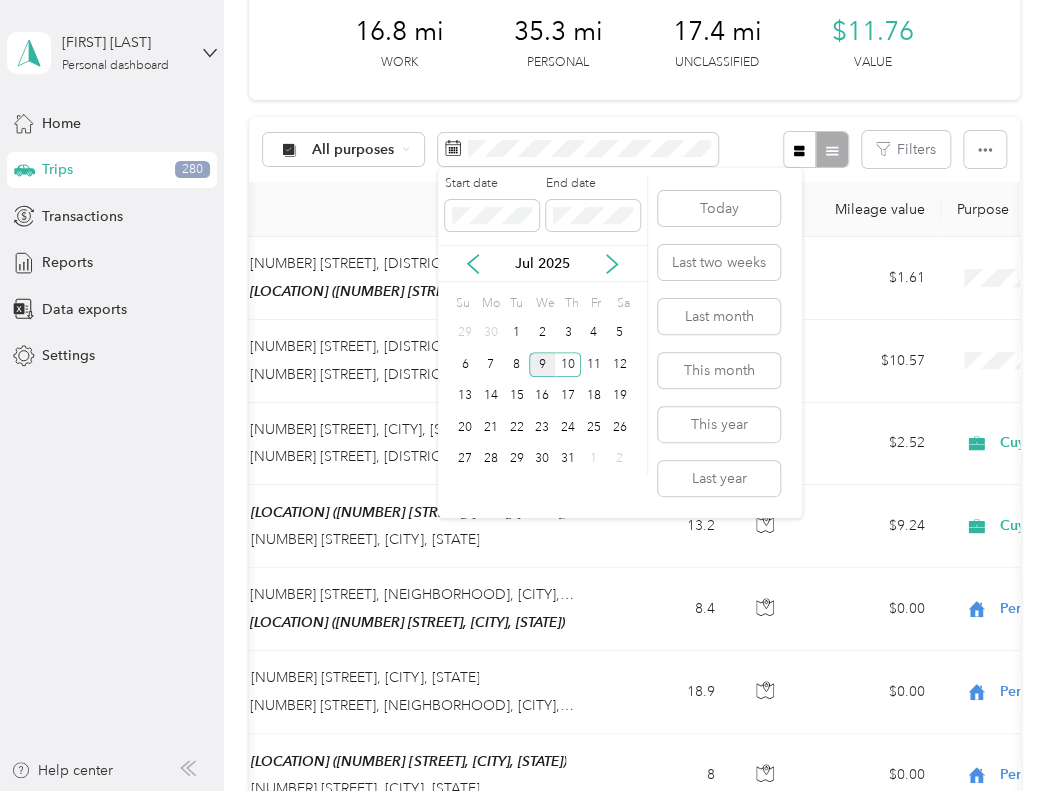 click on "9" at bounding box center [542, 364] 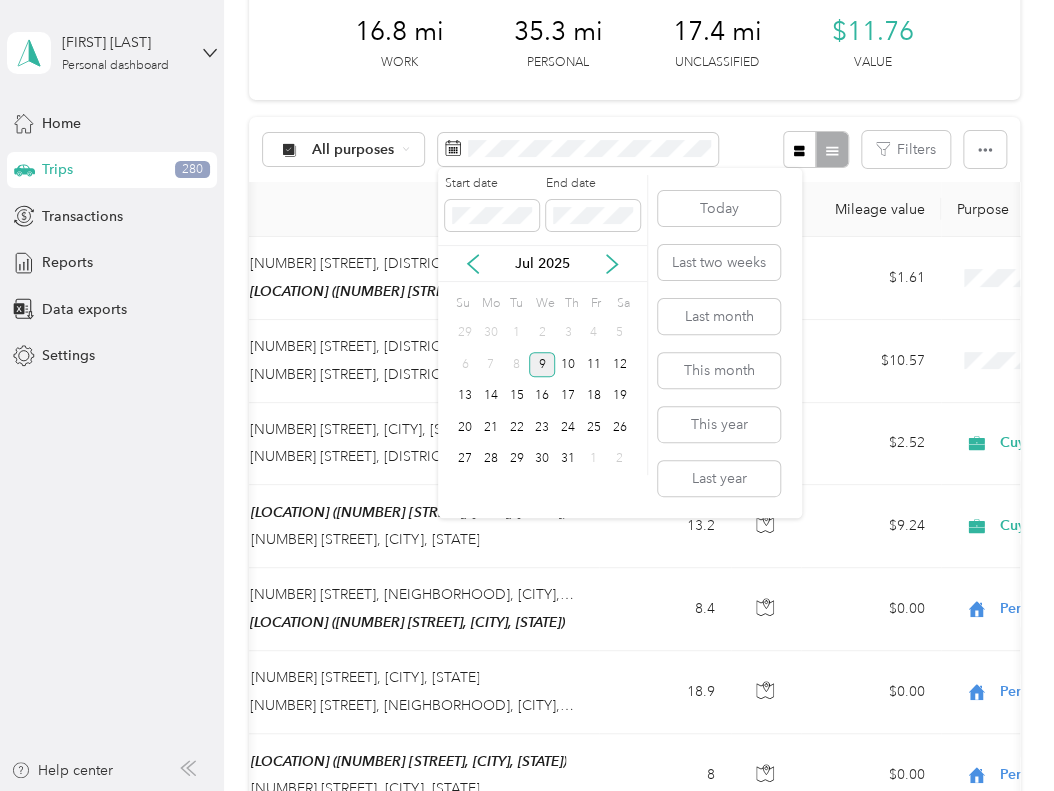 click on "9" at bounding box center (542, 364) 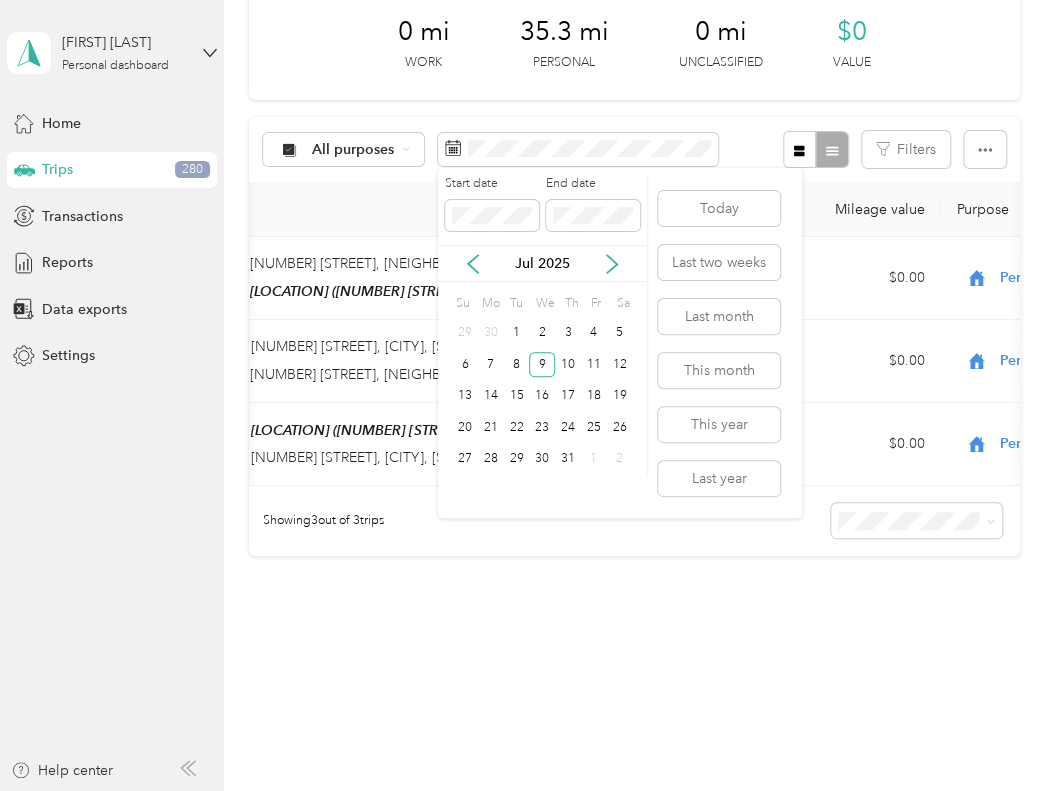 click on "8" at bounding box center (517, 365) 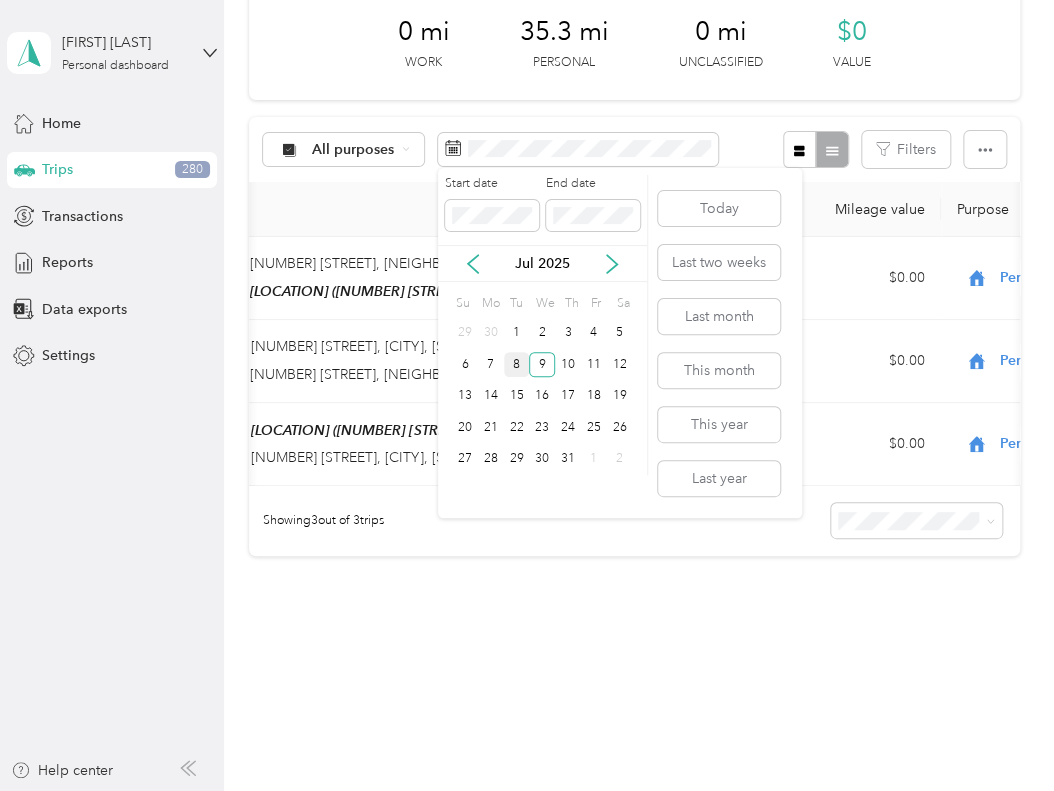 click on "8" at bounding box center [517, 364] 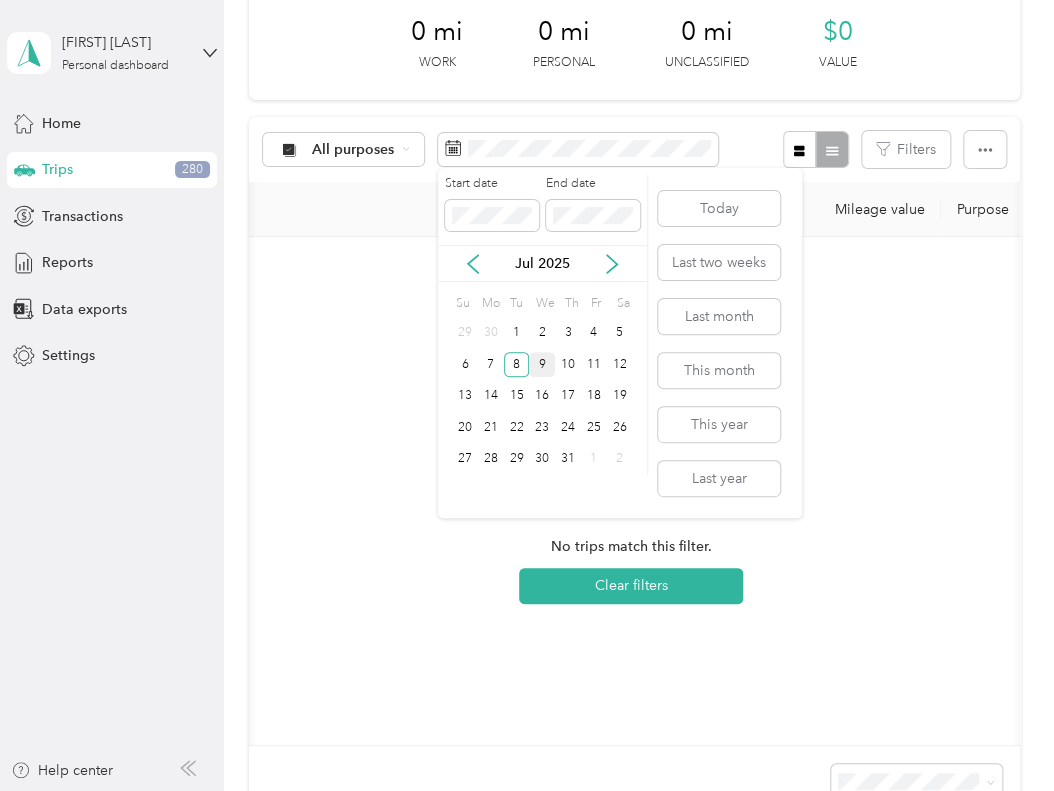 click on "9" at bounding box center (542, 364) 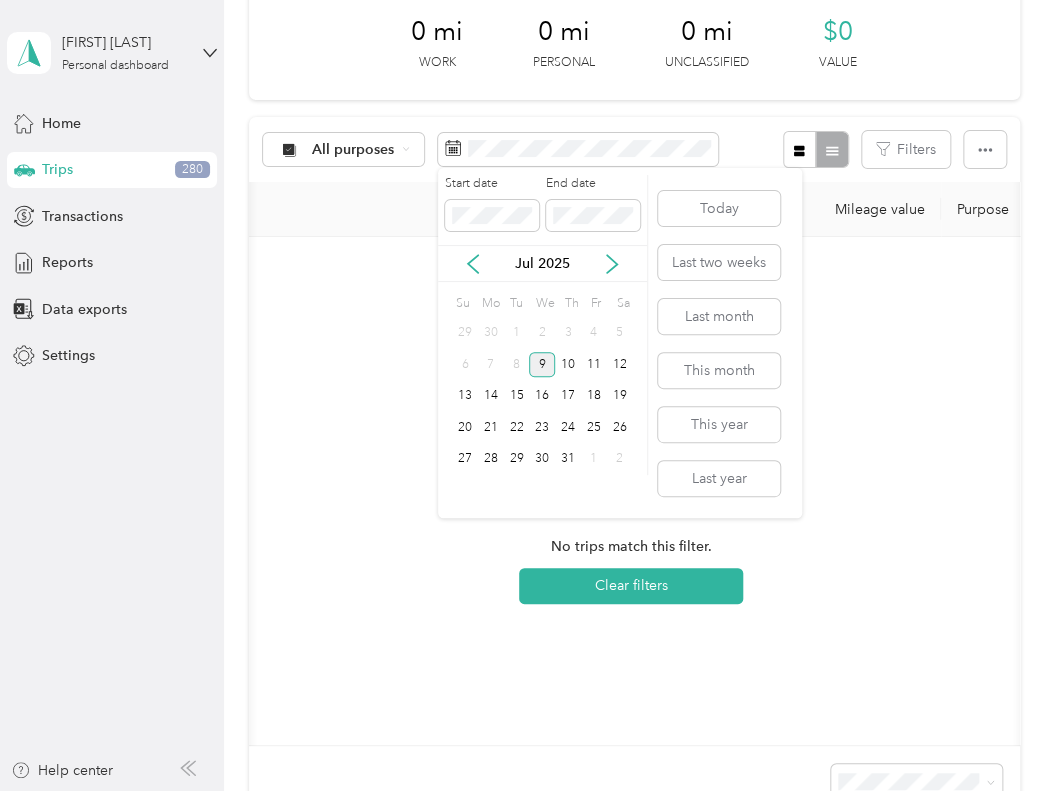 click on "9" at bounding box center (542, 364) 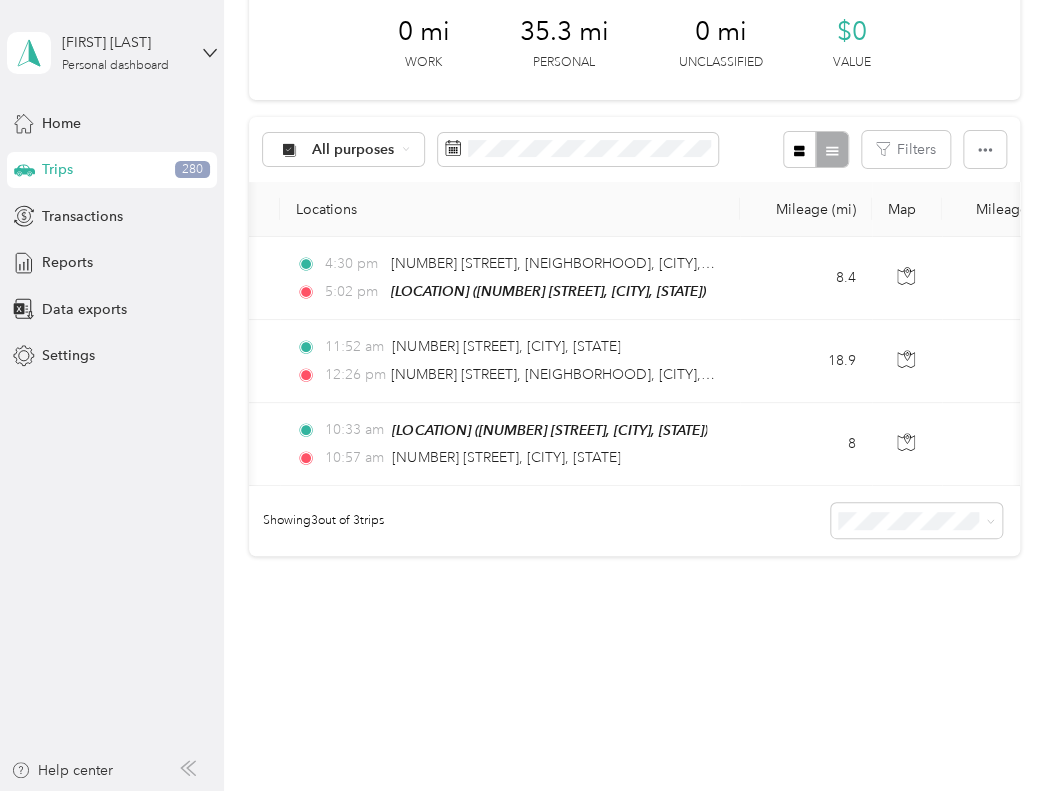scroll, scrollTop: 0, scrollLeft: 104, axis: horizontal 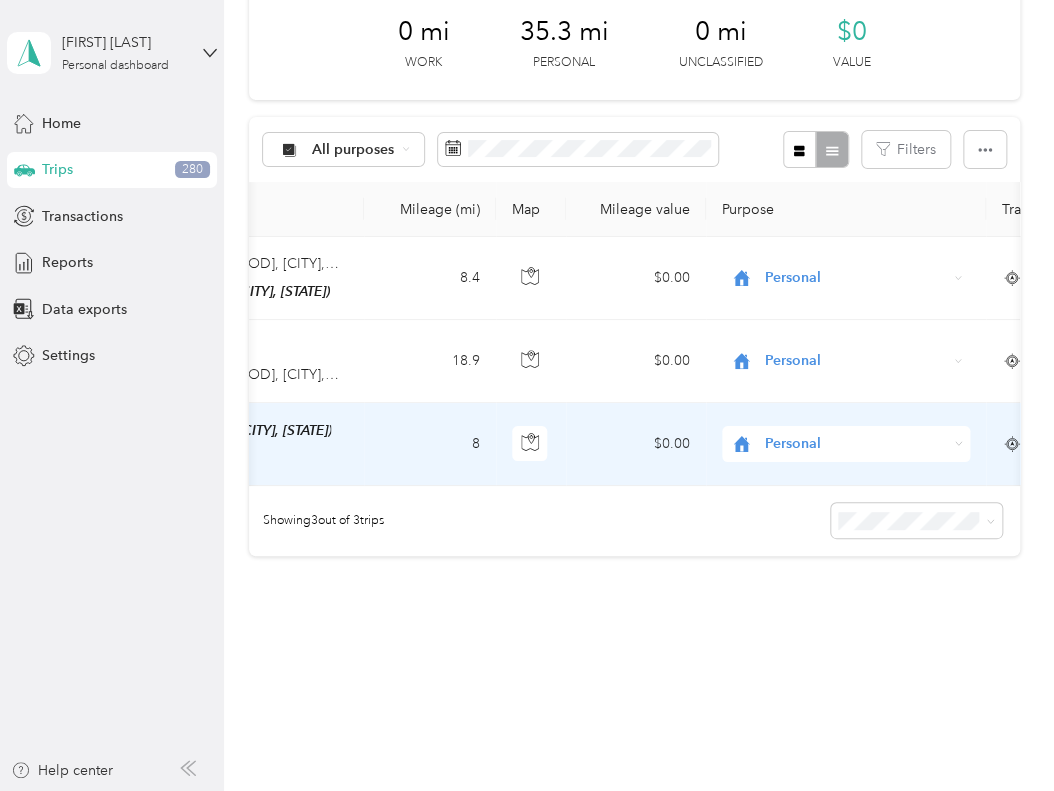 click on "Personal" at bounding box center [855, 444] 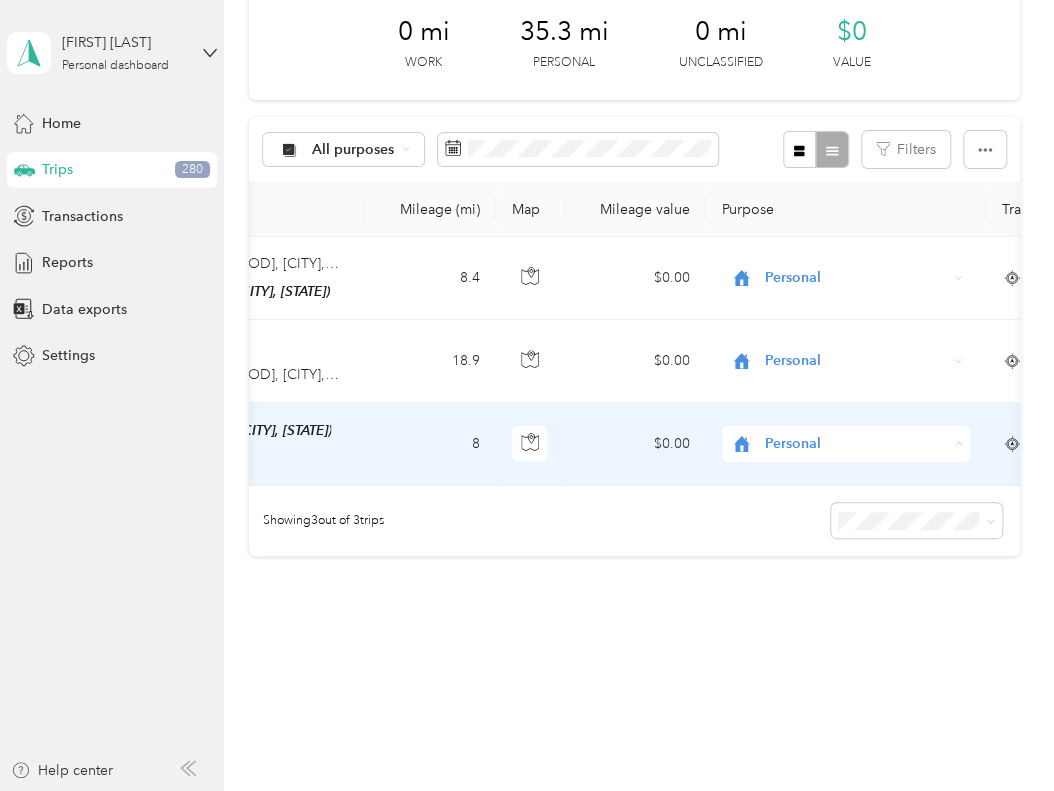 click on "Cuyahoga DD" at bounding box center (846, 478) 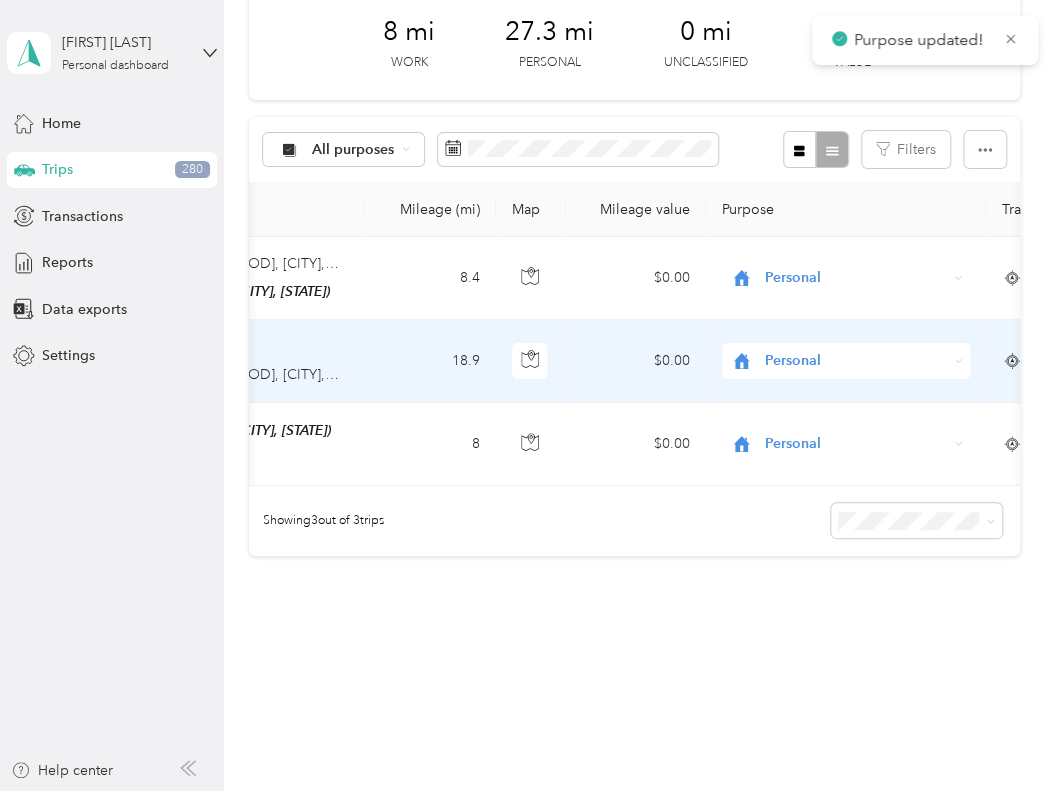 click on "Personal" at bounding box center (855, 361) 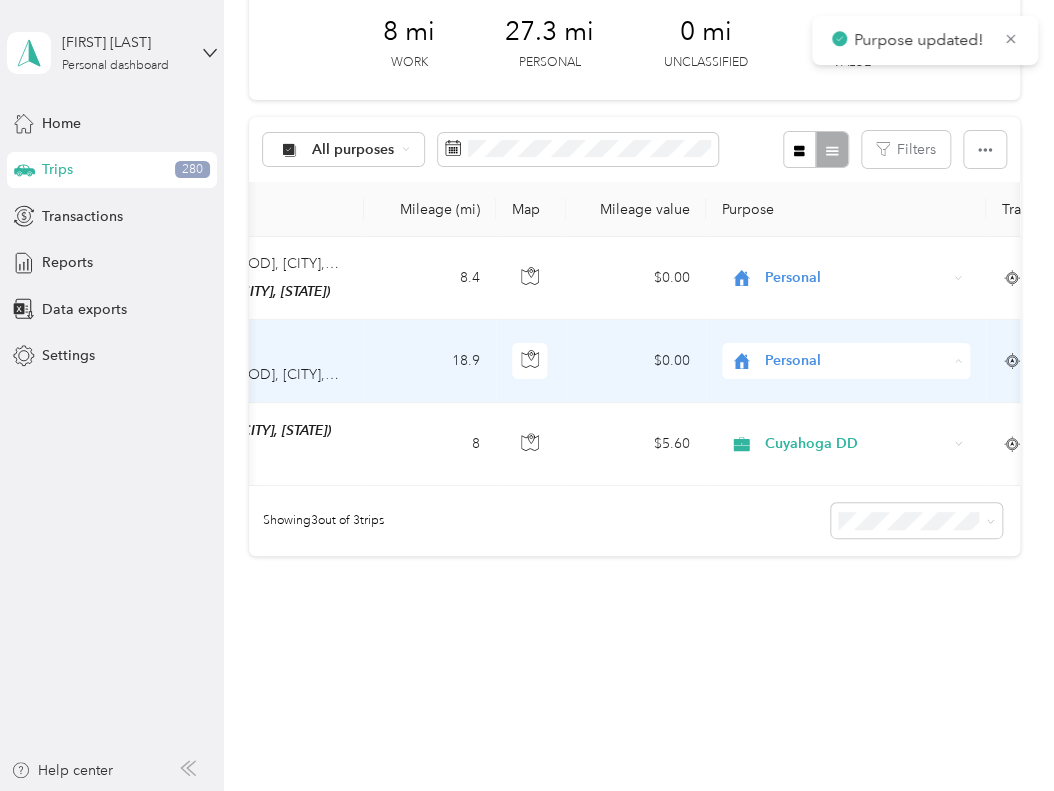 click on "Cuyahoga DD" at bounding box center [864, 396] 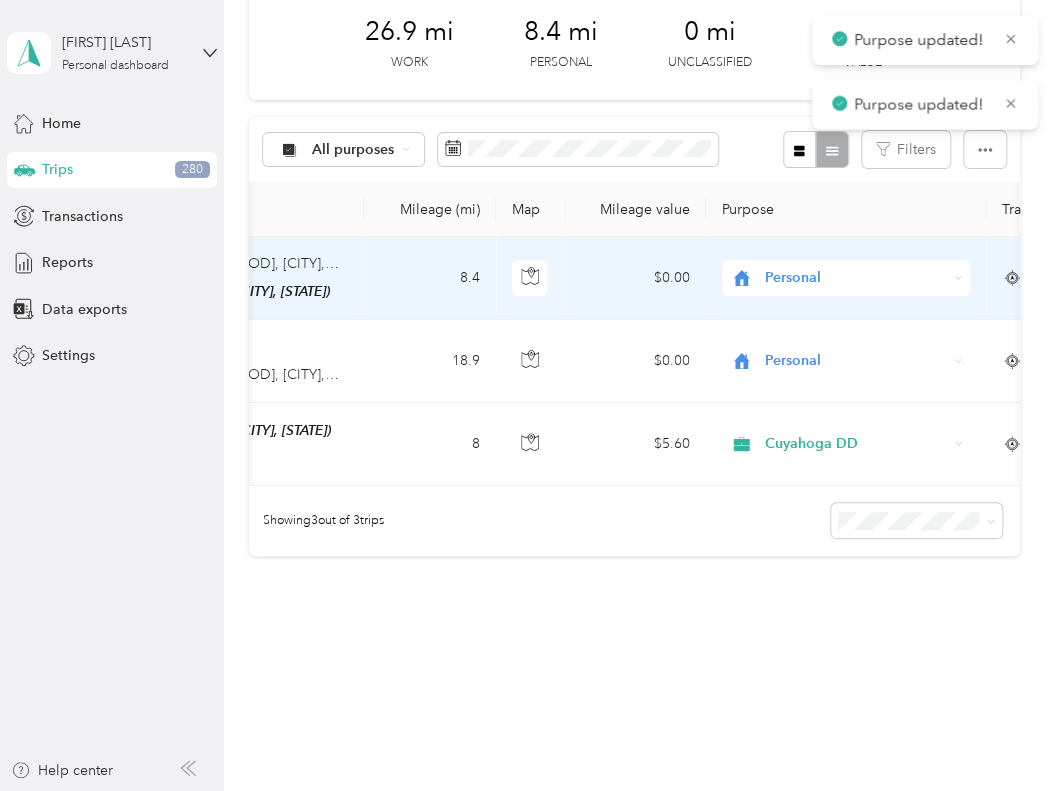 click on "Personal" at bounding box center [855, 278] 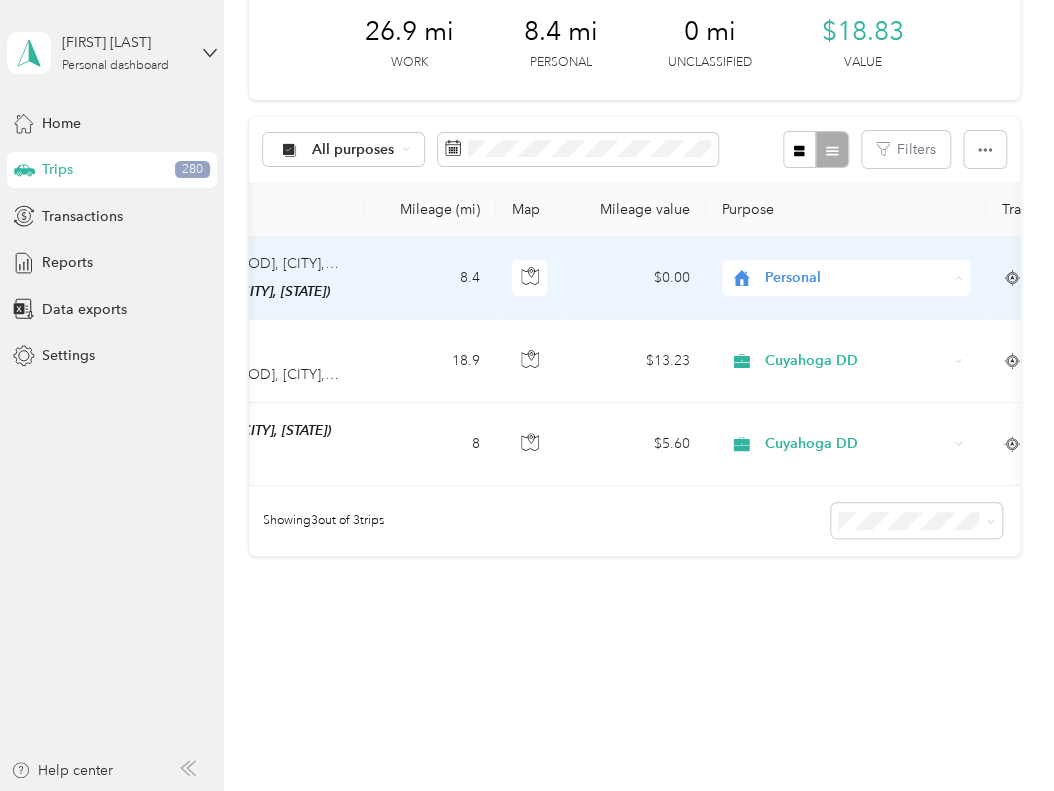 click on "Cuyahoga DD" at bounding box center (864, 314) 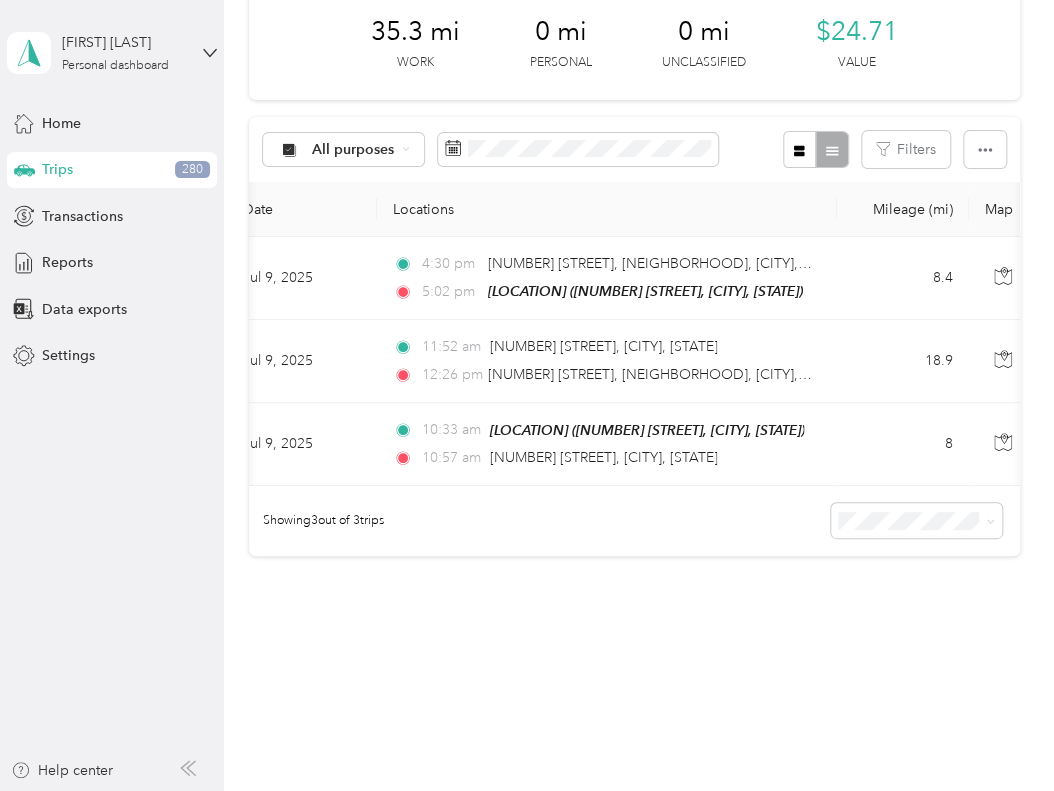scroll, scrollTop: 0, scrollLeft: 0, axis: both 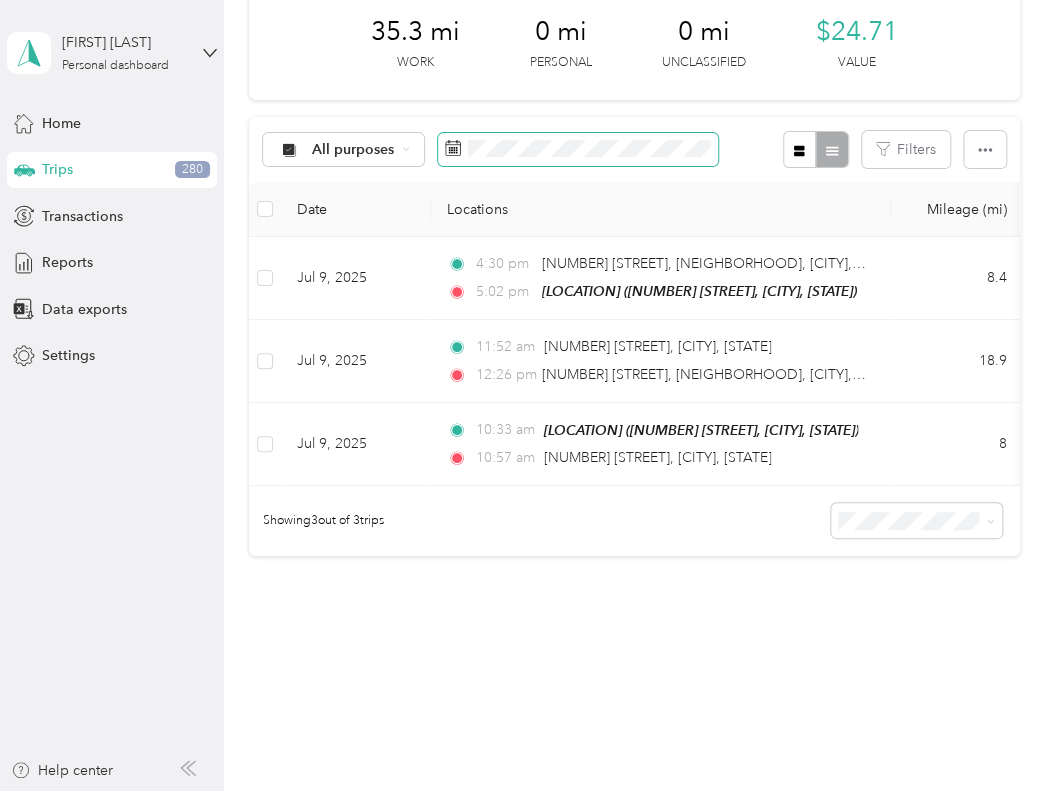 click at bounding box center [578, 150] 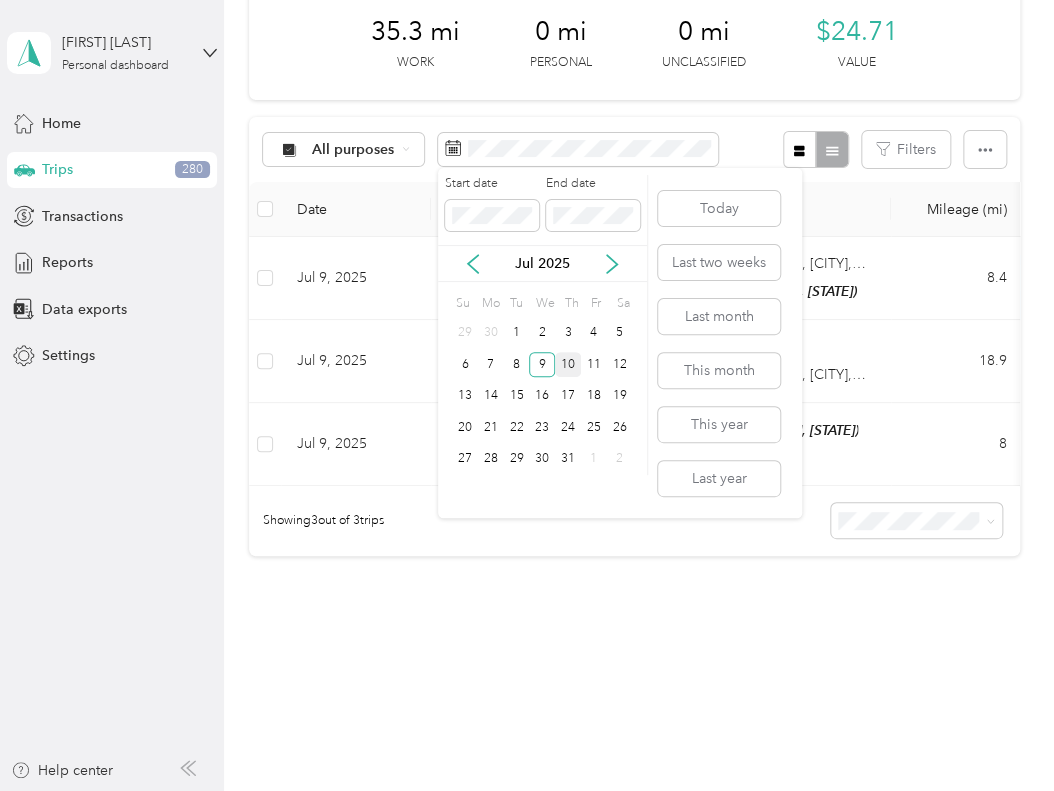 click on "10" at bounding box center (568, 364) 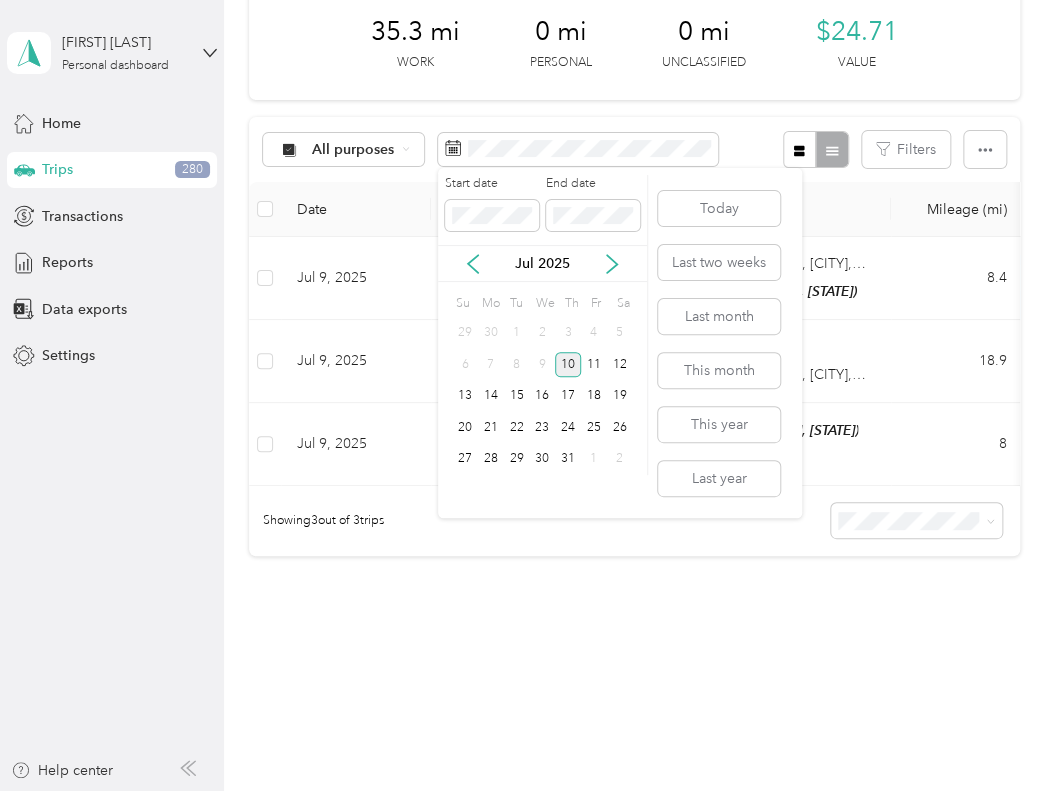 click on "10" at bounding box center (568, 364) 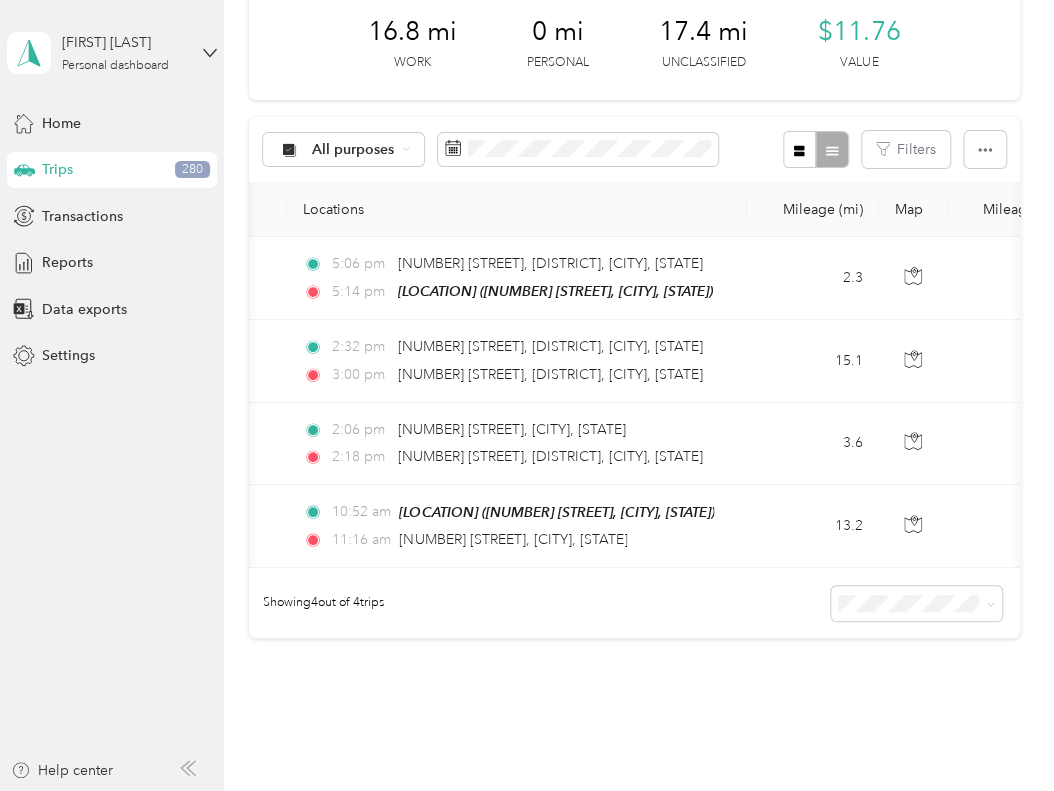 scroll, scrollTop: 0, scrollLeft: 142, axis: horizontal 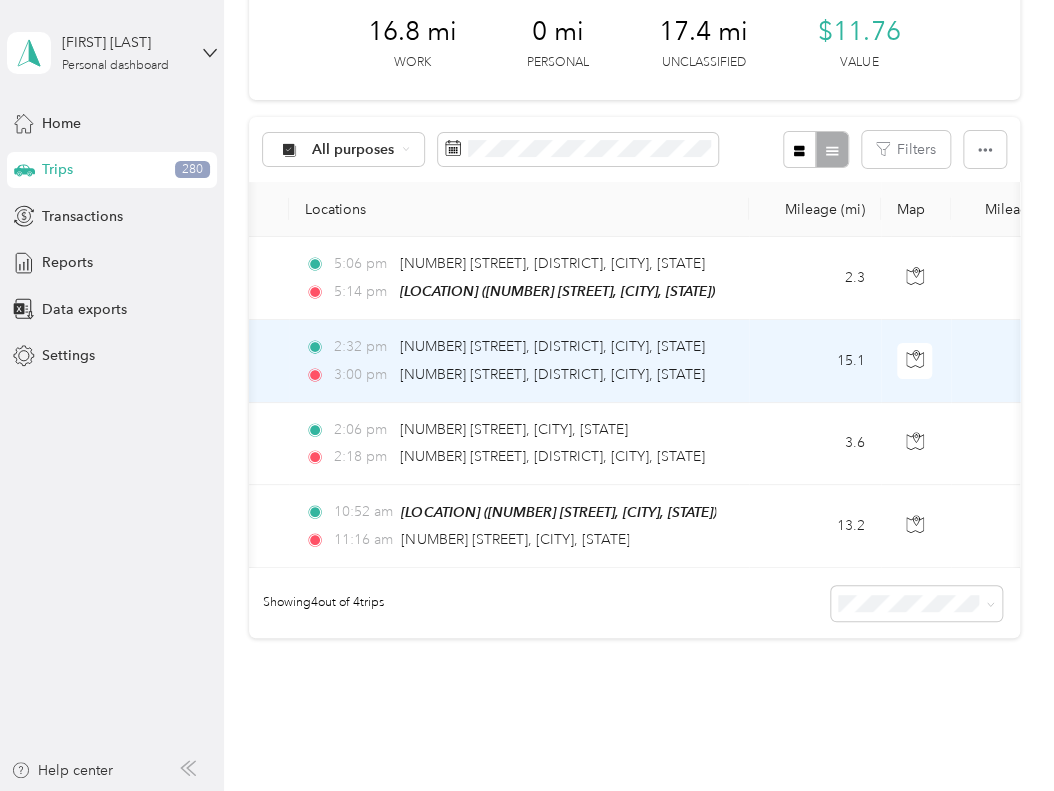 click on "15.1" at bounding box center [815, 361] 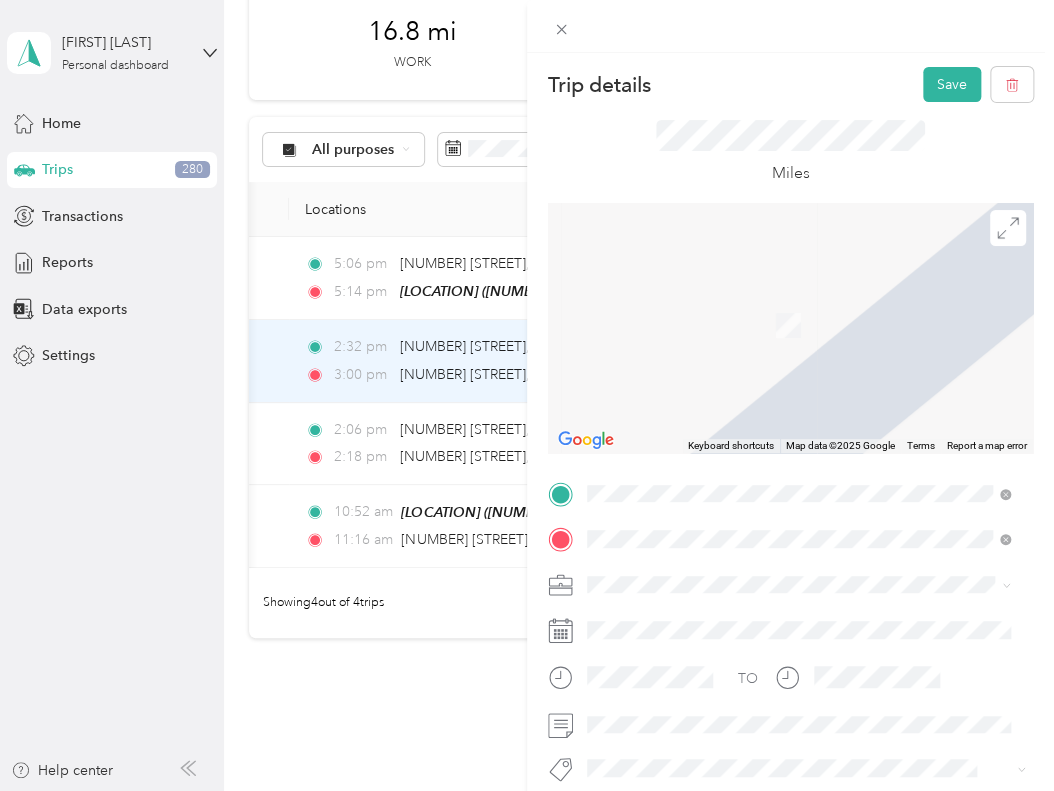 click on "[NUMBER] [STREET], [POSTAL_CODE], [CITY], [STATE], [COUNTRY]" at bounding box center [798, 336] 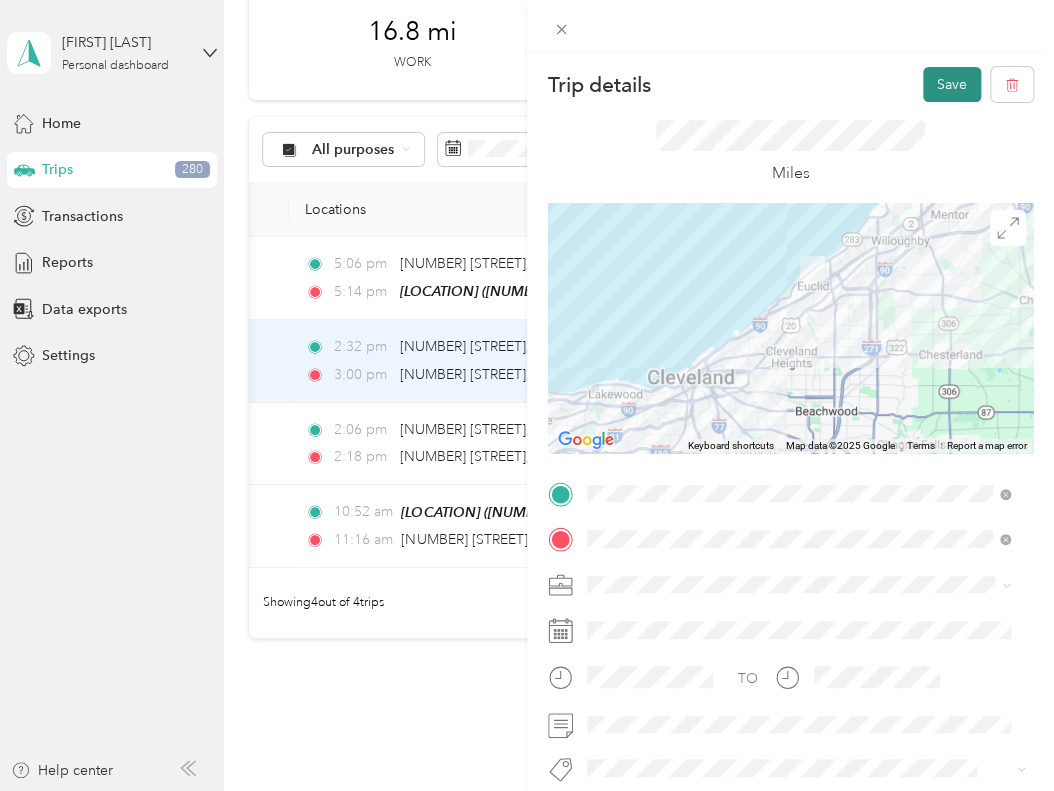 click on "Save" at bounding box center (952, 84) 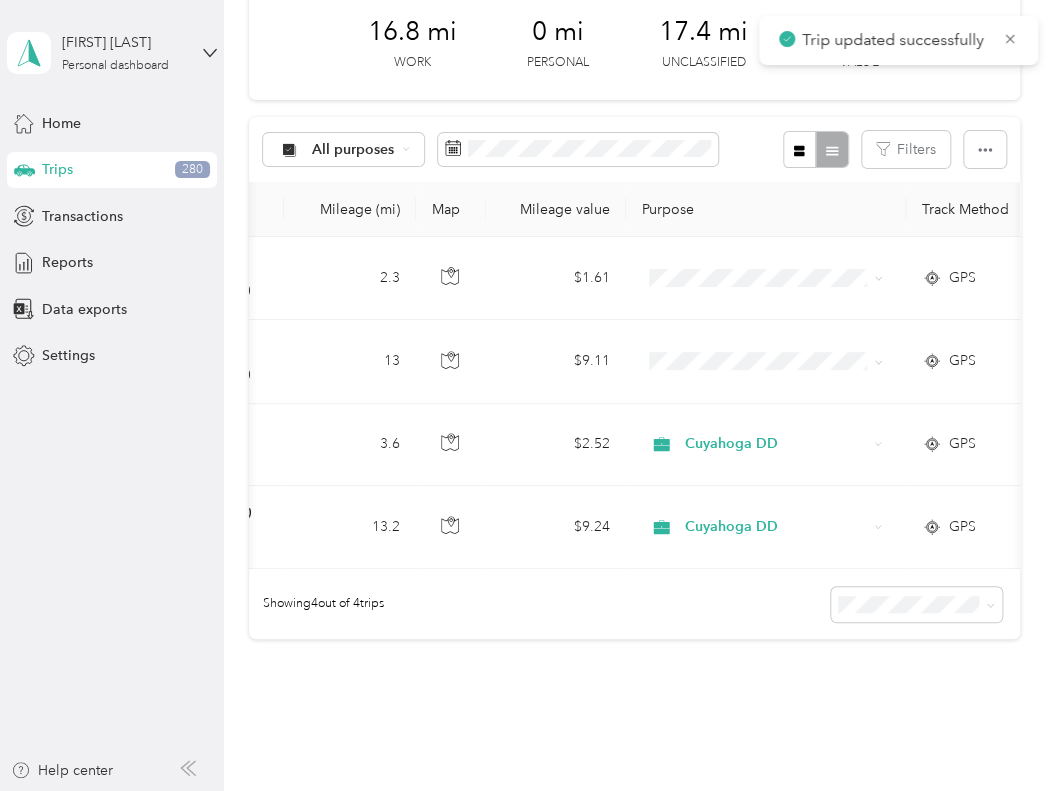 scroll, scrollTop: 0, scrollLeft: 655, axis: horizontal 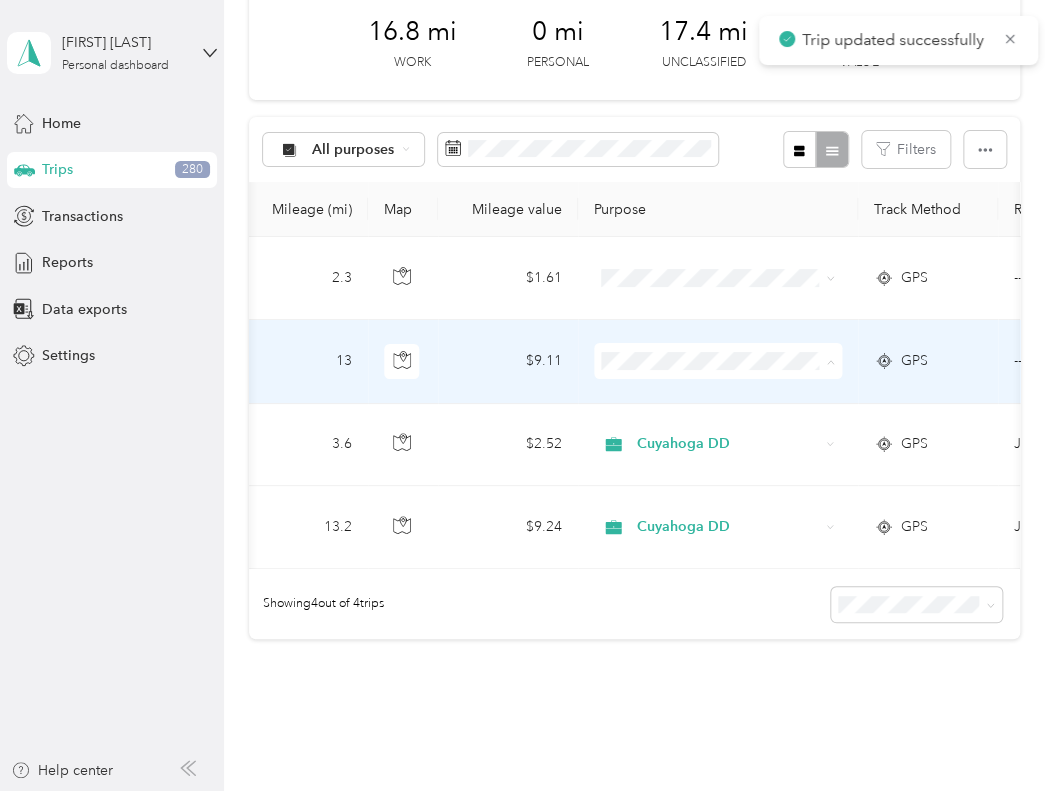 drag, startPoint x: 653, startPoint y: 395, endPoint x: 655, endPoint y: 383, distance: 12.165525 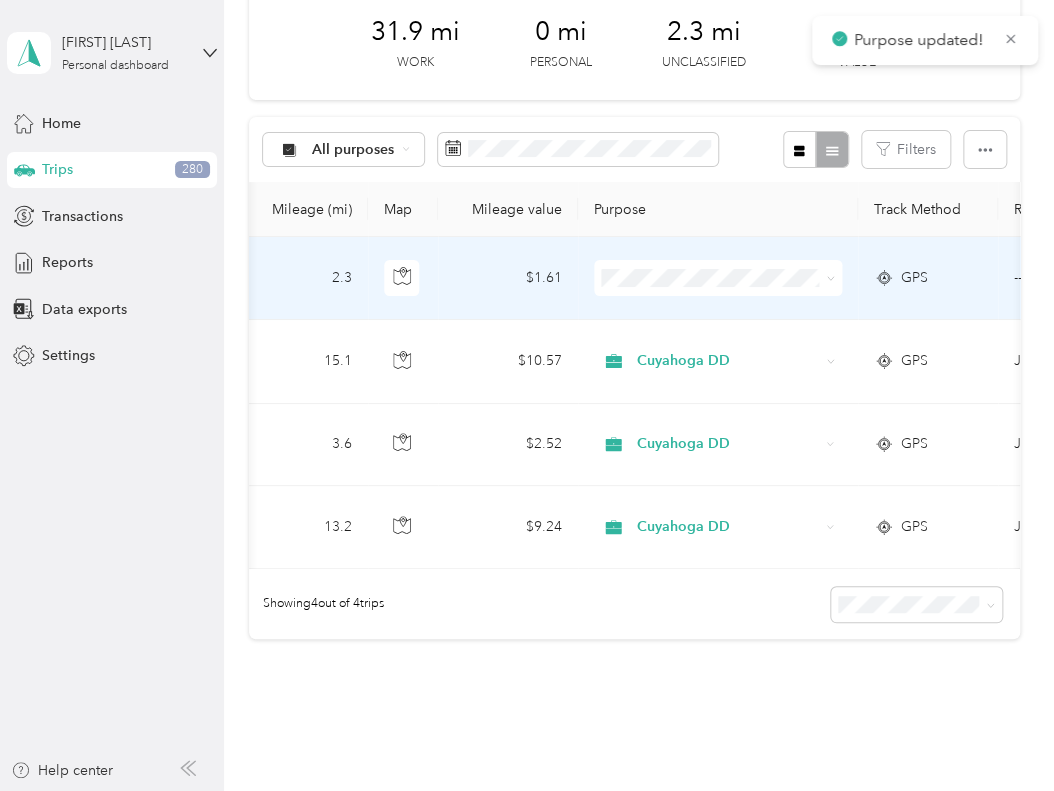 click on "Personal" at bounding box center [736, 345] 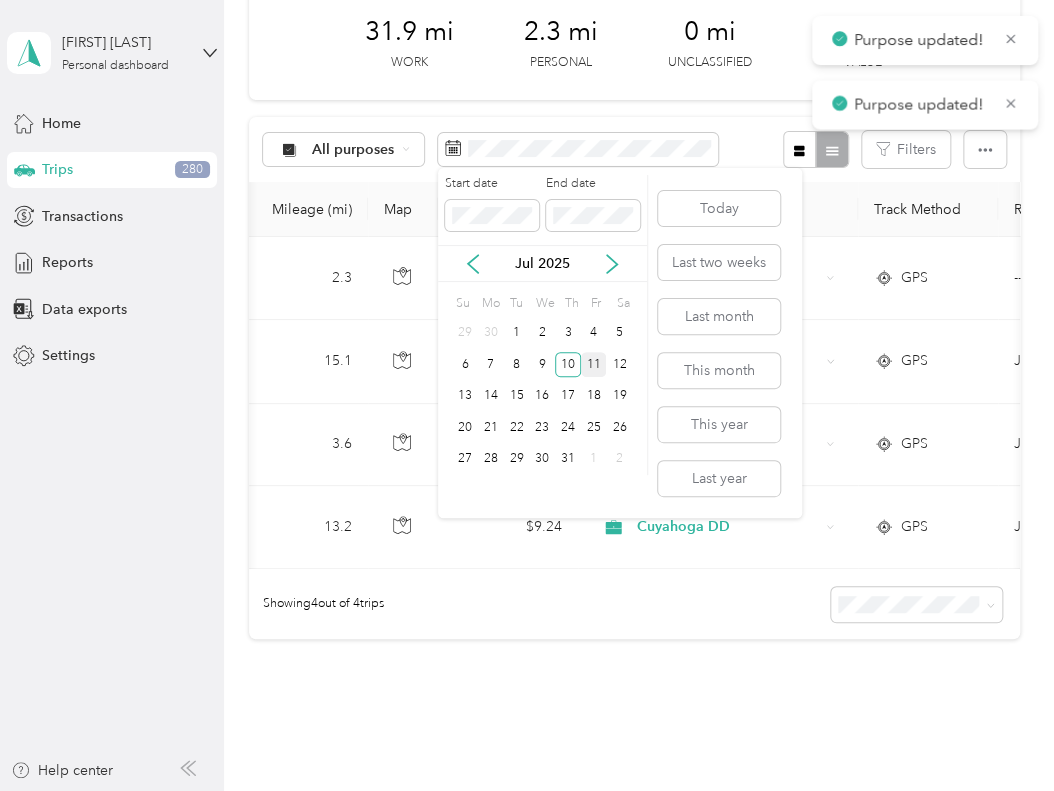 click on "11" at bounding box center [594, 364] 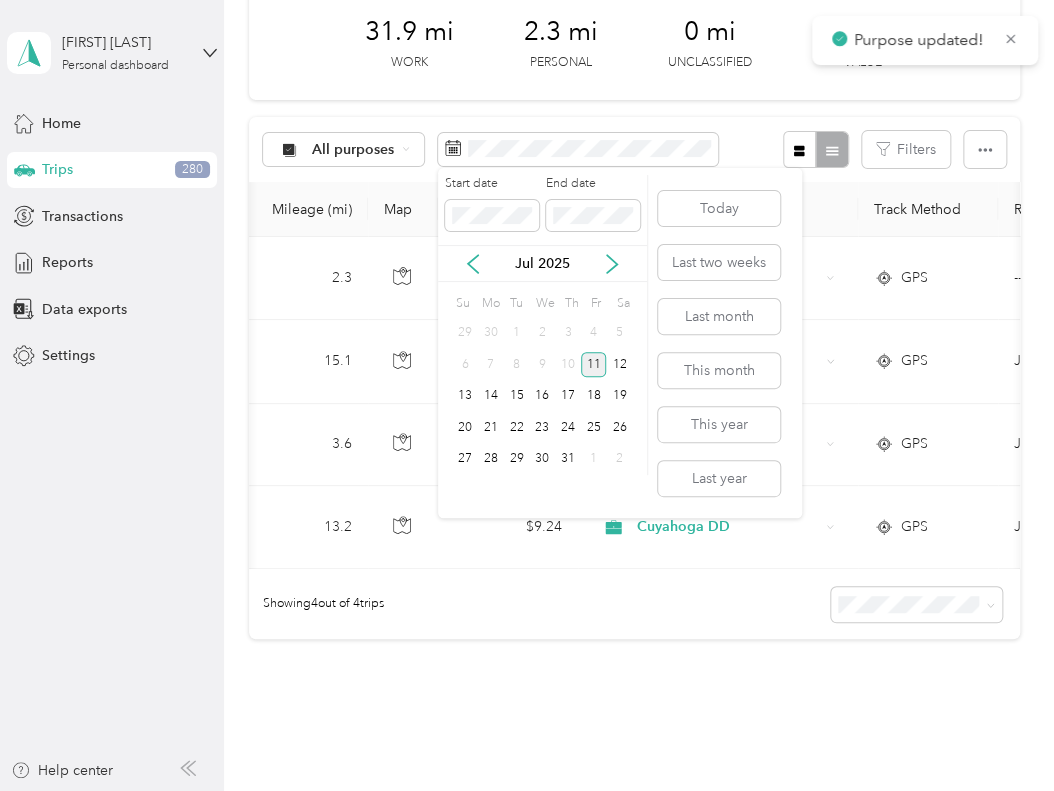 click on "11" at bounding box center [594, 364] 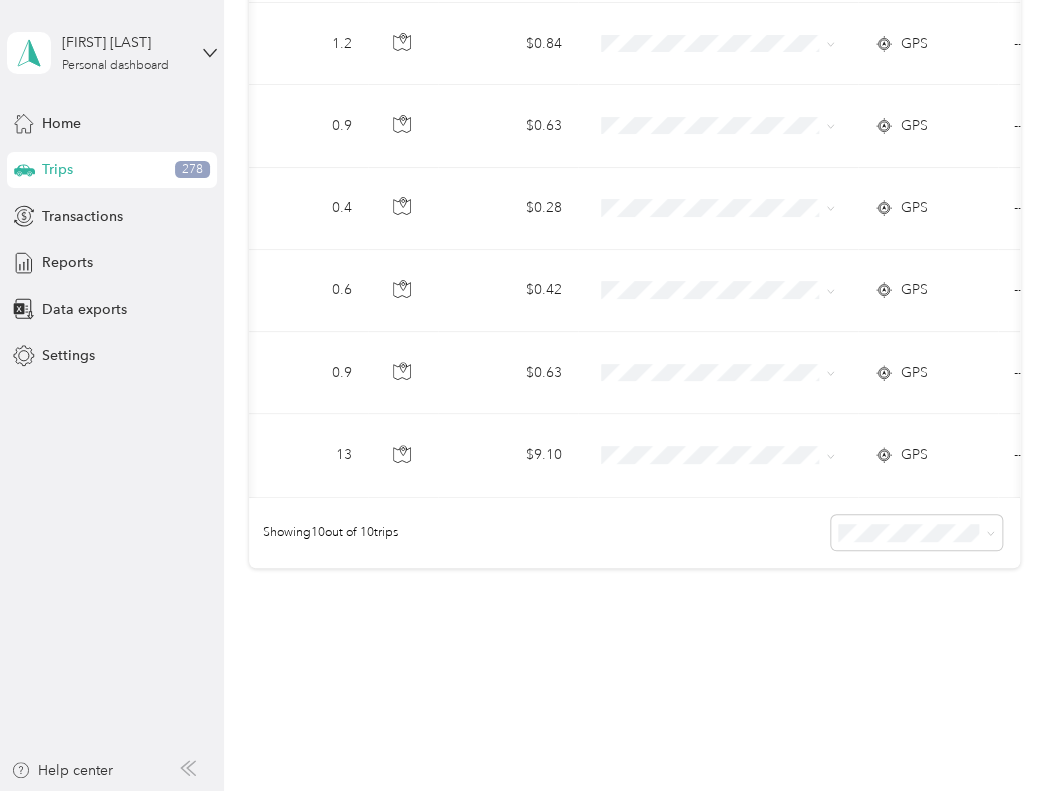 scroll, scrollTop: 700, scrollLeft: 0, axis: vertical 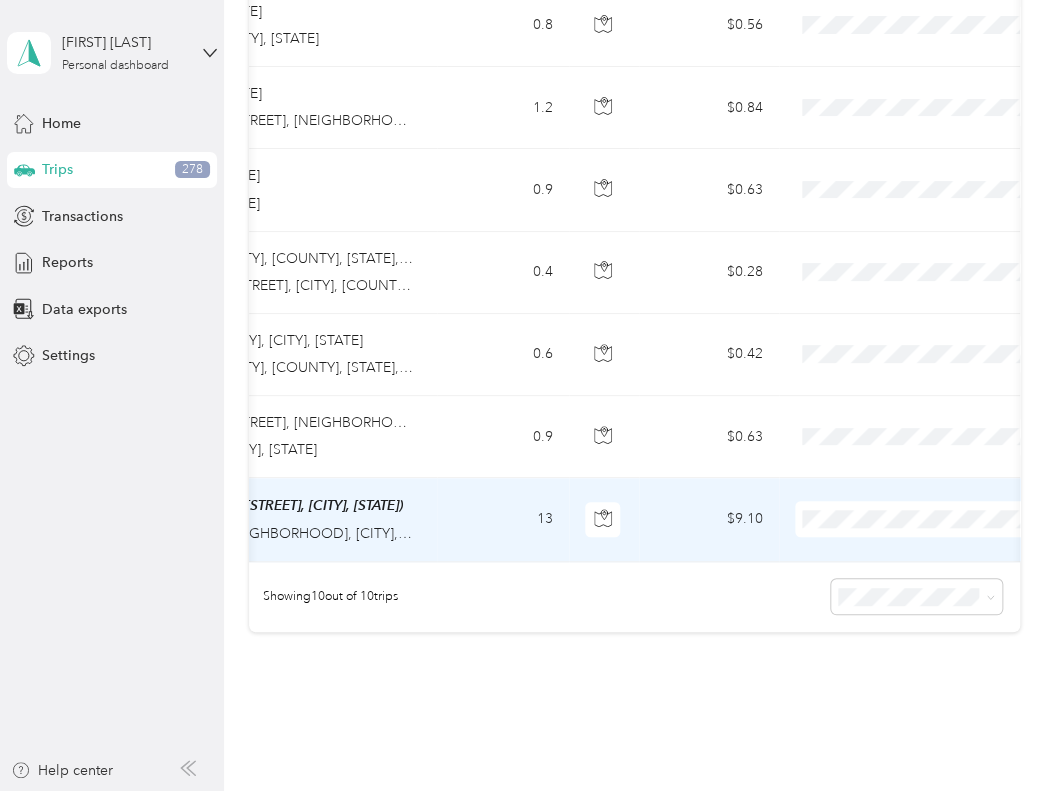 click at bounding box center (919, 519) 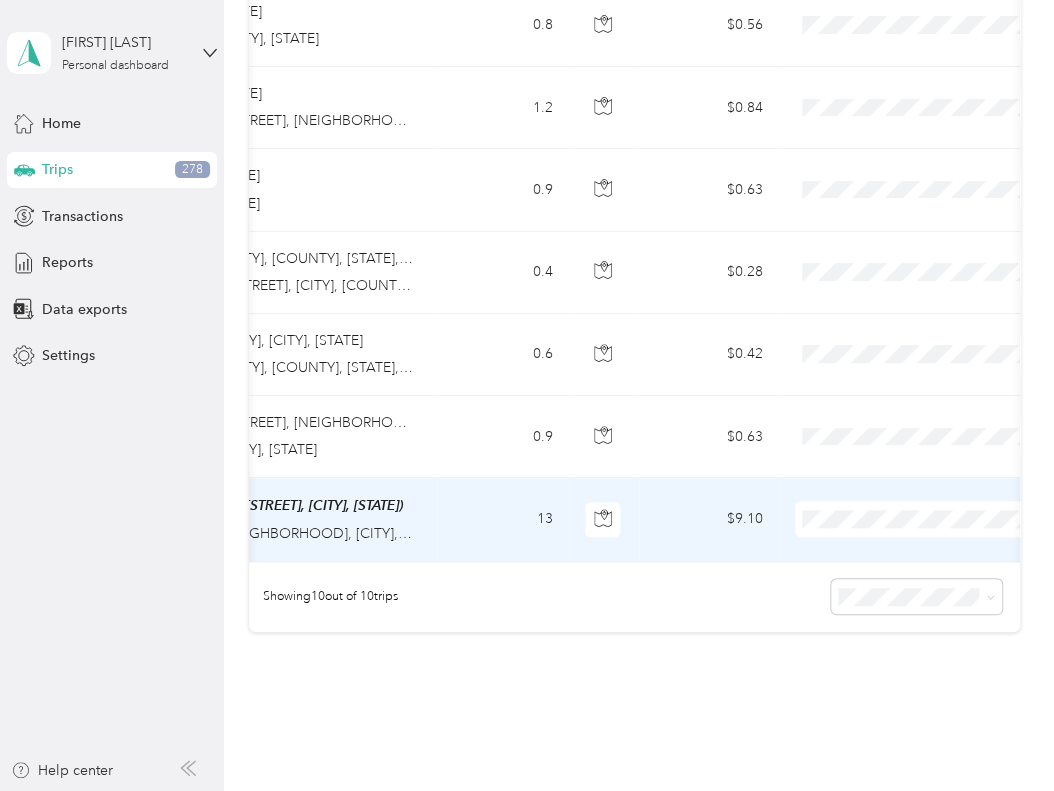 click on "Cuyahoga DD" at bounding box center [936, 552] 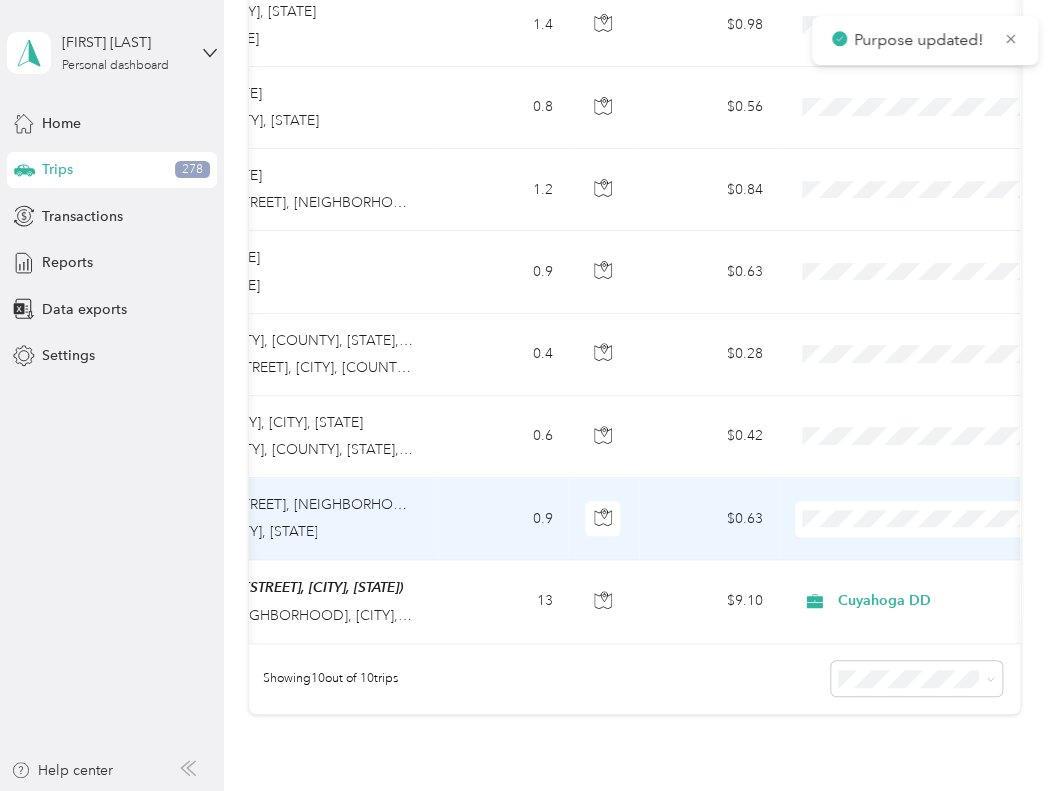scroll, scrollTop: 200, scrollLeft: 0, axis: vertical 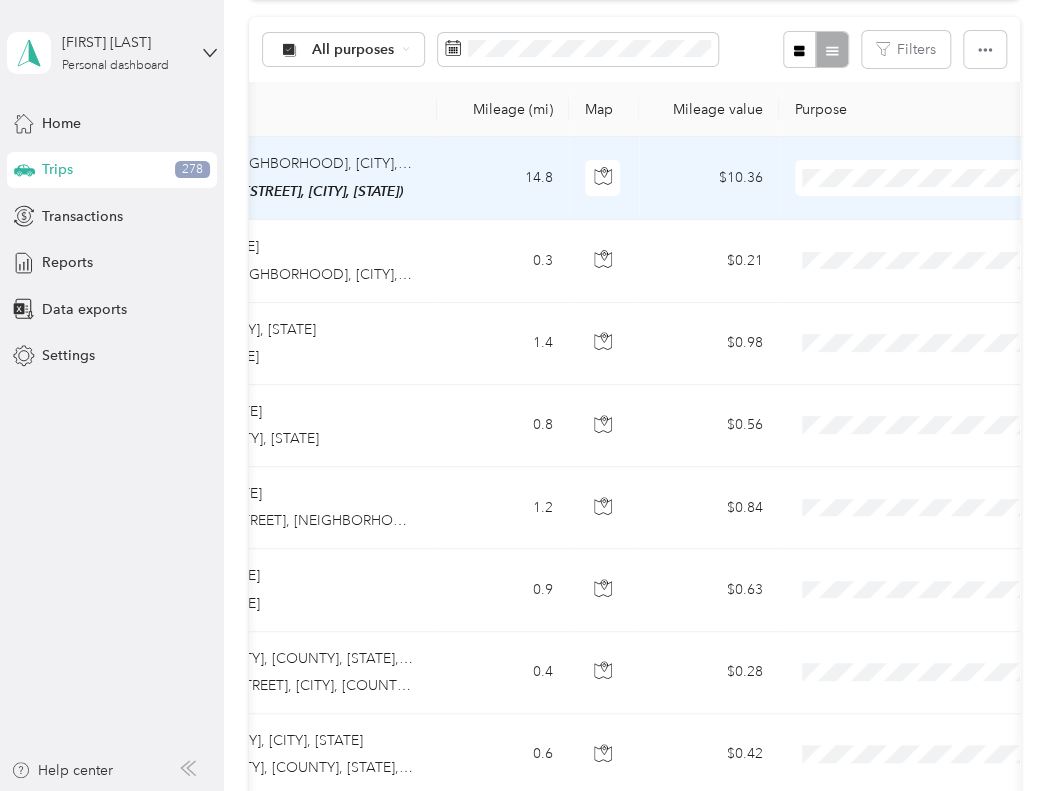 click on "Cuyahoga DD" at bounding box center [936, 214] 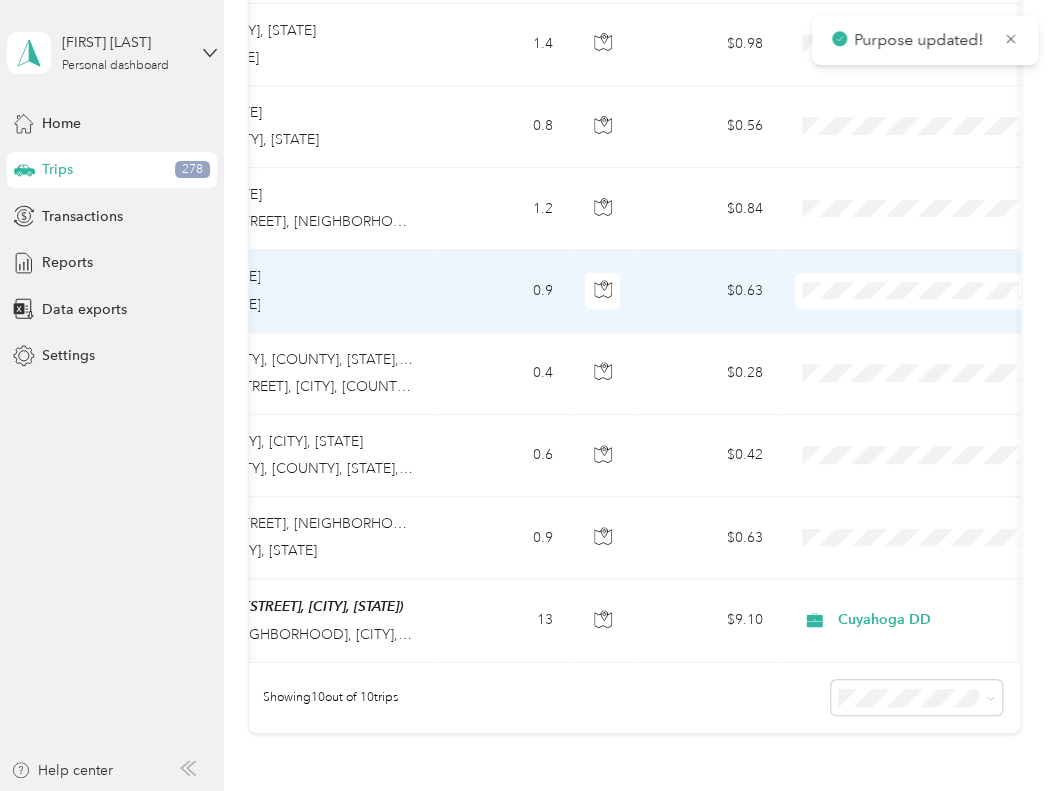 scroll, scrollTop: 500, scrollLeft: 0, axis: vertical 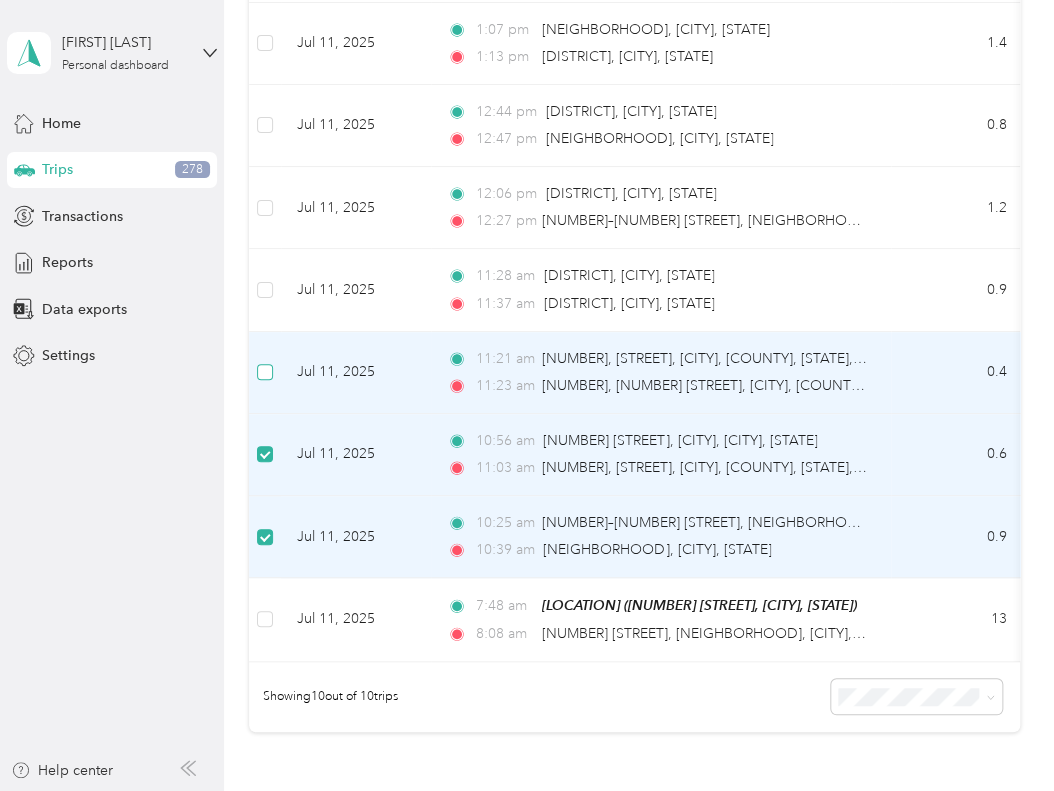 click at bounding box center [265, 372] 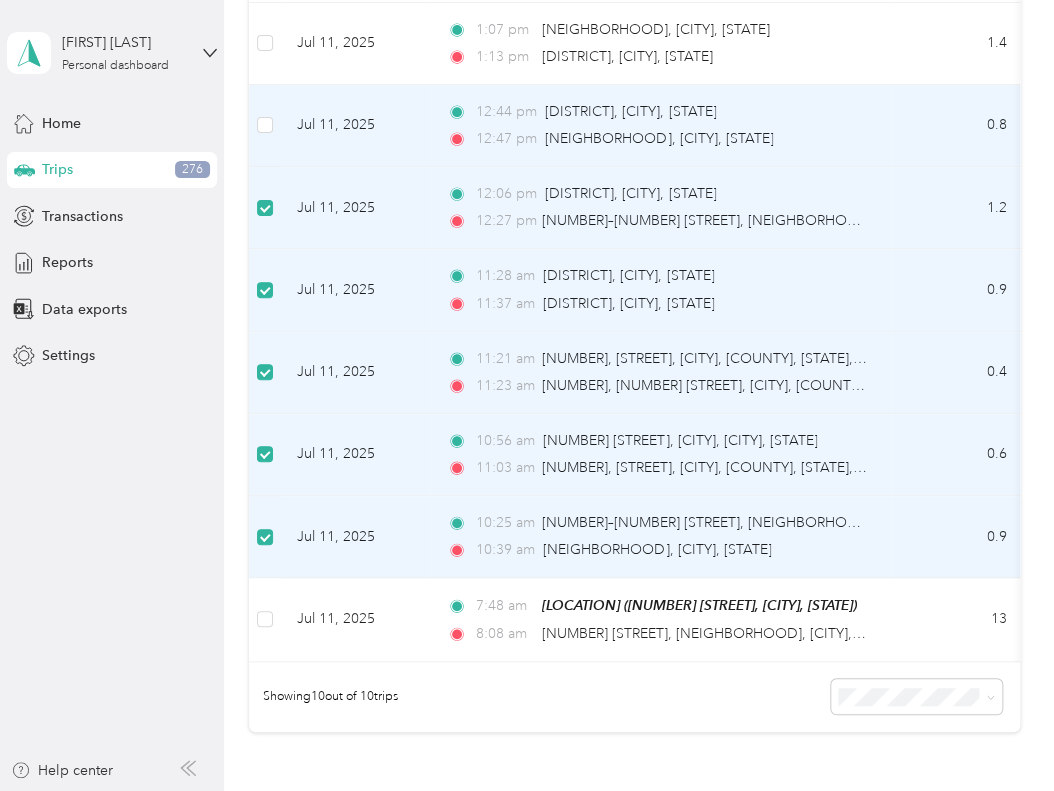 click at bounding box center [265, 126] 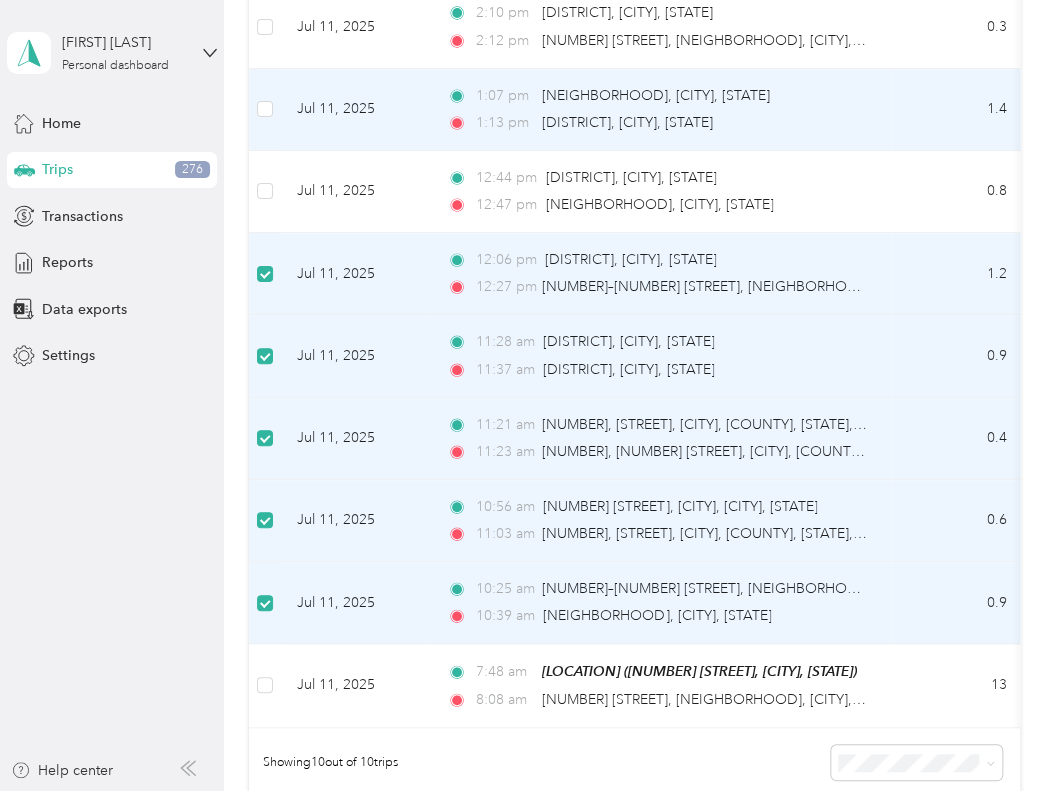scroll, scrollTop: 398, scrollLeft: 0, axis: vertical 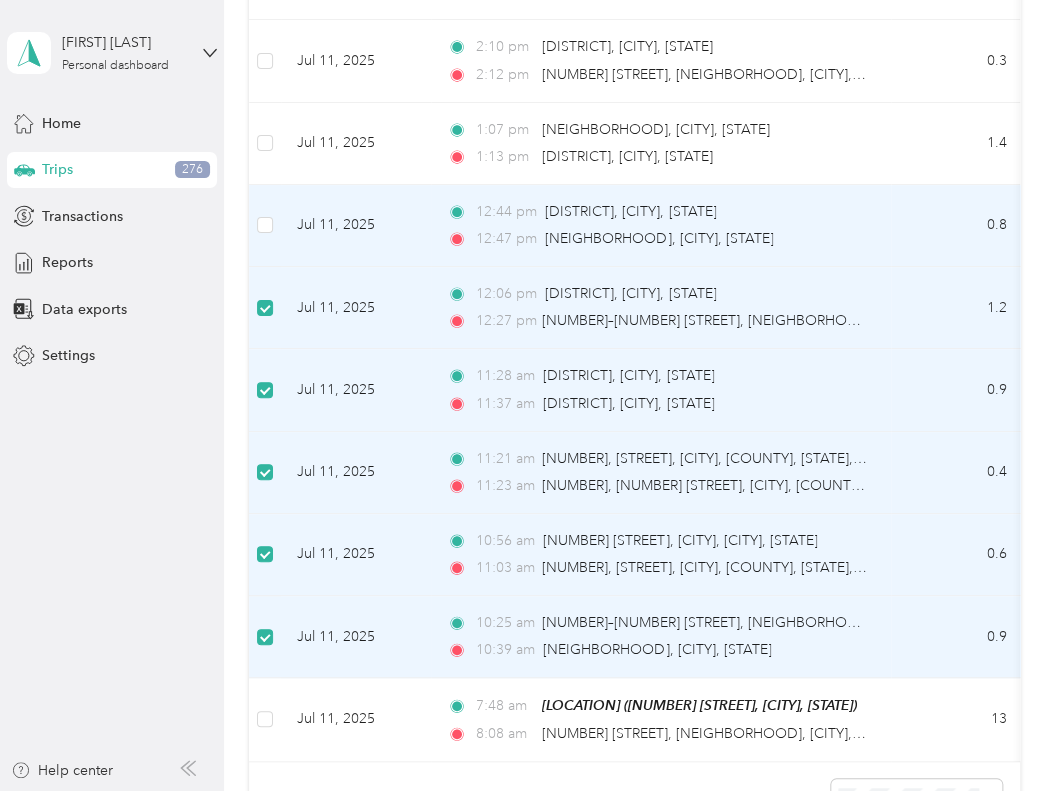 click at bounding box center [265, 226] 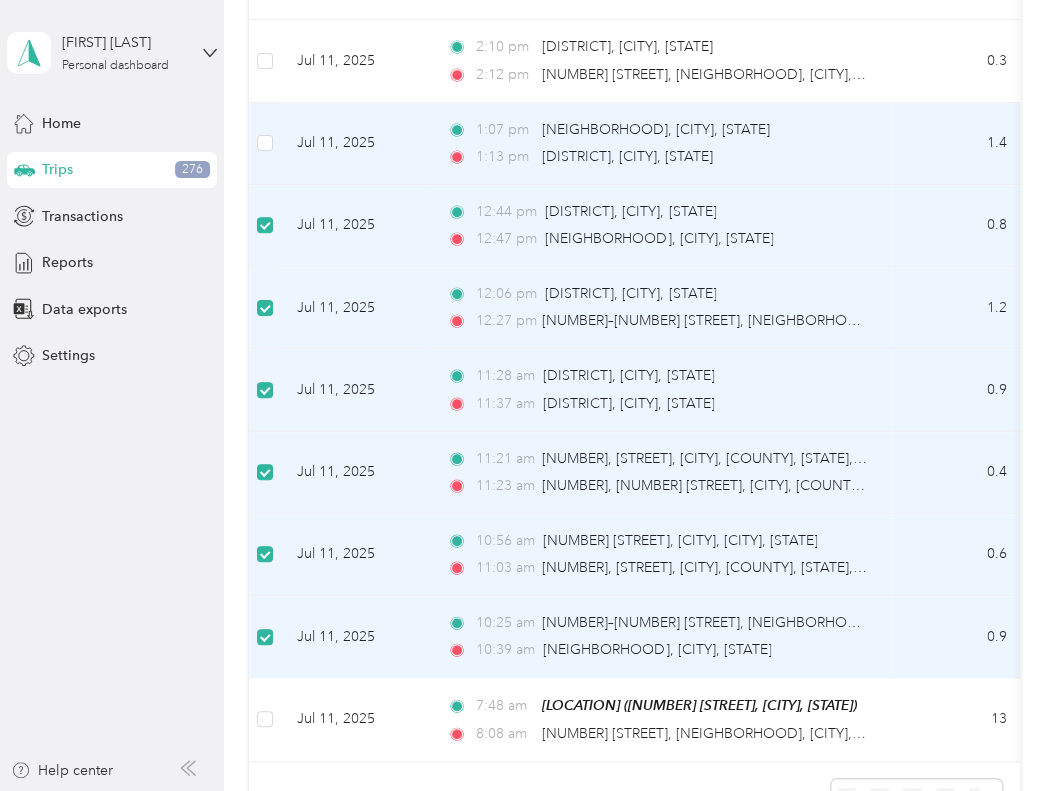 click at bounding box center (265, 144) 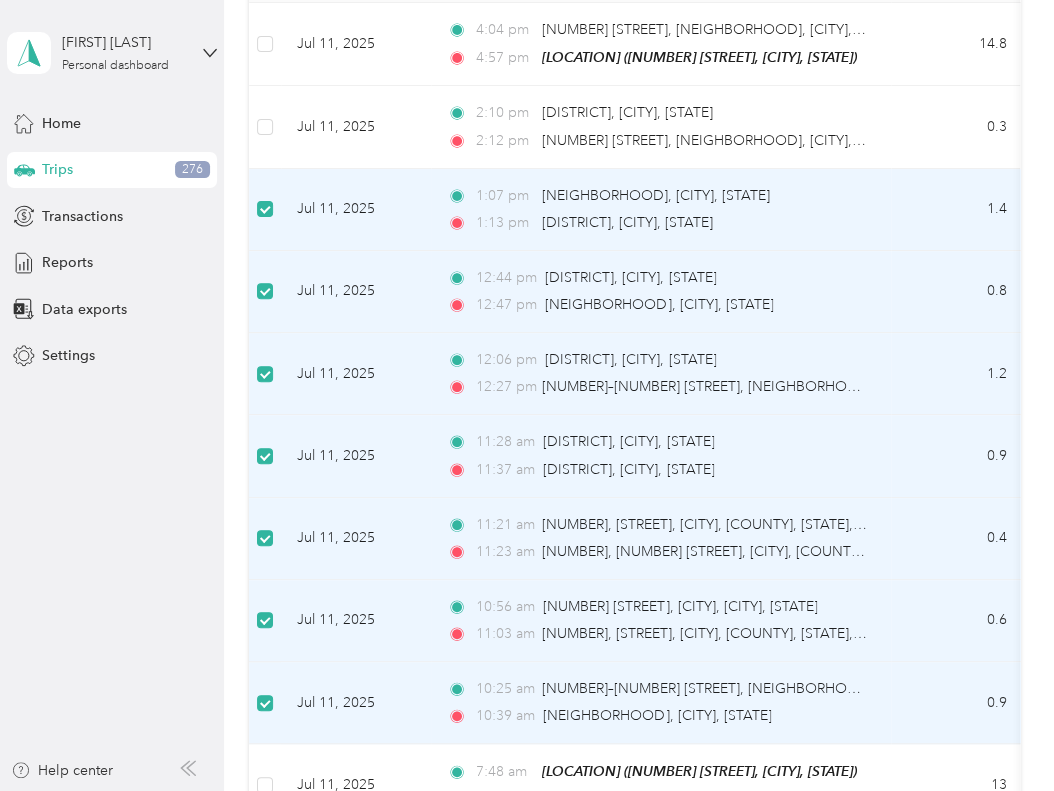 scroll, scrollTop: 298, scrollLeft: 0, axis: vertical 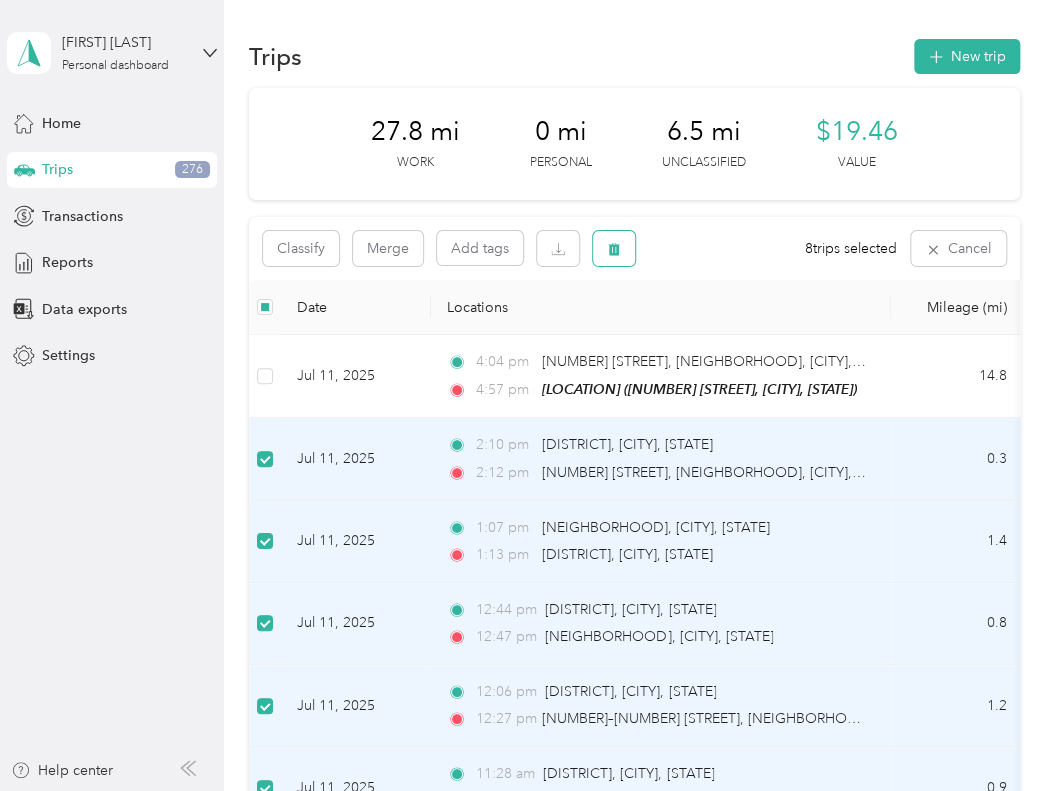 click at bounding box center (614, 248) 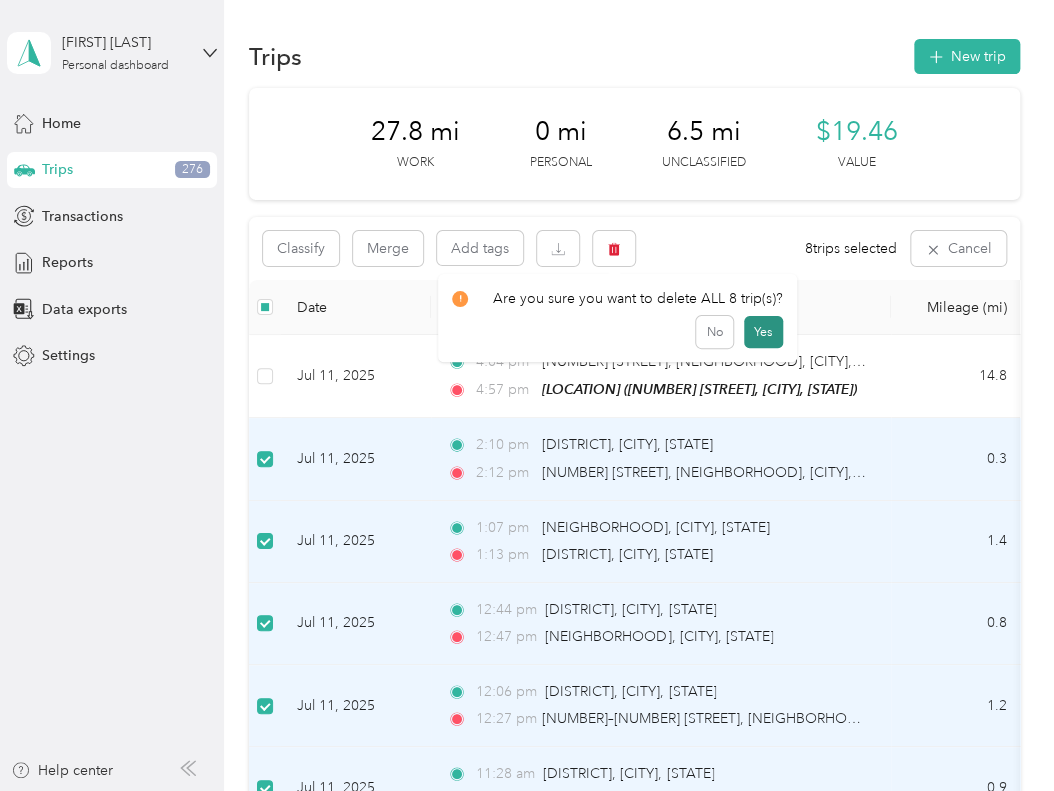 click on "Yes" at bounding box center (763, 332) 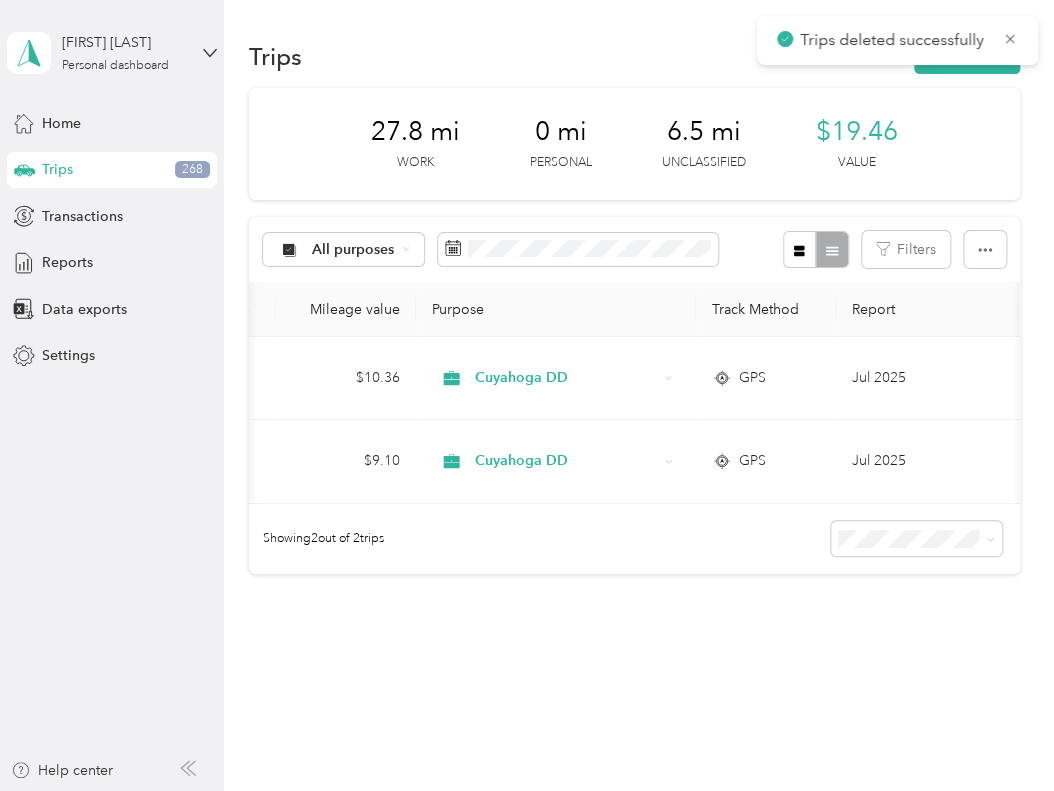 scroll, scrollTop: 0, scrollLeft: 891, axis: horizontal 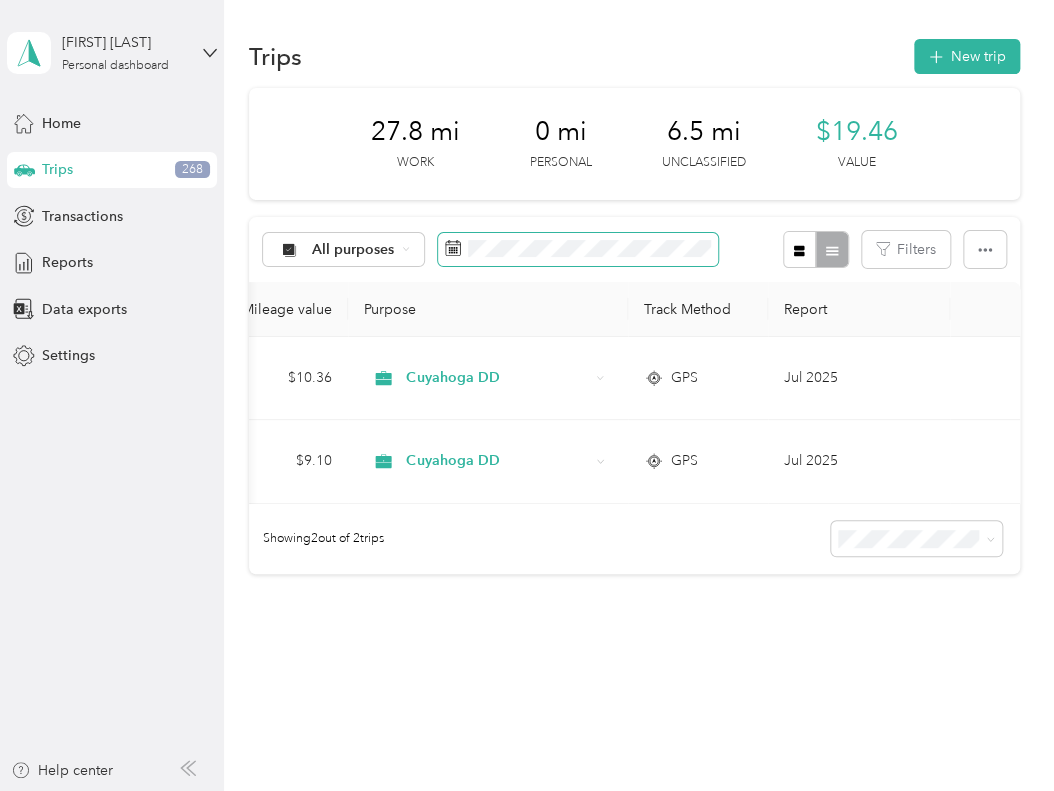 click at bounding box center [578, 250] 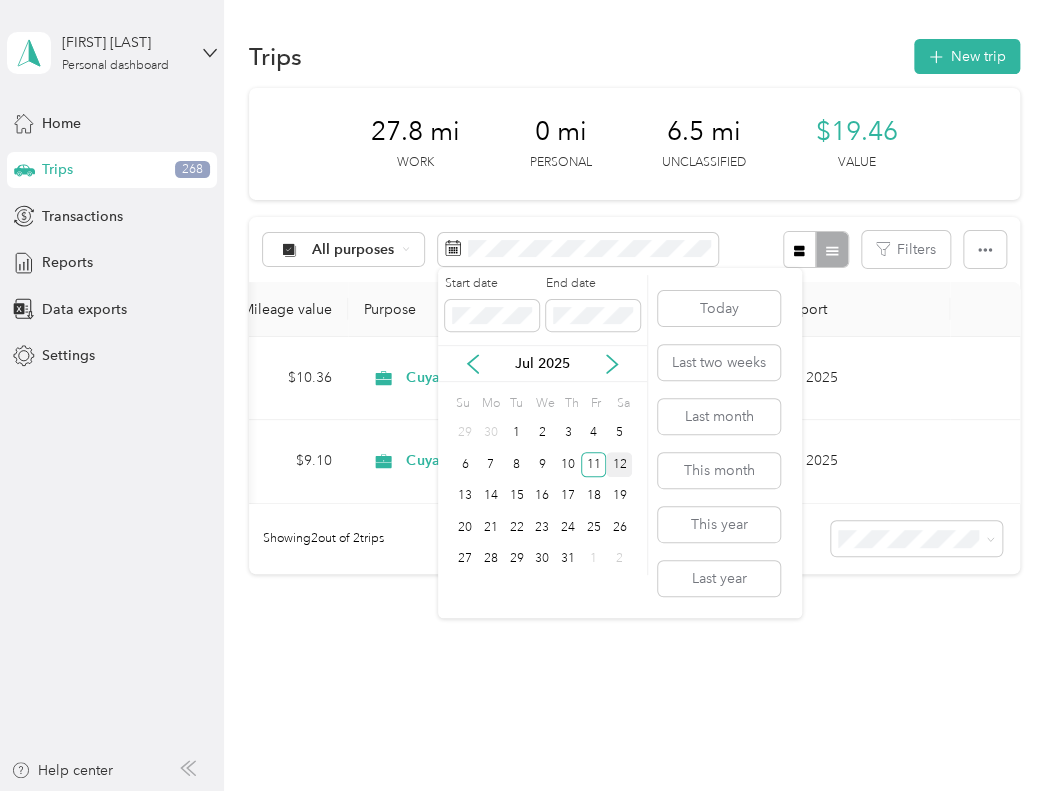 click on "12" at bounding box center [619, 464] 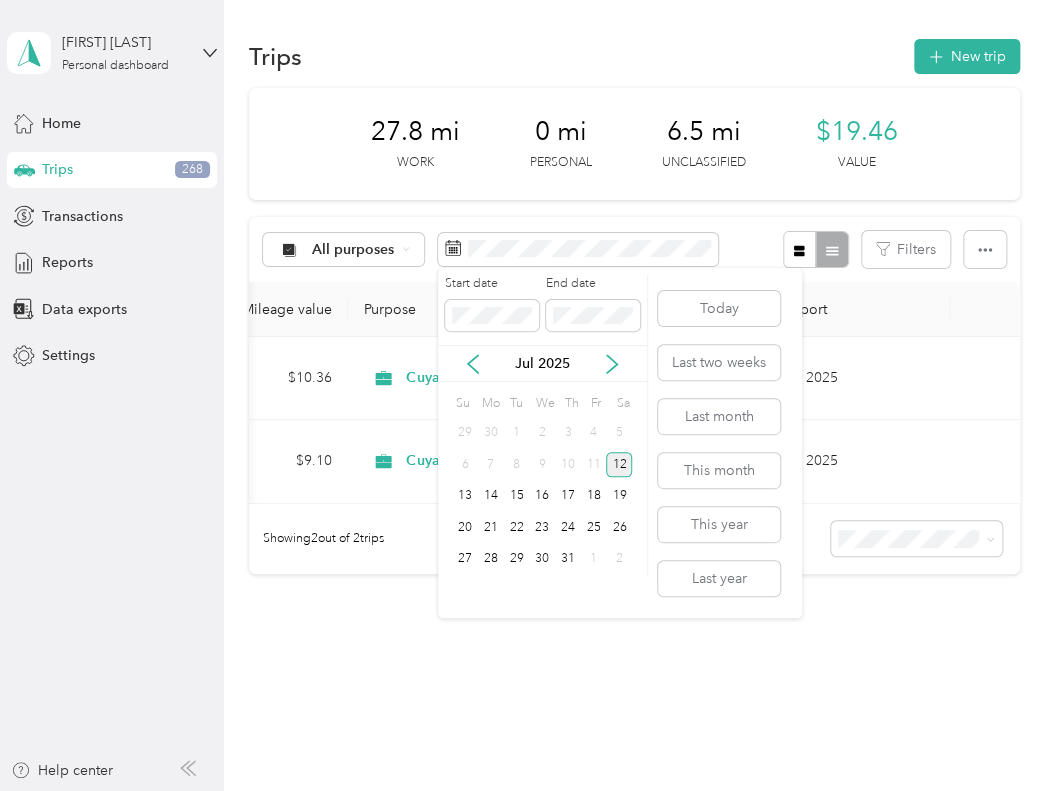 click on "12" at bounding box center [619, 464] 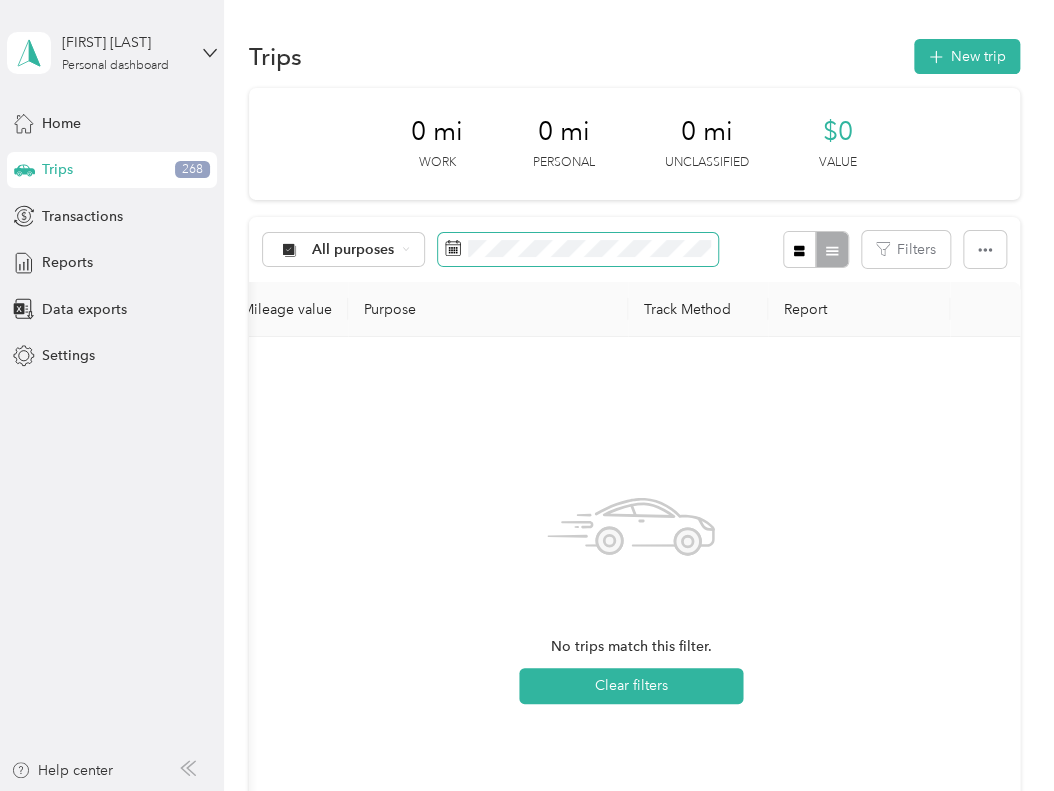 click at bounding box center [578, 250] 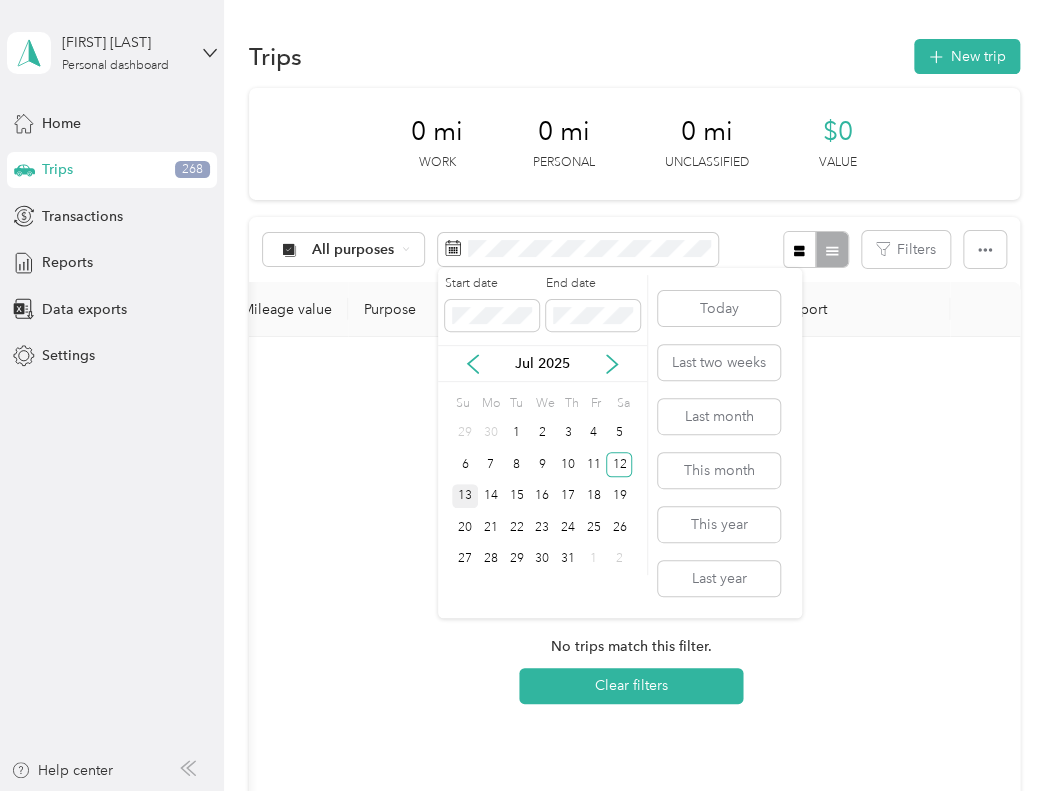 click on "13" at bounding box center (465, 496) 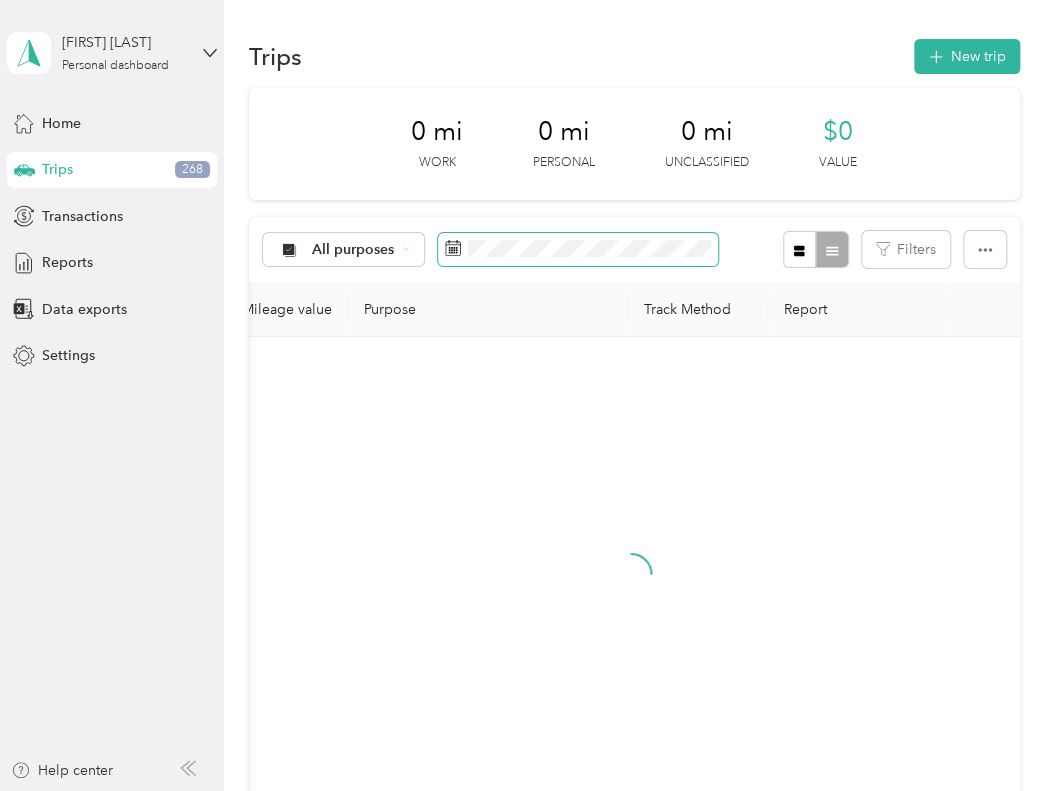 click at bounding box center (578, 250) 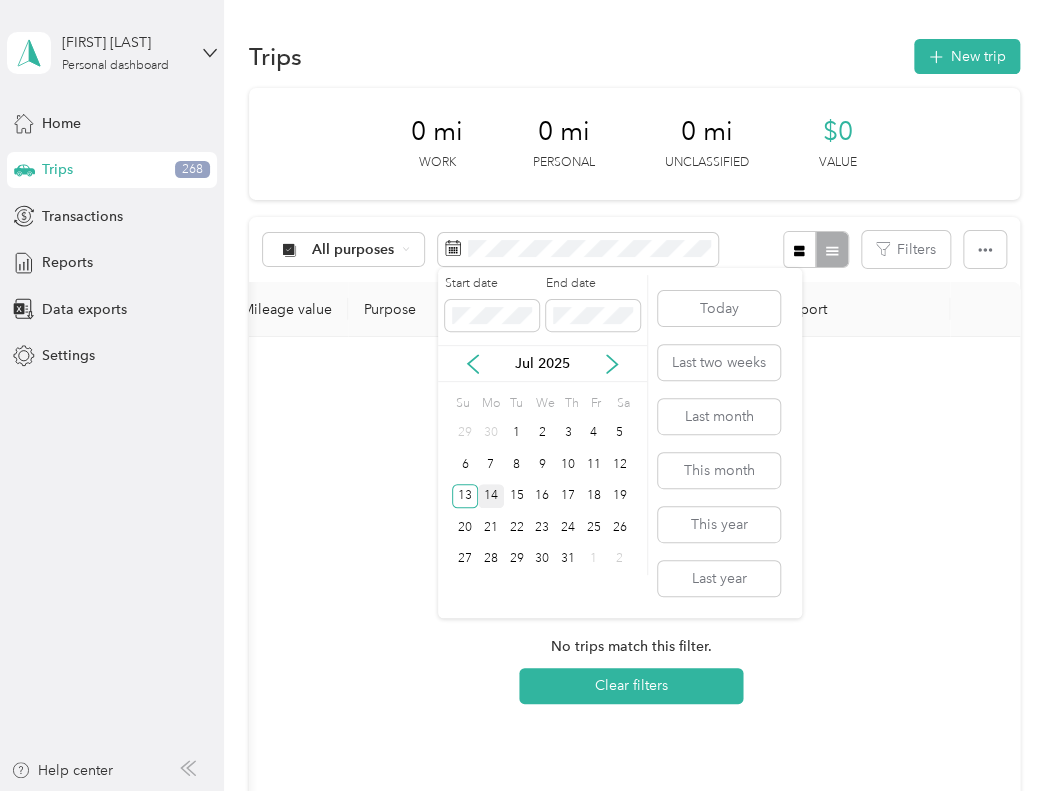 click on "14" at bounding box center [491, 496] 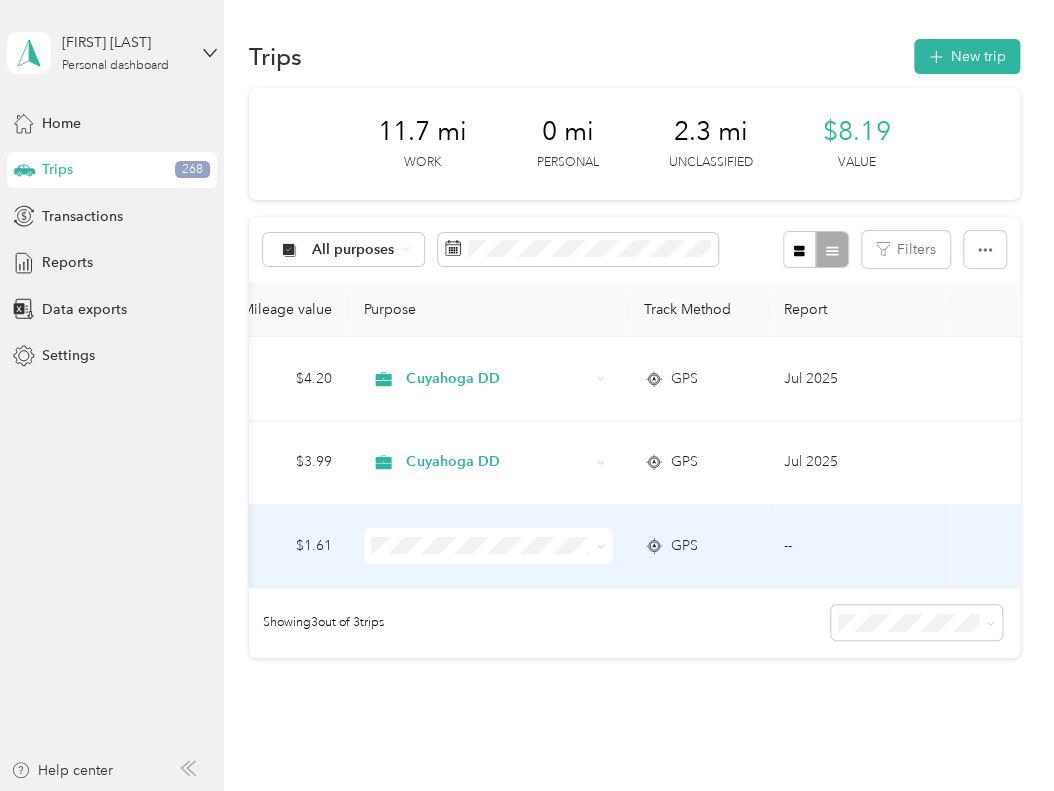 click on "GPS" at bounding box center (698, 546) 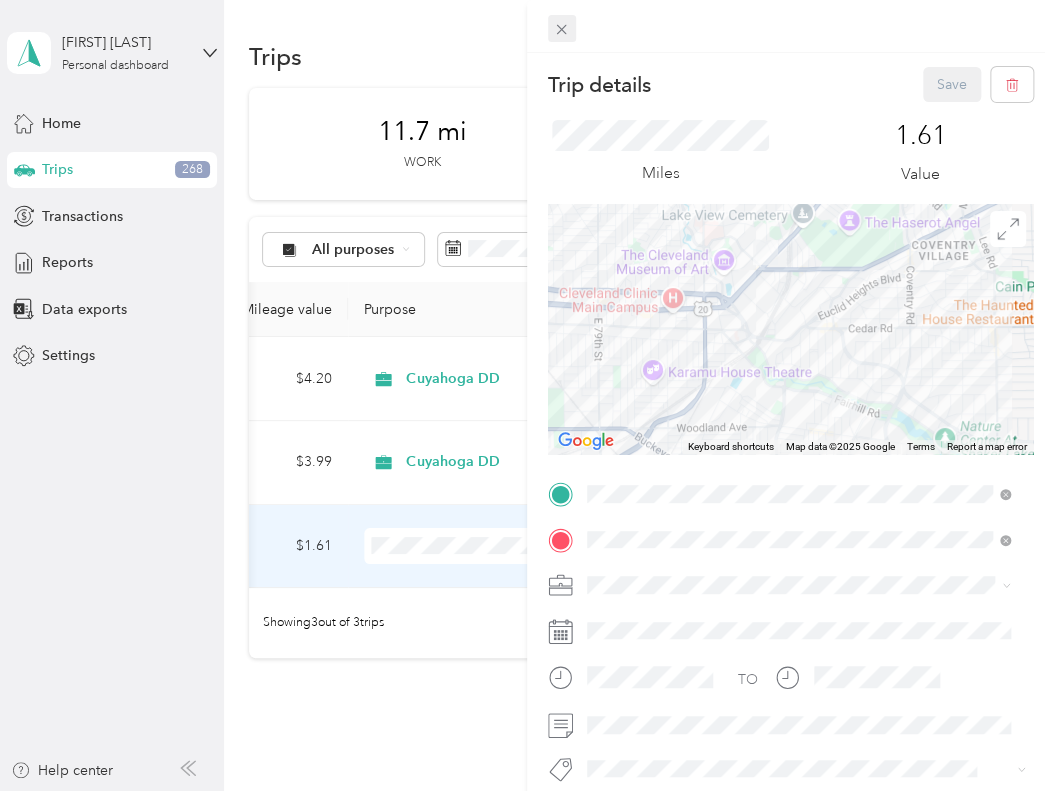 click 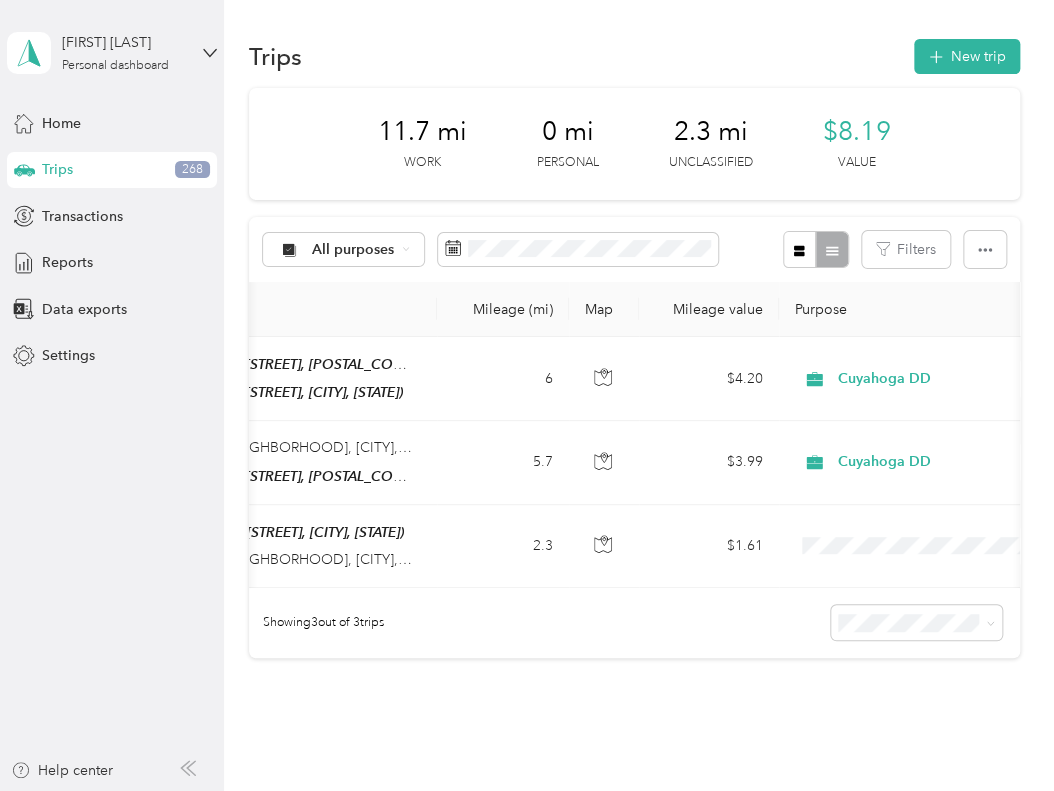 scroll, scrollTop: 0, scrollLeft: 514, axis: horizontal 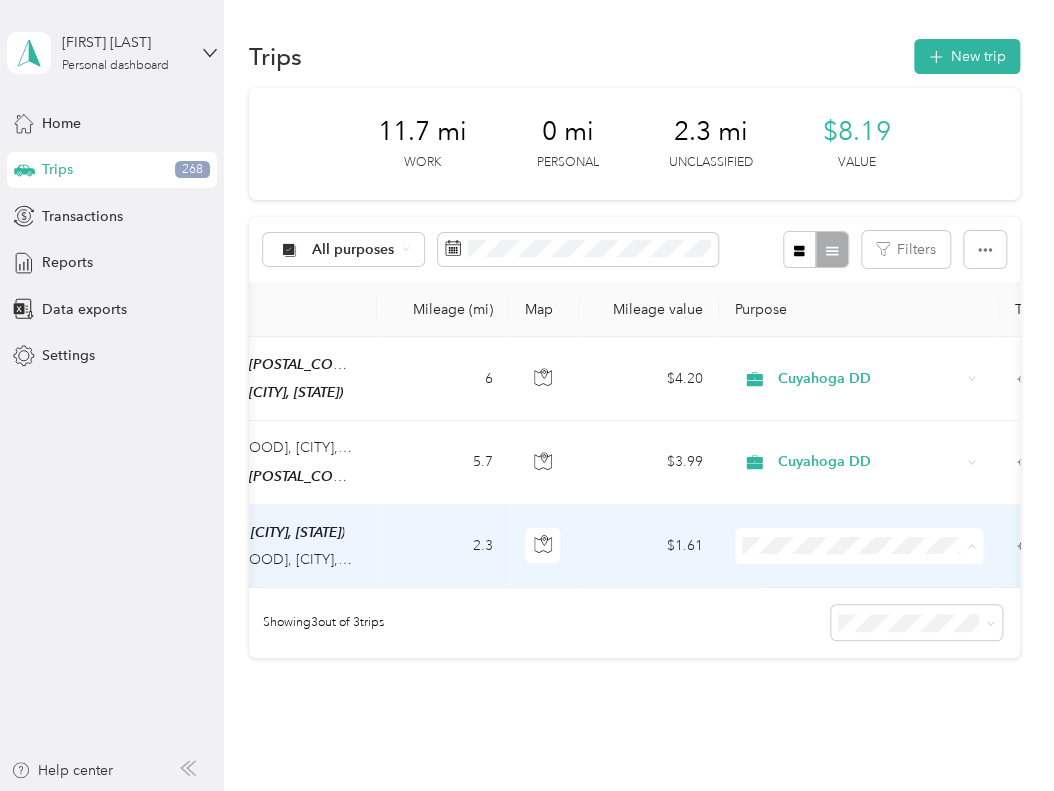 click on "Cuyahoga DD" at bounding box center (876, 578) 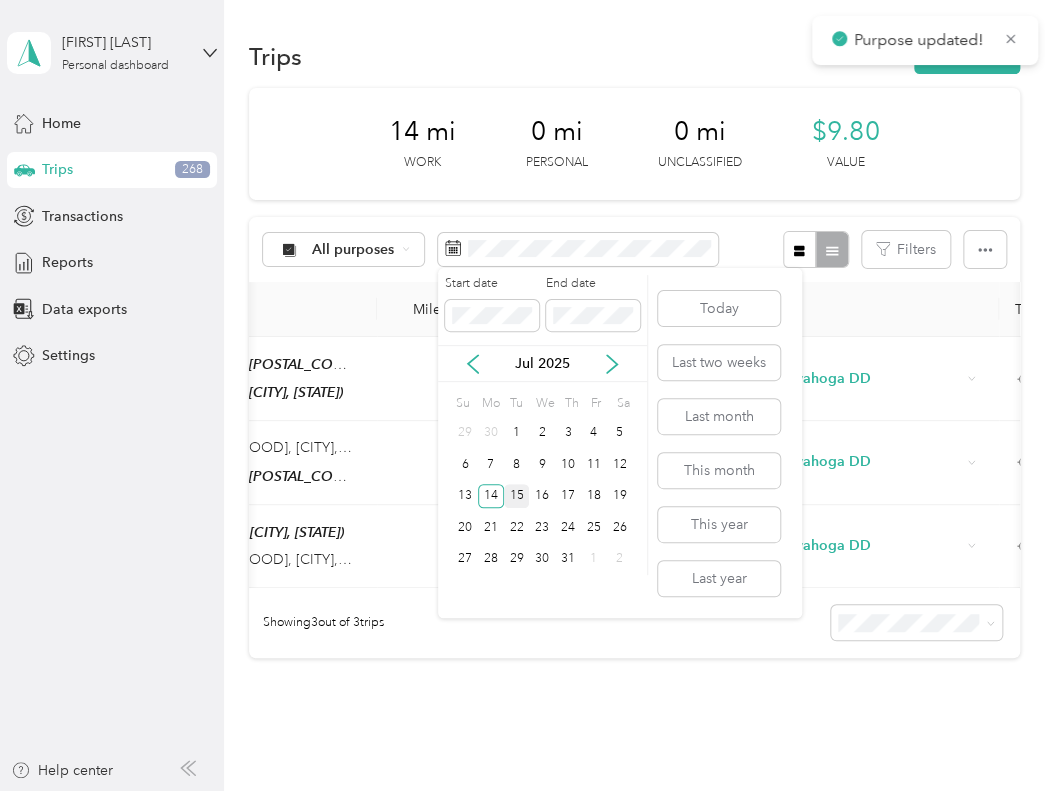 click on "15" at bounding box center (517, 496) 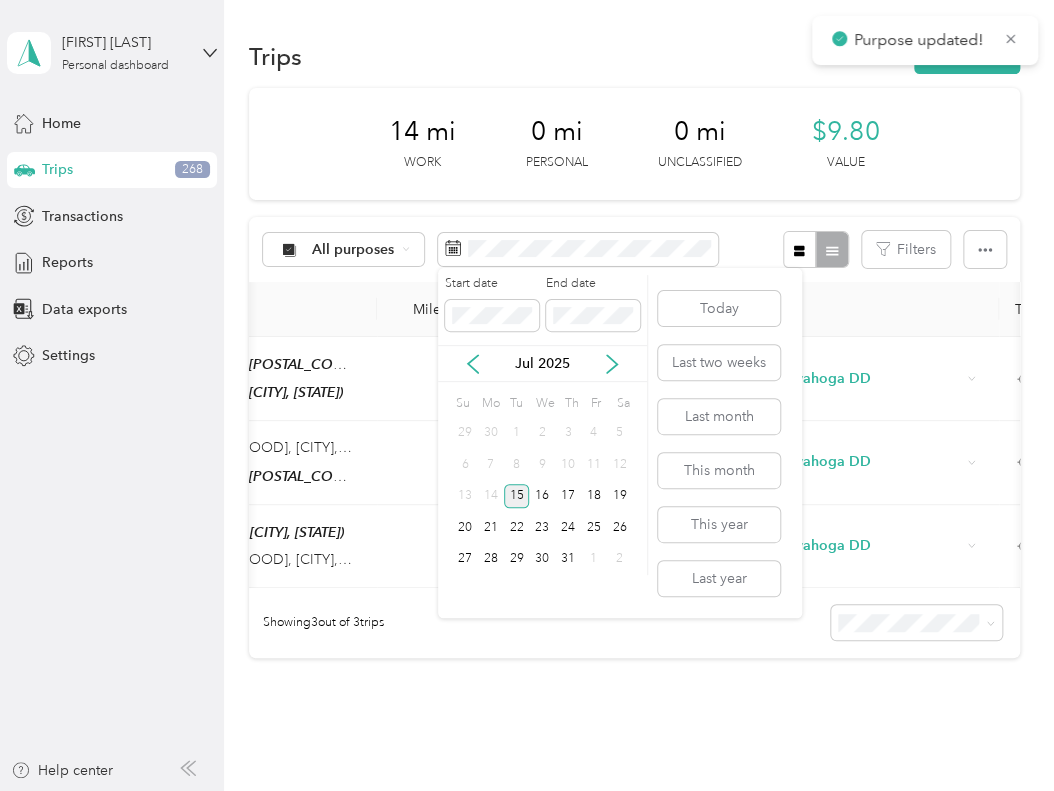 click on "15" at bounding box center [517, 496] 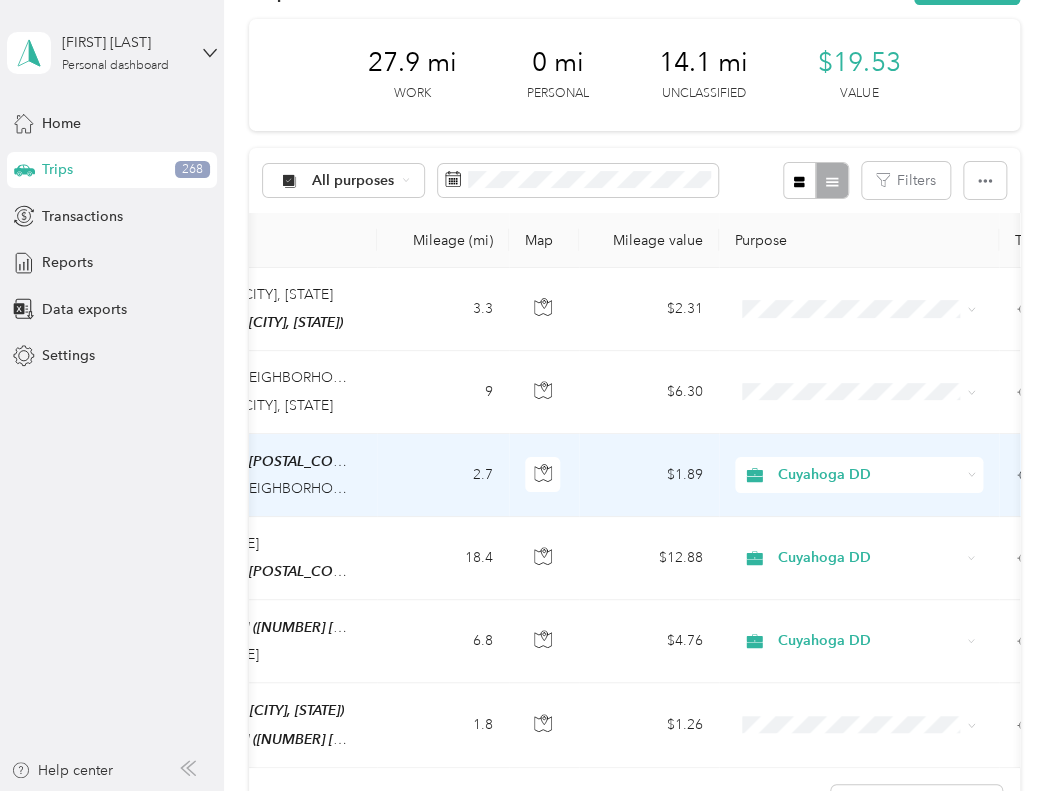 scroll, scrollTop: 100, scrollLeft: 0, axis: vertical 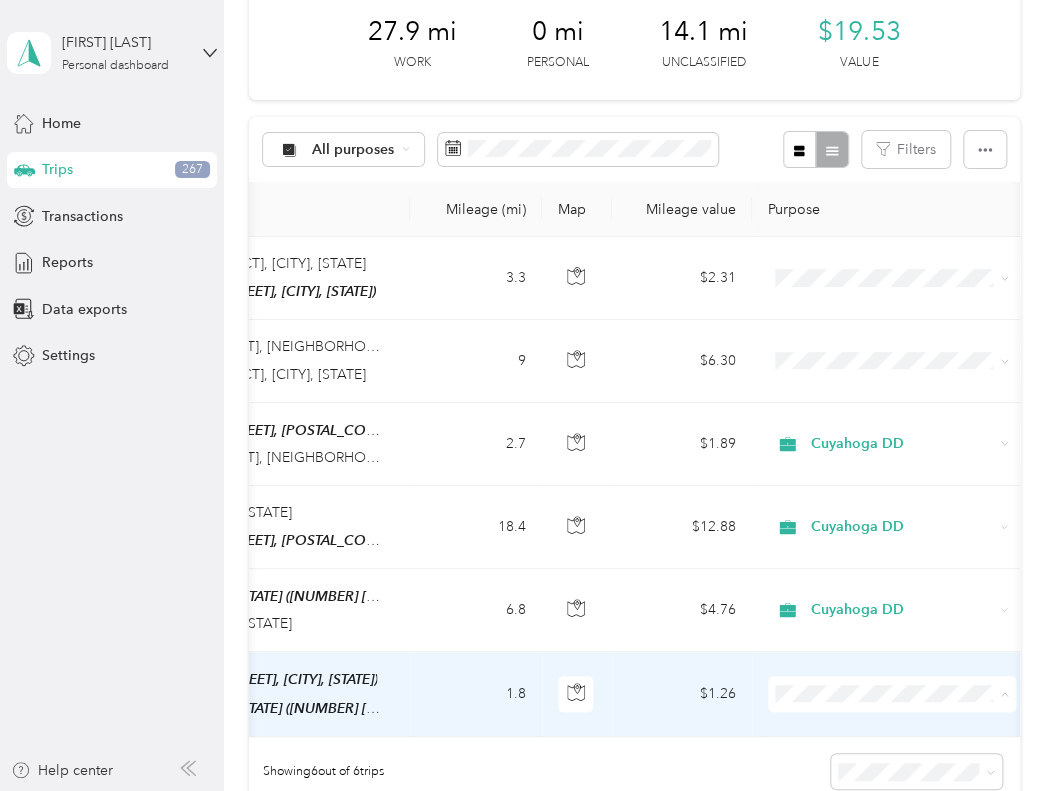 click on "Cuyahoga DD" at bounding box center [909, 724] 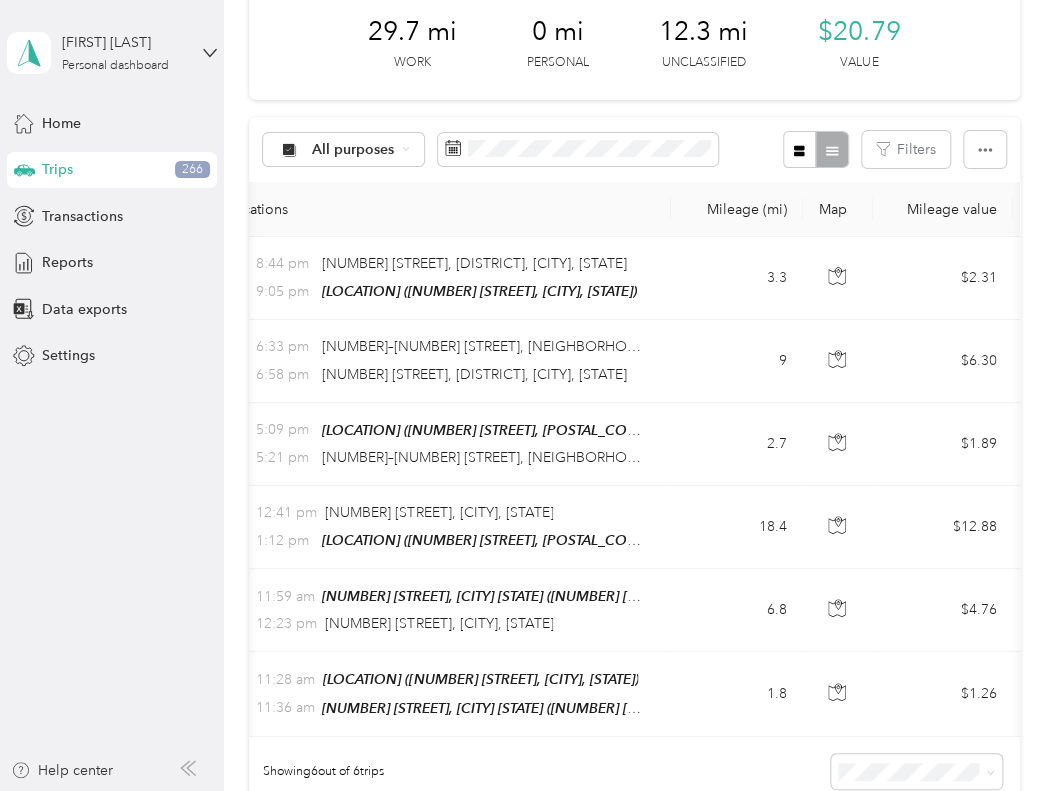 scroll, scrollTop: 0, scrollLeft: 196, axis: horizontal 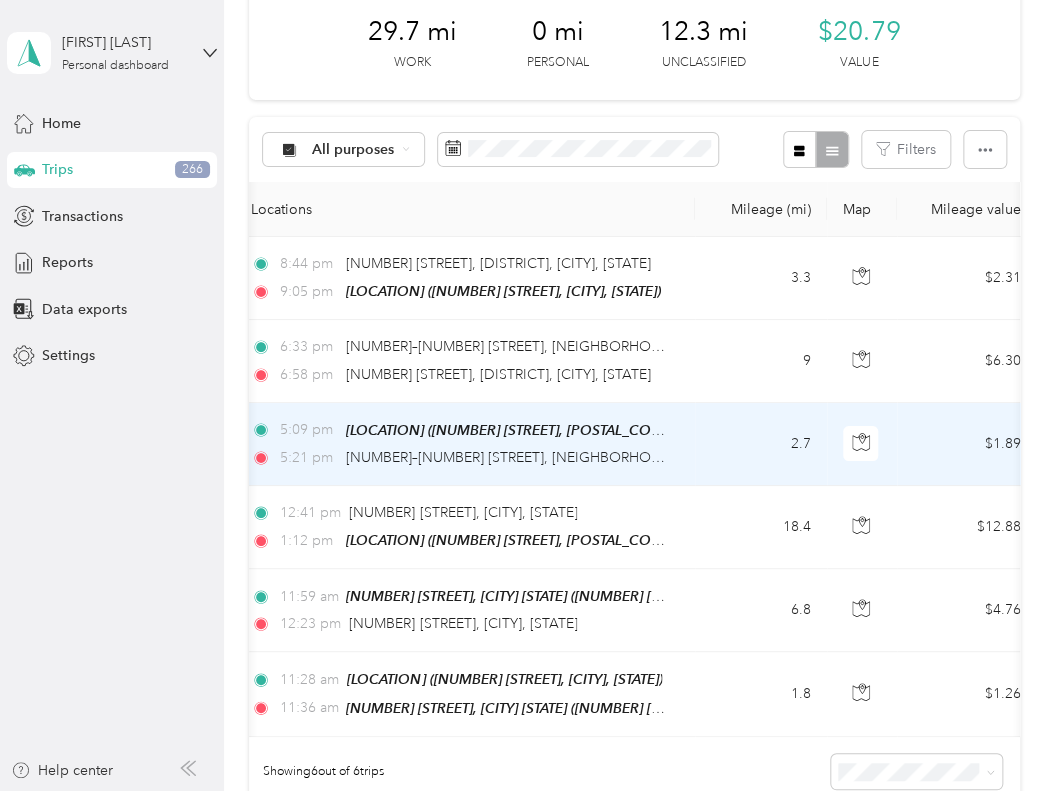 click on "2.7" at bounding box center [761, 444] 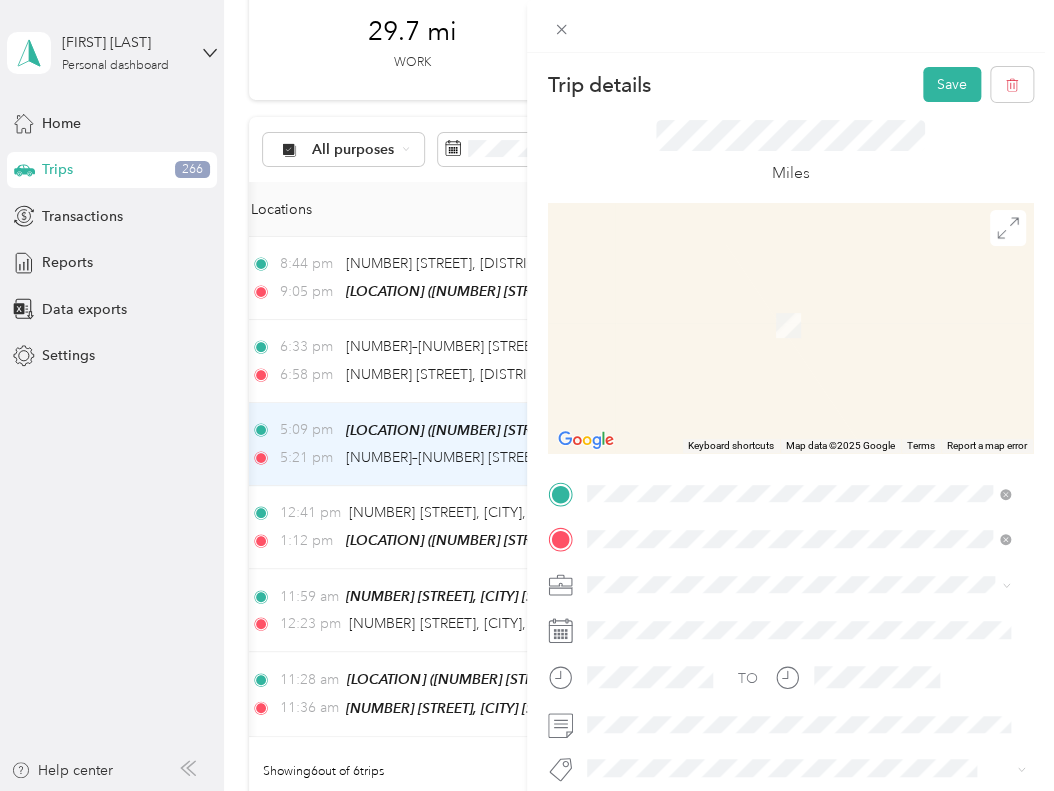 click on "[NUMBER] [STREET], [POSTAL_CODE], [CITY], [STATE], [COUNTRY]" at bounding box center (798, 336) 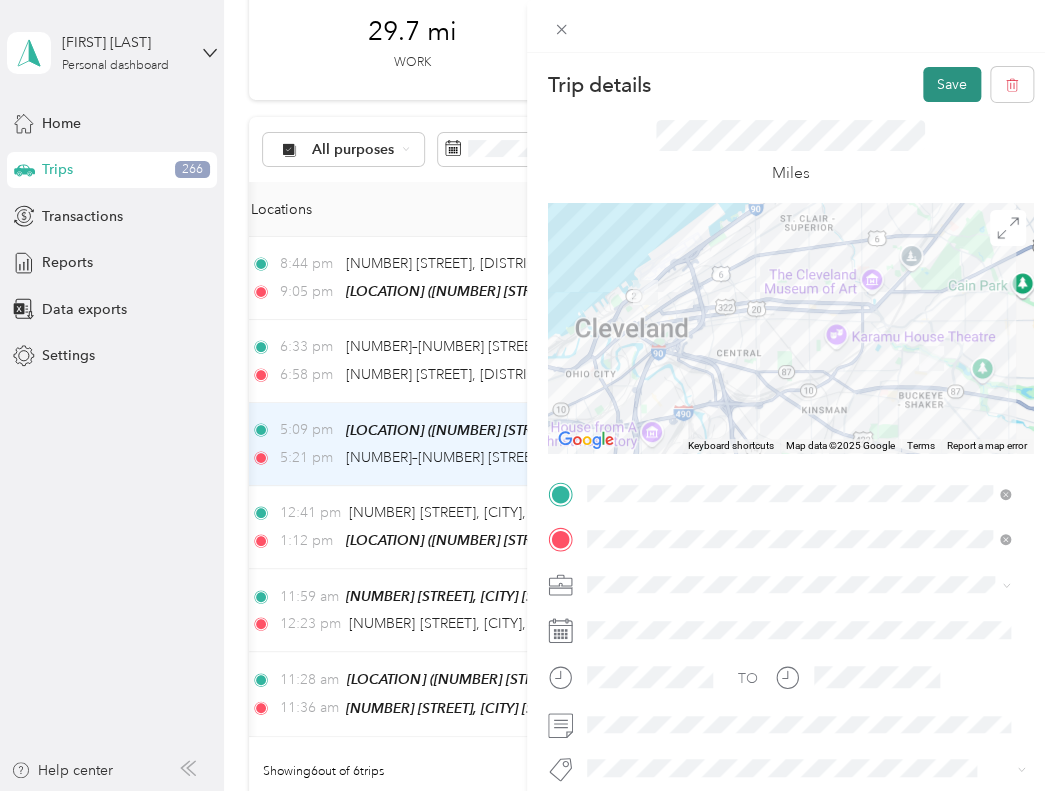 click on "Save" at bounding box center [952, 84] 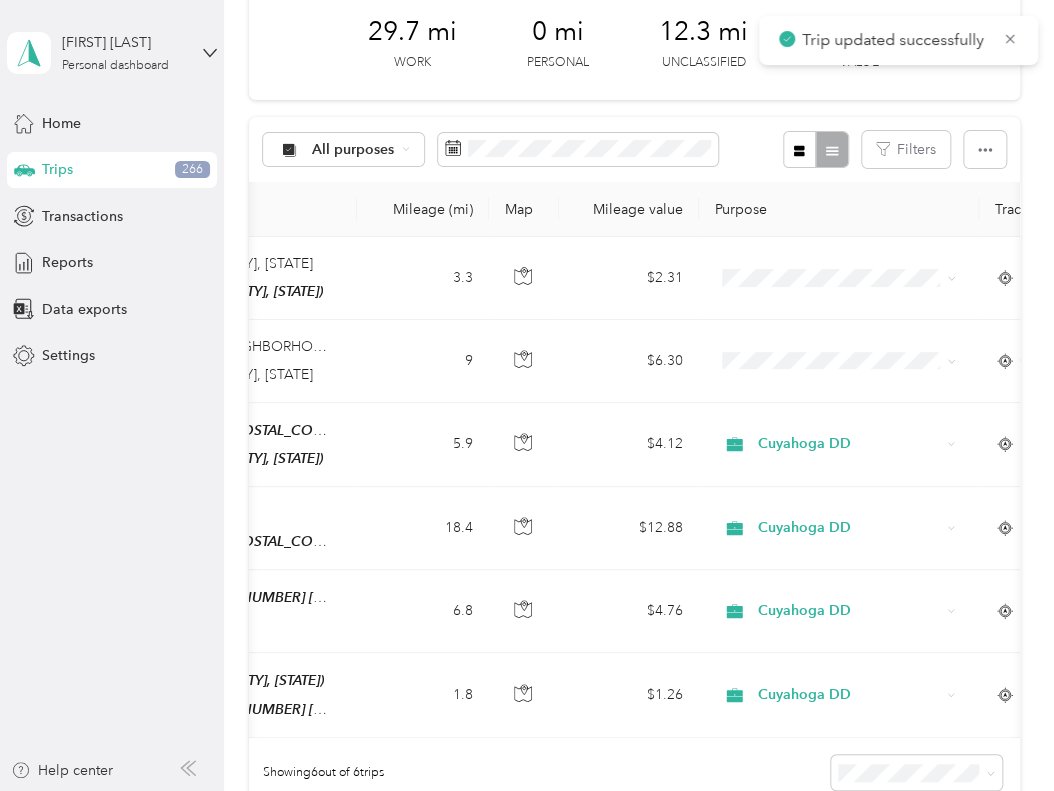 scroll, scrollTop: 0, scrollLeft: 541, axis: horizontal 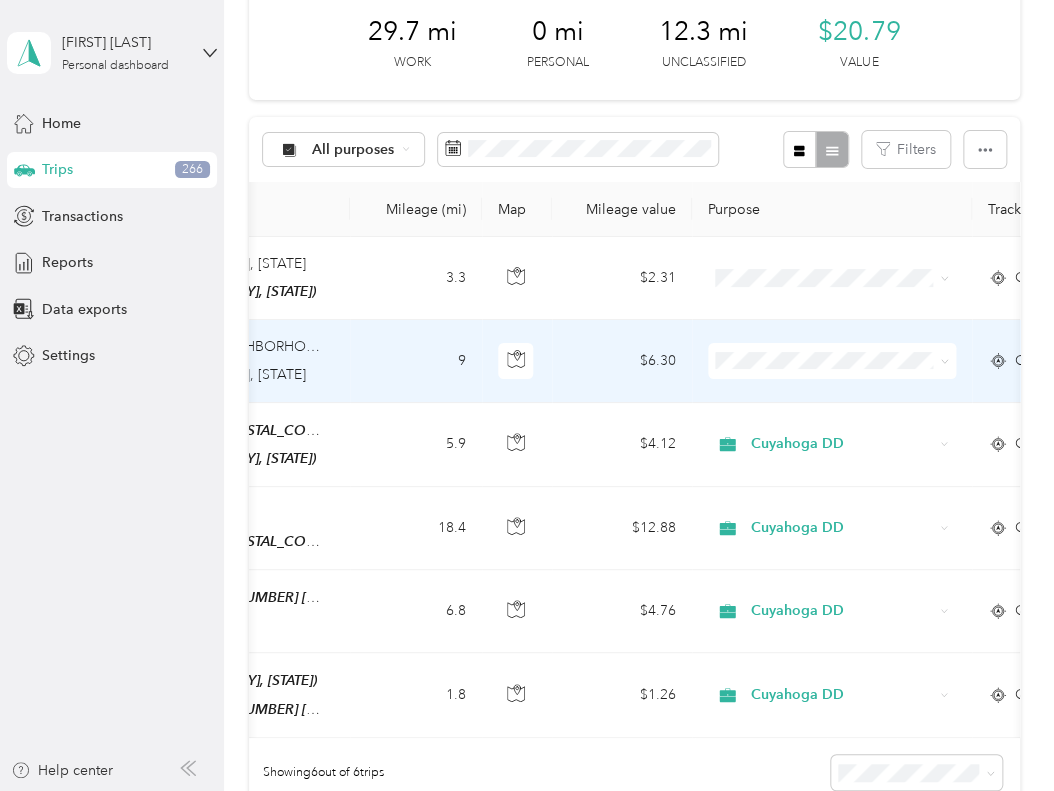 click at bounding box center [832, 361] 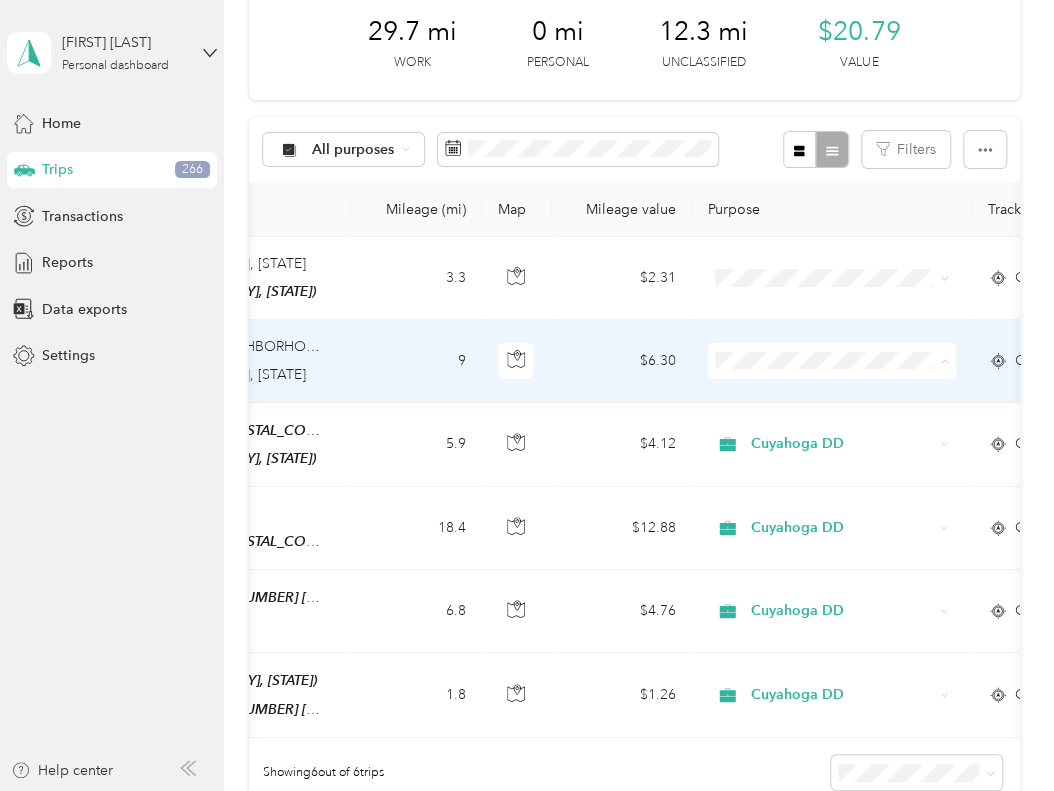 click on "Cuyahoga DD" at bounding box center [849, 396] 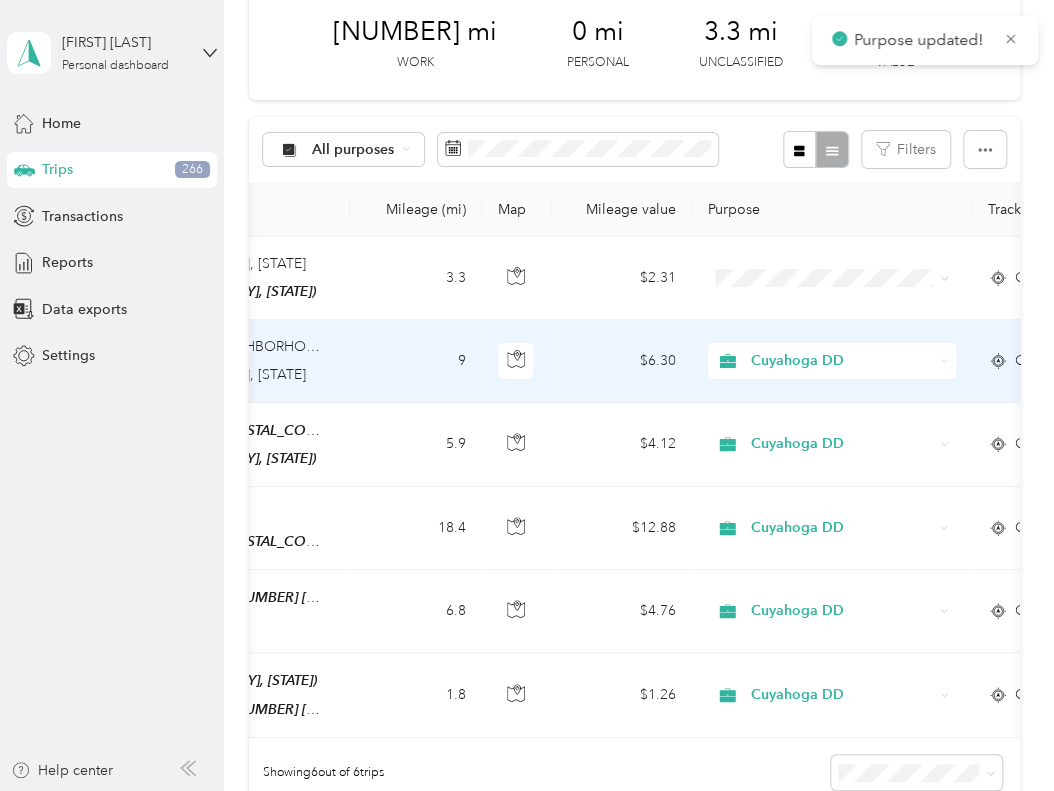 click on "Personal" at bounding box center (849, 430) 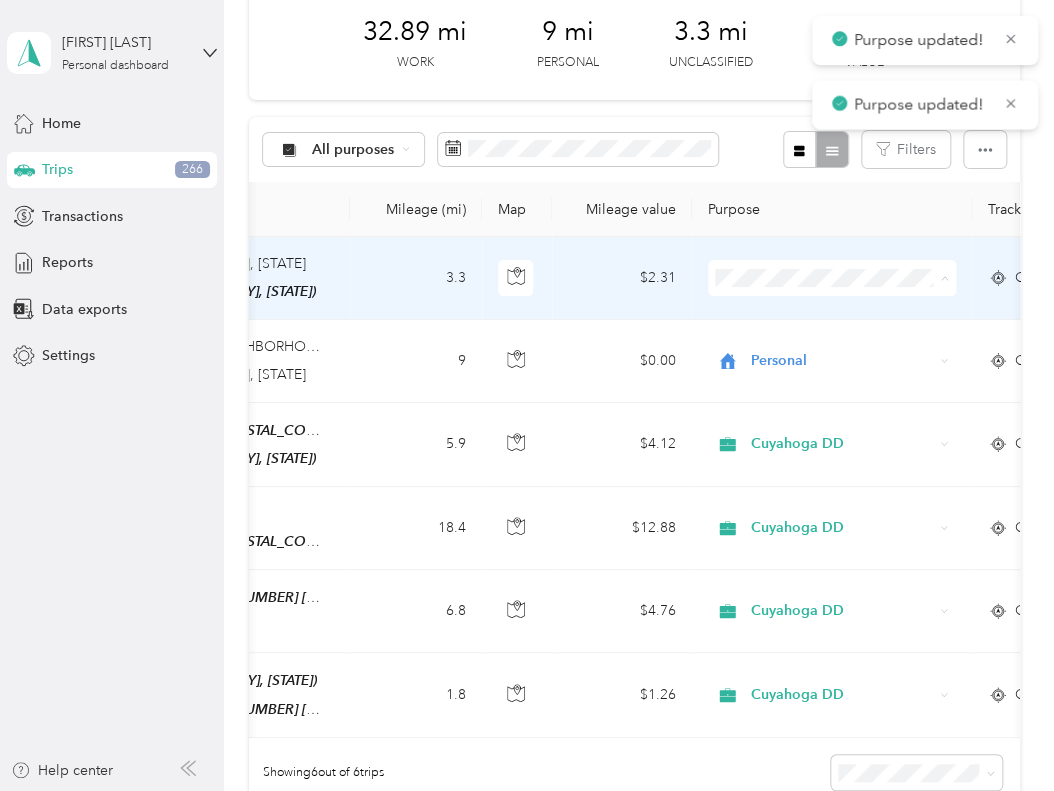 click on "Personal" at bounding box center (849, 349) 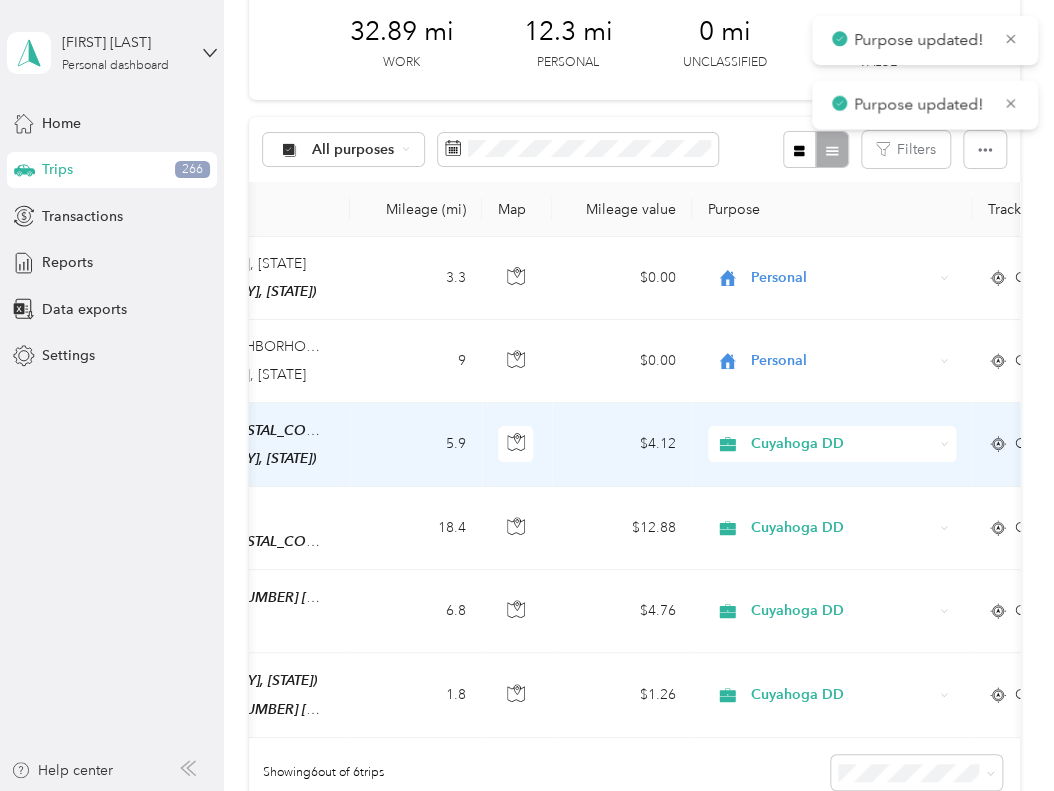 click on "5.9" at bounding box center [416, 445] 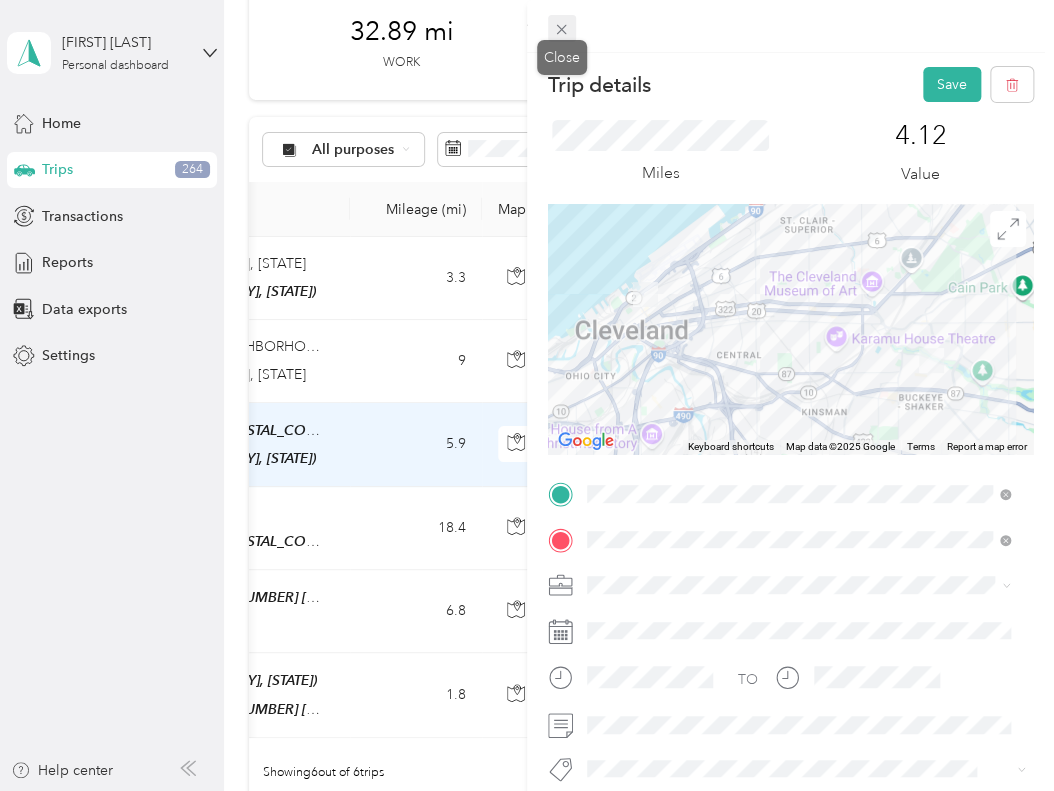 click 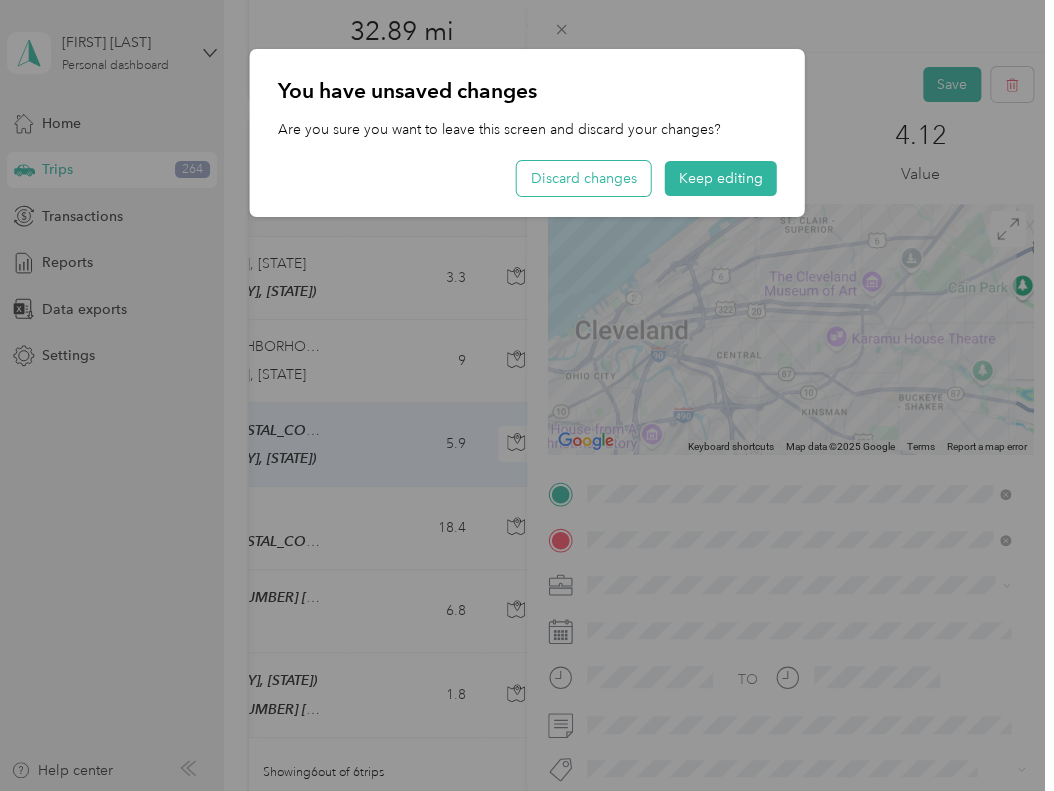 click on "Discard changes" at bounding box center [584, 178] 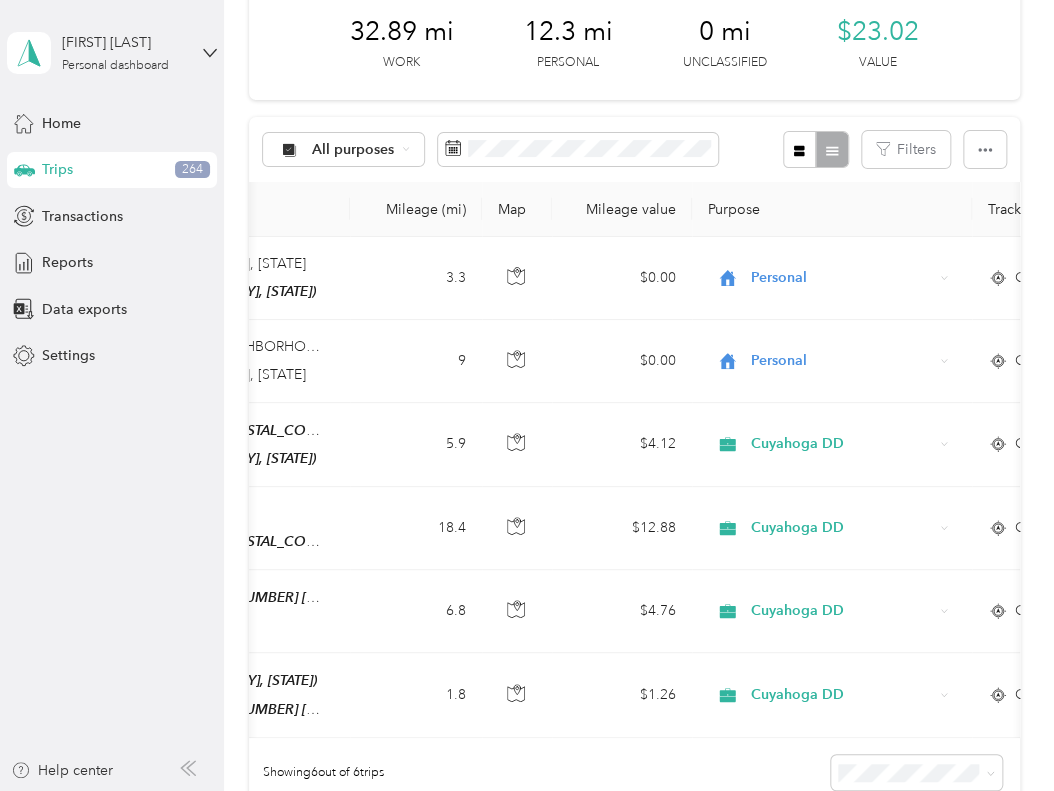 click at bounding box center [527, 395] 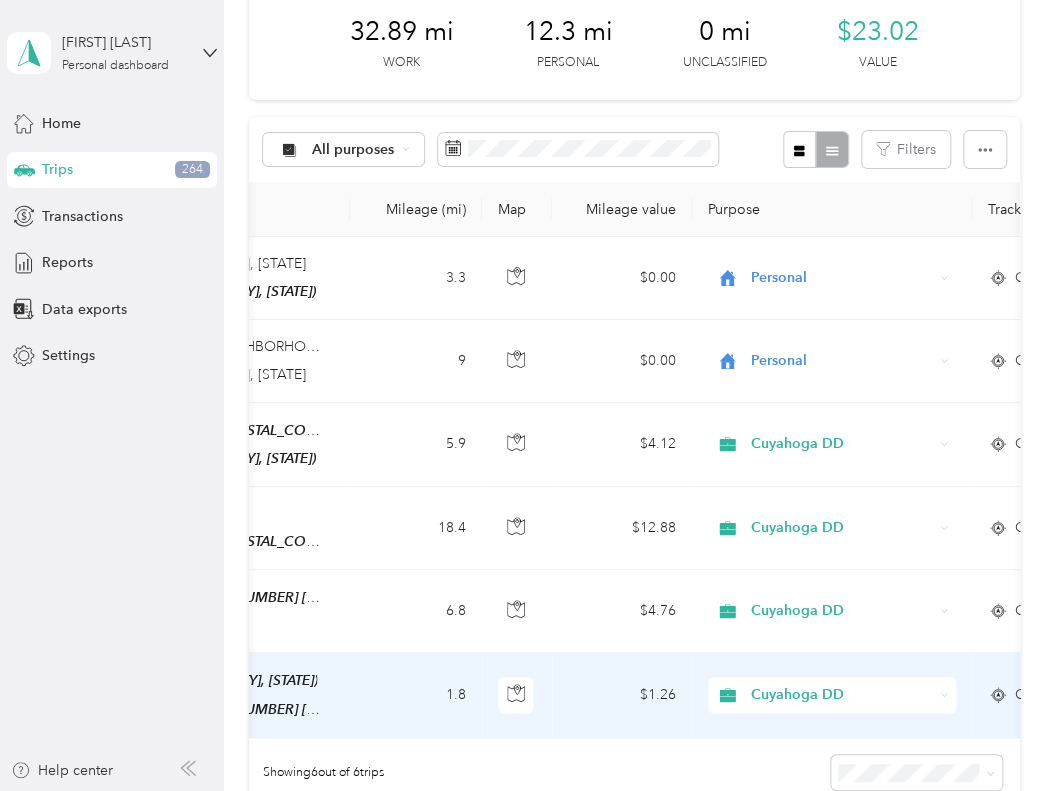 click on "$1.26" at bounding box center [622, 695] 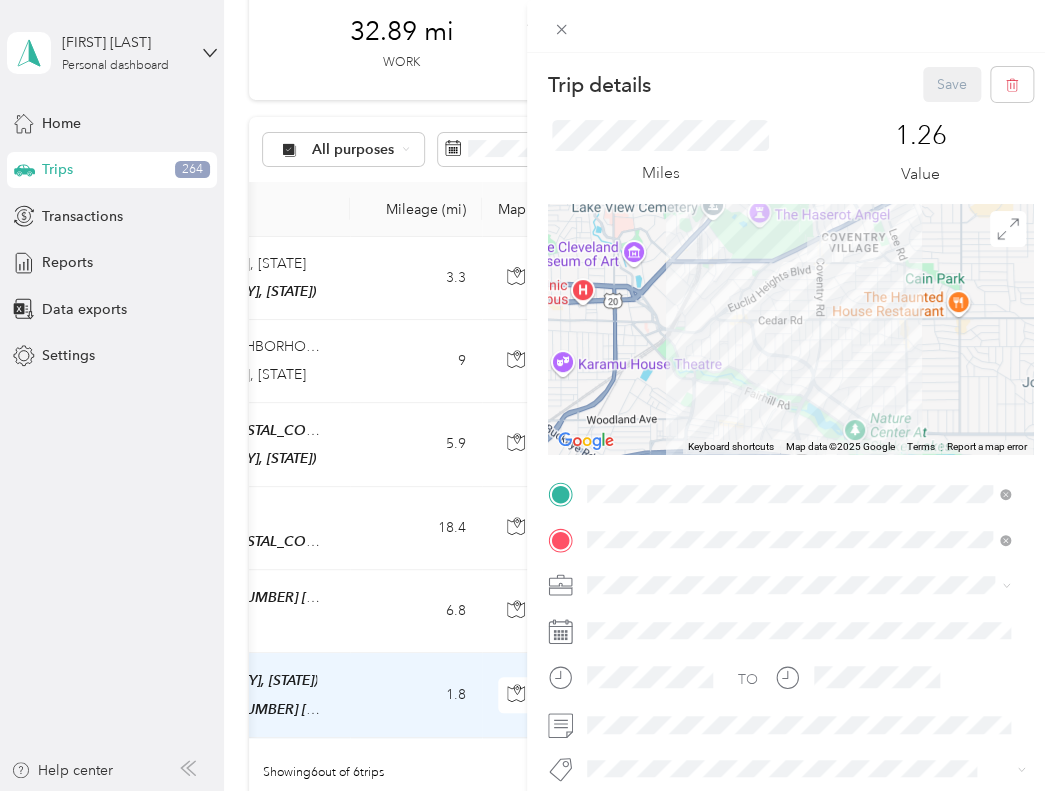 click on "Trip details Save This trip cannot be edited because it is either under review, approved, or paid. Contact your Team Manager to edit it. Miles 1.26 Value  ← Move left → Move right ↑ Move up ↓ Move down + Zoom in - Zoom out Home Jump left by 75% End Jump right by 75% Page Up Jump up by 75% Page Down Jump down by 75% Keyboard shortcuts Map Data Map data ©2025 Google Map data ©2025 Google 1 km  Click to toggle between metric and imperial units Terms Report a map error TO Add photo" at bounding box center [527, 395] 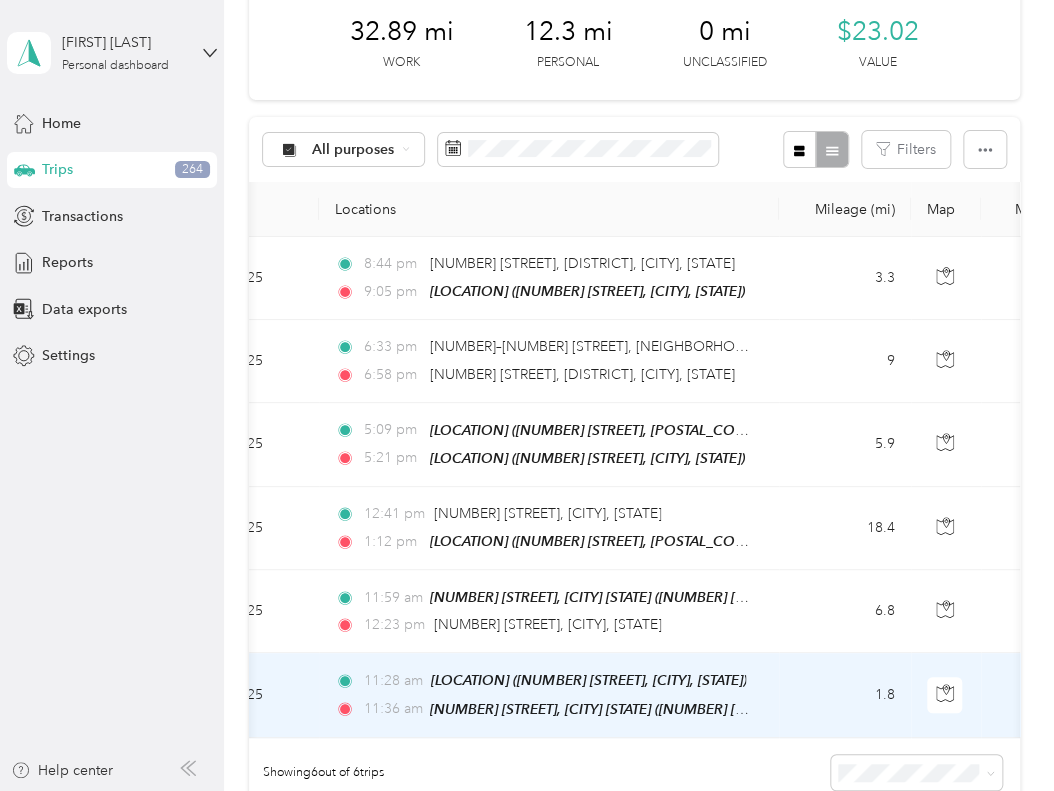 scroll, scrollTop: 0, scrollLeft: 89, axis: horizontal 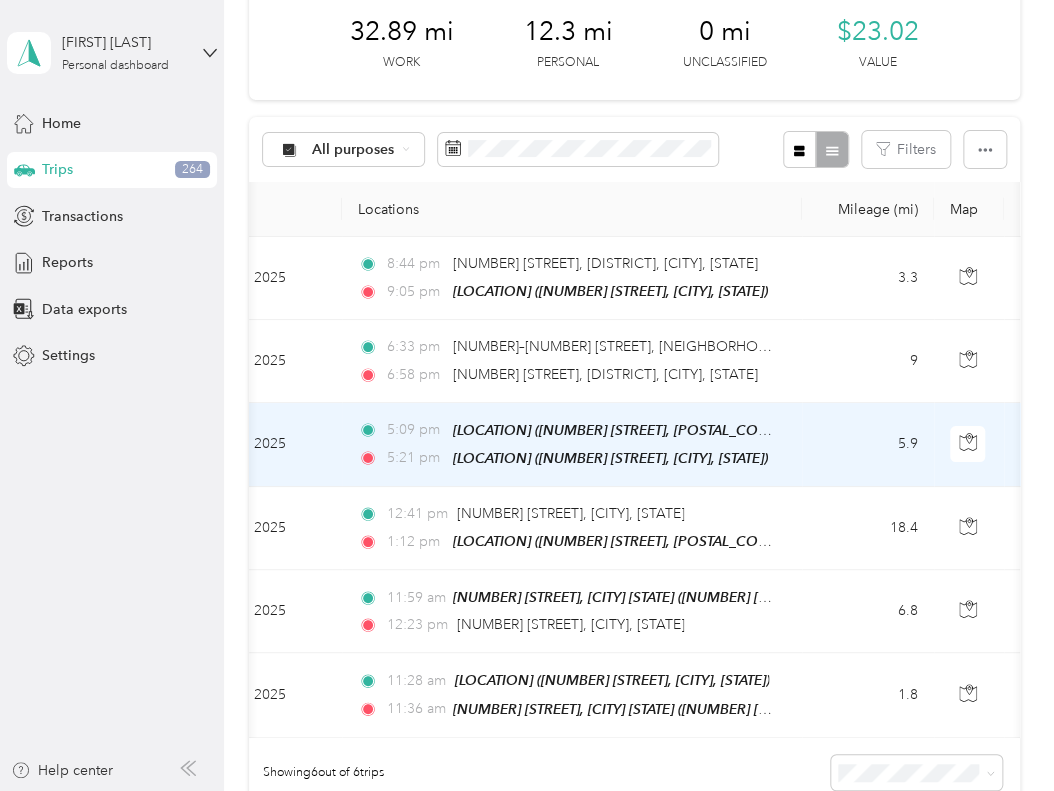 click on "[TIME] [LOCATION] ([NUMBER] [STREET], [CITY], [STATE]) [TIME] [LOCATION] ([NUMBER] [STREET], [CITY], [STATE])" at bounding box center [572, 445] 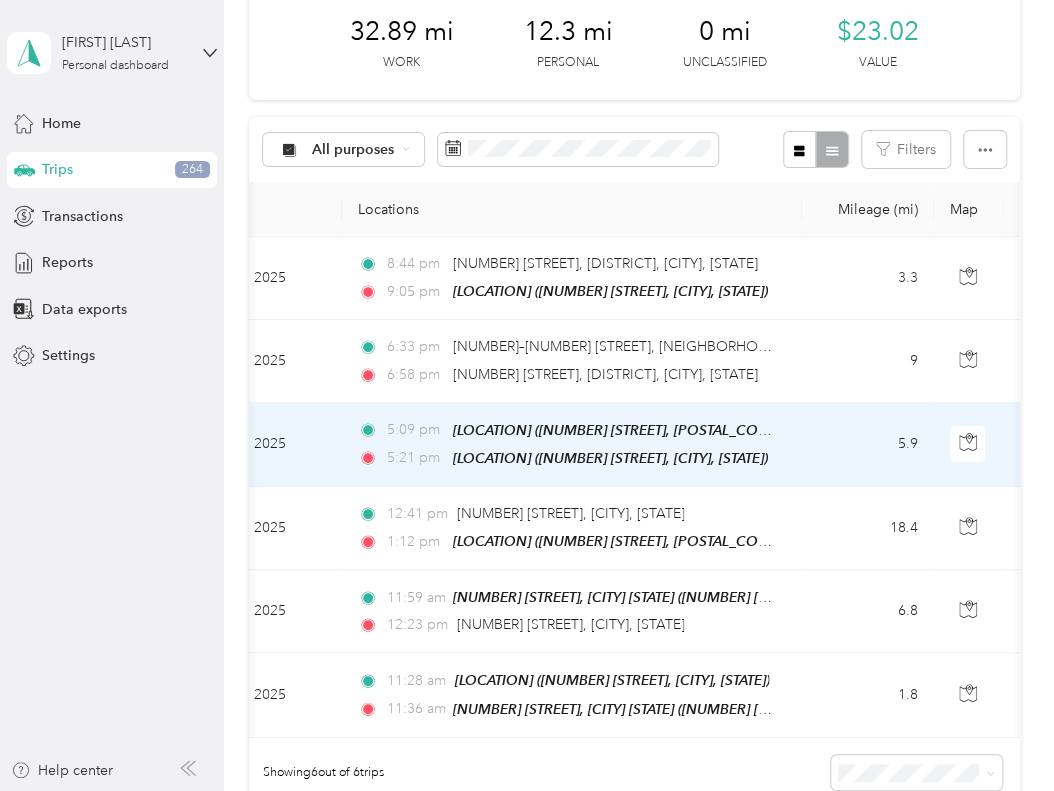 click on "Trip details Save This trip cannot be edited because it is either under review, approved, or paid. Contact your Team Manager to edit it. Miles 4.12 Value  TO Add photo" at bounding box center [1387, 395] 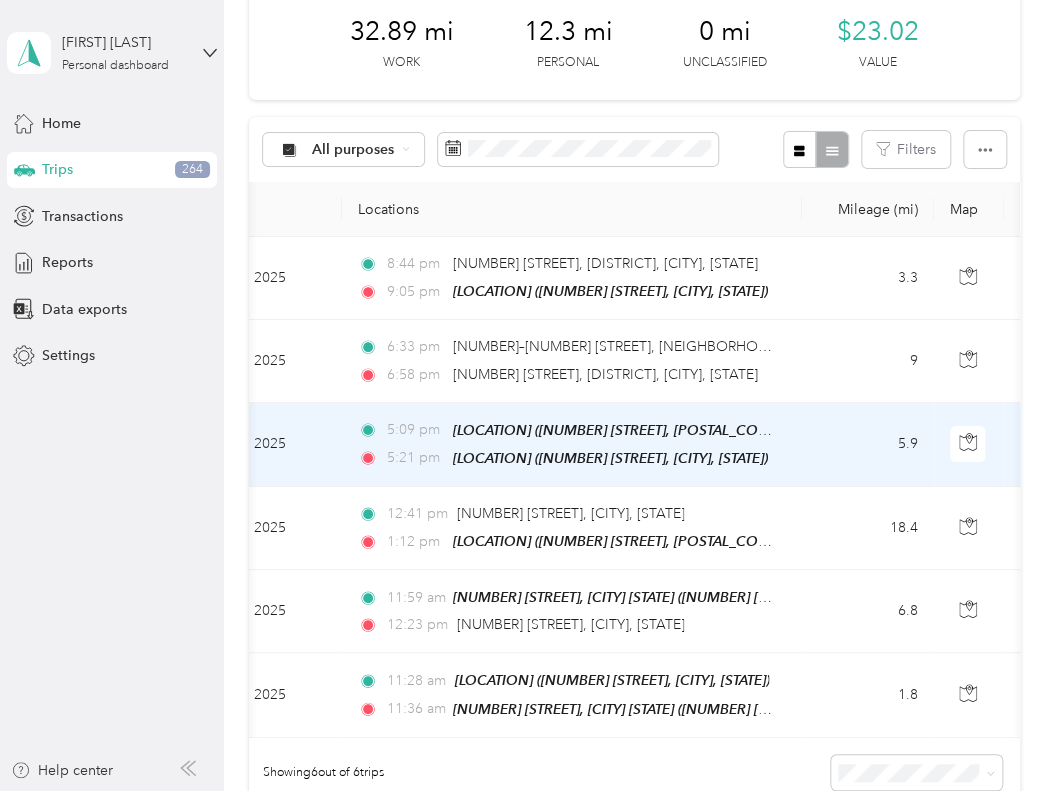 click on "5.9" at bounding box center (868, 445) 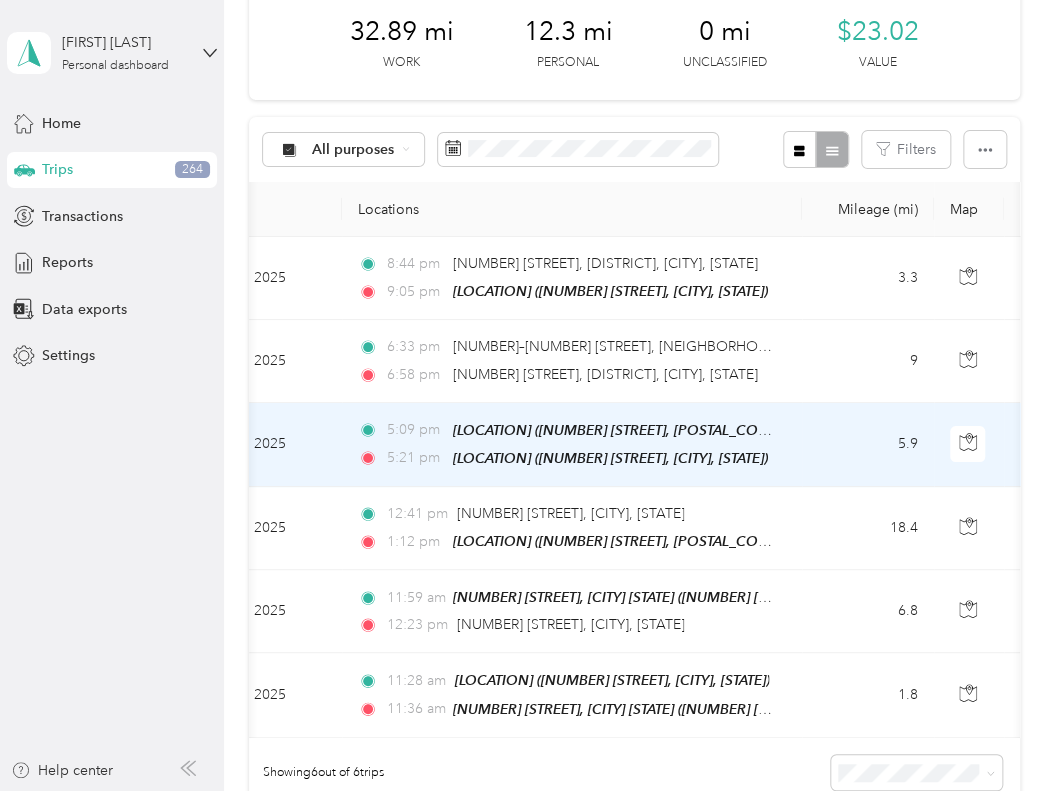 click on "Trip details Save This trip cannot be edited because it is either under review, approved, or paid. Contact your Team Manager to edit it. Miles 4.12 Value  TO Add photo" at bounding box center [522, 791] 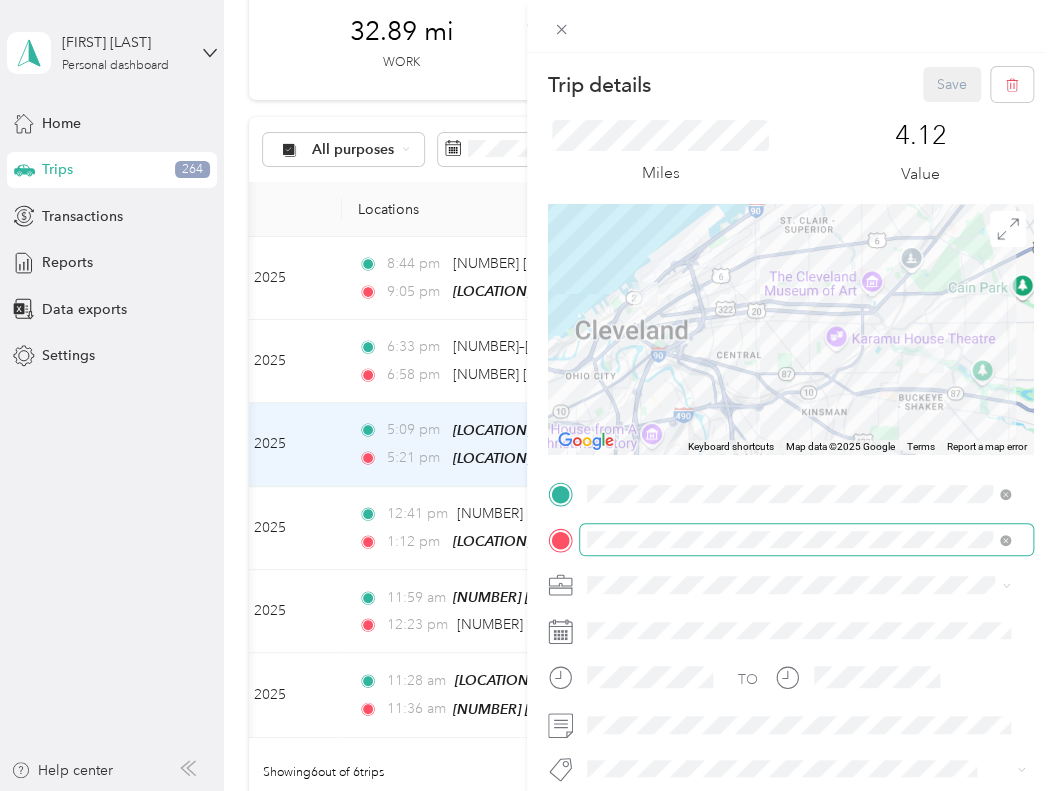 click at bounding box center [806, 540] 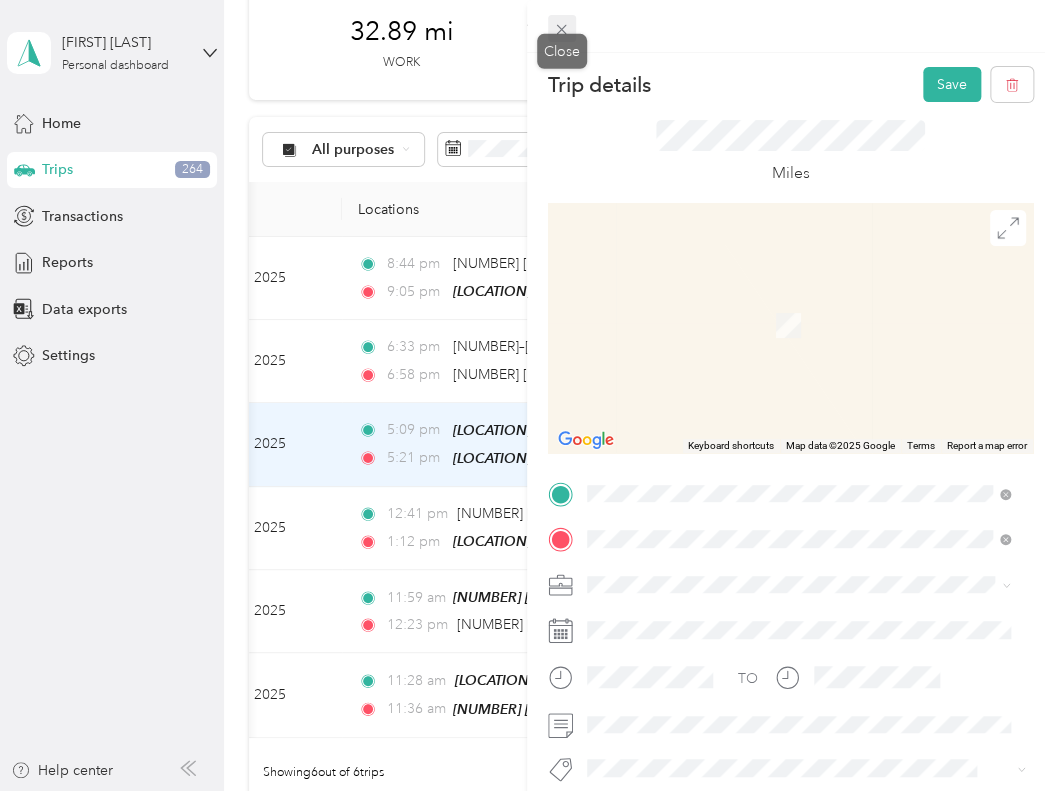 click 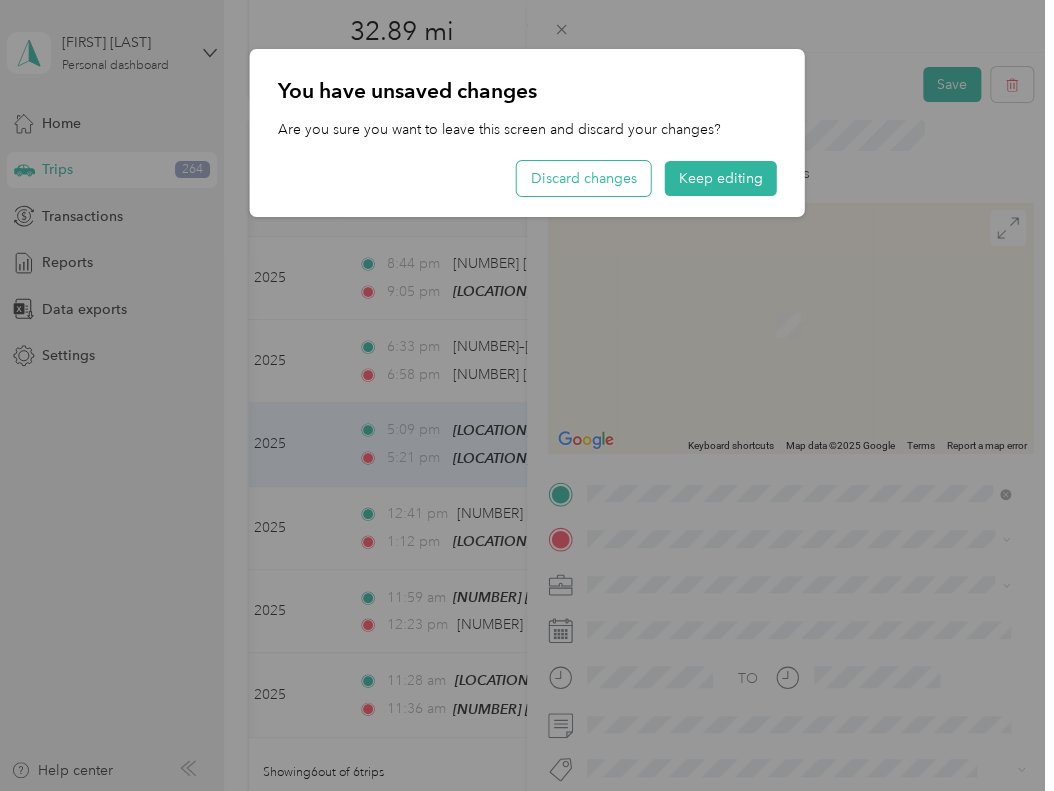 click on "Discard changes" at bounding box center [584, 178] 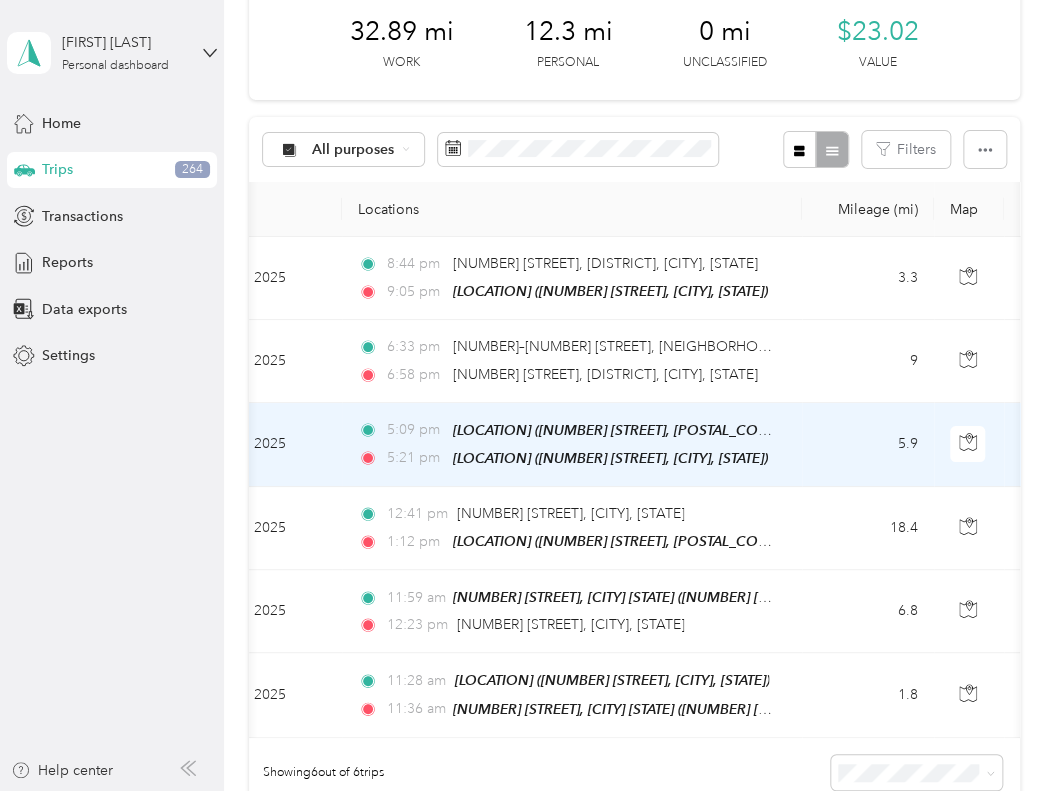 click on "5.9" at bounding box center (868, 445) 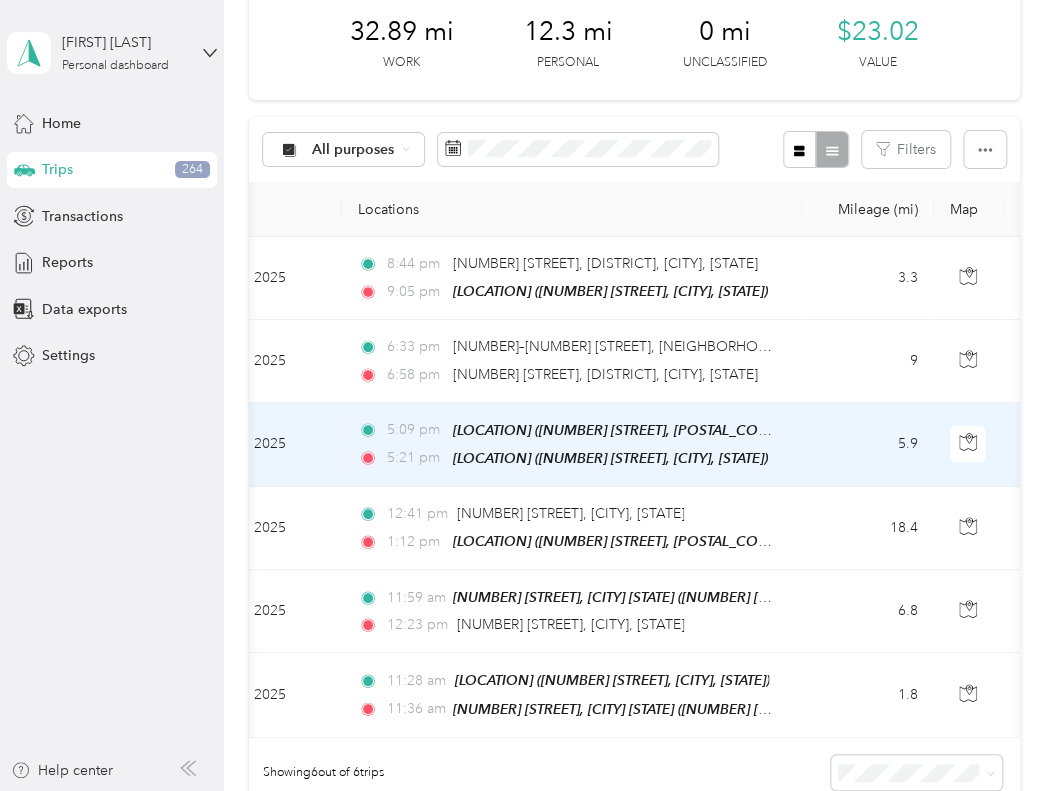 click on "Trip details Save This trip cannot be edited because it is either under review, approved, or paid. Contact your Team Manager to edit it. Miles 4.12 Value  TO Add photo" at bounding box center (522, 791) 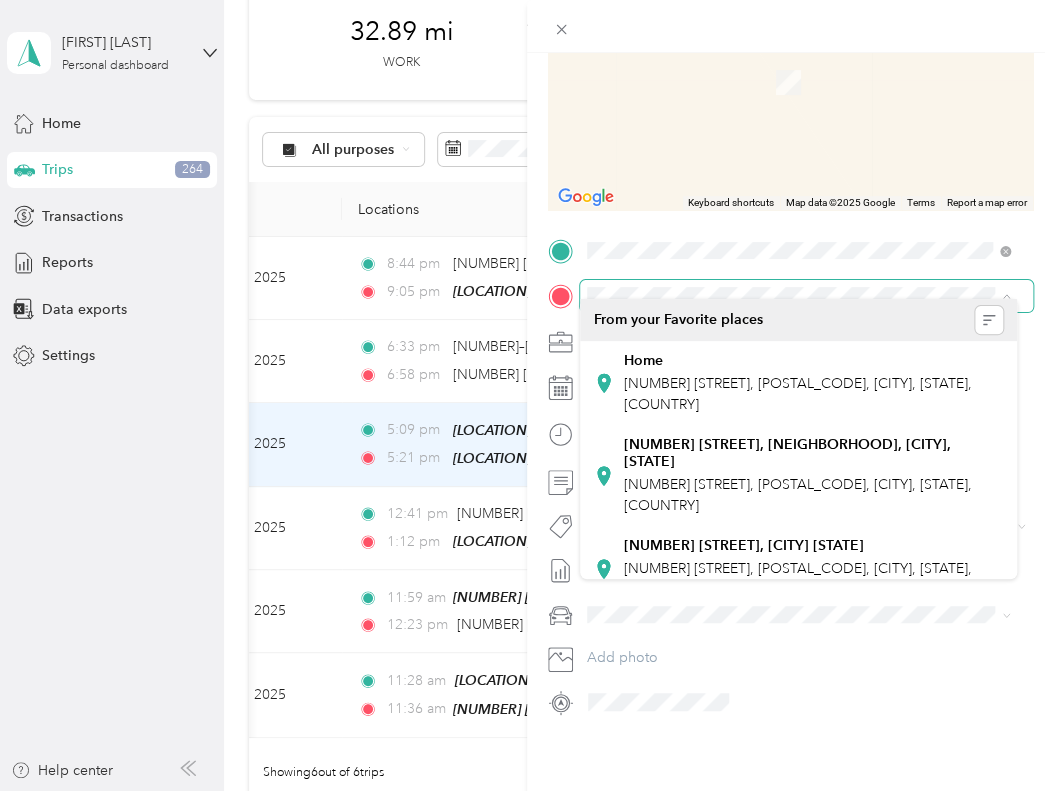 scroll, scrollTop: 257, scrollLeft: 0, axis: vertical 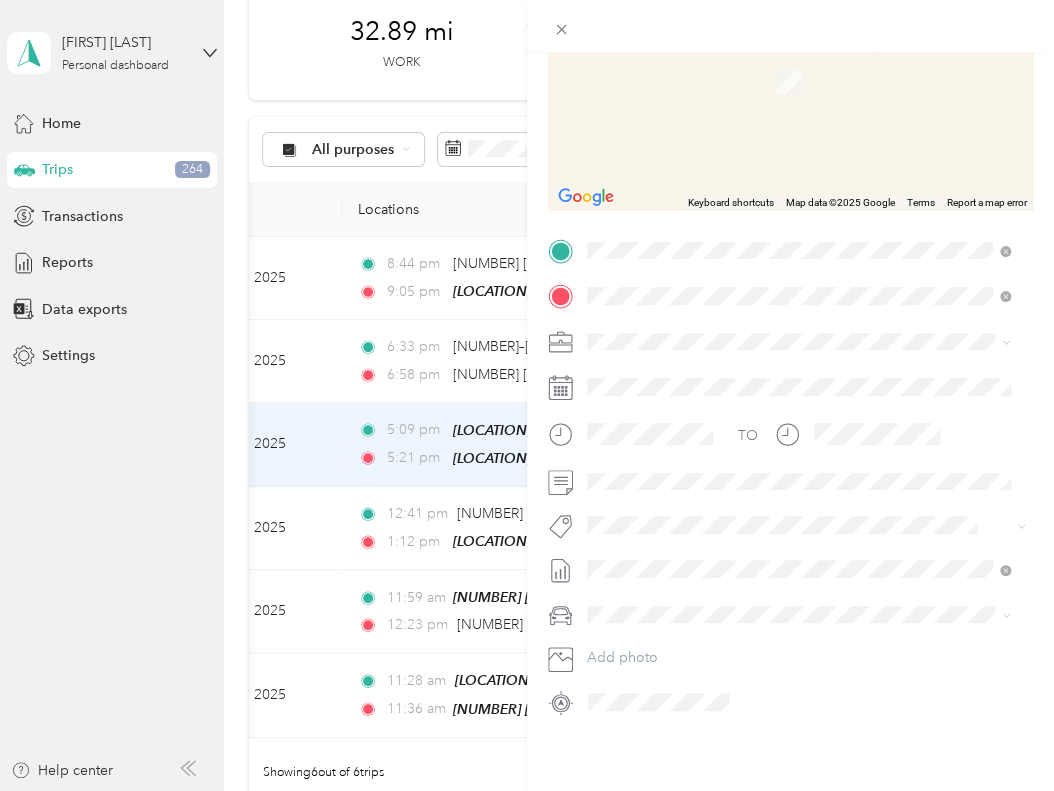 click on "[NUMBER] [STREET]
[CITY], [STATE] [POSTAL_CODE], [COUNTRY]" at bounding box center (768, 362) 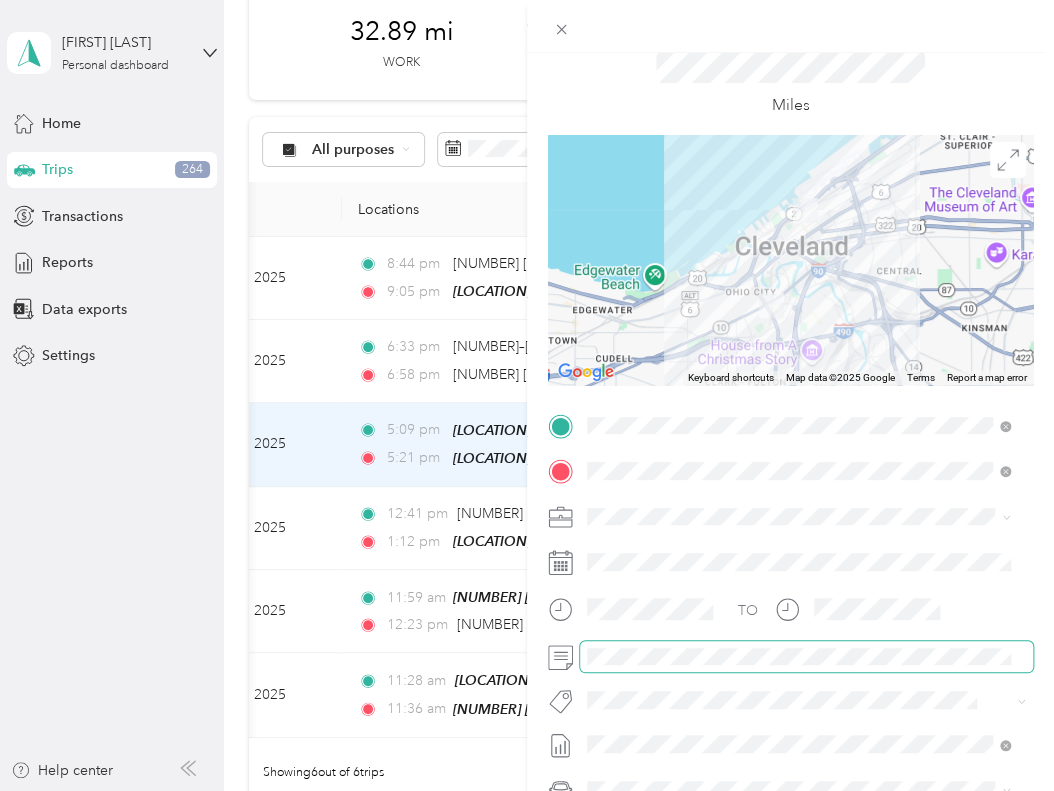 scroll, scrollTop: 100, scrollLeft: 0, axis: vertical 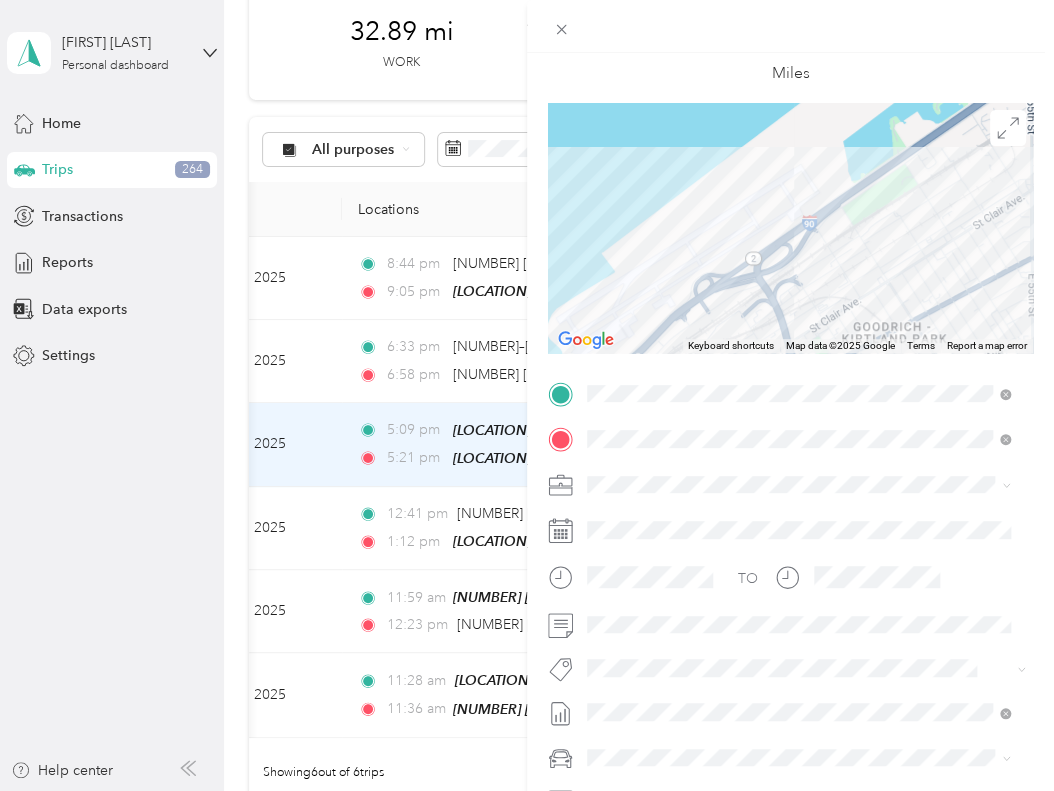 click on "Trip details Save This trip cannot be edited because it is either under review, approved, or paid. Contact your Team Manager to edit it. Miles ← Move left → Move right ↑ Move up ↓ Move down + Zoom in - Zoom out Home Jump left by 75% End Jump right by 75% Page Up Jump up by 75% Page Down Jump down by 75% Keyboard shortcuts Map Data Map data ©2025 Google Map data ©2025 Google 500 m  Click to toggle between metric and imperial units Terms Report a map error TO Add photo" at bounding box center [790, 414] 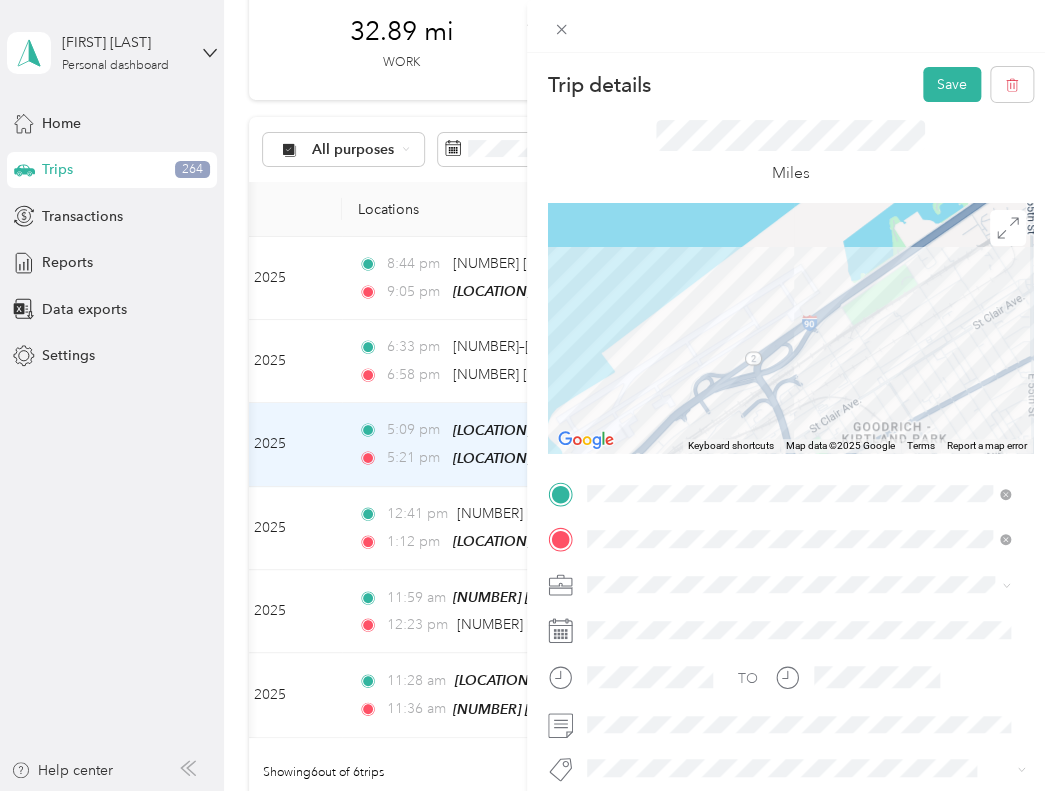 scroll, scrollTop: 0, scrollLeft: 0, axis: both 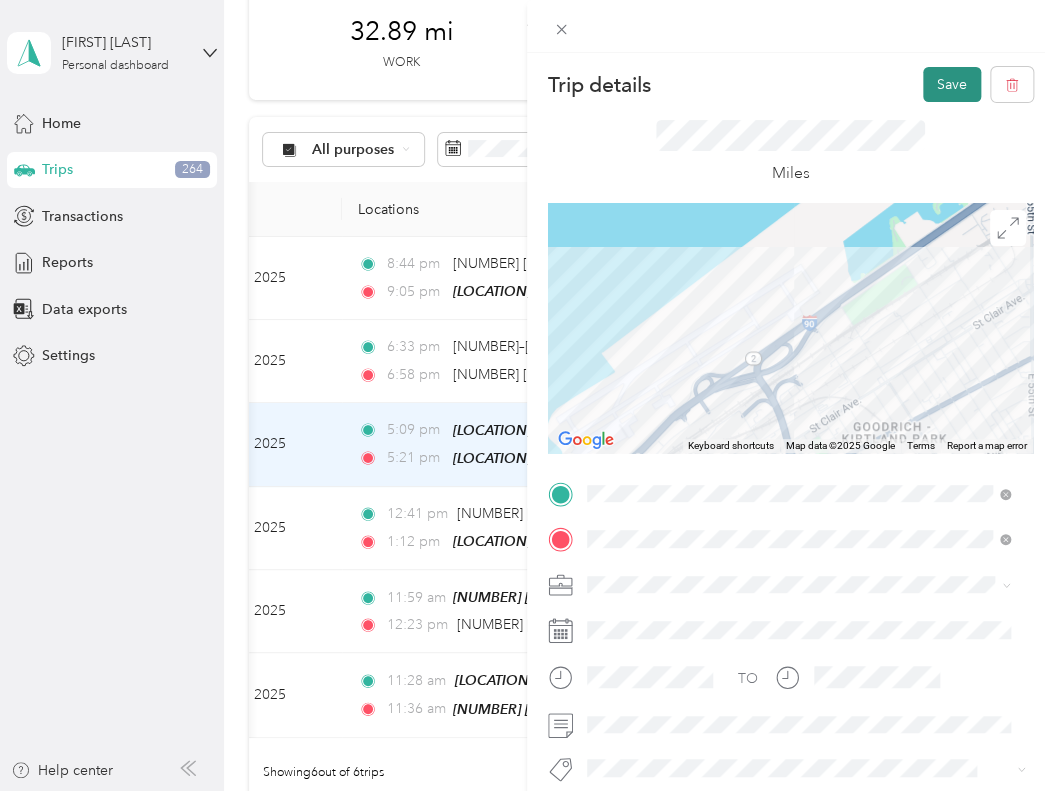 click on "Save" at bounding box center (952, 84) 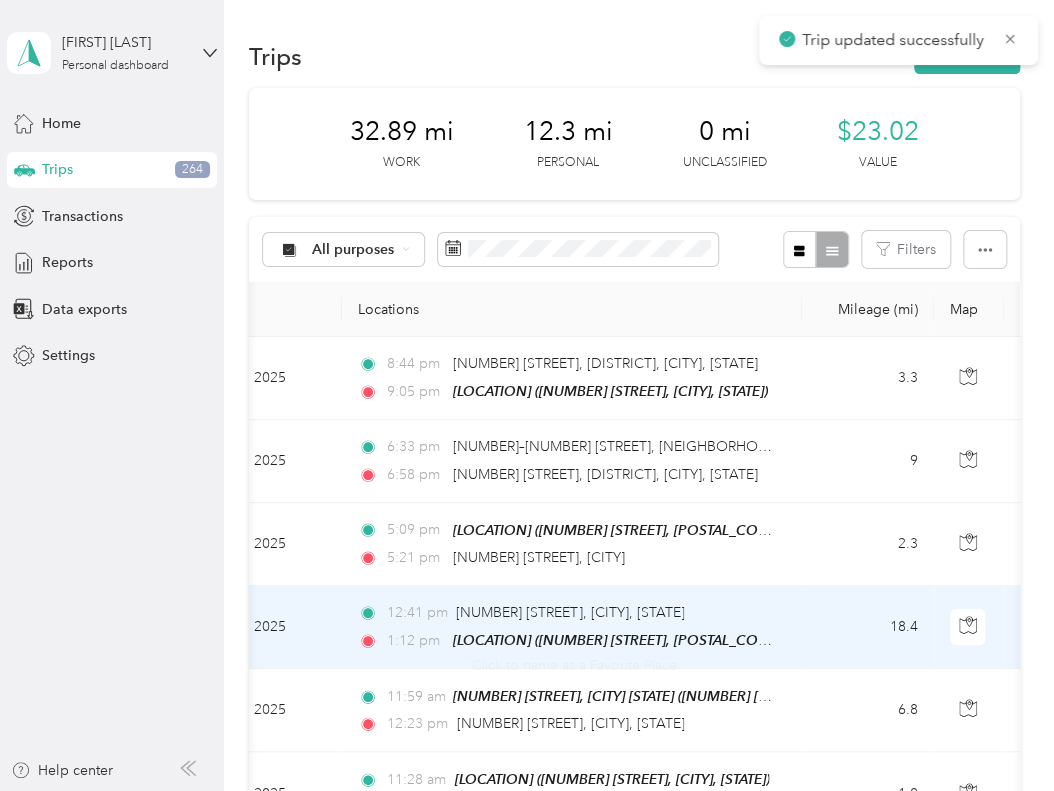 scroll, scrollTop: 100, scrollLeft: 0, axis: vertical 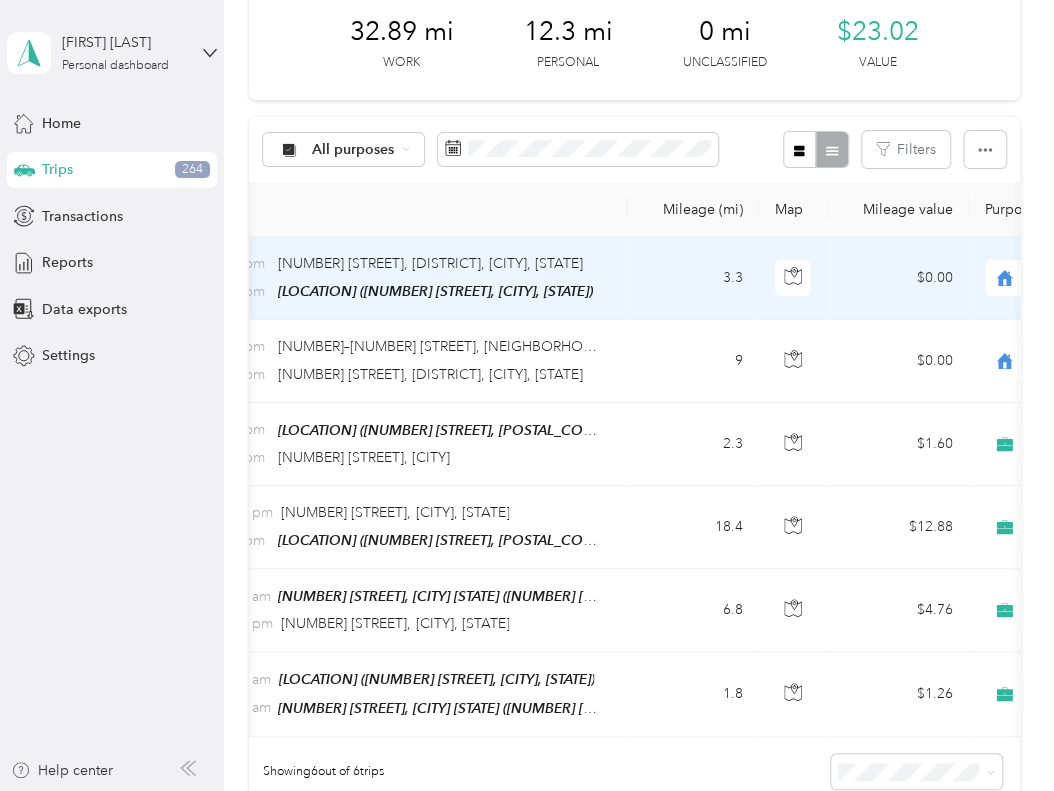 click on "3.3" at bounding box center [693, 278] 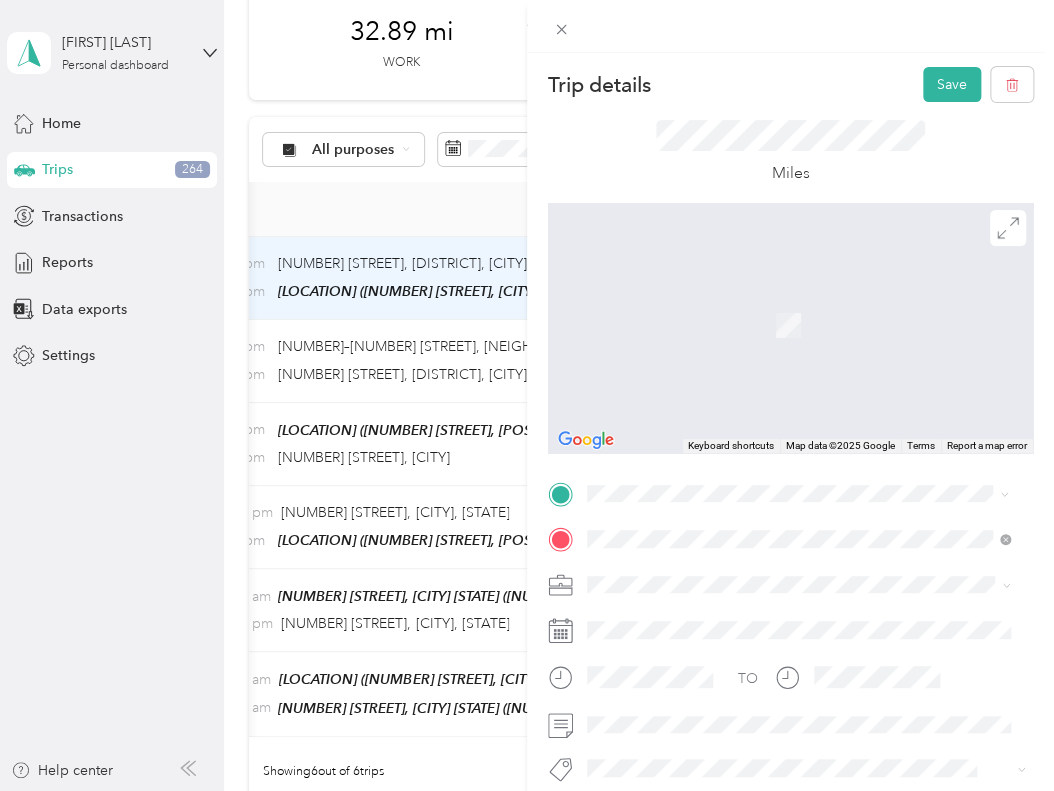click on "[NUMBER] [STREET]
[CITY], [STATE] [POSTAL_CODE], [COUNTRY]" at bounding box center [768, 258] 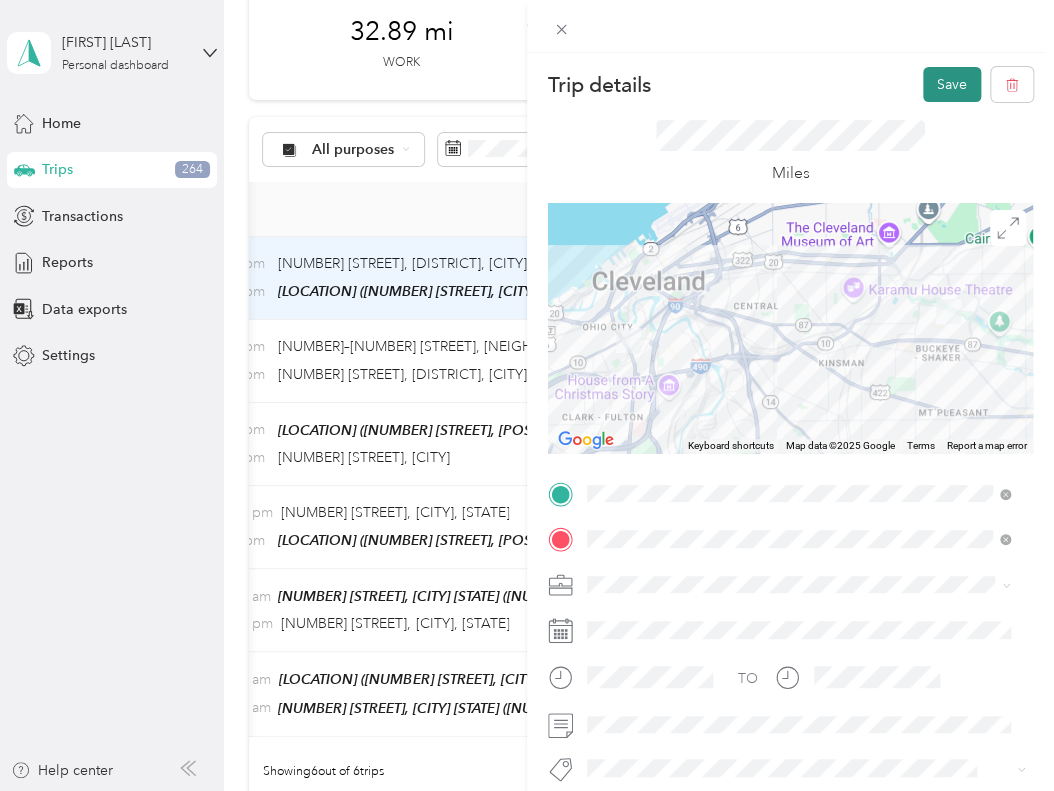 click on "Save" at bounding box center (952, 84) 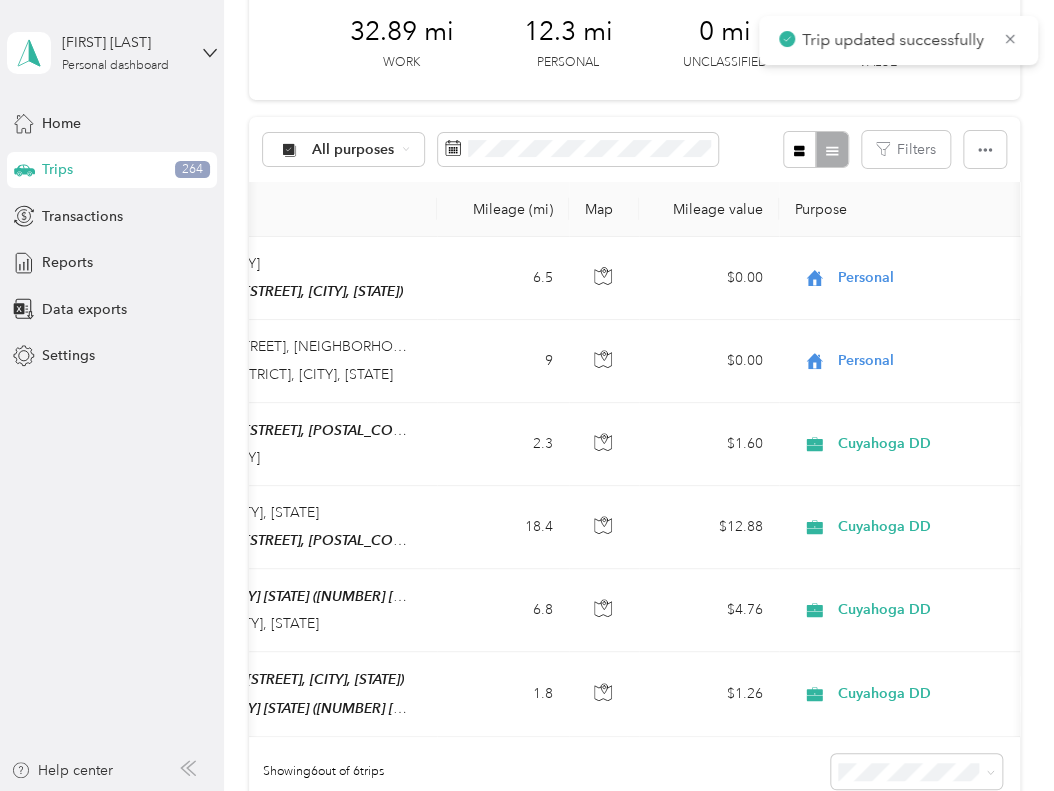scroll, scrollTop: 0, scrollLeft: 456, axis: horizontal 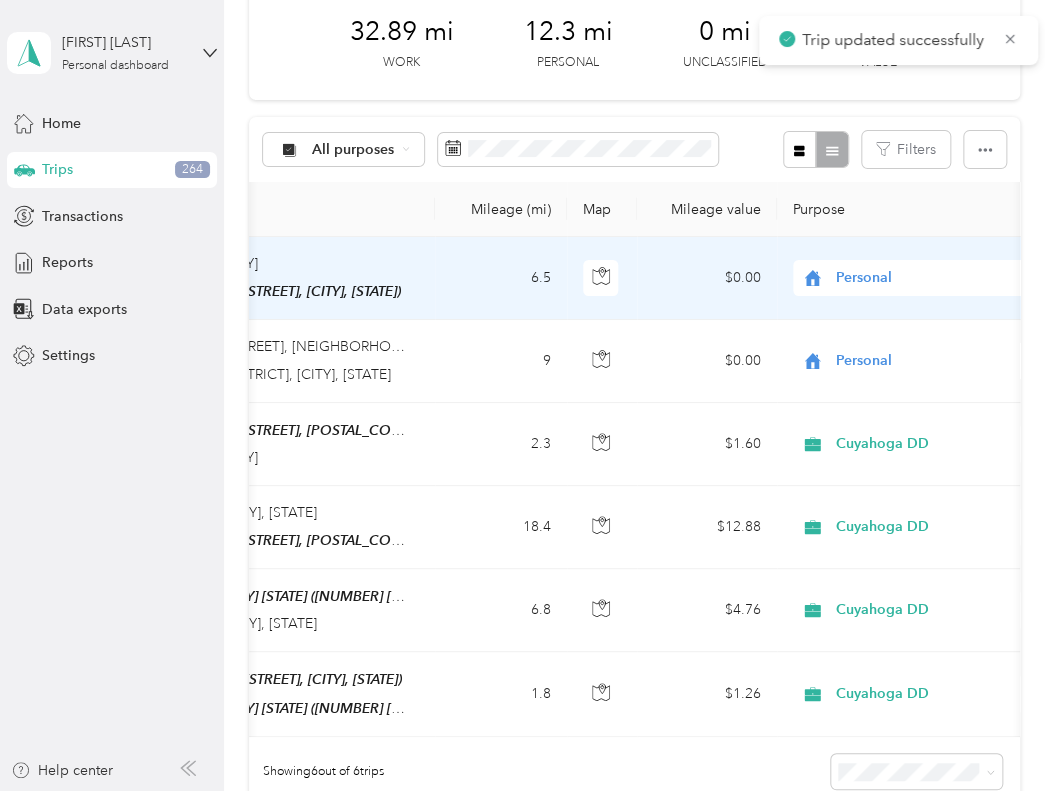 click on "Personal" at bounding box center [926, 278] 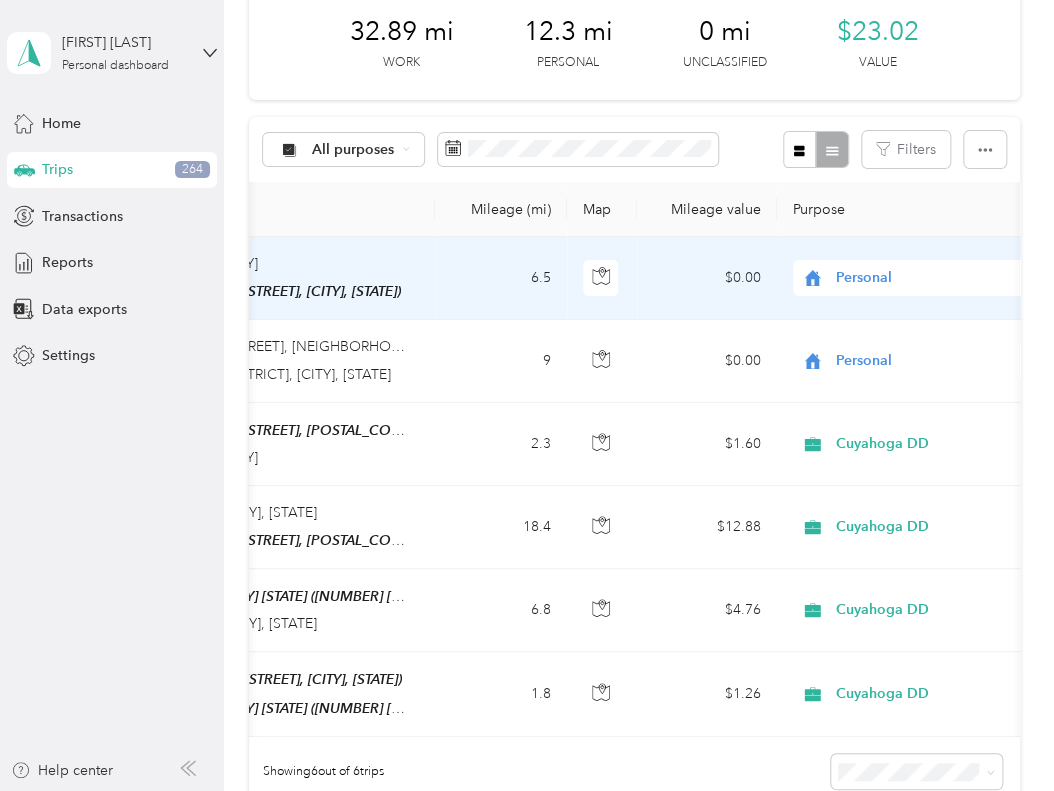 click on "Cuyahoga DD" at bounding box center [935, 313] 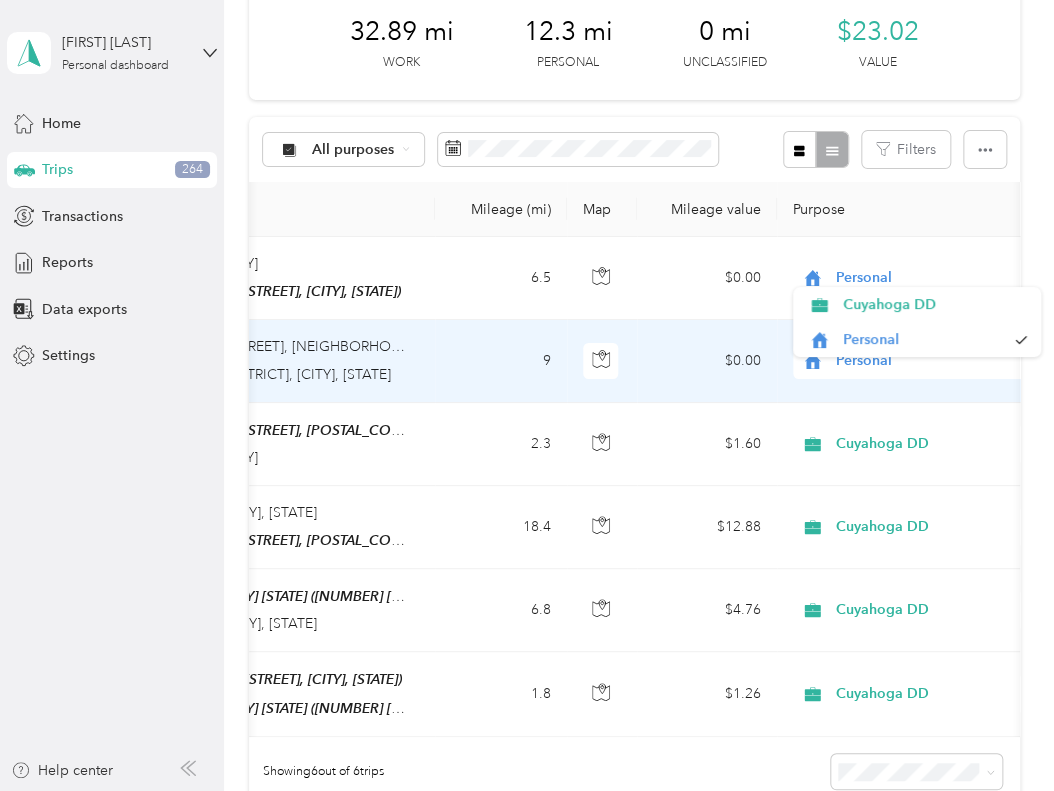 click on "Personal" at bounding box center (926, 361) 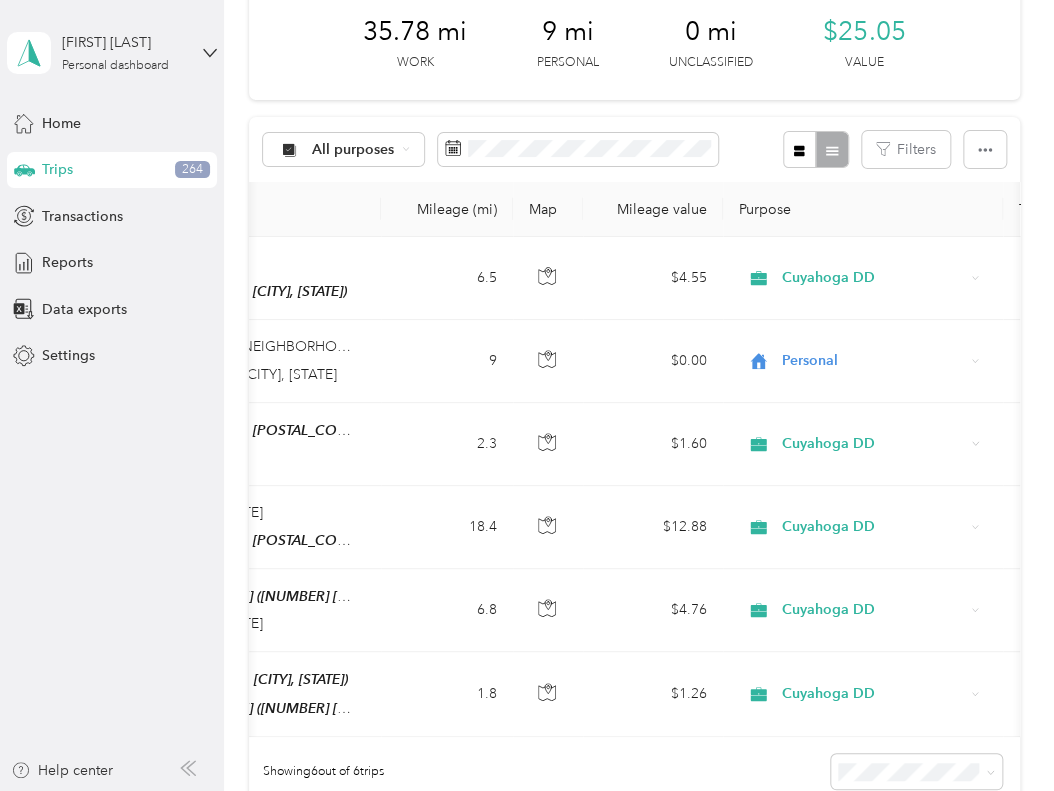 scroll, scrollTop: 0, scrollLeft: 516, axis: horizontal 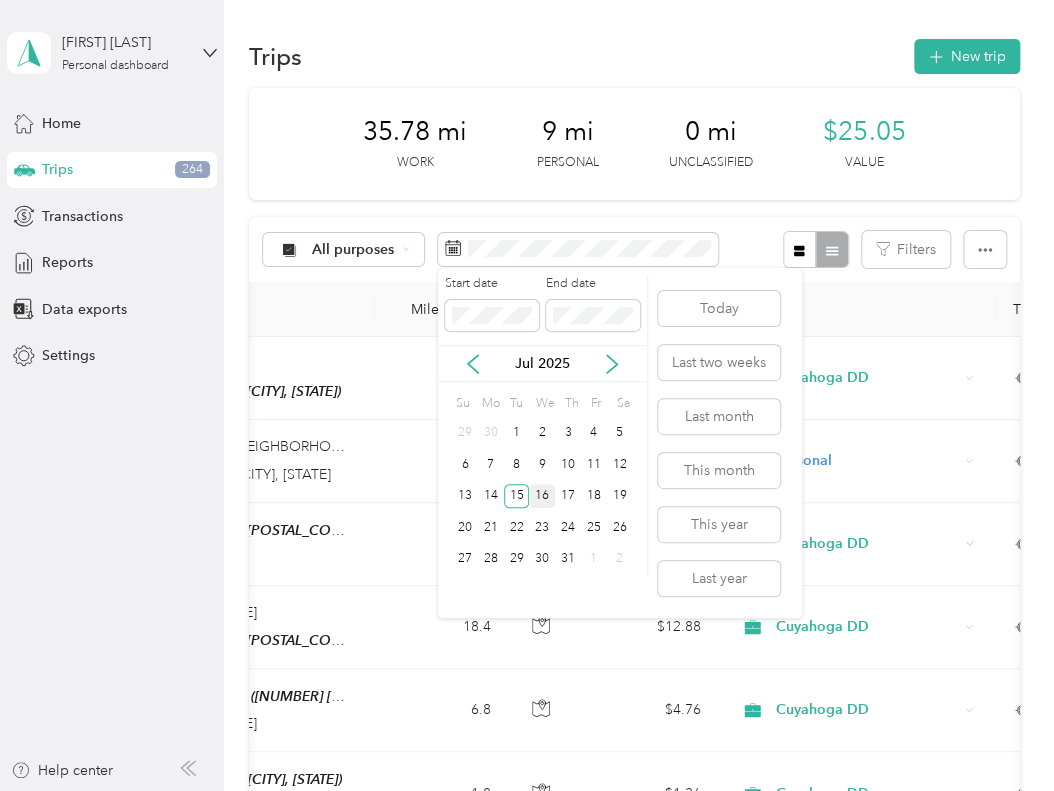 click on "16" at bounding box center [542, 496] 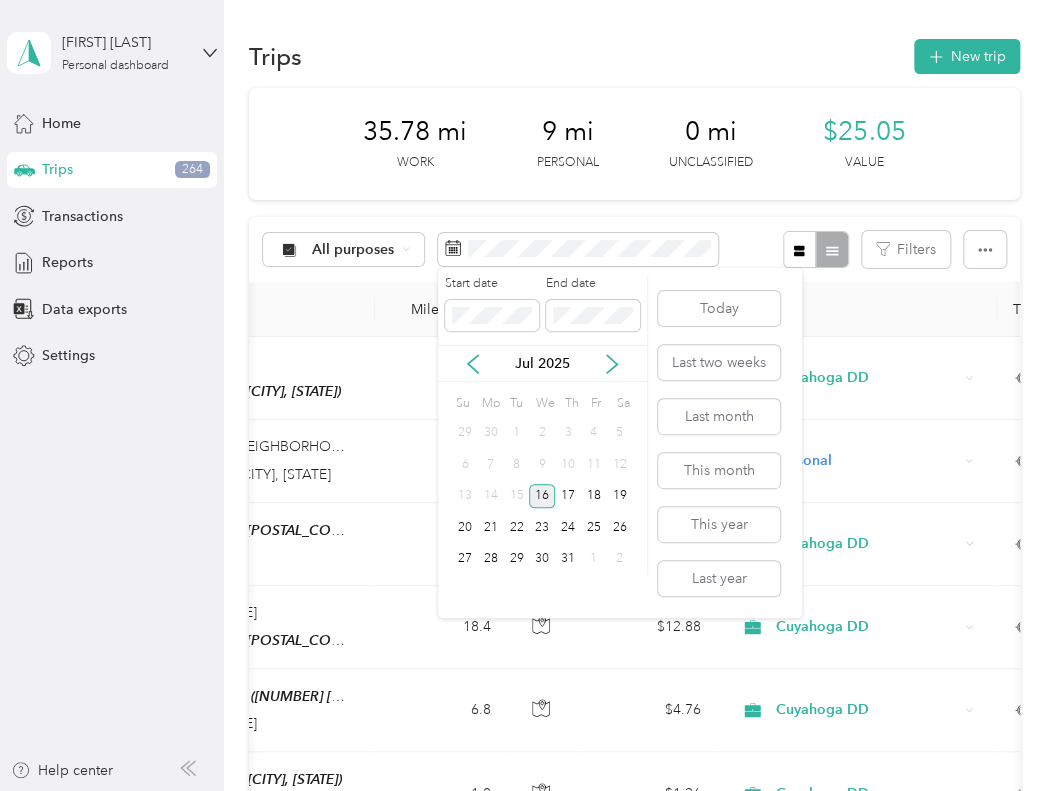 click on "16" at bounding box center [542, 496] 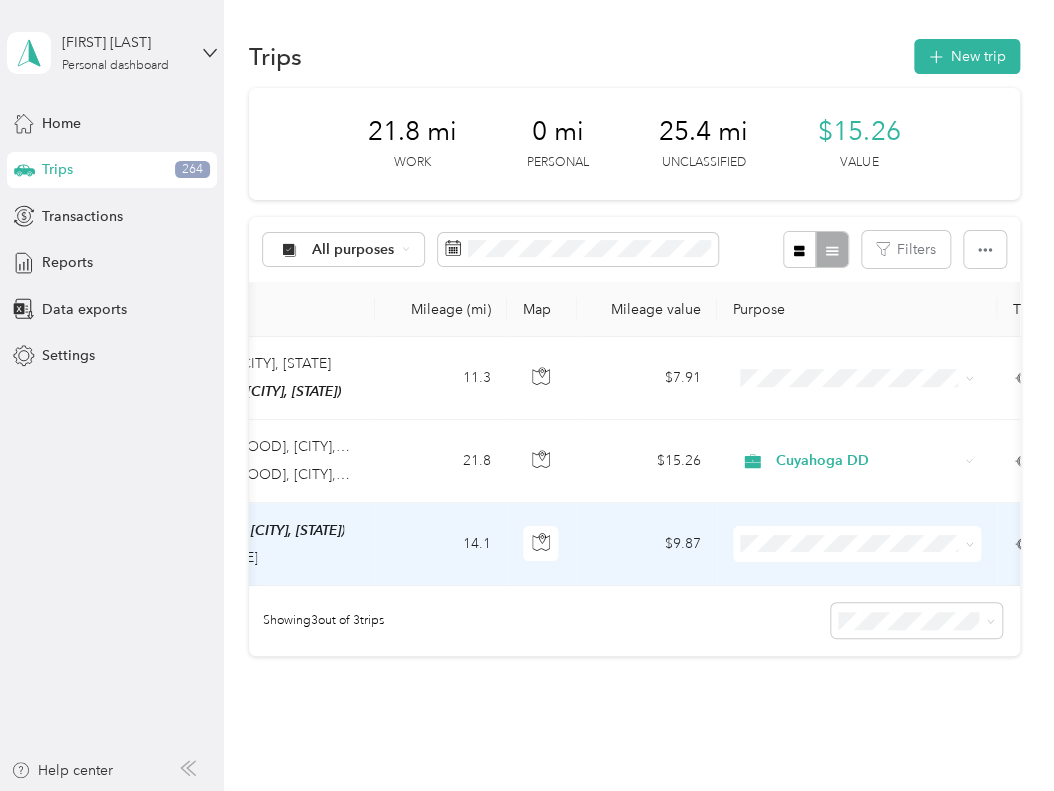 click on "$9.87" at bounding box center (647, 544) 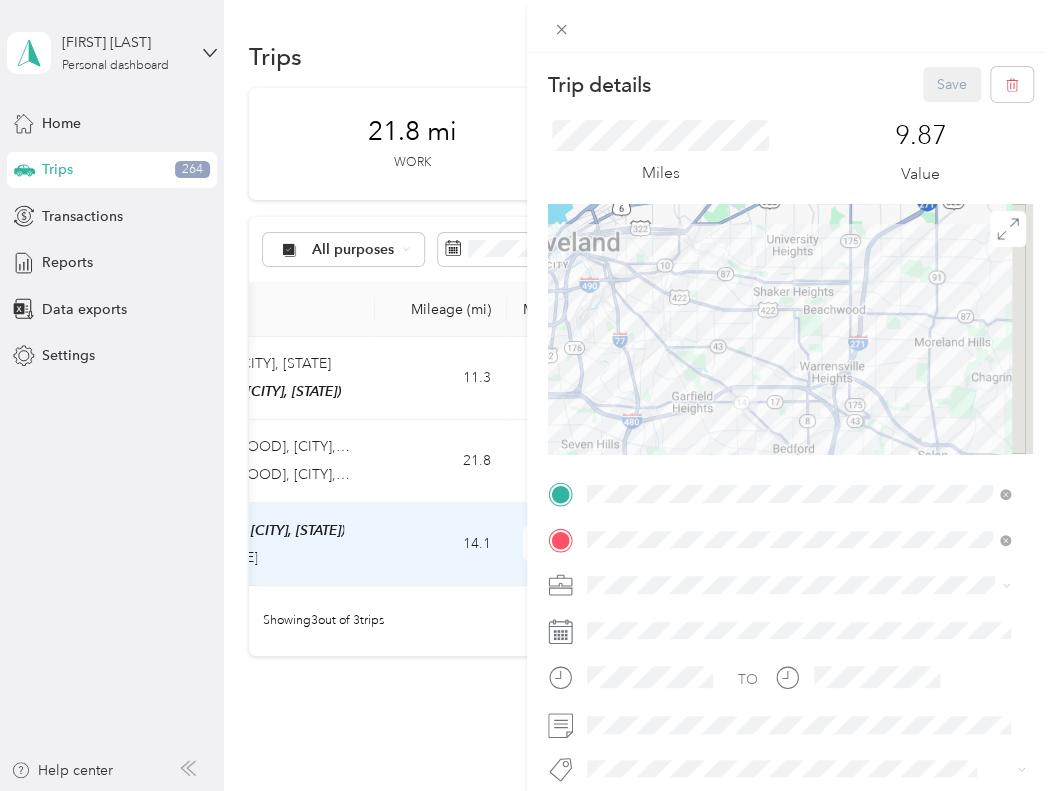 click on "Trip details Save This trip cannot be edited because it is either under review, approved, or paid. Contact your Team Manager to edit it. Miles 9.87 Value  TO Add photo" at bounding box center (527, 395) 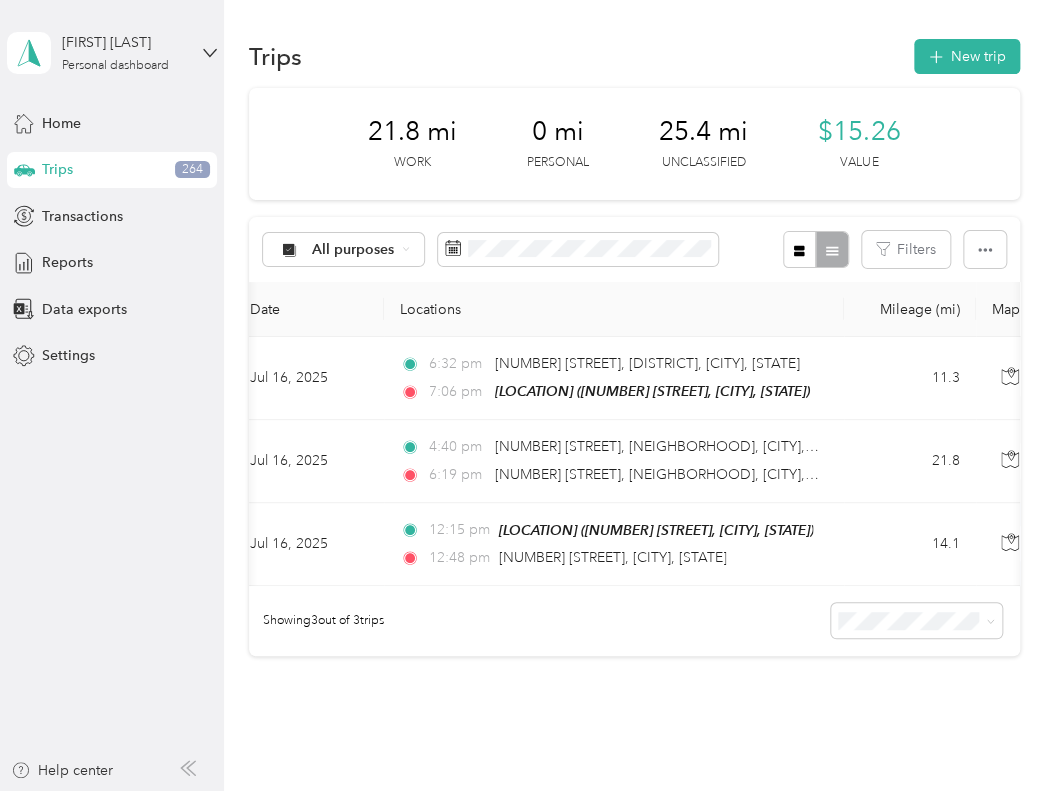 scroll, scrollTop: 0, scrollLeft: 0, axis: both 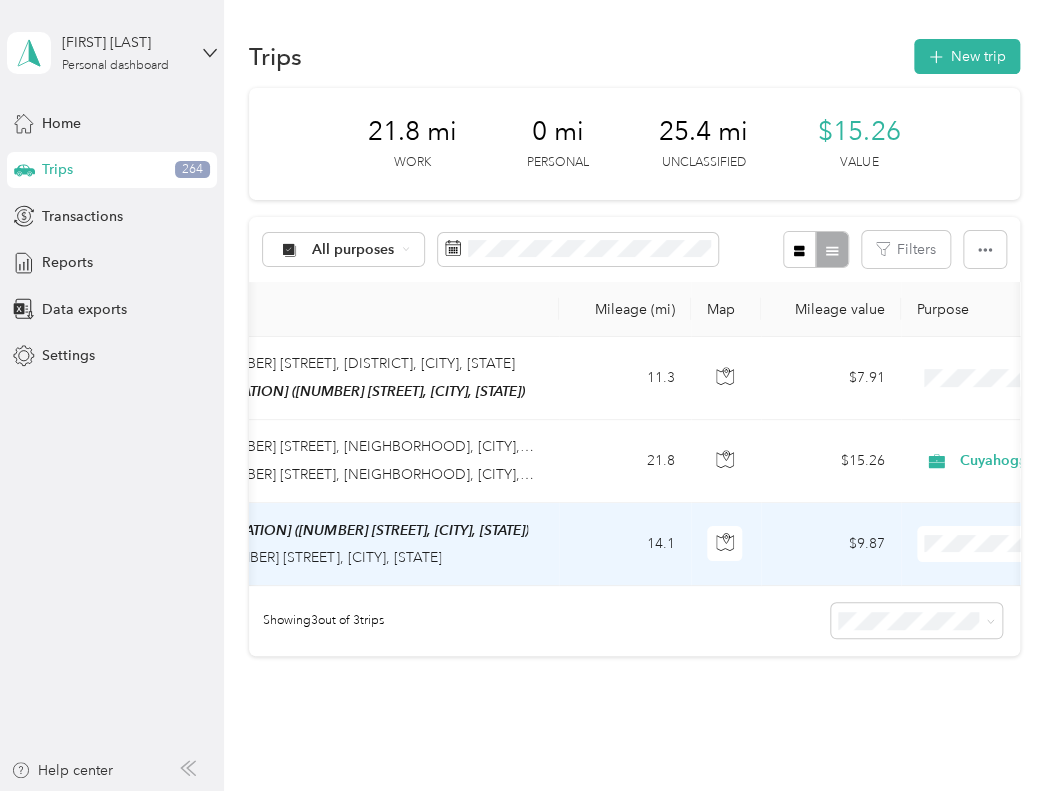 click on "Cuyahoga DD" at bounding box center (947, 578) 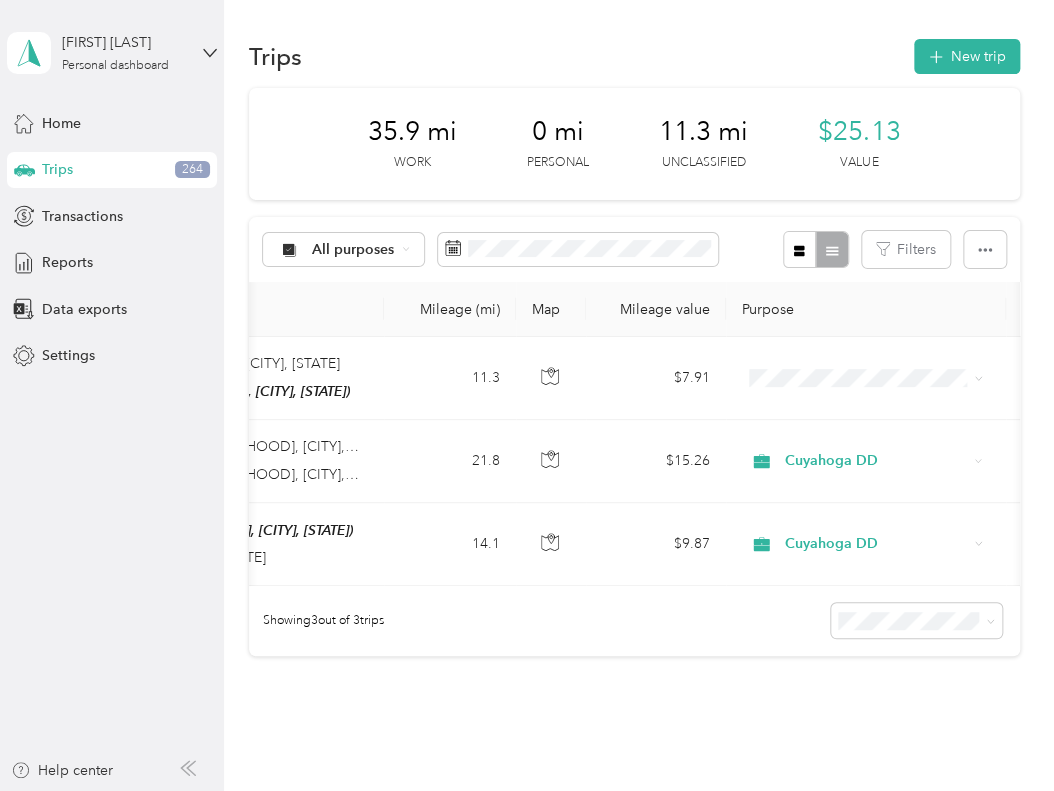 scroll, scrollTop: 0, scrollLeft: 532, axis: horizontal 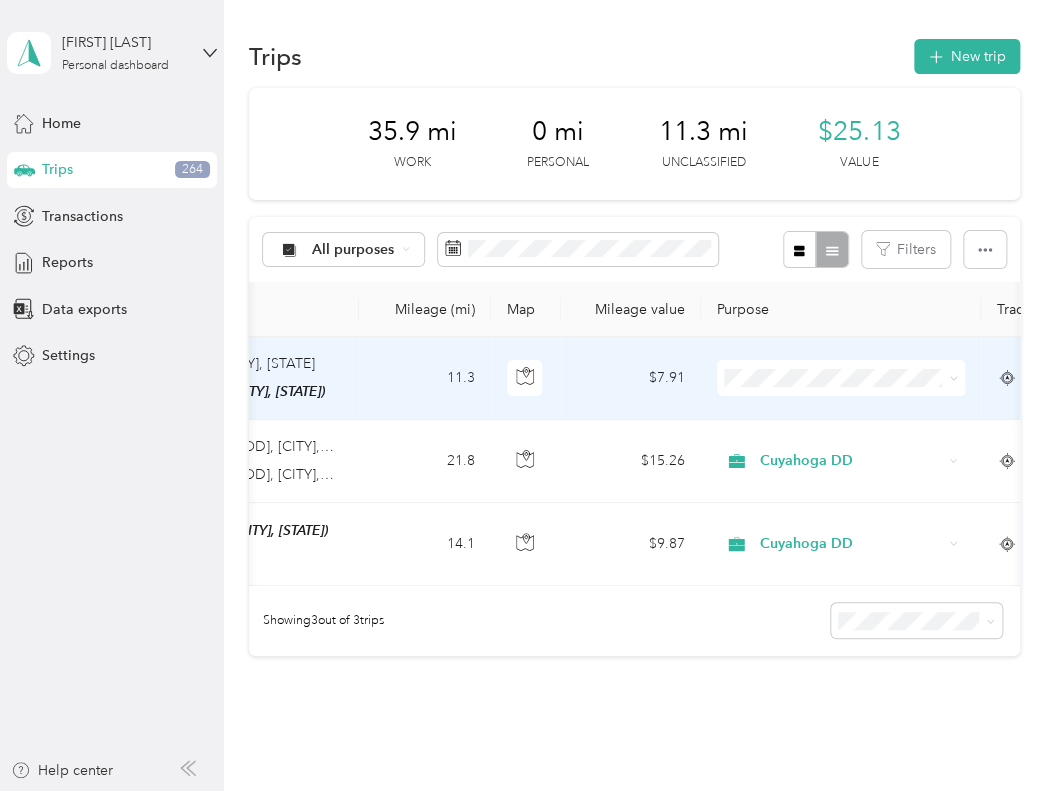 click at bounding box center (841, 378) 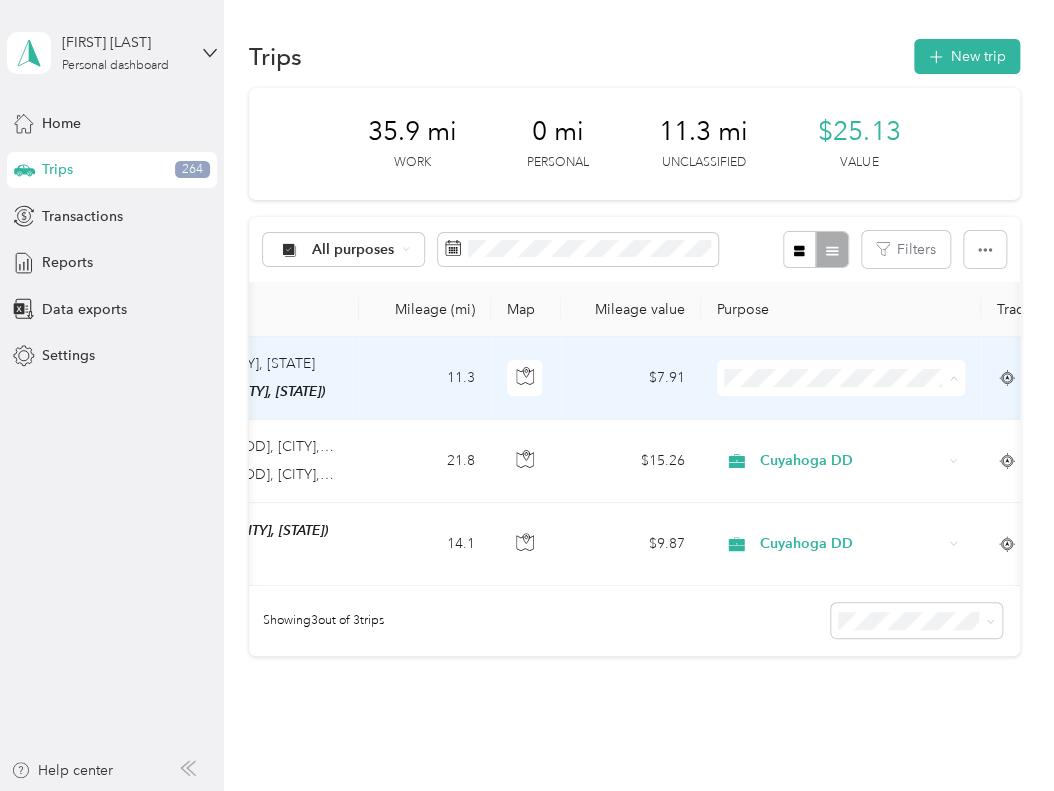 click on "Cuyahoga DD" at bounding box center (858, 414) 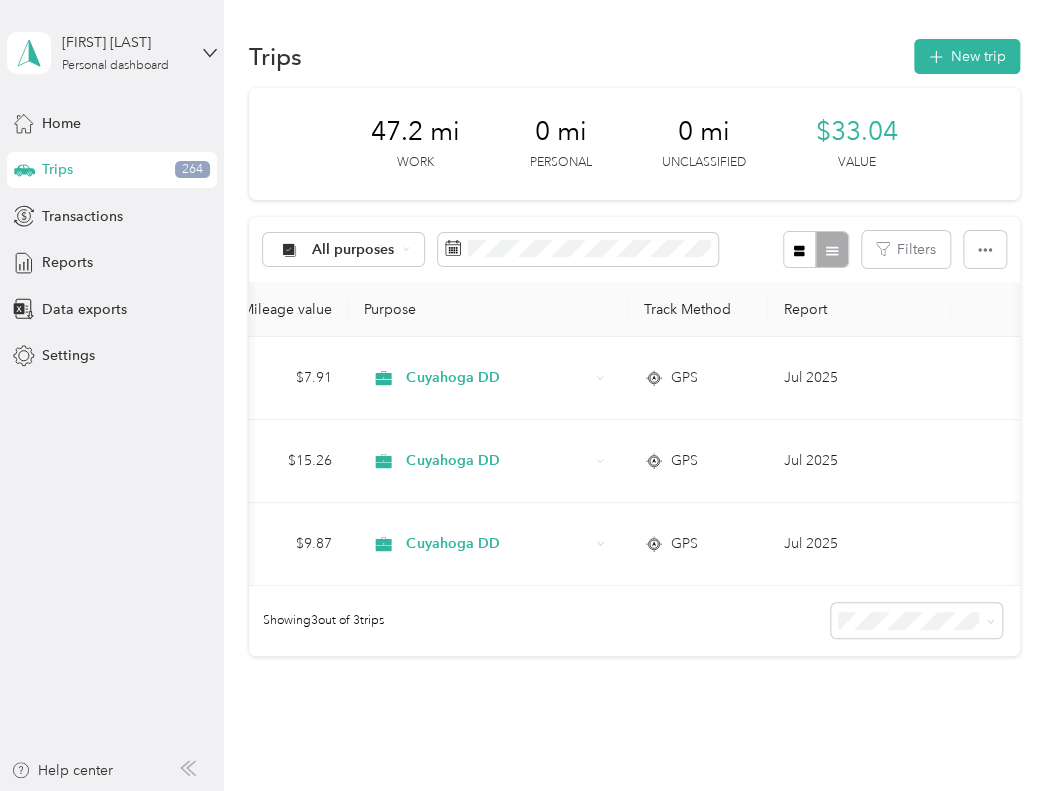 scroll, scrollTop: 0, scrollLeft: 0, axis: both 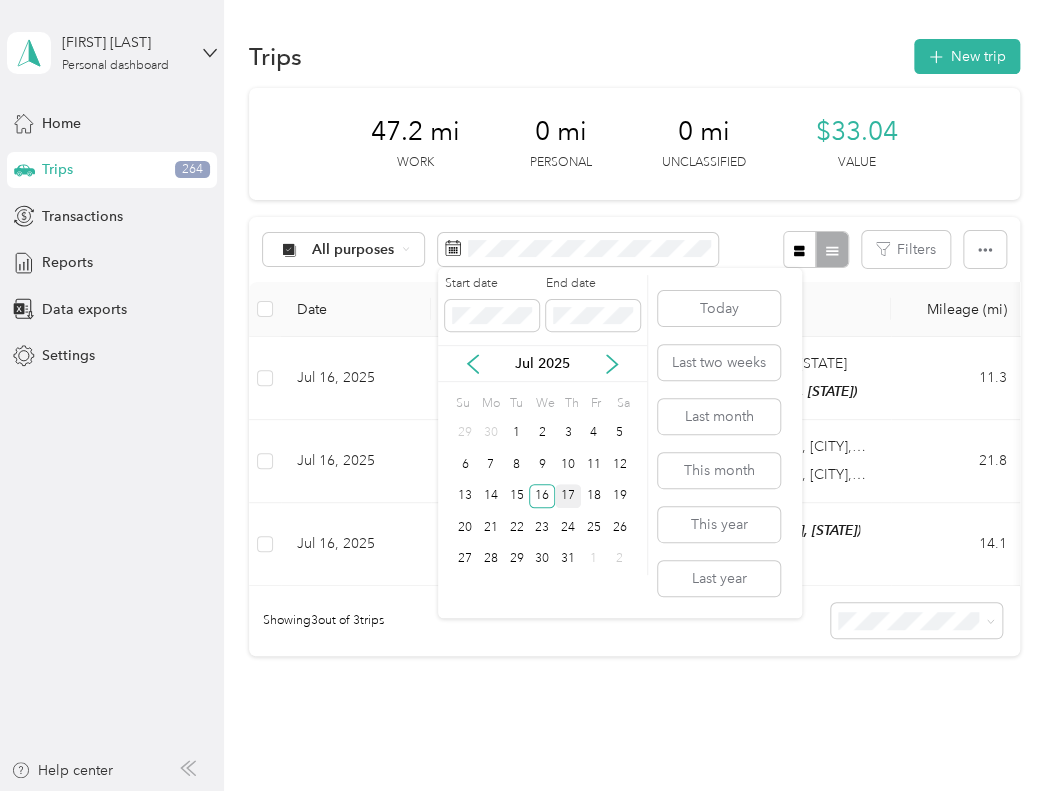 click on "17" at bounding box center (568, 496) 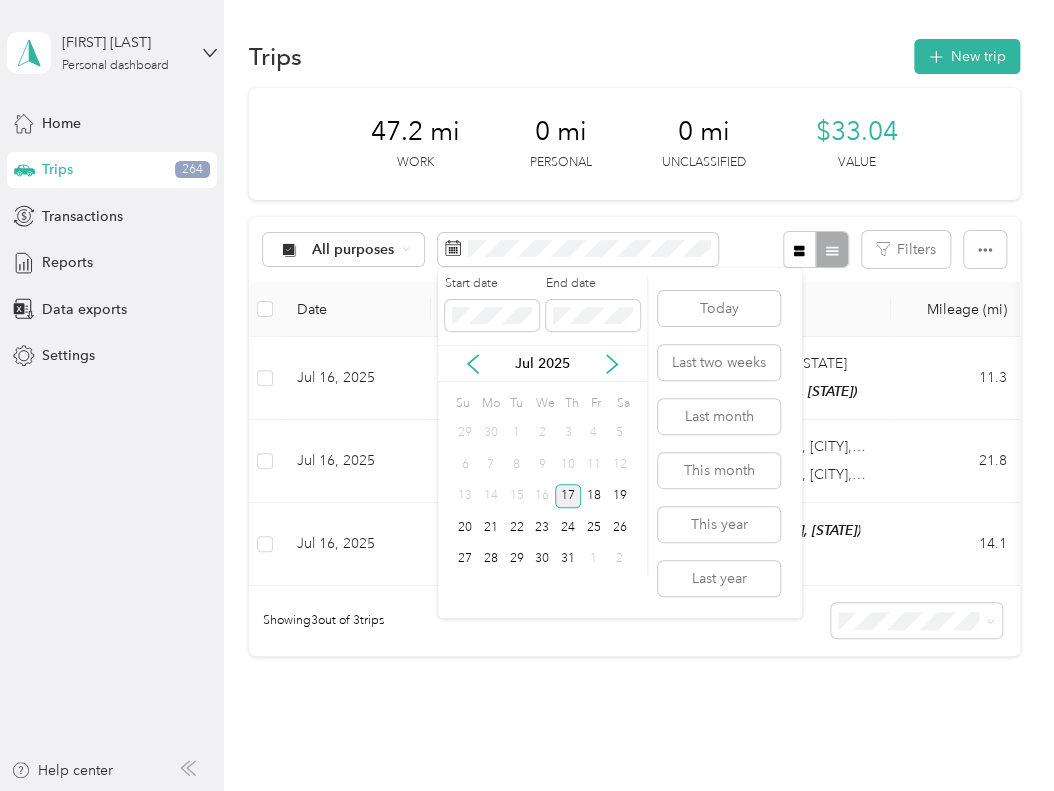 click on "17" at bounding box center (568, 496) 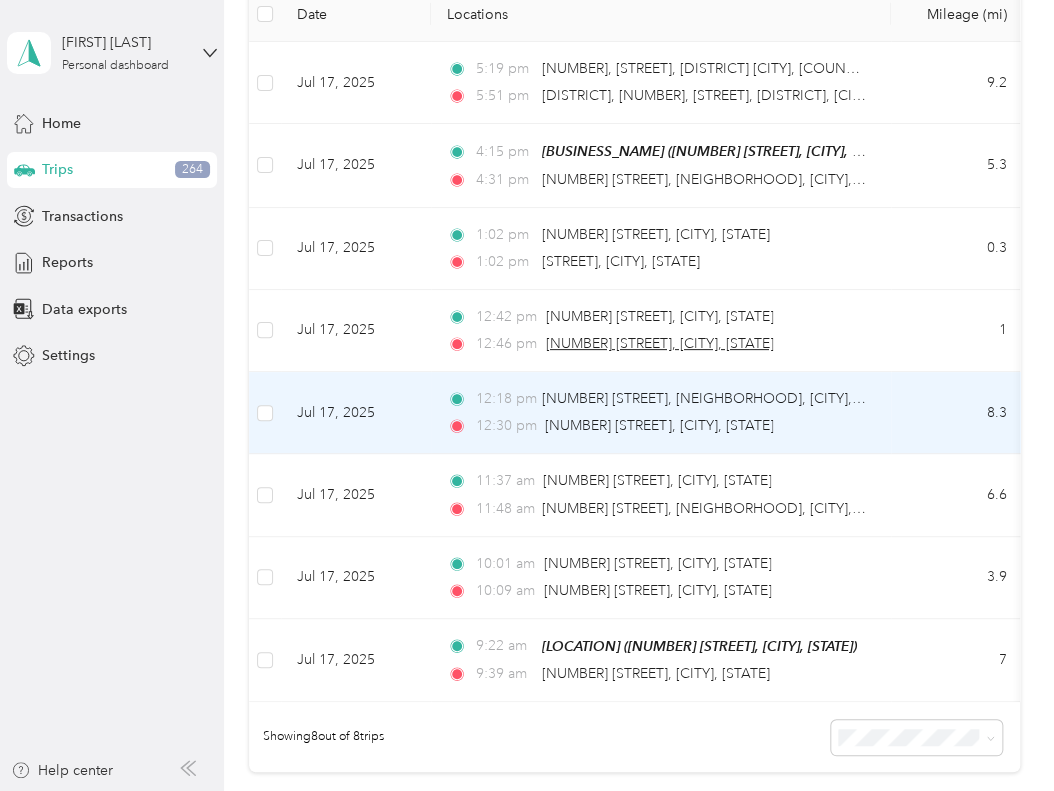scroll, scrollTop: 300, scrollLeft: 0, axis: vertical 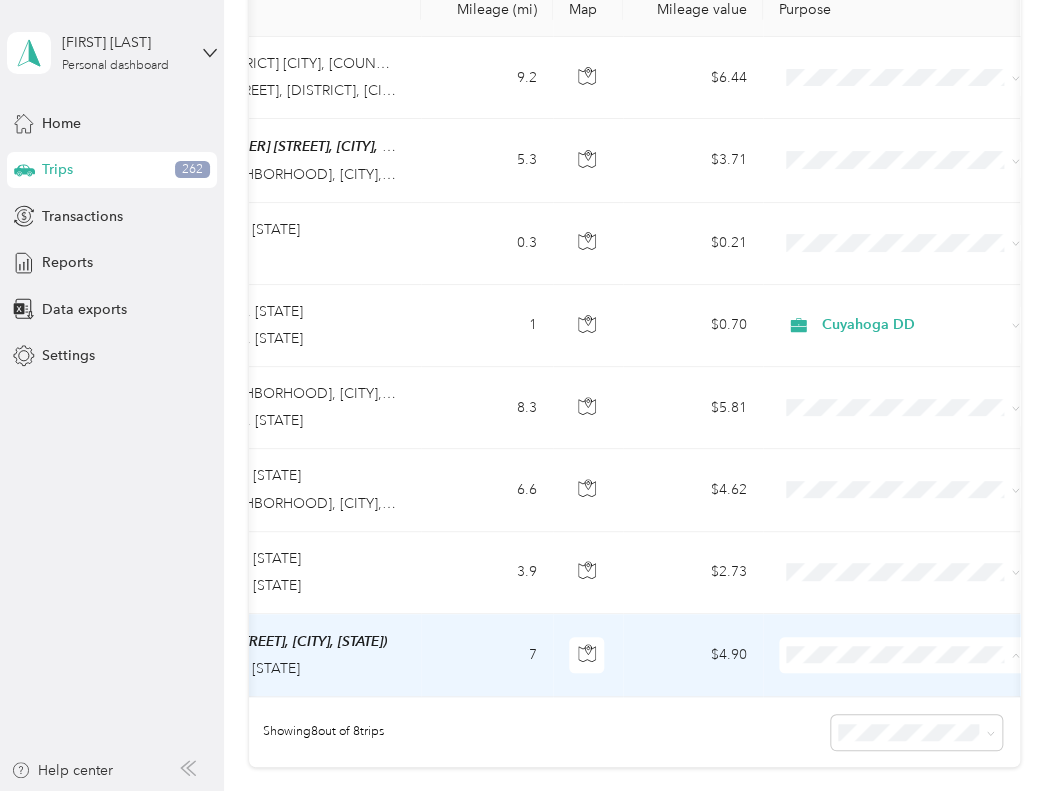 click on "Cuyahoga DD" at bounding box center (920, 688) 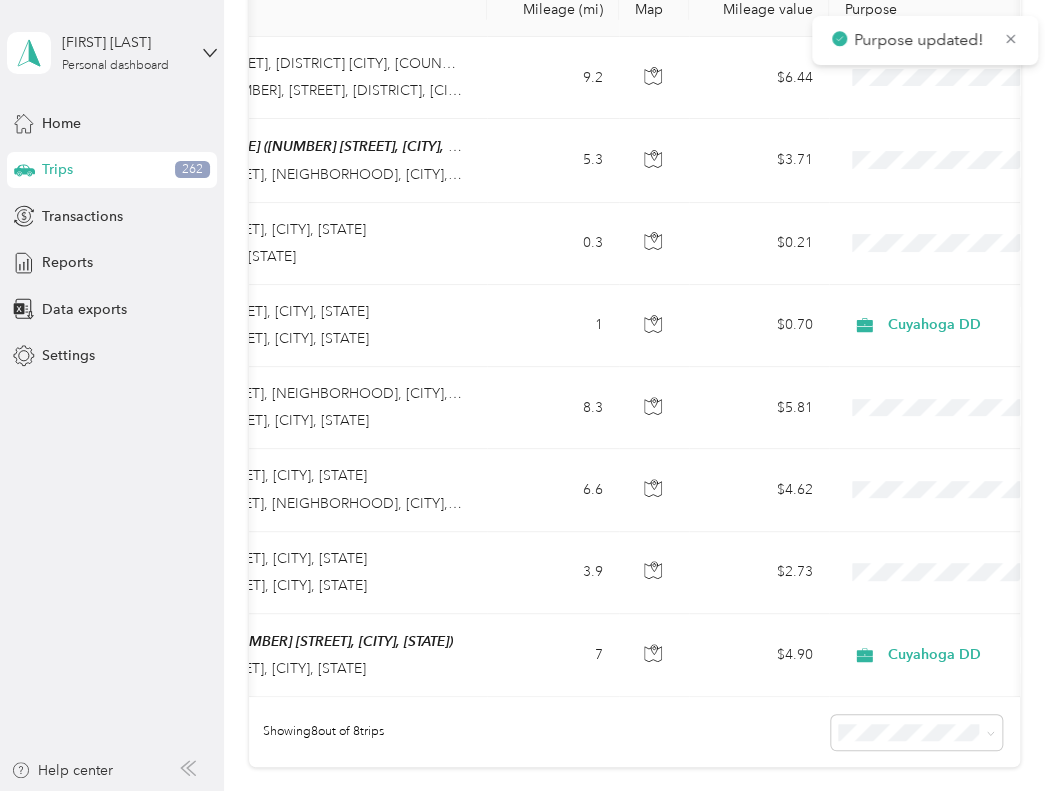 scroll, scrollTop: 0, scrollLeft: 410, axis: horizontal 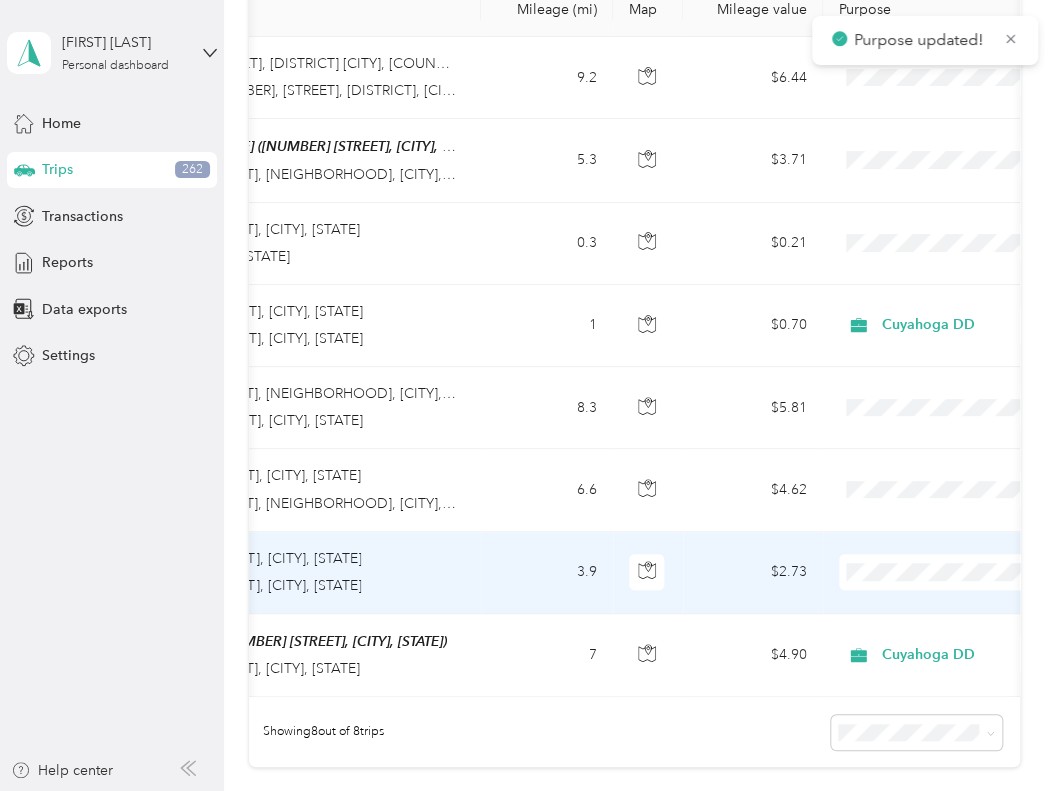 click on "Cuyahoga DD" at bounding box center [947, 606] 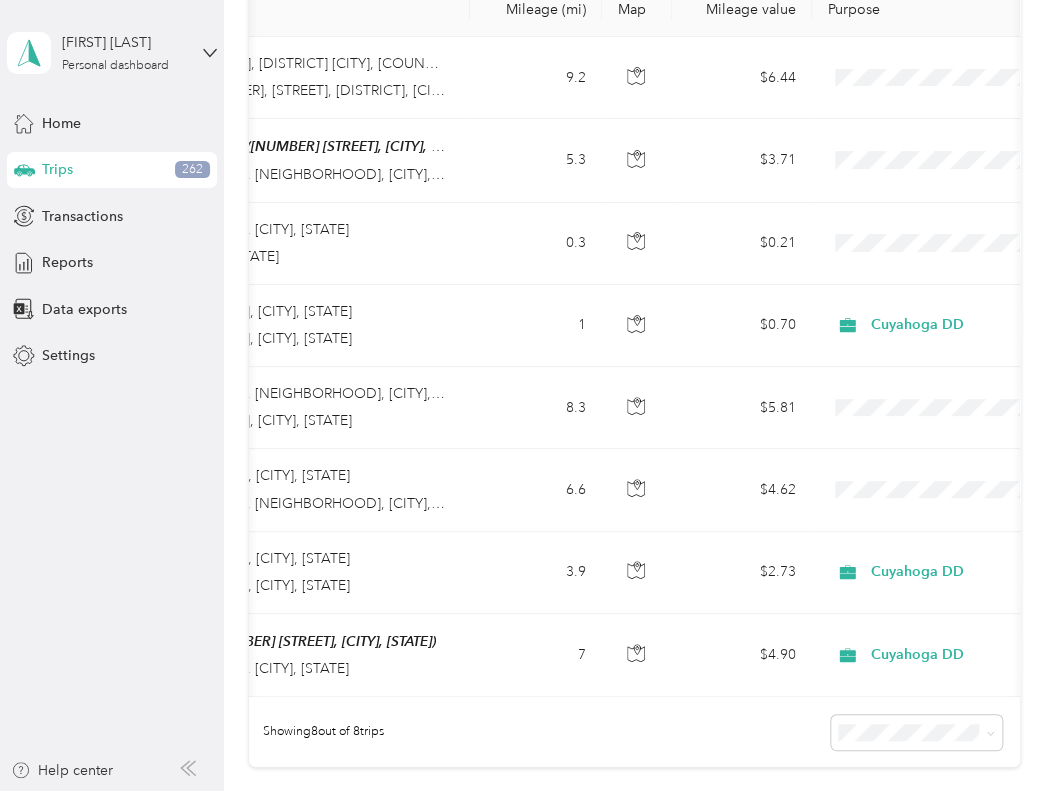 scroll, scrollTop: 0, scrollLeft: 444, axis: horizontal 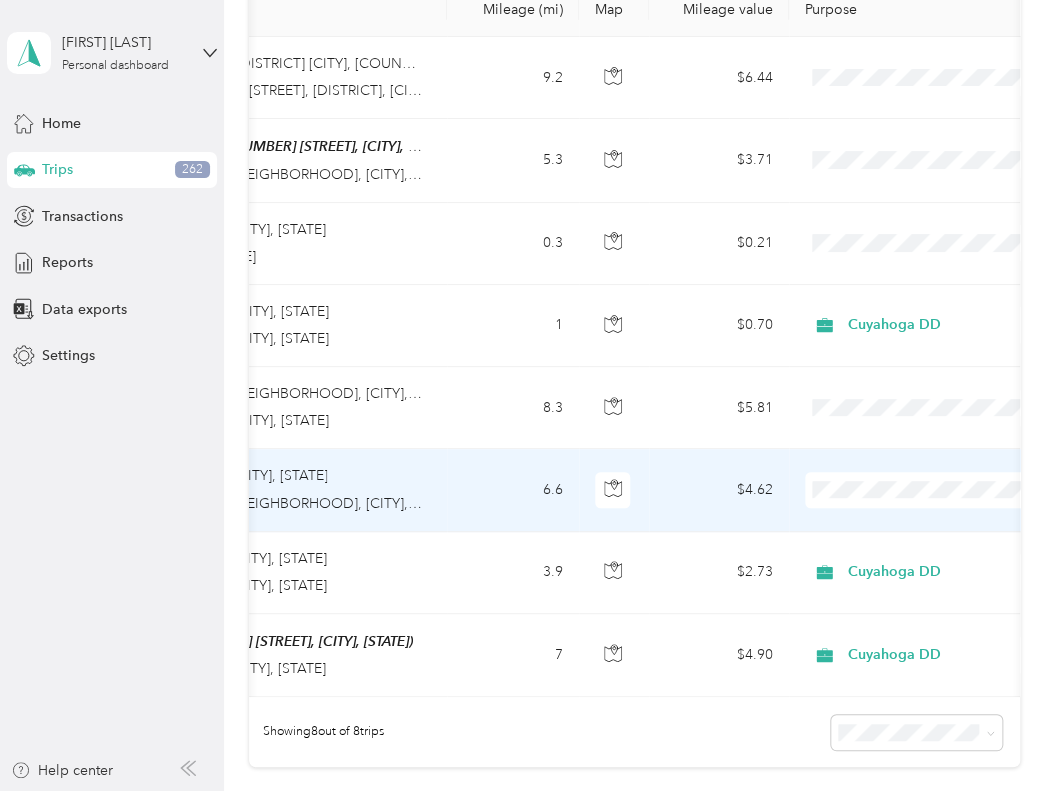 click on "Cuyahoga DD" at bounding box center (946, 524) 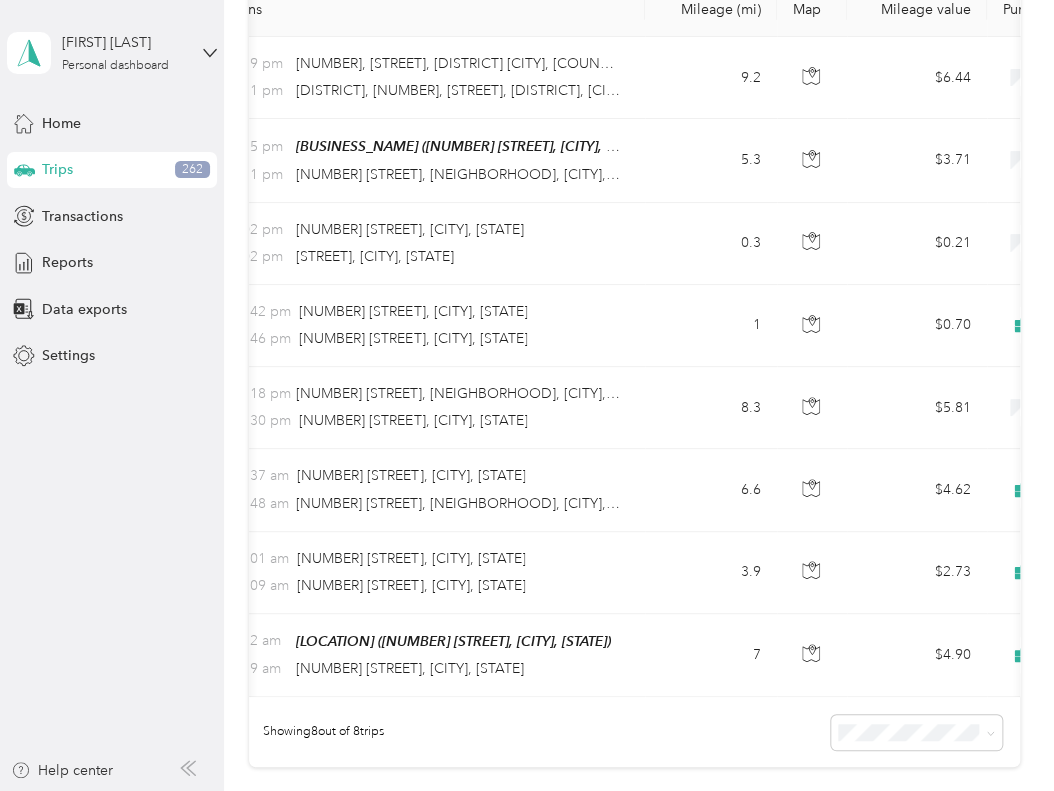 scroll, scrollTop: 0, scrollLeft: 330, axis: horizontal 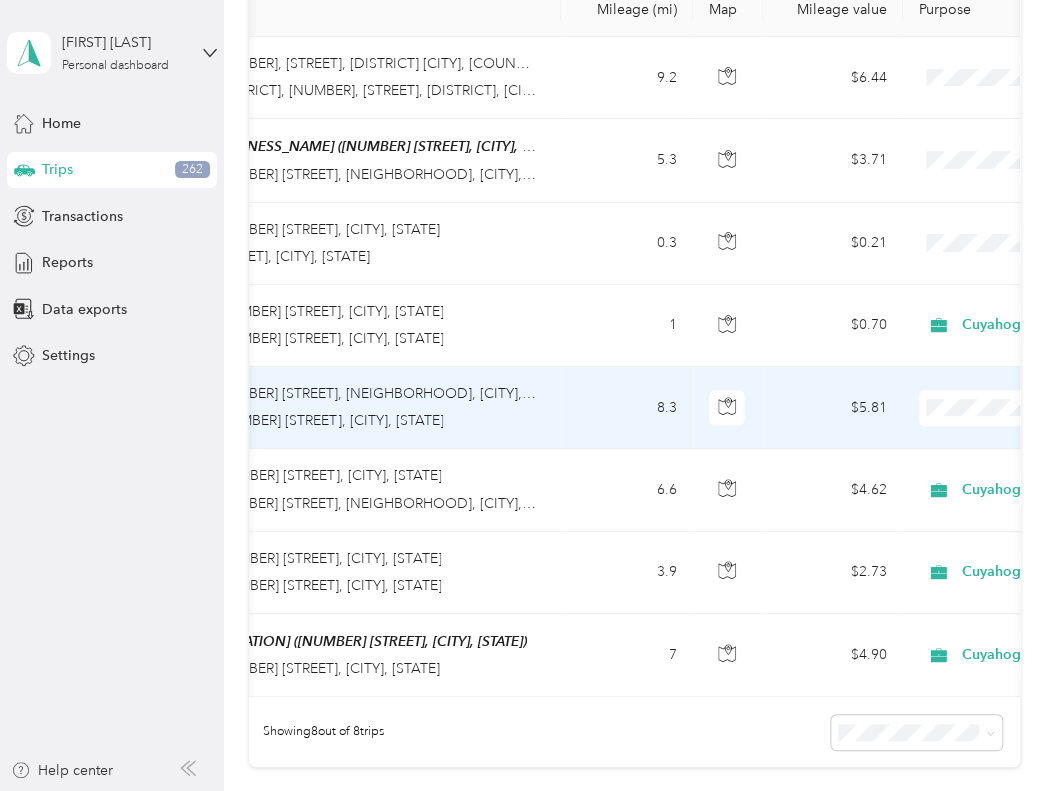 click on "Cuyahoga DD" at bounding box center (947, 438) 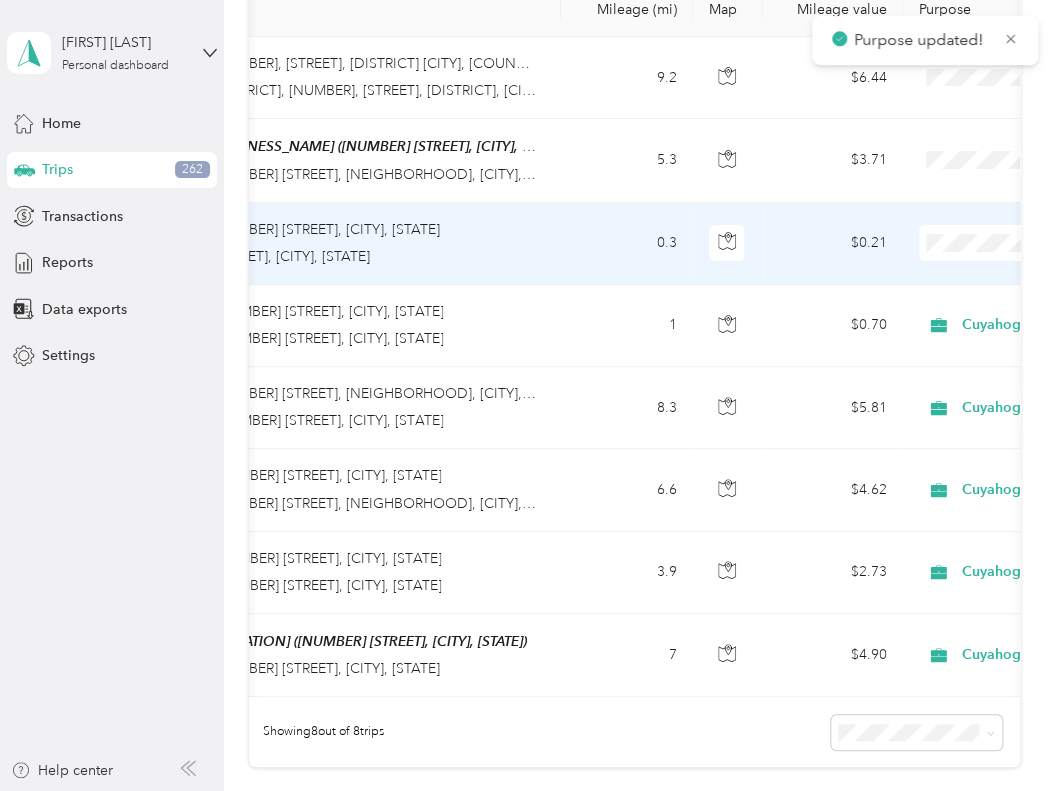 click on "Cuyahoga DD" at bounding box center (947, 278) 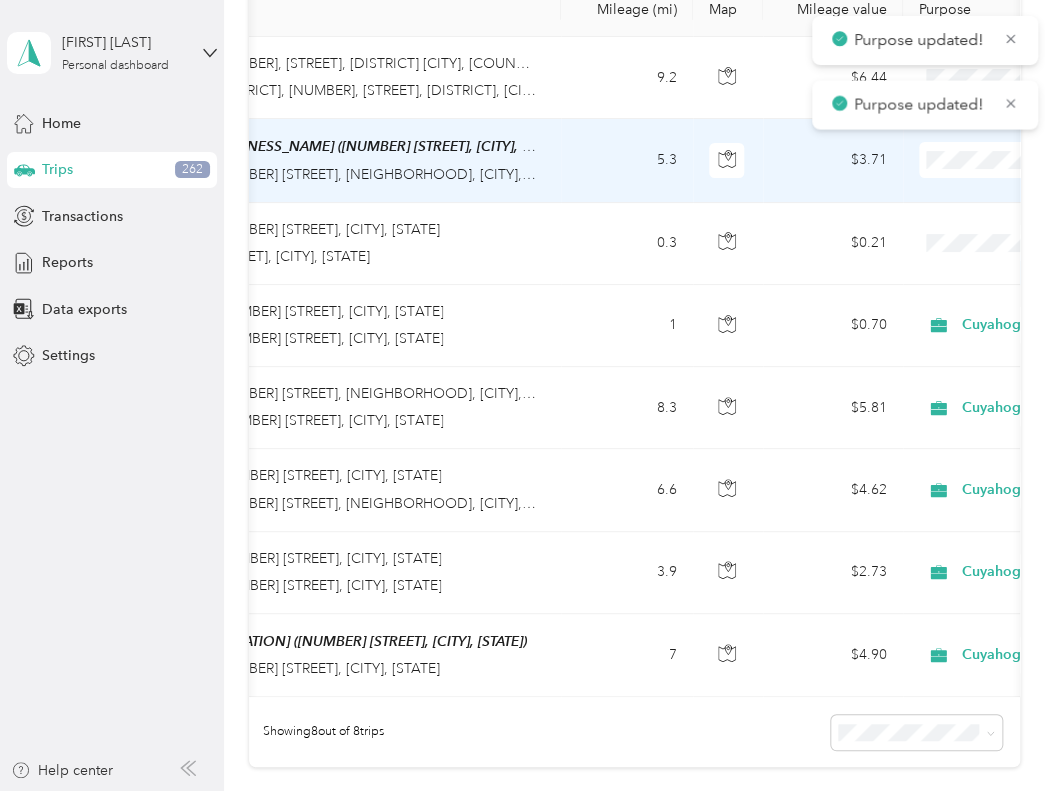 click at bounding box center [1043, 160] 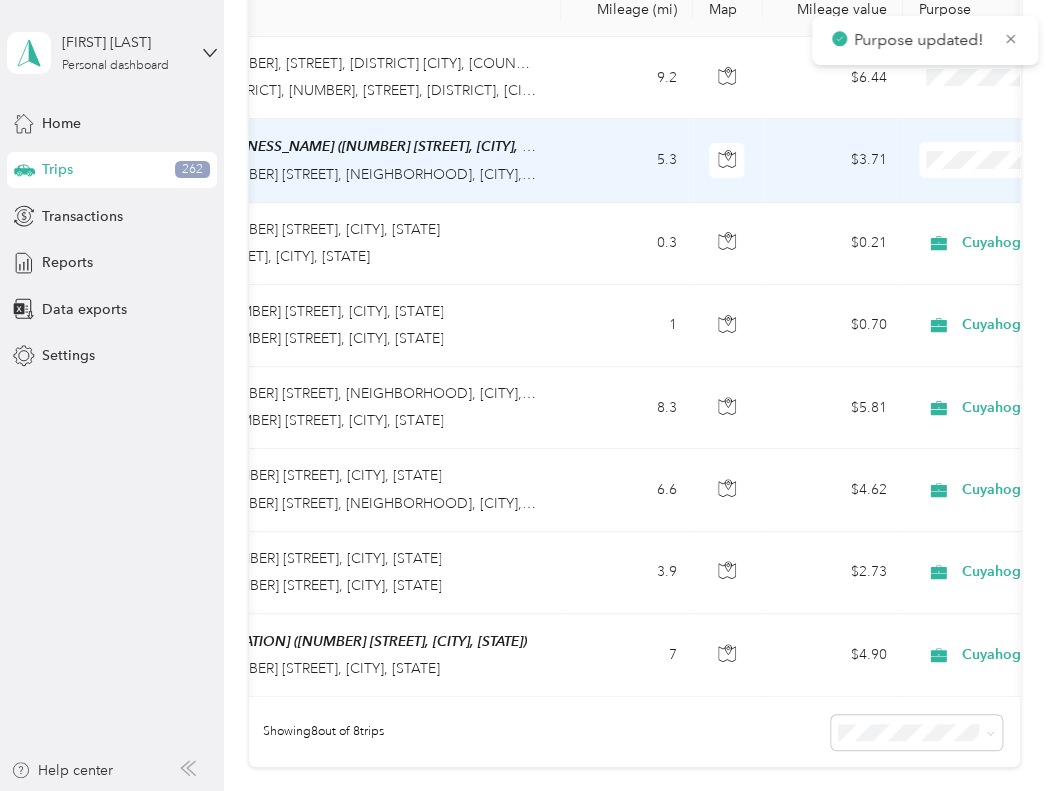 click on "Cuyahoga DD" at bounding box center [947, 194] 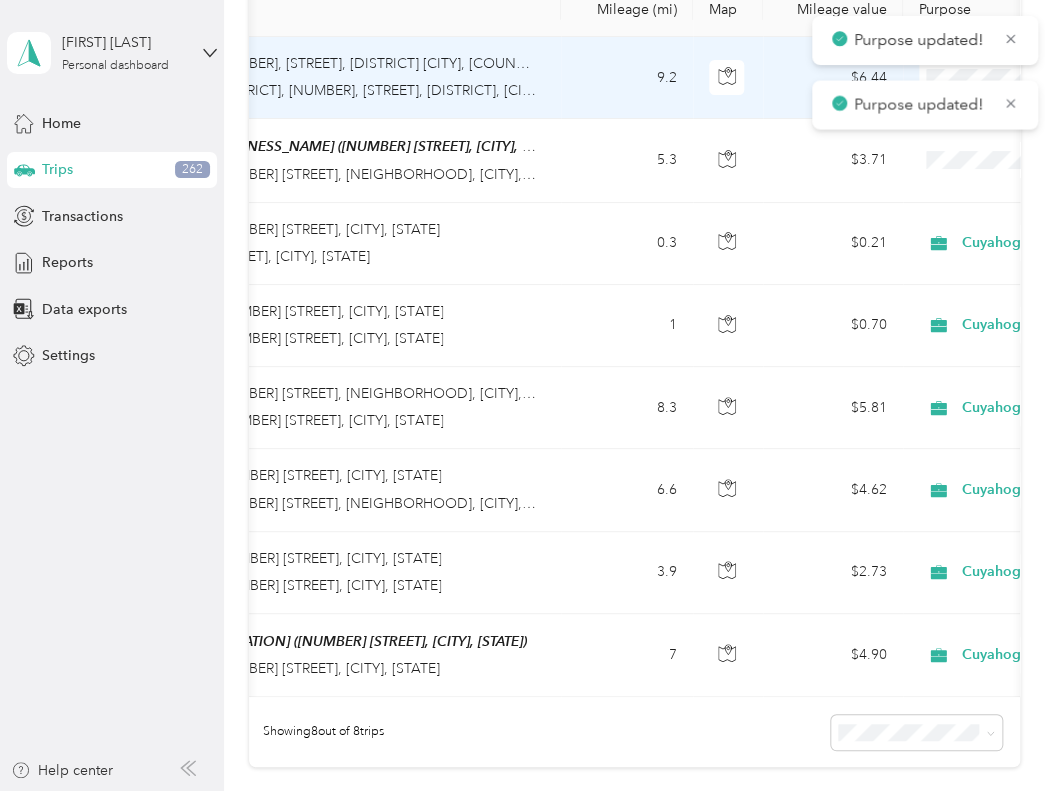 click on "9.2" at bounding box center (627, 78) 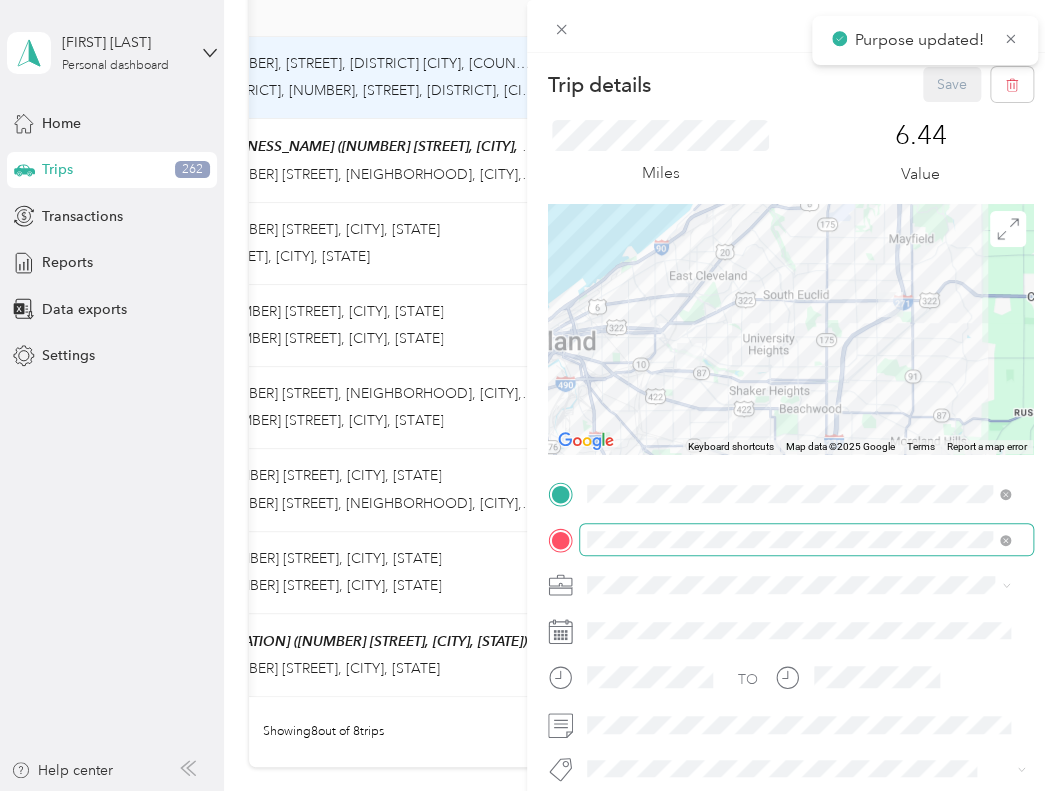 click at bounding box center [1005, 539] 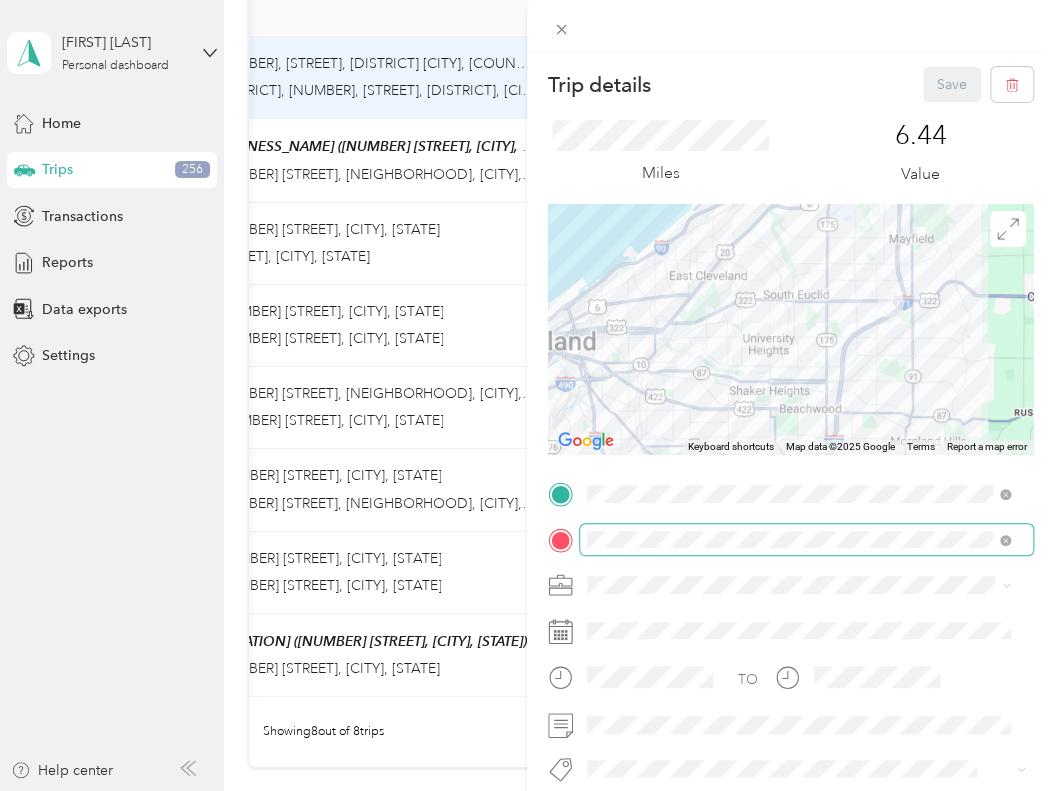 click at bounding box center [806, 540] 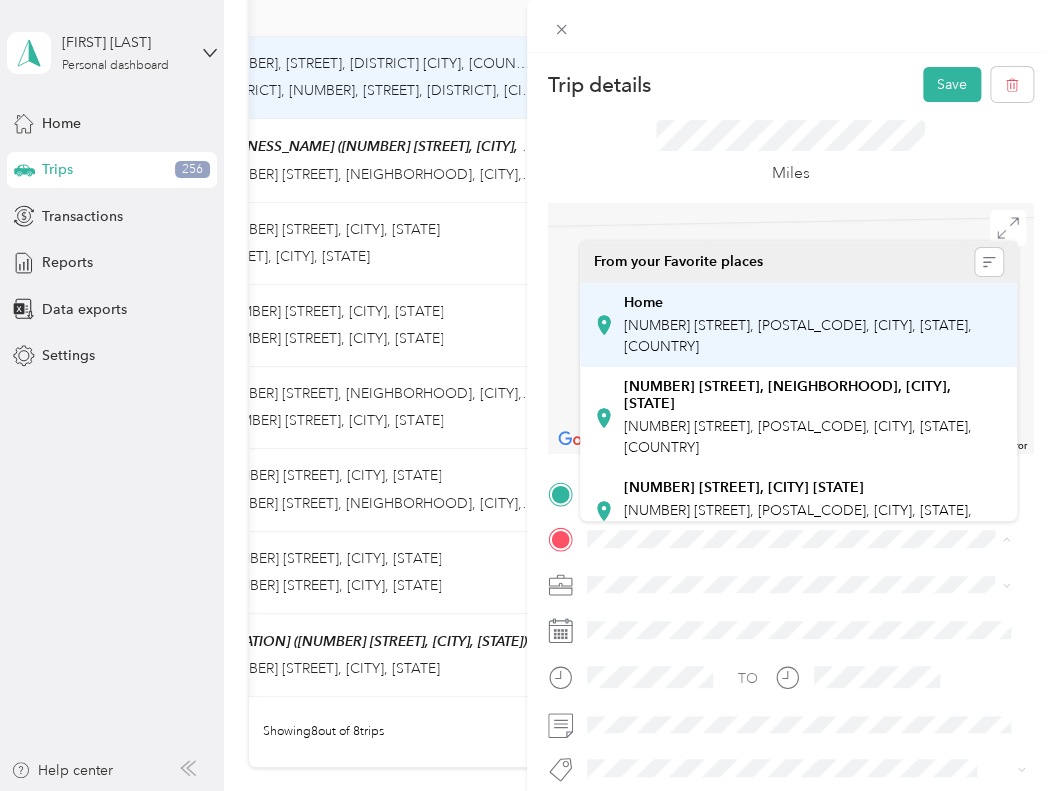 click on "[NUMBER] [STREET], [POSTAL_CODE], [CITY], [STATE], [COUNTRY]" at bounding box center (798, 336) 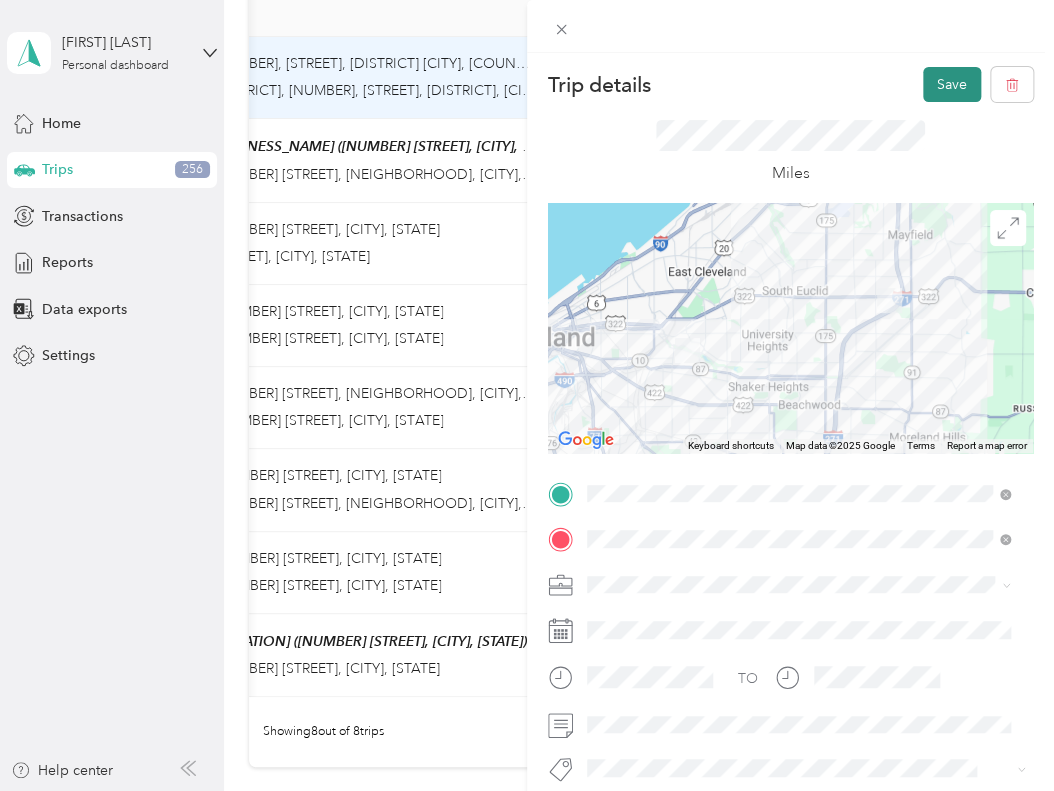 click on "Save" at bounding box center [952, 84] 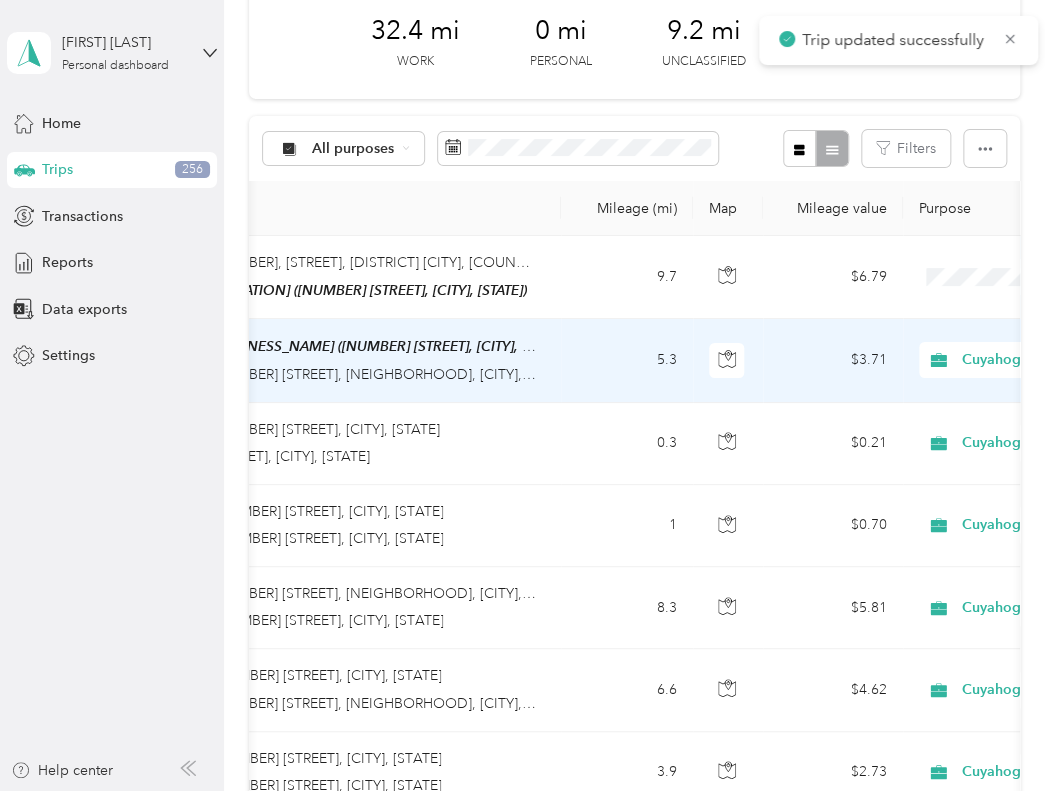 scroll, scrollTop: 100, scrollLeft: 0, axis: vertical 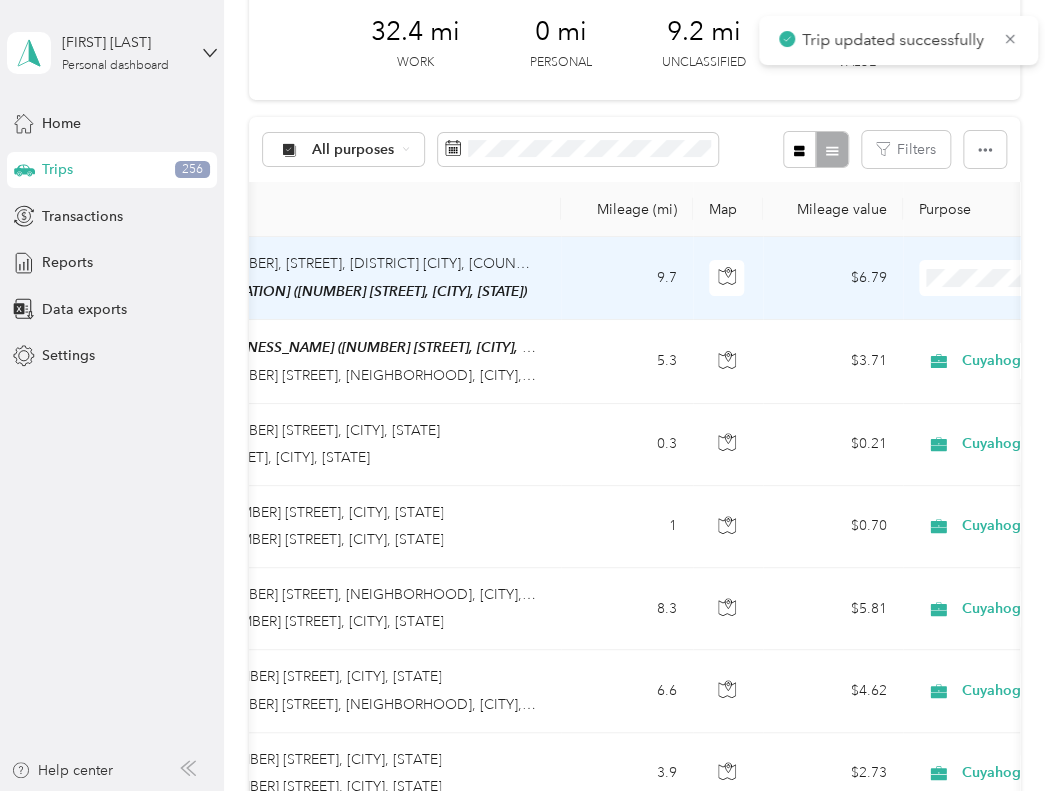 click on "Cuyahoga DD" at bounding box center [947, 314] 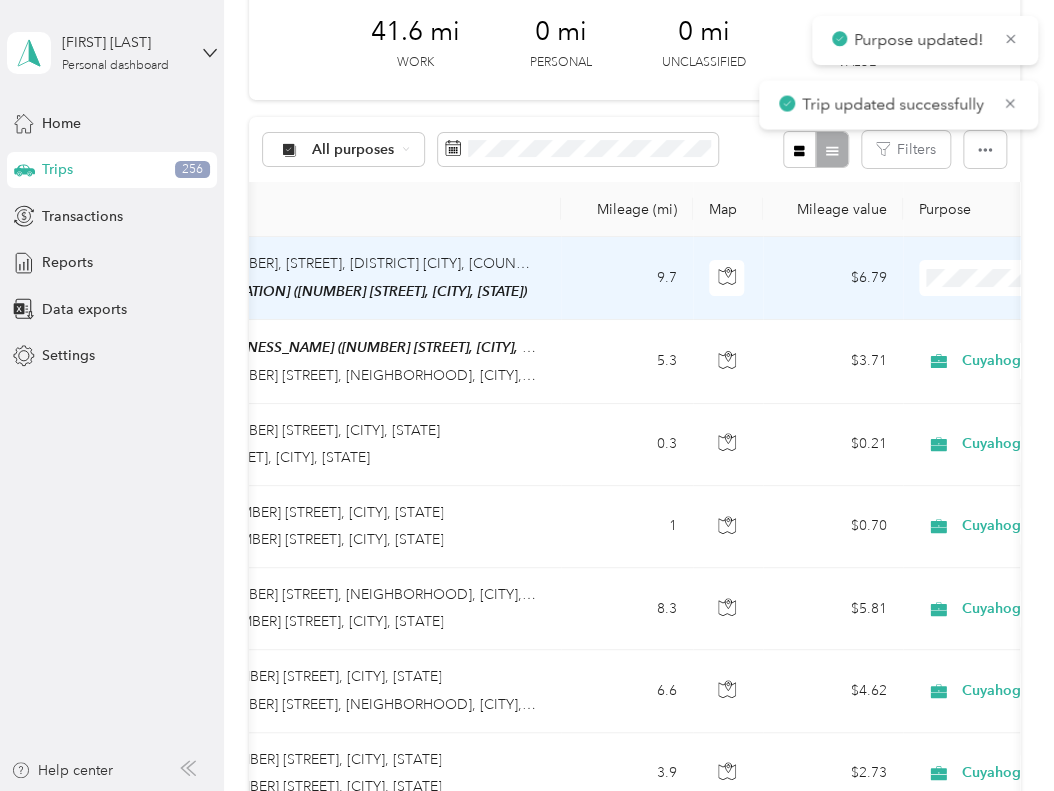 click on "9.7" at bounding box center (627, 278) 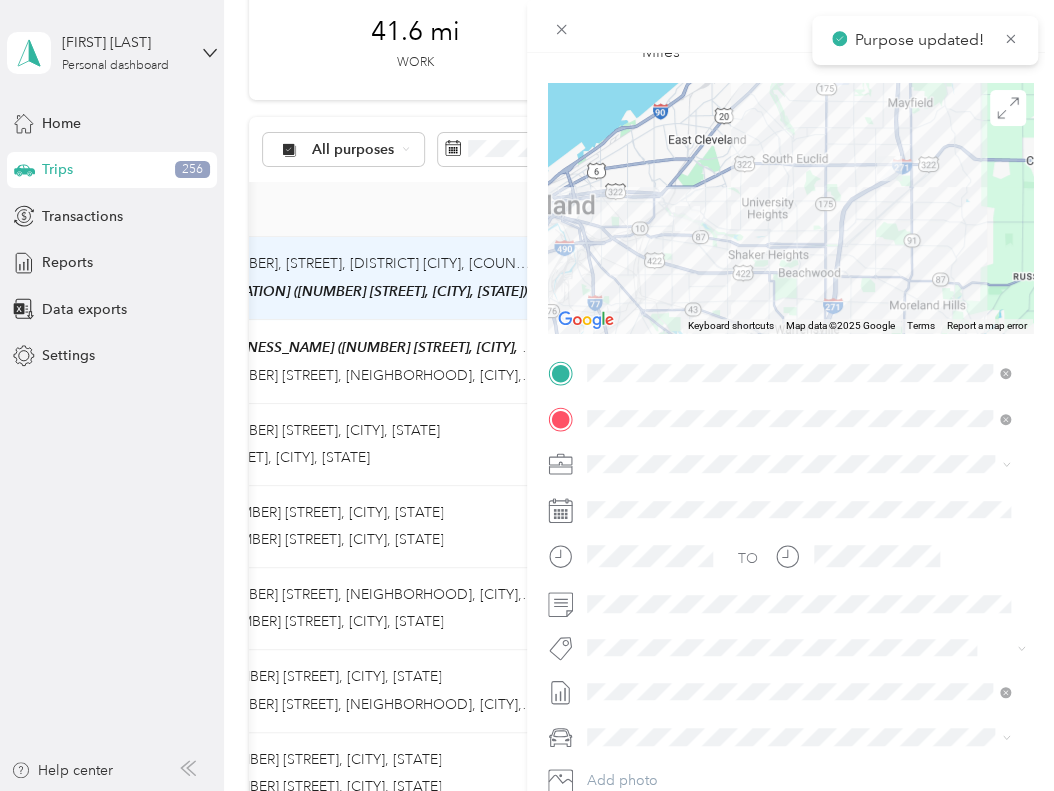 scroll, scrollTop: 200, scrollLeft: 0, axis: vertical 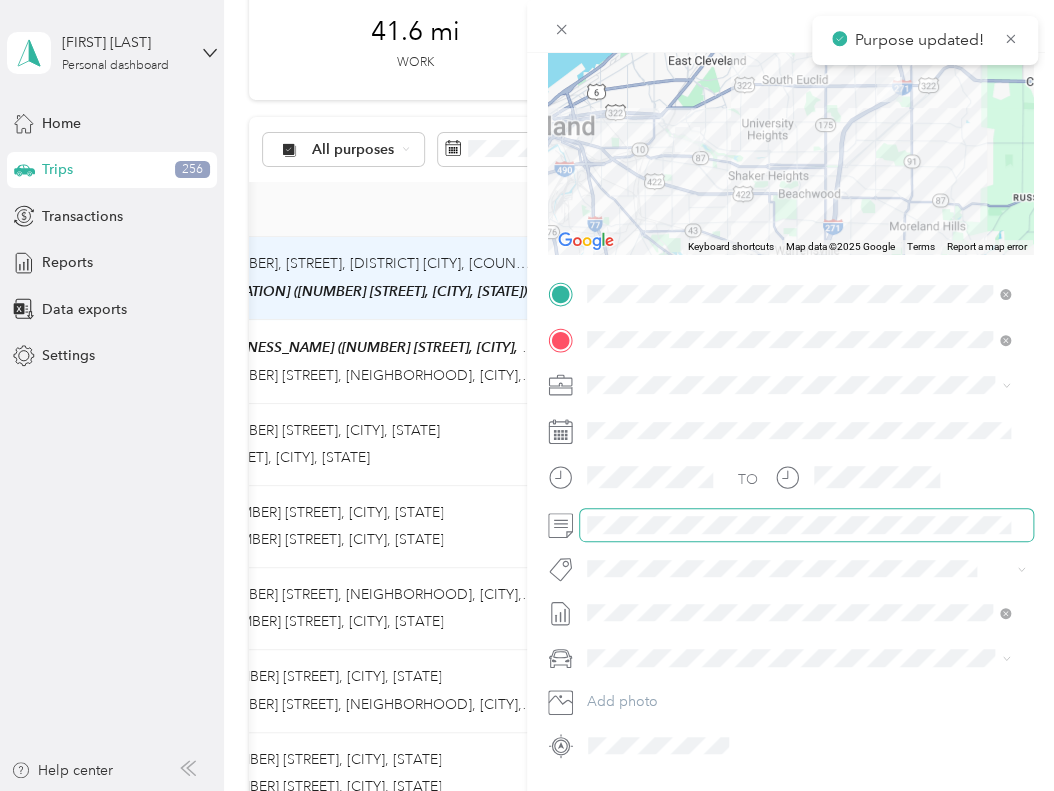 click at bounding box center [806, 525] 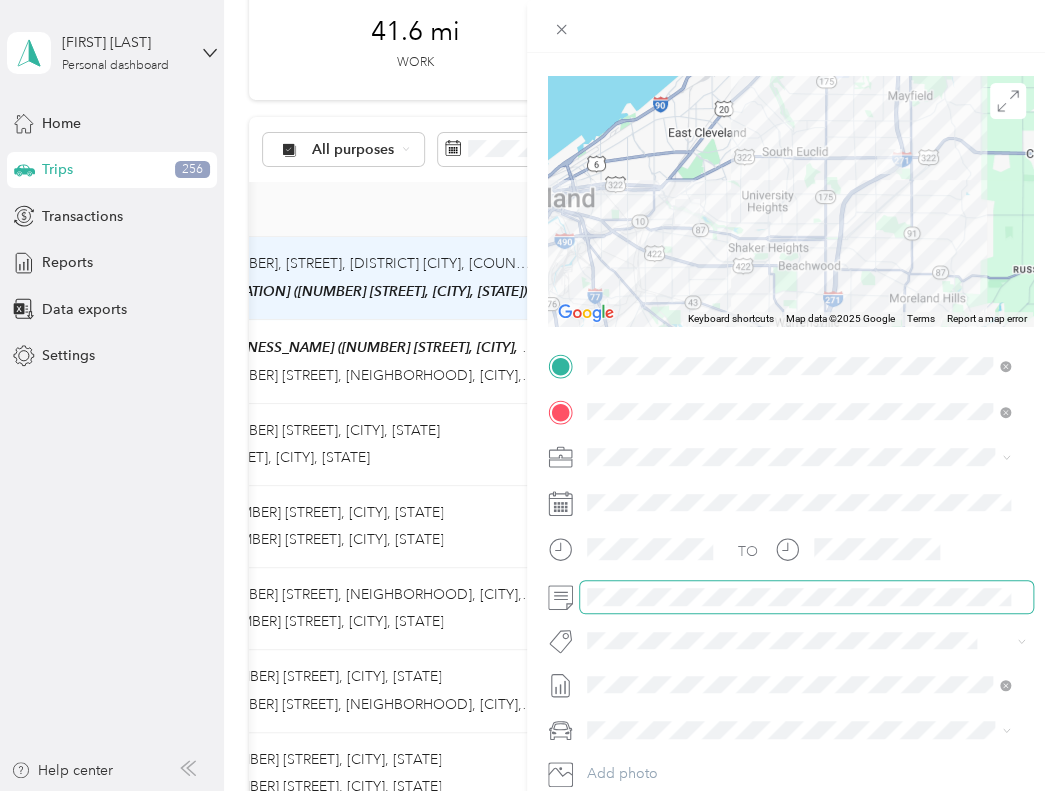 scroll, scrollTop: 0, scrollLeft: 0, axis: both 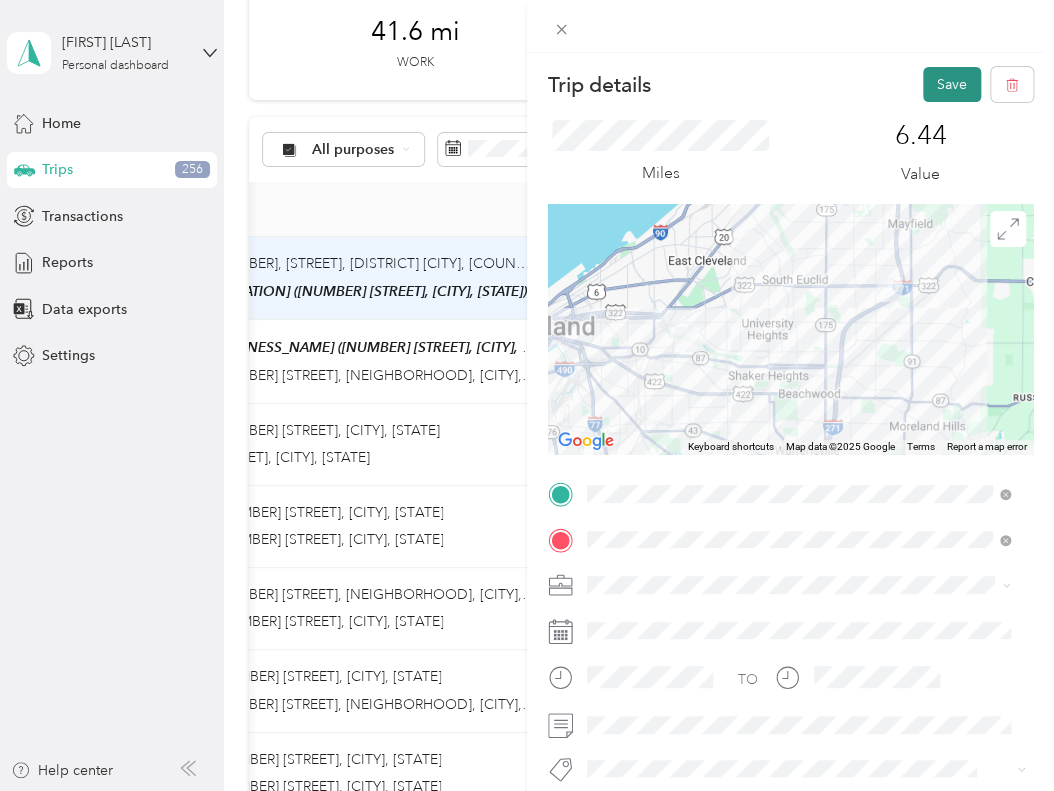 click on "Save" at bounding box center (952, 84) 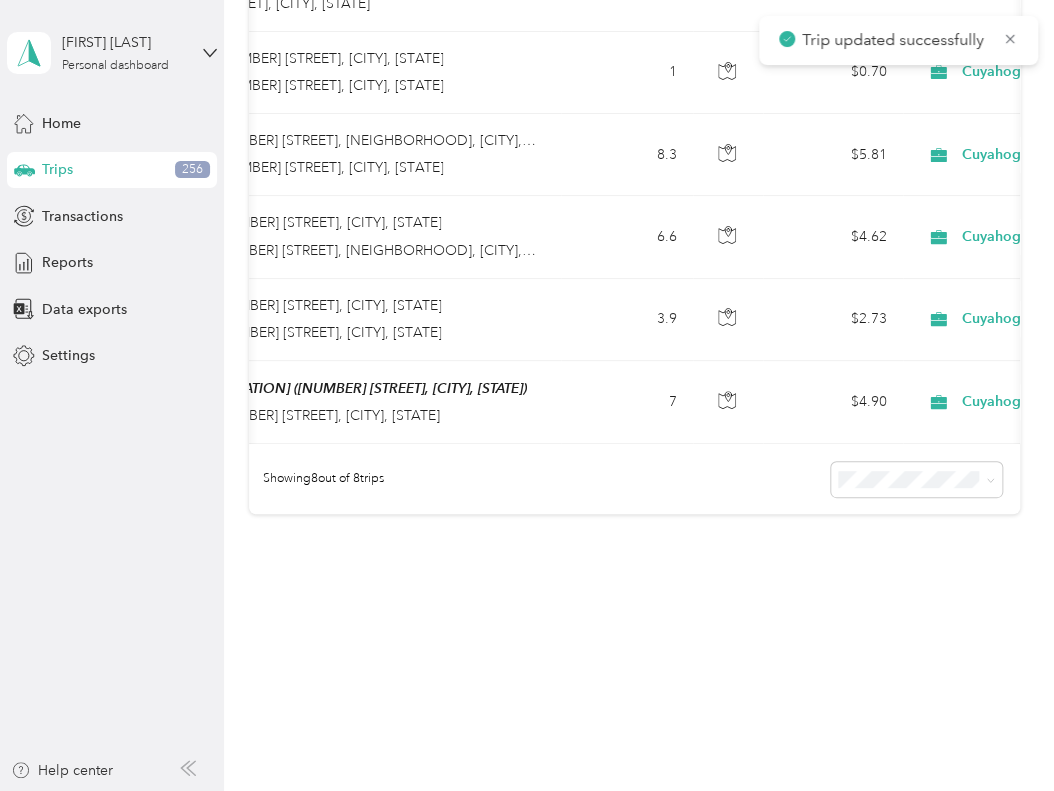 scroll, scrollTop: 563, scrollLeft: 0, axis: vertical 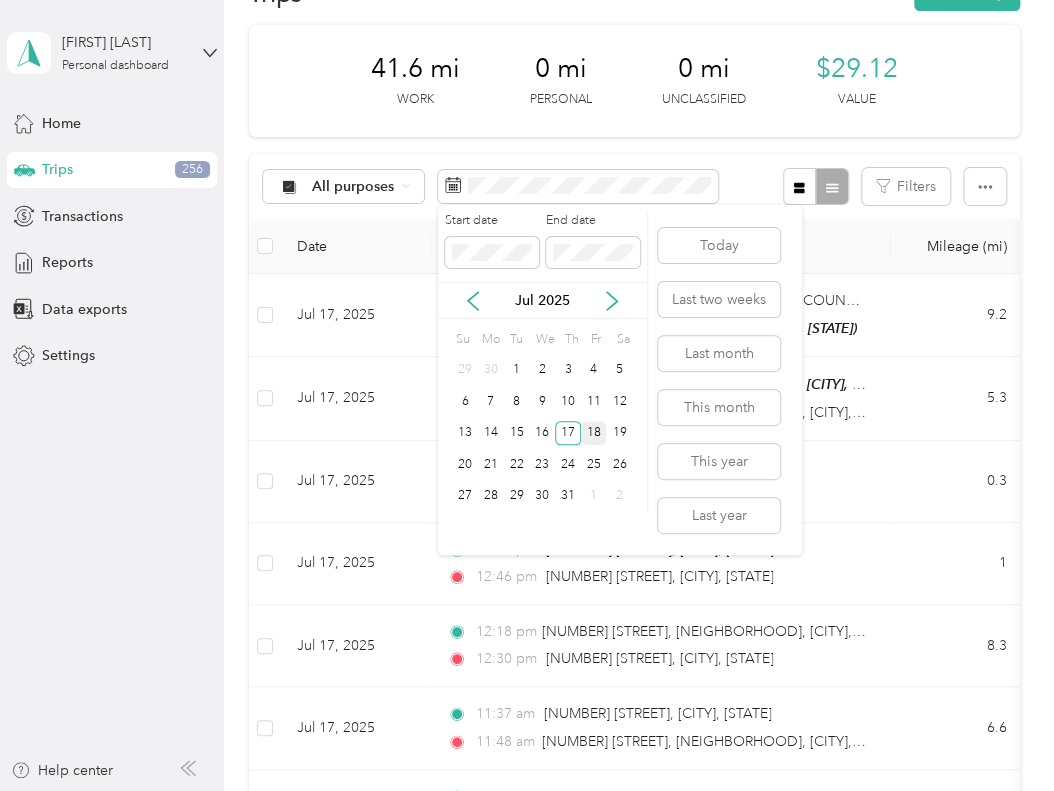 click on "18" at bounding box center [594, 433] 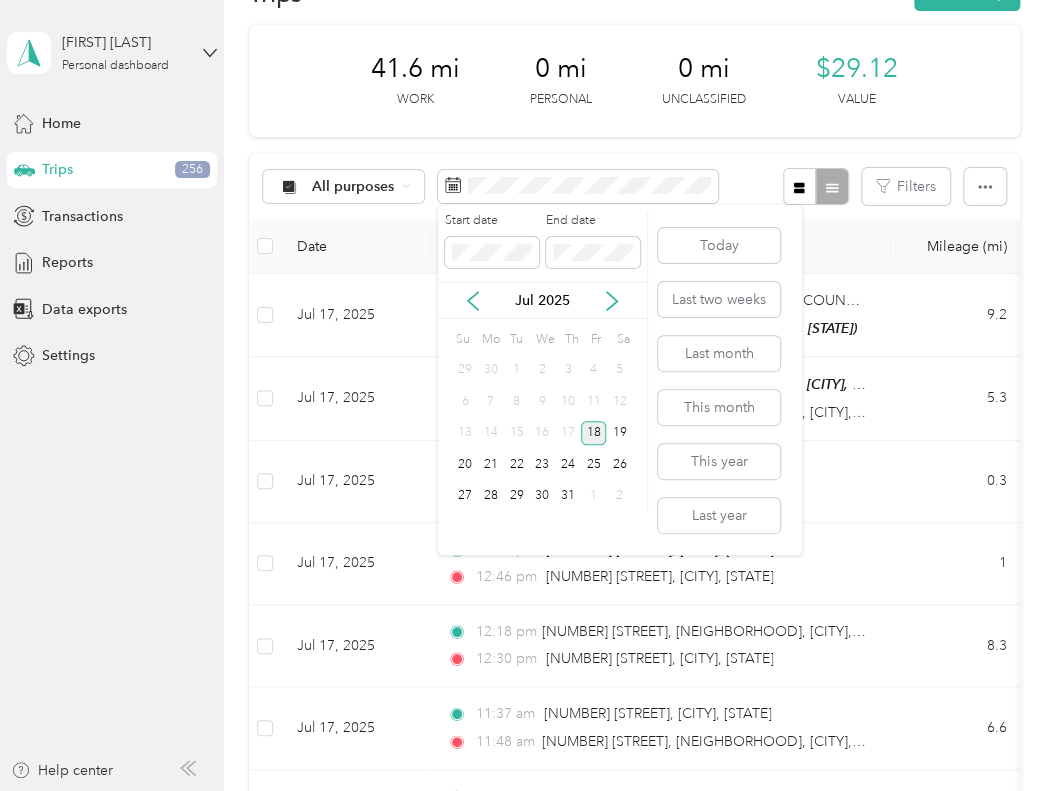 click on "18" at bounding box center [594, 433] 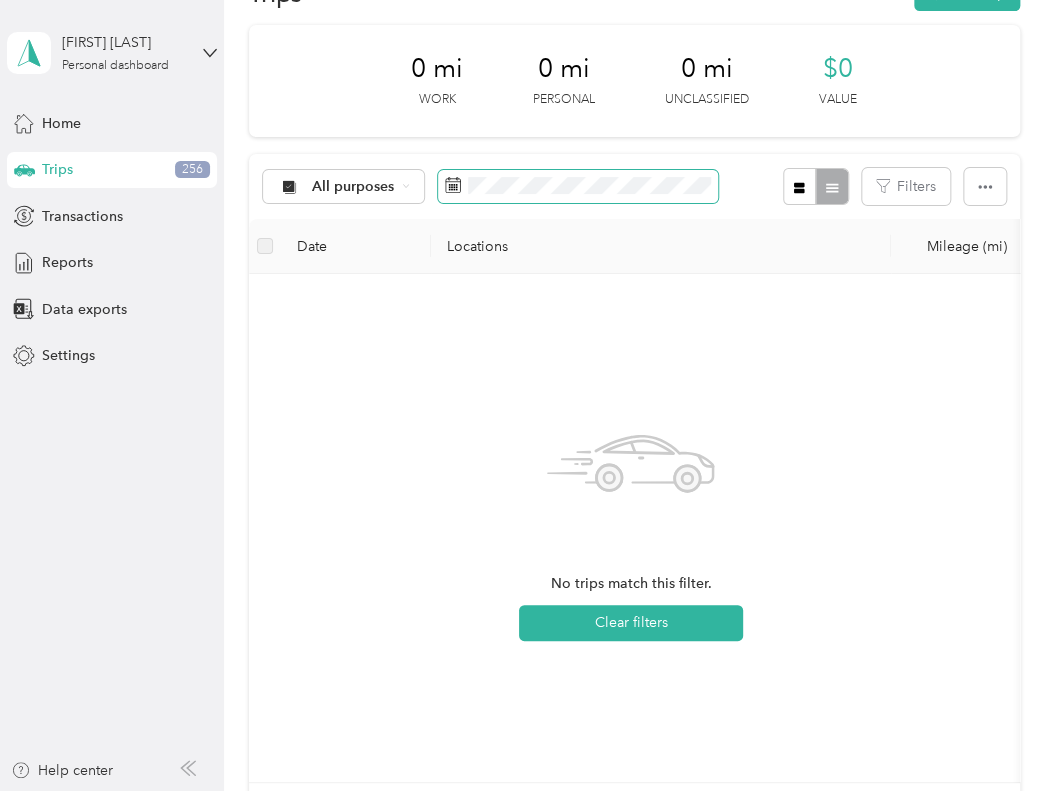 click at bounding box center (578, 187) 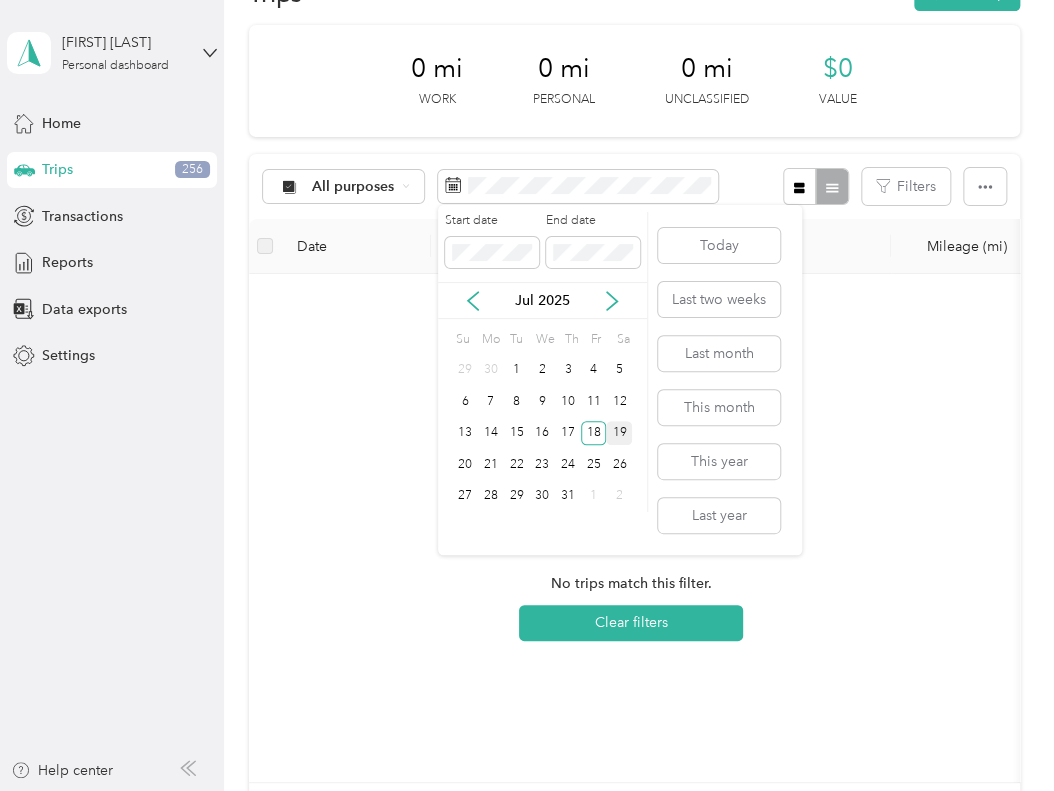 click on "19" at bounding box center [619, 433] 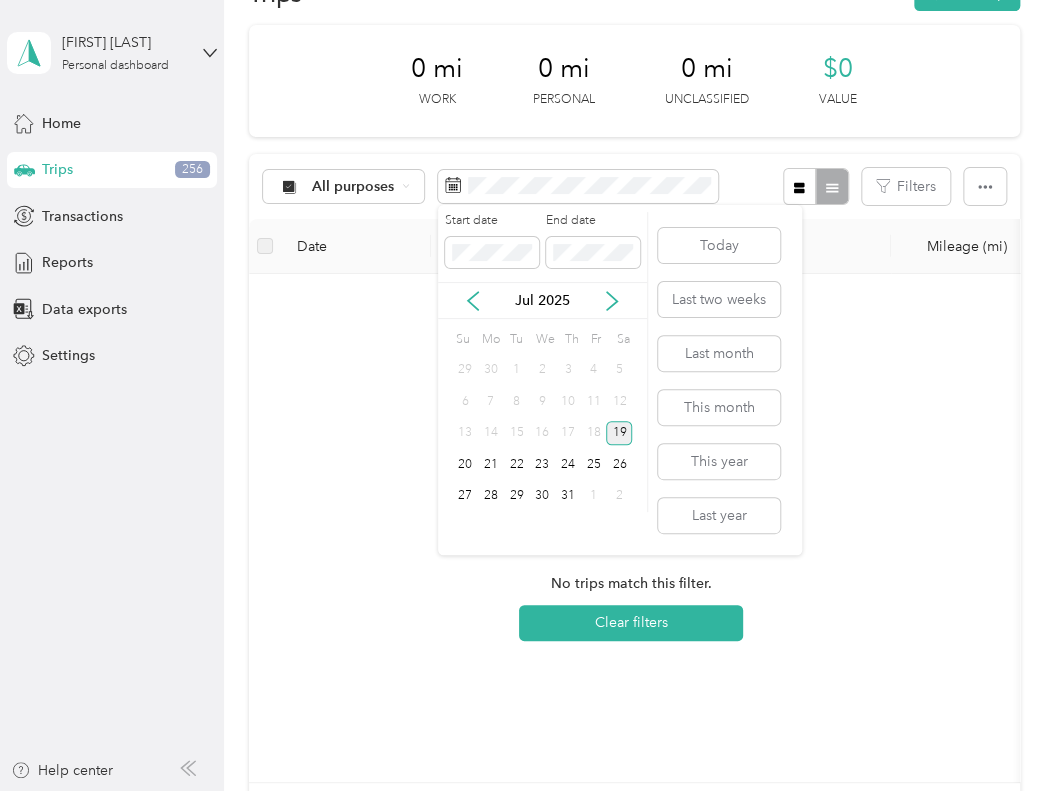 click on "19" at bounding box center (619, 433) 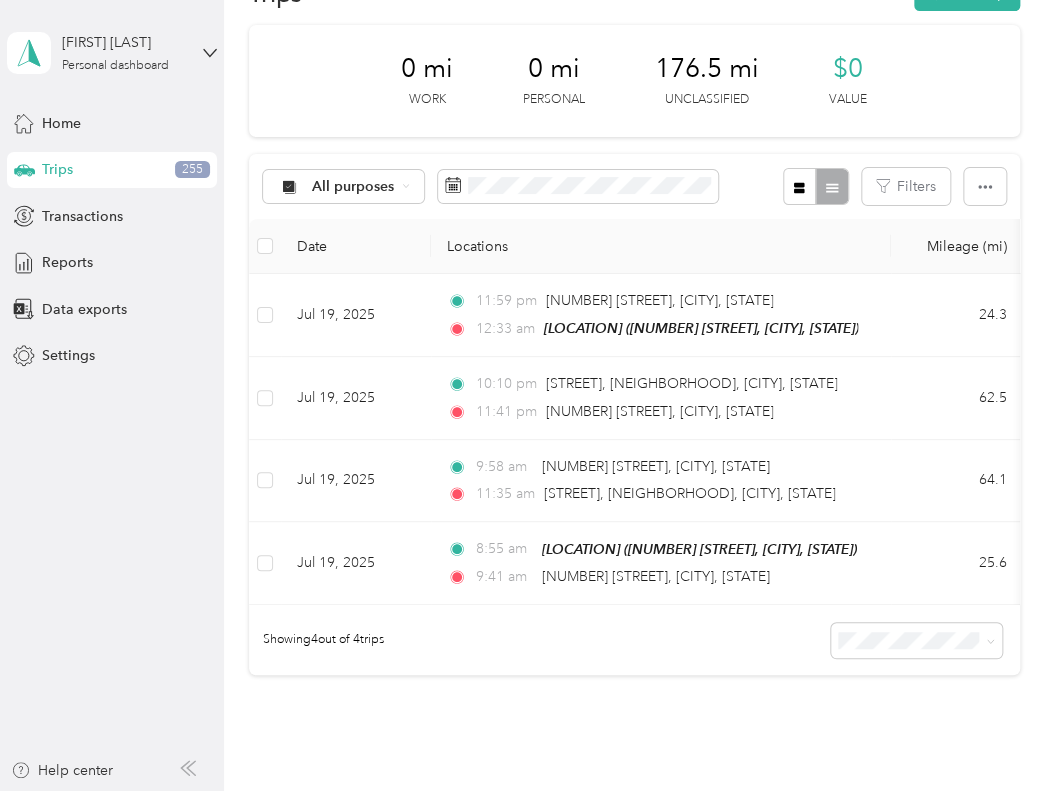 click on "Showing  4  out of   4  trips" at bounding box center [634, 640] 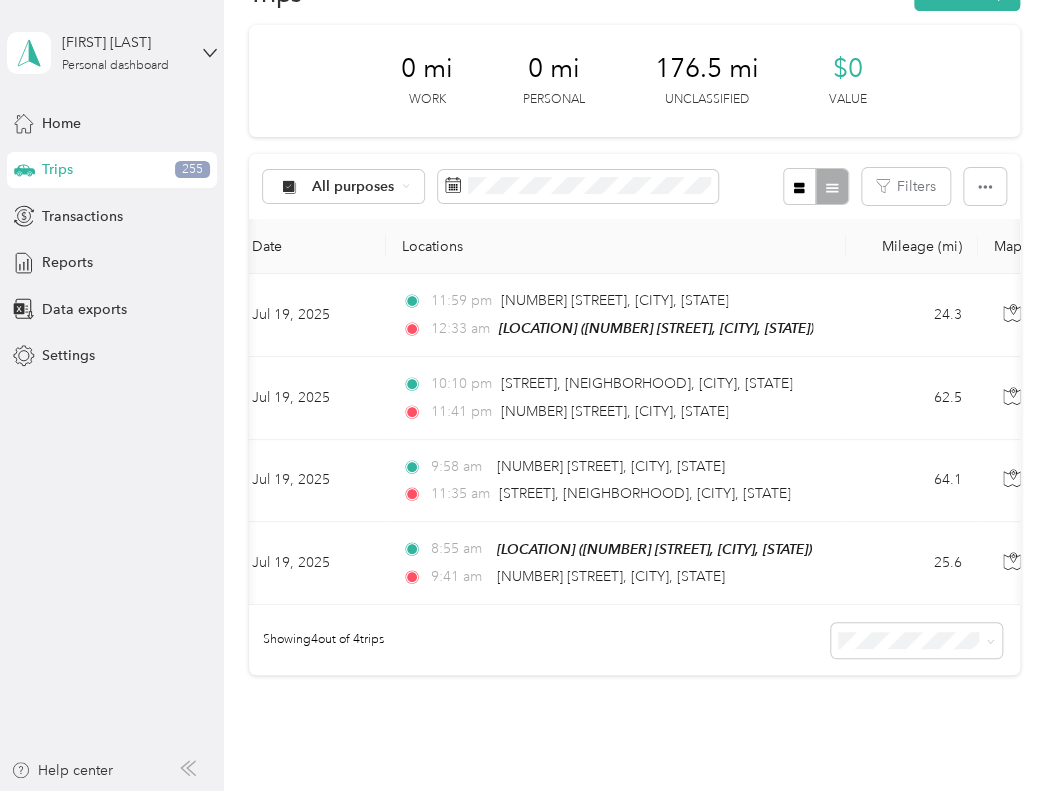 scroll, scrollTop: 0, scrollLeft: 0, axis: both 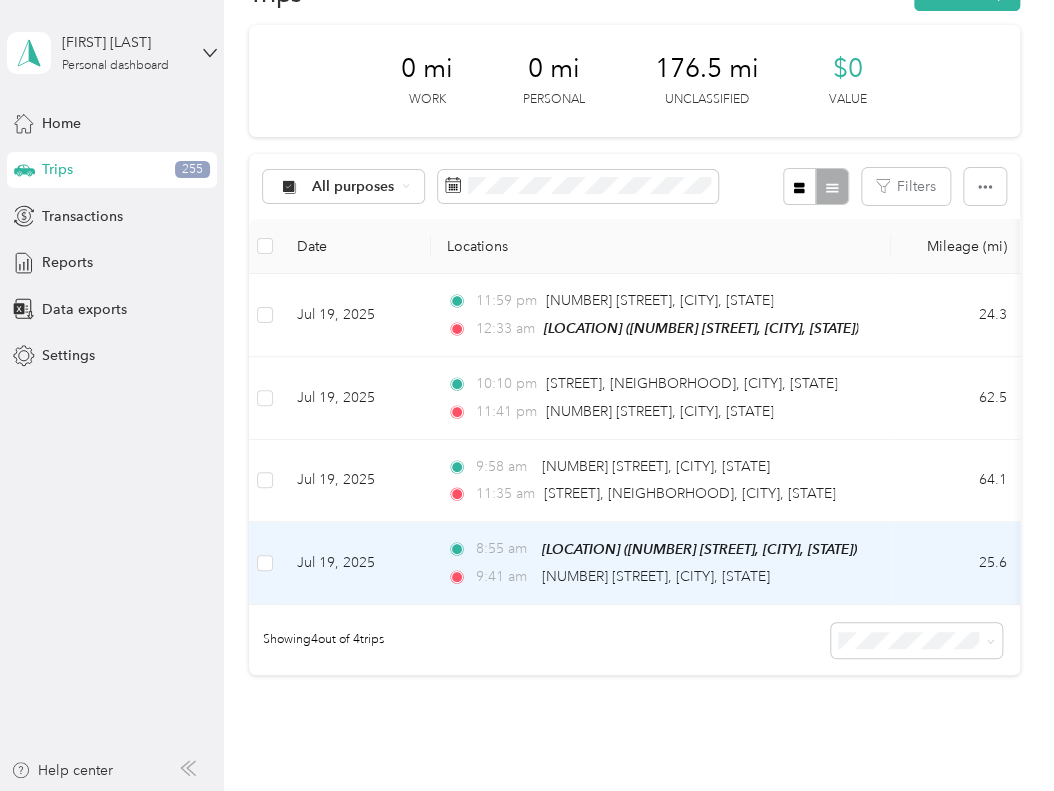 click at bounding box center (265, 563) 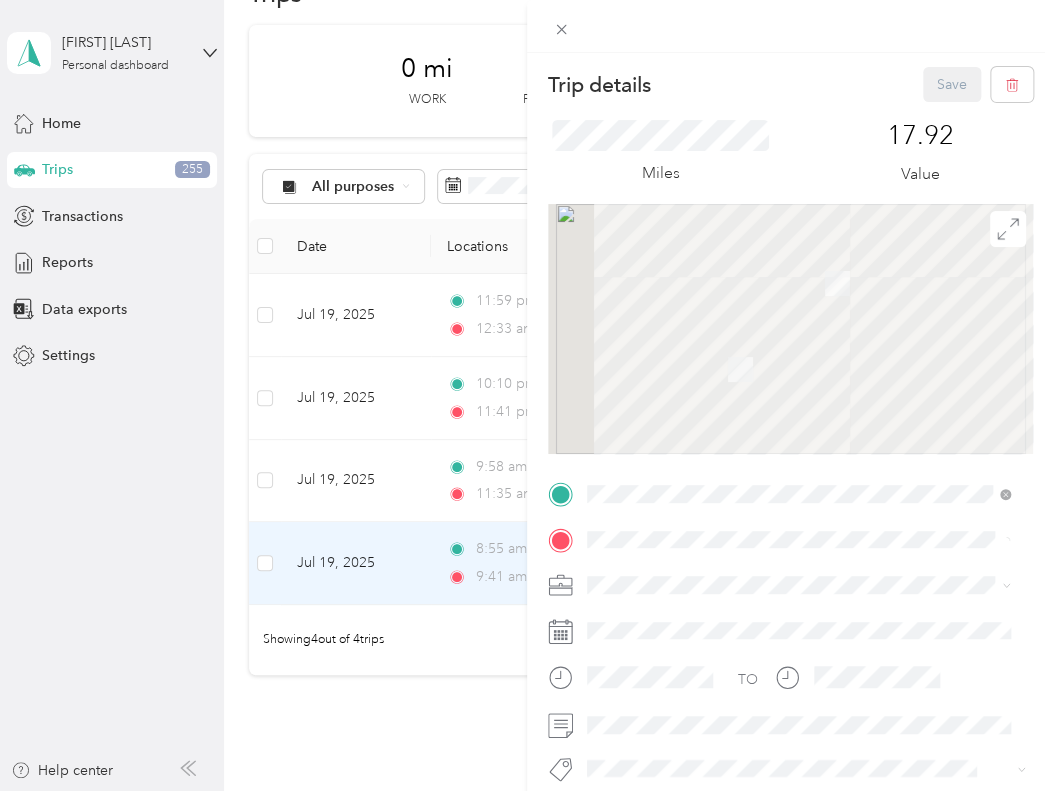 click on "Trip details Save This trip cannot be edited because it is either under review, approved, or paid. Contact your Team Manager to edit it. Miles 17.92 Value  TO Add photo" at bounding box center [527, 395] 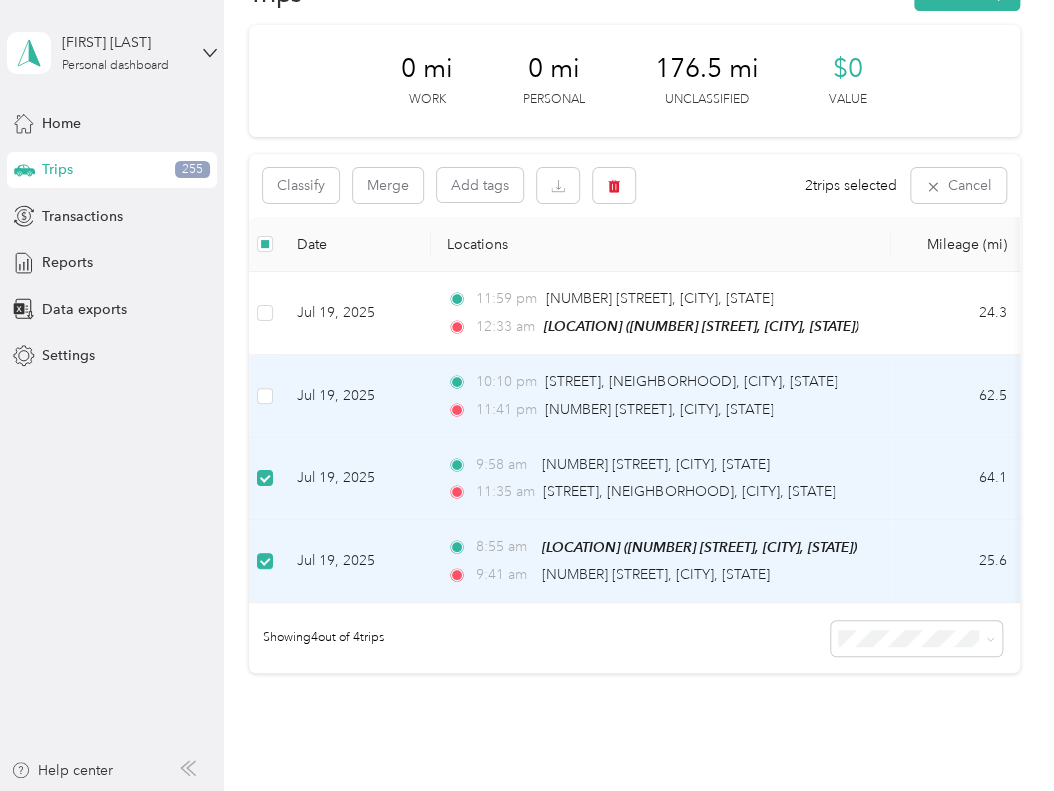 click at bounding box center [265, 396] 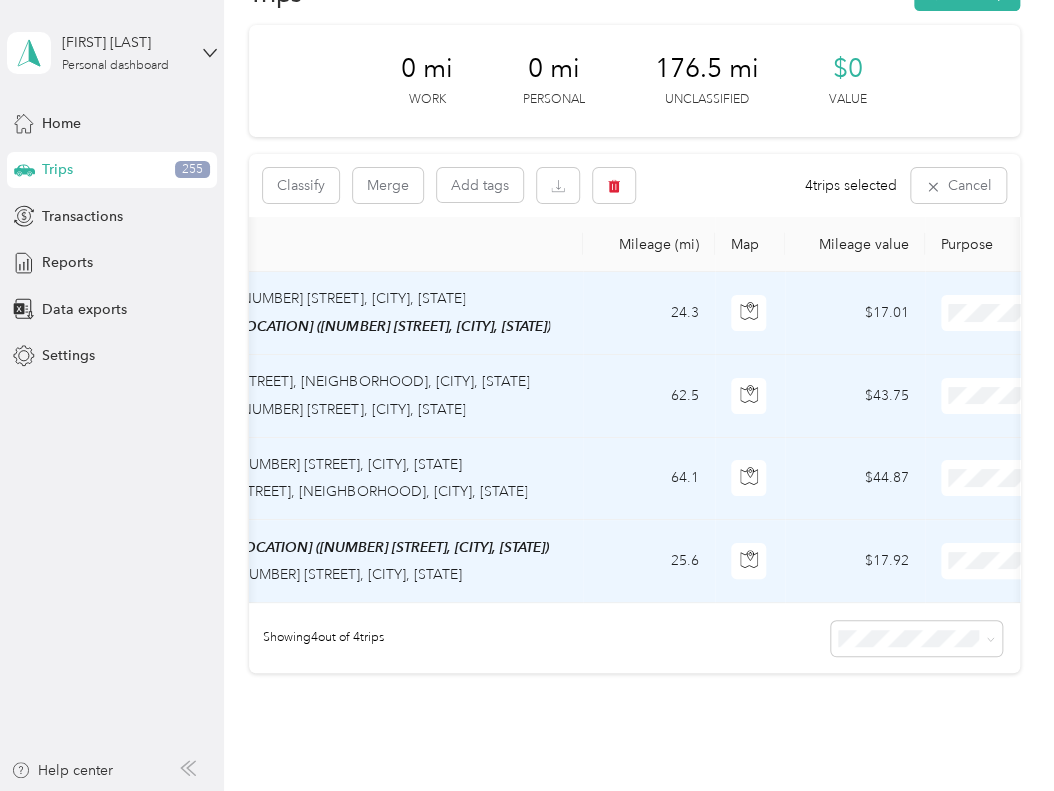 scroll, scrollTop: 0, scrollLeft: 308, axis: horizontal 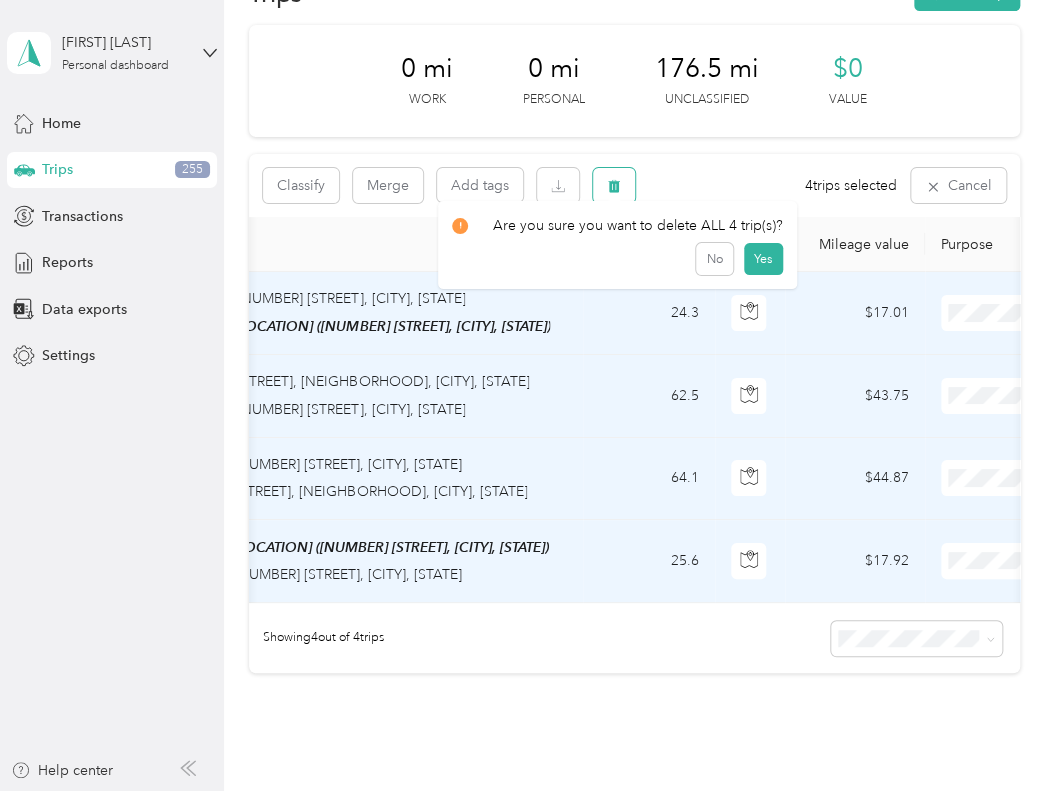 click at bounding box center (614, 185) 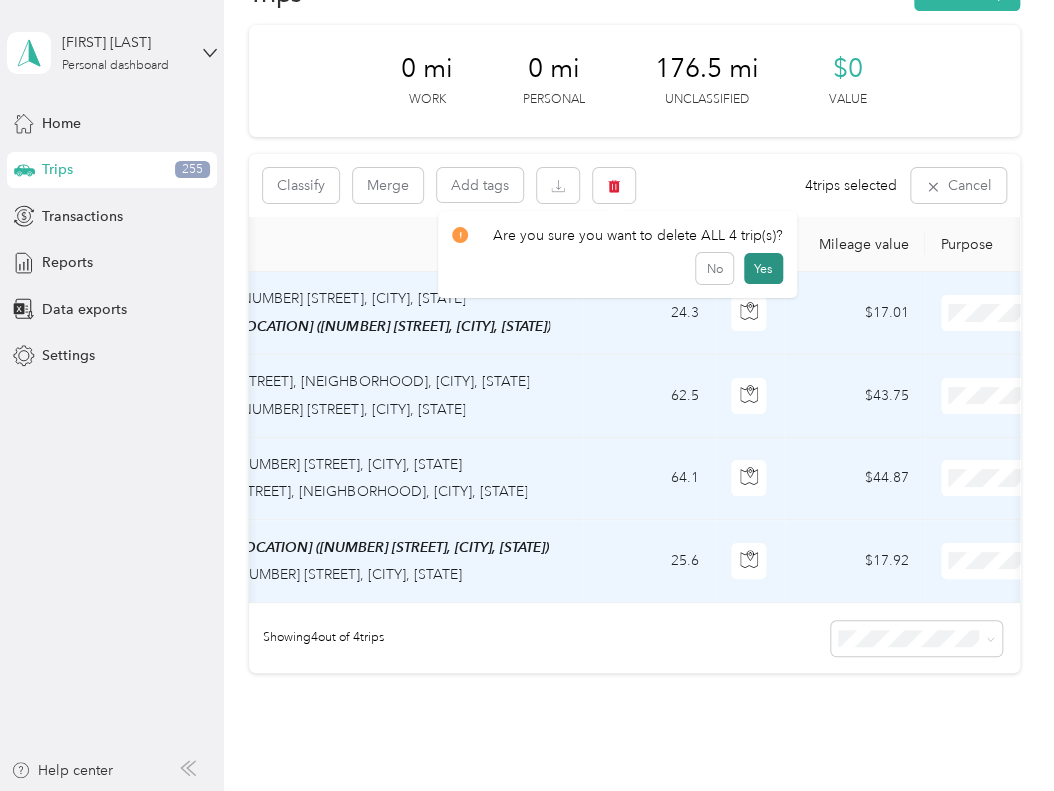 click on "Yes" at bounding box center [763, 269] 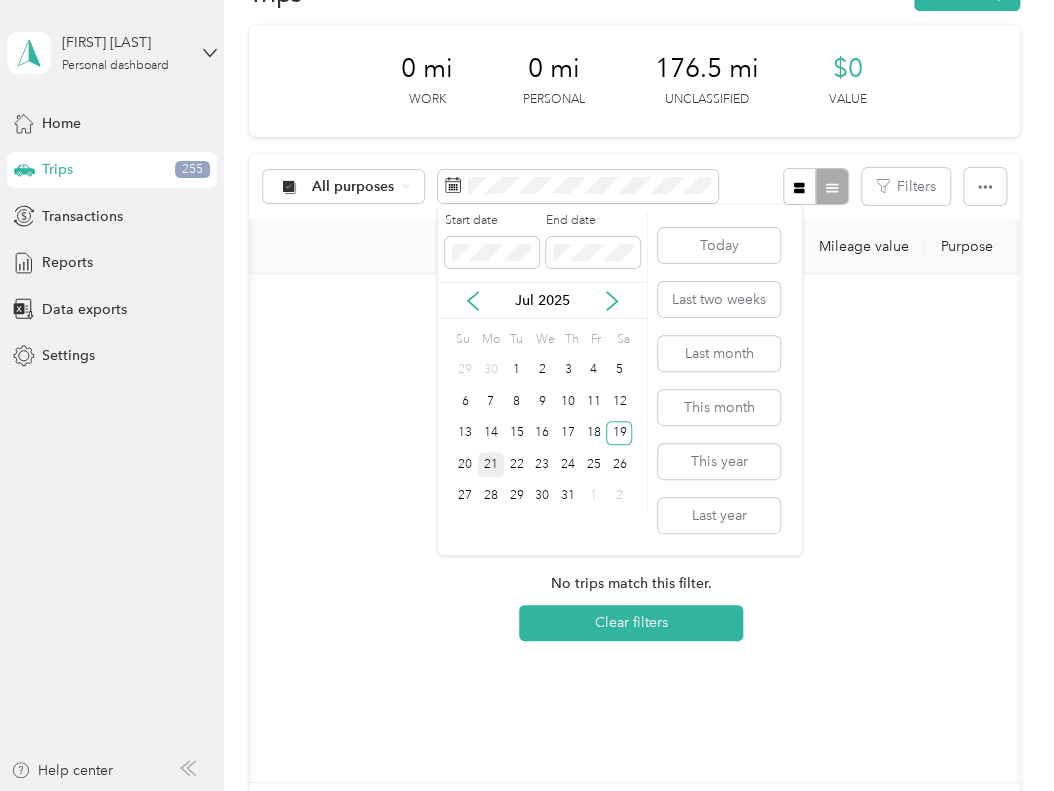 click on "21" at bounding box center [491, 464] 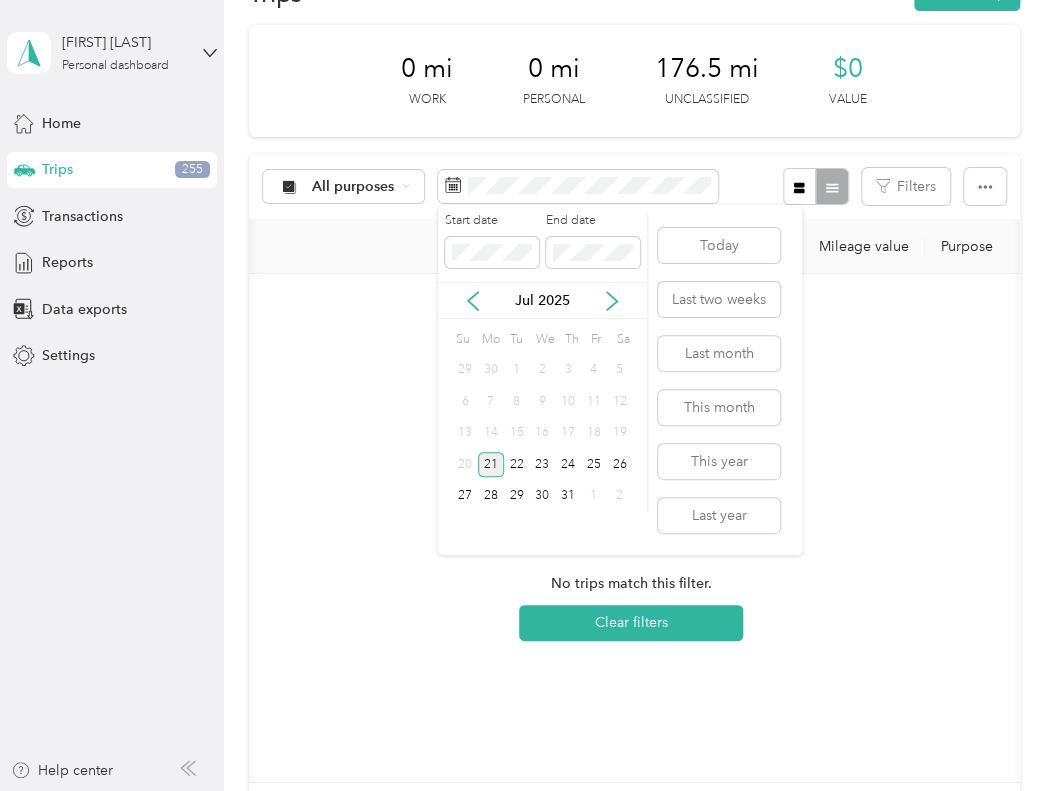 click on "21" at bounding box center [491, 464] 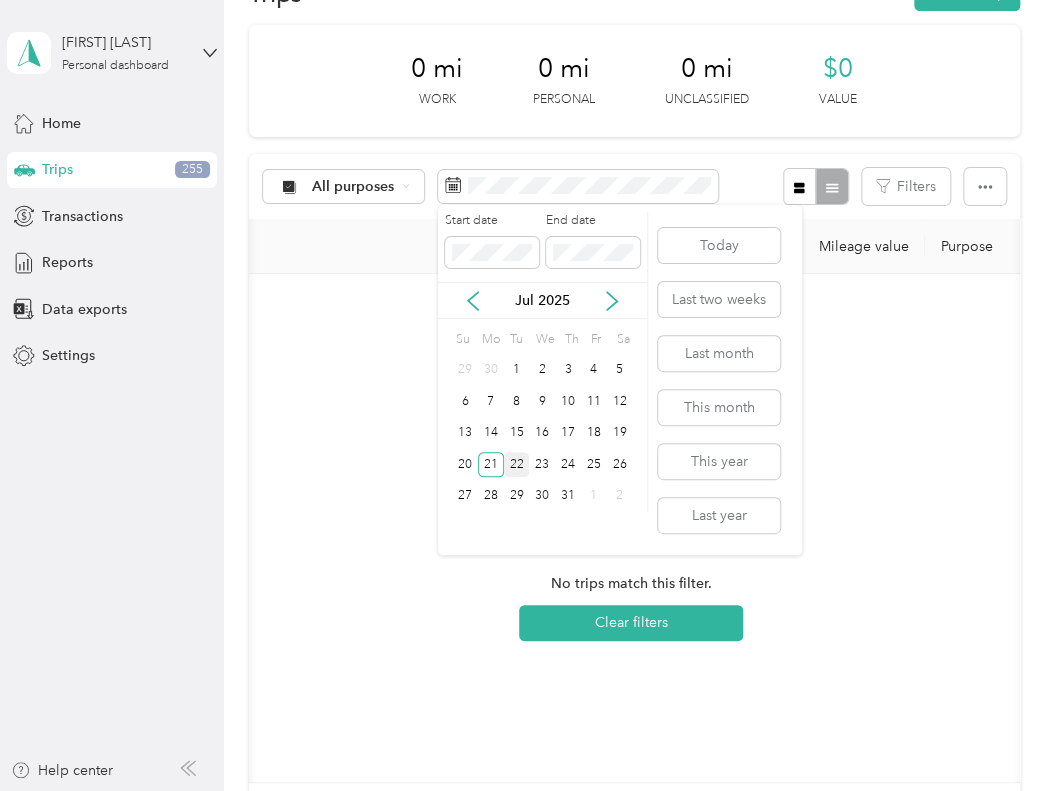 click on "22" at bounding box center [517, 464] 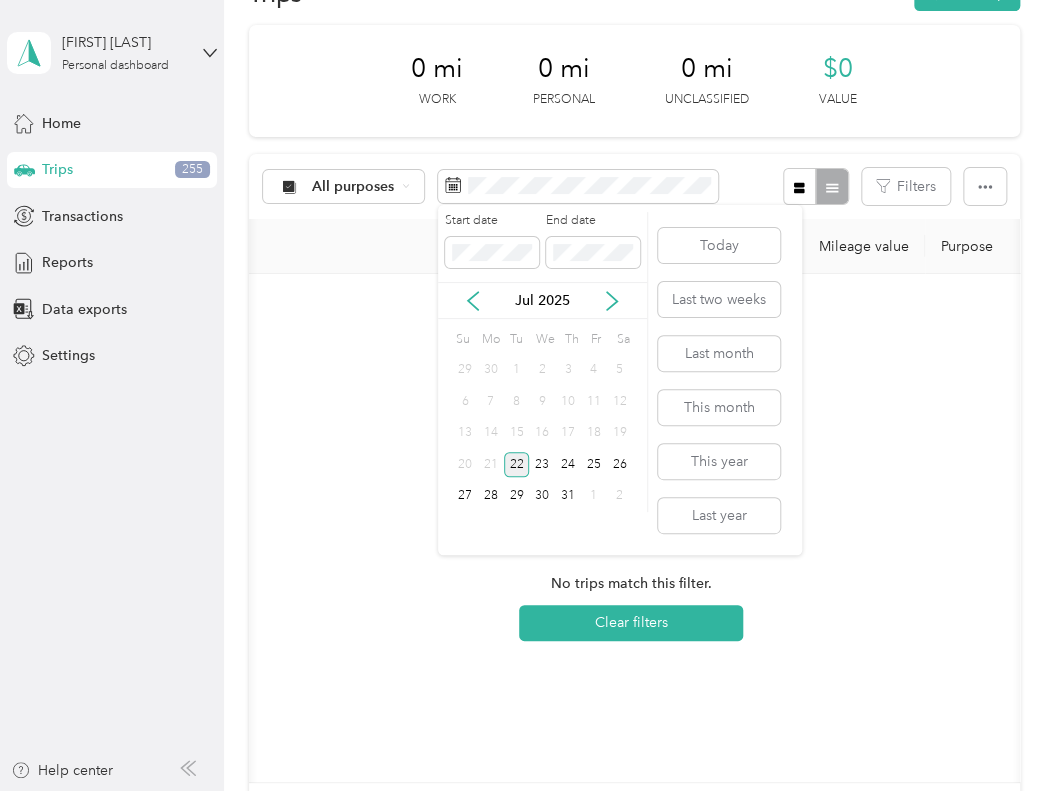 click on "22" at bounding box center [517, 464] 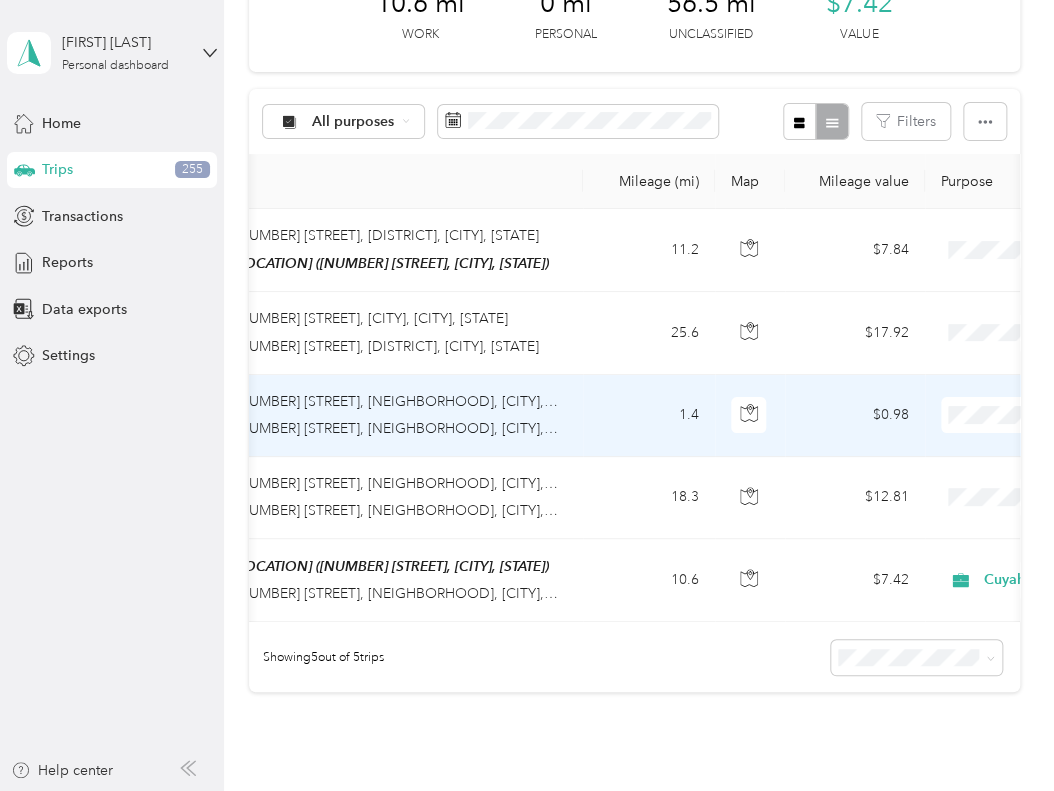 scroll, scrollTop: 163, scrollLeft: 0, axis: vertical 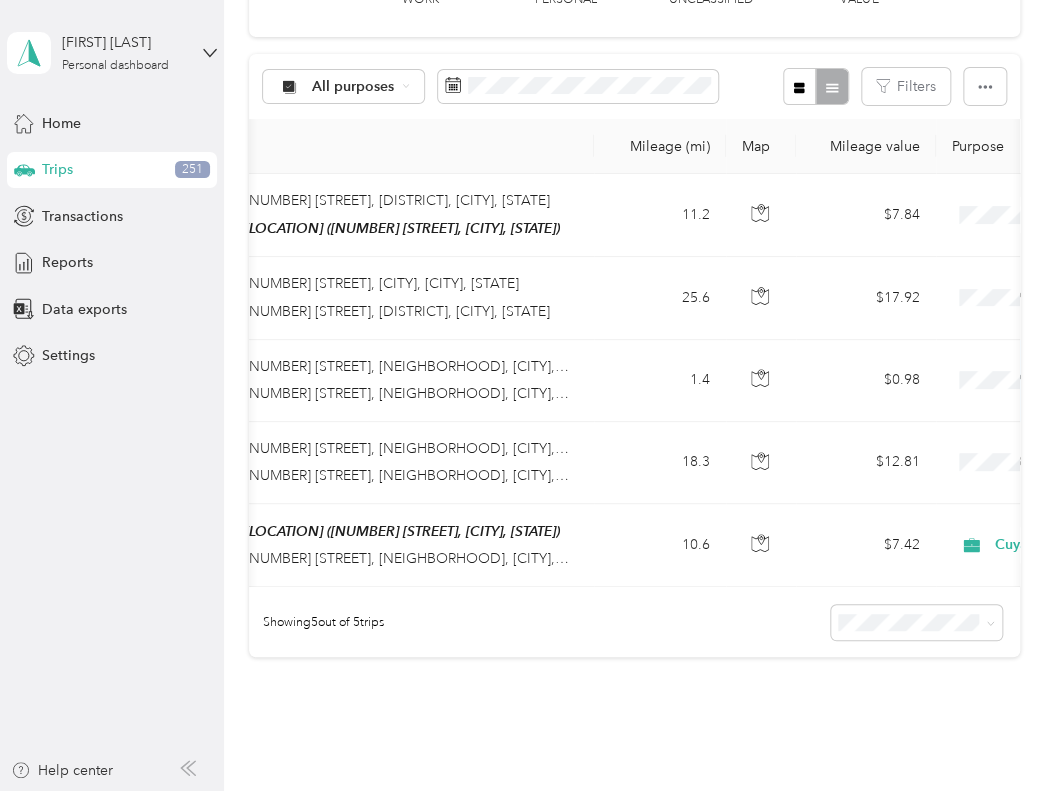 click at bounding box center [1076, 463] 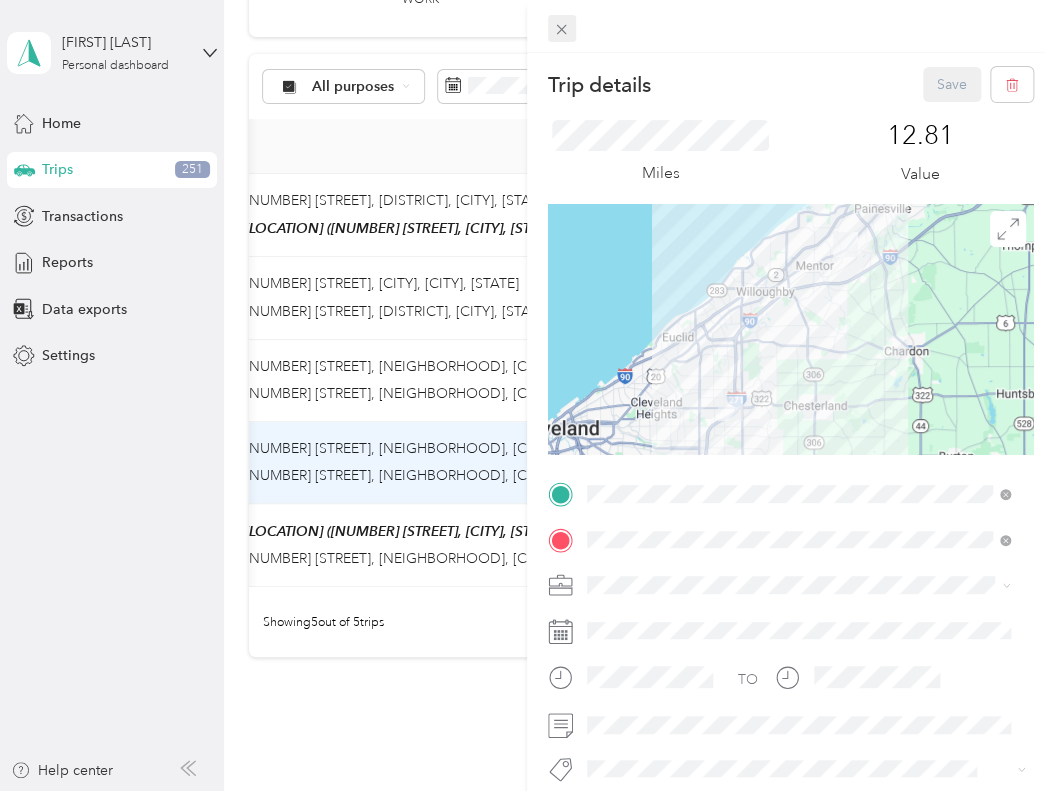 click 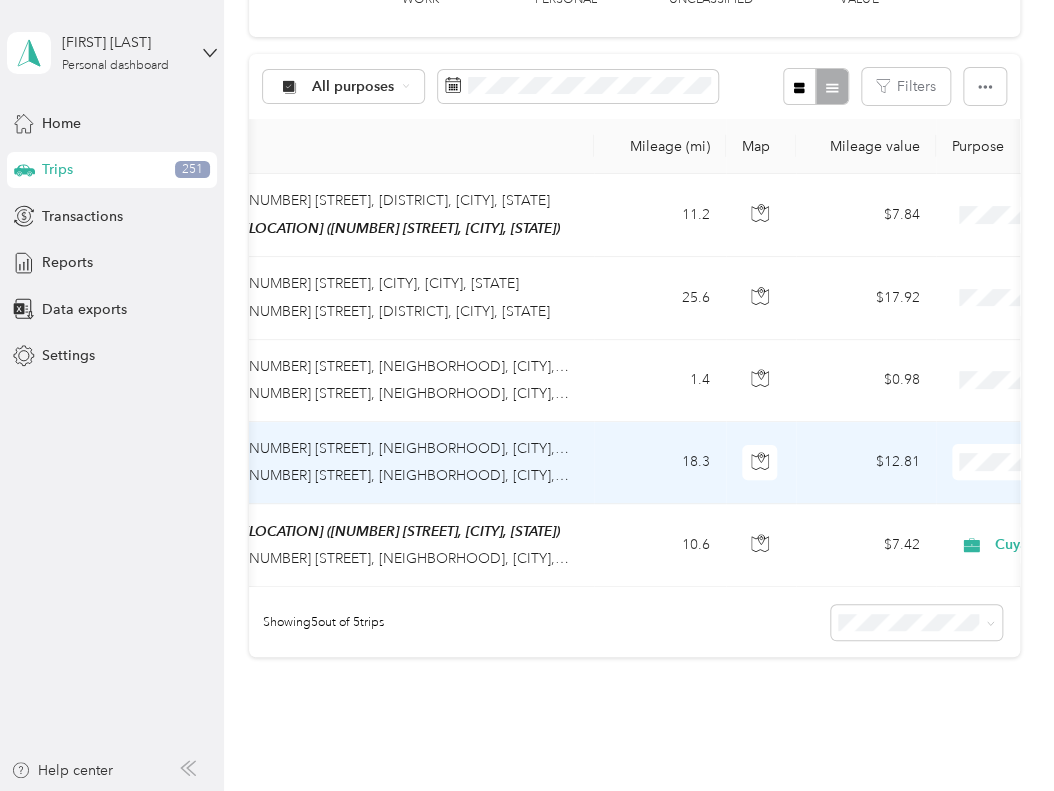 click on "Cuyahoga DD" at bounding box center [947, 497] 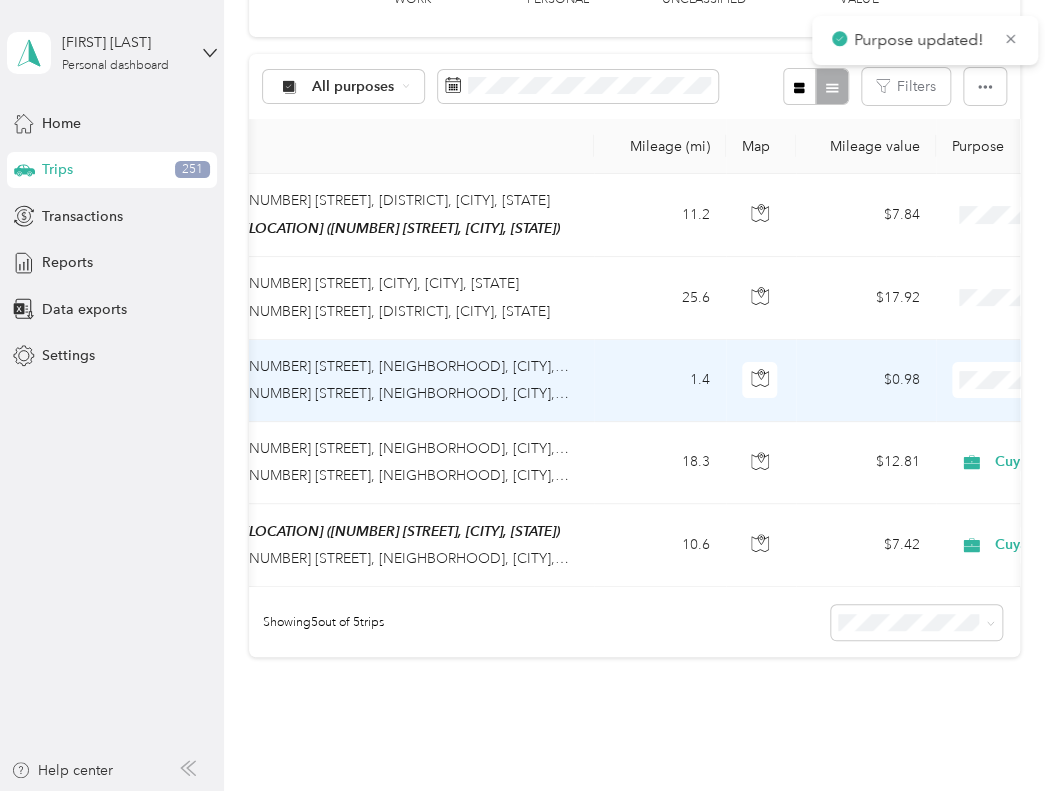 click on "Cuyahoga DD" at bounding box center (930, 415) 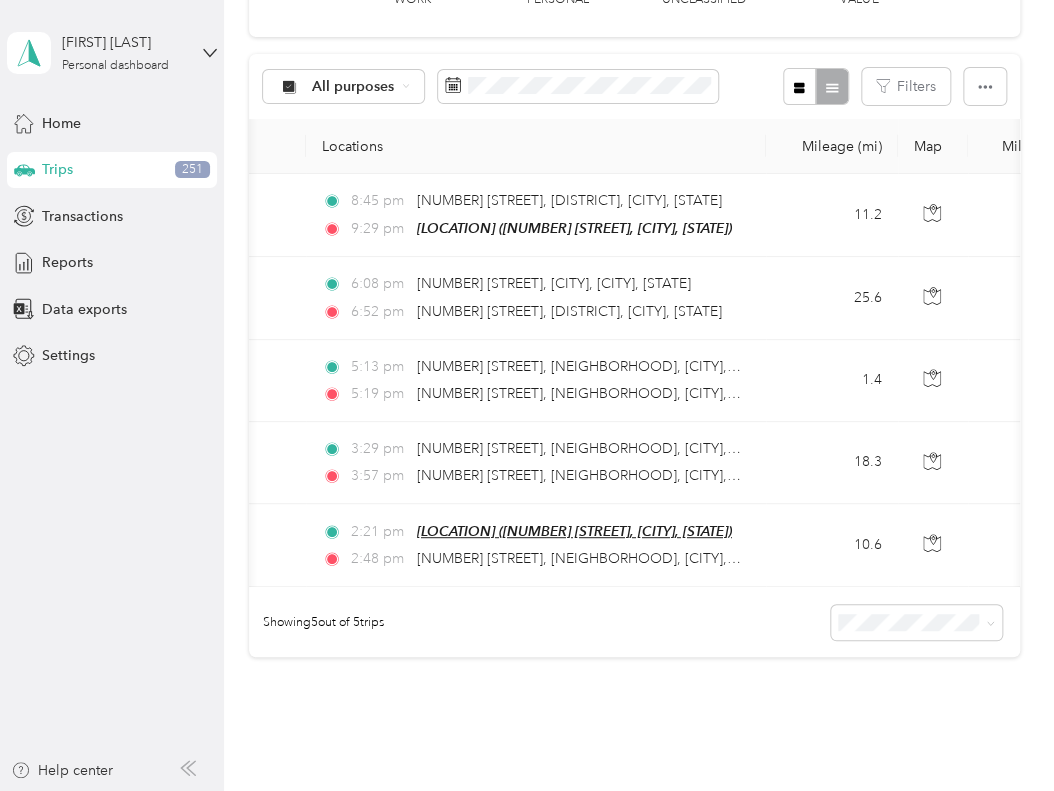 scroll, scrollTop: 0, scrollLeft: 124, axis: horizontal 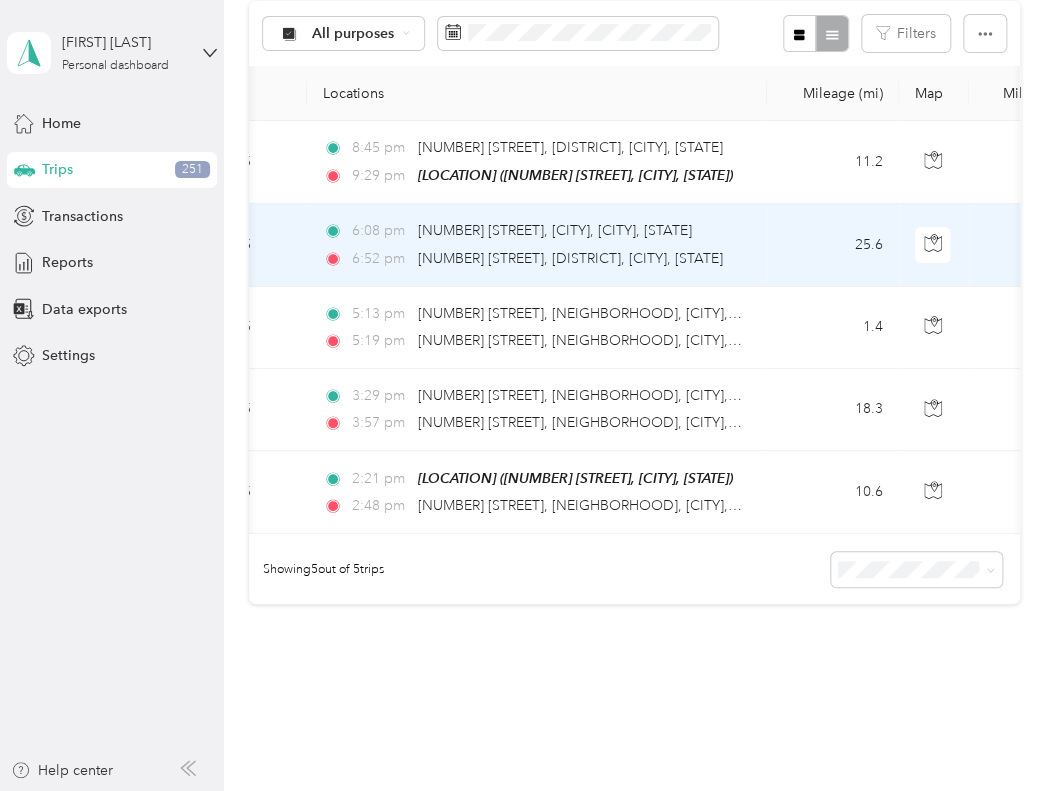 click on "25.6" at bounding box center (833, 245) 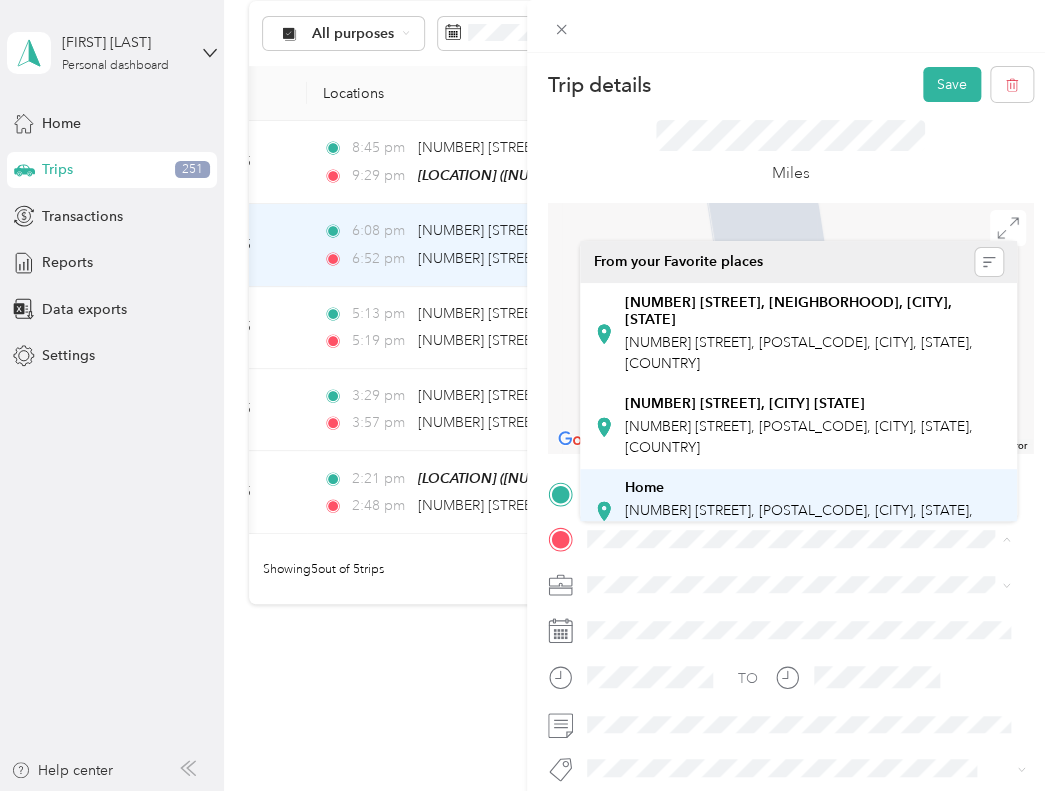 click on "[NUMBER] [STREET], [POSTAL_CODE], [CITY], [STATE], [COUNTRY]" at bounding box center (798, 521) 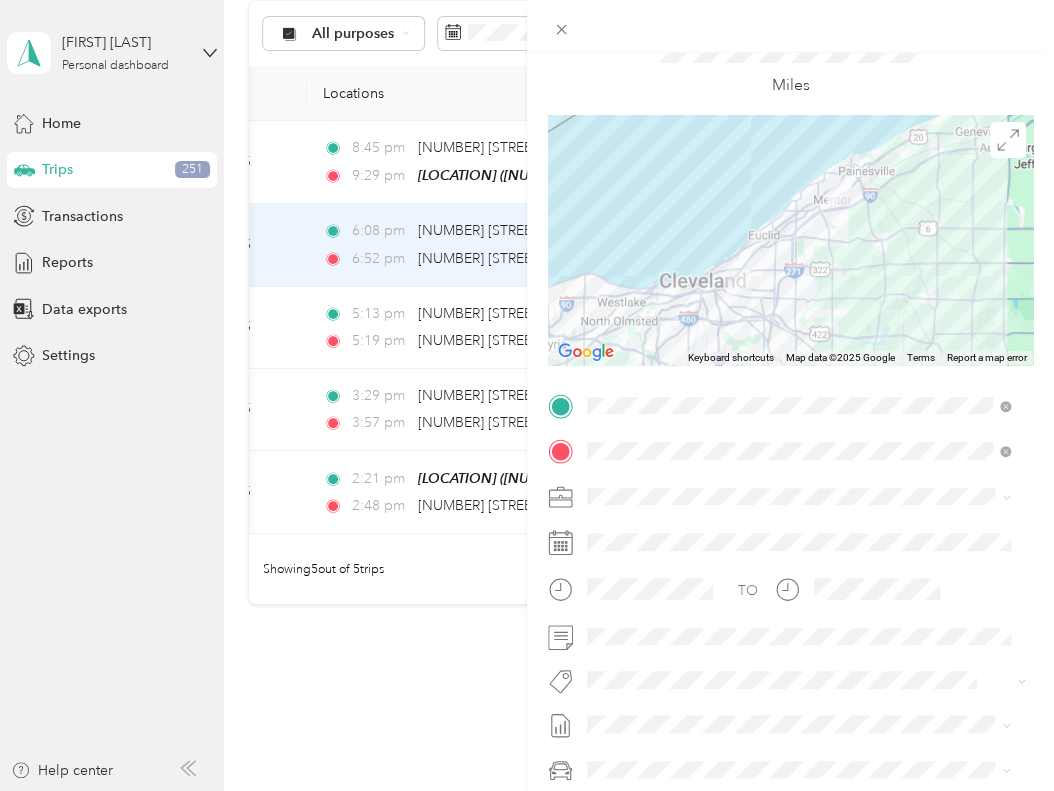 scroll, scrollTop: 0, scrollLeft: 0, axis: both 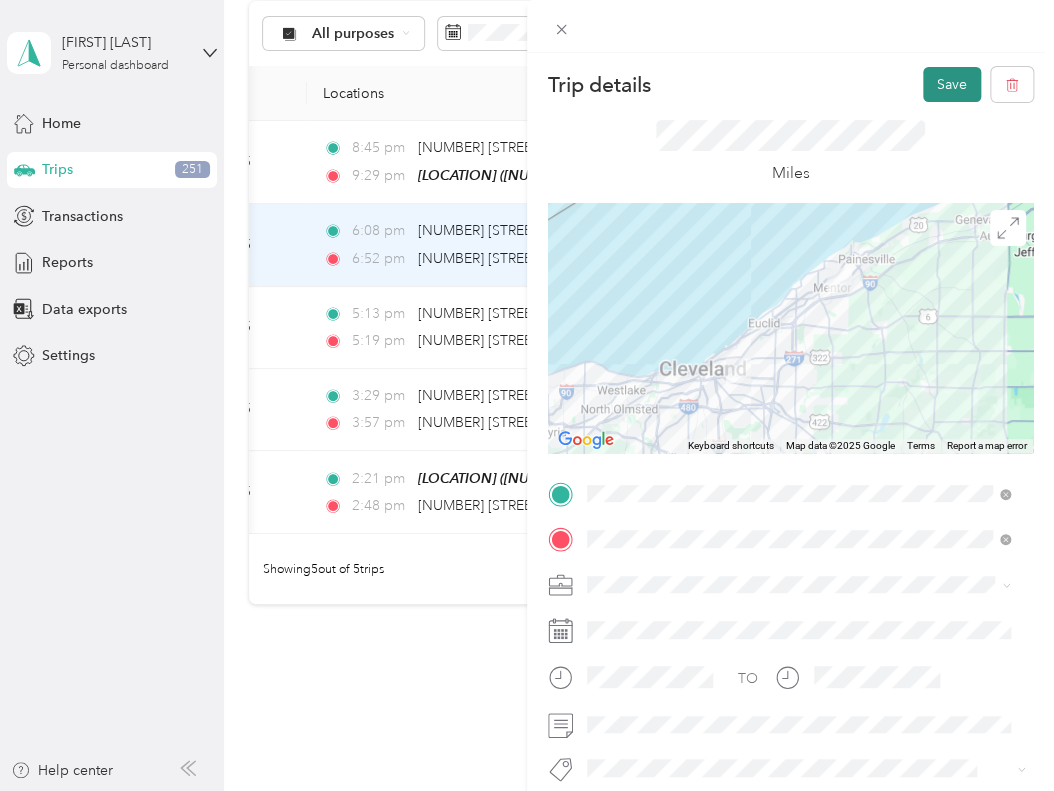 click on "Save" at bounding box center (952, 84) 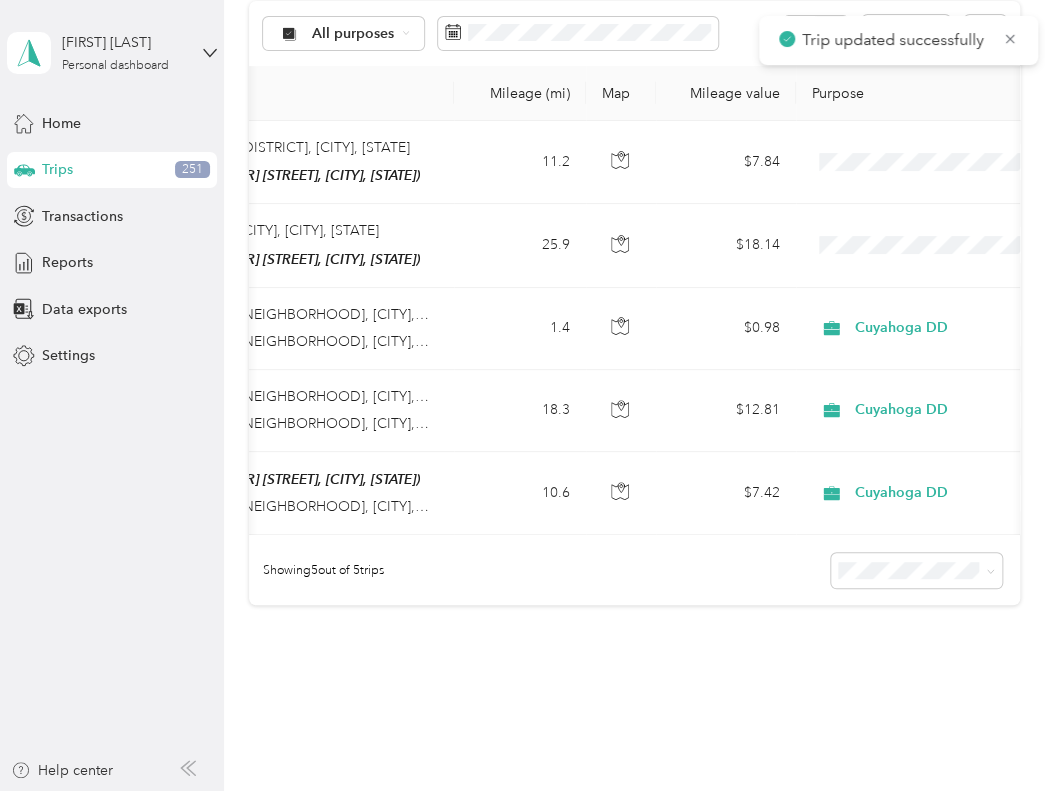 scroll, scrollTop: 0, scrollLeft: 472, axis: horizontal 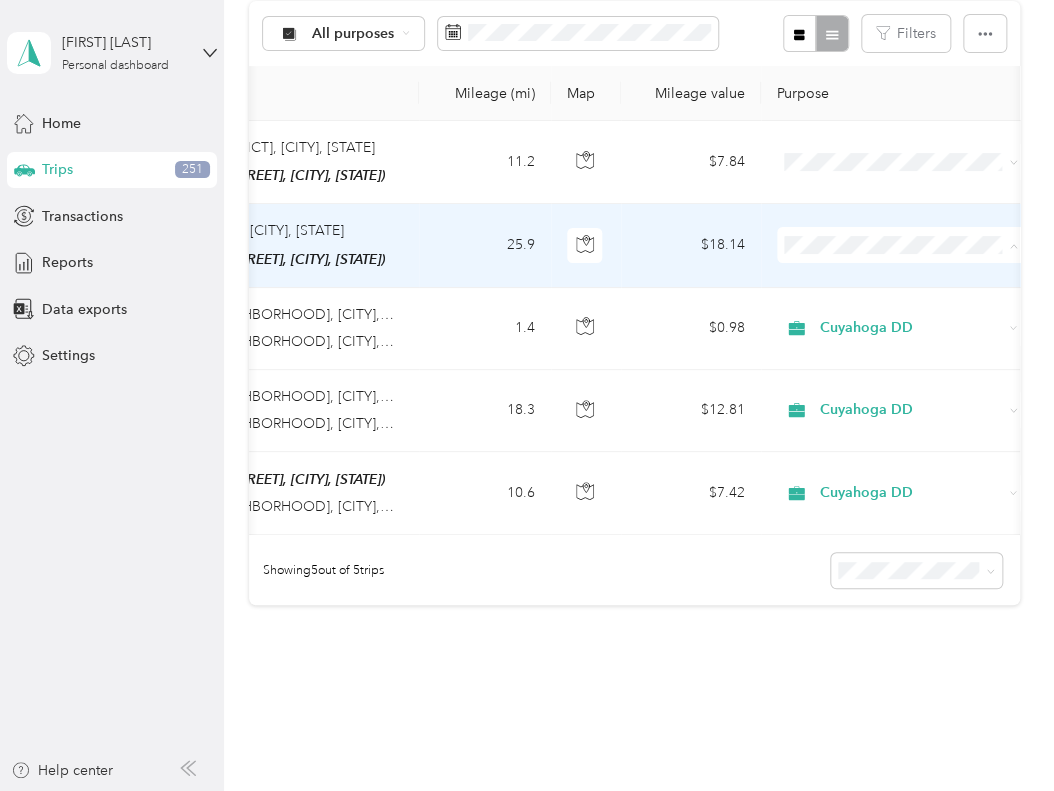 click on "Cuyahoga DD" at bounding box center (918, 279) 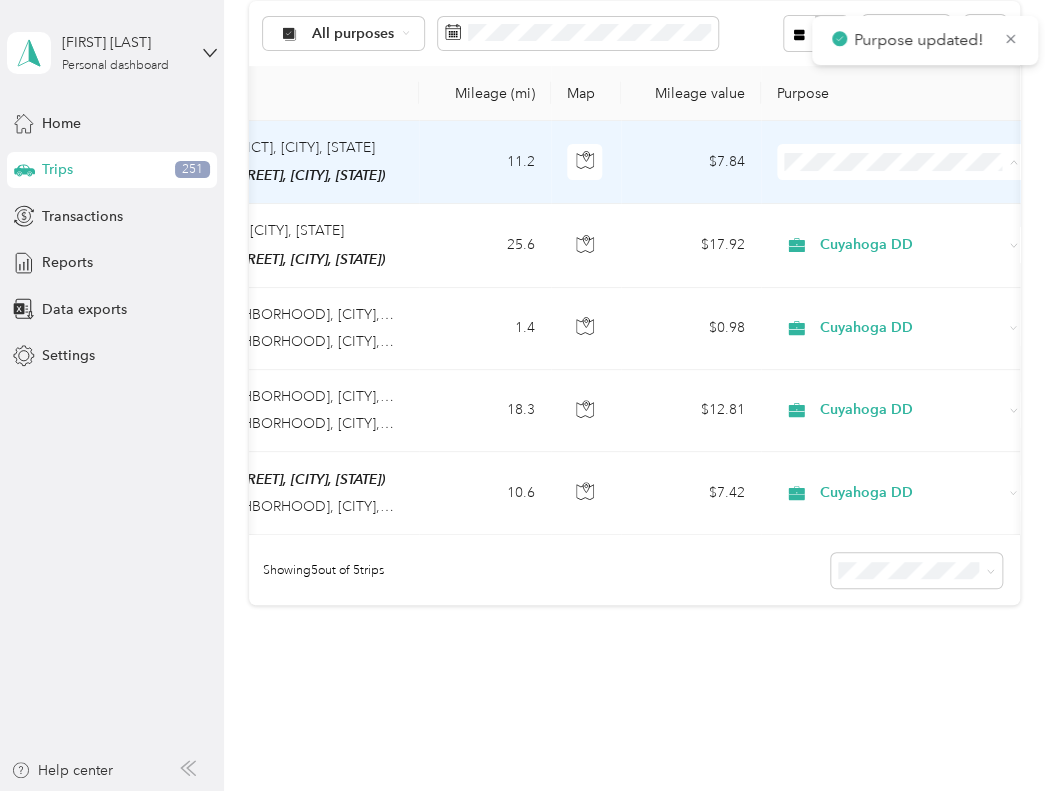click on "Personal" at bounding box center [918, 232] 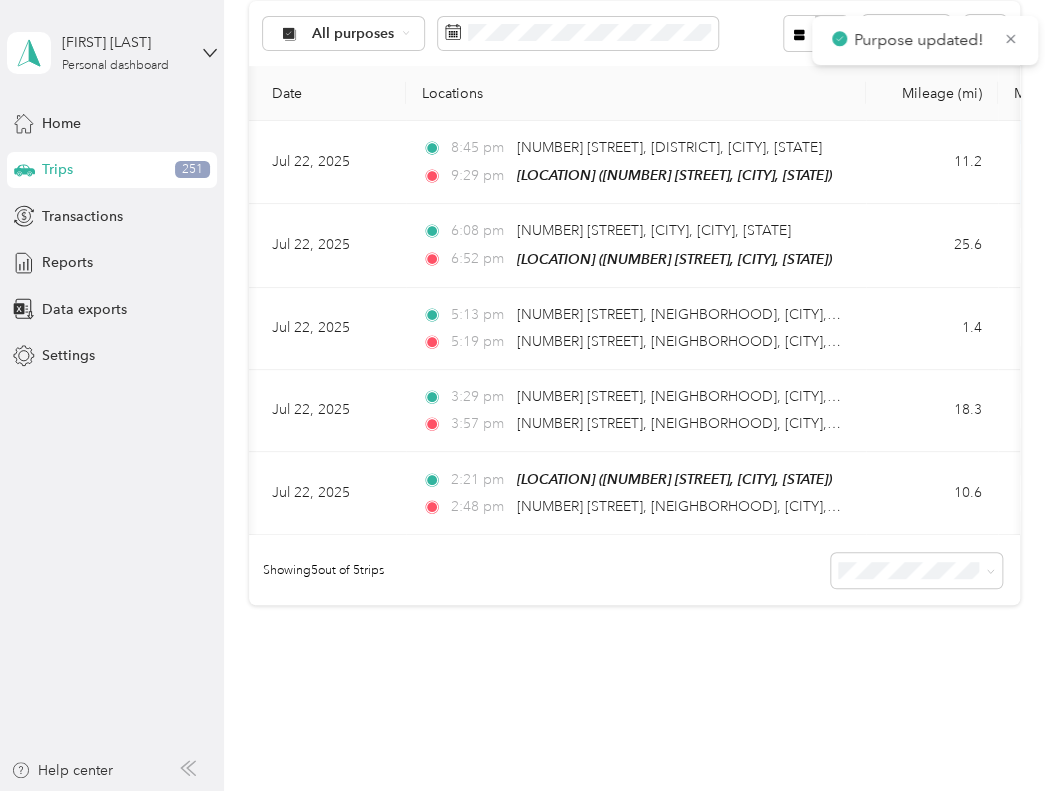 scroll, scrollTop: 0, scrollLeft: 0, axis: both 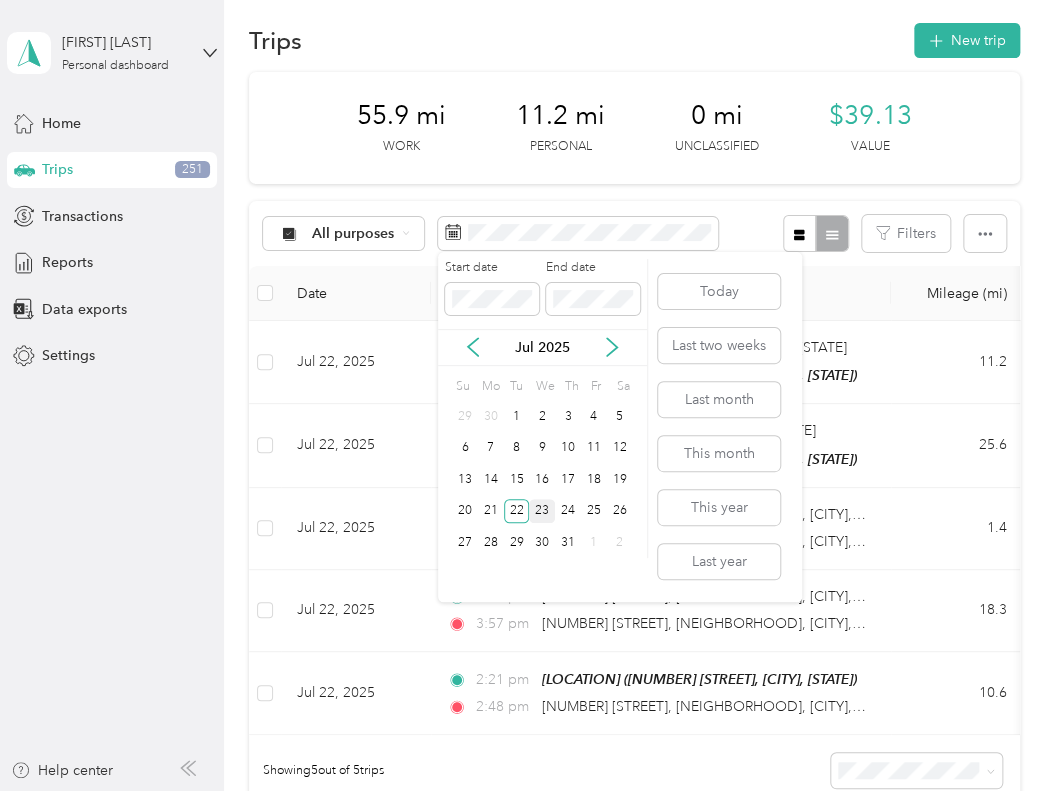 click on "23" at bounding box center [542, 511] 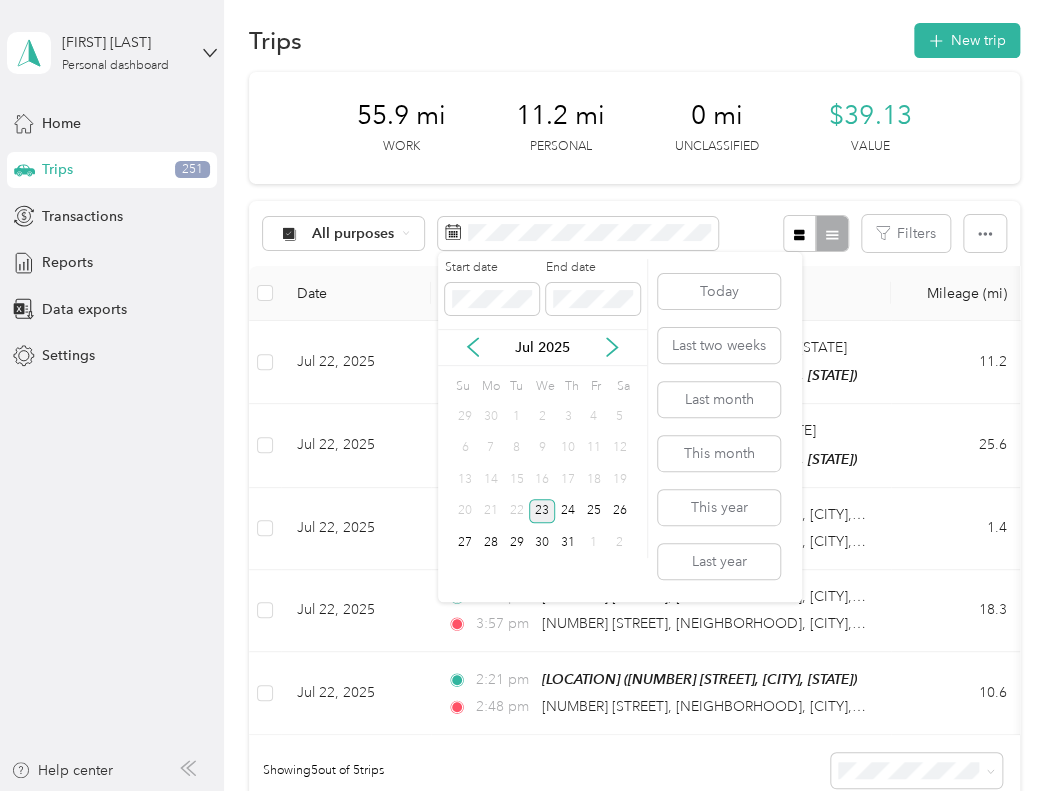 click on "23" at bounding box center [542, 511] 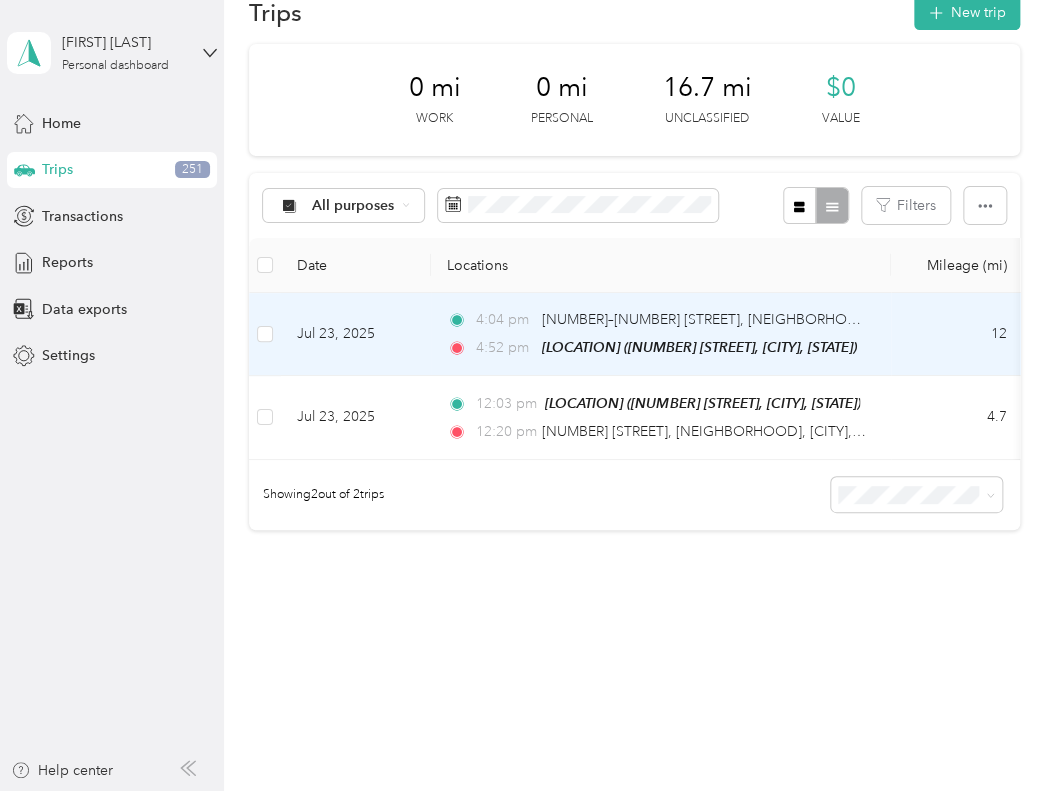 scroll, scrollTop: 71, scrollLeft: 0, axis: vertical 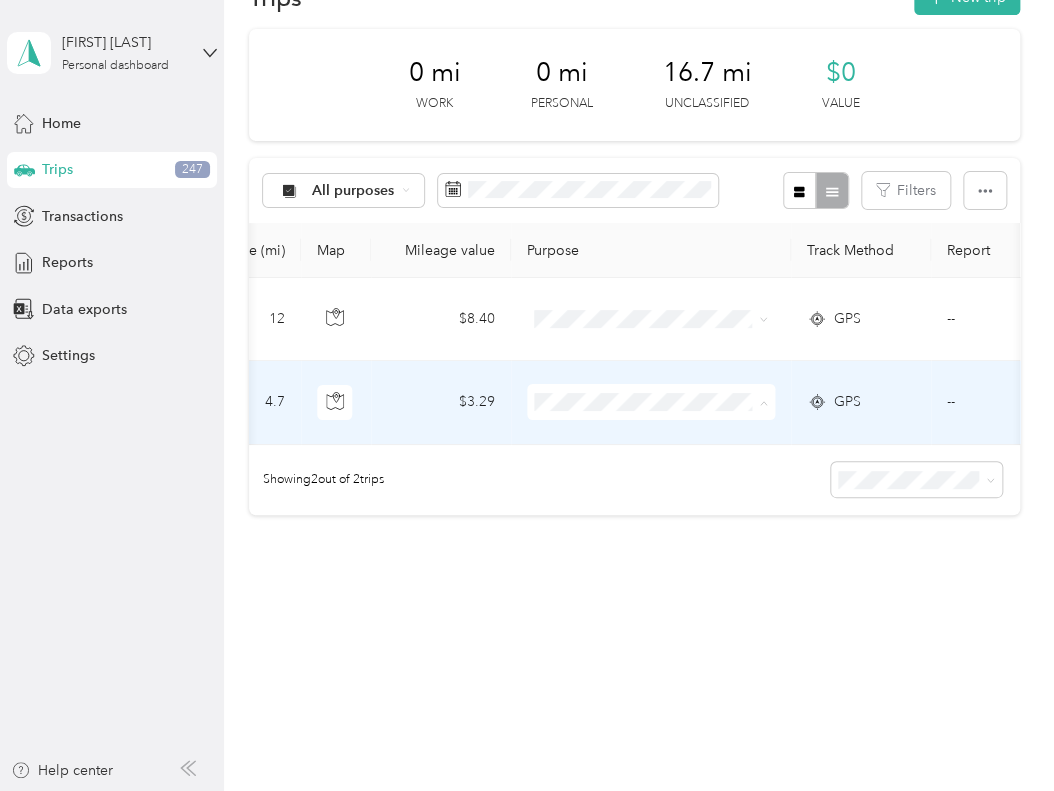 click on "Cuyahoga DD" at bounding box center (651, 425) 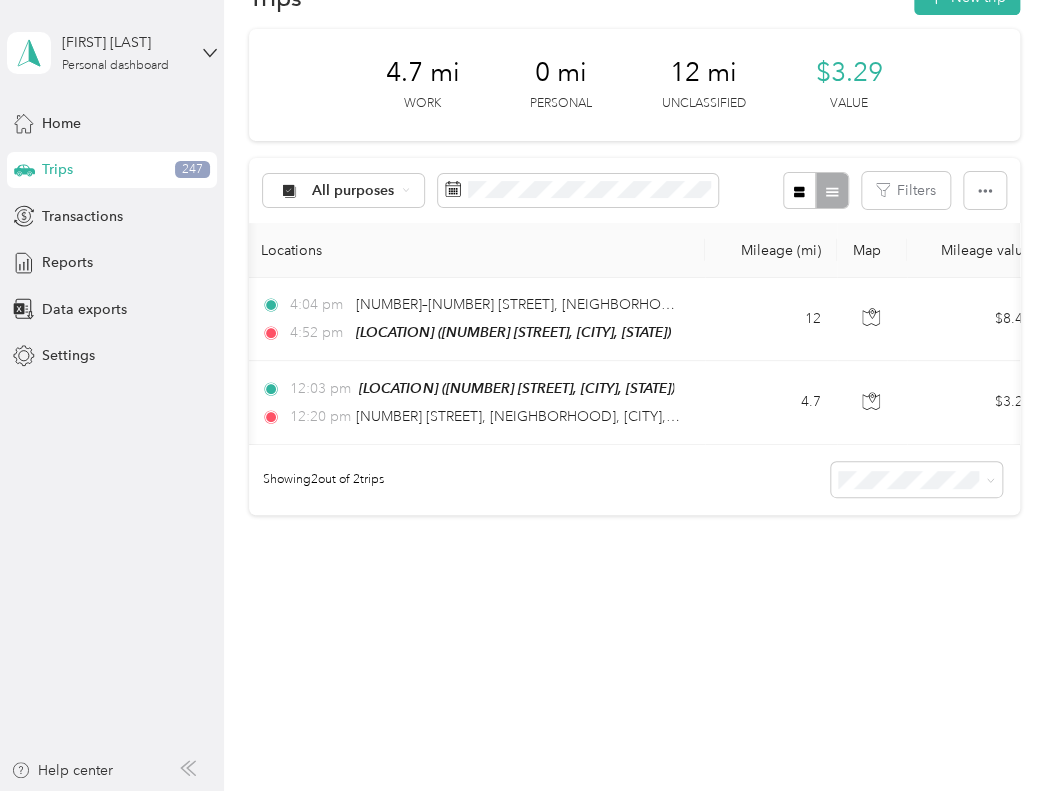 scroll, scrollTop: 0, scrollLeft: 176, axis: horizontal 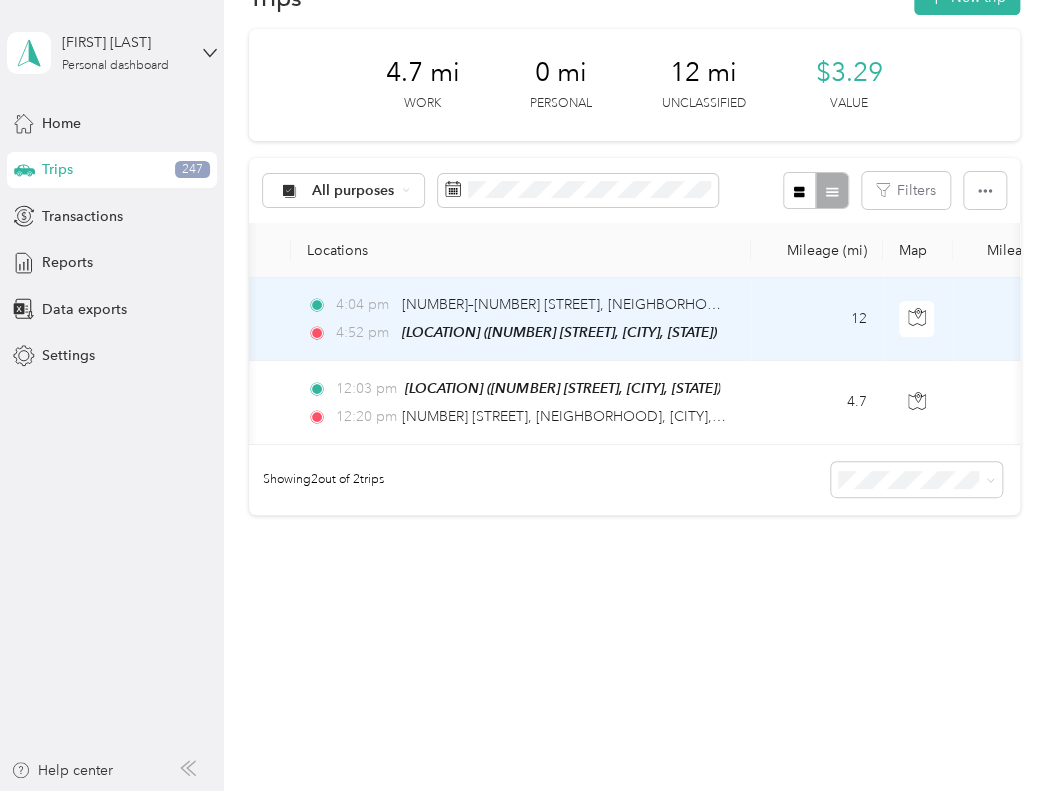 click on "[TIME] [NUMBER]–[NUMBER] [STREET], [NEIGHBORHOOD], [CITY], [STATE] [TIME] [LOCATION] ([NUMBER] [STREET], [CITY], [STATE])" at bounding box center [521, 319] 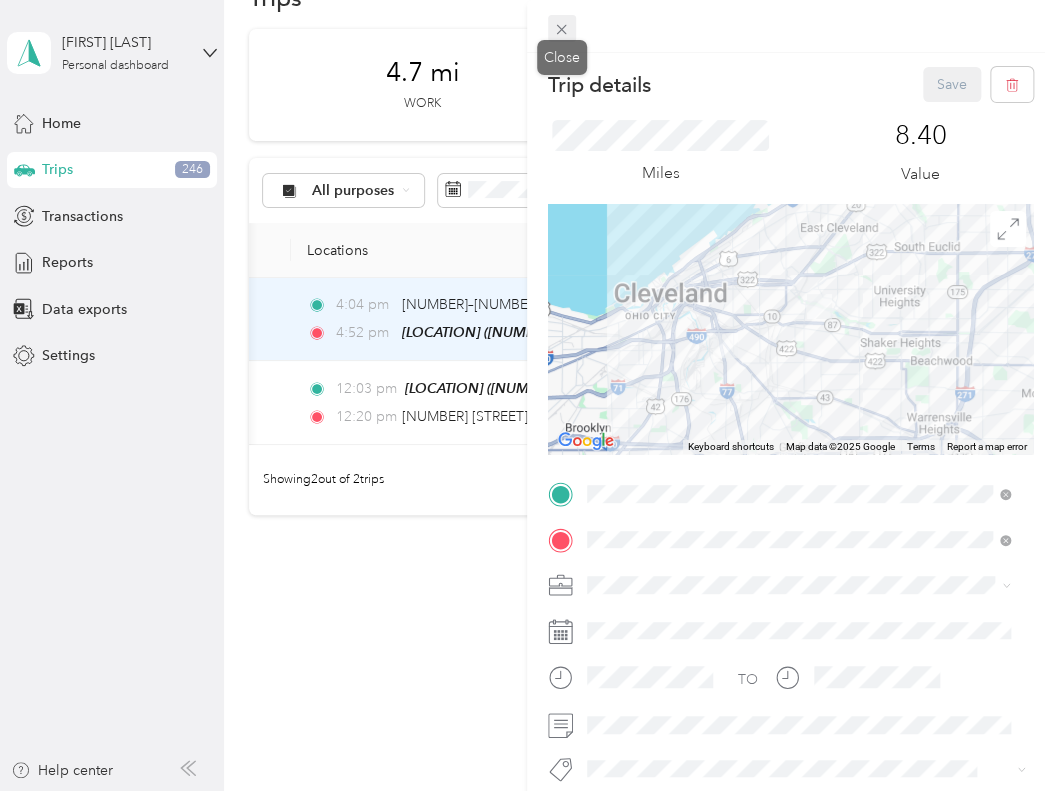 click 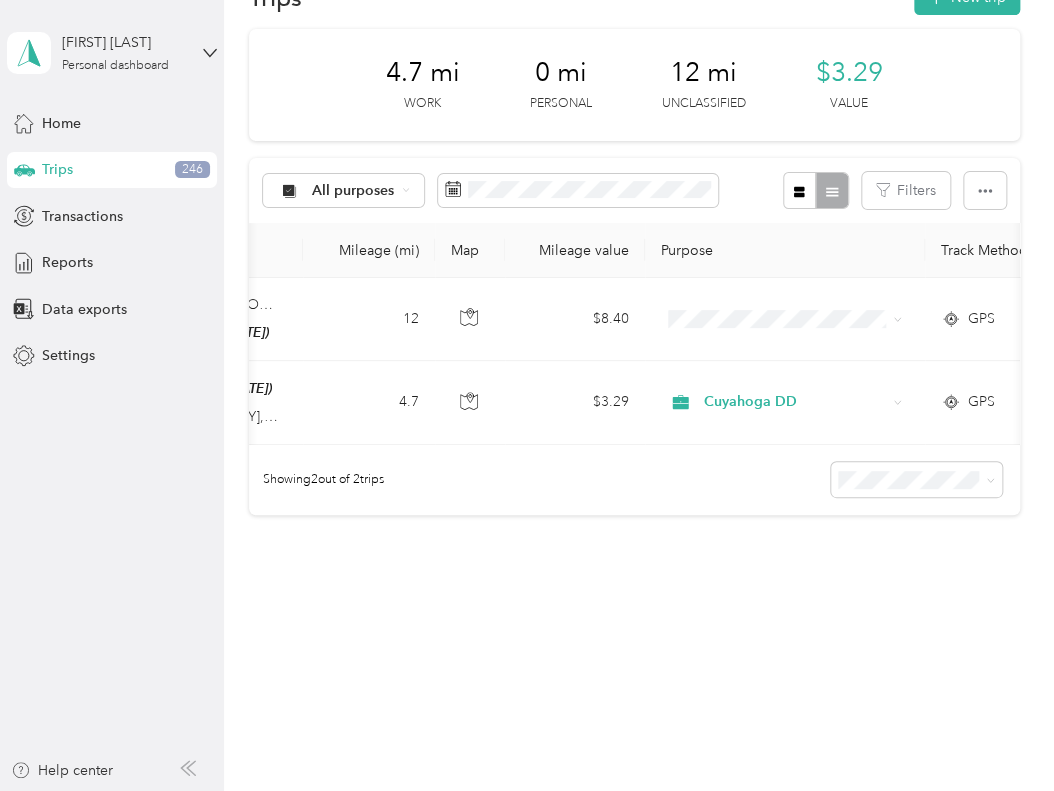 scroll, scrollTop: 0, scrollLeft: 594, axis: horizontal 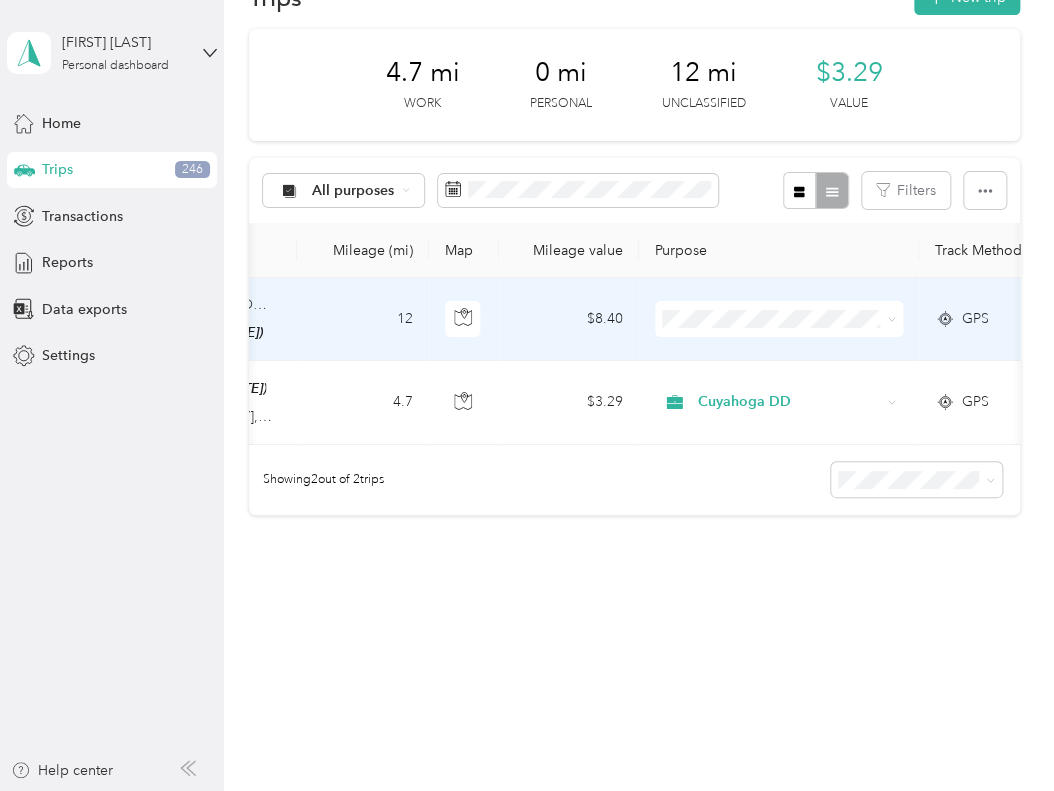 click at bounding box center (779, 319) 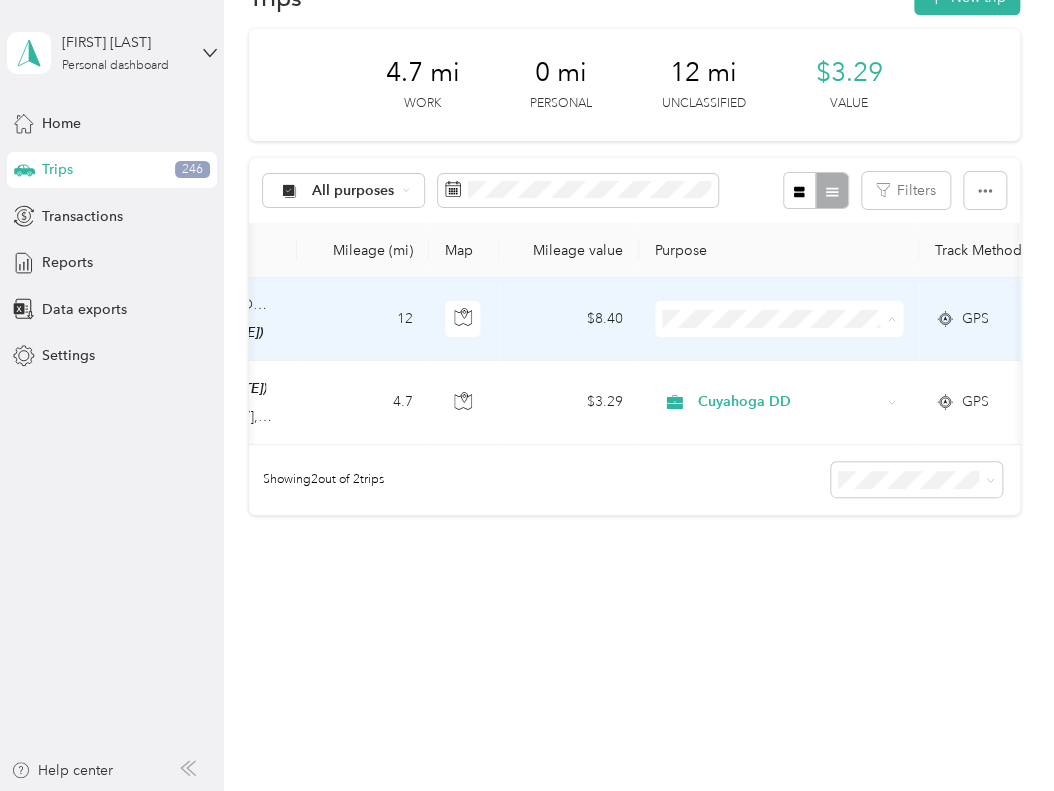 click on "Personal" at bounding box center [779, 378] 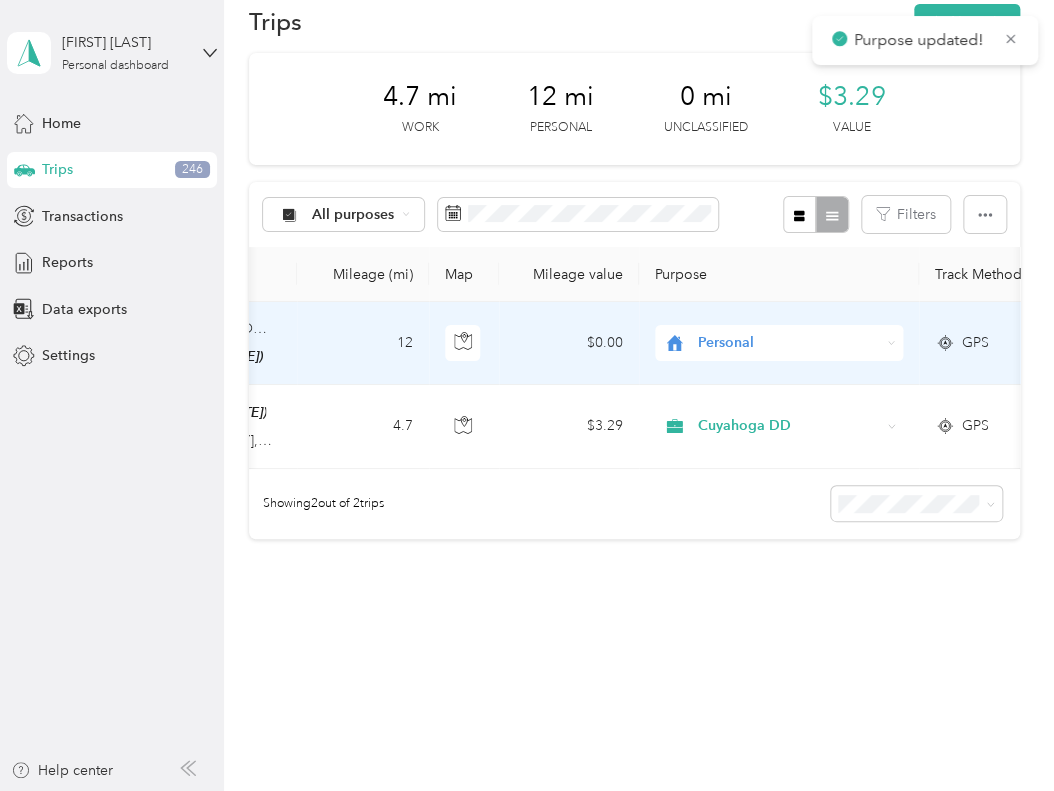 scroll, scrollTop: 0, scrollLeft: 0, axis: both 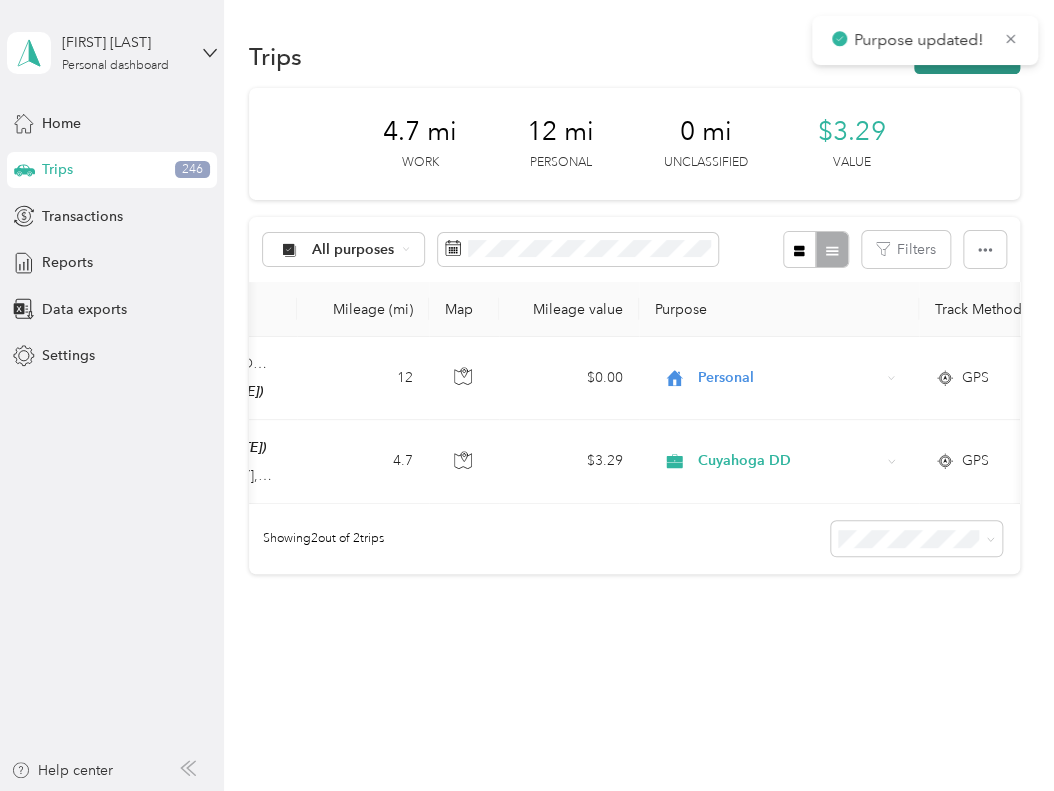 click on "New trip" at bounding box center [967, 56] 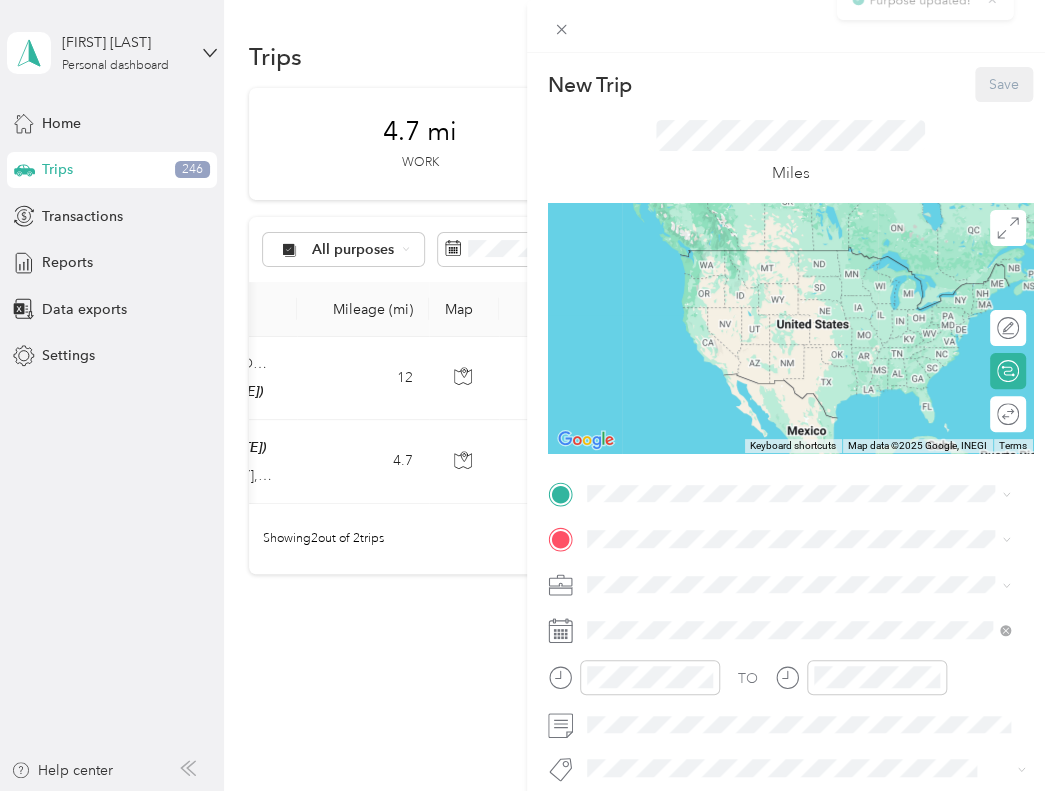 click on "New Trip Save This trip cannot be edited because it is either under review, approved, or paid. Contact your Team Manager to edit it. Miles ← Move left → Move right ↑ Move up ↓ Move down + Zoom in - Zoom out Home Jump left by 75% End Jump right by 75% Page Up Jump up by 75% Page Down Jump down by 75% Keyboard shortcuts Map Data Map data ©2025 Google, INEGI Map data ©2025 Google, INEGI 1000 km  Click to toggle between metric and imperial units Terms Report a map error Edit route Calculate route Round trip TO Add photo" at bounding box center (527, 395) 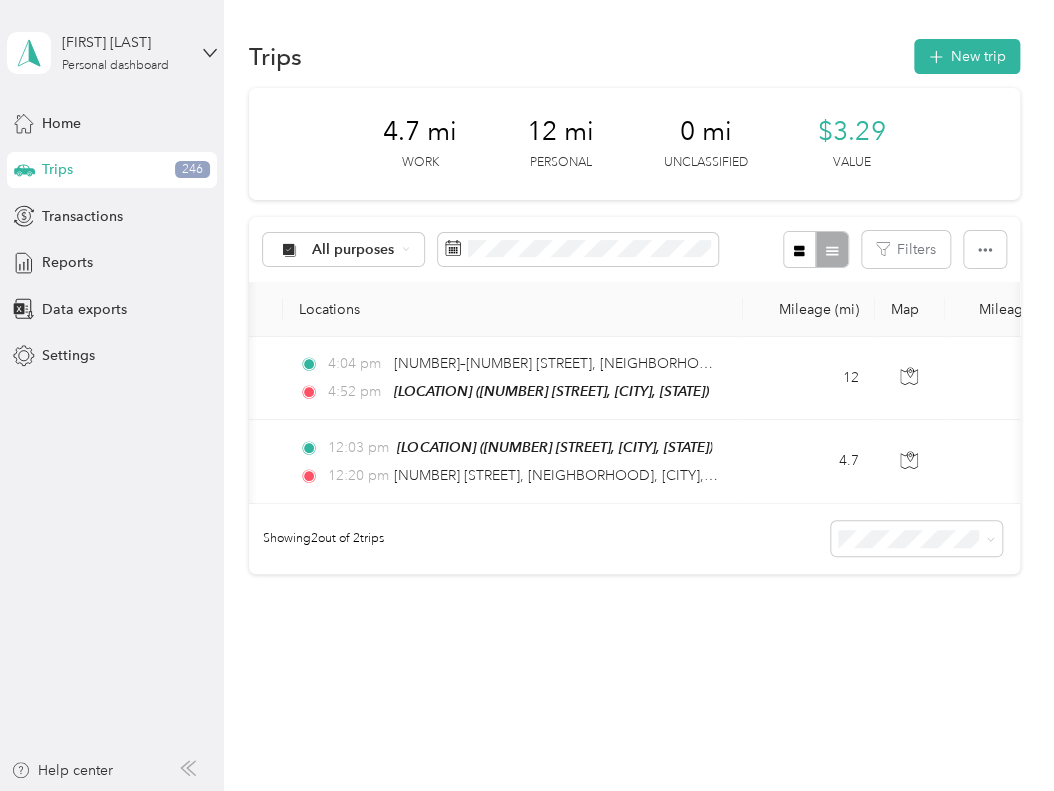 scroll, scrollTop: 0, scrollLeft: 108, axis: horizontal 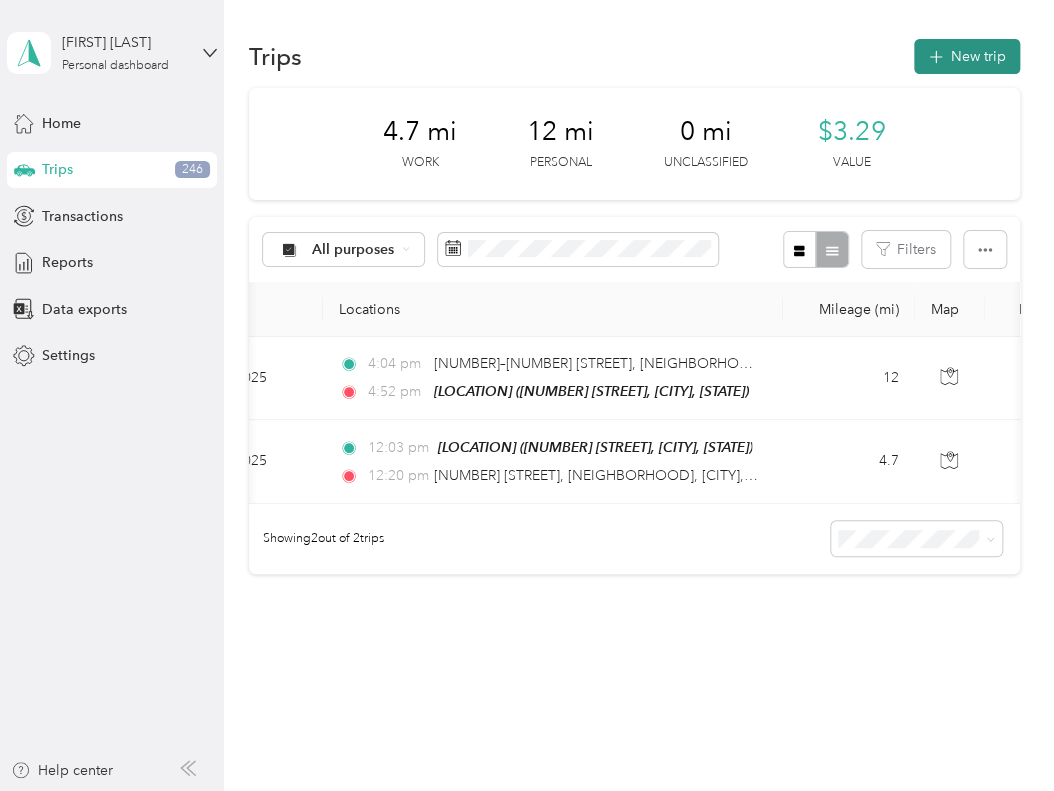 click on "New trip" at bounding box center (967, 56) 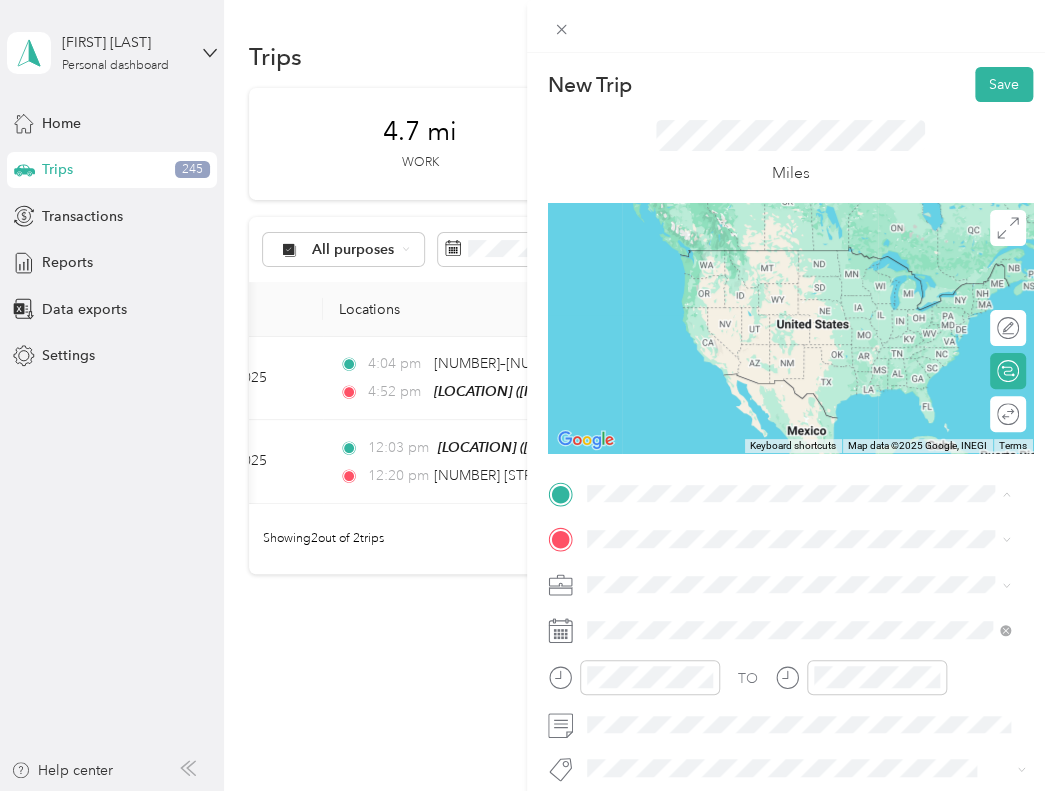 click on "5163 Broadway Avenue
Cleveland, Ohio 44127, United States" at bounding box center (768, 630) 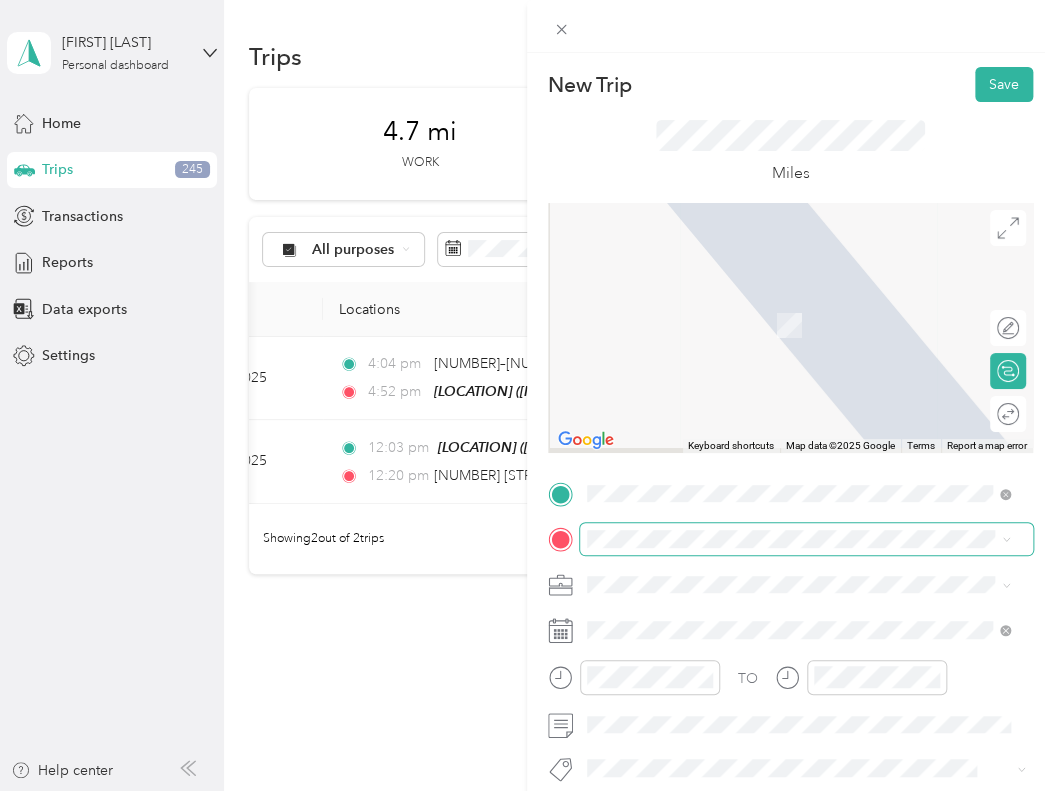 click at bounding box center (806, 539) 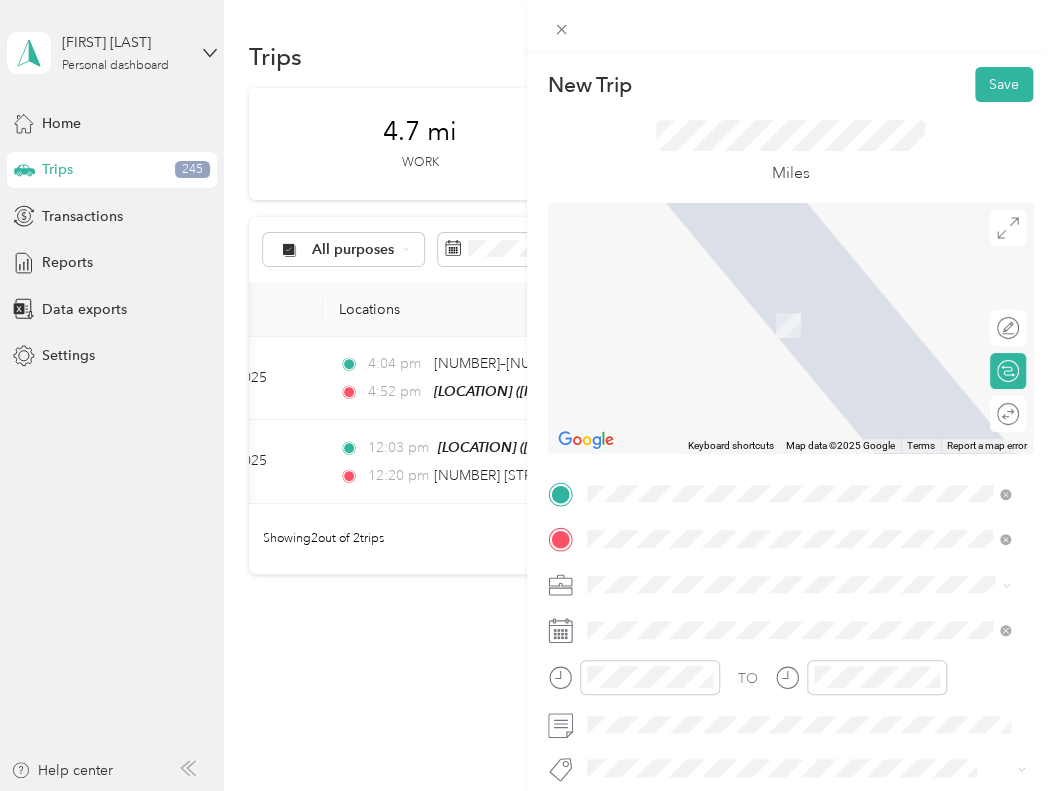 click on "Home [NUMBER] [STREET], [POSTAL_CODE], [CITY], [STATE], [COUNTRY]" at bounding box center [813, 493] 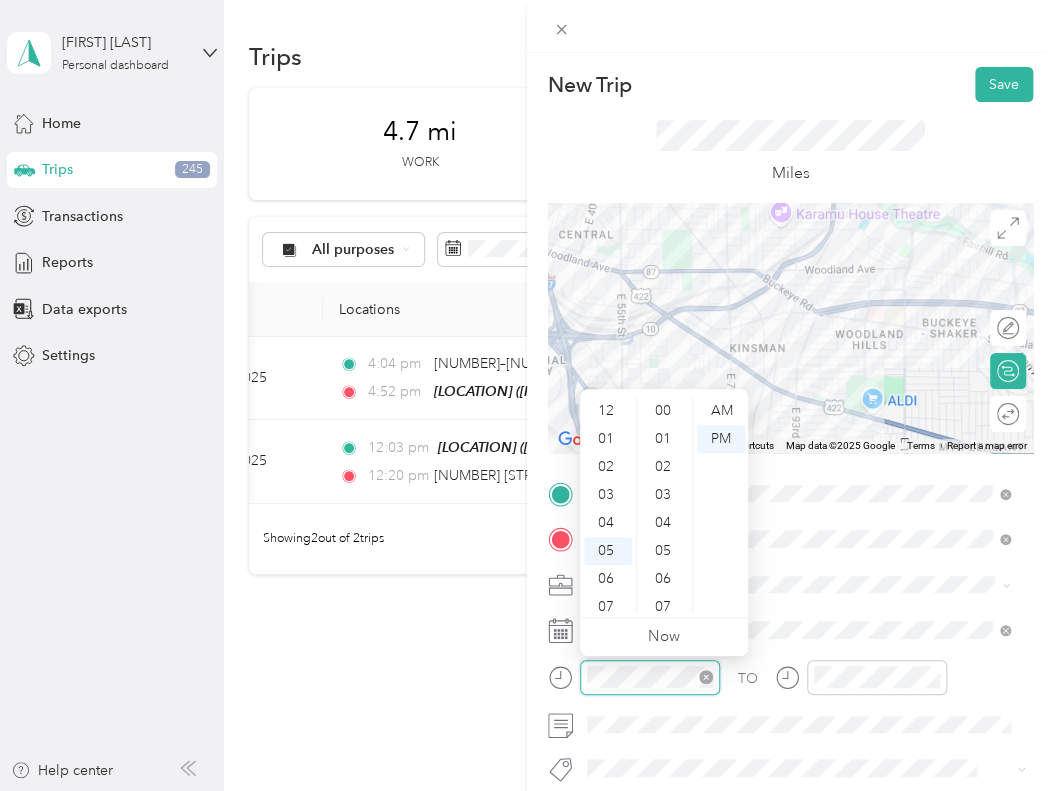 scroll, scrollTop: 364, scrollLeft: 0, axis: vertical 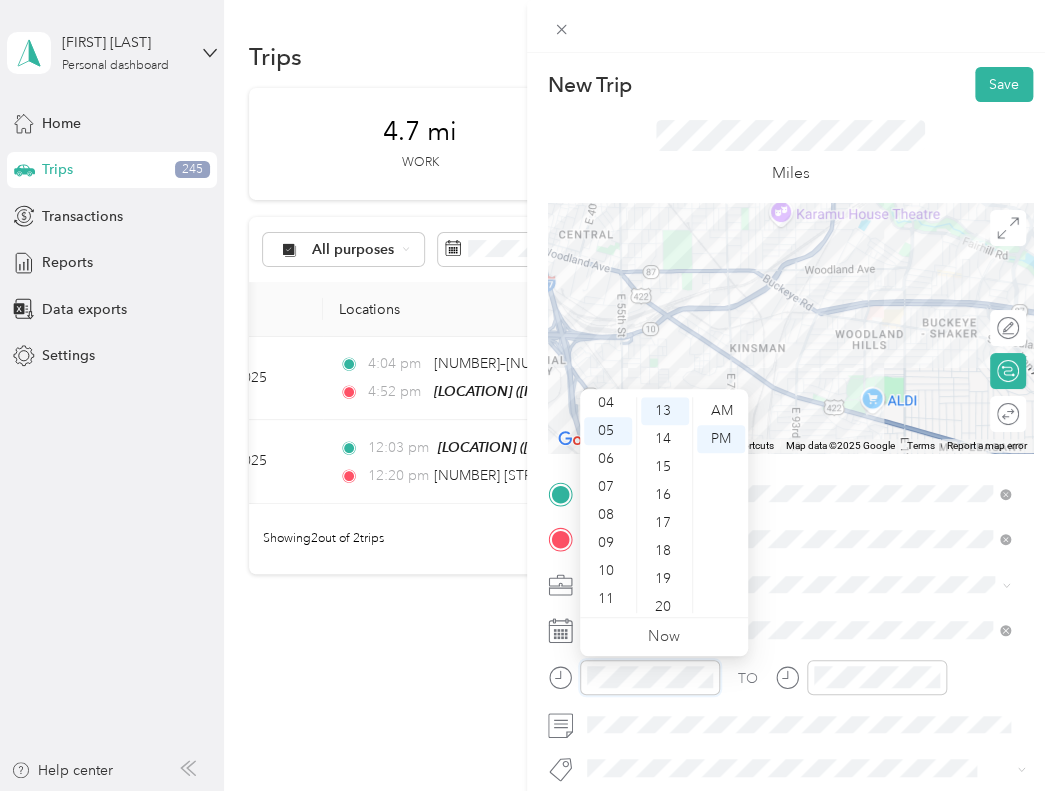 click on "New Trip Save This trip cannot be edited because it is either under review, approved, or paid. Contact your Team Manager to edit it. Miles ← Move left → Move right ↑ Move up ↓ Move down + Zoom in - Zoom out Home Jump left by 75% End Jump right by 75% Page Up Jump up by 75% Page Down Jump down by 75% Keyboard shortcuts Map Data Map data ©2025 Google Map data ©2025 Google 1 km  Click to toggle between metric and imperial units Terms Report a map error Edit route Calculate route Round trip TO Add photo" at bounding box center [790, 514] 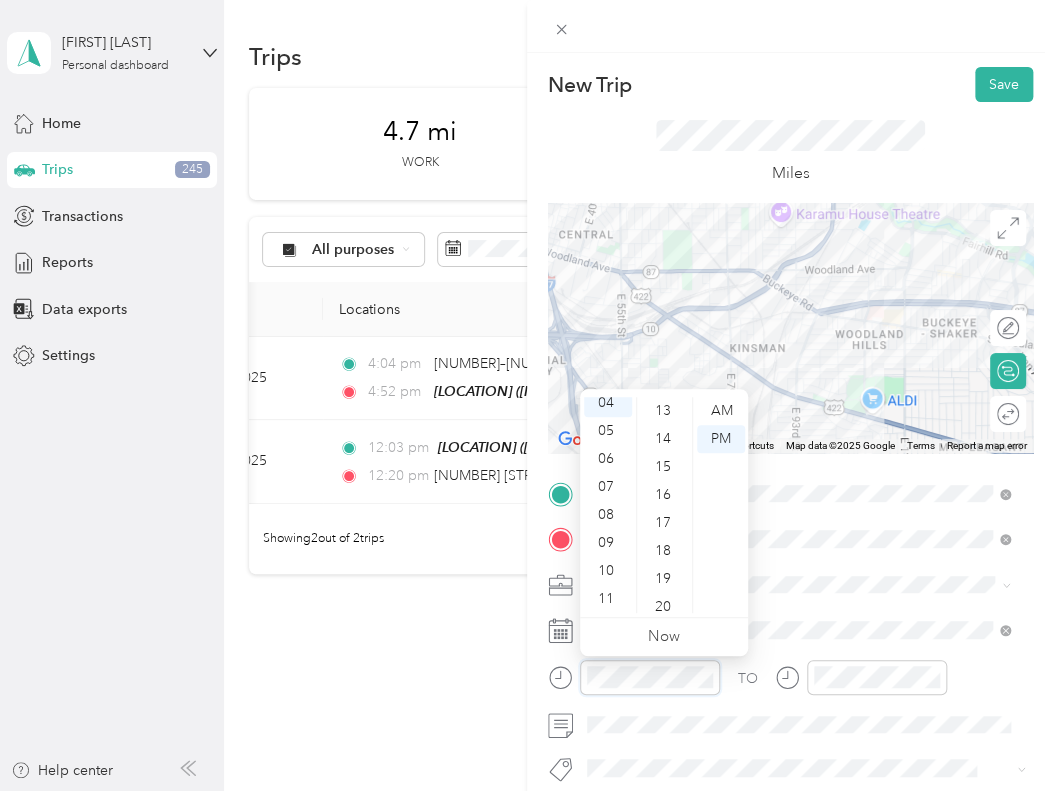 scroll, scrollTop: 112, scrollLeft: 0, axis: vertical 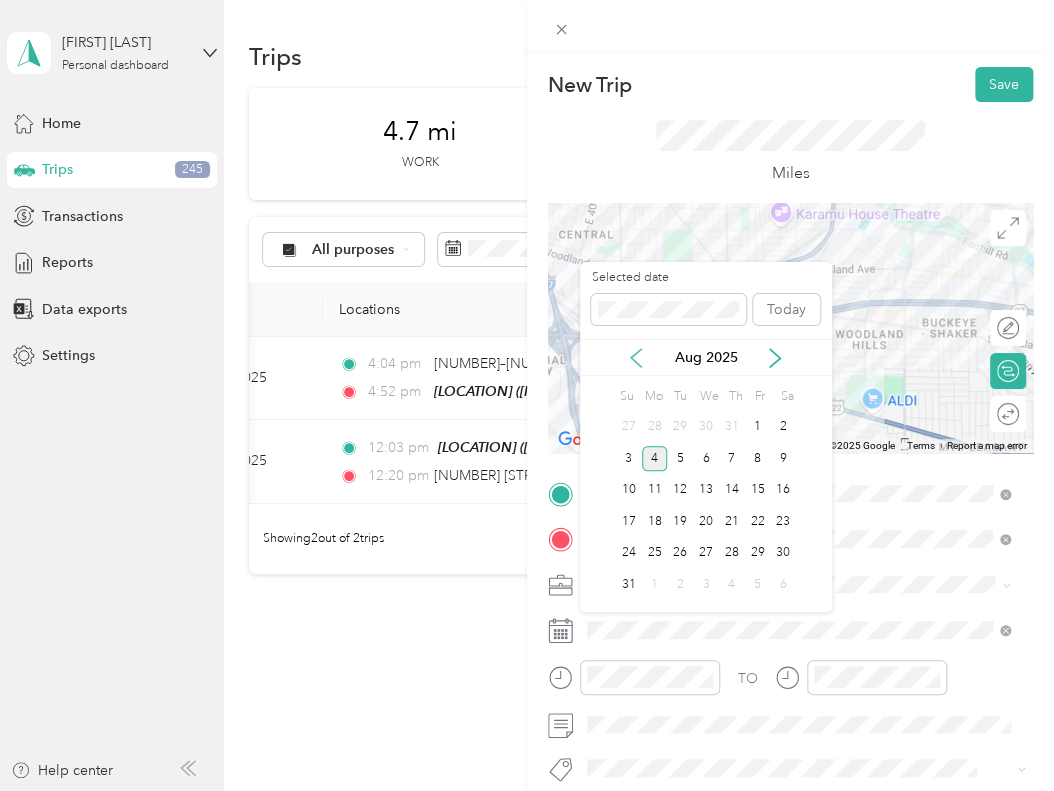 click 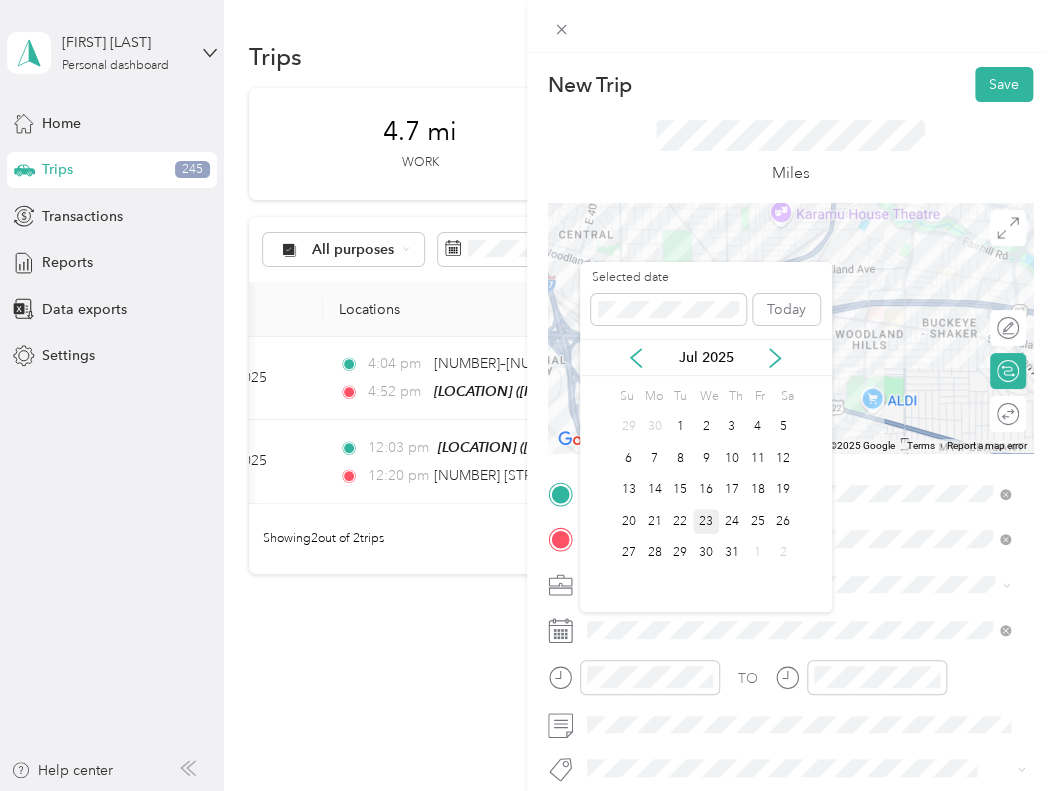 click on "23" at bounding box center [706, 521] 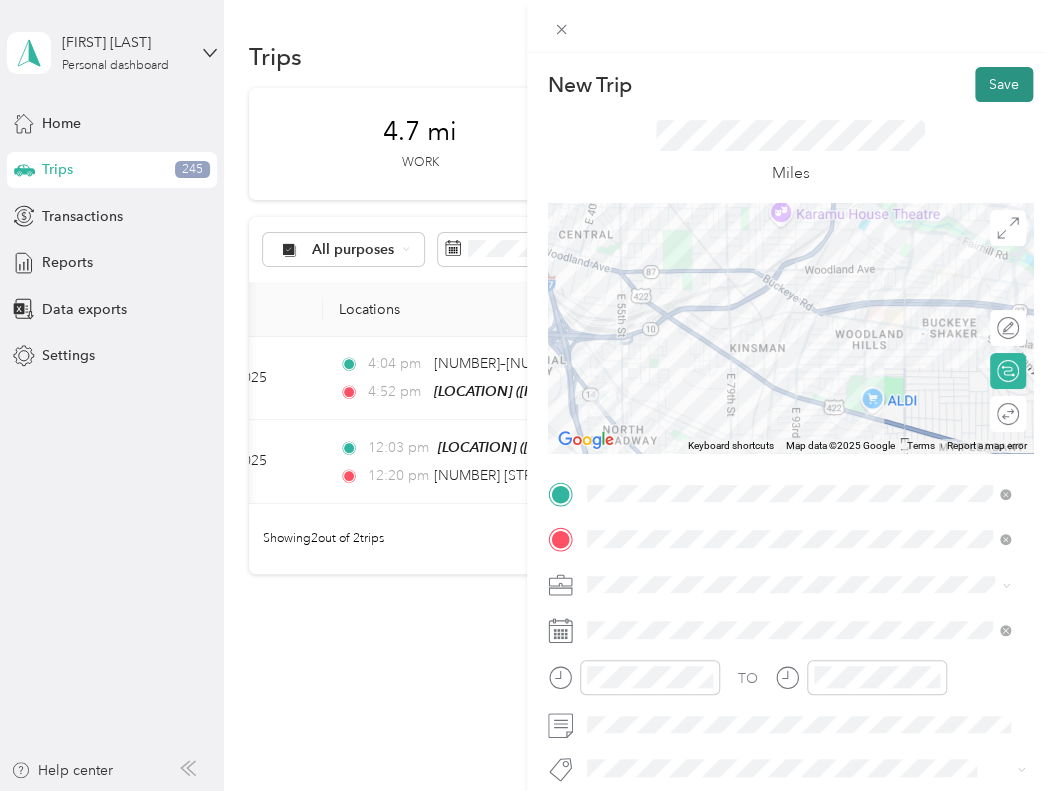 click on "Save" at bounding box center (1004, 84) 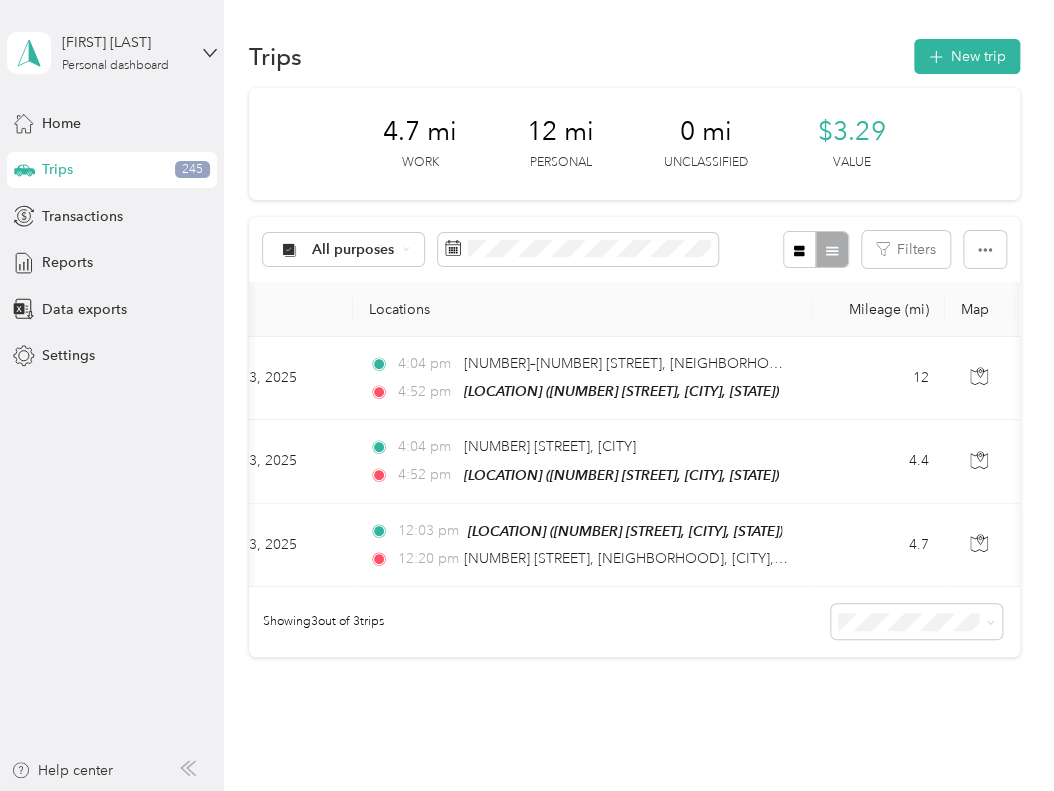 scroll, scrollTop: 0, scrollLeft: 0, axis: both 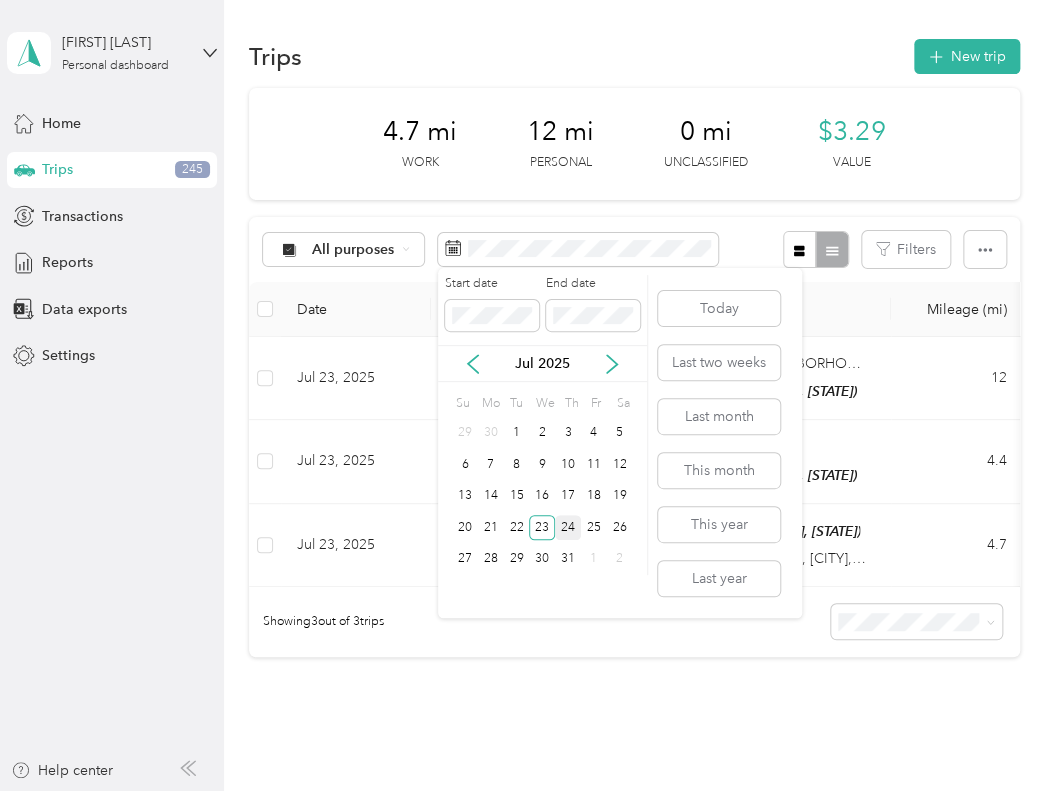 click on "24" at bounding box center (568, 527) 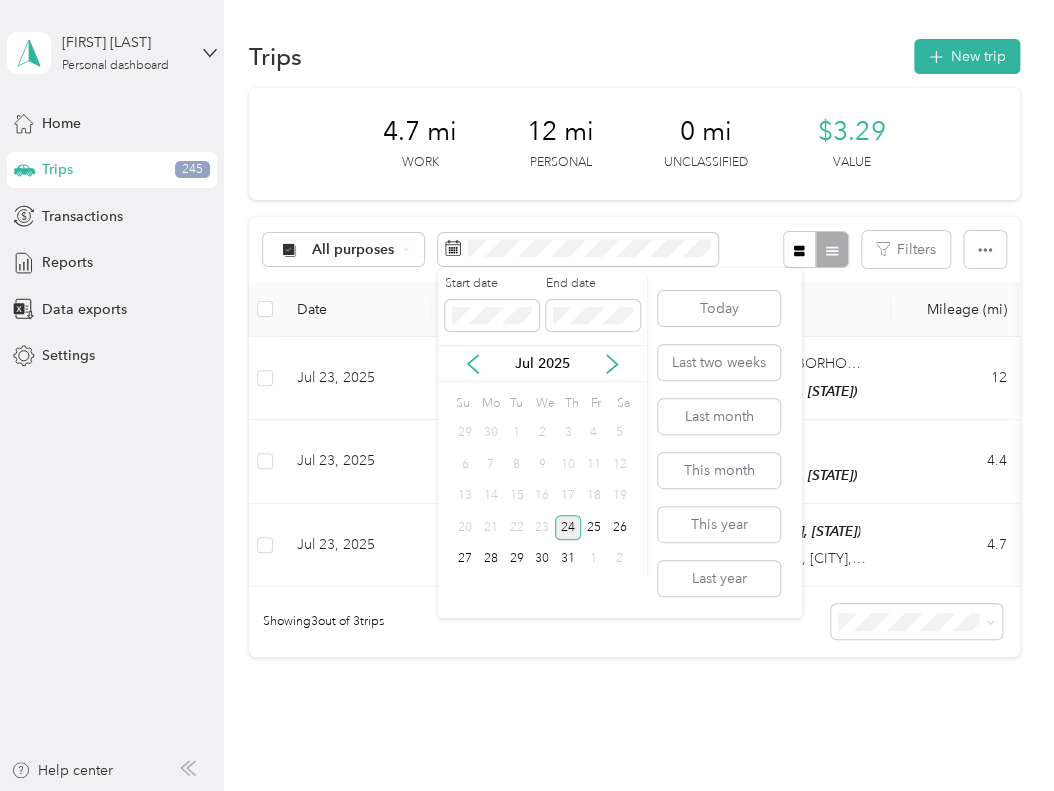 click on "24" at bounding box center (568, 527) 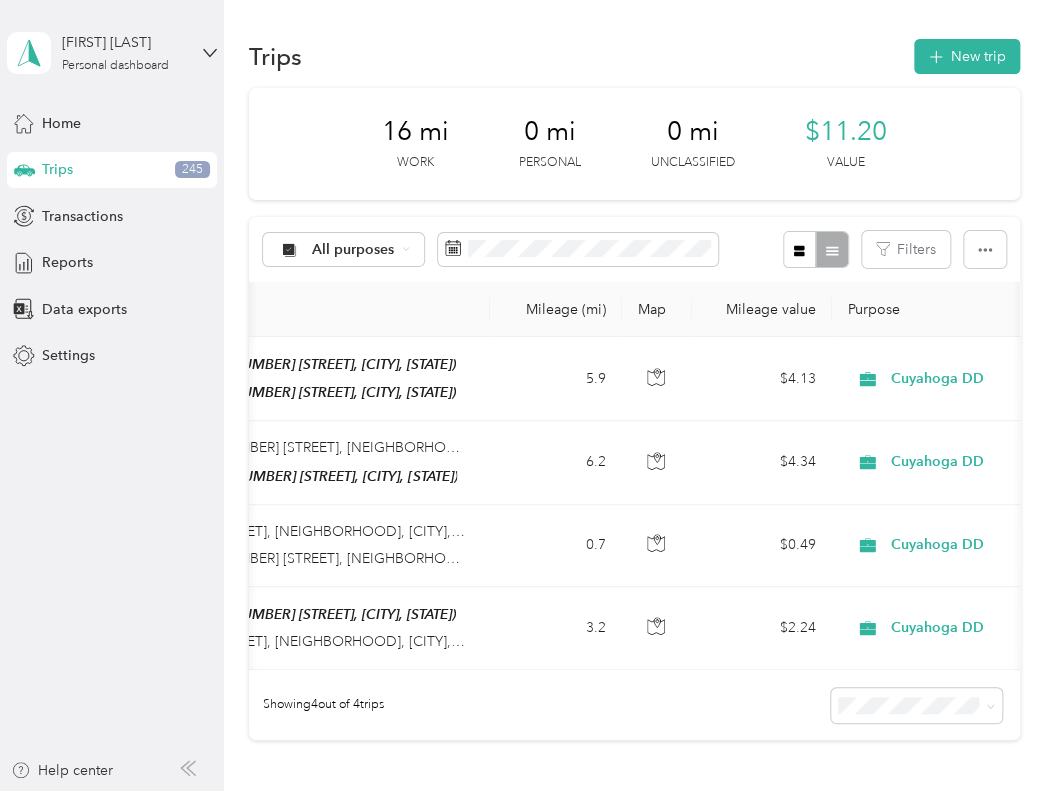 scroll, scrollTop: 0, scrollLeft: 492, axis: horizontal 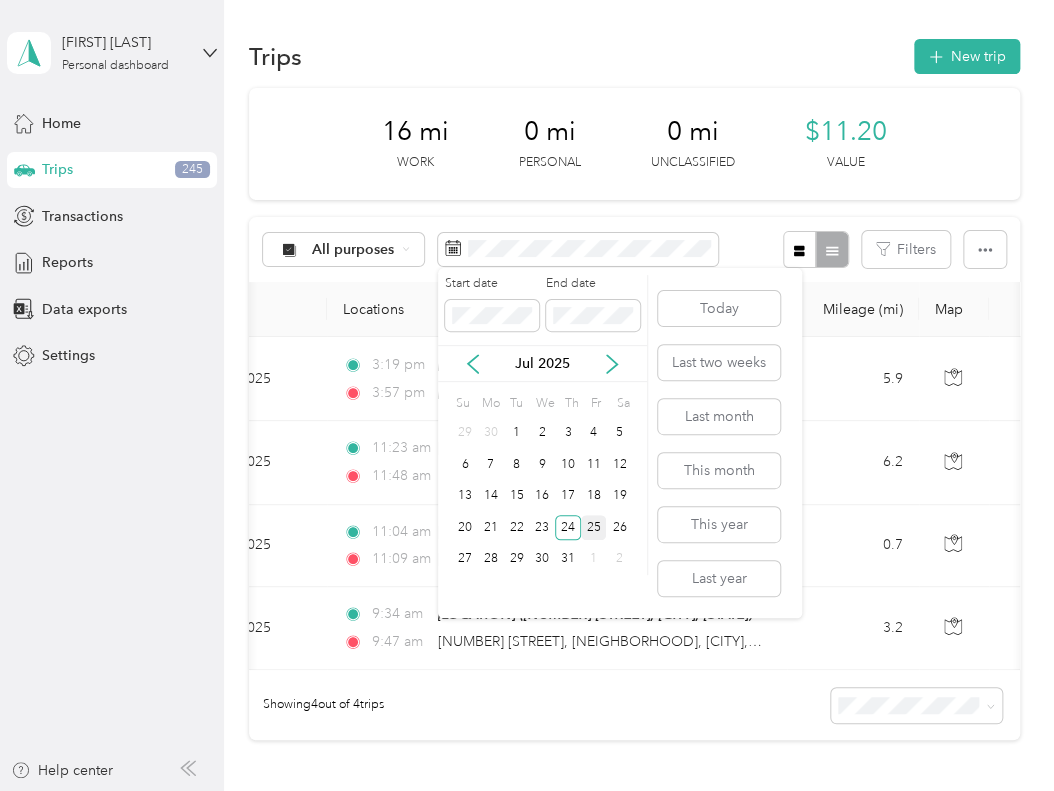 click on "25" at bounding box center [594, 527] 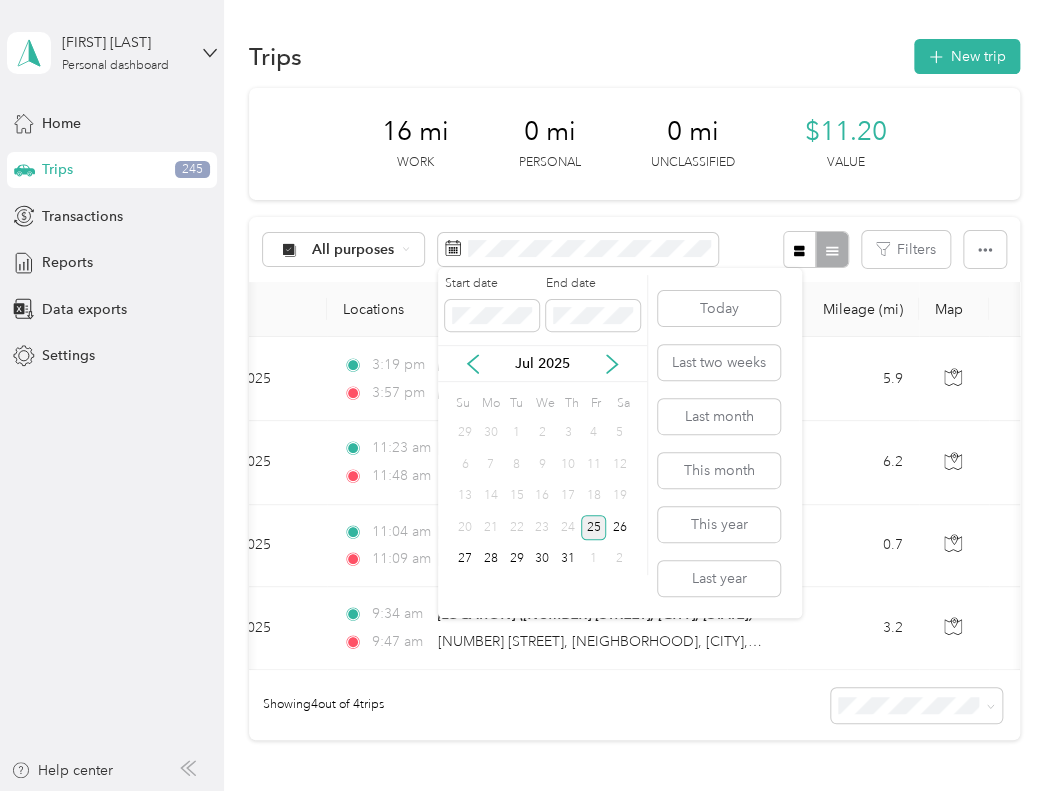 click on "25" at bounding box center (594, 527) 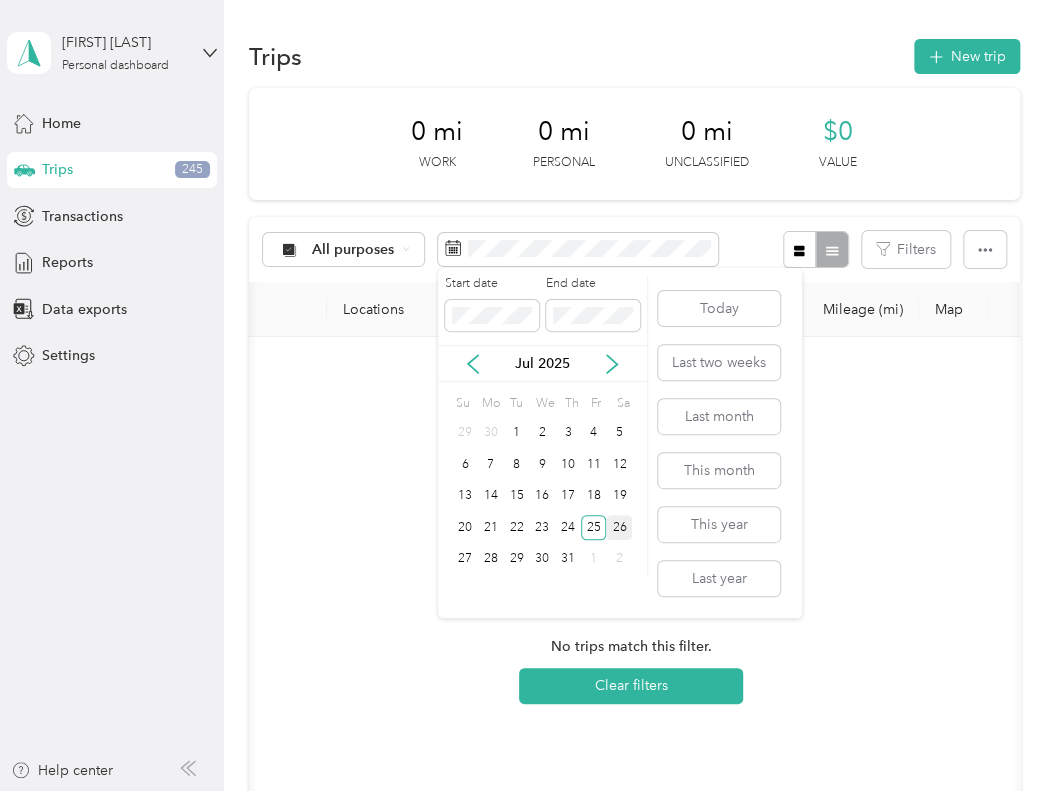 click on "26" at bounding box center [619, 527] 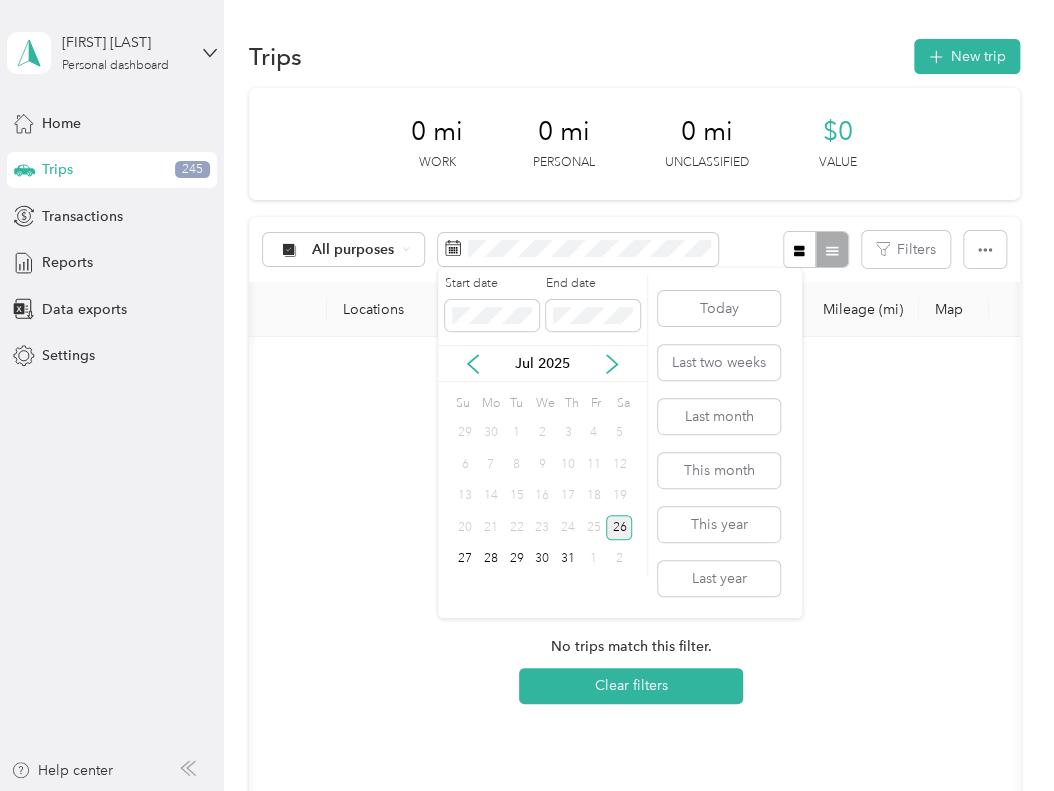 click on "26" at bounding box center [619, 527] 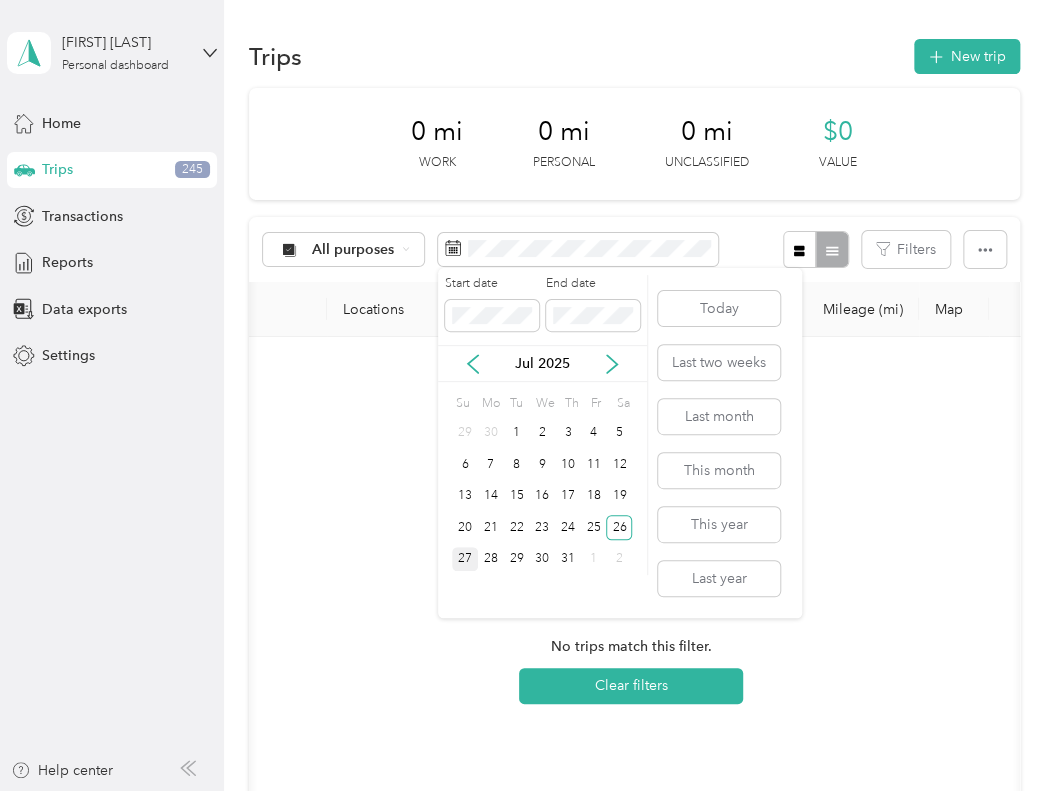 click on "27" at bounding box center (465, 559) 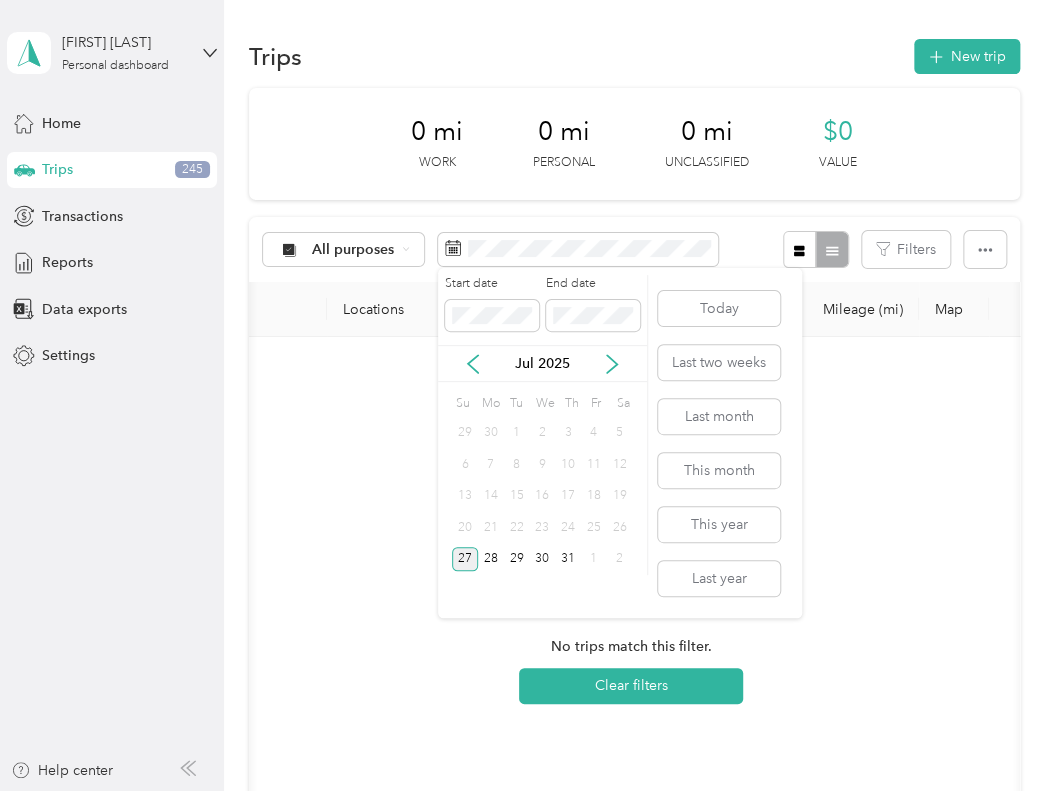 click on "27" at bounding box center (465, 559) 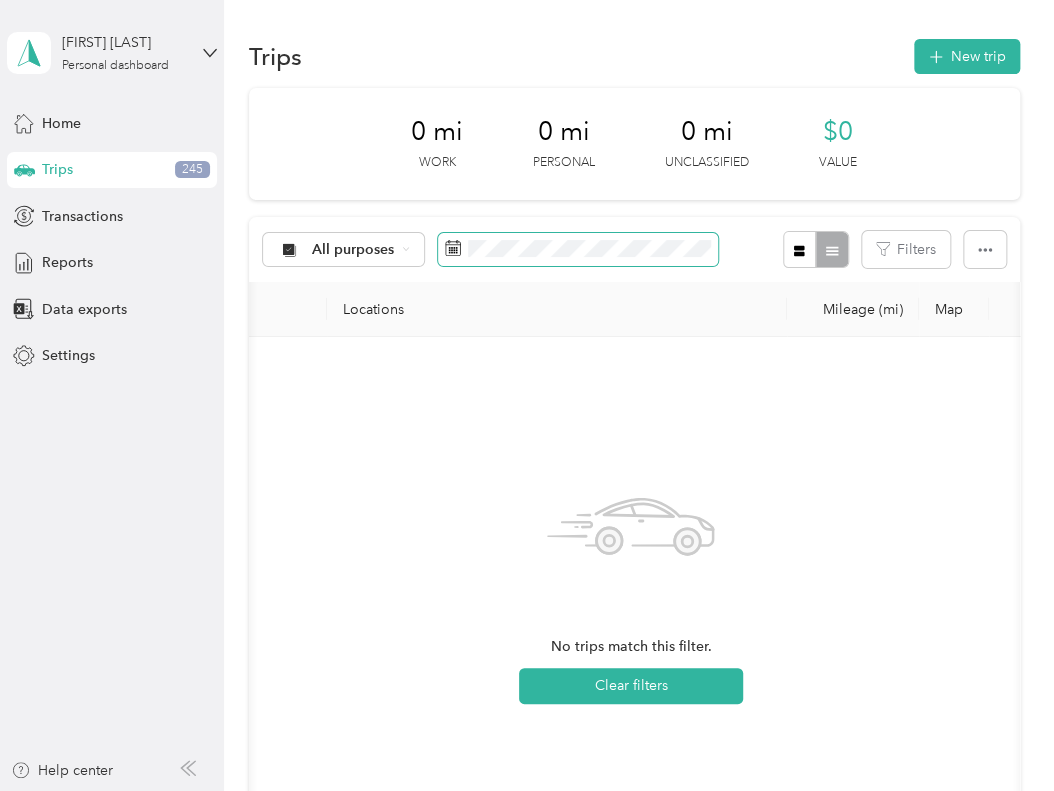 click at bounding box center [578, 250] 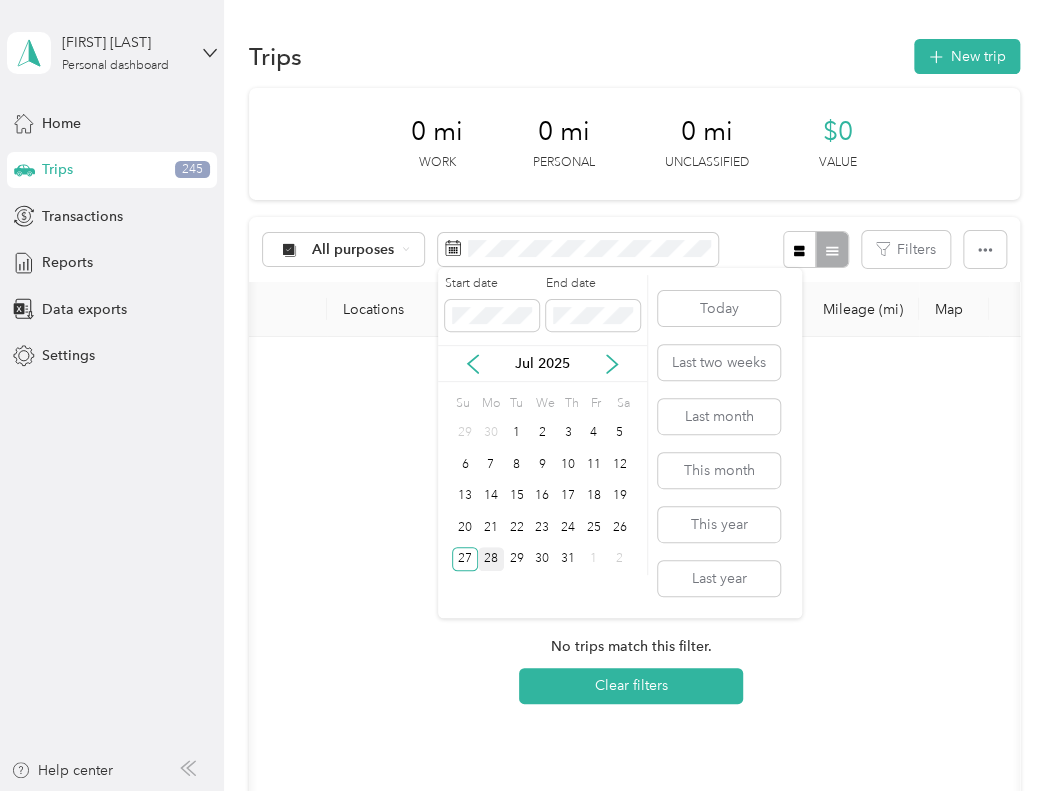 click on "28" at bounding box center (491, 559) 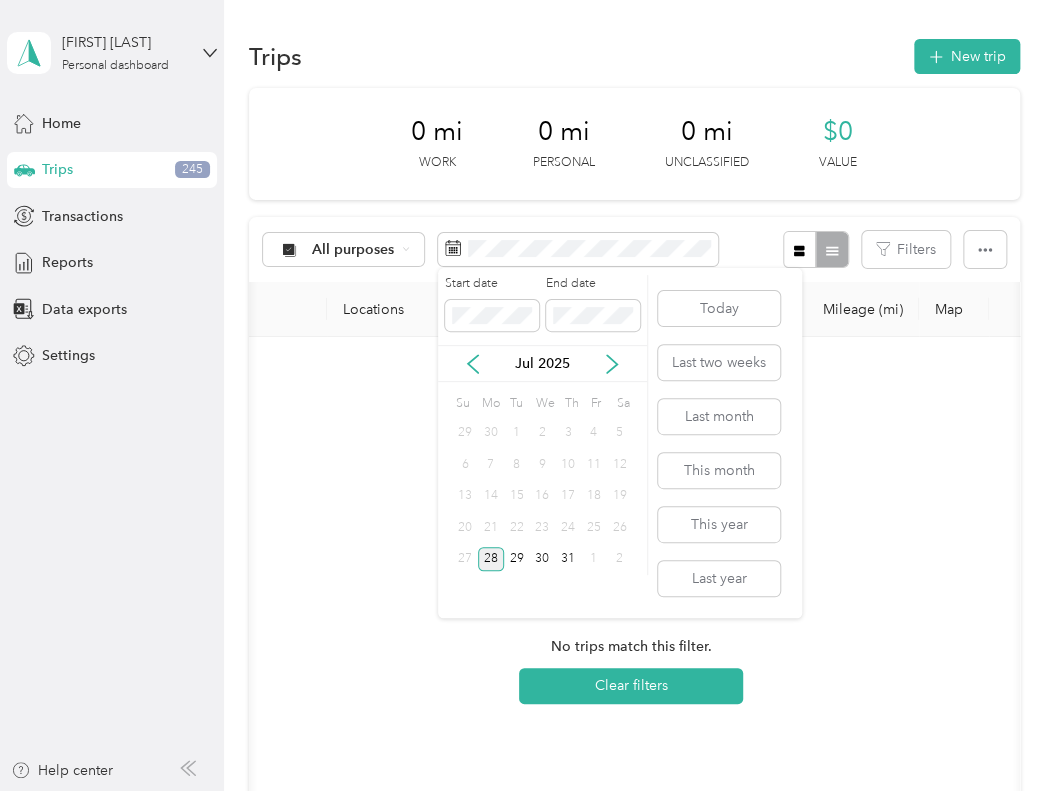 click on "28" at bounding box center (491, 559) 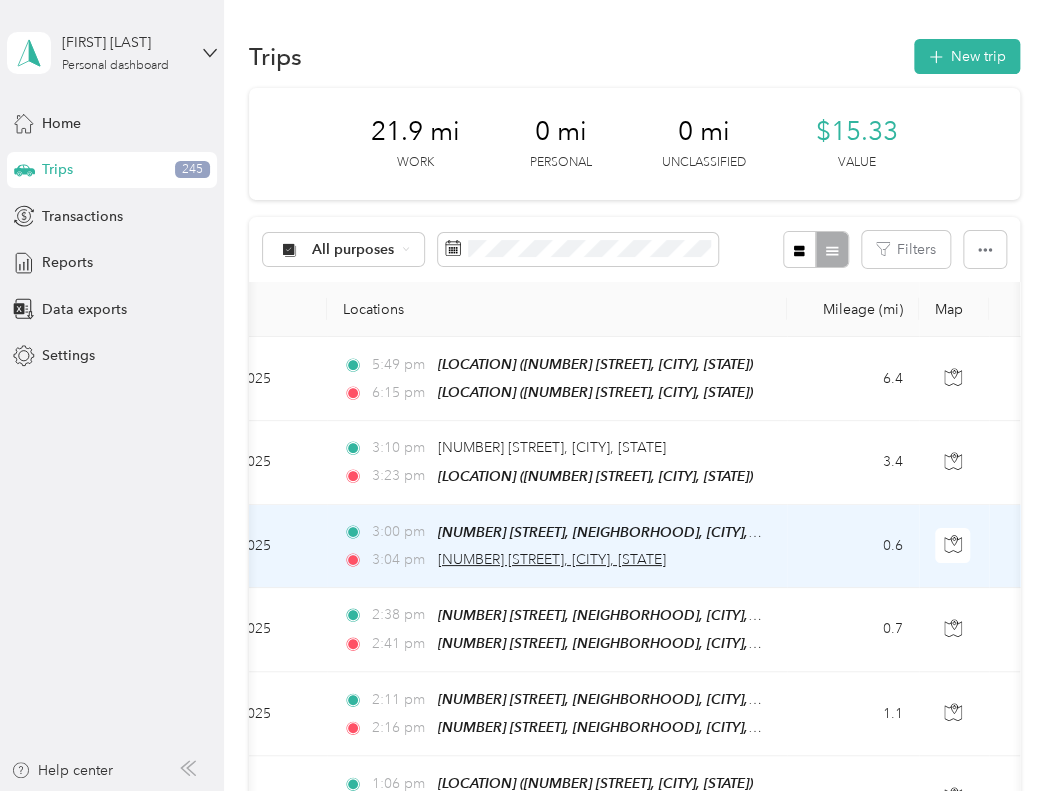 scroll, scrollTop: 200, scrollLeft: 0, axis: vertical 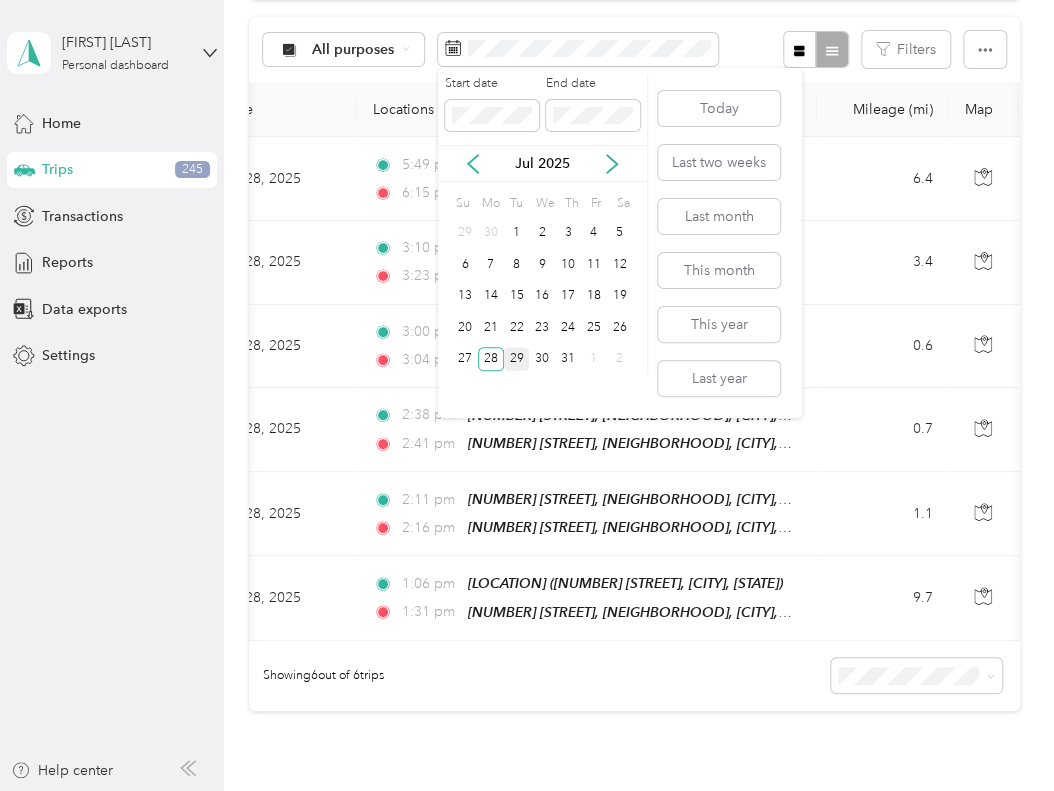 click on "29" at bounding box center (517, 359) 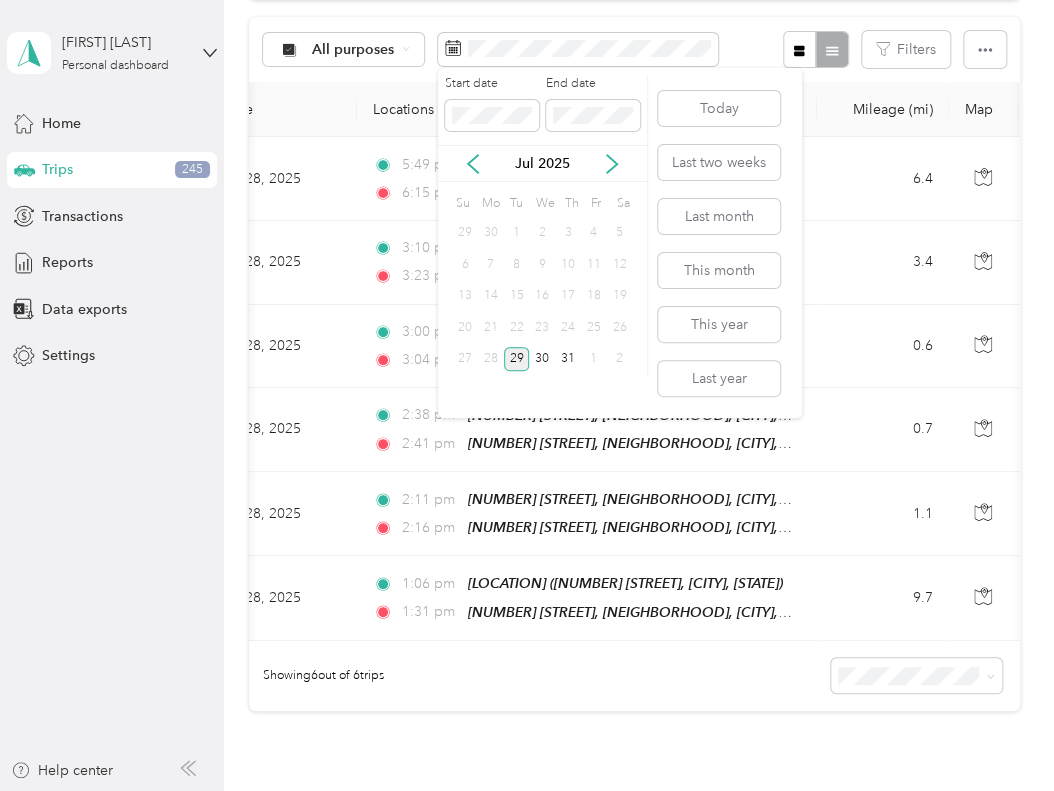 click on "29" at bounding box center (517, 359) 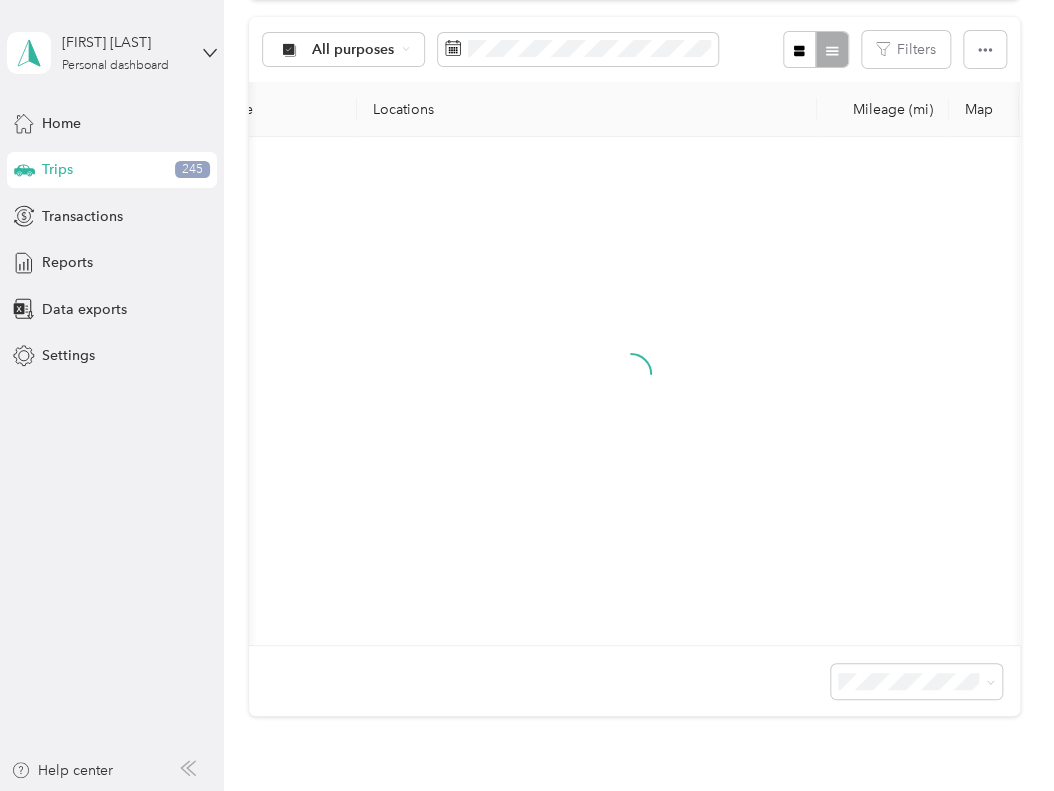 scroll, scrollTop: 71, scrollLeft: 0, axis: vertical 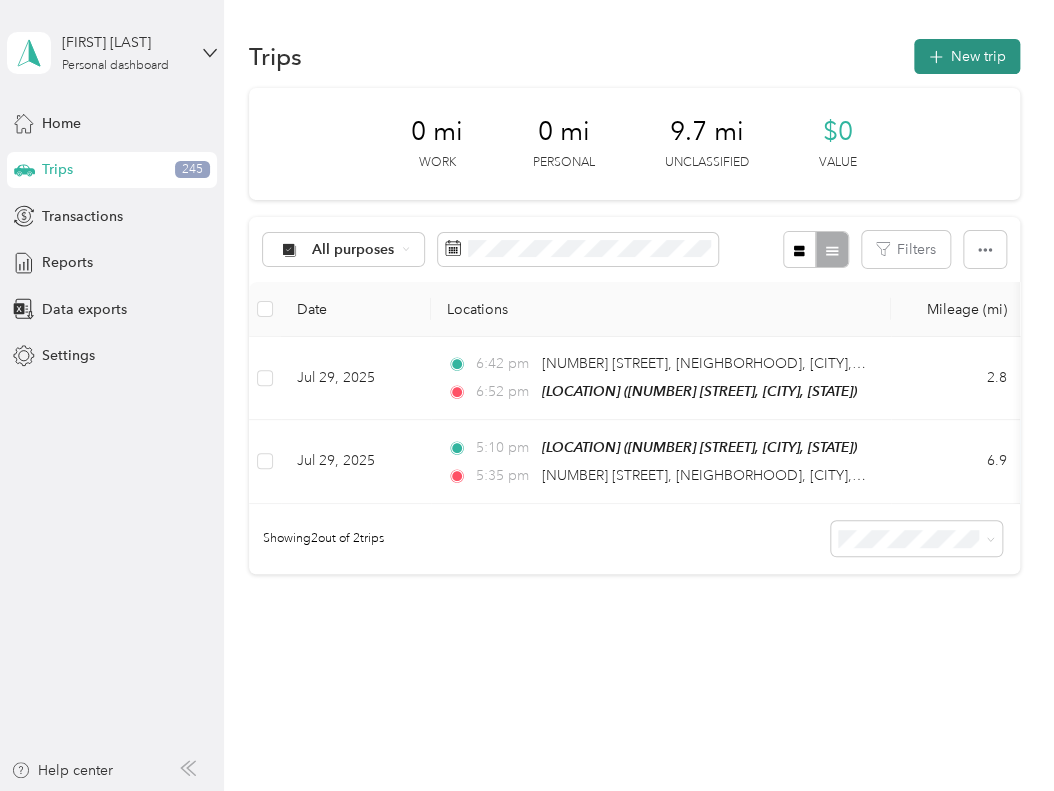 click on "New trip" at bounding box center (967, 56) 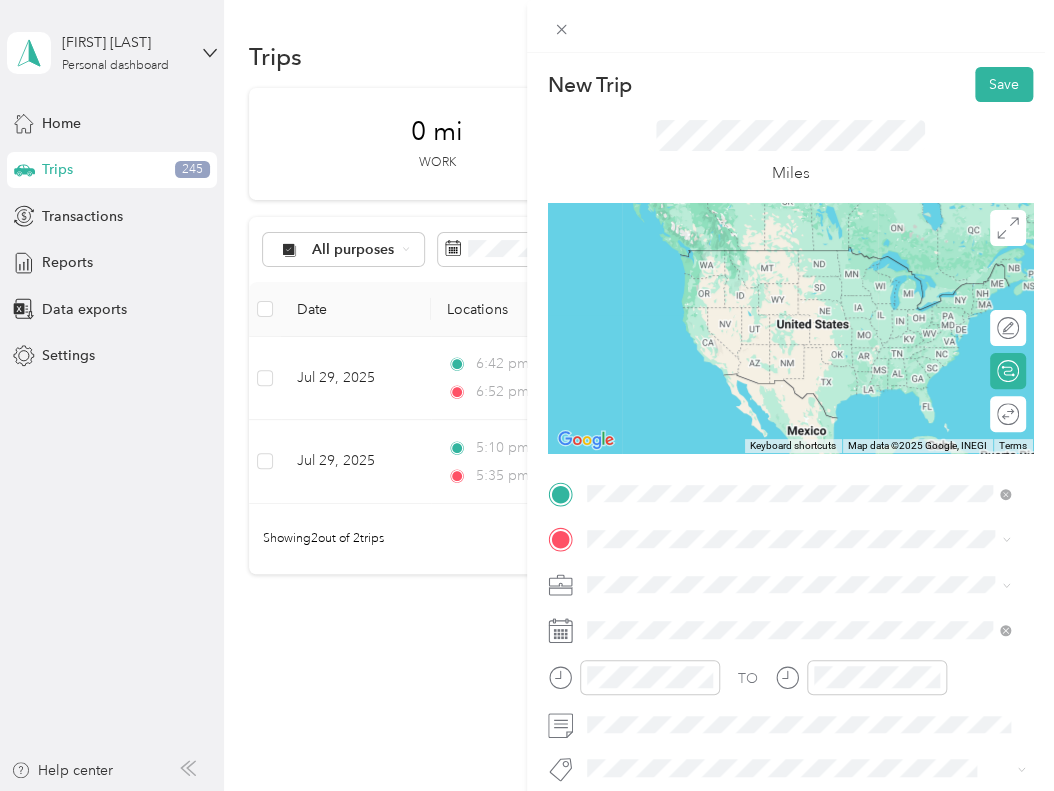 click on "Home" at bounding box center [813, 425] 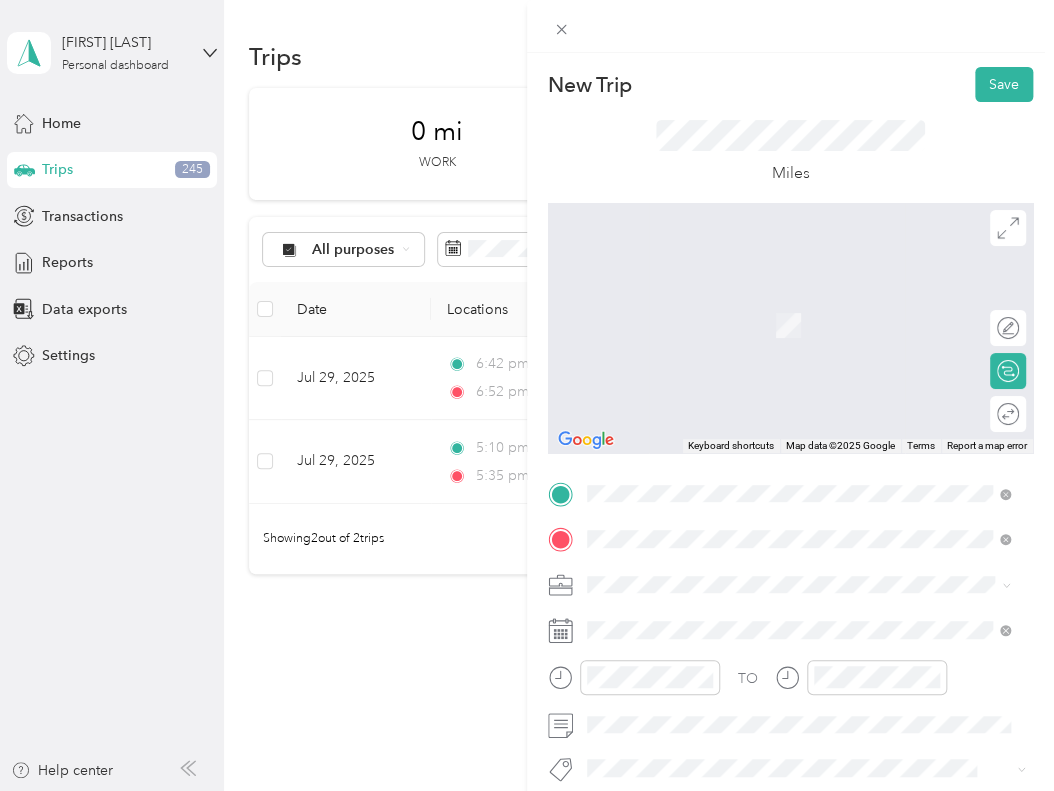 click on "[LOCATION] [NUMBER] [STREET], [POSTAL_CODE], [CITY], [STATE], [COUNTRY]" at bounding box center [813, 325] 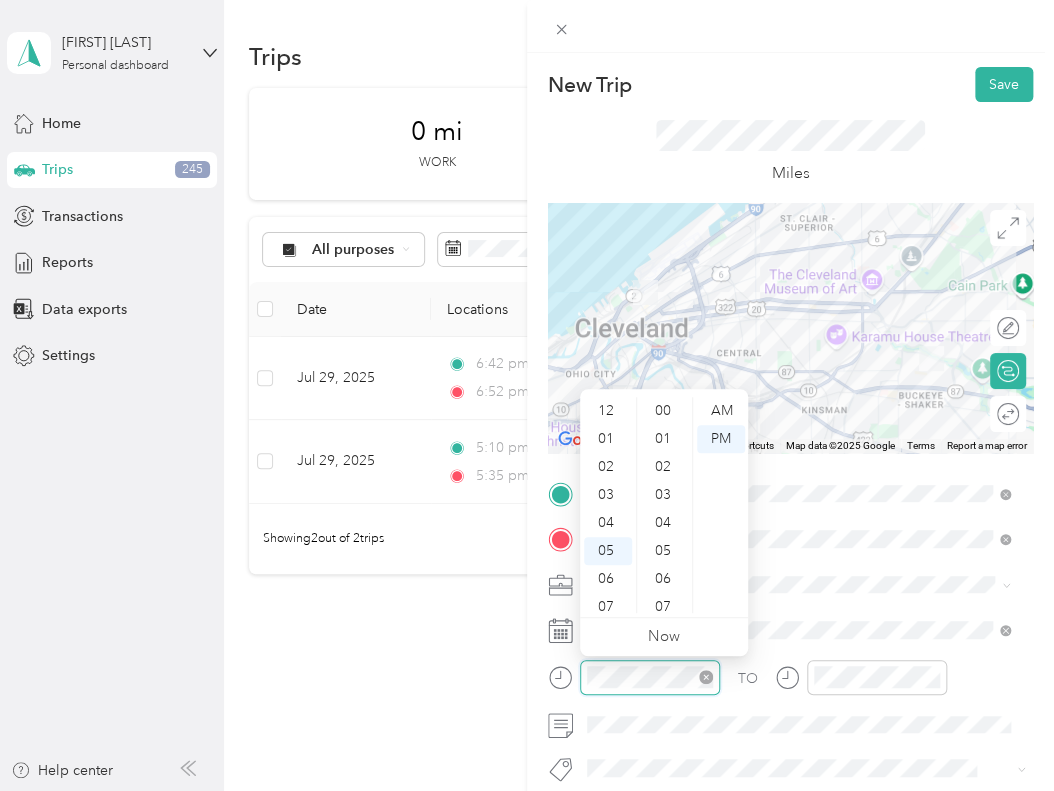 scroll, scrollTop: 448, scrollLeft: 0, axis: vertical 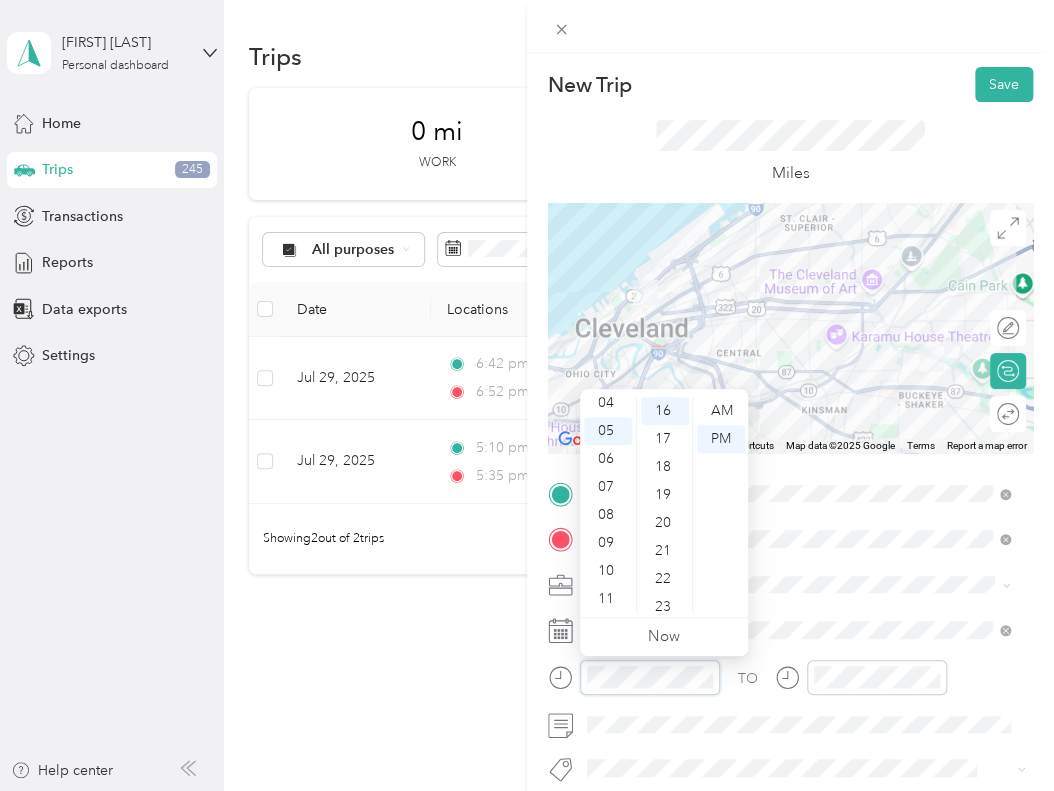 click at bounding box center [634, 677] 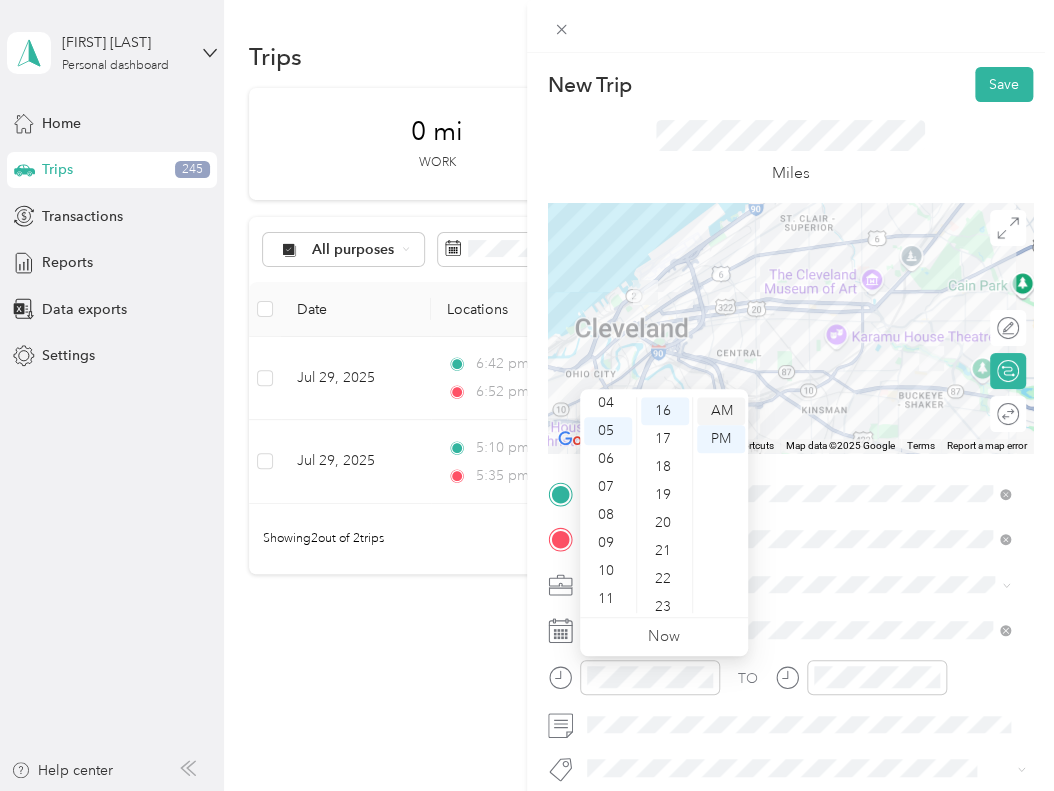 click on "AM" at bounding box center [721, 411] 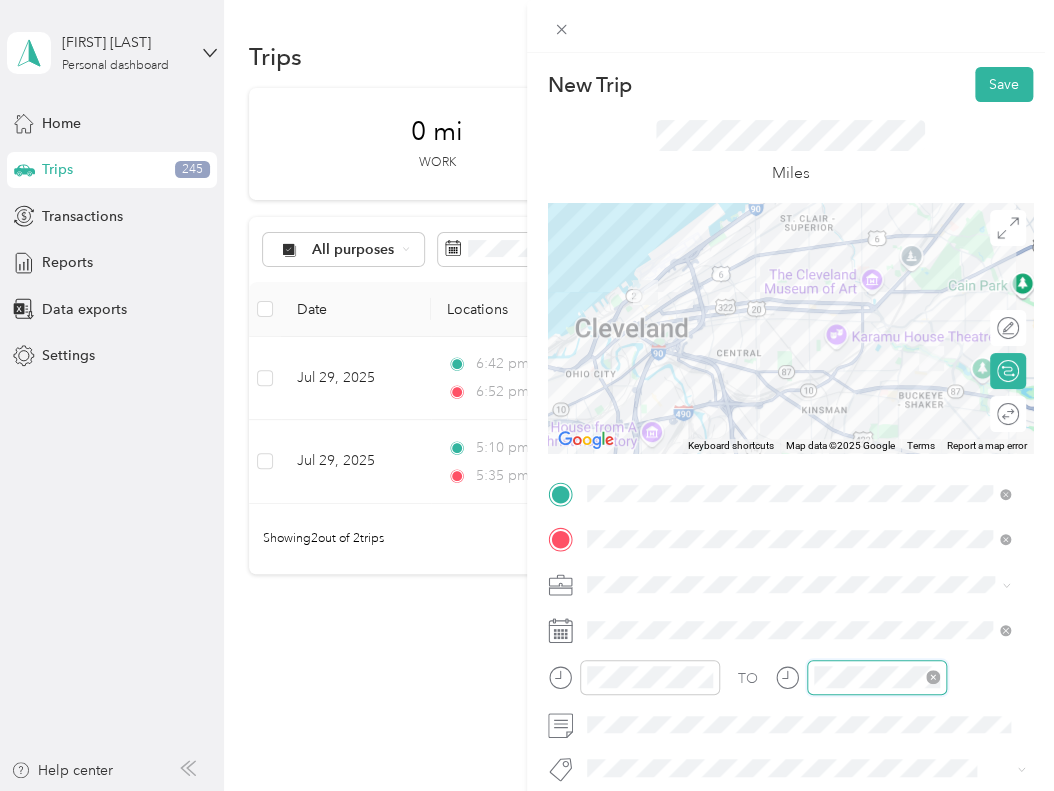 scroll, scrollTop: 120, scrollLeft: 0, axis: vertical 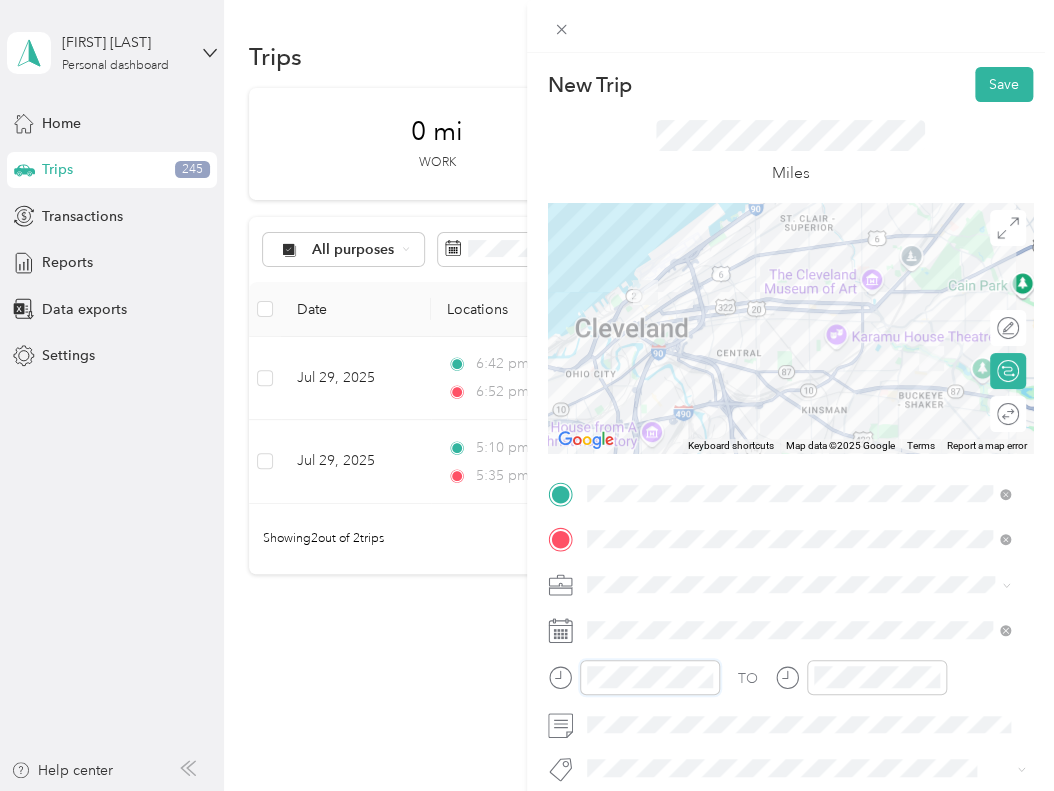 click on "New Trip Save This trip cannot be edited because it is either under review, approved, or paid. Contact your Team Manager to edit it. Miles ← Move left → Move right ↑ Move up ↓ Move down + Zoom in - Zoom out Home Jump left by 75% End Jump right by 75% Page Up Jump up by 75% Page Down Jump down by 75% Keyboard shortcuts Map Data Map data ©2025 Google Map data ©2025 Google 2 km  Click to toggle between metric and imperial units Terms Report a map error Edit route Calculate route Round trip TO Add photo" at bounding box center (790, 514) 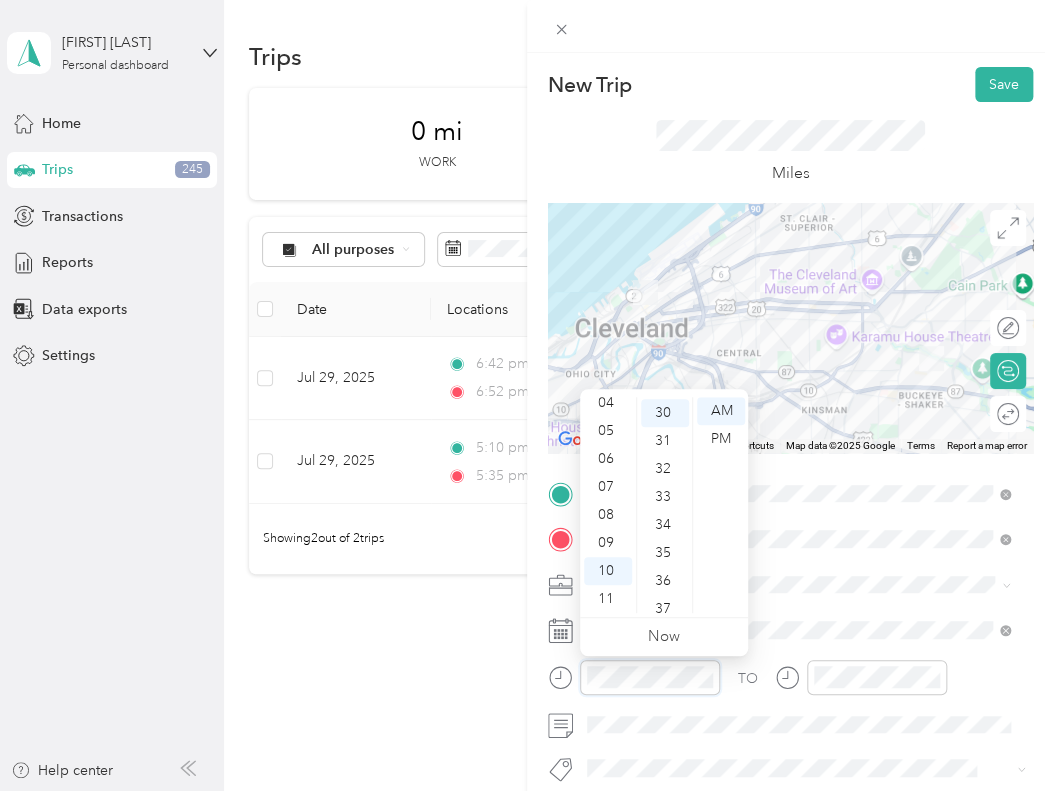 scroll, scrollTop: 840, scrollLeft: 0, axis: vertical 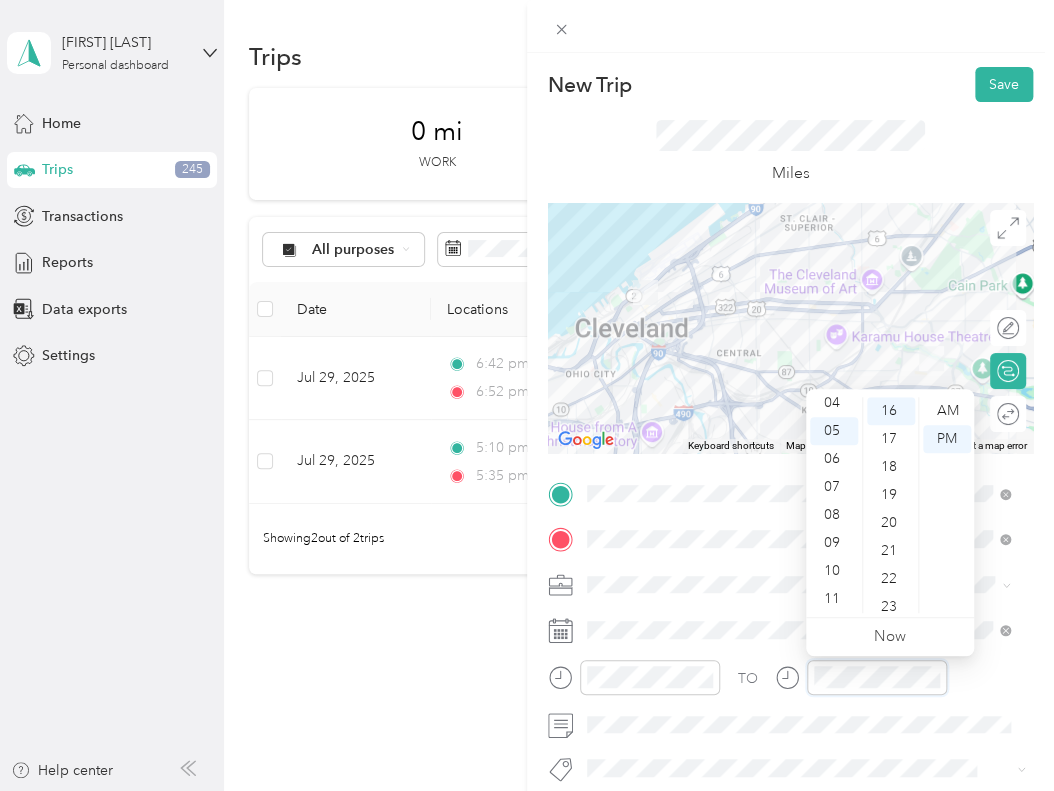click at bounding box center (861, 677) 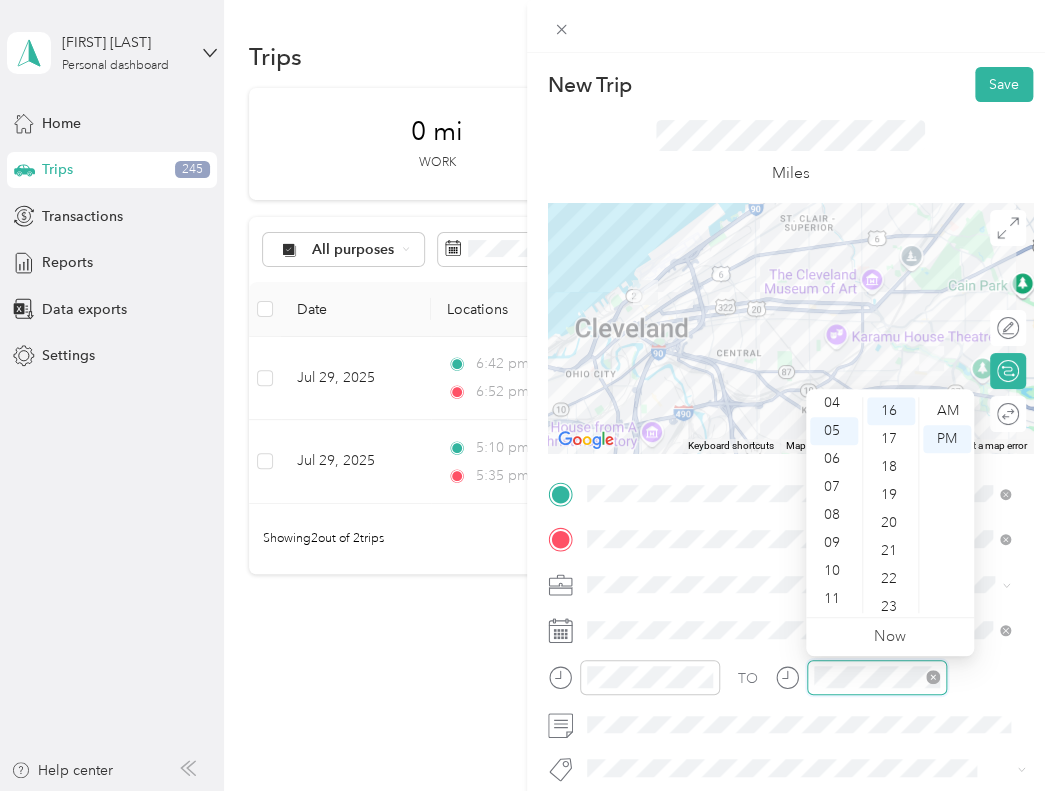 click at bounding box center (877, 677) 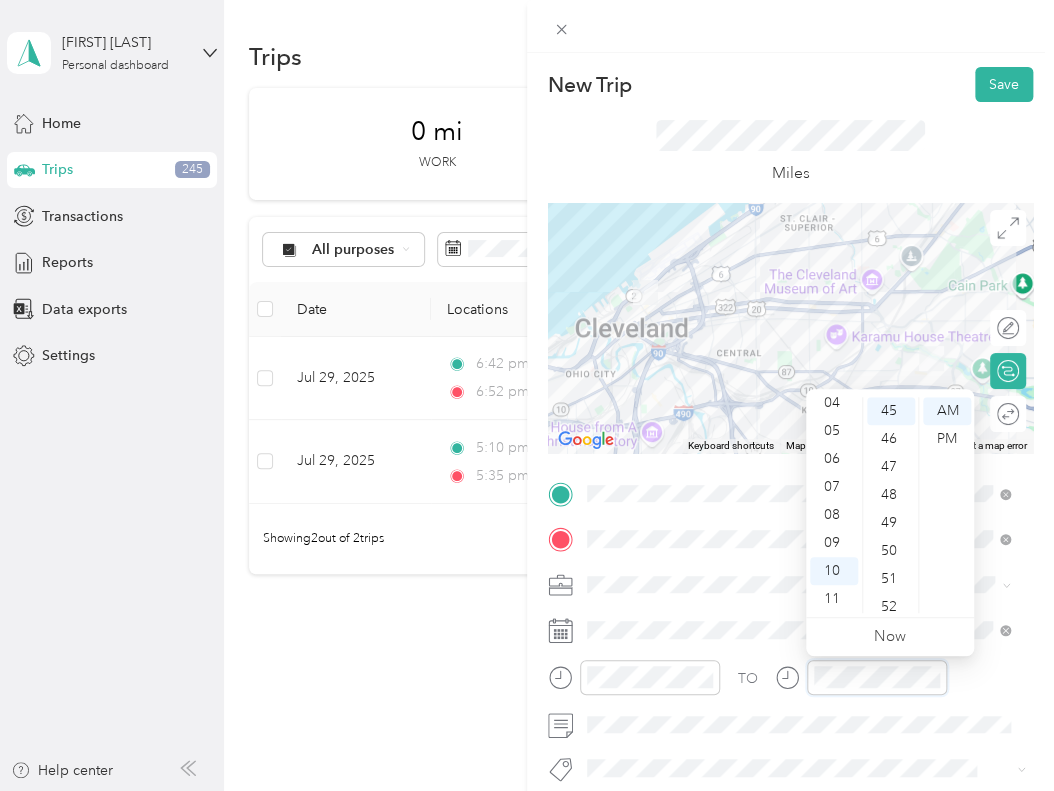 scroll, scrollTop: 1260, scrollLeft: 0, axis: vertical 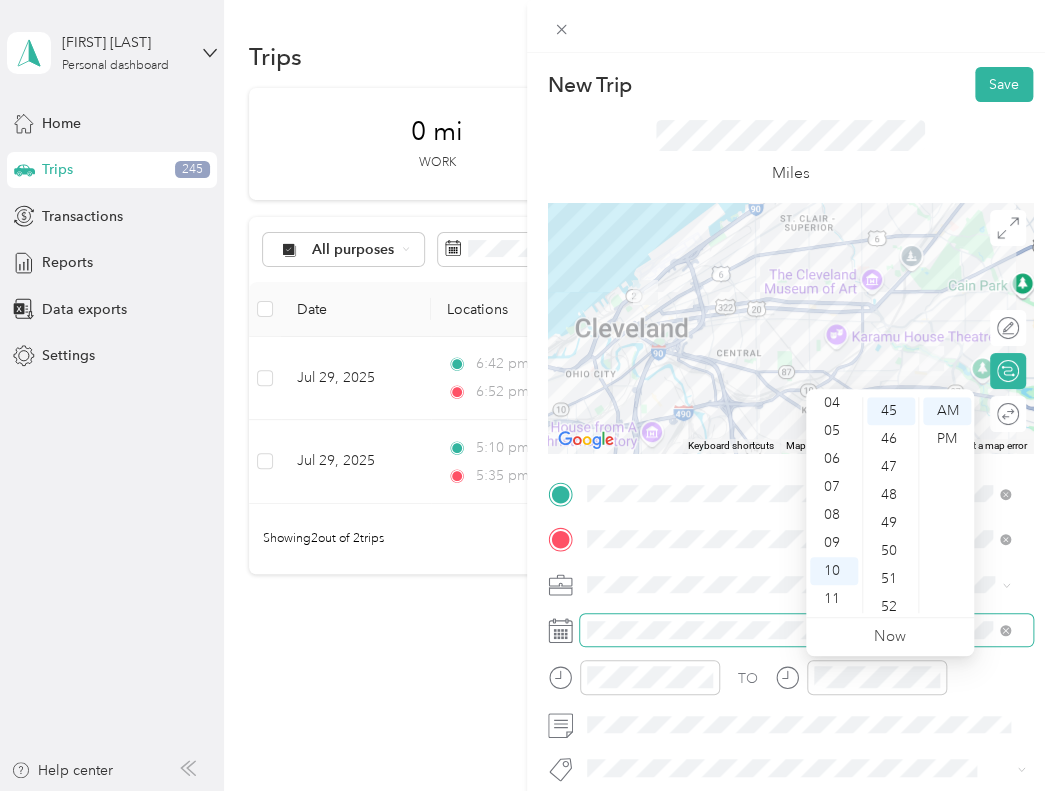 click at bounding box center (806, 630) 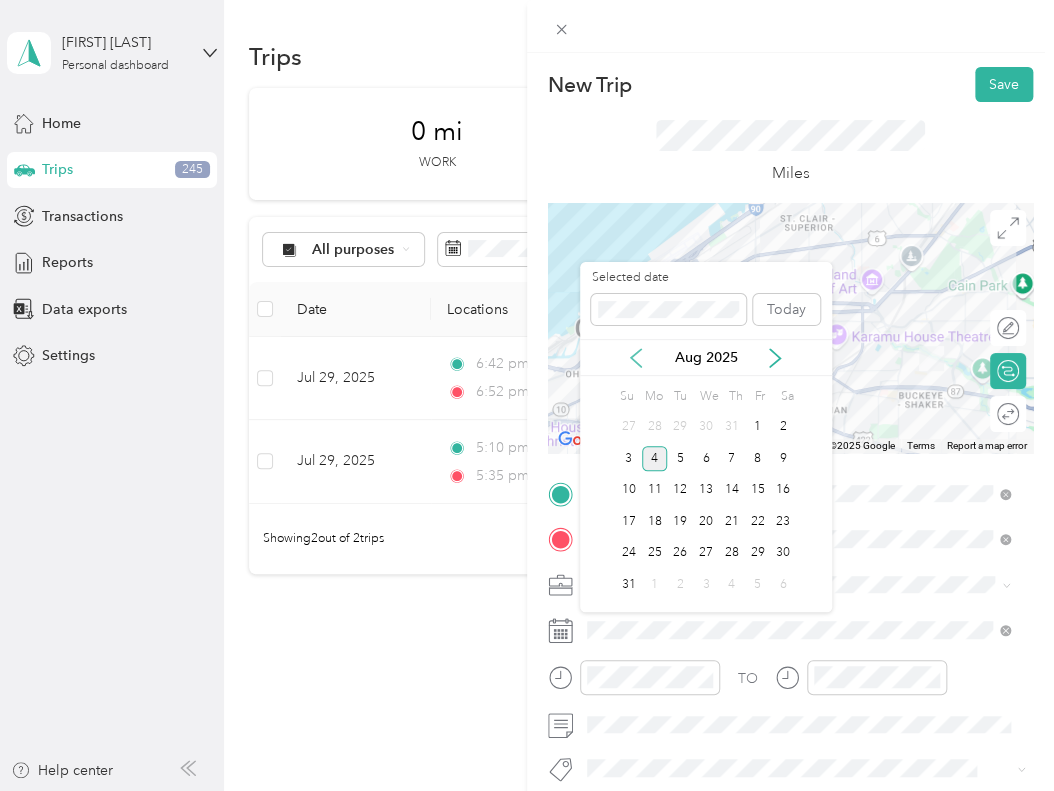click 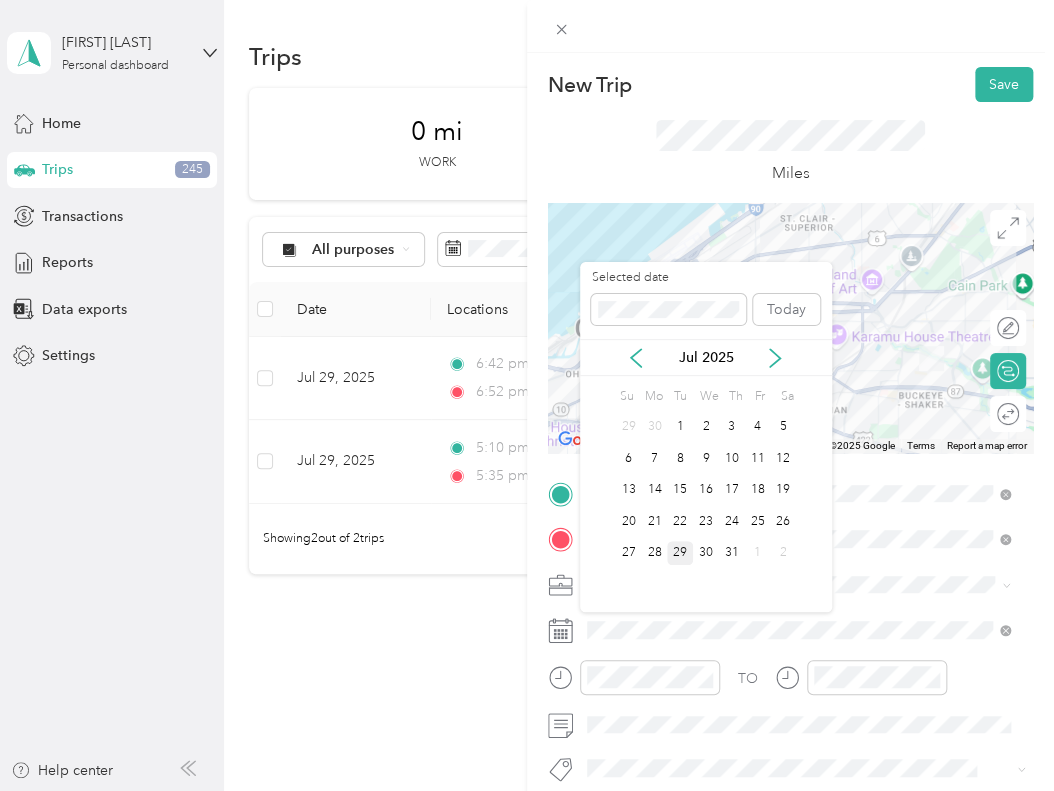 click on "29" at bounding box center [680, 553] 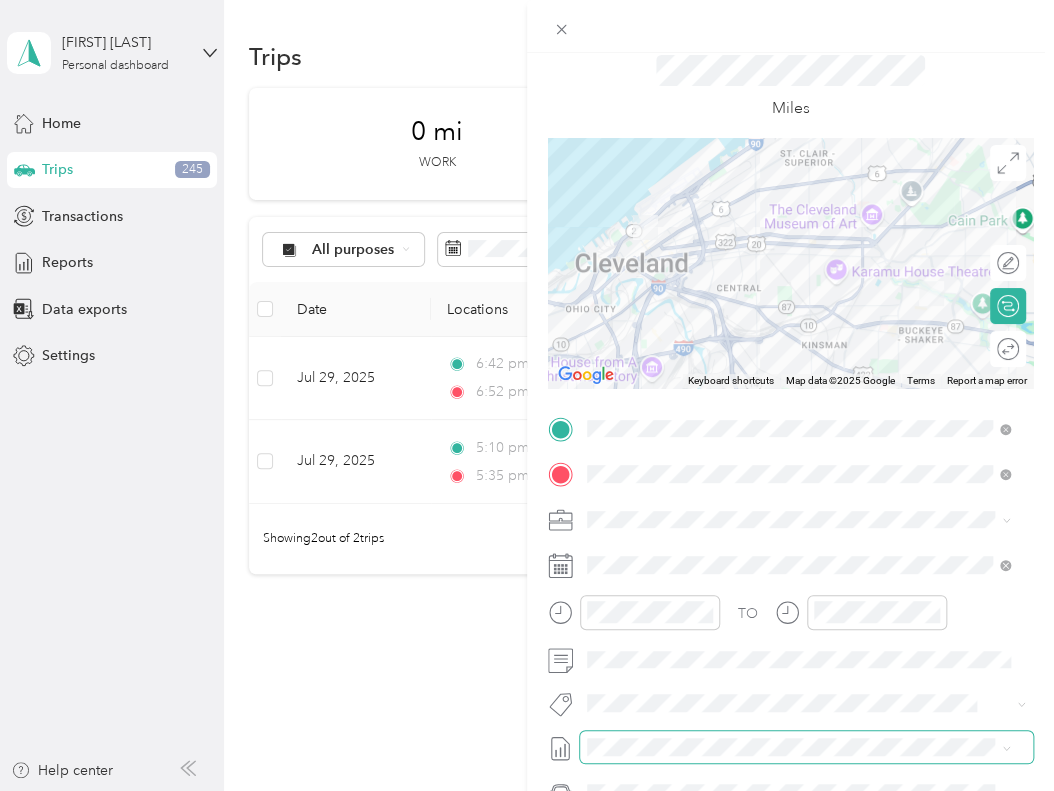 scroll, scrollTop: 100, scrollLeft: 0, axis: vertical 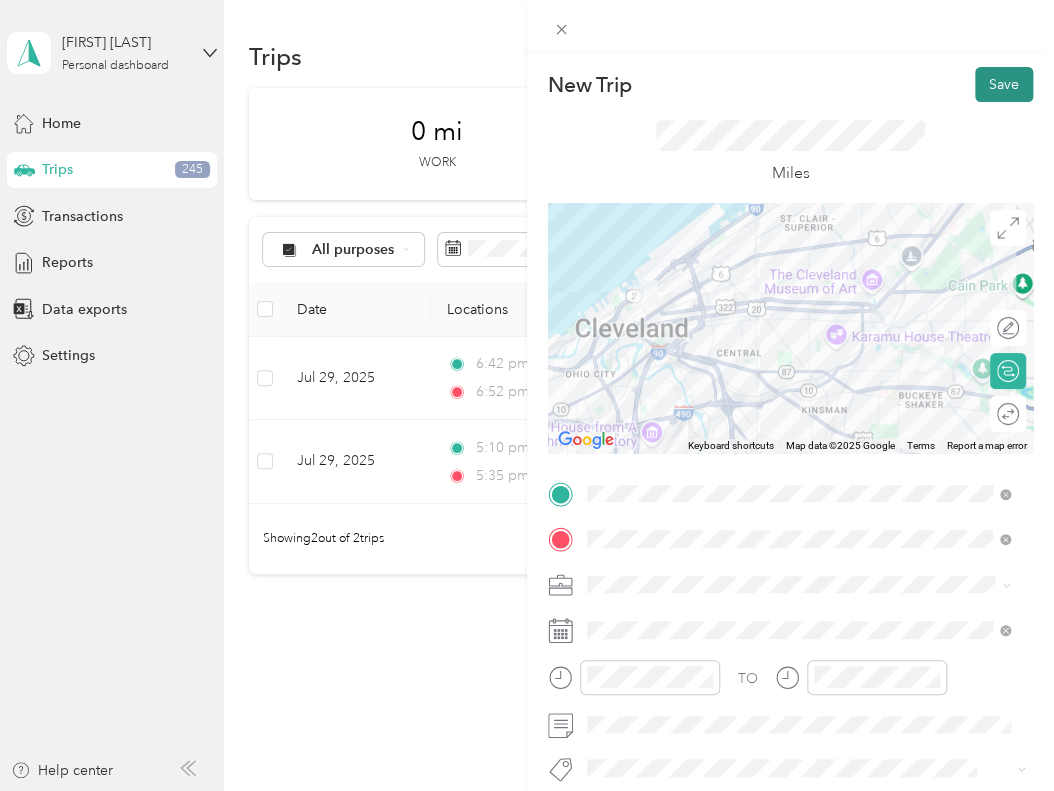 click on "Save" at bounding box center (1004, 84) 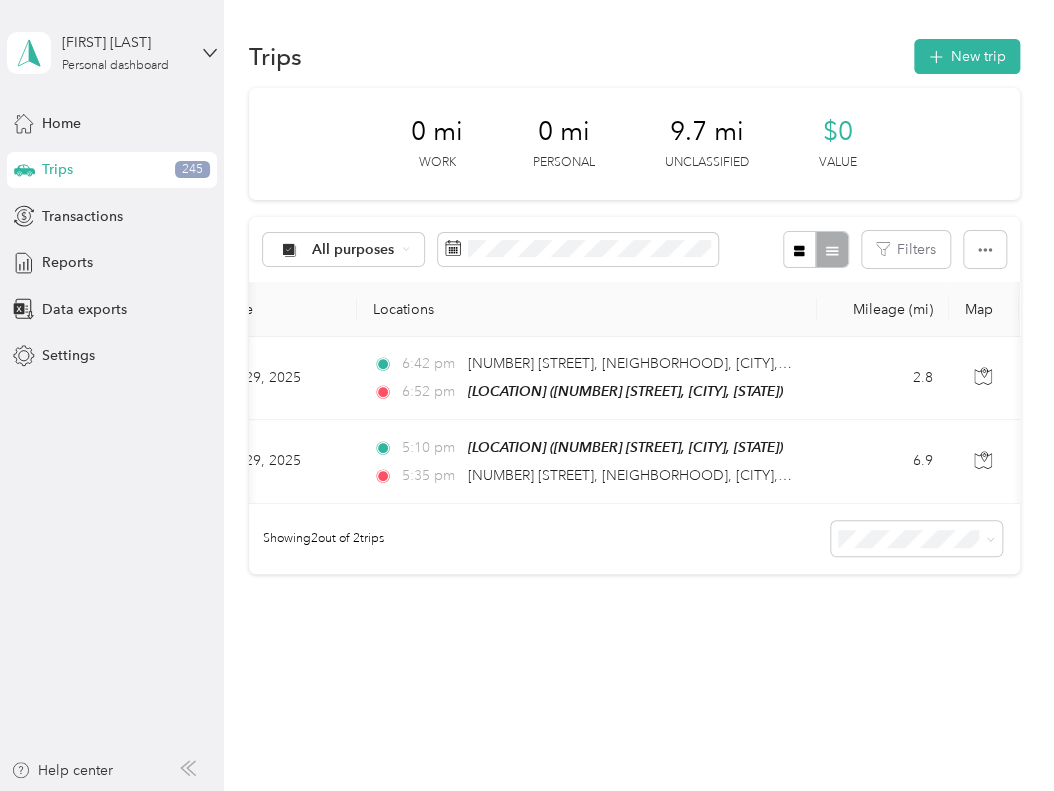 scroll, scrollTop: 0, scrollLeft: 72, axis: horizontal 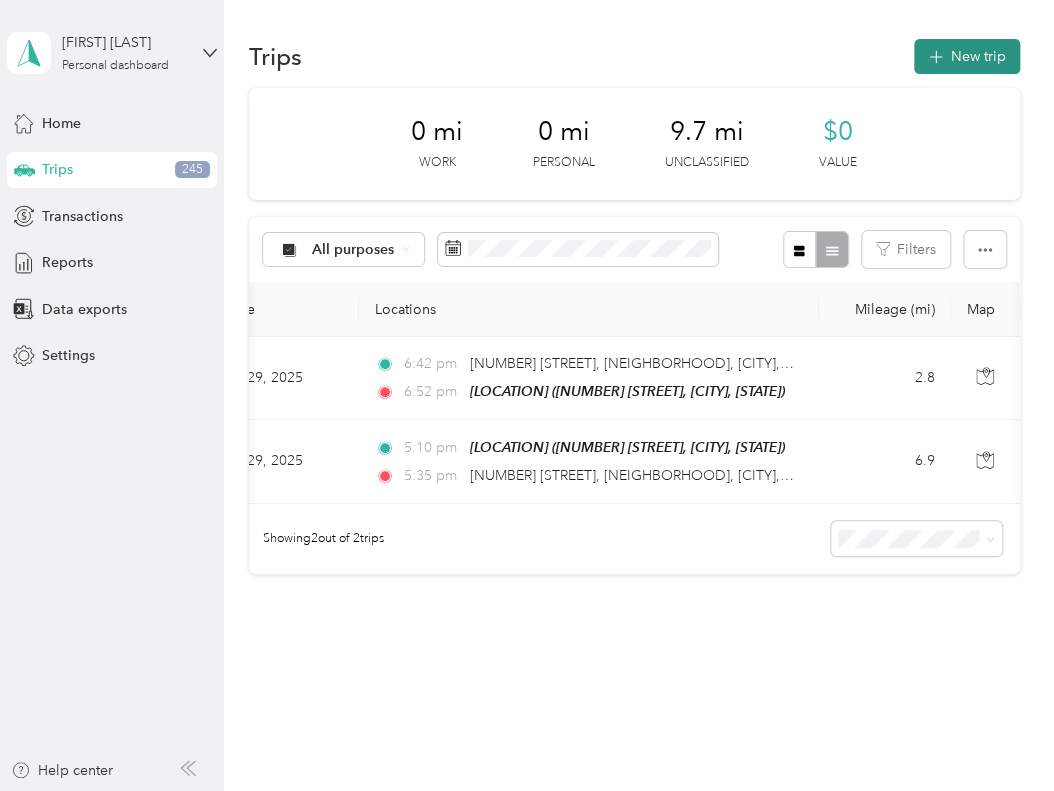 click on "New trip" at bounding box center (967, 56) 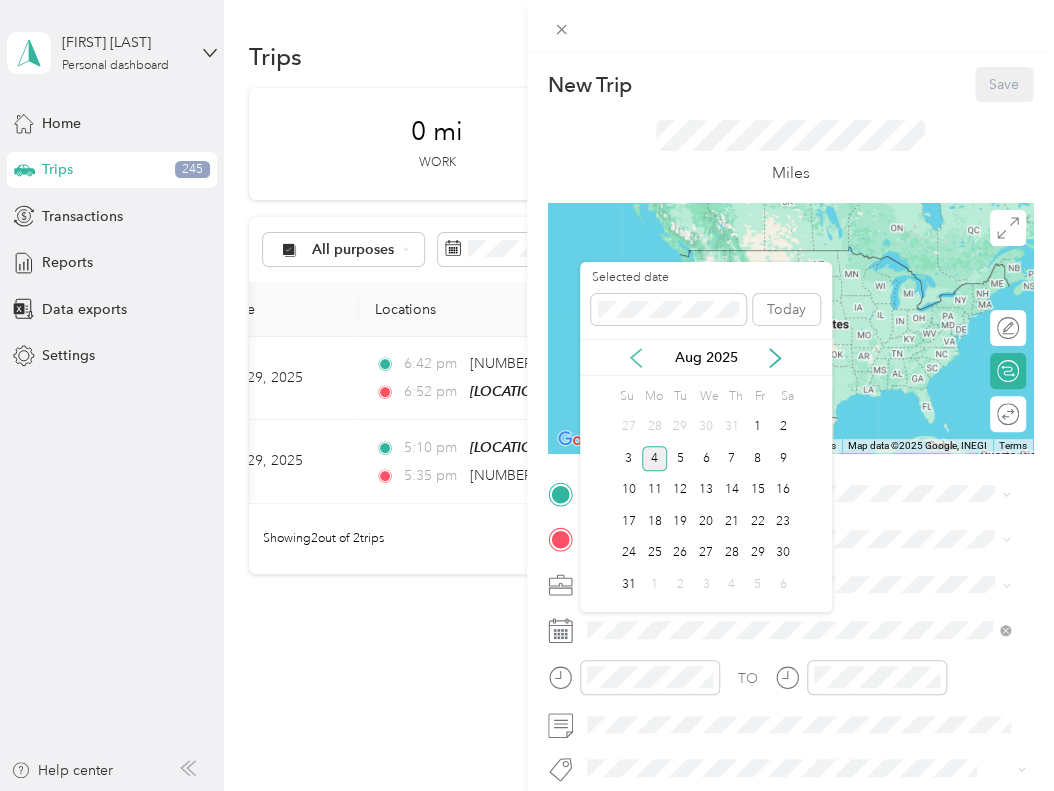 click 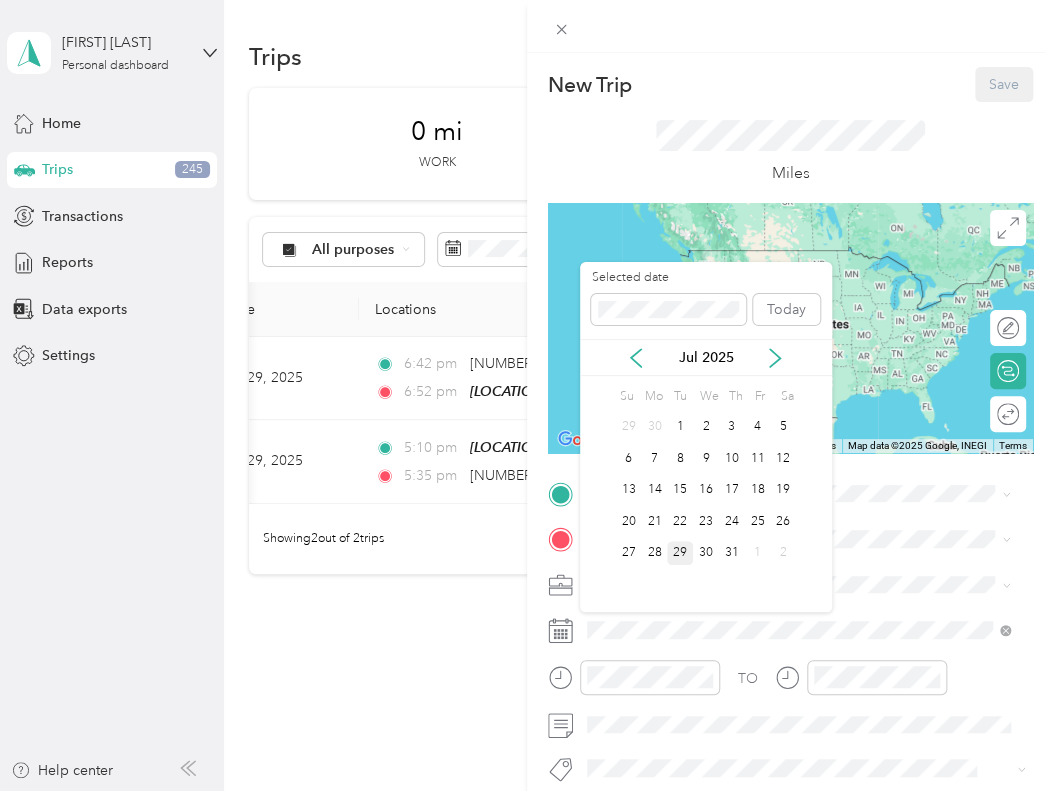 click on "29" at bounding box center [680, 553] 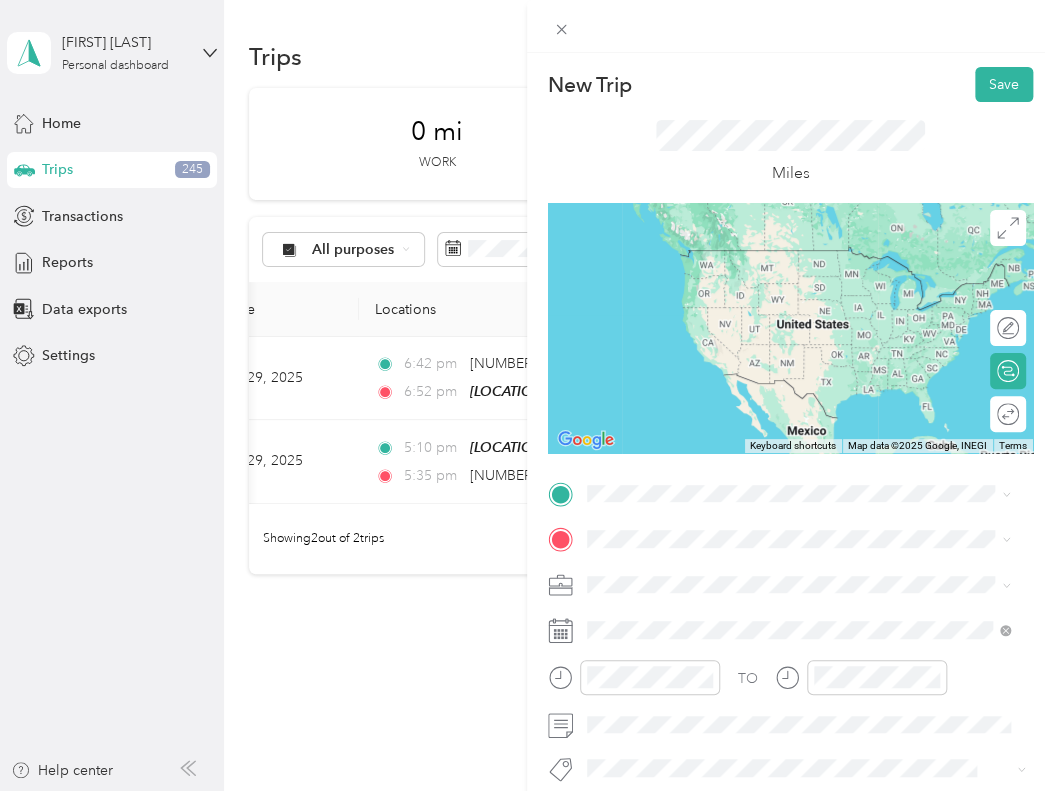 click on "TO Add photo" at bounding box center (790, 719) 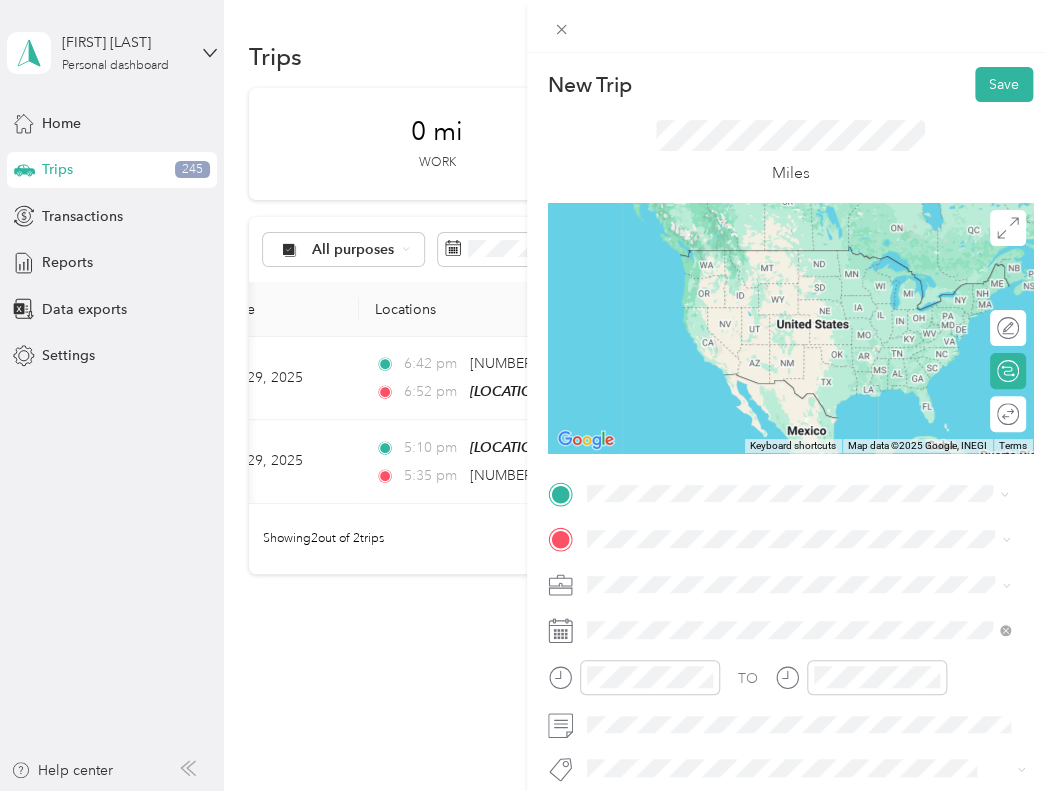 click on "Home" at bounding box center [813, 425] 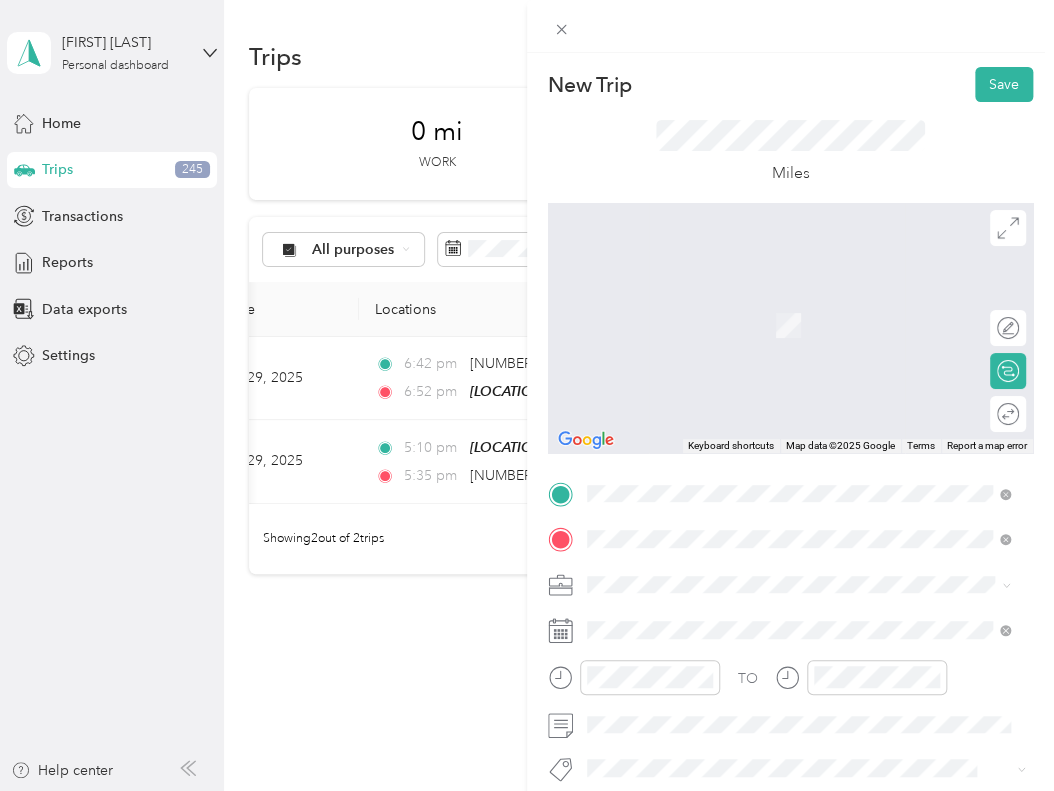click on "[NUMBER] [STREET], [POSTAL_CODE], [CITY], [STATE], [COUNTRY]" at bounding box center (798, 336) 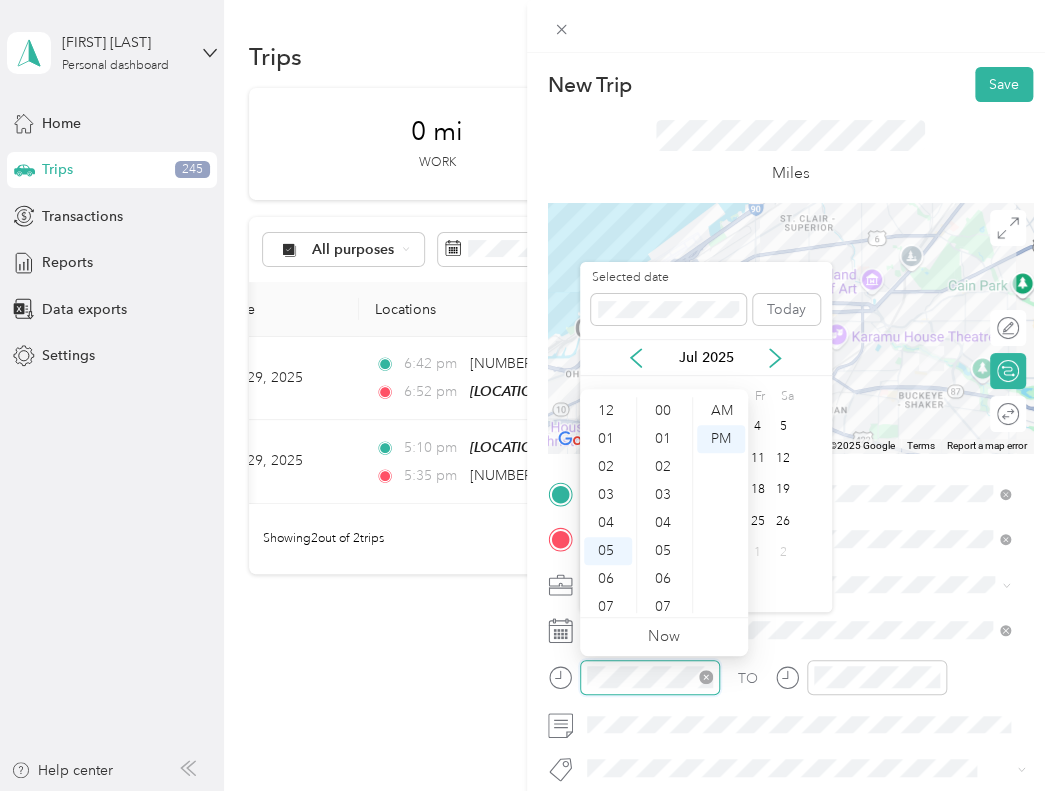scroll, scrollTop: 476, scrollLeft: 0, axis: vertical 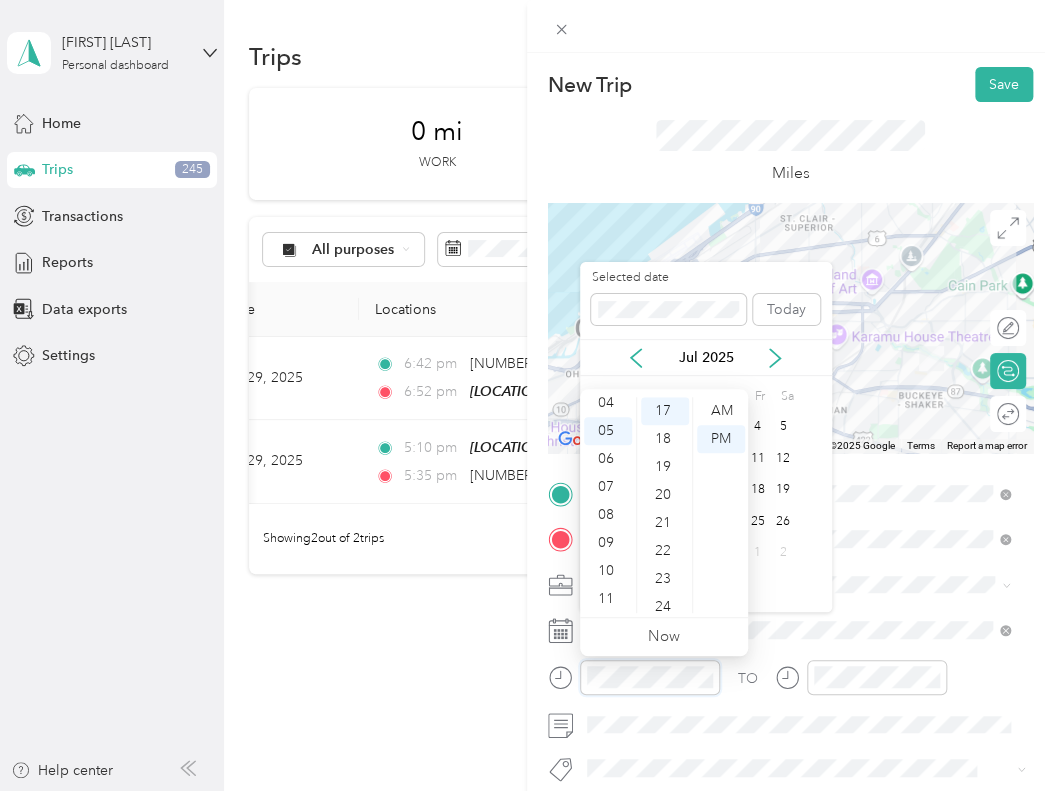 click on "New Trip Save This trip cannot be edited because it is either under review, approved, or paid. Contact your Team Manager to edit it. Miles ← Move left → Move right ↑ Move up ↓ Move down + Zoom in - Zoom out Home Jump left by 75% End Jump right by 75% Page Up Jump up by 75% Page Down Jump down by 75% Keyboard shortcuts Map Data Map data ©2025 Google Map data ©2025 Google 2 km  Click to toggle between metric and imperial units Terms Report a map error Edit route Calculate route Round trip TO Add photo" at bounding box center (790, 514) 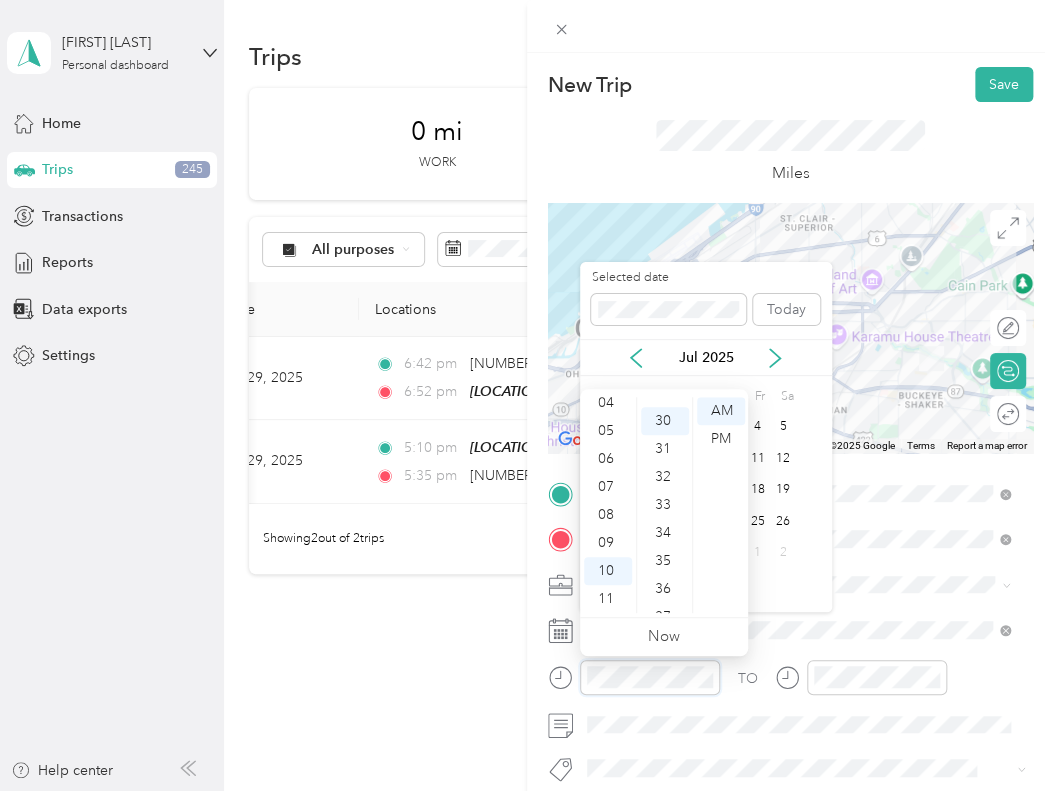 scroll, scrollTop: 840, scrollLeft: 0, axis: vertical 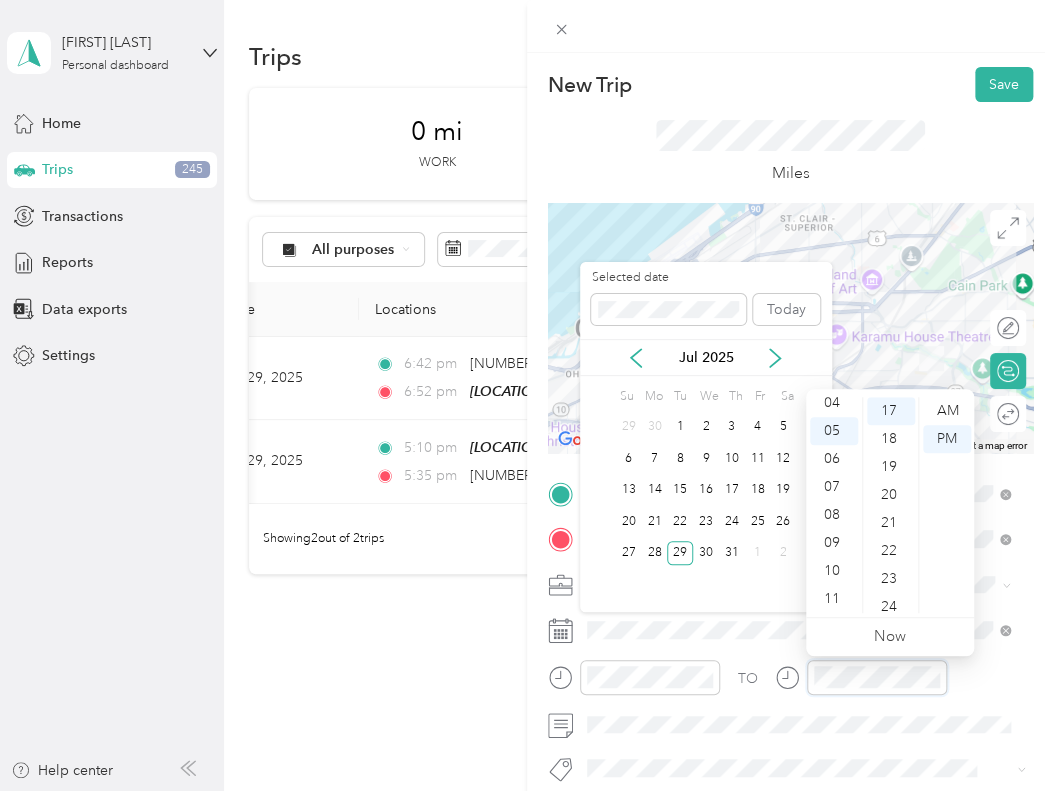 click at bounding box center (861, 677) 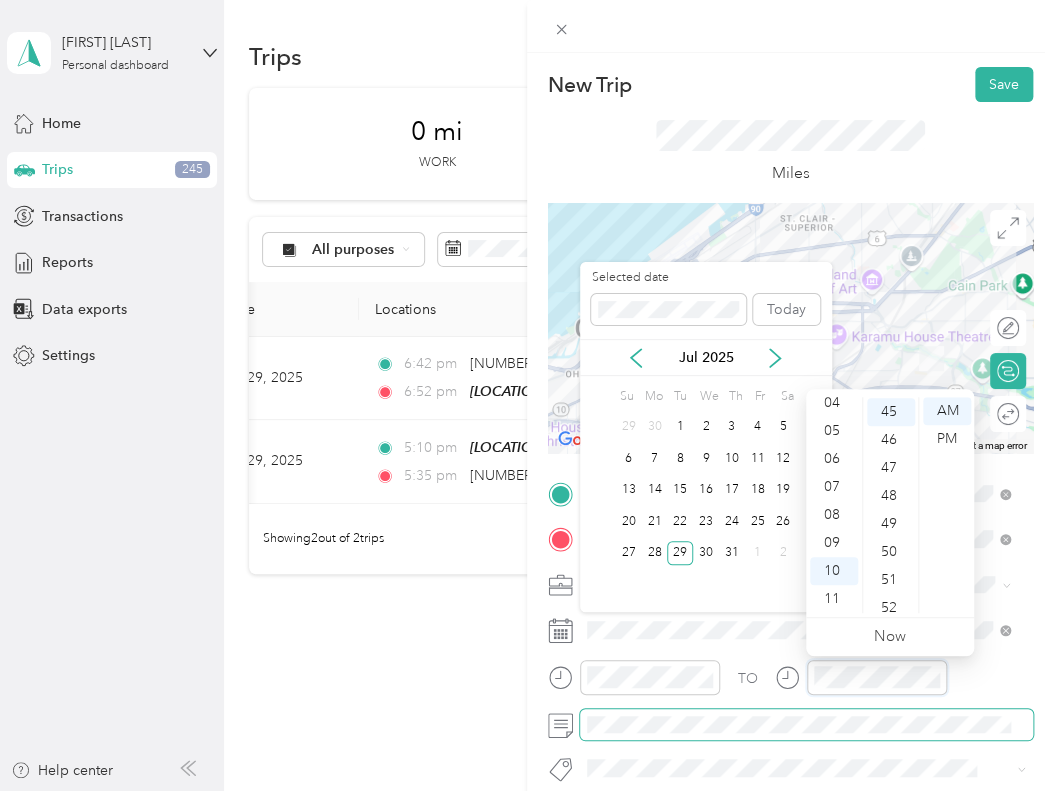 scroll, scrollTop: 1260, scrollLeft: 0, axis: vertical 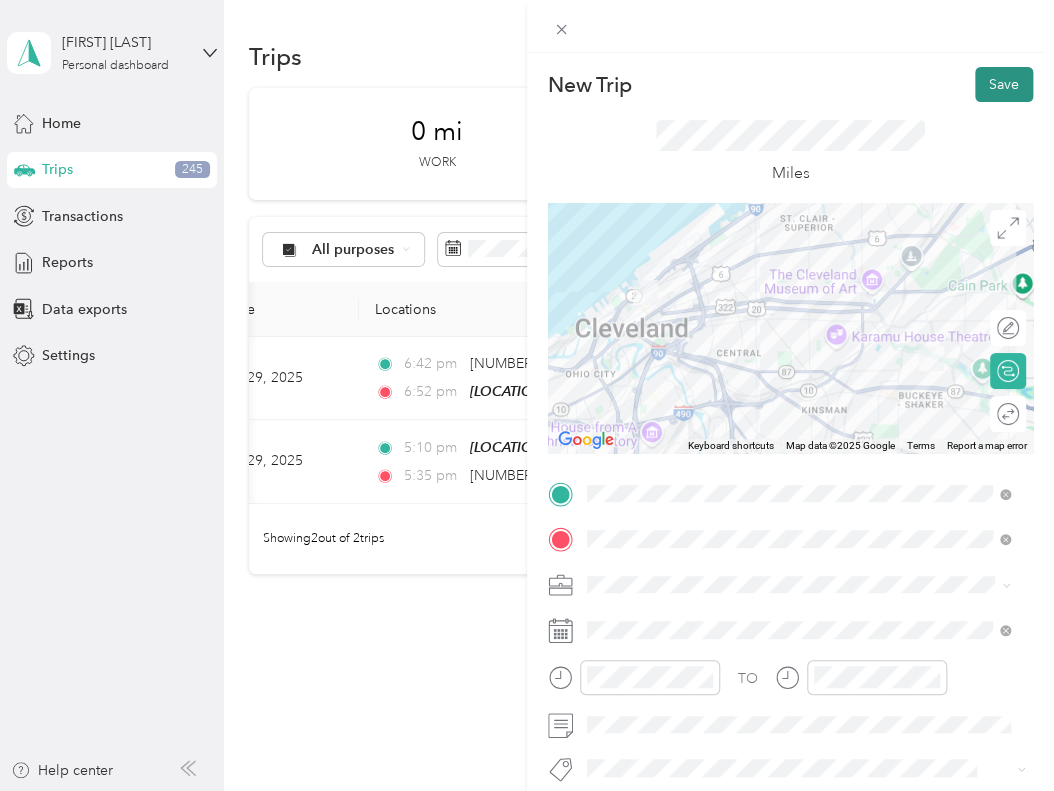 click on "Save" at bounding box center [1004, 84] 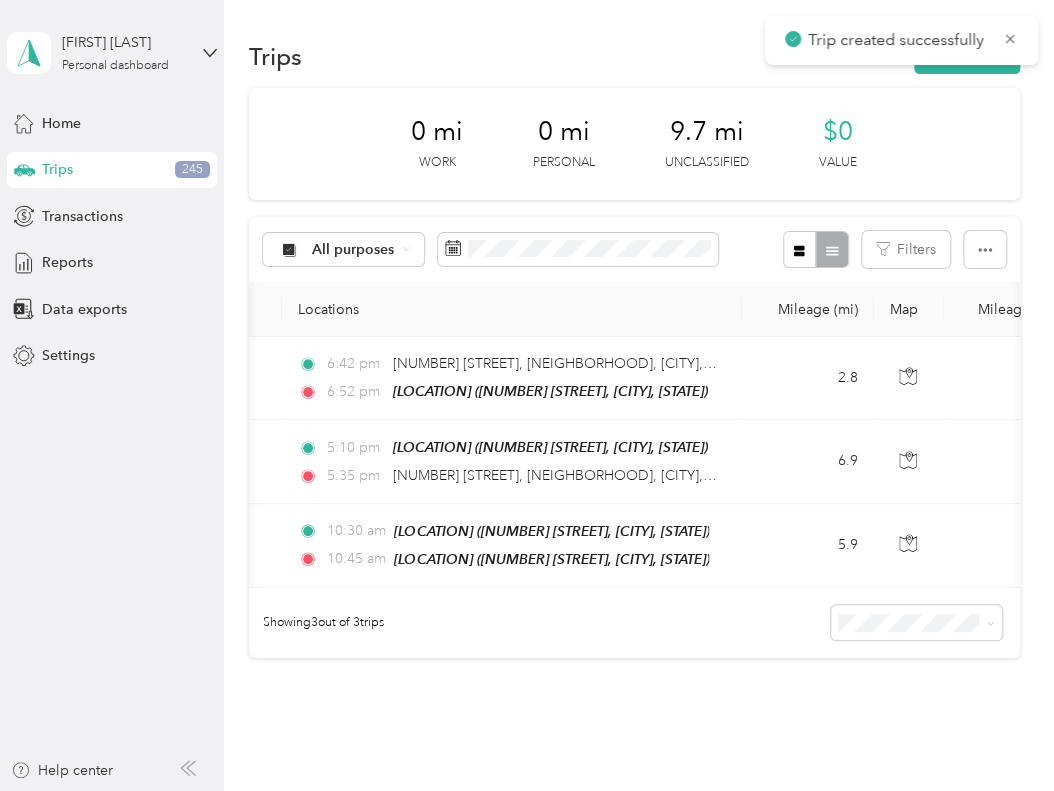 scroll, scrollTop: 0, scrollLeft: 155, axis: horizontal 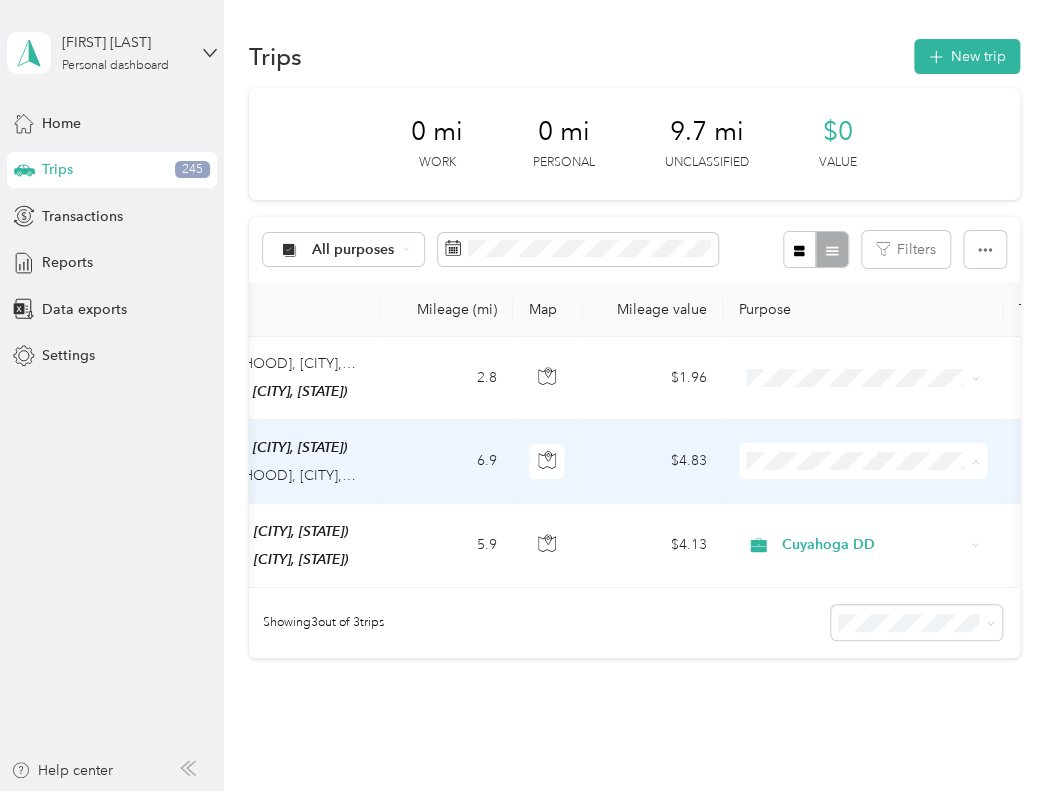 click on "Personal" at bounding box center [880, 531] 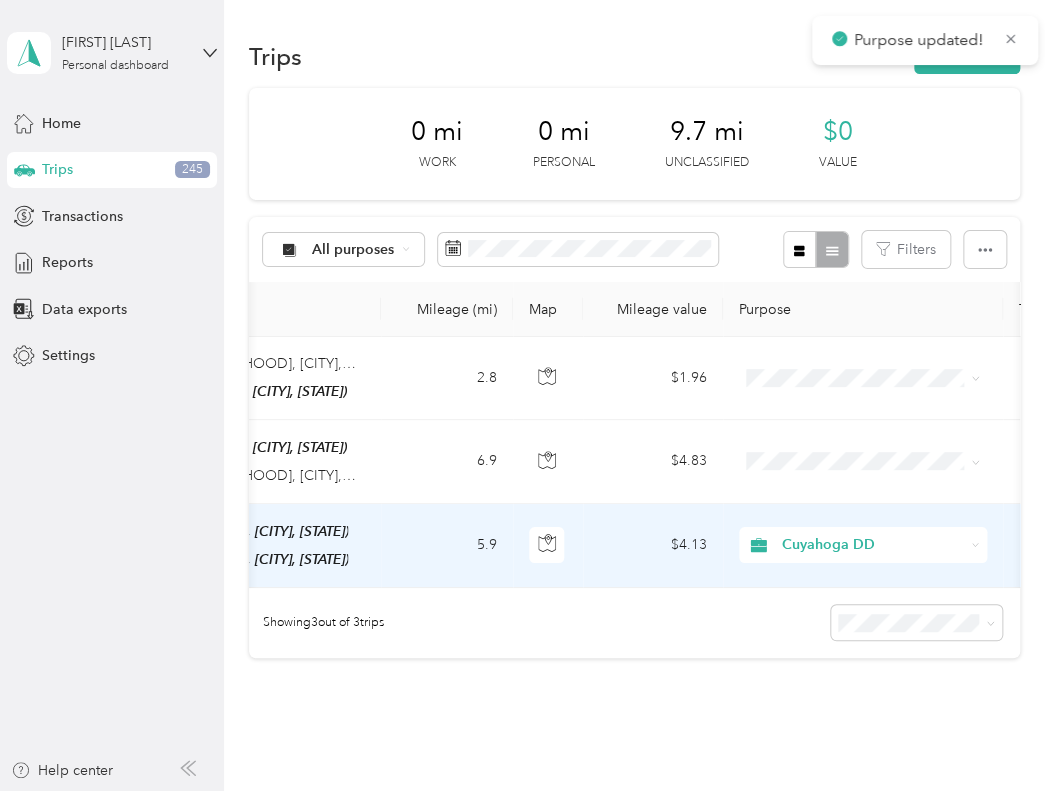 click on "Cuyahoga DD" at bounding box center [872, 545] 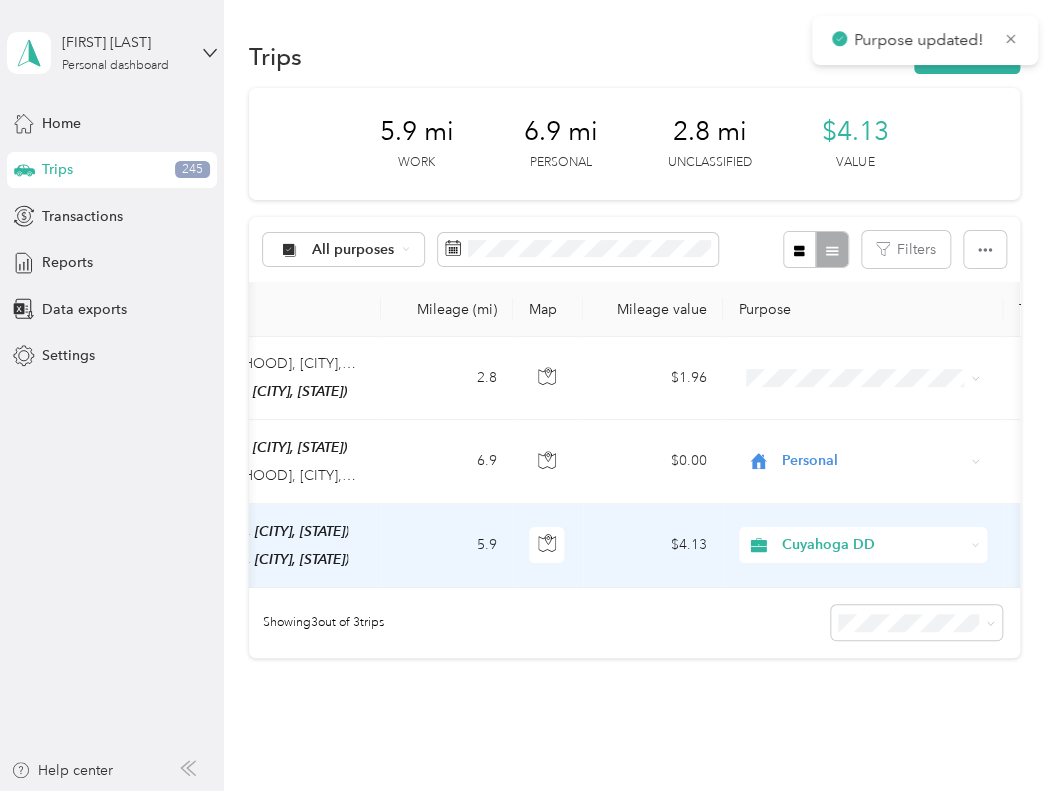 click on "Personal" at bounding box center (880, 613) 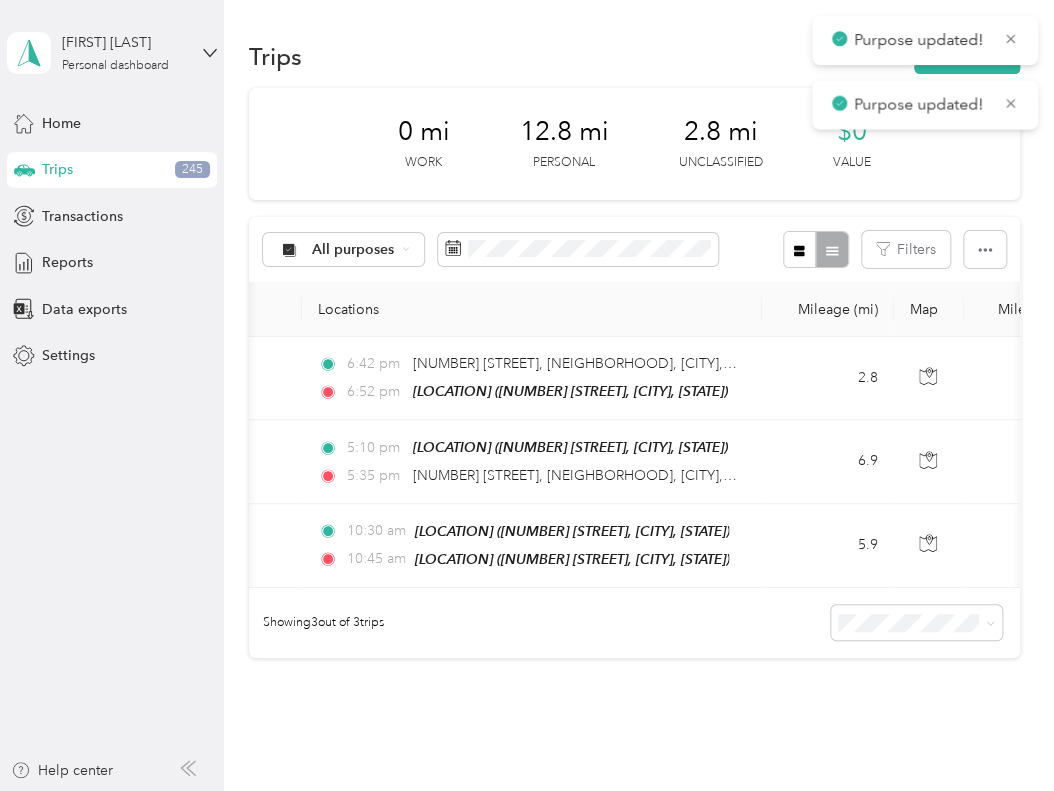scroll, scrollTop: 0, scrollLeft: 25, axis: horizontal 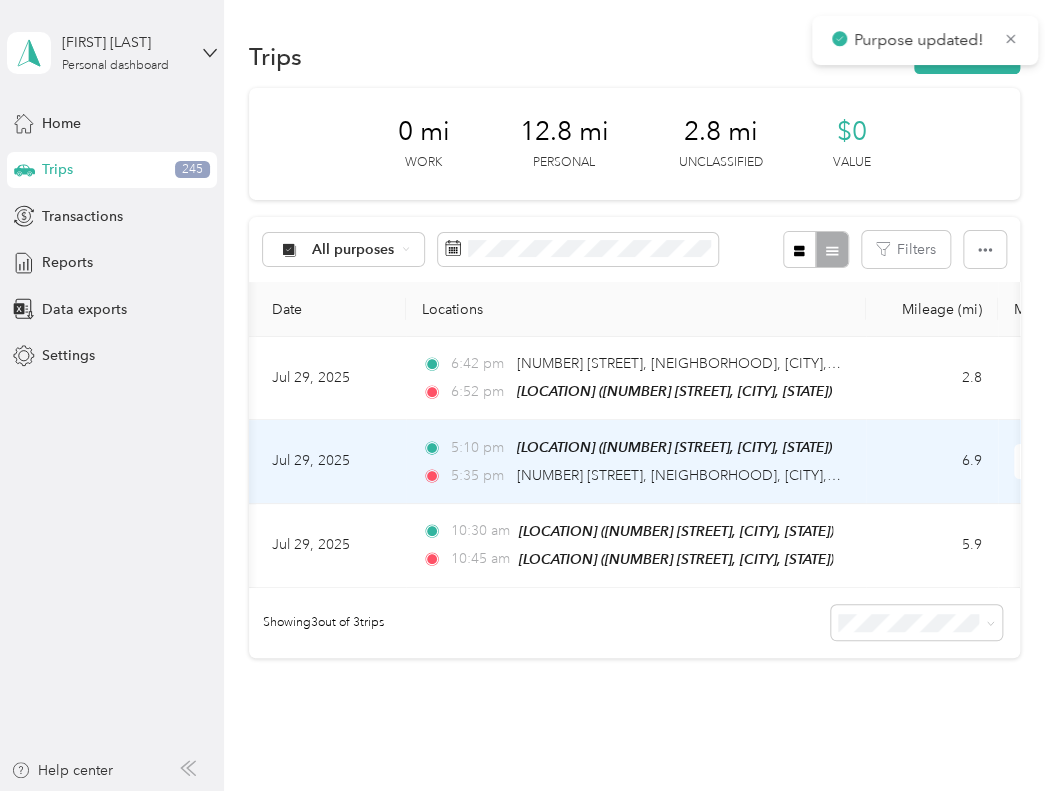 click on "5:10 pm Work (1275 Lakeside Ave E, Cleveland, OH) 5:35 pm 3600 E 116th St, Mt. Pleasant, Cleveland, OH" at bounding box center (636, 461) 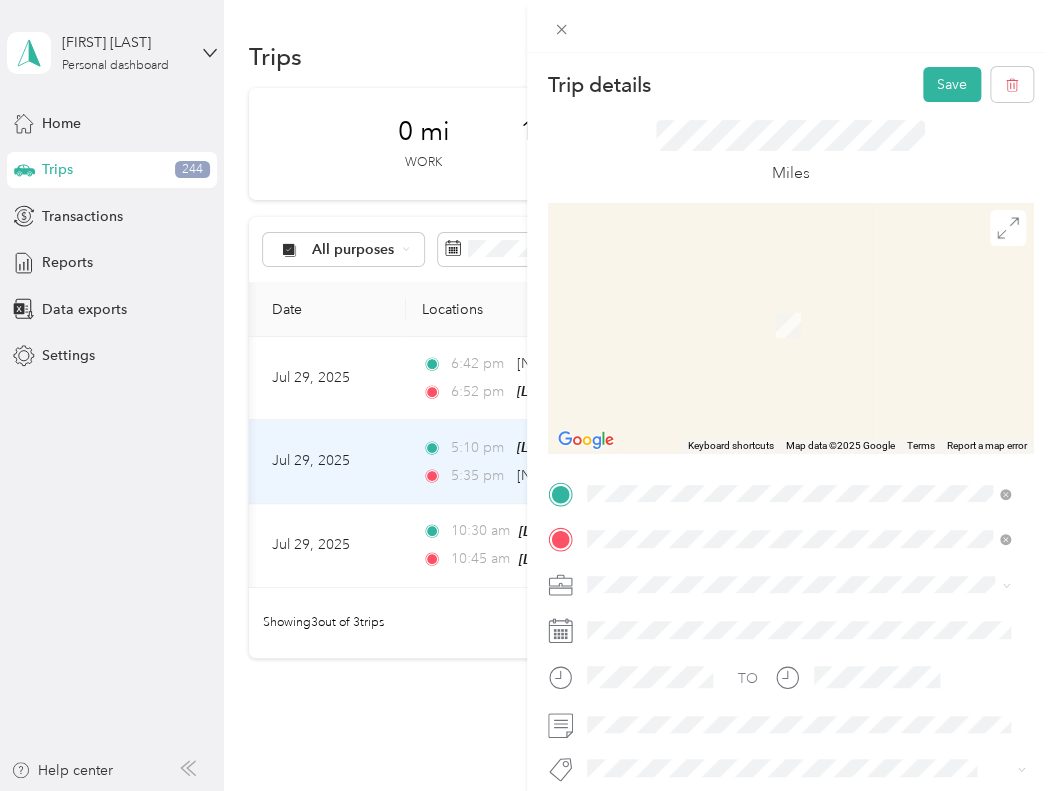 click on "Home [NUMBER] [STREET], [POSTAL_CODE], [CITY], [STATE], [COUNTRY]" at bounding box center [813, 325] 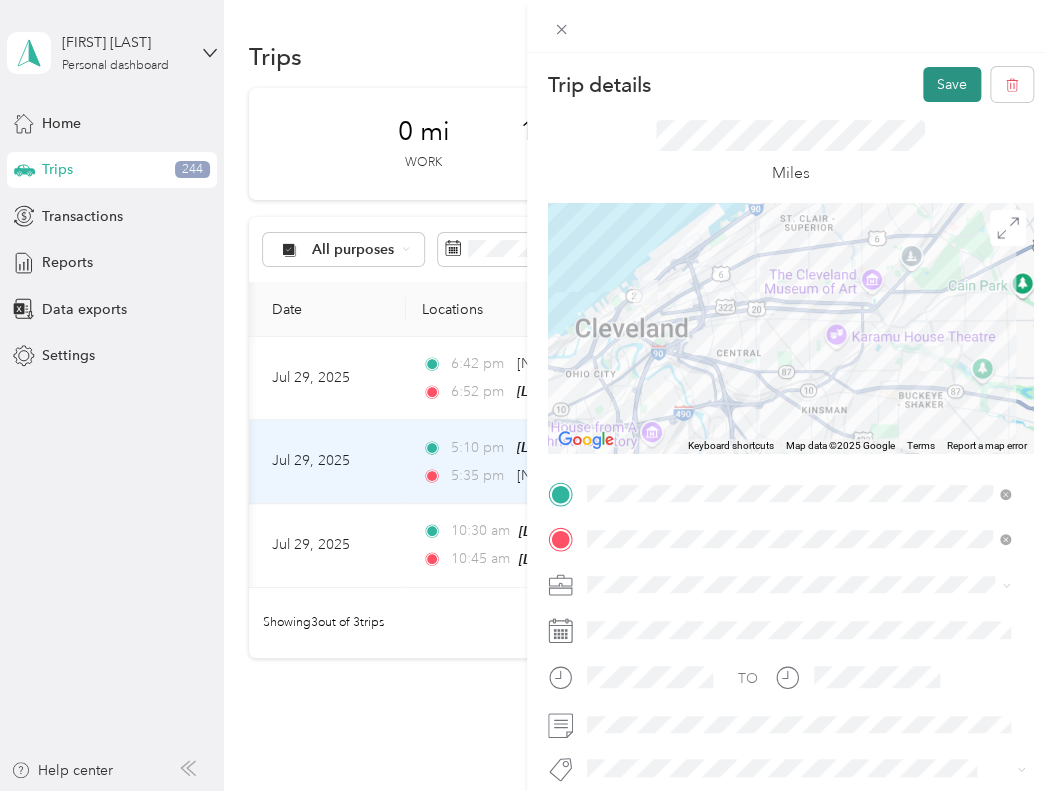 click on "Save" at bounding box center [952, 84] 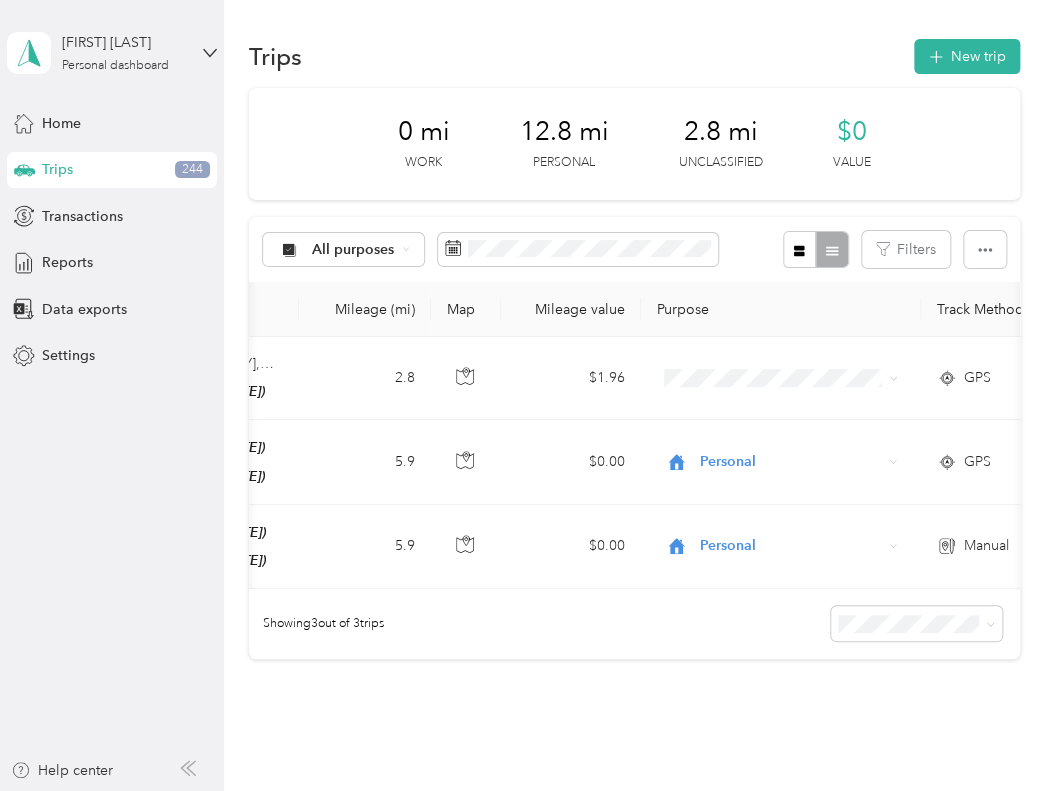 scroll, scrollTop: 0, scrollLeft: 596, axis: horizontal 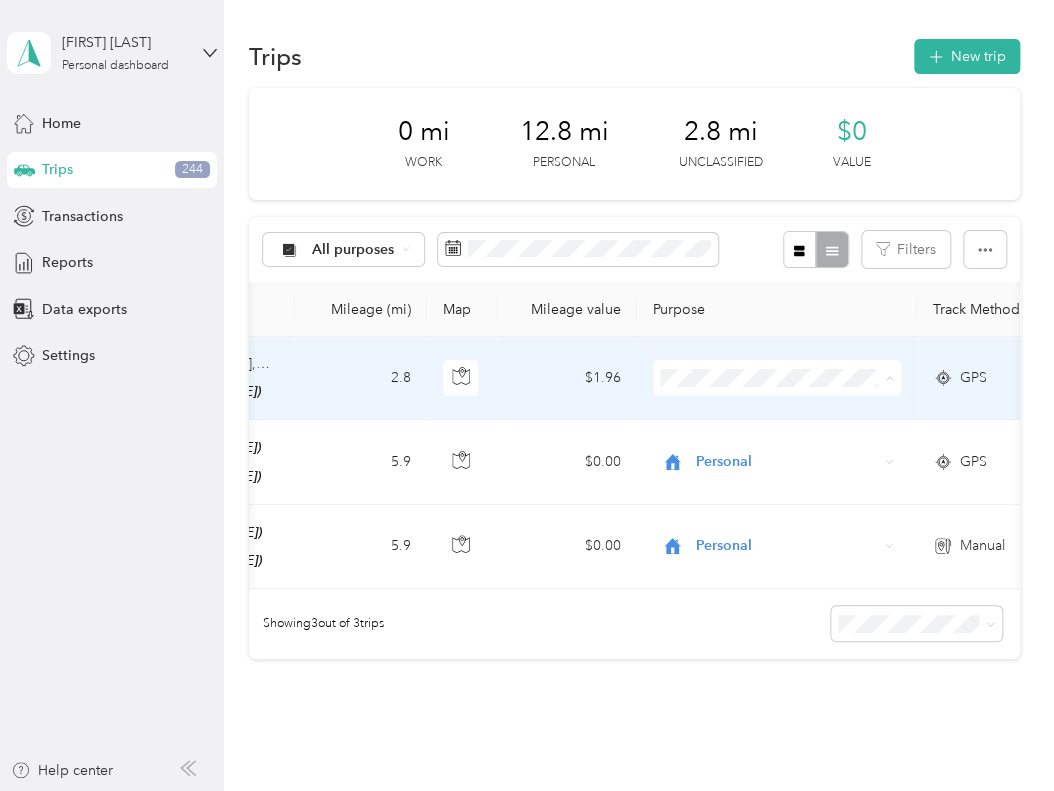 click on "Personal" at bounding box center [776, 449] 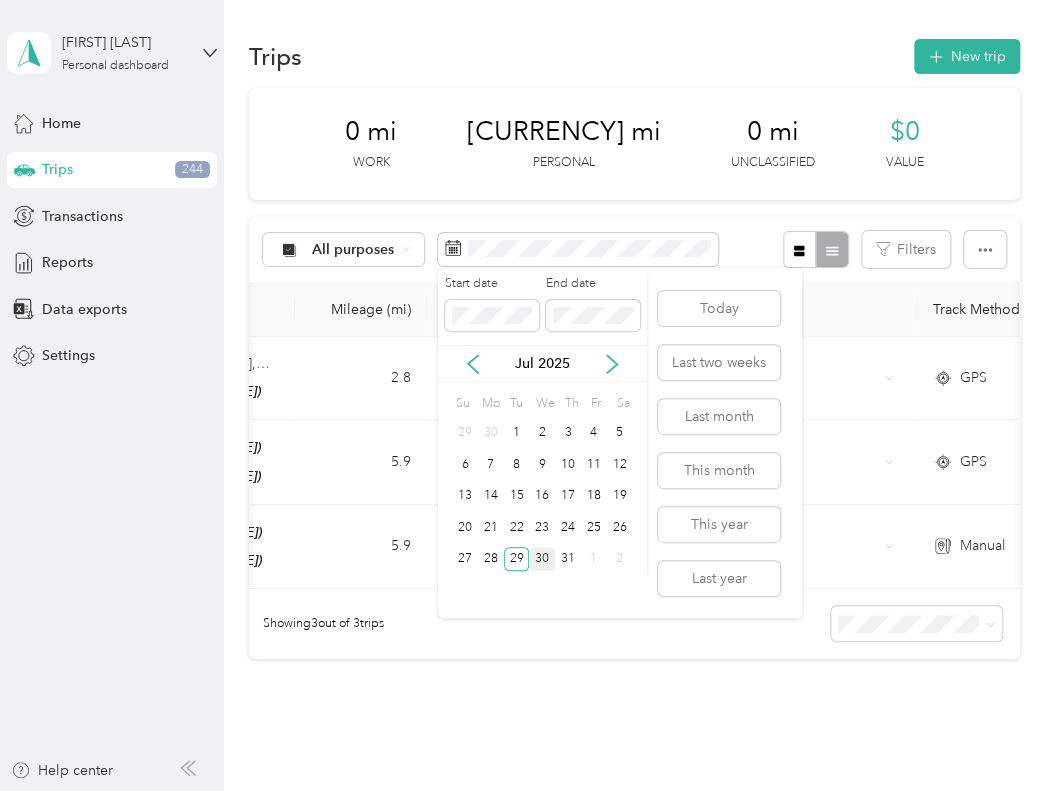 click on "30" at bounding box center [542, 559] 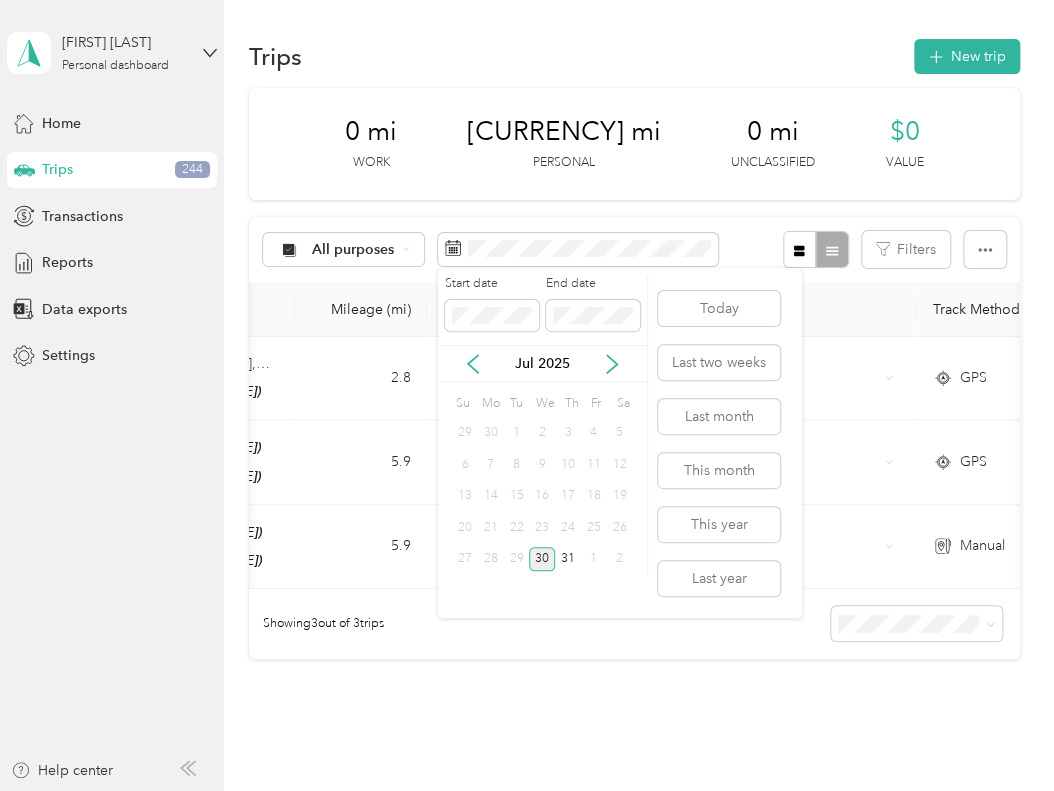 click on "30" at bounding box center [542, 559] 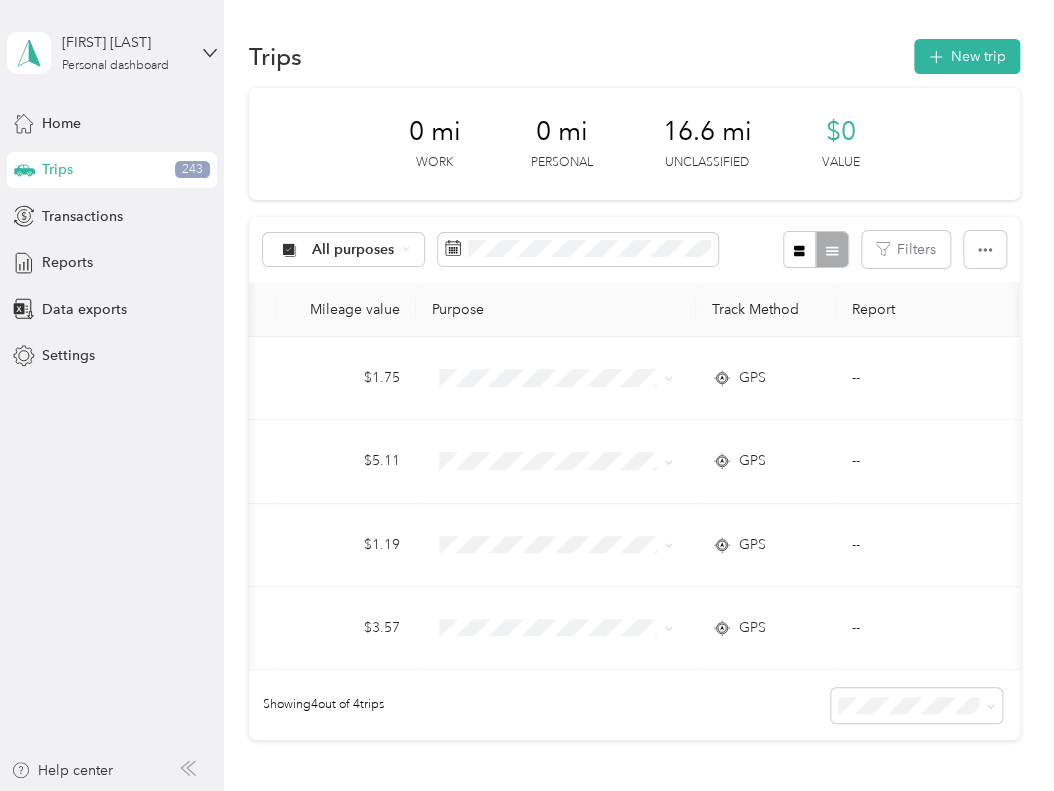 scroll, scrollTop: 0, scrollLeft: 820, axis: horizontal 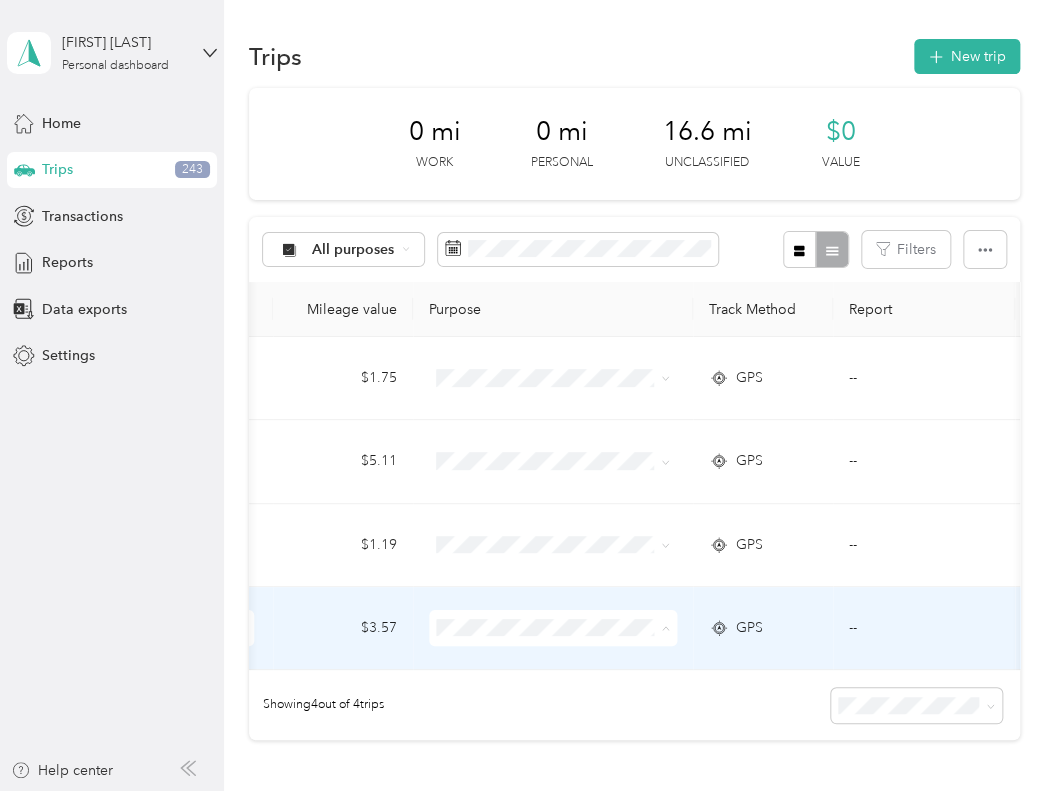click on "Cuyahoga DD" at bounding box center [570, 660] 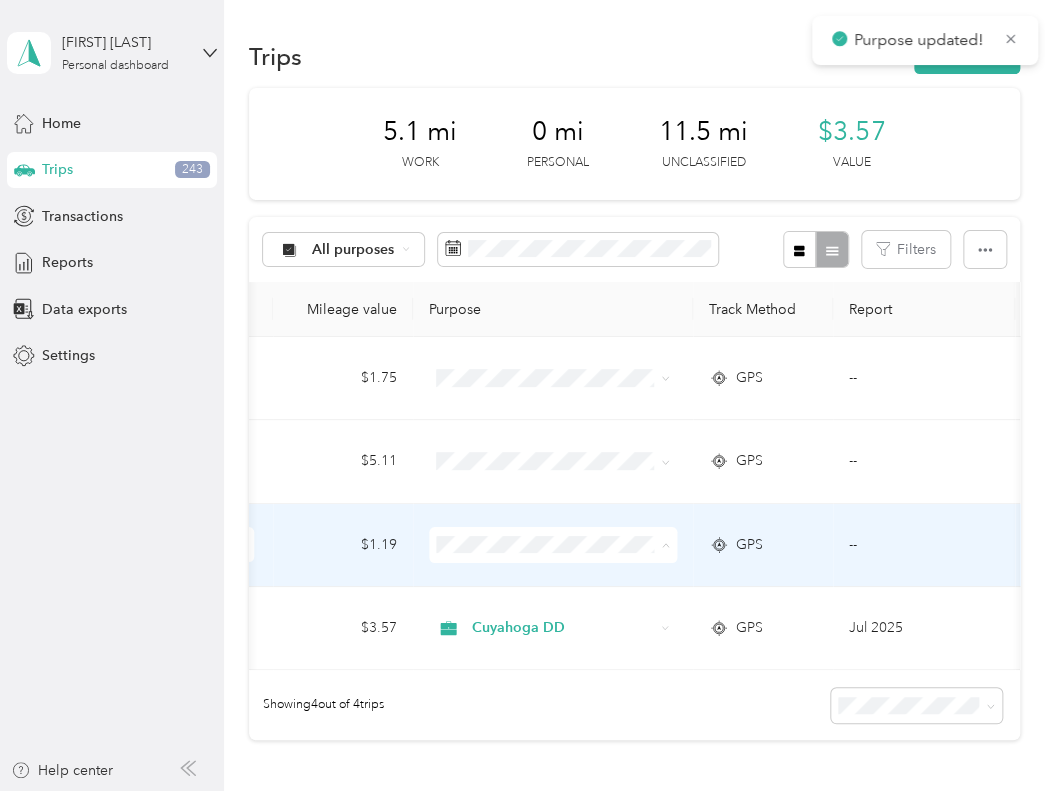 click on "Cuyahoga DD" at bounding box center (570, 578) 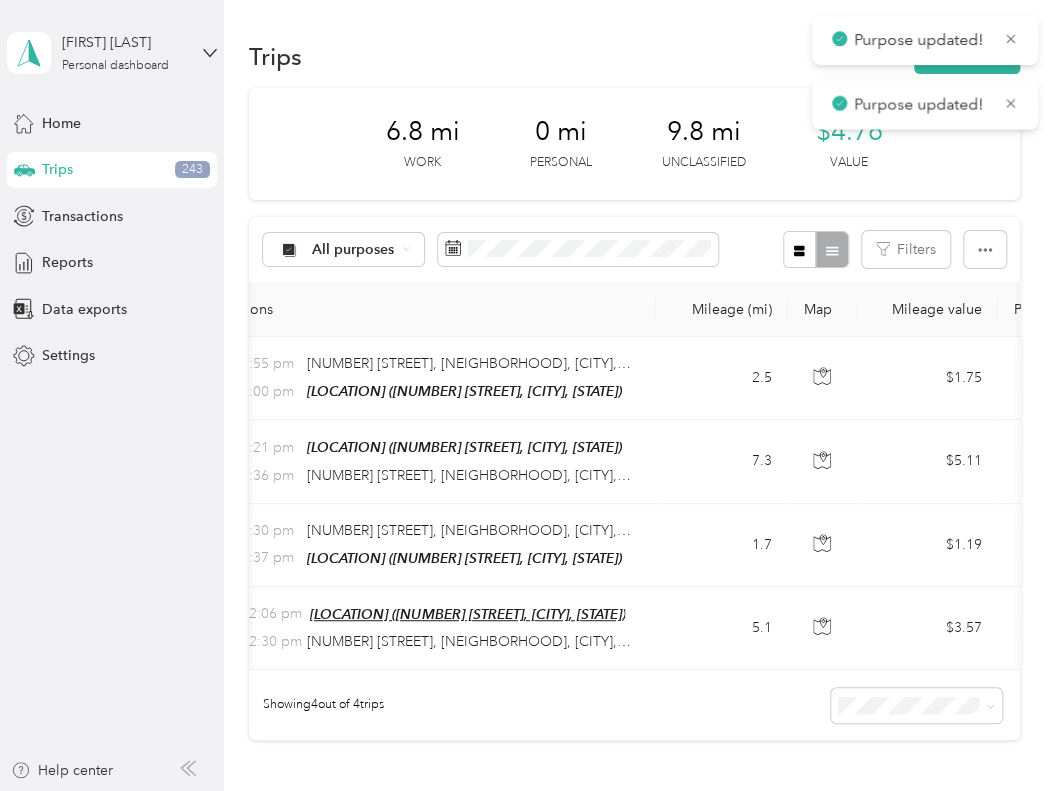 scroll, scrollTop: 0, scrollLeft: 222, axis: horizontal 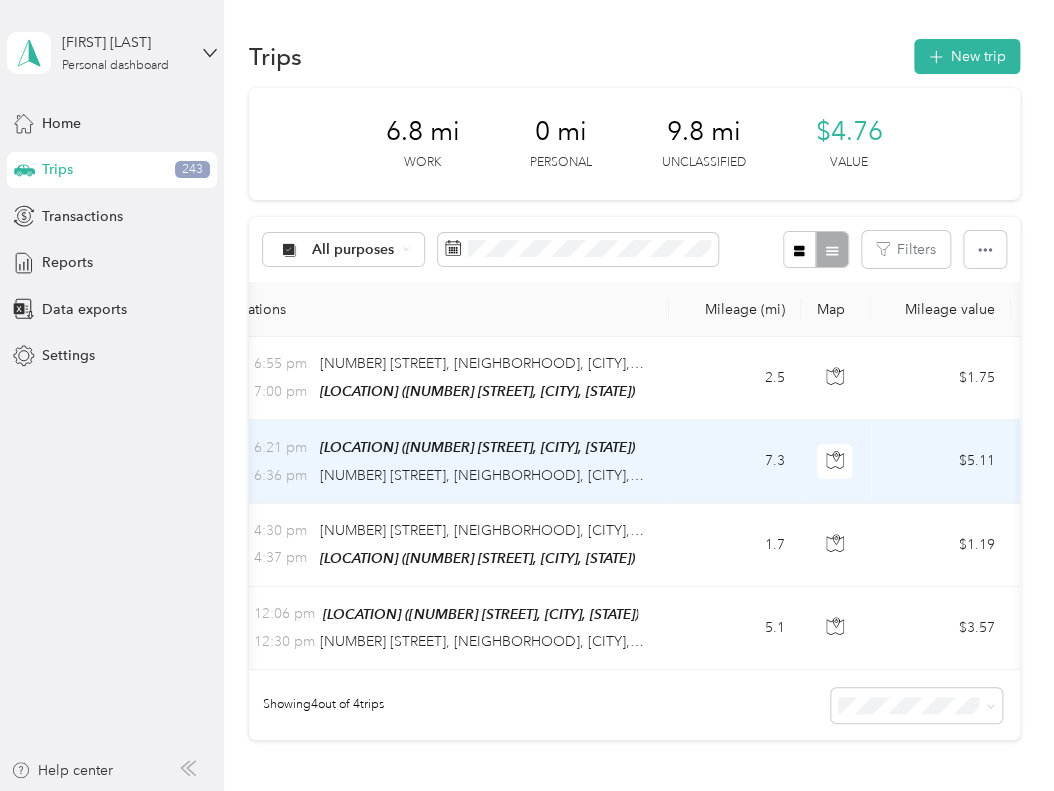 click on "6:21 pm Work (1275 Lakeside Ave E, Cleveland, OH) 6:36 pm 11020 Reservoir Place Dr, Woodland Hills, Cleveland, OH" at bounding box center (439, 461) 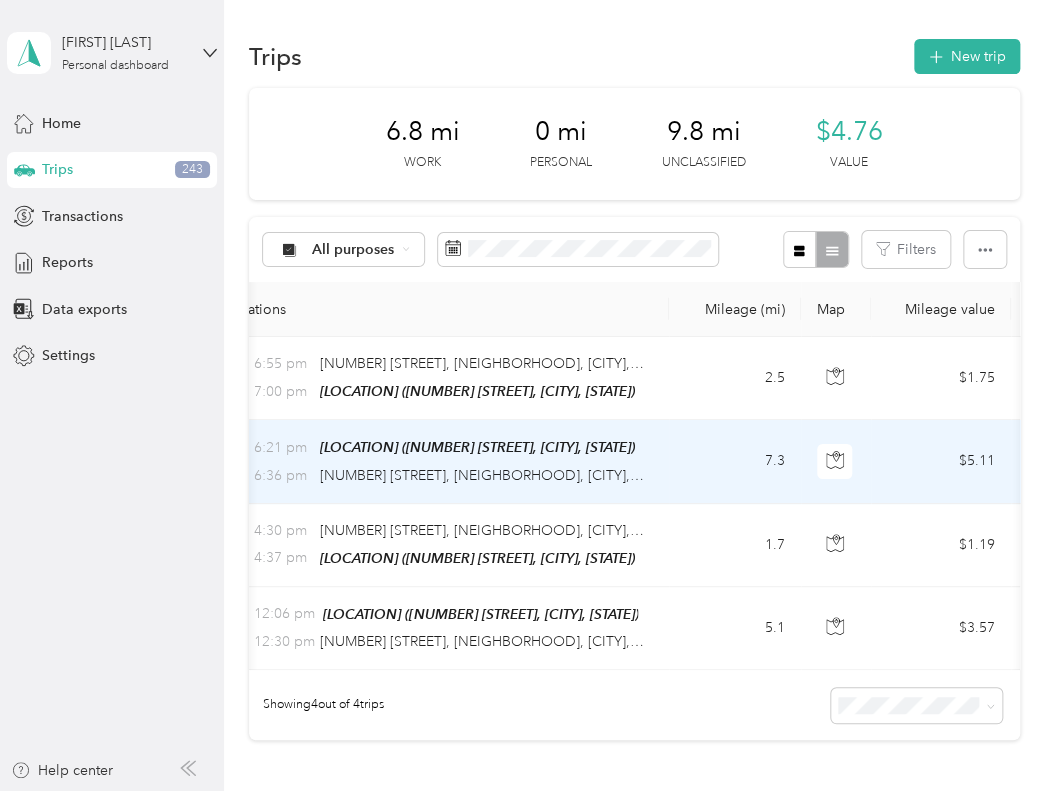 click at bounding box center [522, 791] 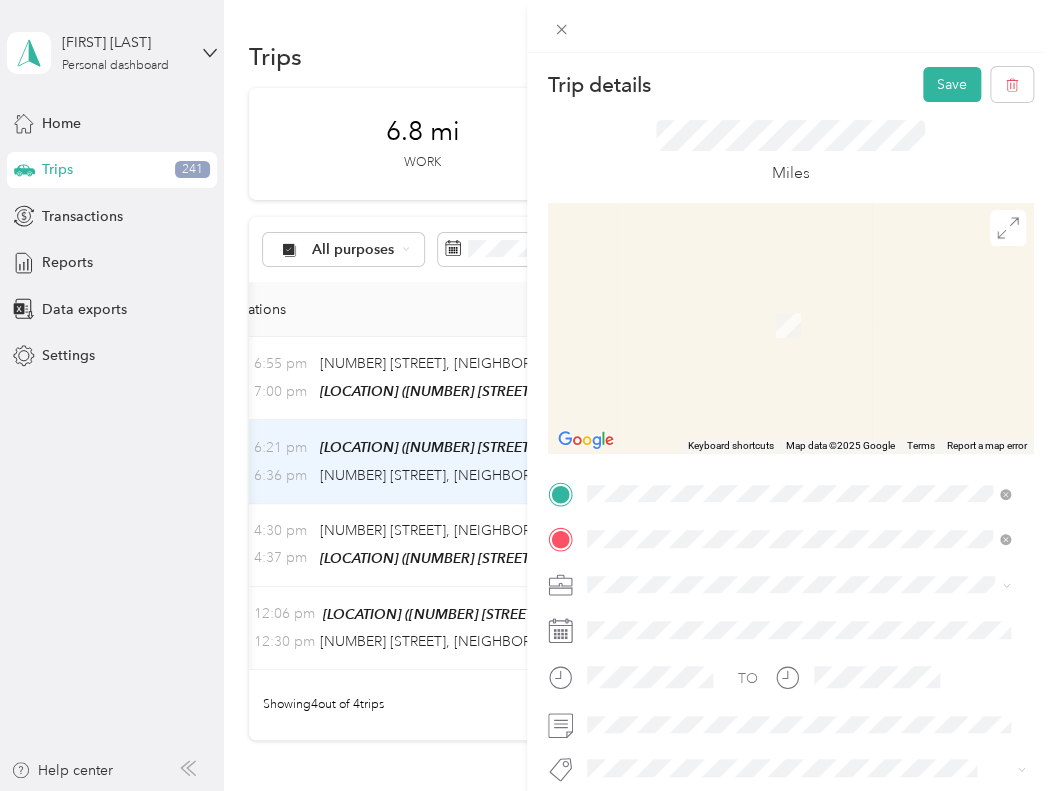 click on "Home" at bounding box center (813, 303) 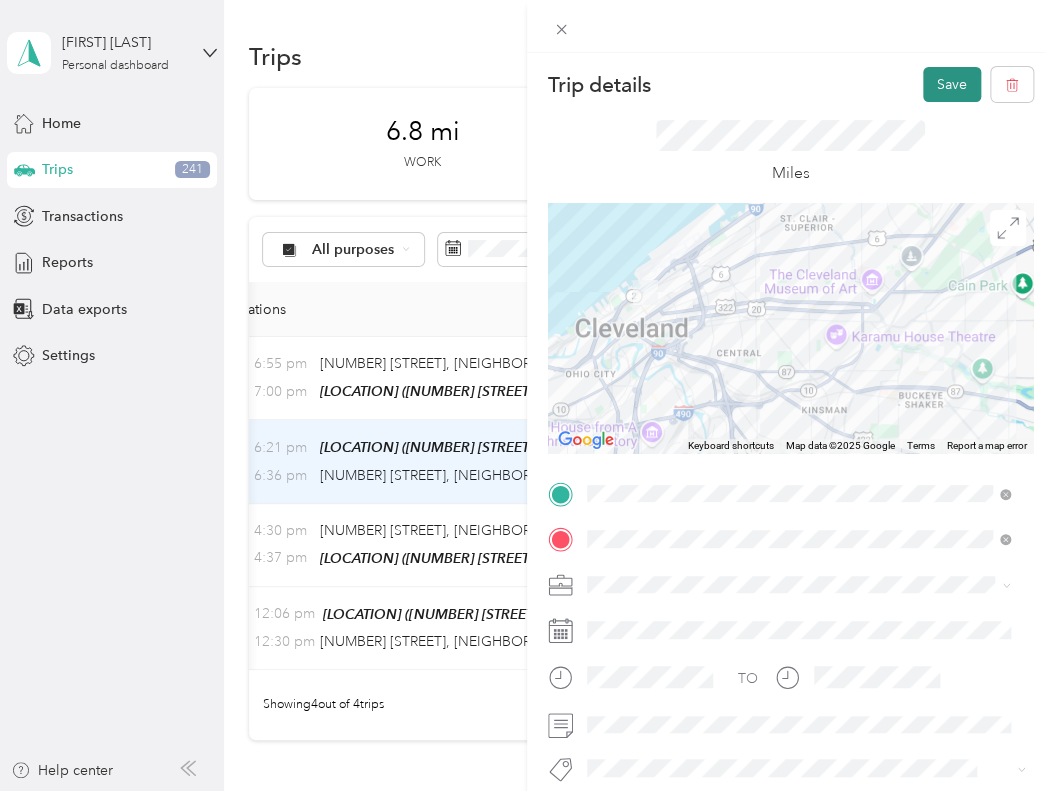 click on "Save" at bounding box center [952, 84] 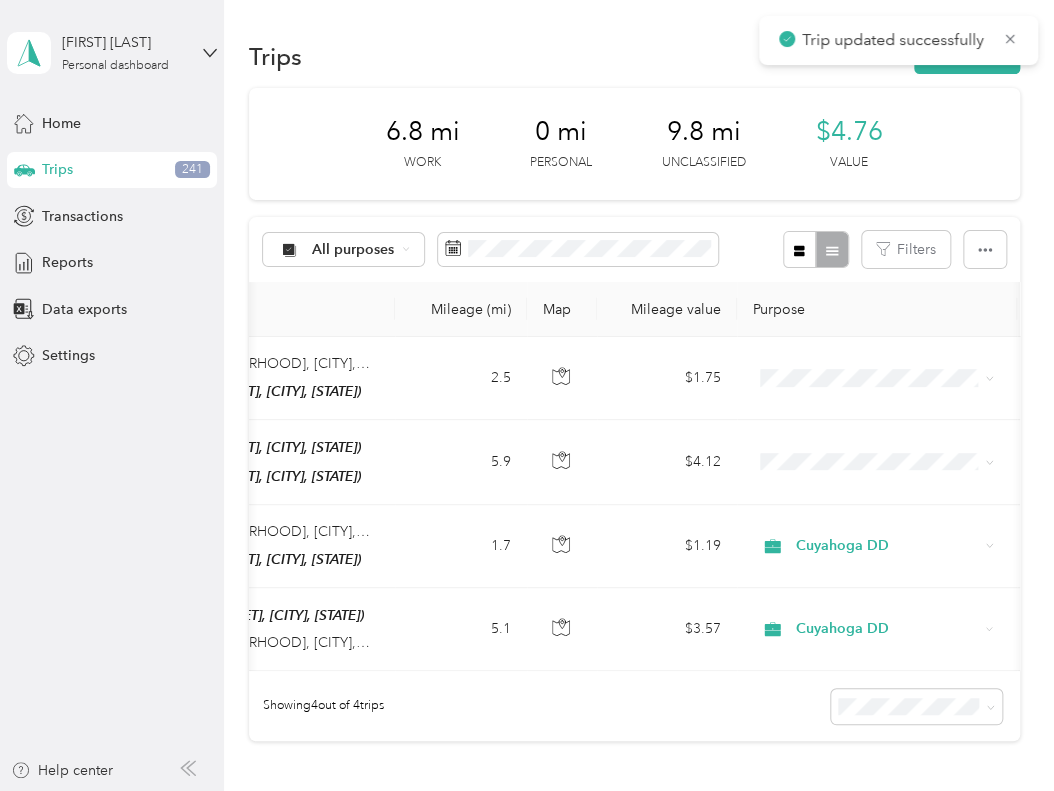 scroll, scrollTop: 0, scrollLeft: 528, axis: horizontal 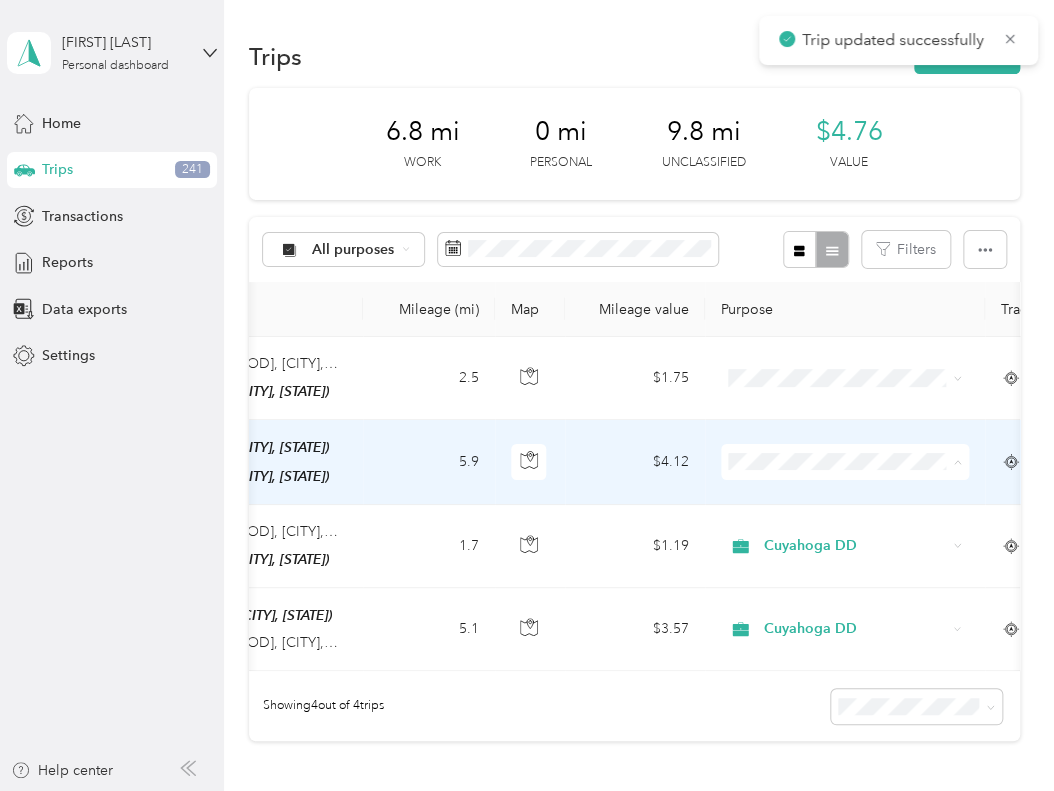 click on "Cuyahoga DD" at bounding box center [844, 496] 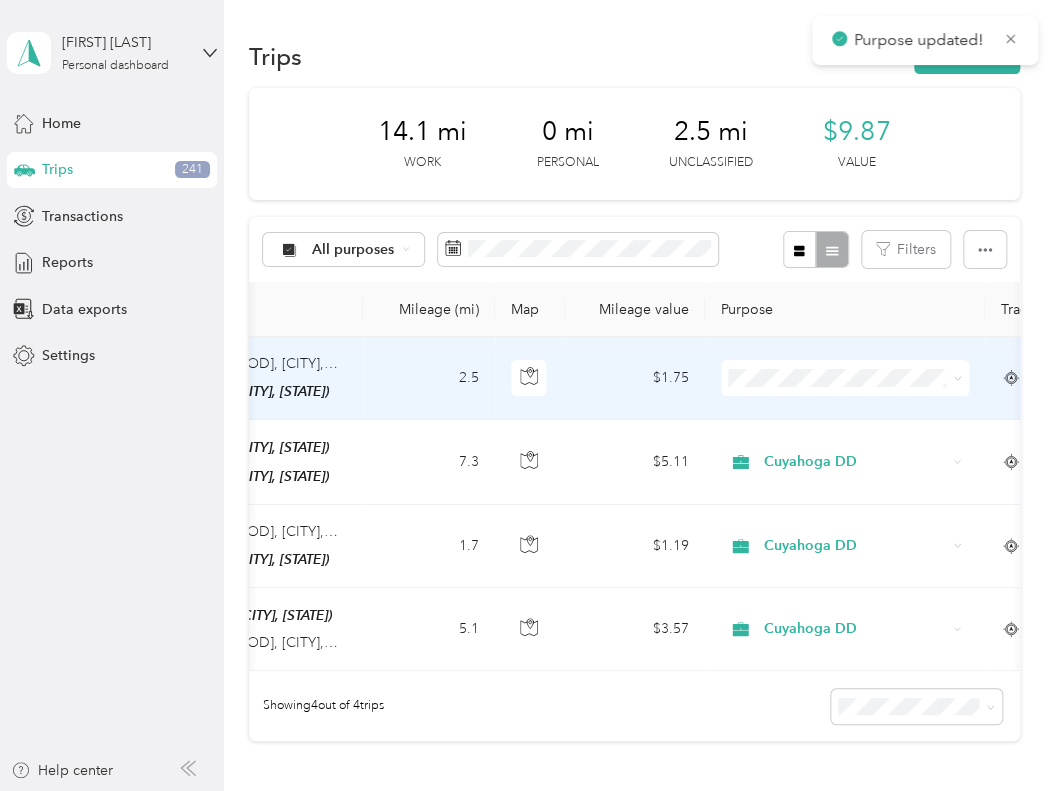 click on "Personal" at bounding box center (862, 449) 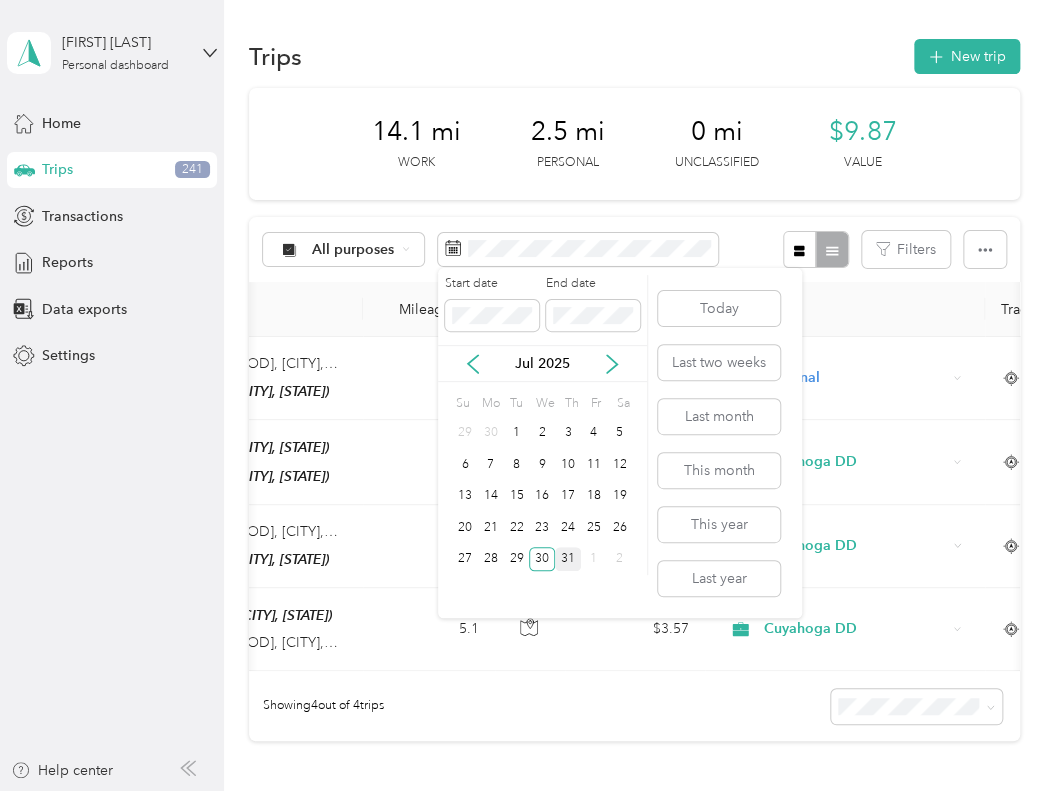 click on "31" at bounding box center [568, 559] 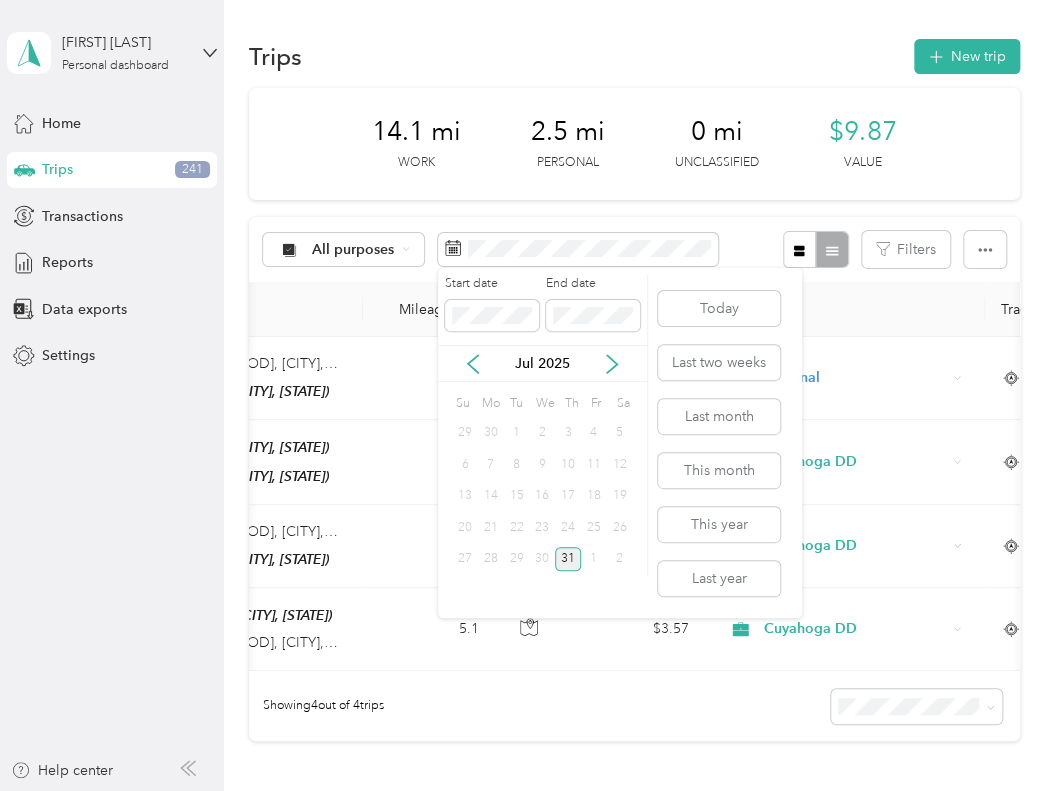 click on "31" at bounding box center (568, 559) 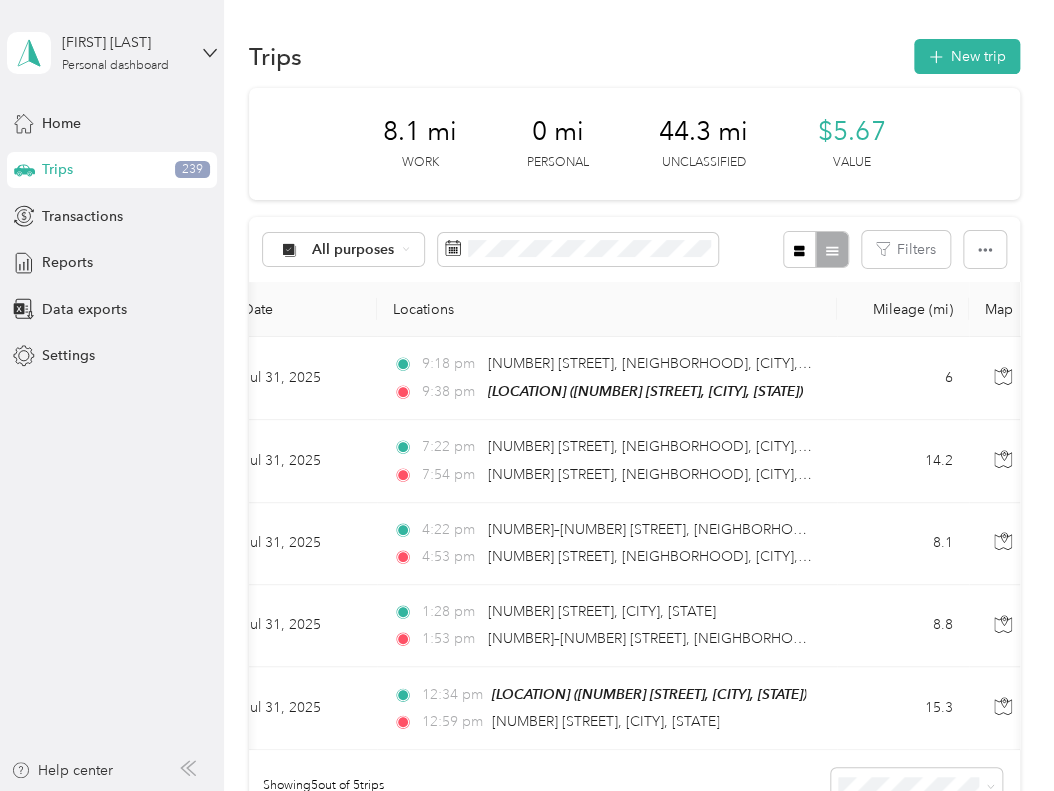 scroll, scrollTop: 0, scrollLeft: 0, axis: both 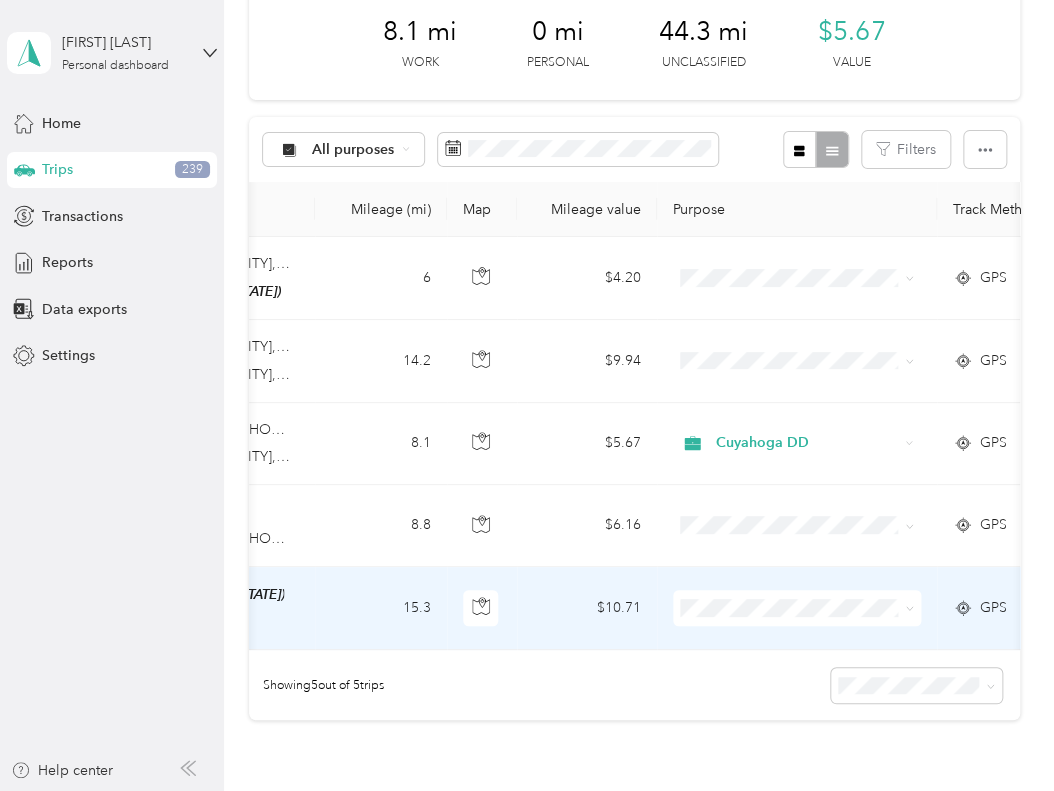 click on "Cuyahoga DD" at bounding box center (814, 640) 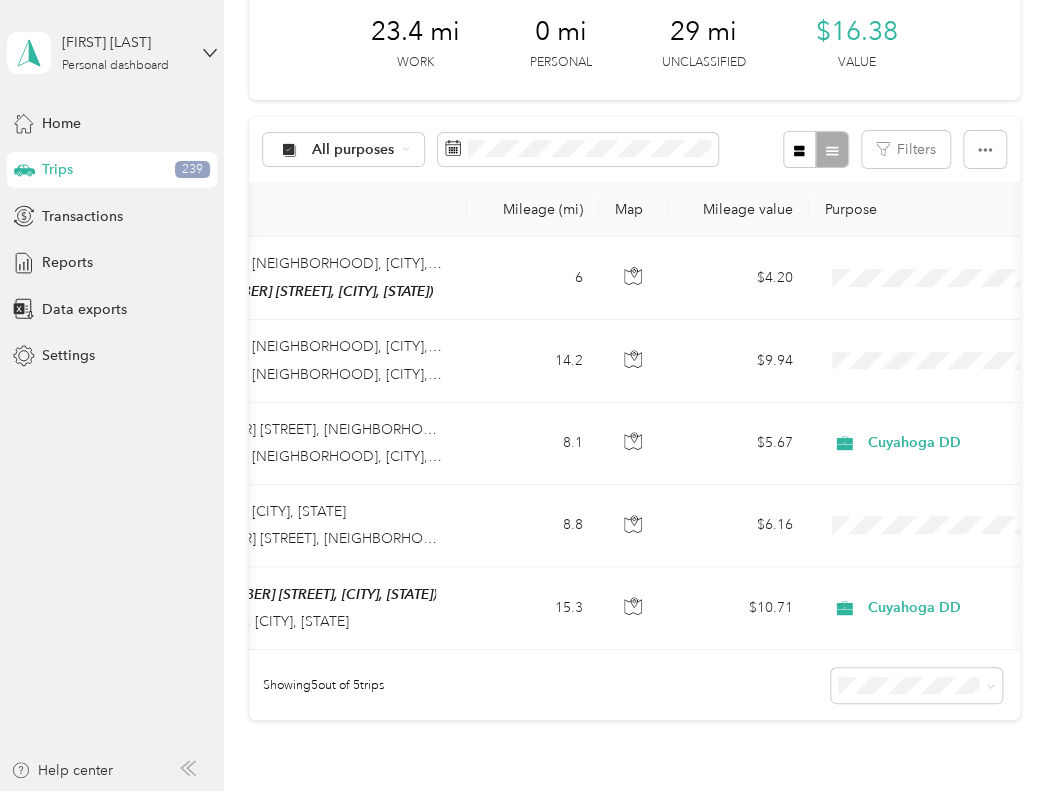 scroll, scrollTop: 0, scrollLeft: 430, axis: horizontal 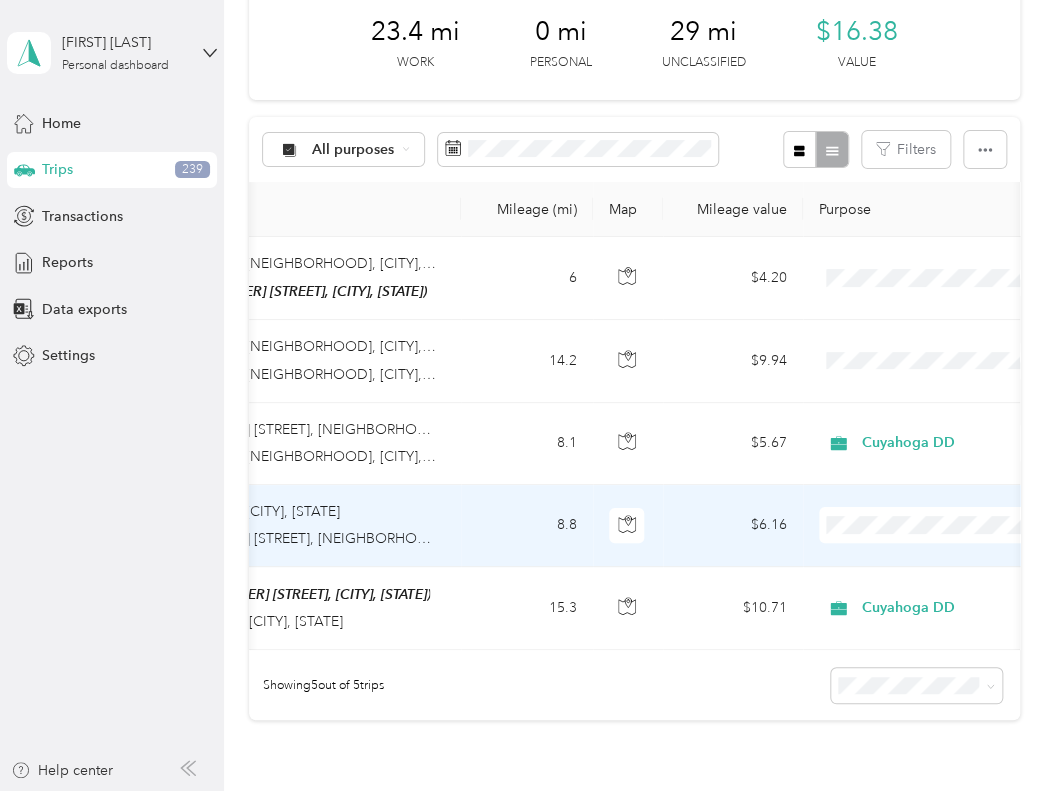 click 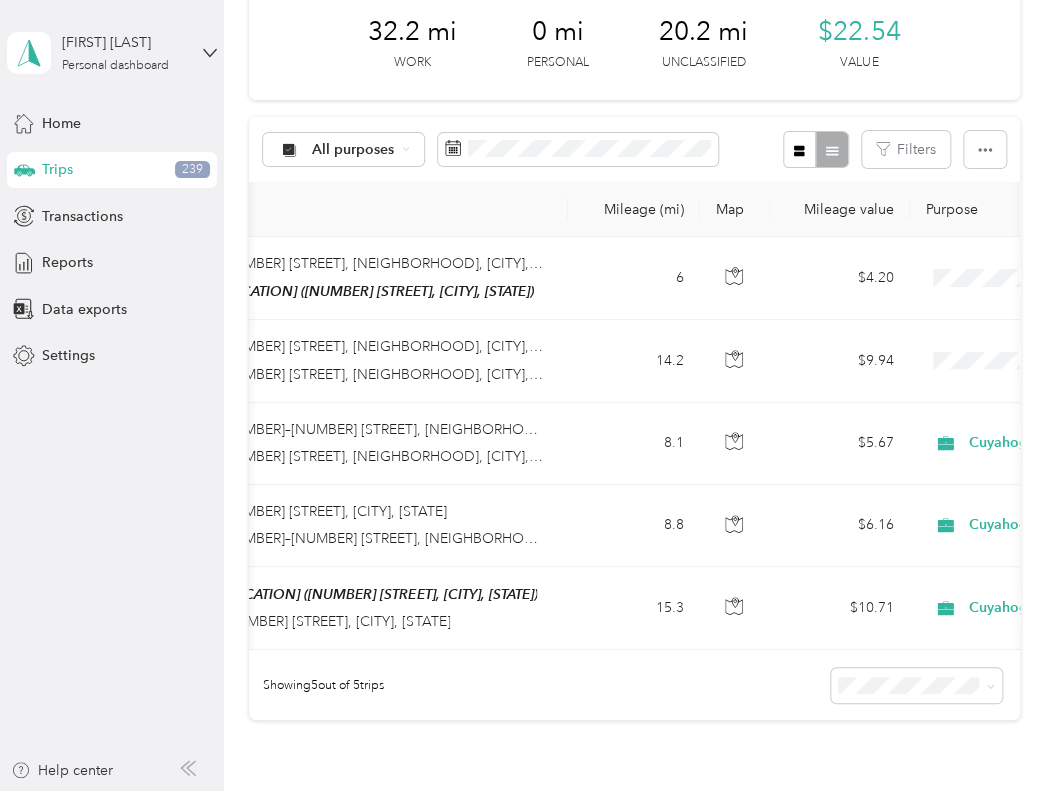scroll, scrollTop: 0, scrollLeft: 450, axis: horizontal 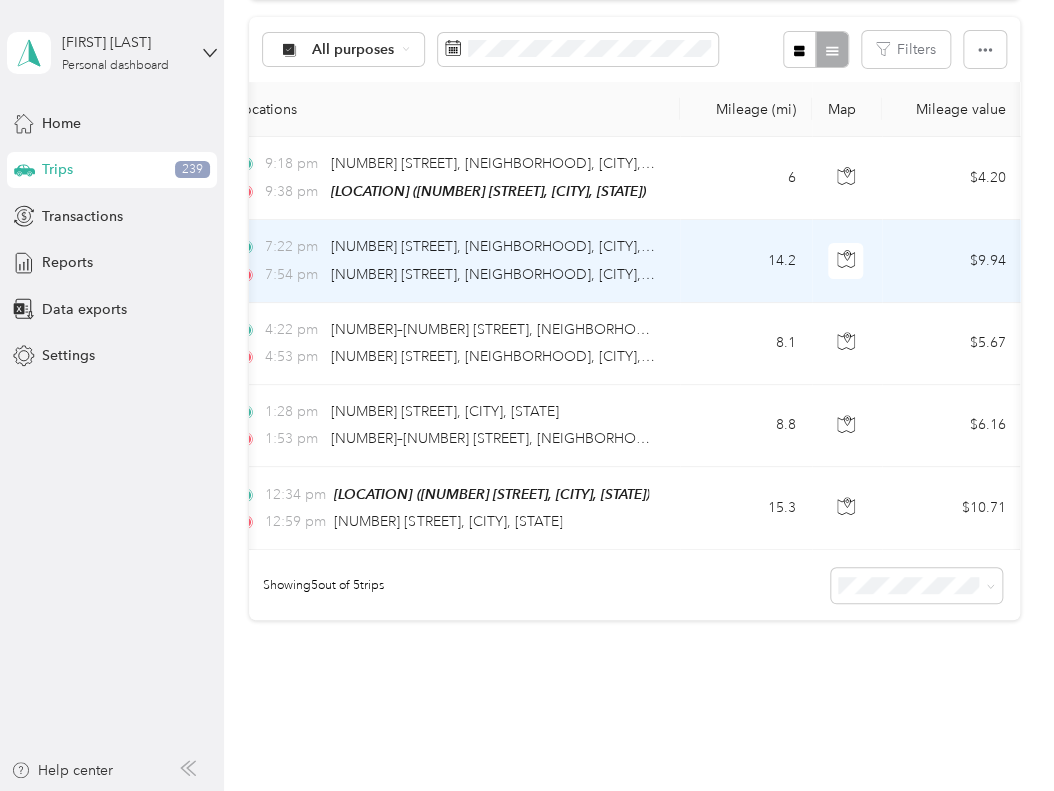 click on "14.2" at bounding box center [746, 261] 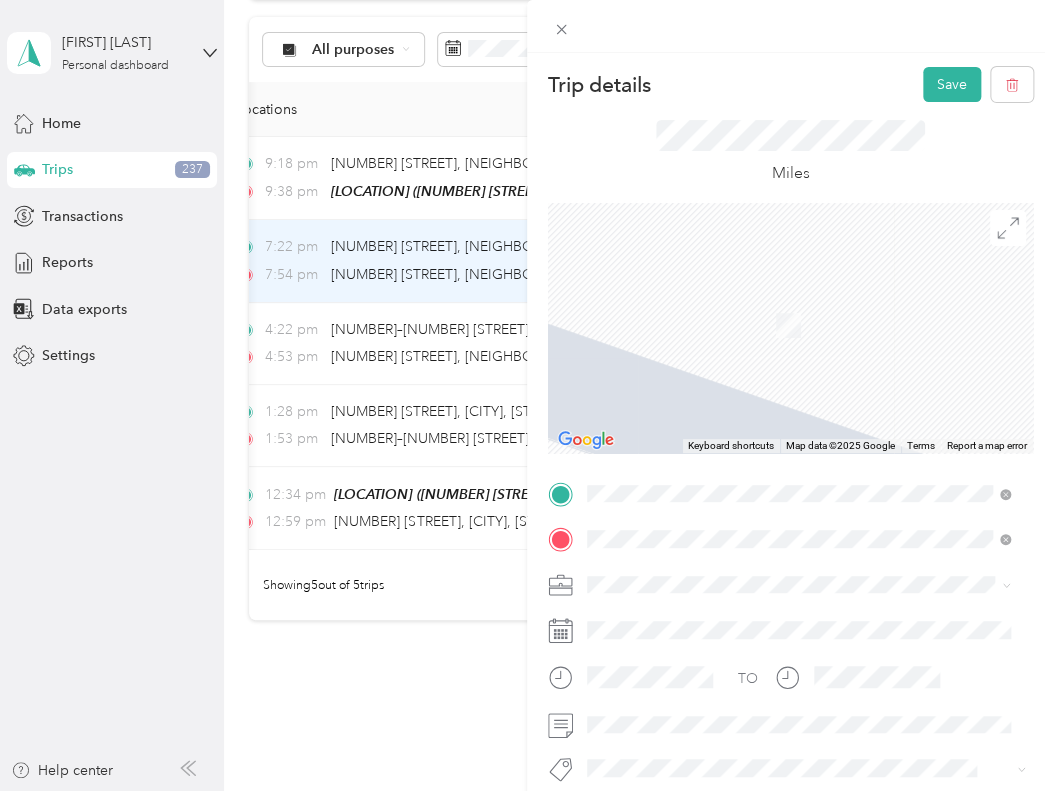 click on "Home" at bounding box center (813, 303) 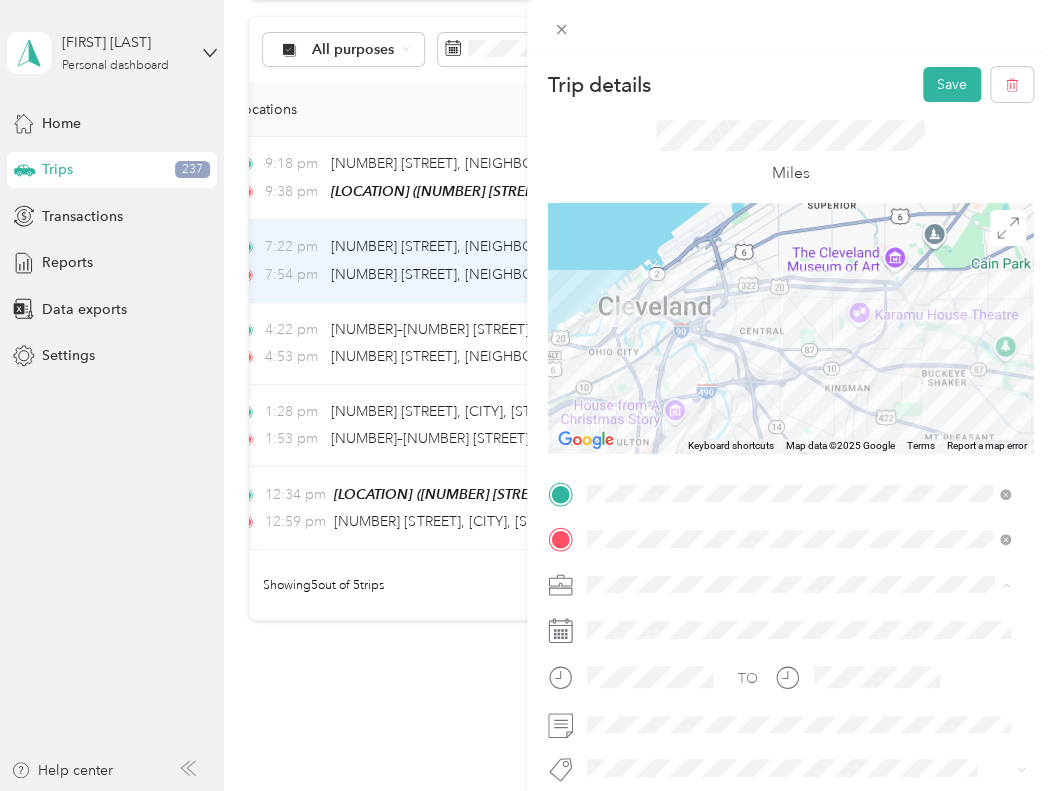 click on "Cuyahoga DD" at bounding box center [639, 619] 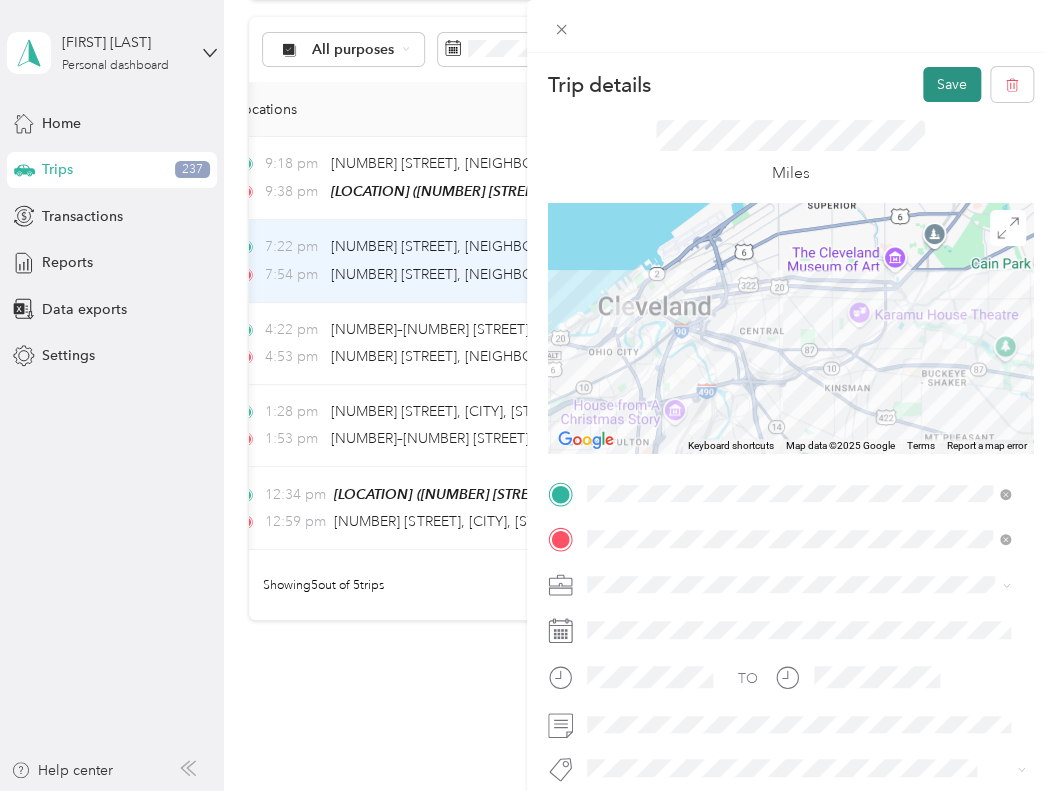 click on "Save" at bounding box center (952, 84) 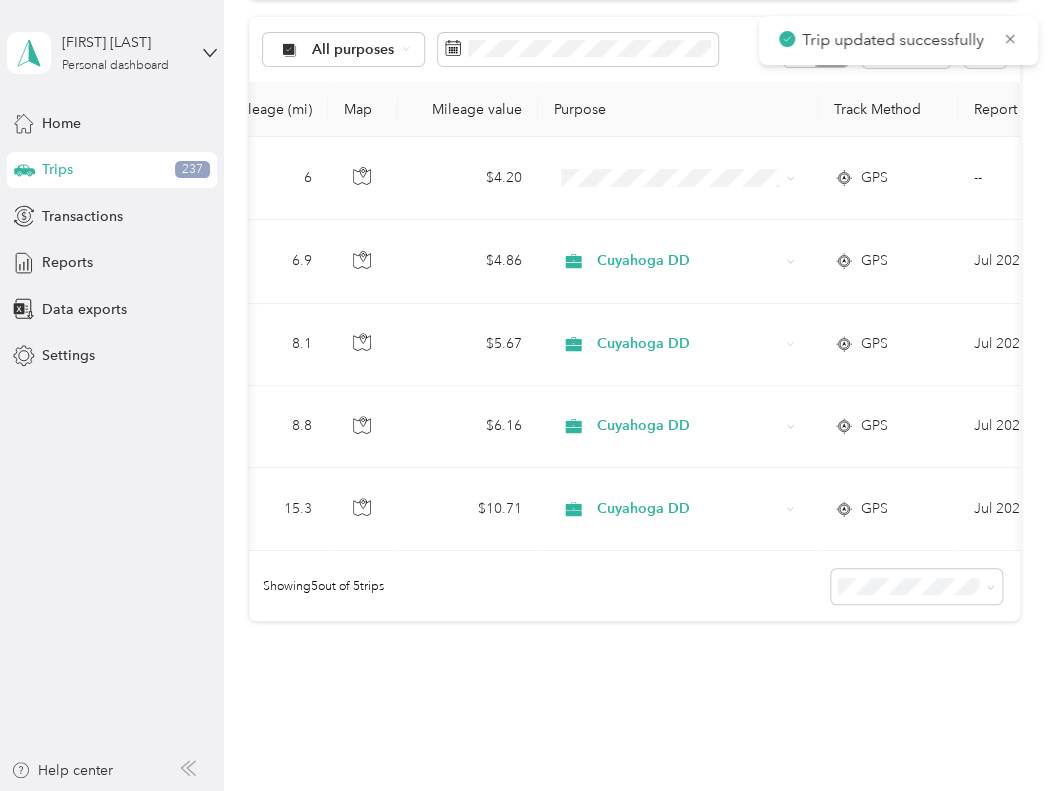 scroll, scrollTop: 0, scrollLeft: 695, axis: horizontal 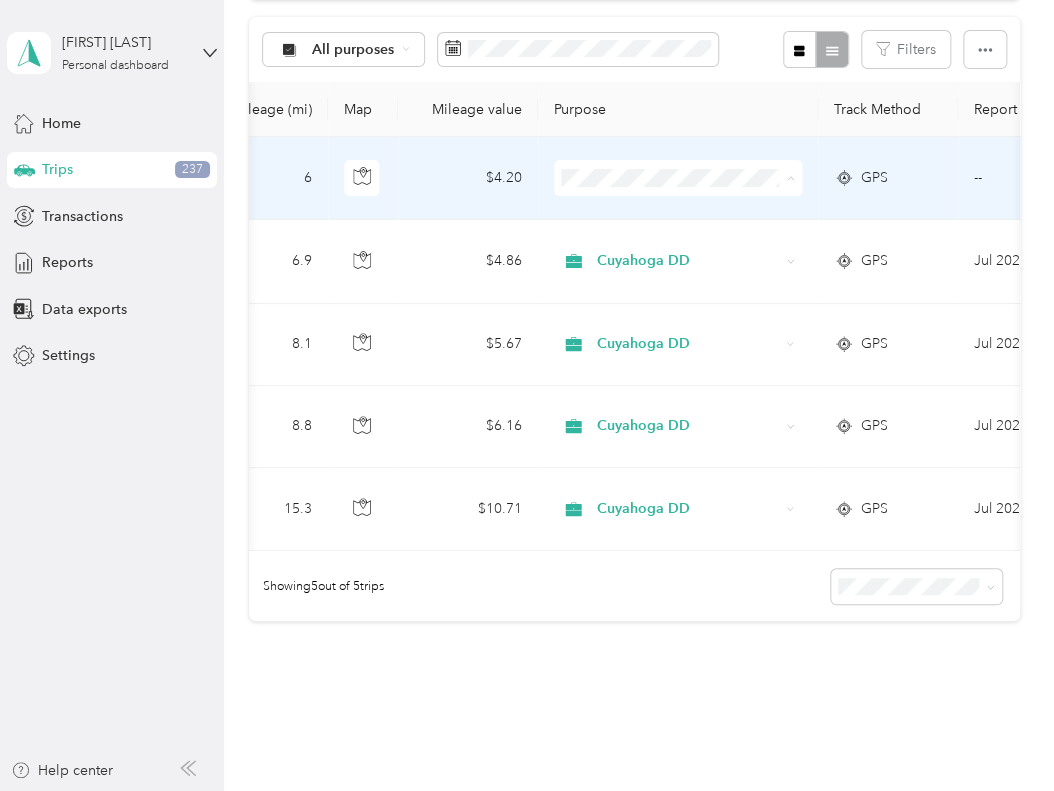 click on "Personal" at bounding box center (696, 249) 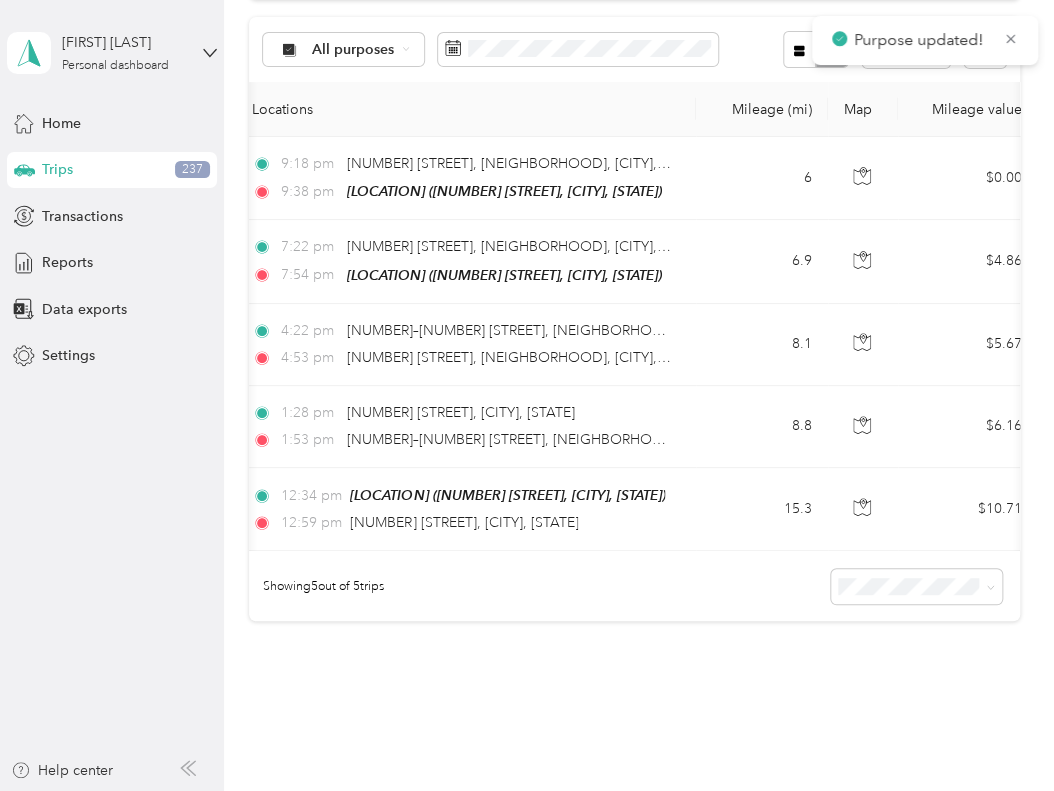 scroll, scrollTop: 0, scrollLeft: 0, axis: both 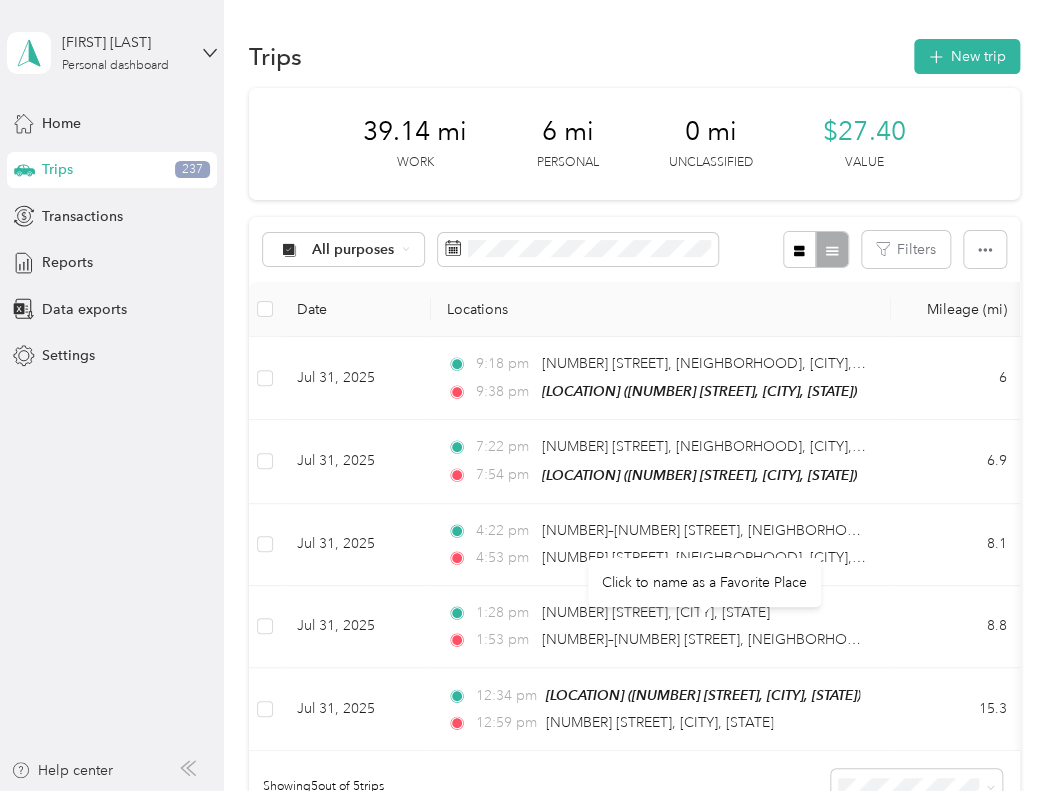 click on "Click to name as a Favorite Place" at bounding box center (704, 582) 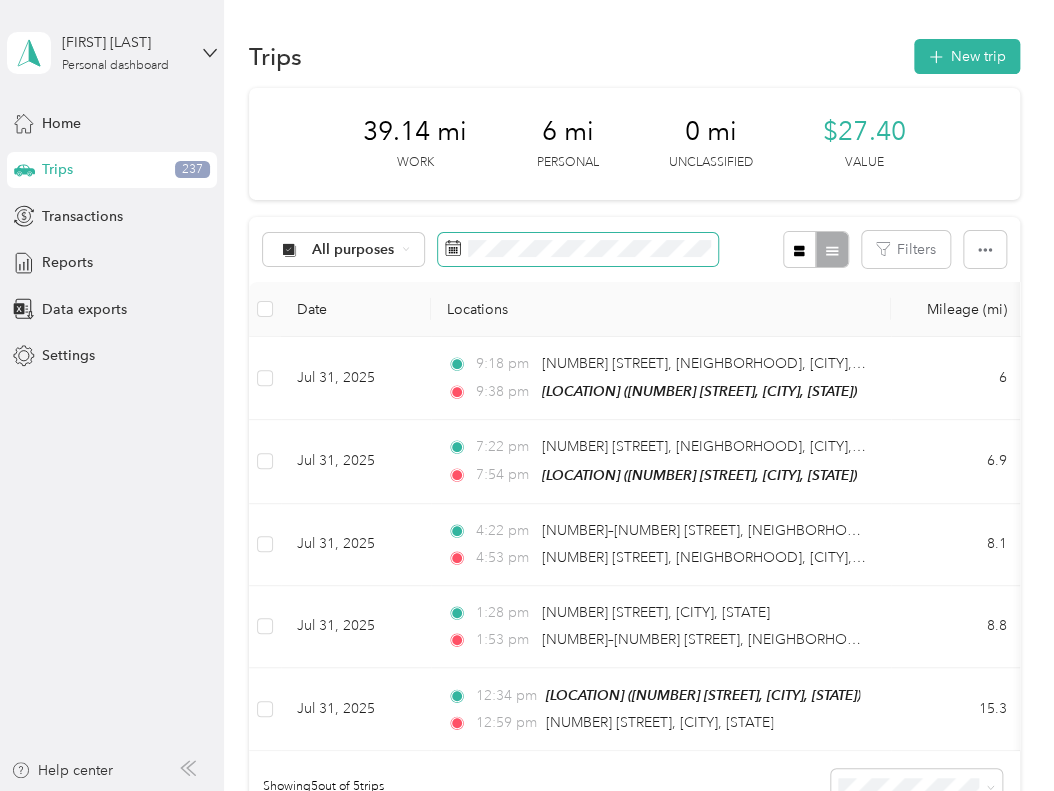 click at bounding box center (578, 250) 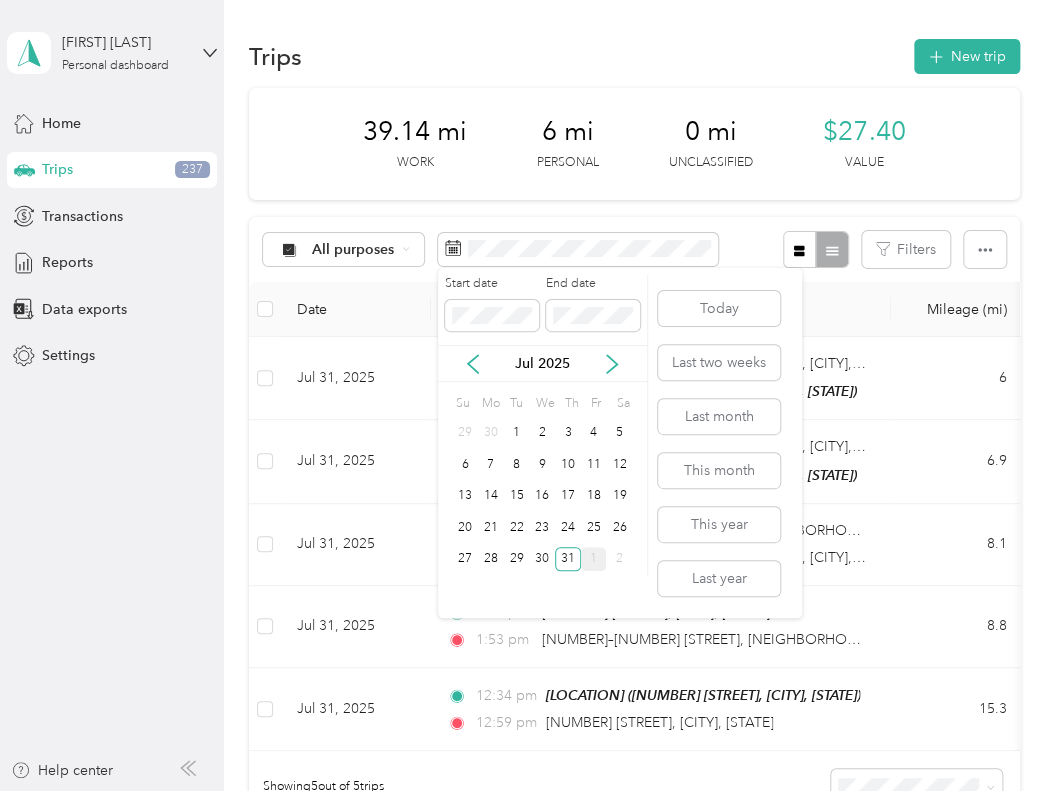 click on "1" at bounding box center [594, 559] 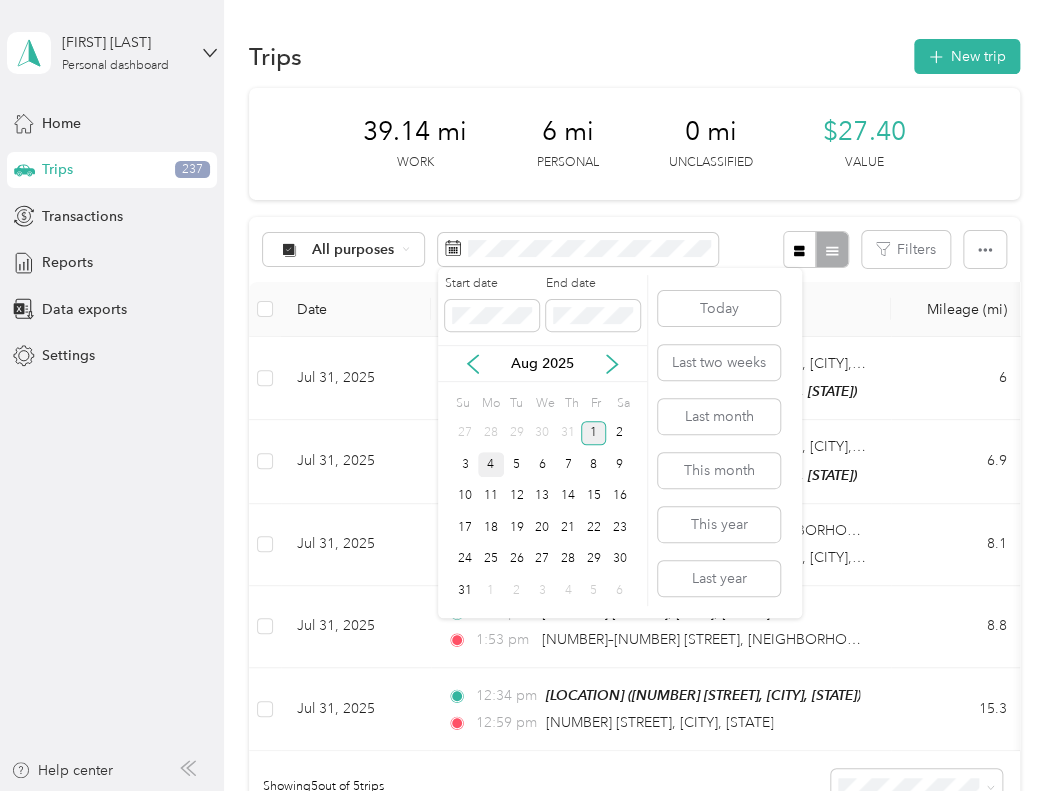 click on "1" at bounding box center [594, 433] 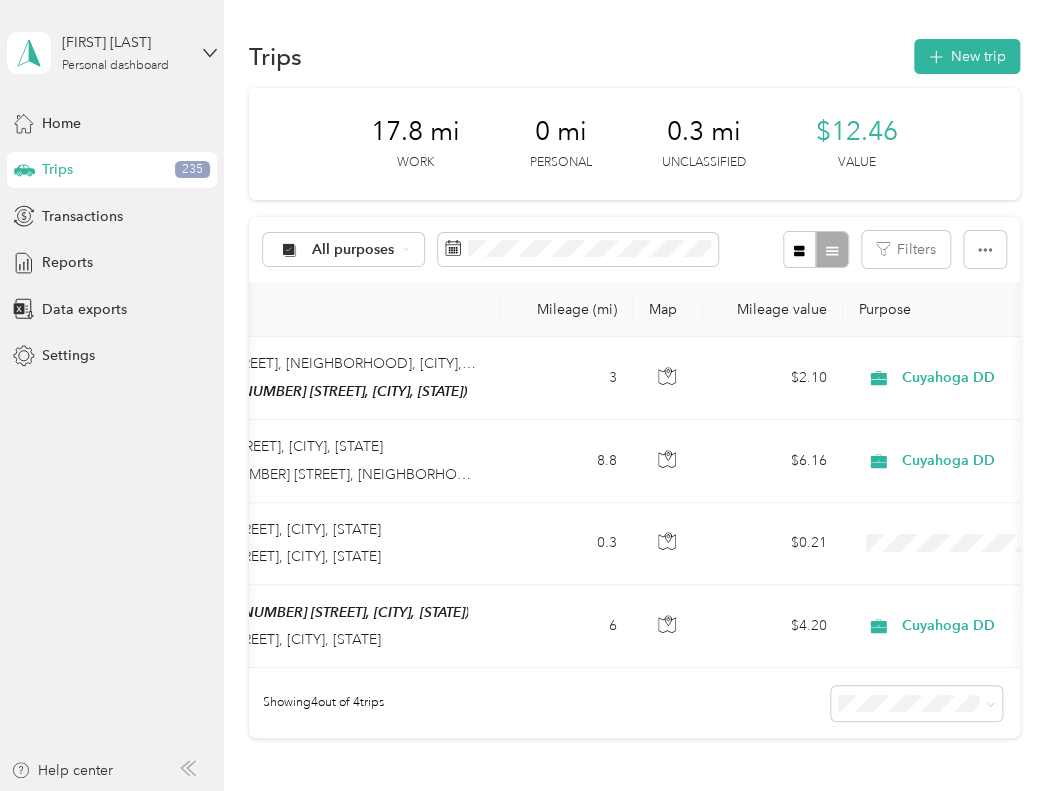scroll, scrollTop: 0, scrollLeft: 472, axis: horizontal 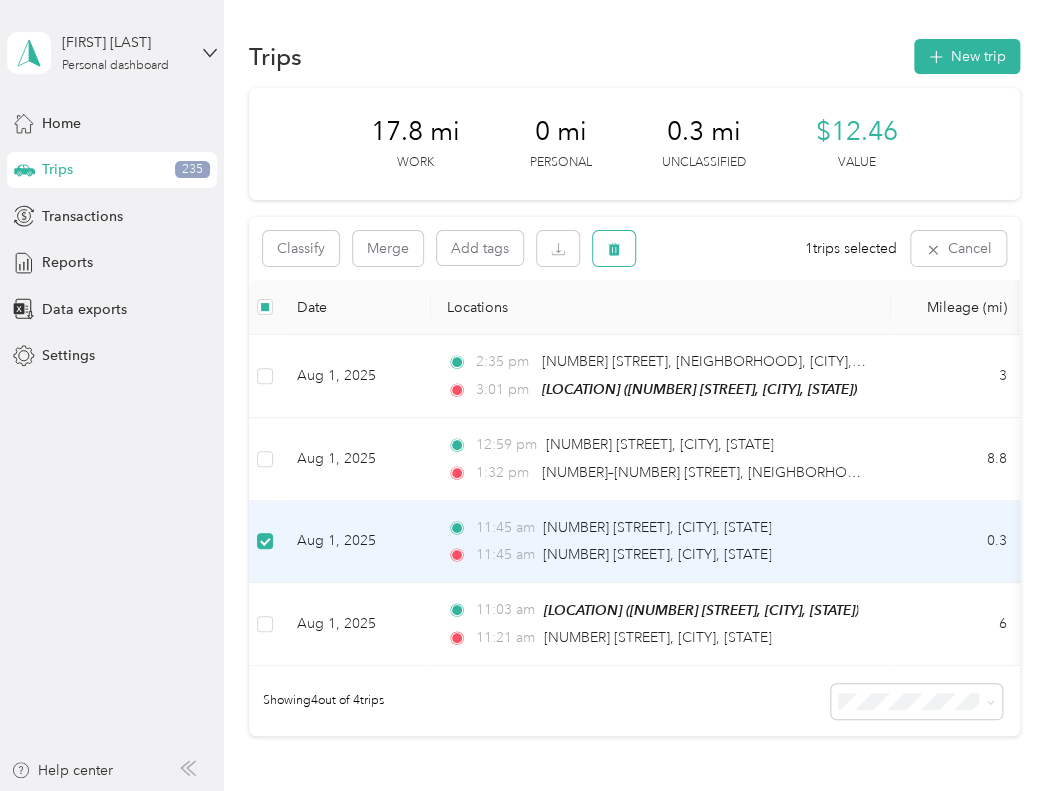 click at bounding box center (614, 248) 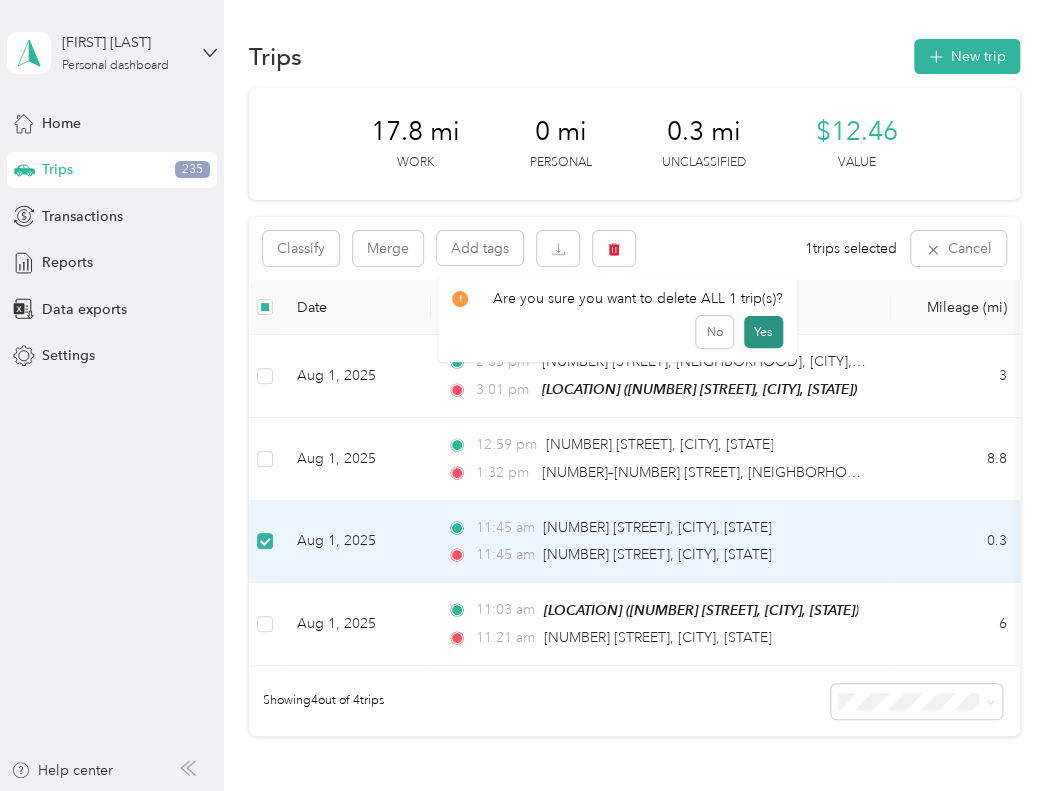 click on "Yes" at bounding box center (763, 332) 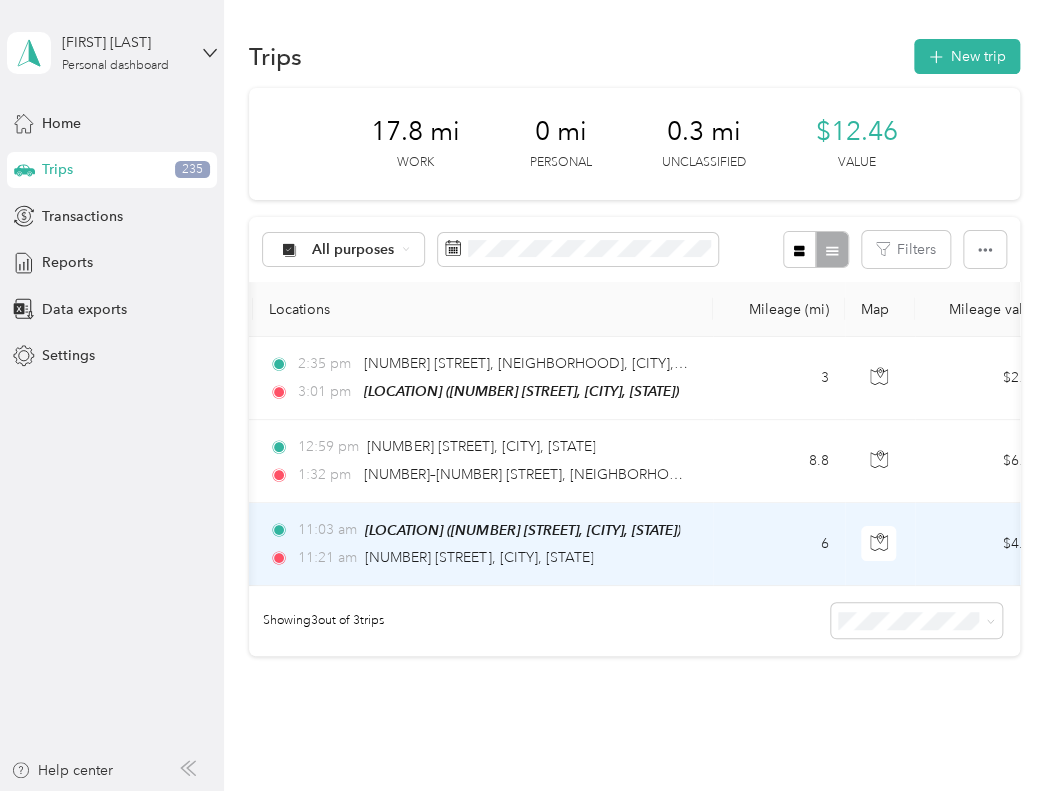 drag, startPoint x: 578, startPoint y: 597, endPoint x: 624, endPoint y: 543, distance: 70.93659 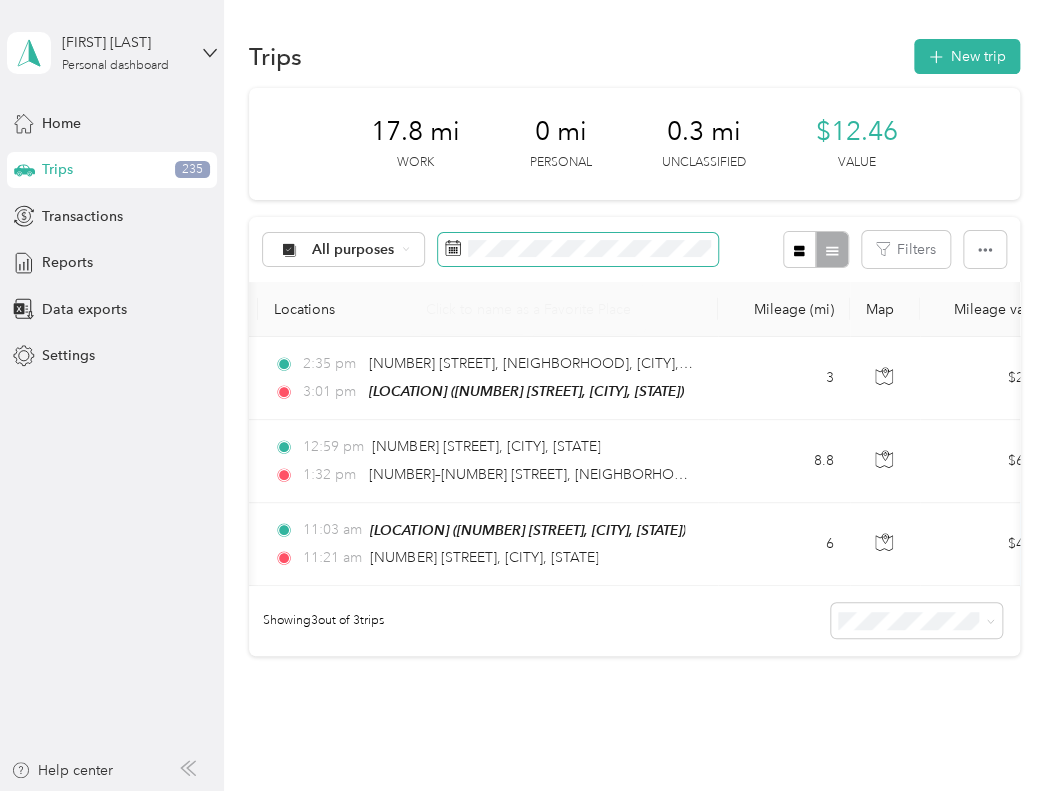 click at bounding box center [578, 250] 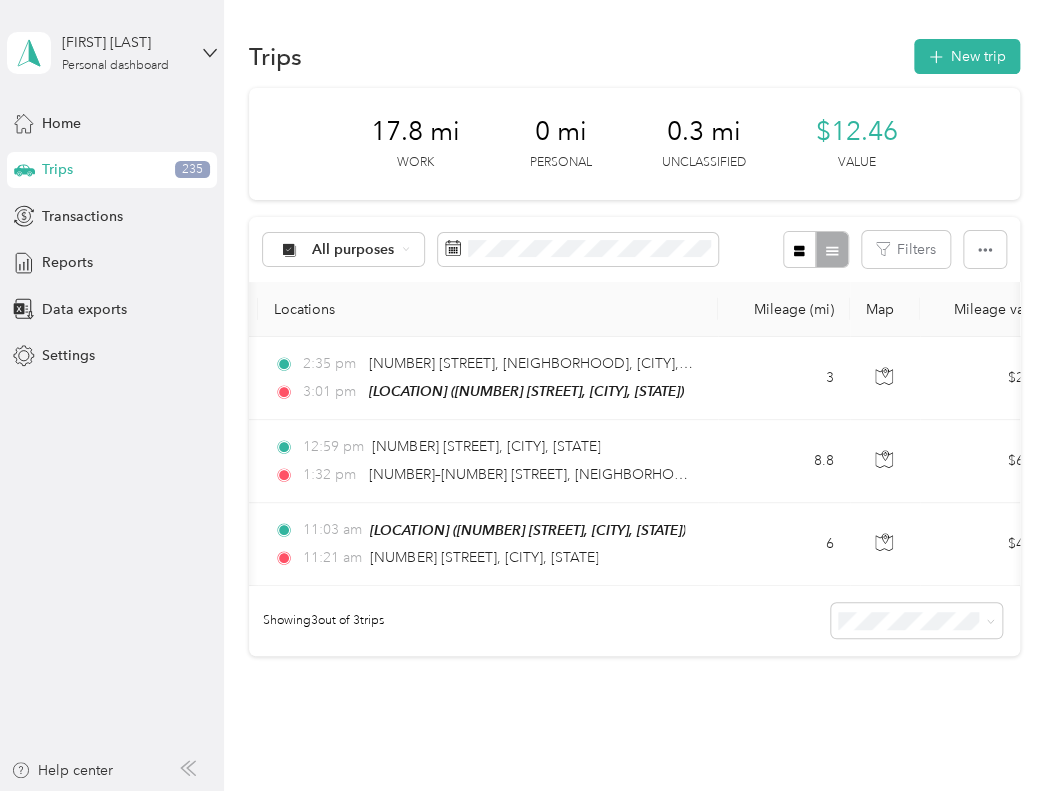 click on "17.8   mi Work 0   mi Personal 0.3   mi Unclassified $12.46 Value" at bounding box center (634, 144) 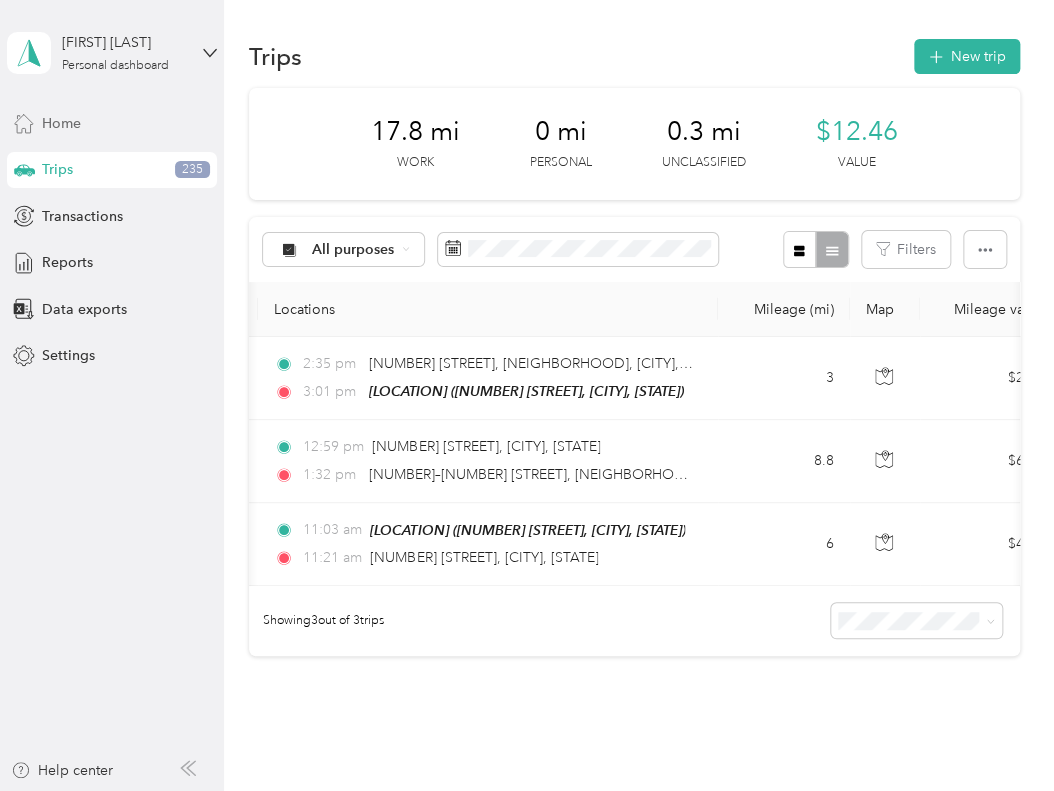 click on "Home" at bounding box center [112, 123] 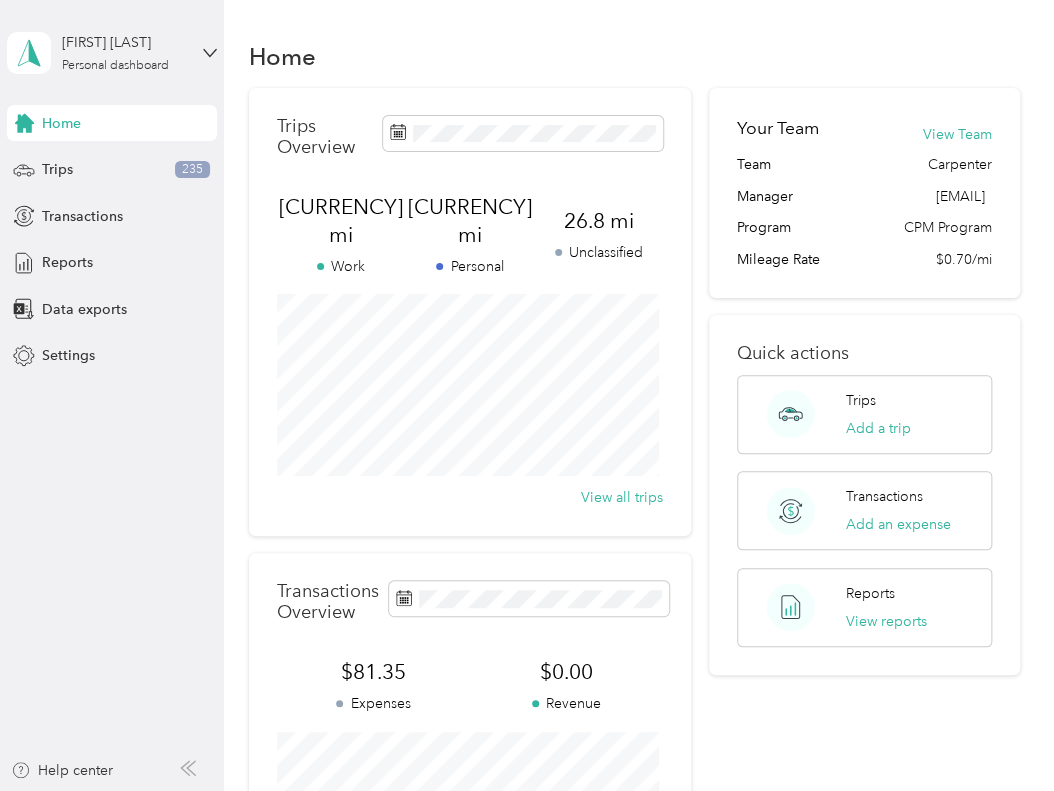 click on "Home" at bounding box center [112, 123] 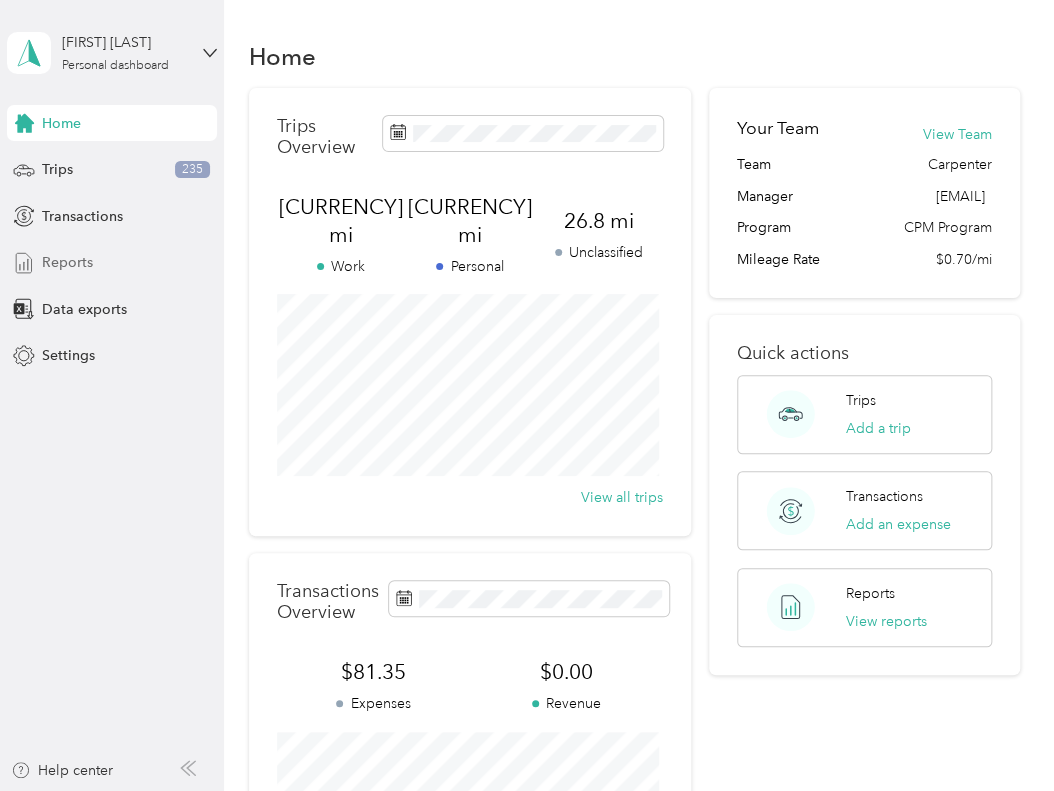 click on "Reports" at bounding box center (67, 262) 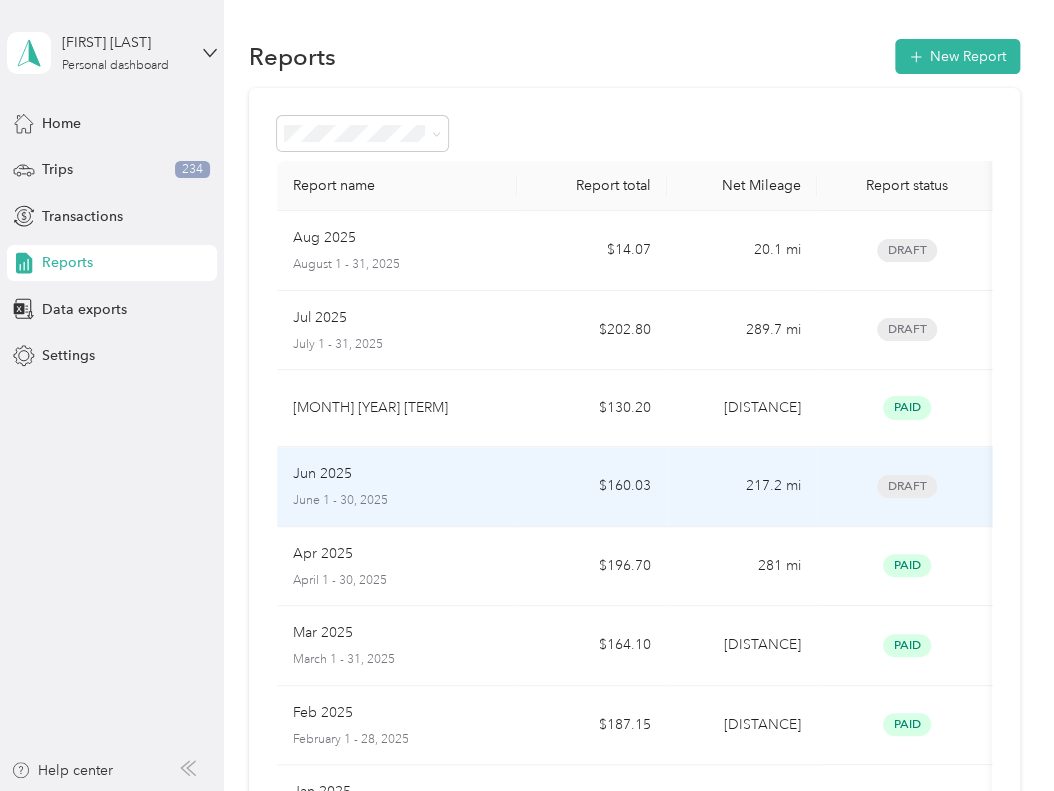 click on "Jun 2025 June 1 - 30, 2025" at bounding box center (397, 486) 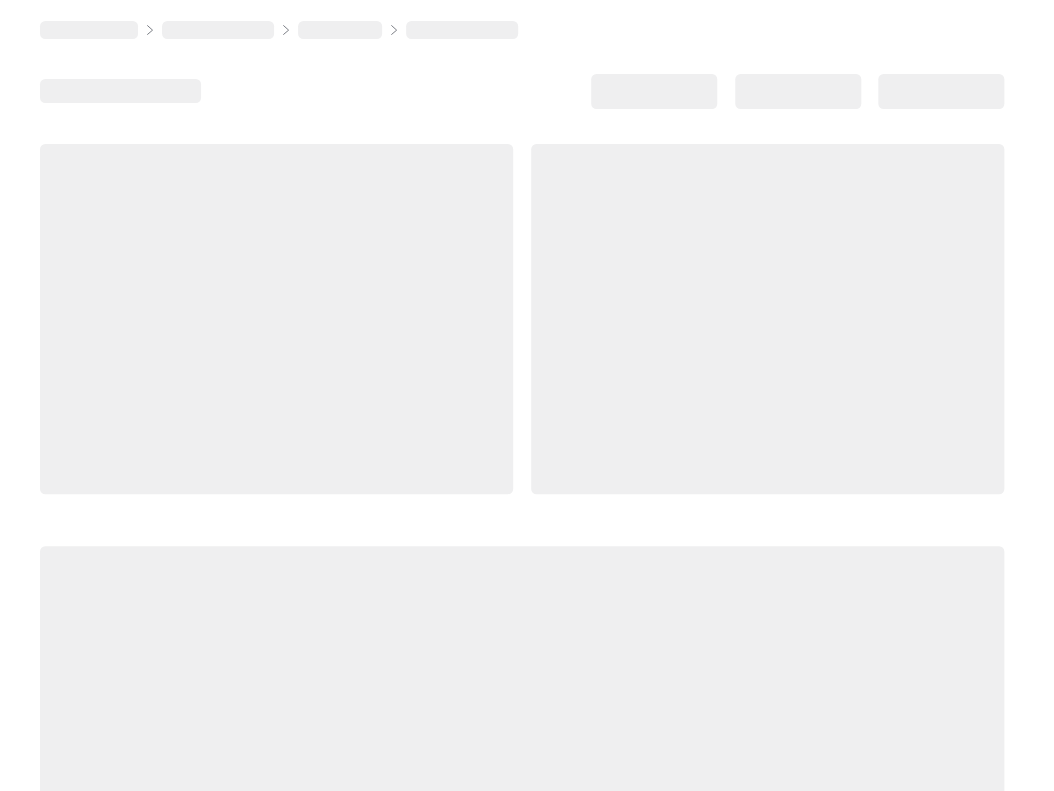 click at bounding box center (276, 319) 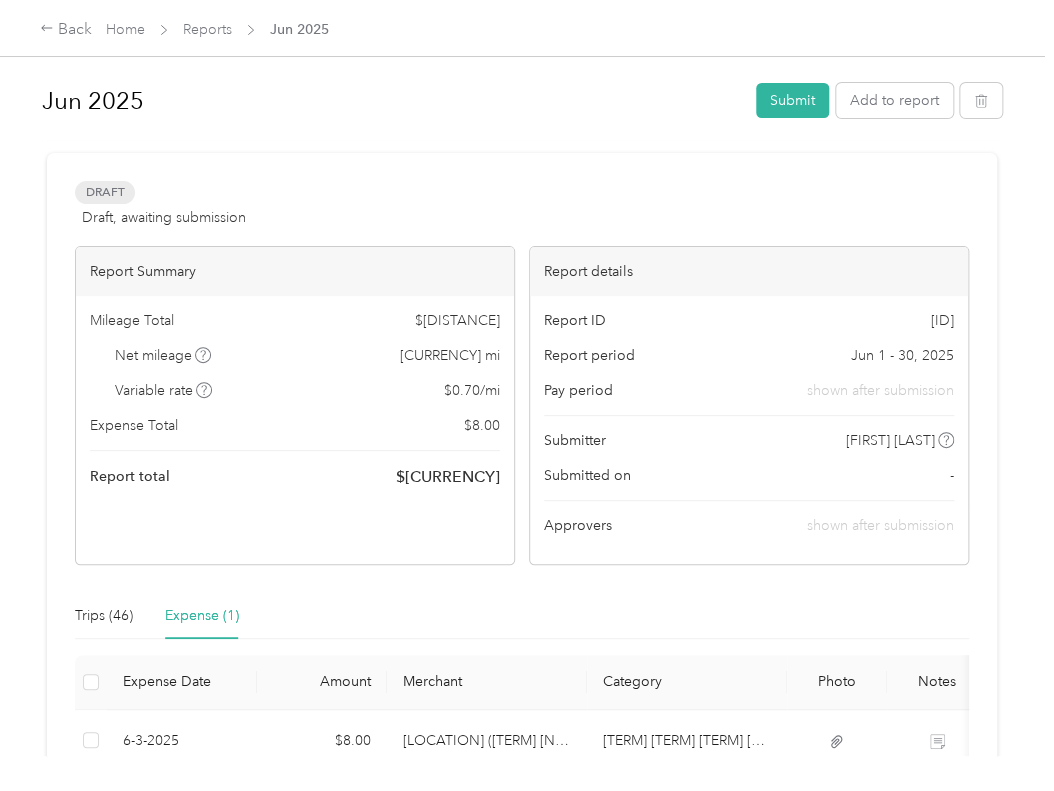 click at bounding box center (522, 144) 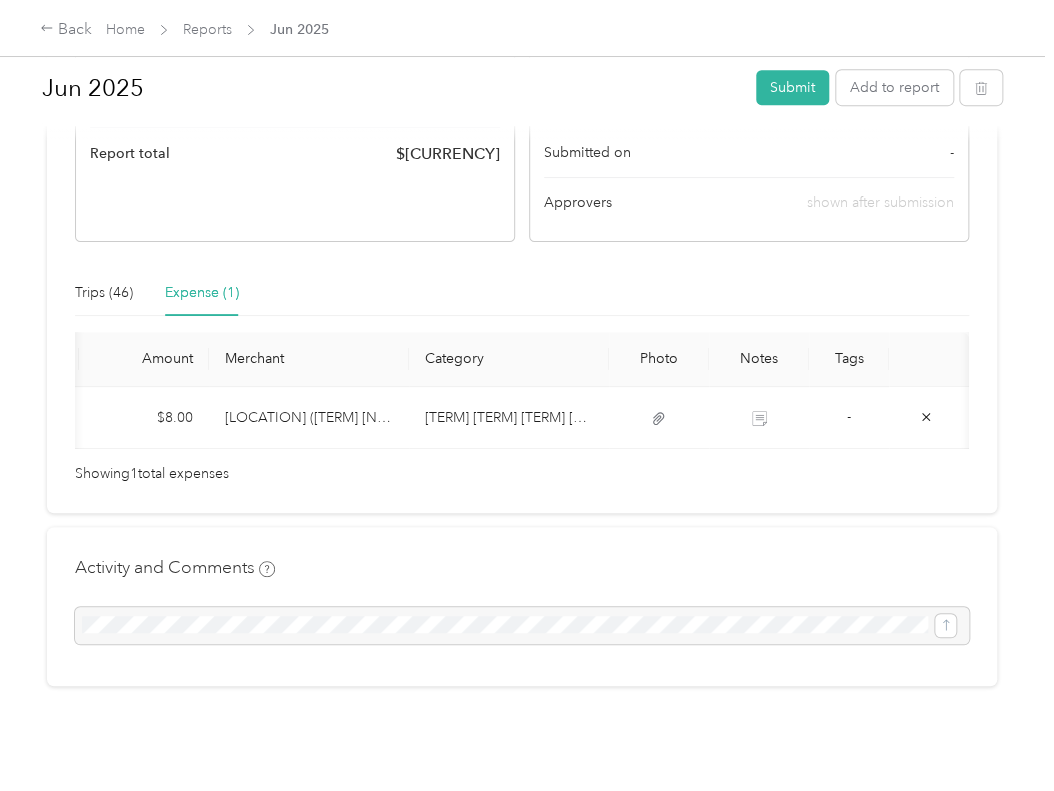 scroll, scrollTop: 0, scrollLeft: 0, axis: both 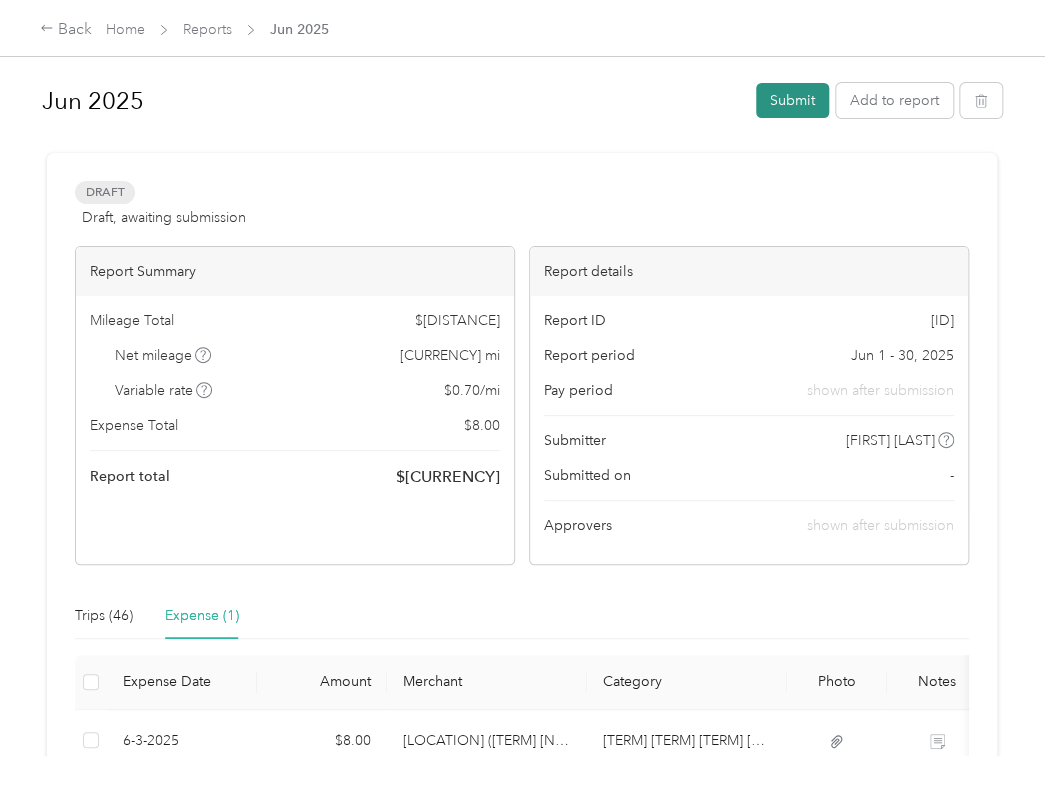 click on "Submit" at bounding box center (792, 100) 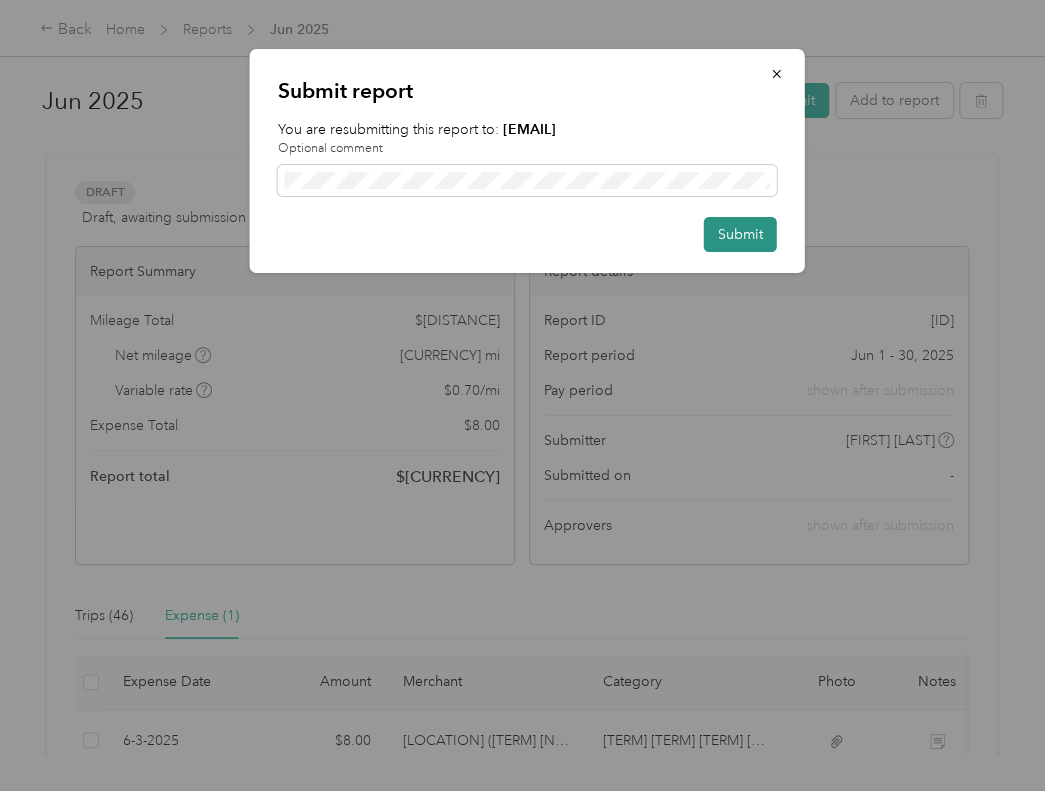 click on "Submit" at bounding box center (740, 234) 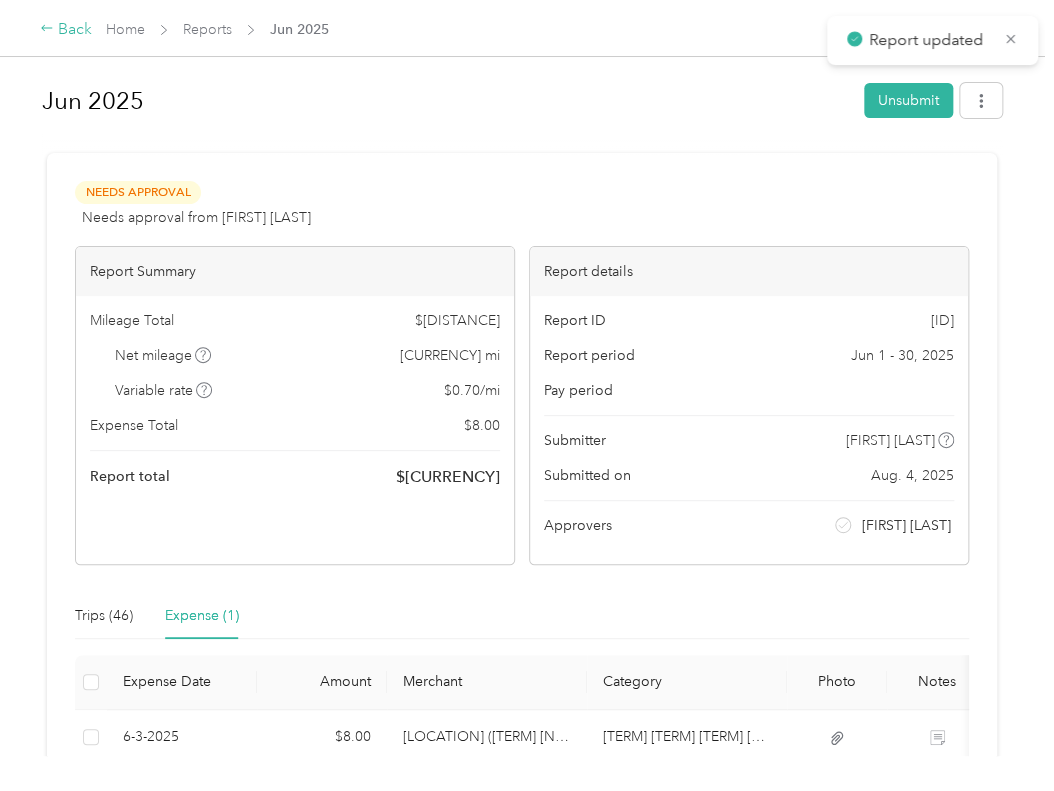 click on "Back" at bounding box center [66, 30] 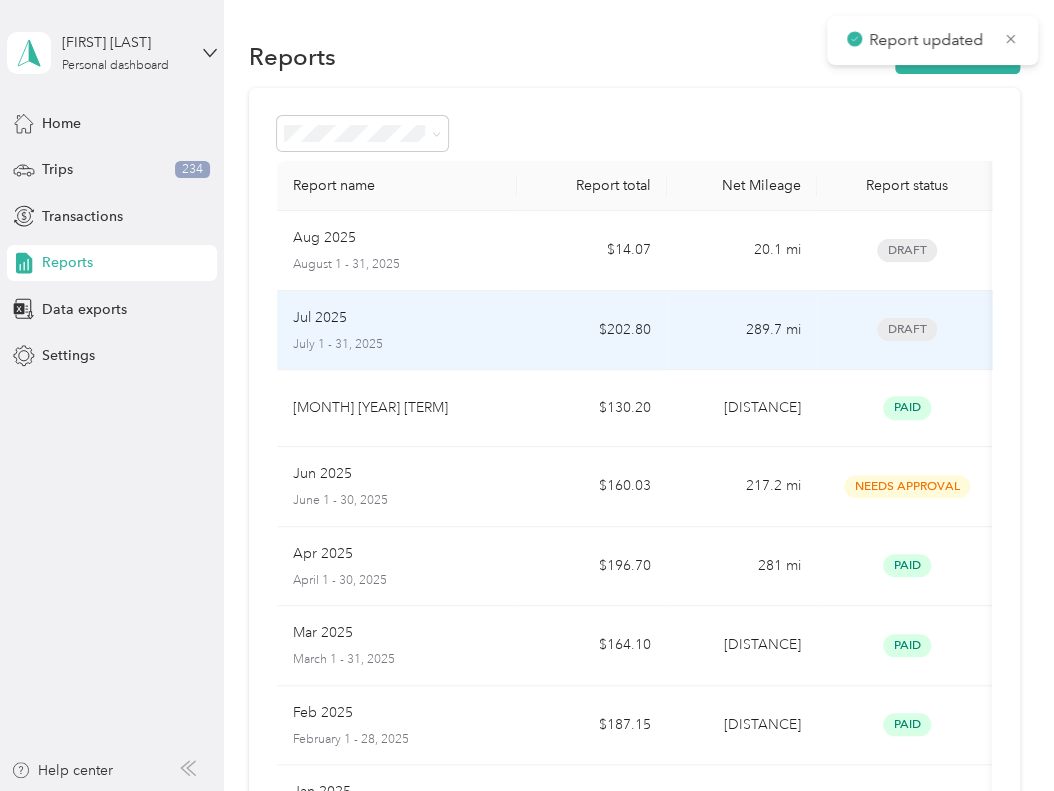 click on "July 1 - 31, 2025" at bounding box center [397, 345] 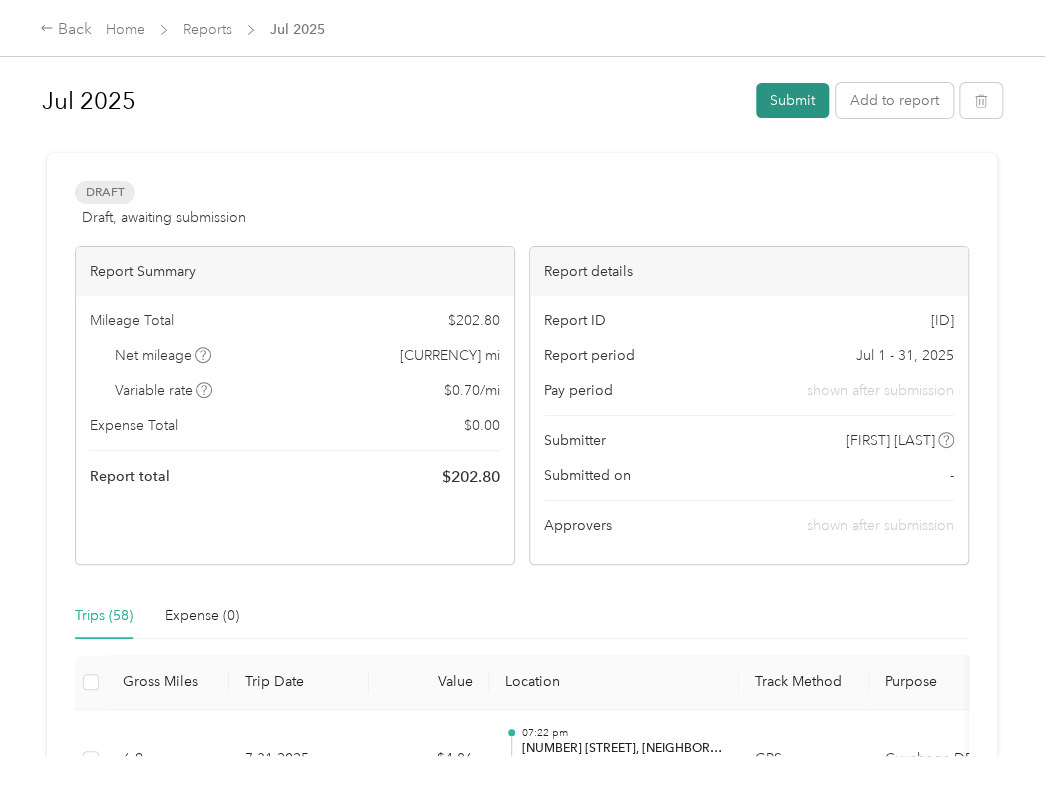 click on "Submit" at bounding box center [792, 100] 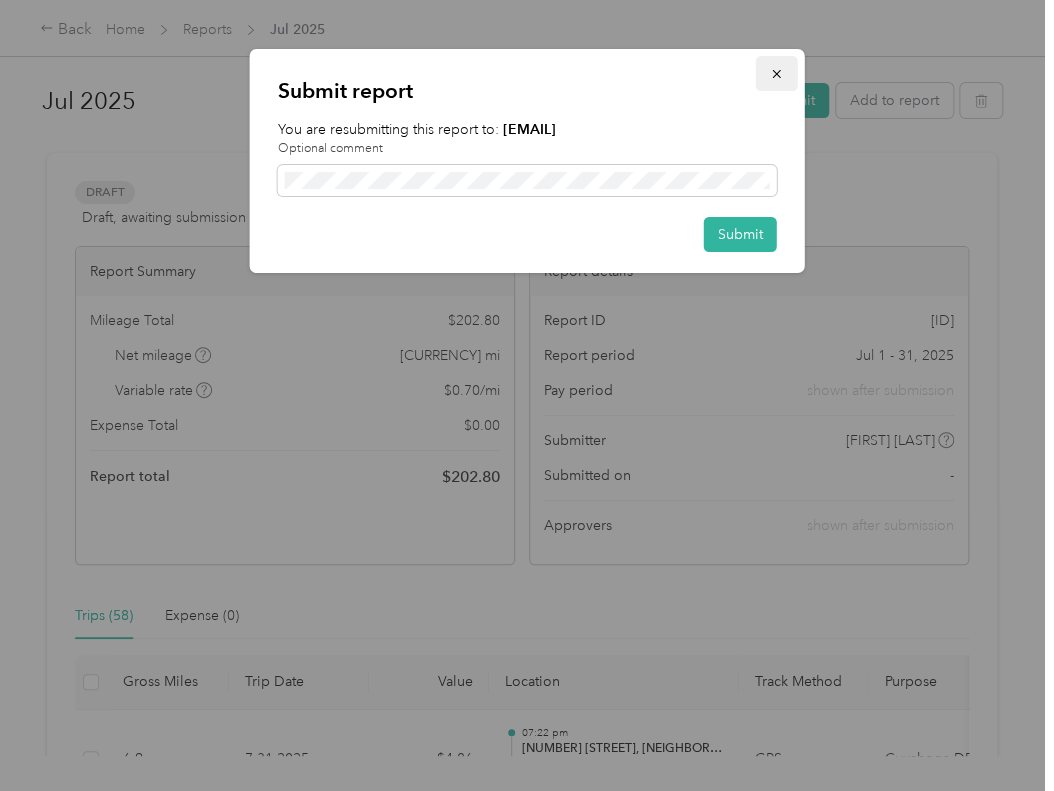 click 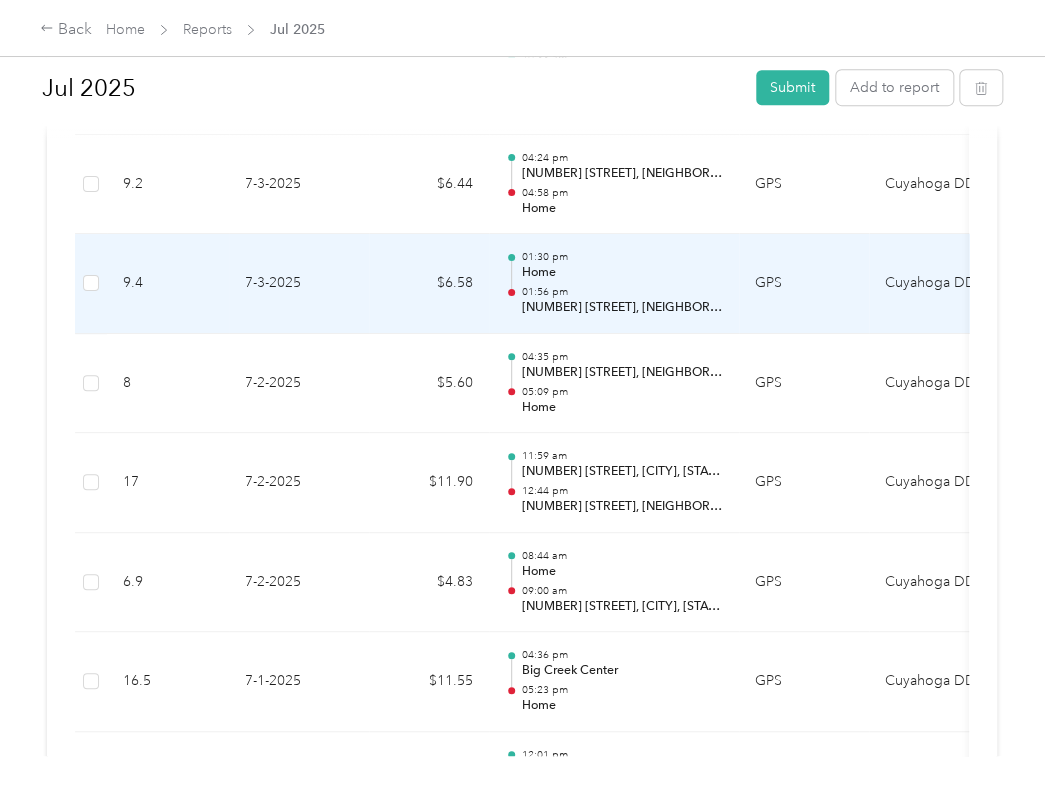 scroll, scrollTop: 5450, scrollLeft: 0, axis: vertical 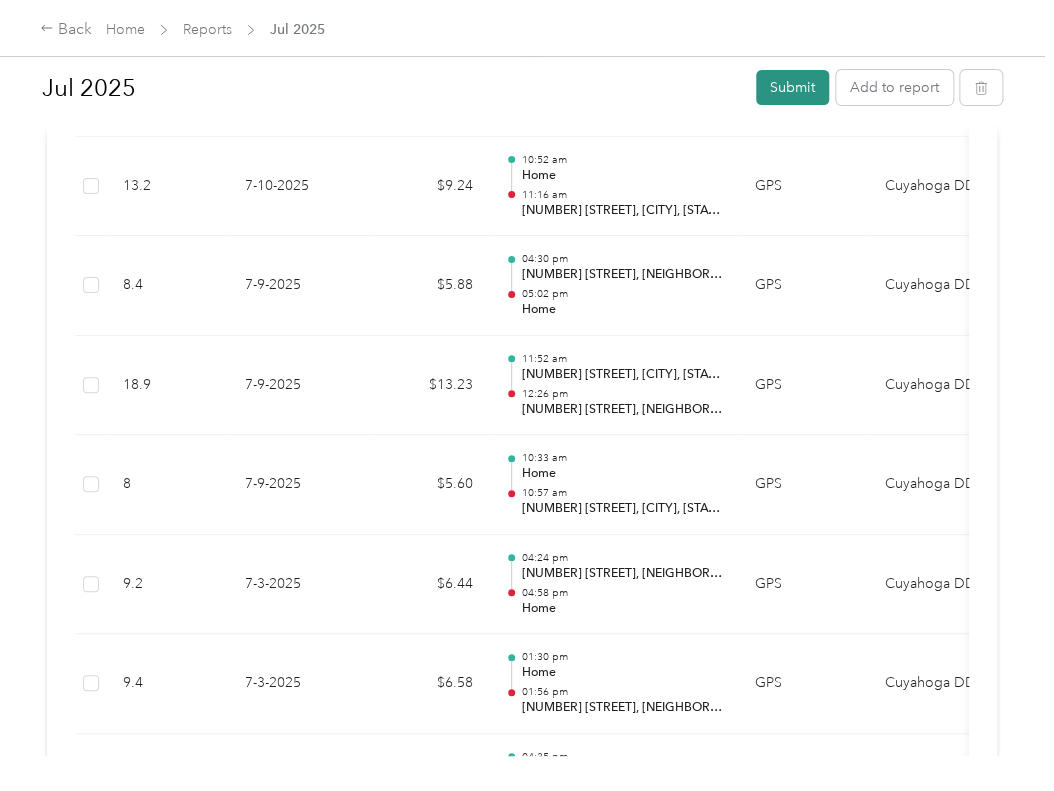 click on "Submit" at bounding box center [792, 87] 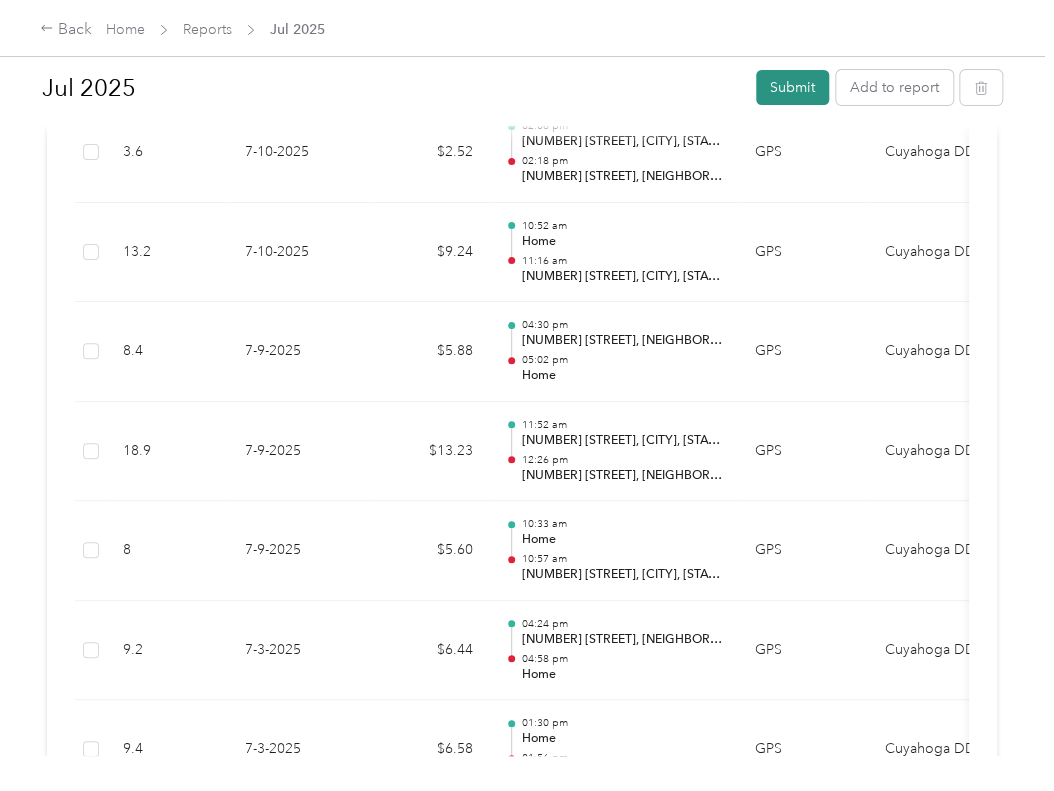 scroll, scrollTop: 5050, scrollLeft: 0, axis: vertical 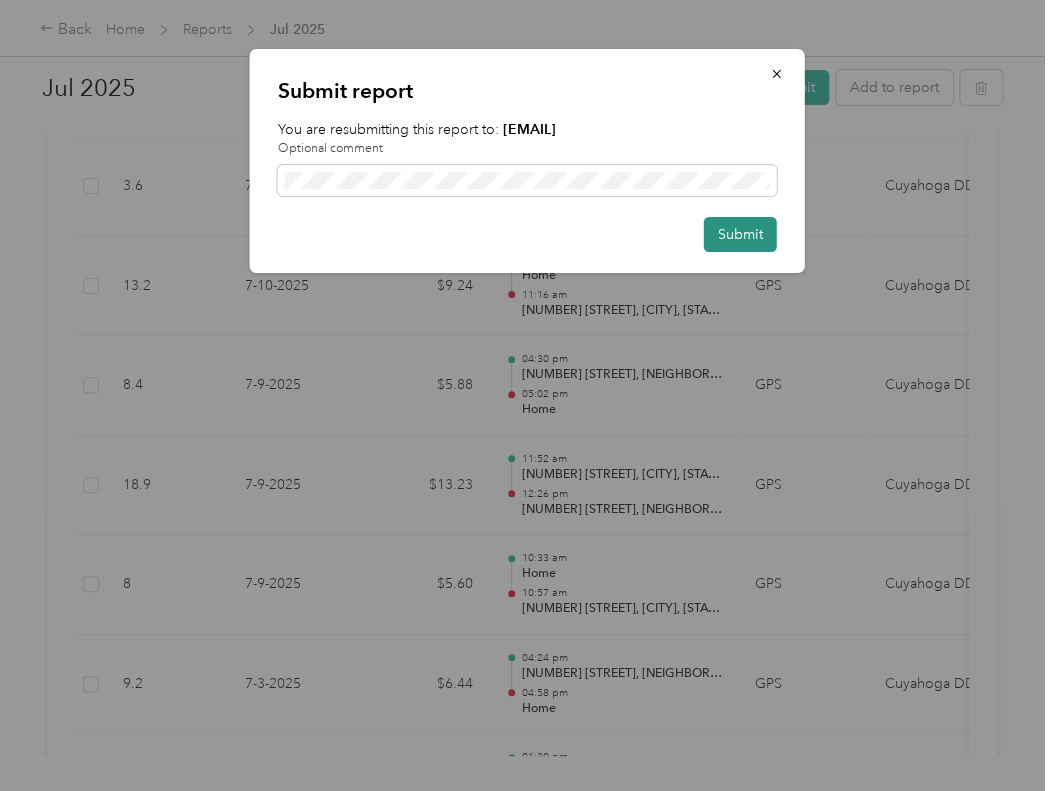 click on "Submit" at bounding box center (740, 234) 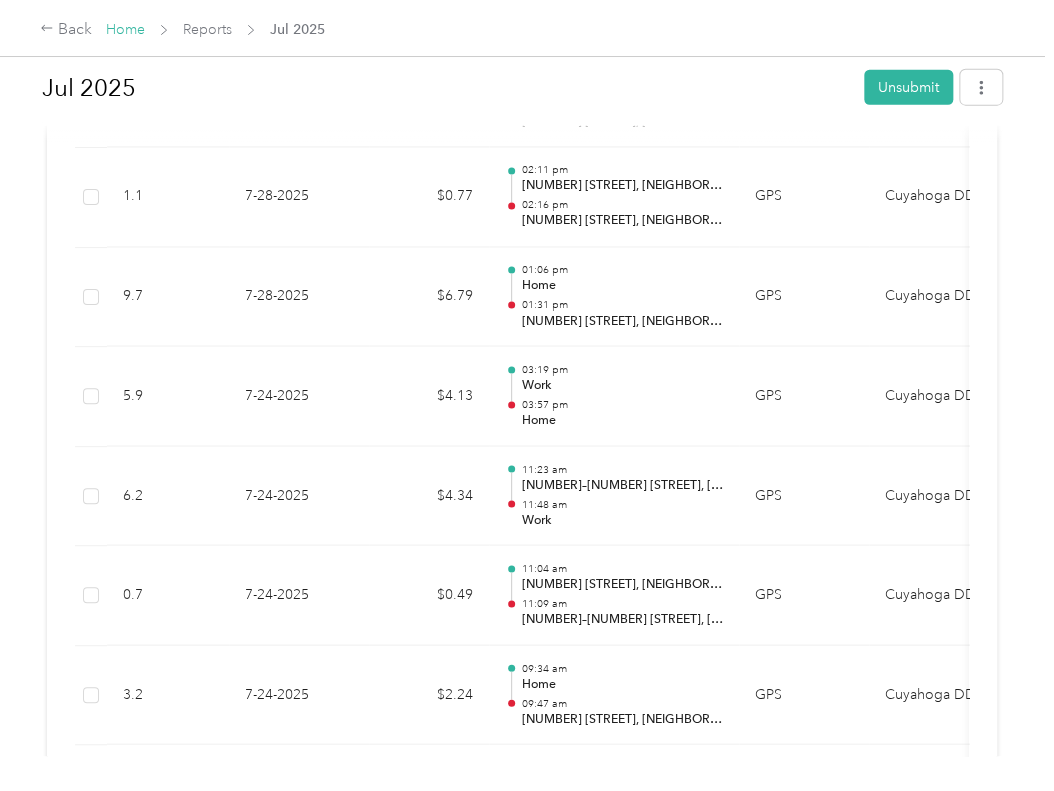 scroll, scrollTop: 1650, scrollLeft: 0, axis: vertical 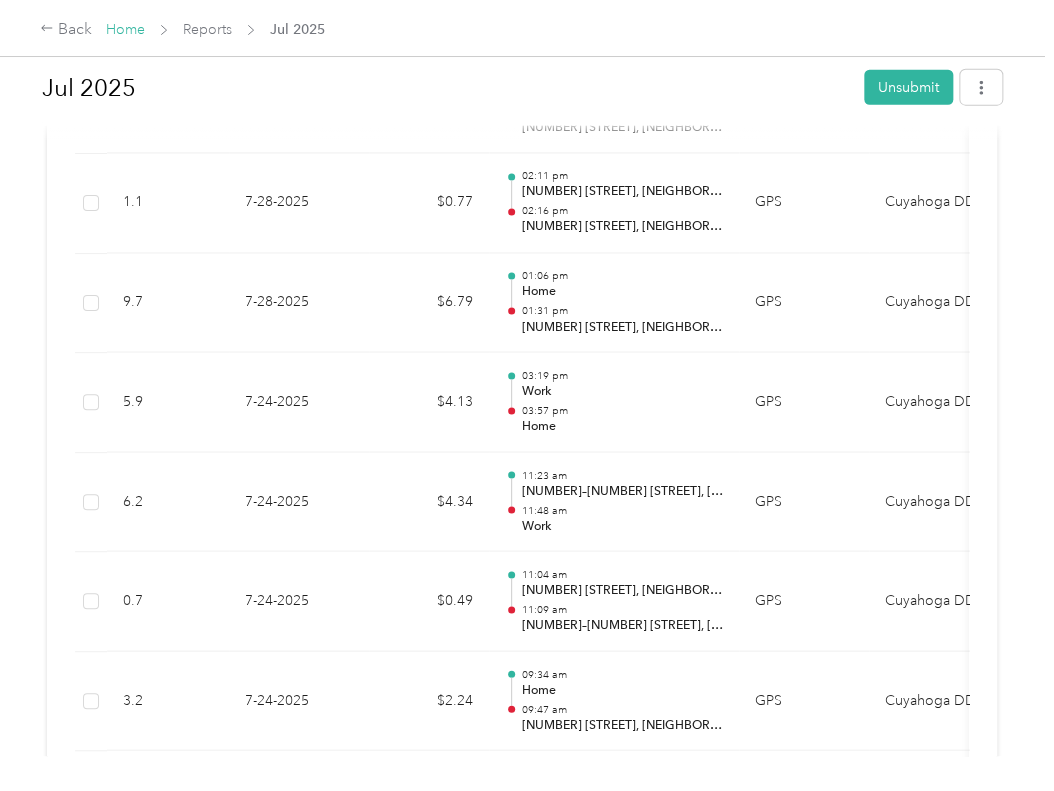 click on "Home" at bounding box center (125, 29) 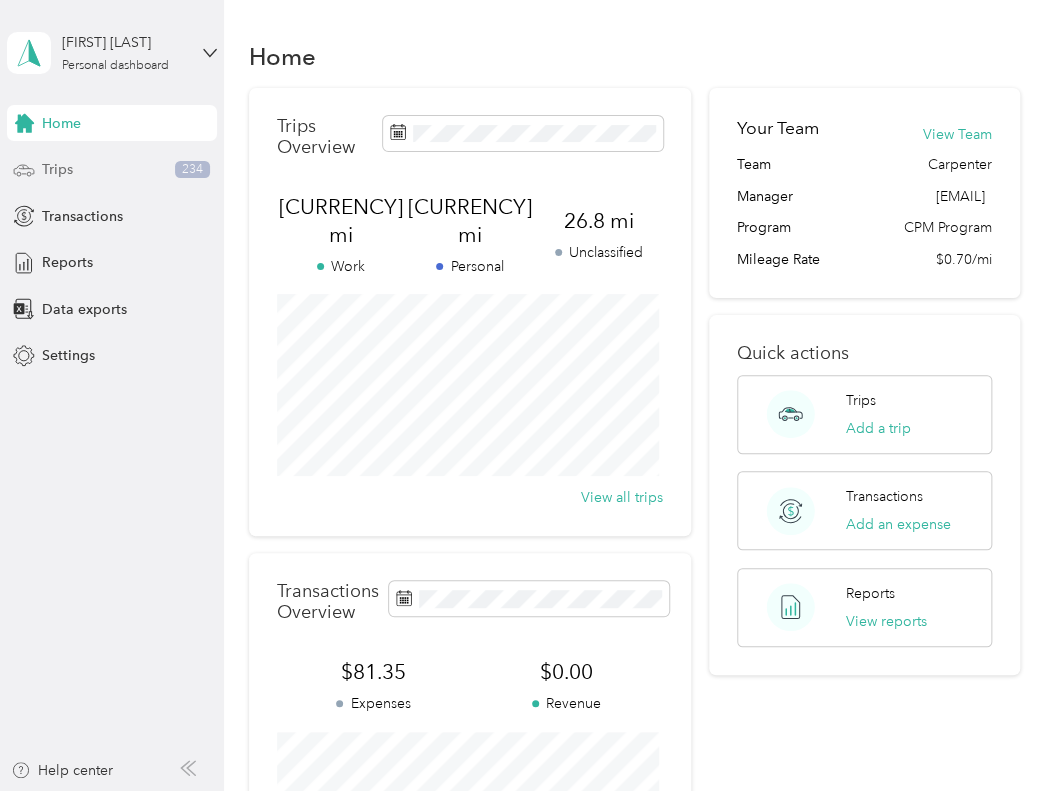 click on "Trips 234" at bounding box center [112, 170] 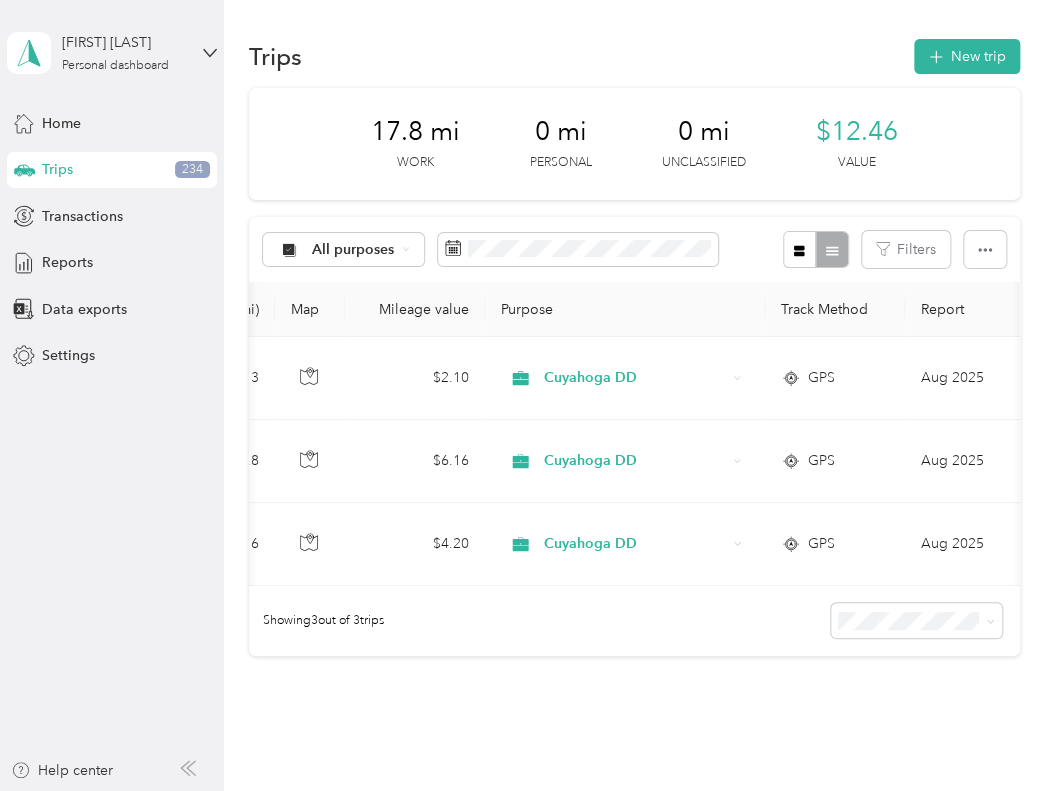 scroll, scrollTop: 0, scrollLeft: 891, axis: horizontal 